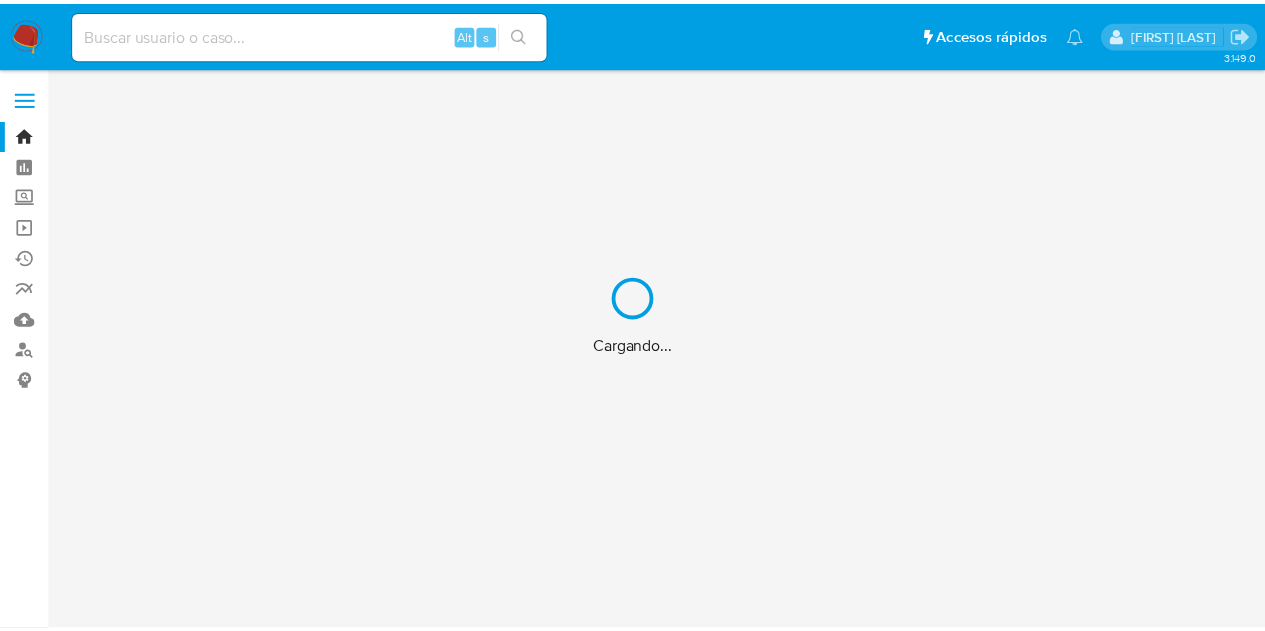 scroll, scrollTop: 0, scrollLeft: 0, axis: both 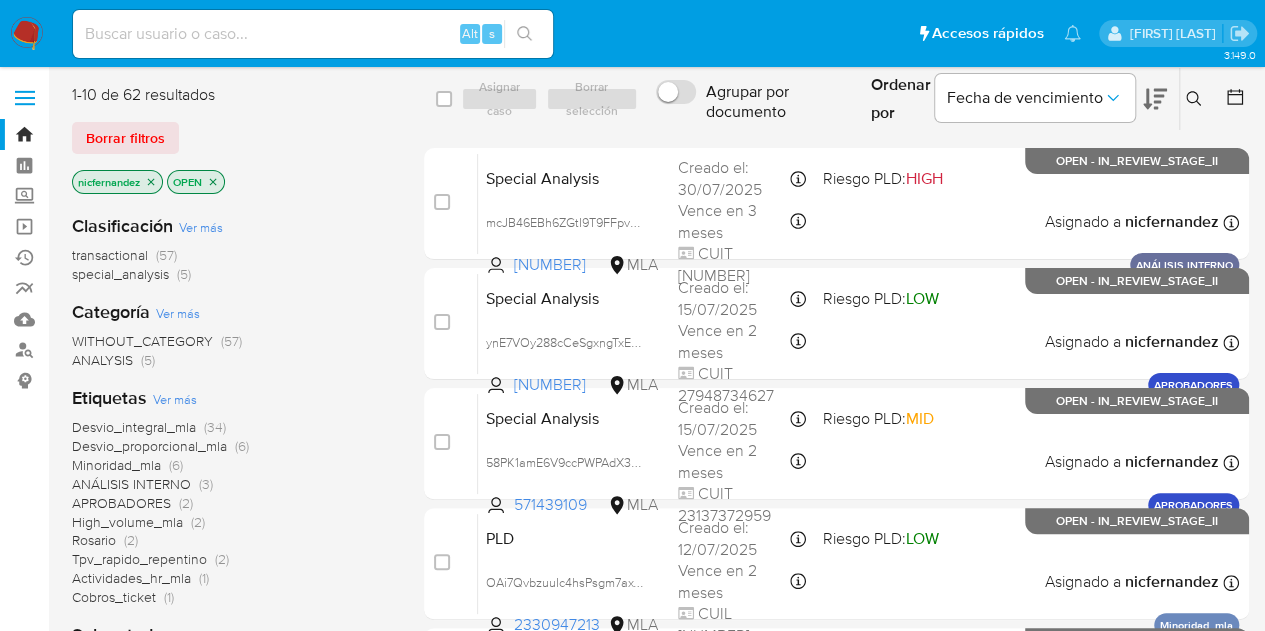 drag, startPoint x: 172, startPoint y: 143, endPoint x: 255, endPoint y: 138, distance: 83.15047 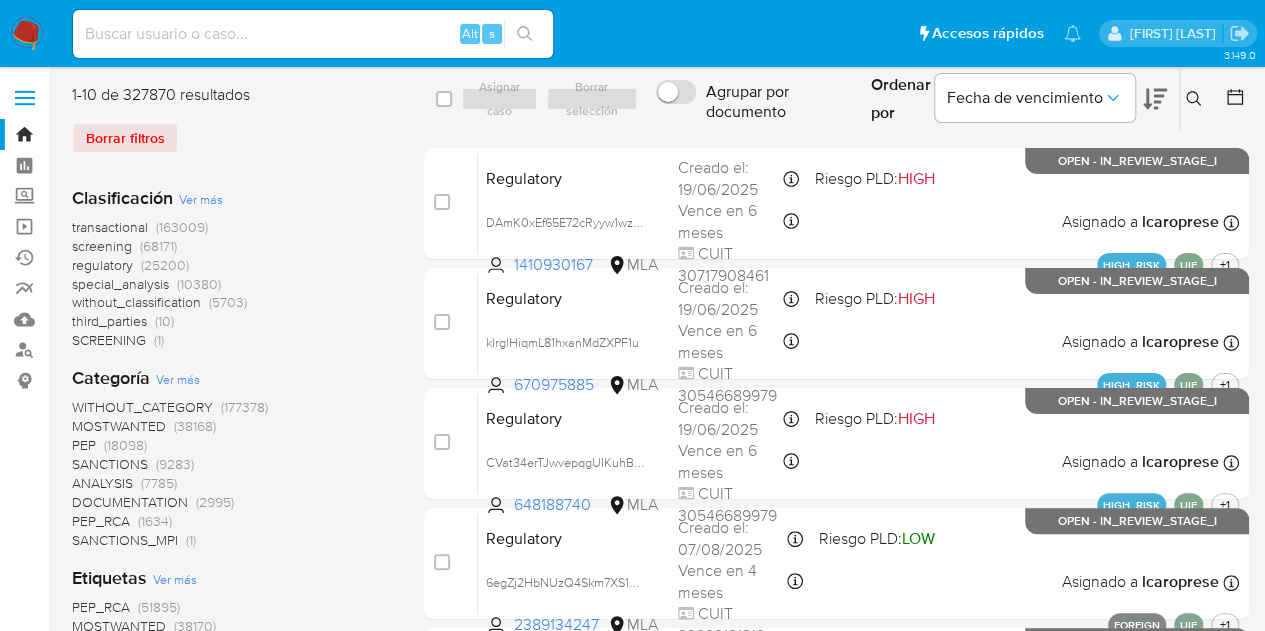 click 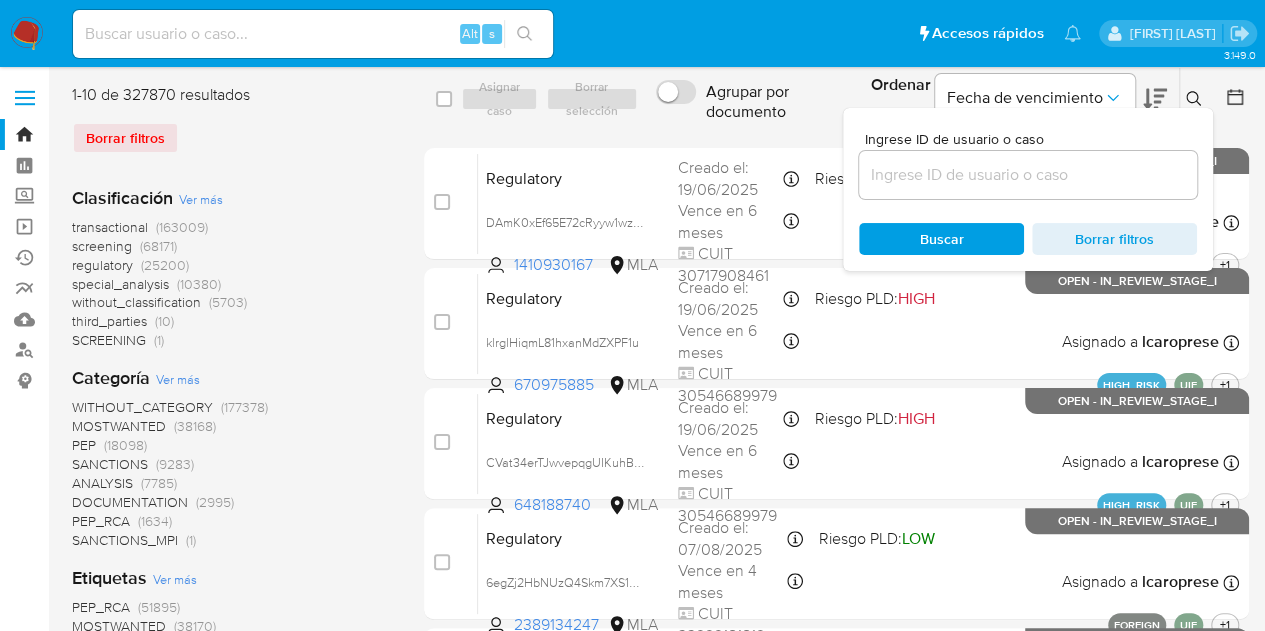click at bounding box center [1028, 175] 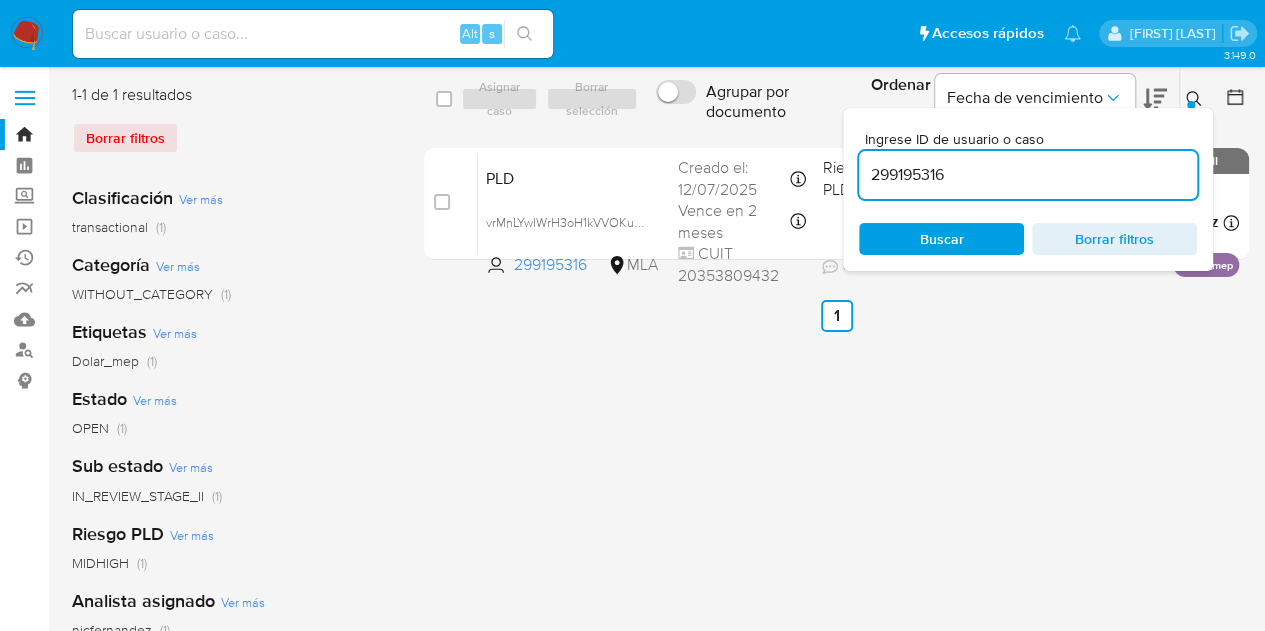 click at bounding box center (1196, 99) 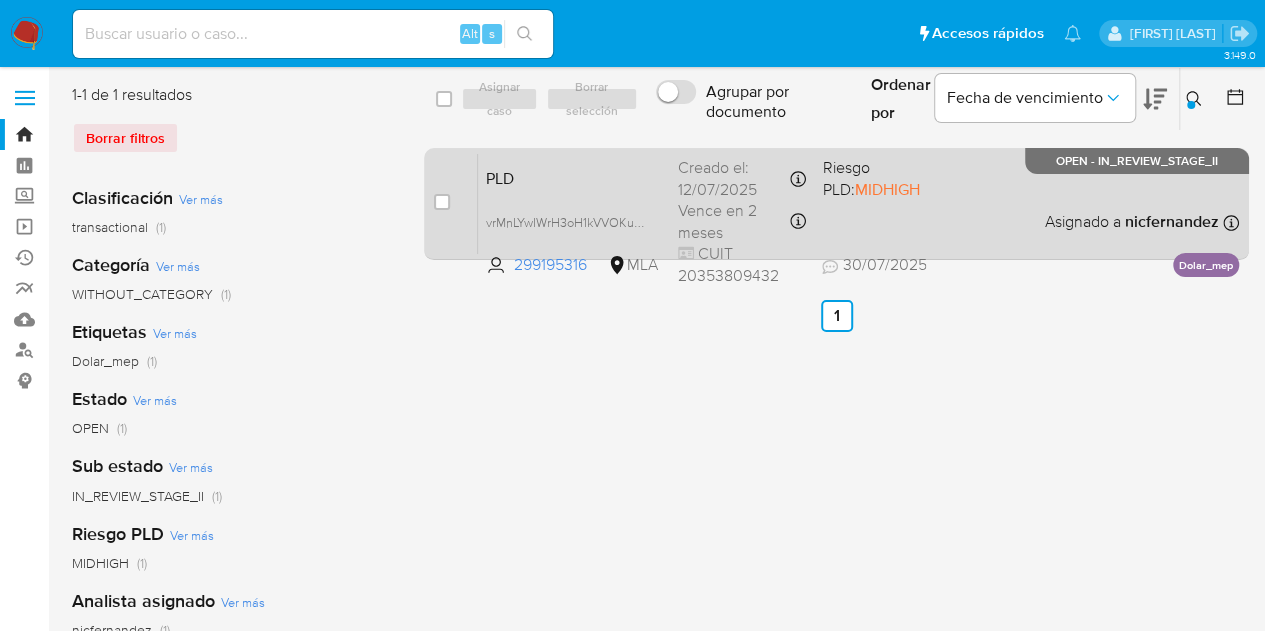 click on "PLD" at bounding box center [574, 177] 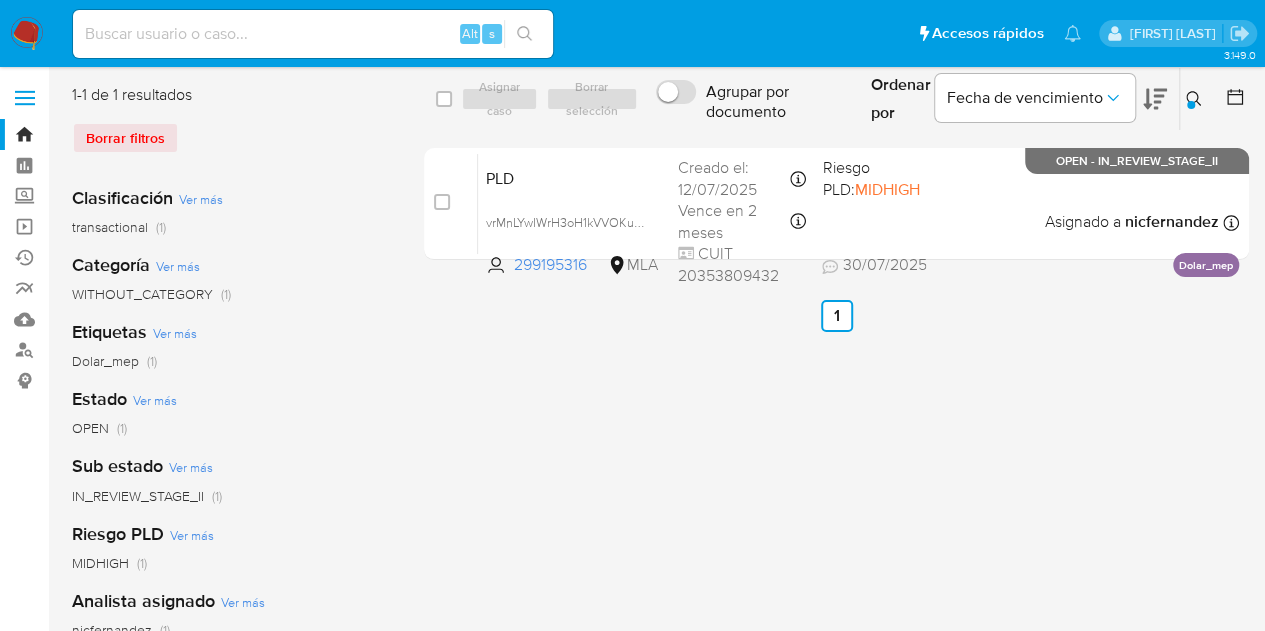 click 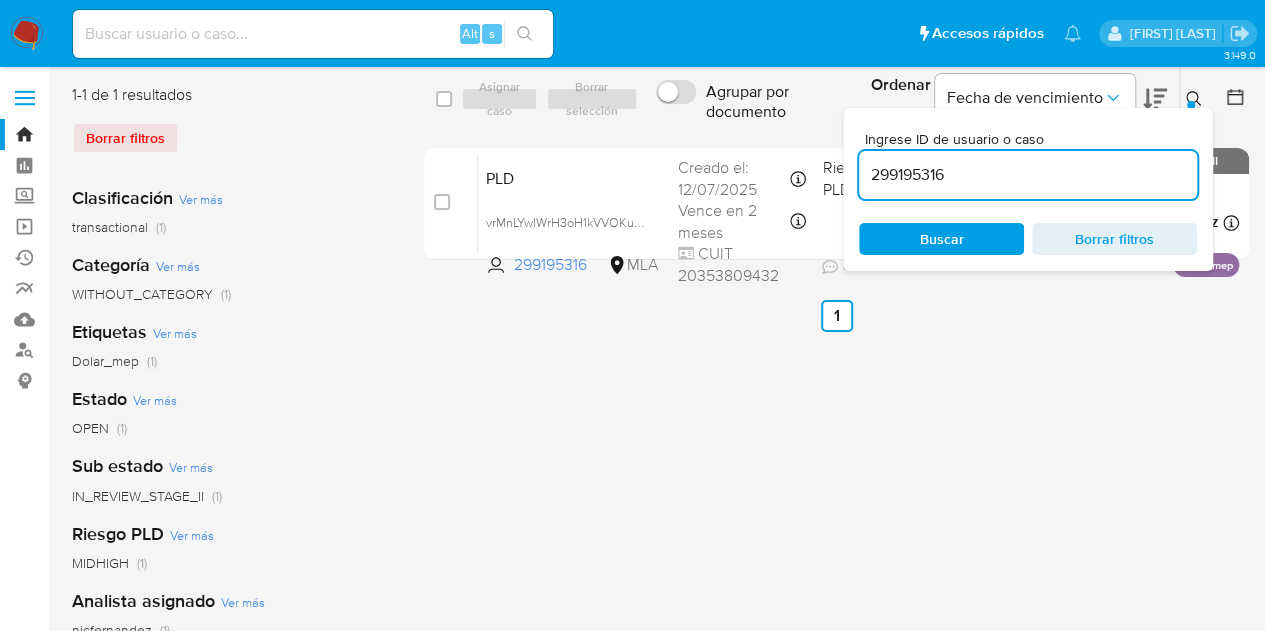 drag, startPoint x: 990, startPoint y: 174, endPoint x: 696, endPoint y: 124, distance: 298.2214 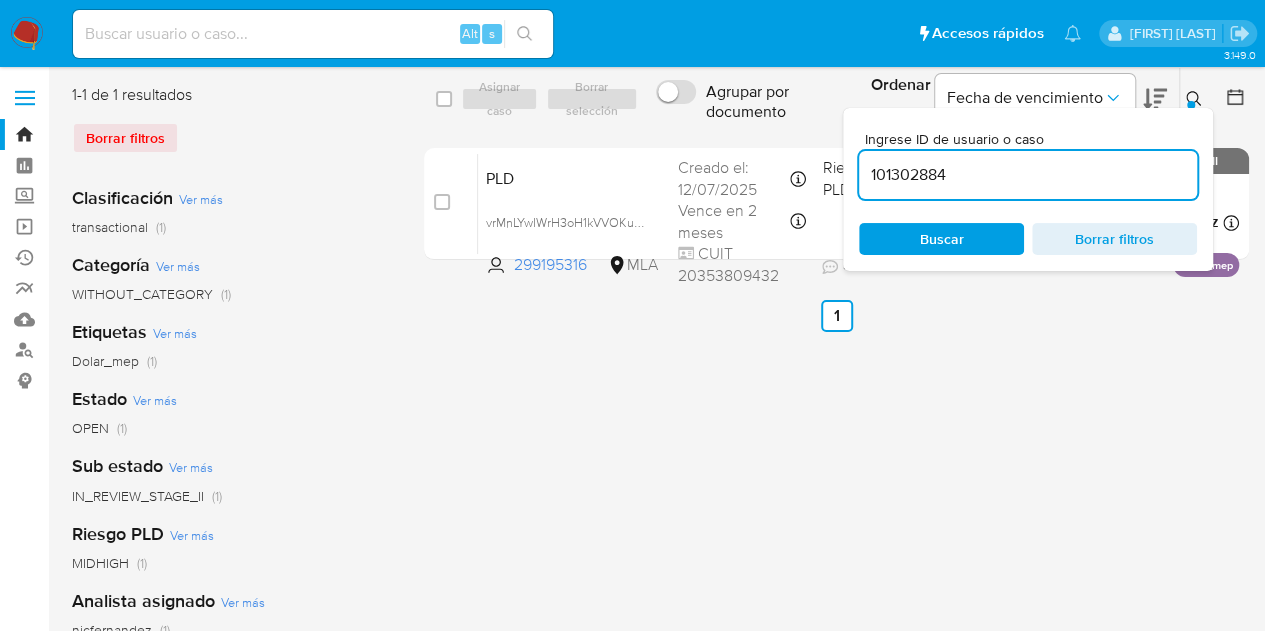 type on "101302884" 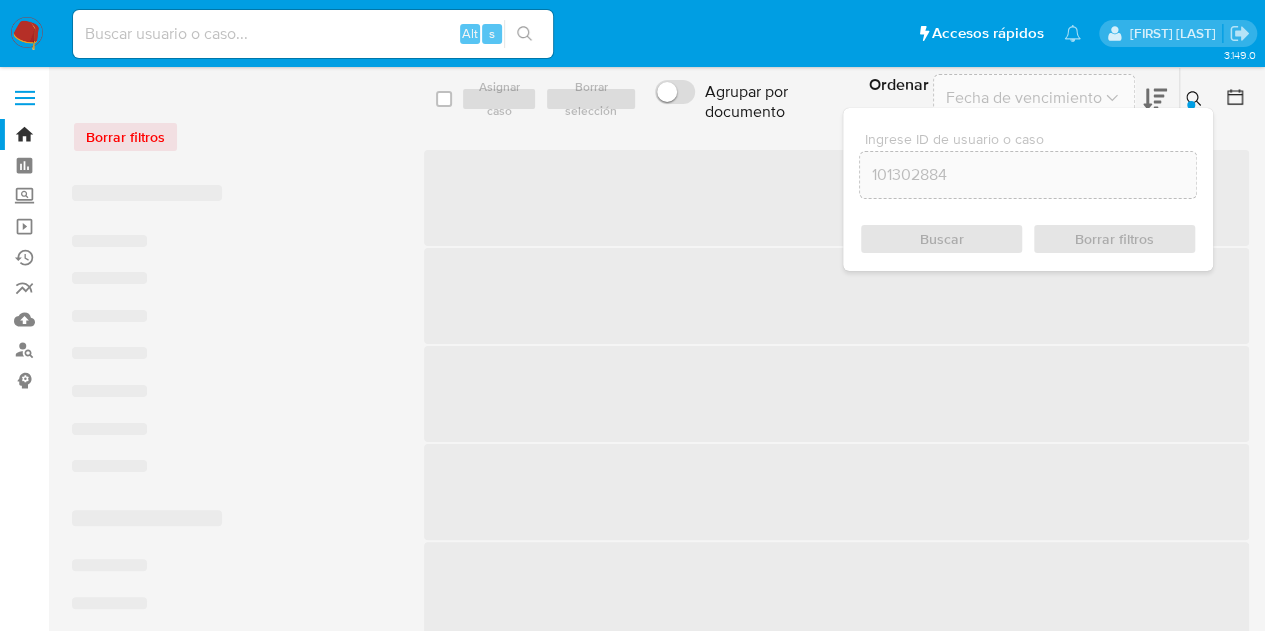 click 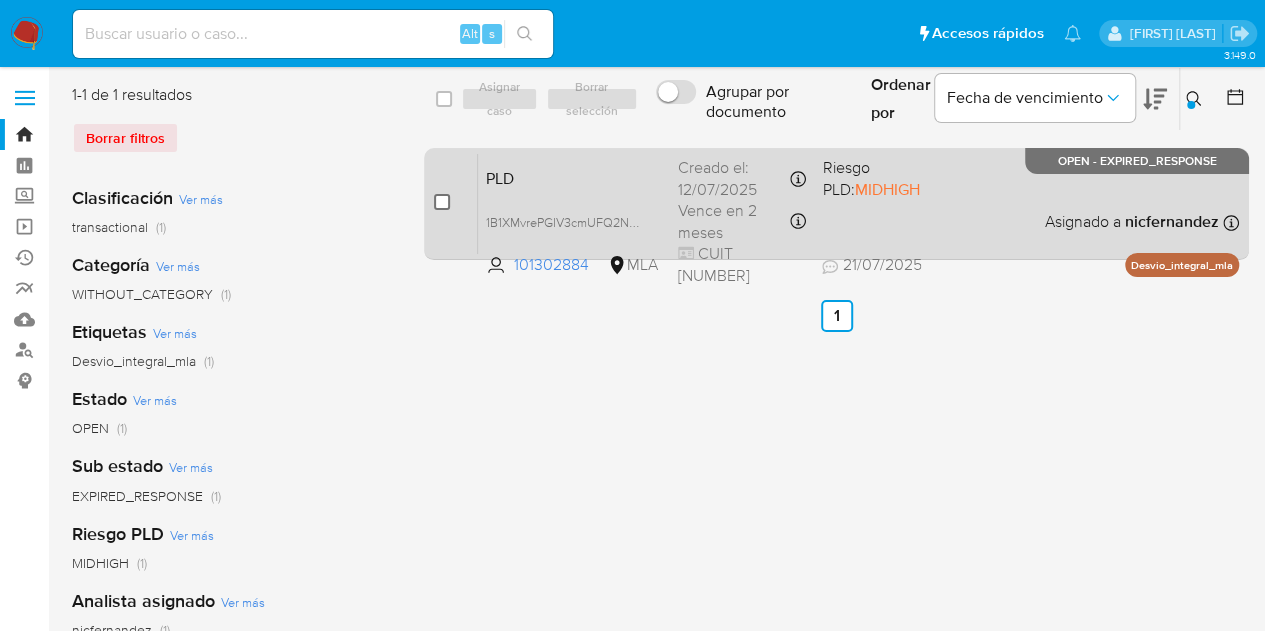 click at bounding box center [442, 202] 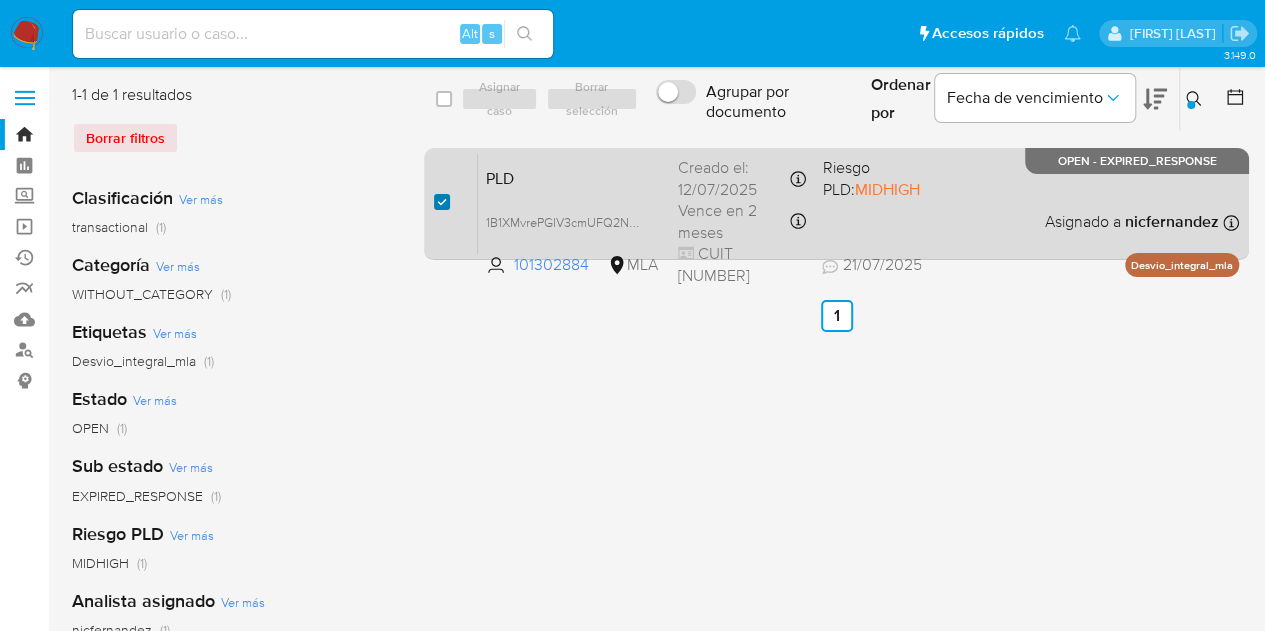 checkbox on "true" 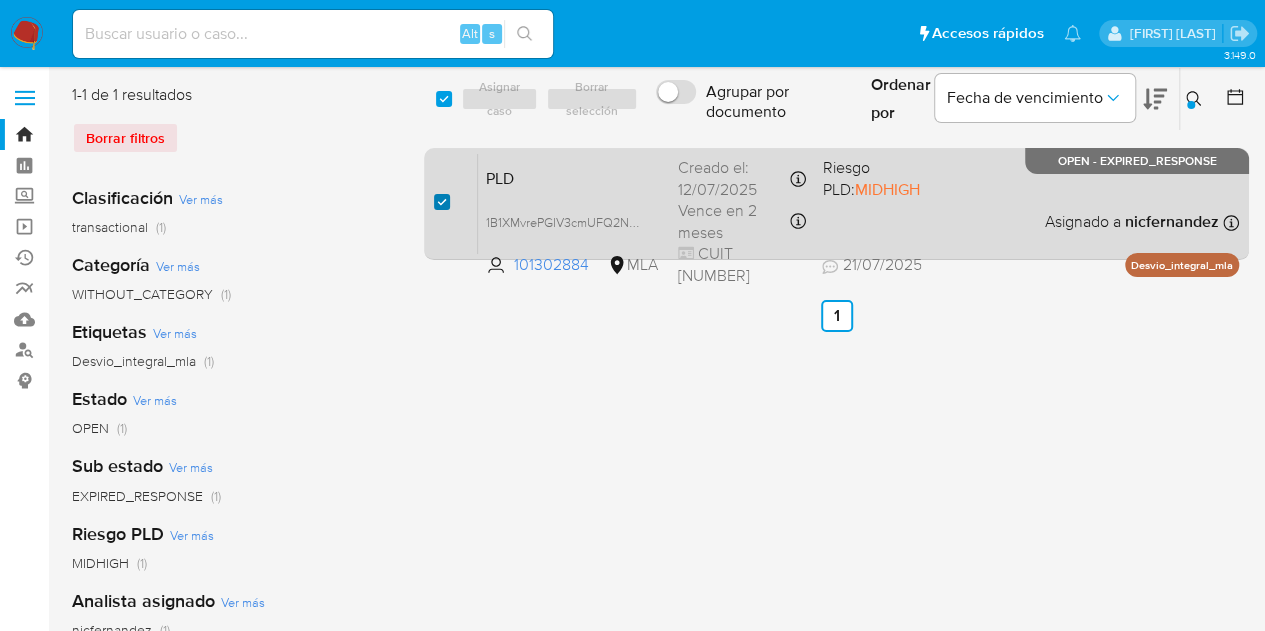 checkbox on "true" 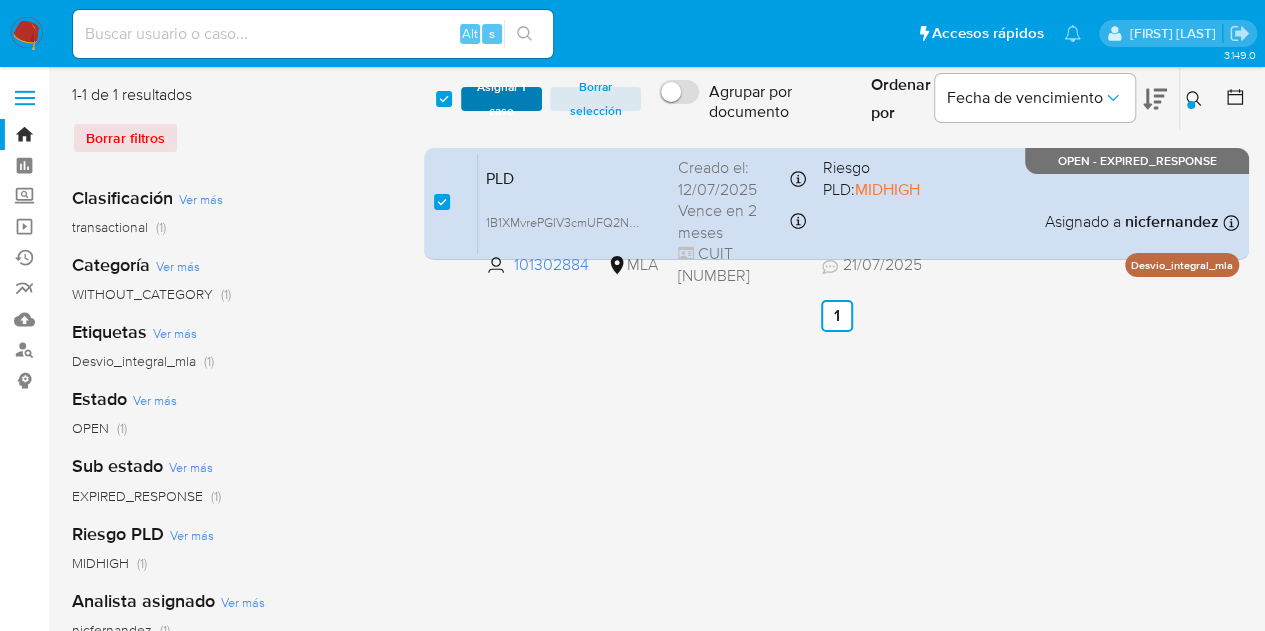 click on "Asignar 1 caso" at bounding box center (502, 99) 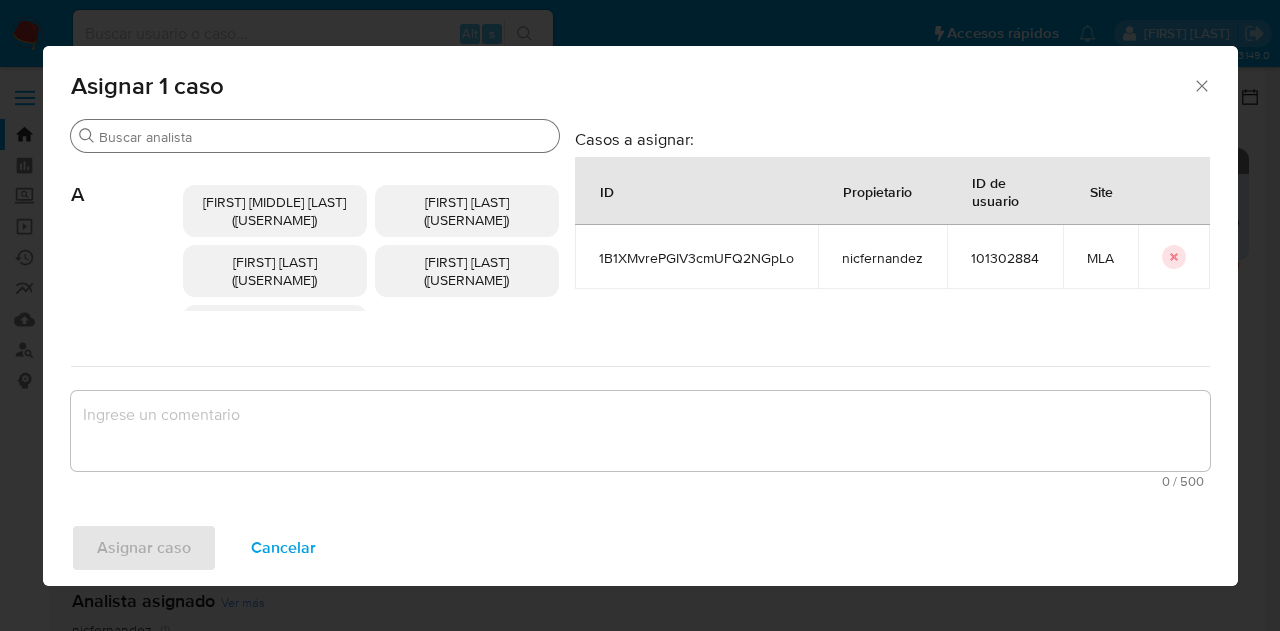 click on "Buscar" at bounding box center [325, 137] 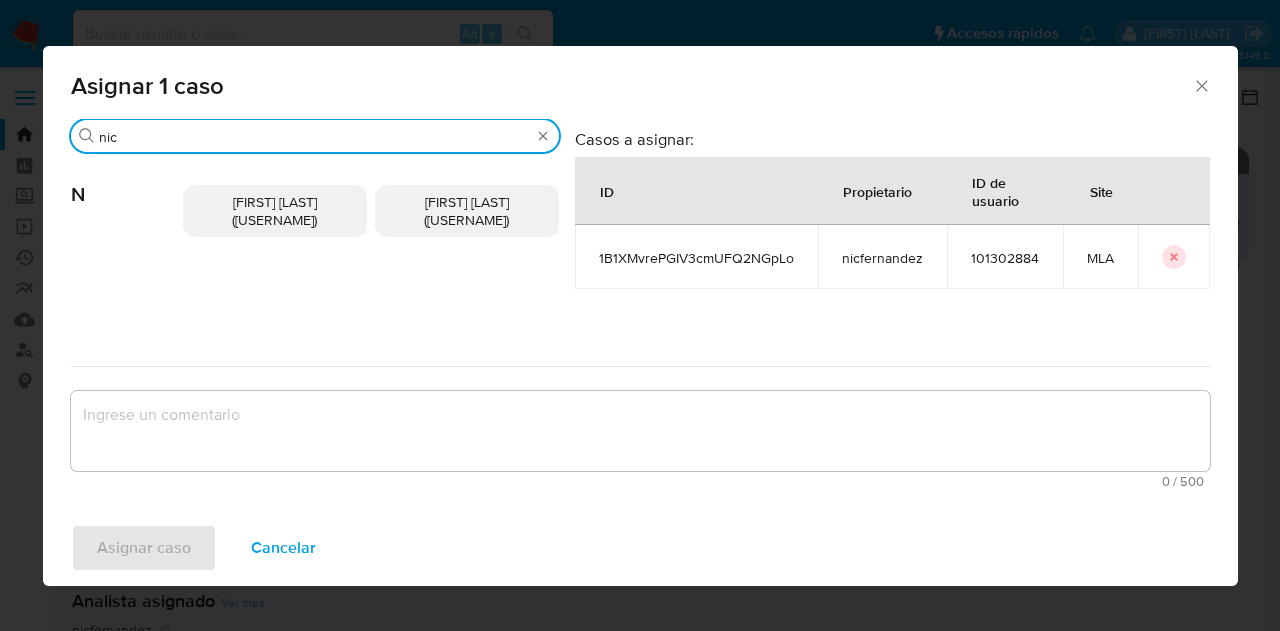 type on "nic" 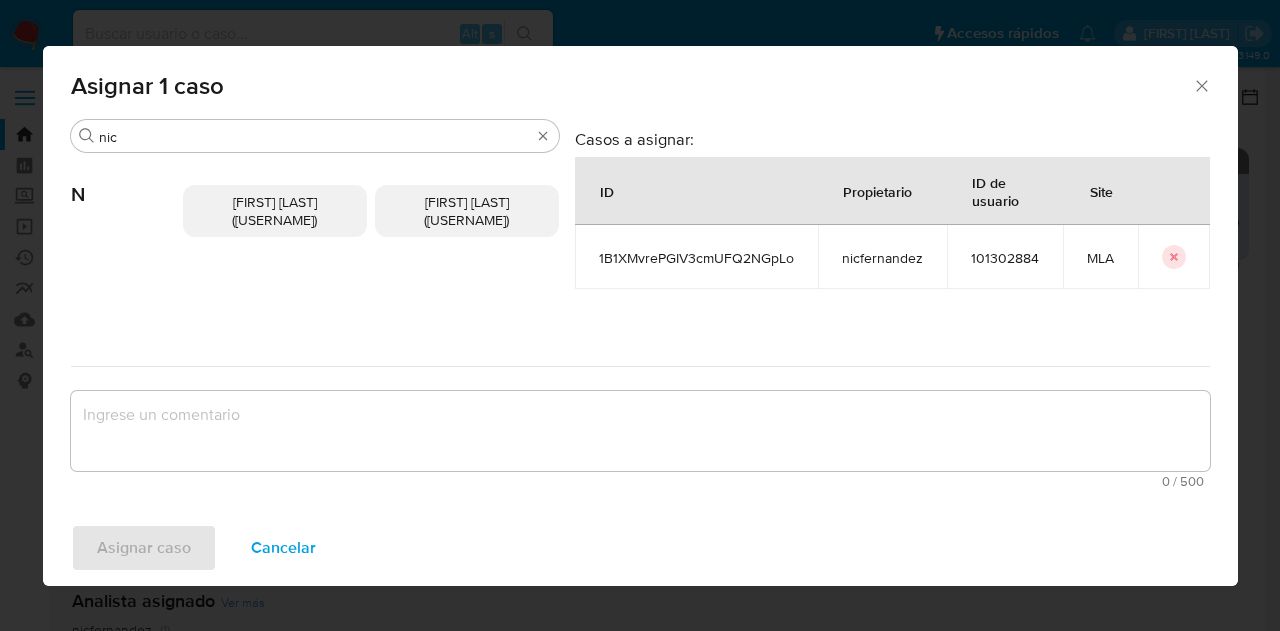 click on "Nicolas Fernandez Allen (nicfernandez)" at bounding box center (275, 211) 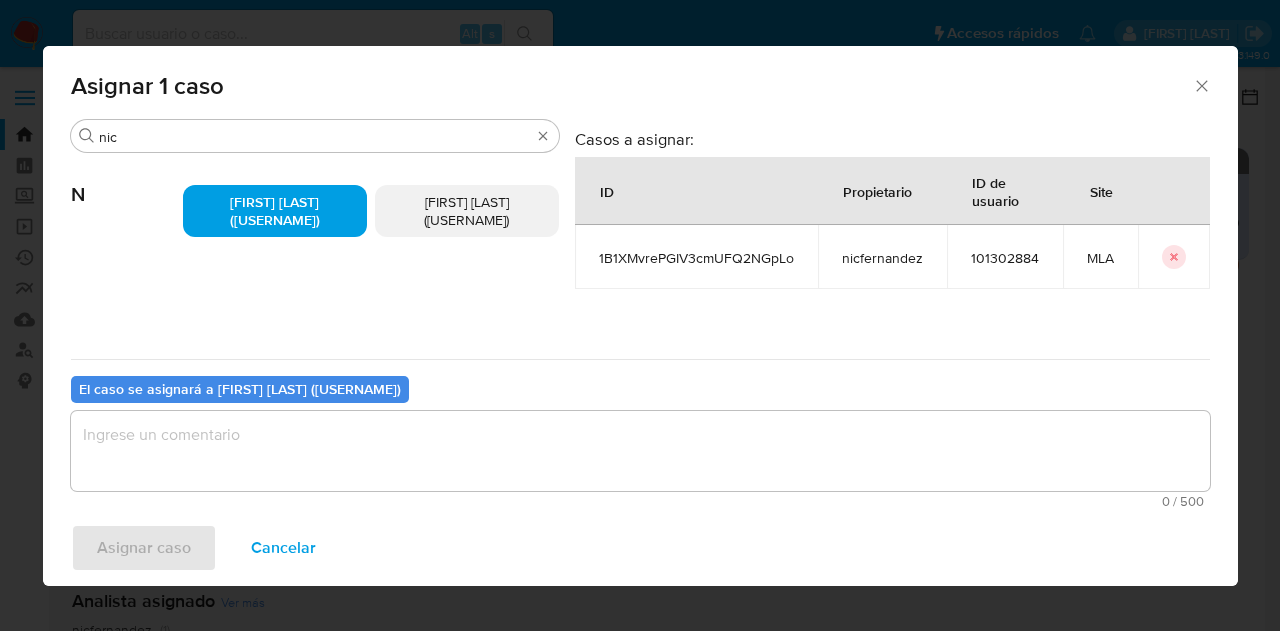 click at bounding box center [640, 451] 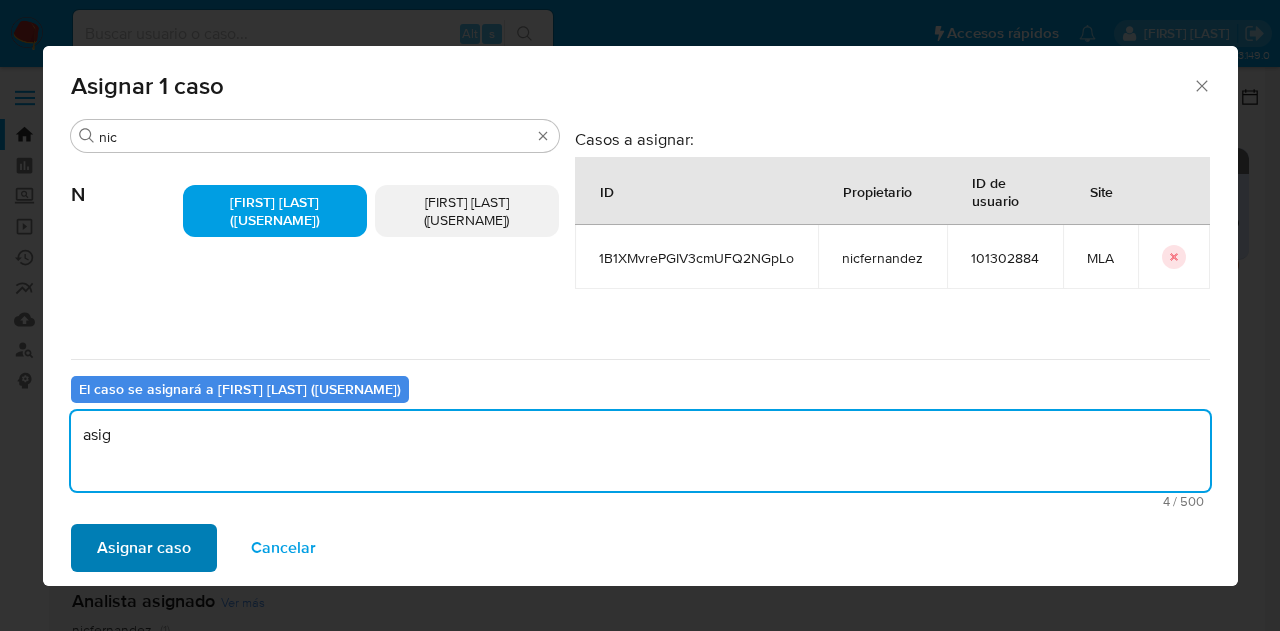 type on "asig" 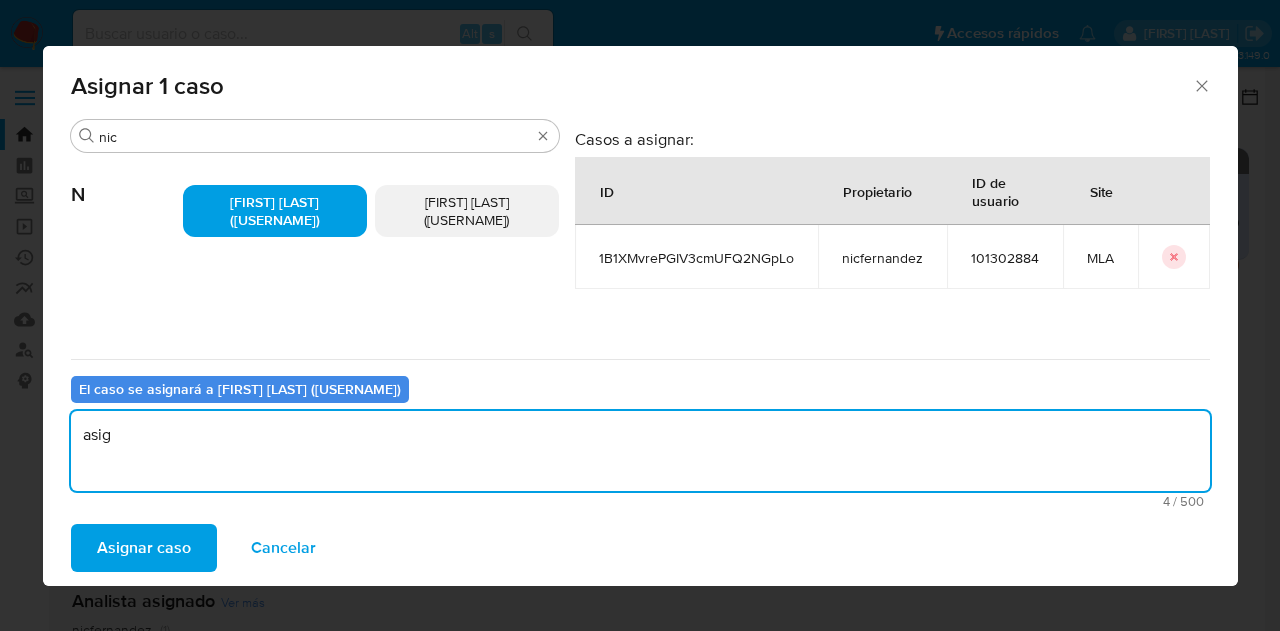 click on "Asignar caso" at bounding box center [144, 548] 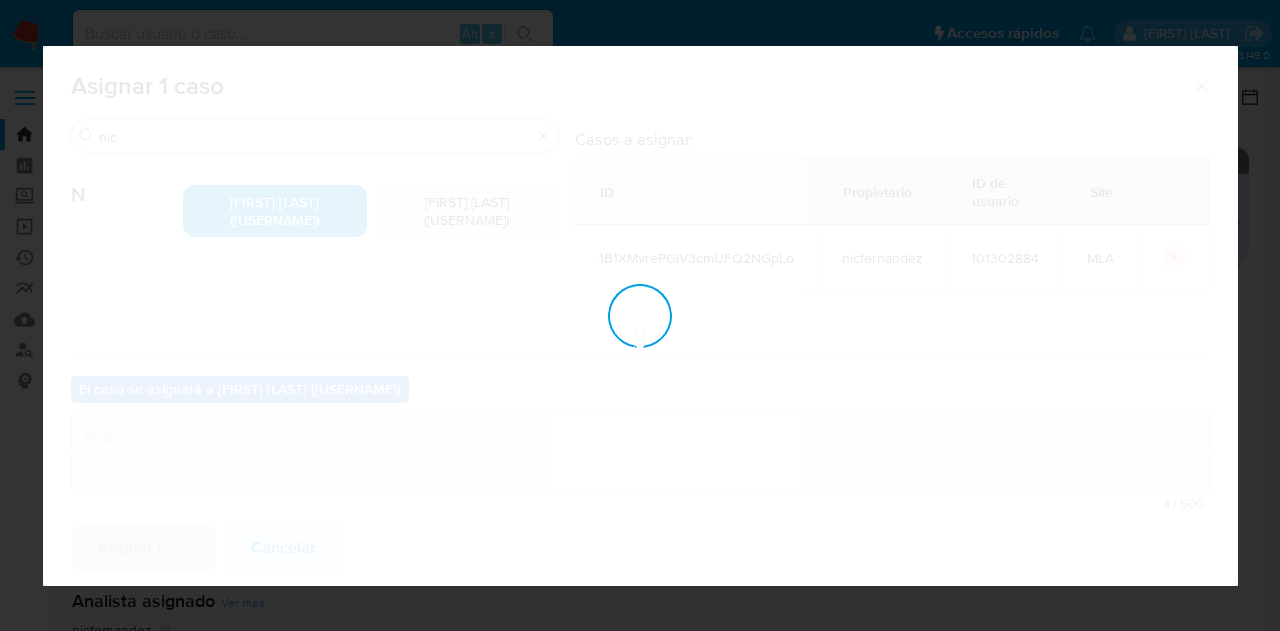 type 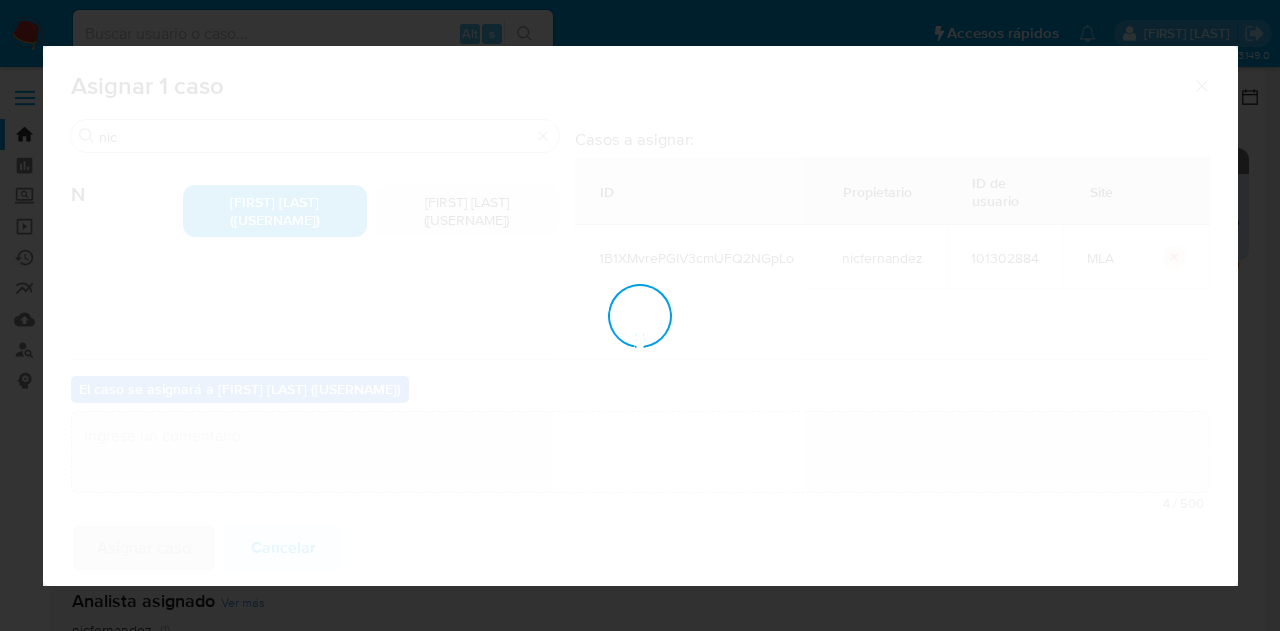 checkbox on "false" 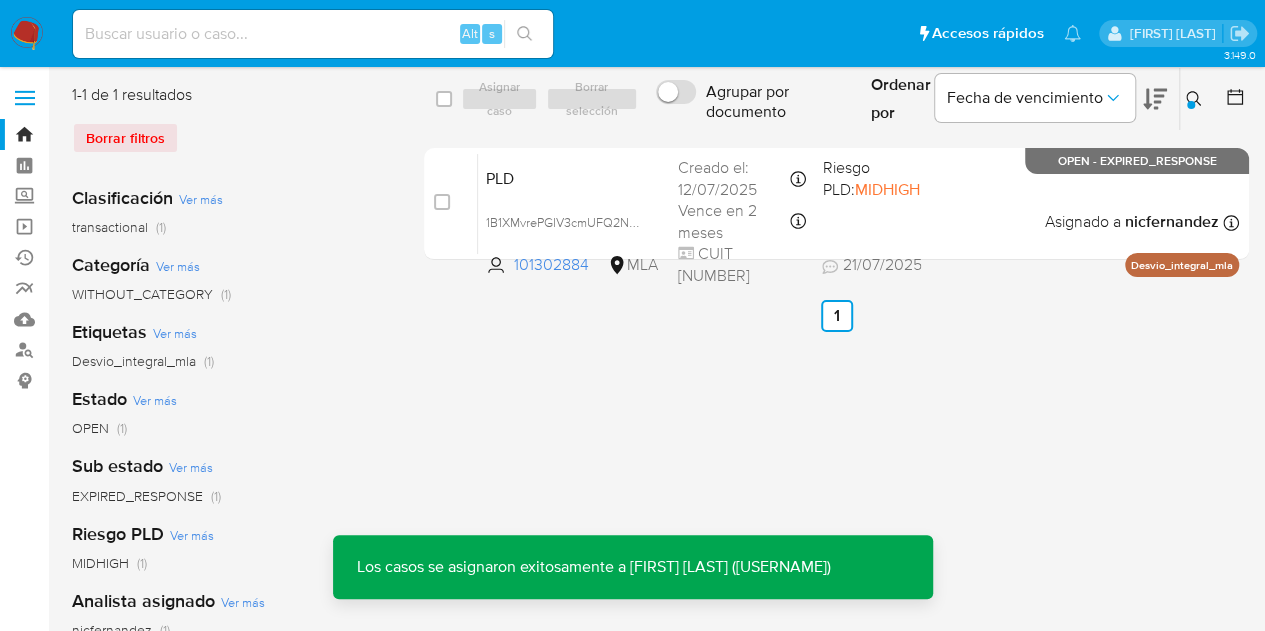 click on "PLD" at bounding box center [574, 177] 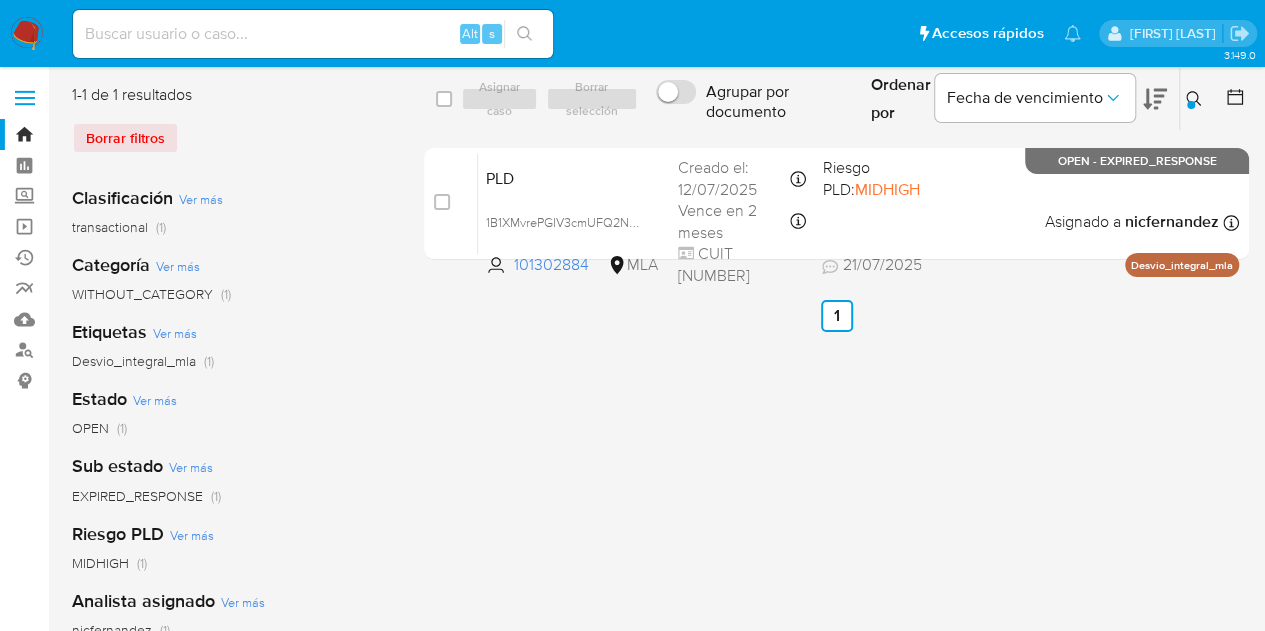 click 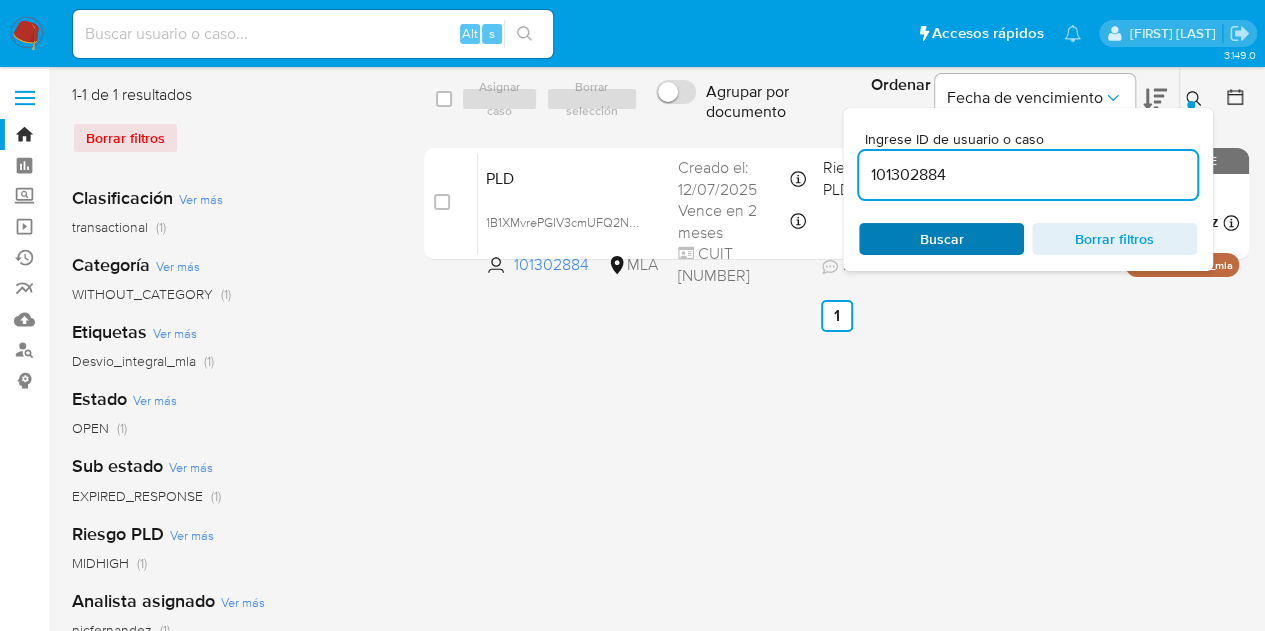 click on "Buscar" at bounding box center (941, 239) 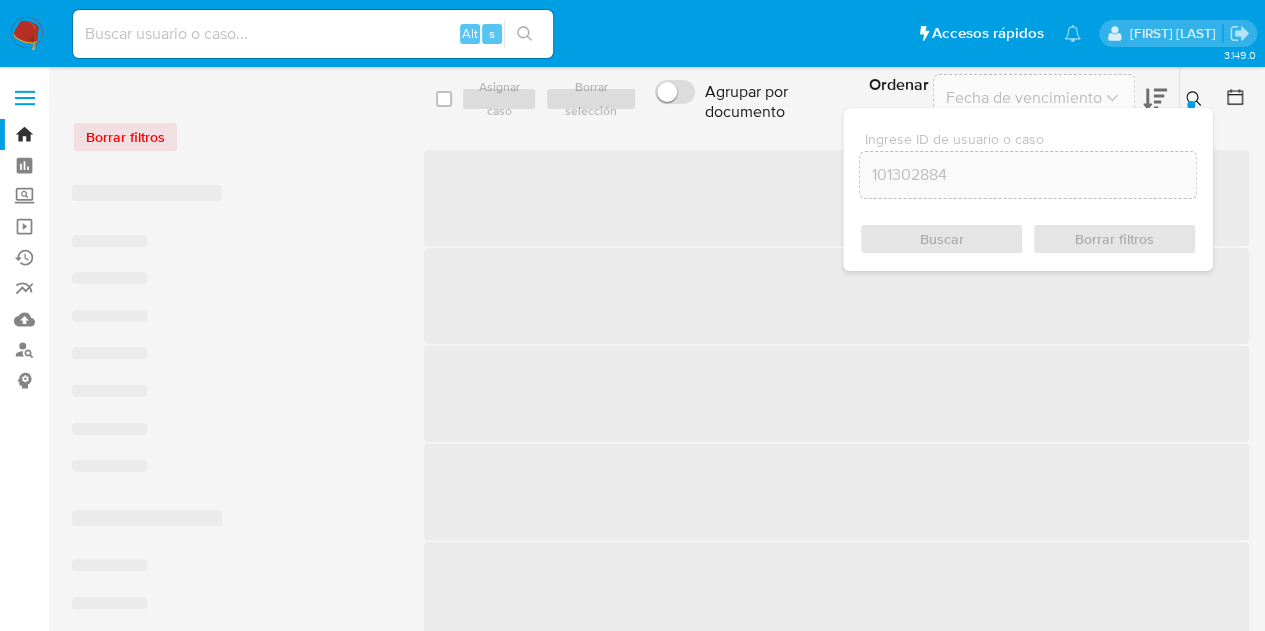 click 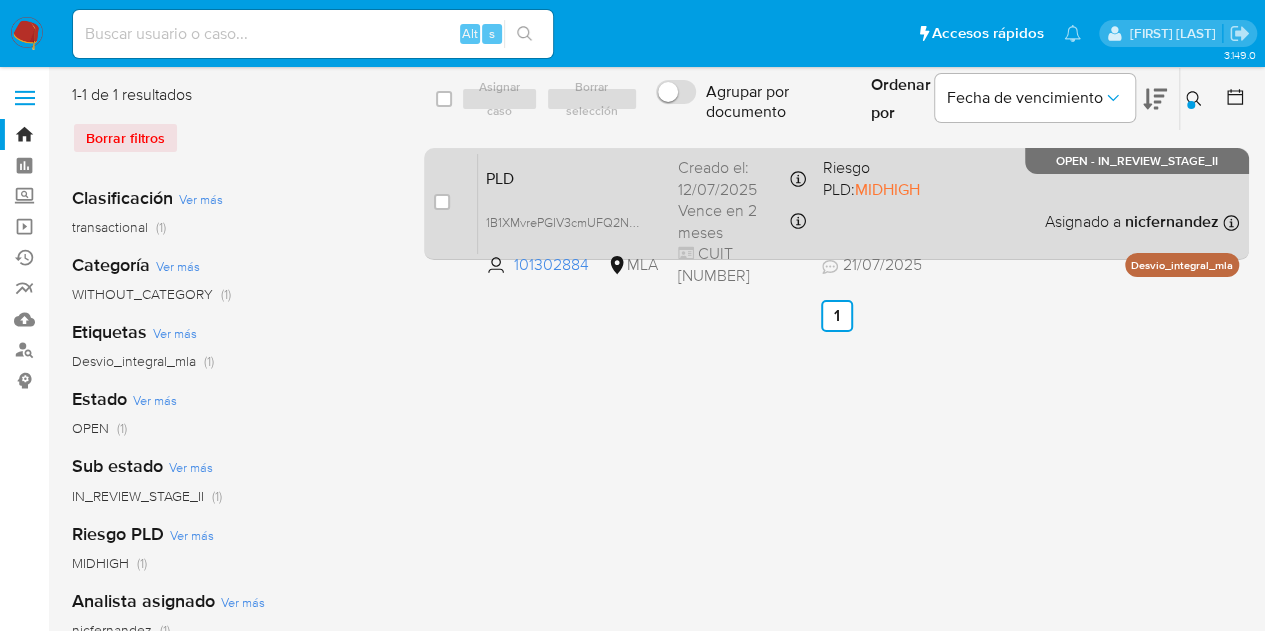 click on "PLD 1B1XMvrePGIV3cmUFQ2NGpLo 101302884 MLA Riesgo PLD:  MIDHIGH Creado el: 12/07/2025   Creado el: 12/07/2025 03:12:55 Vence en 2 meses   Vence el 10/10/2025 03:12:56 CUIT   20934819692 21/07/2025   21/07/2025 22:58 Asignado a   nicfernandez   Asignado el: 17/07/2025 16:33:56 Desvio_integral_mla OPEN - IN_REVIEW_STAGE_II" at bounding box center [858, 203] 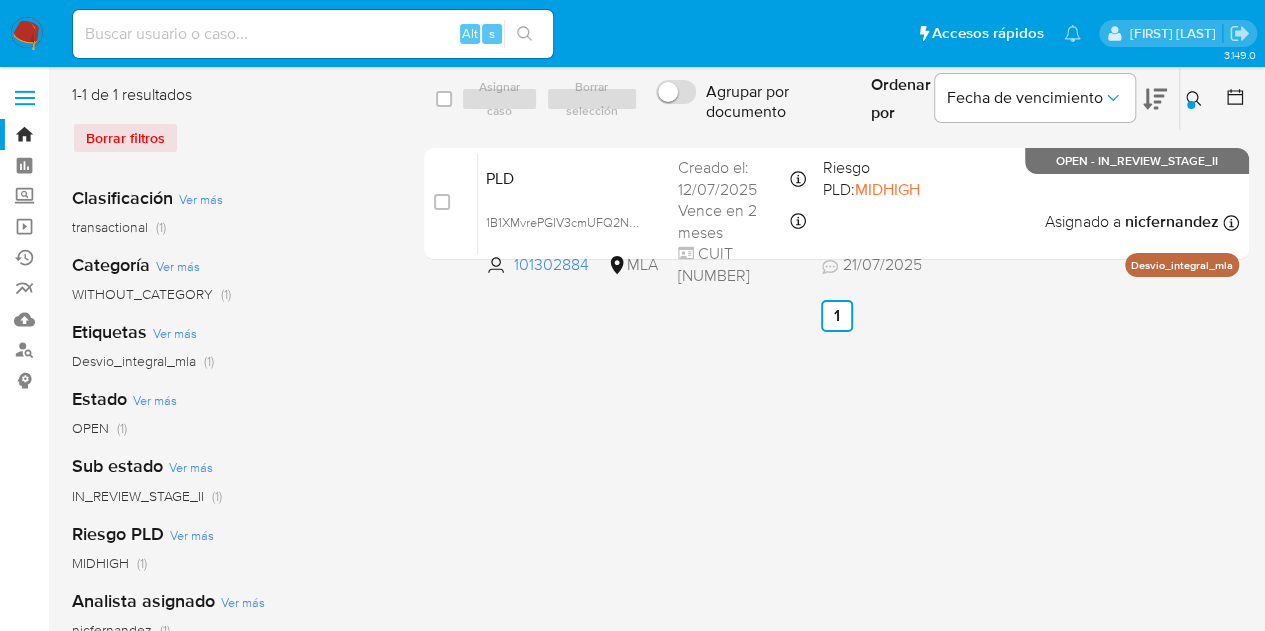 click 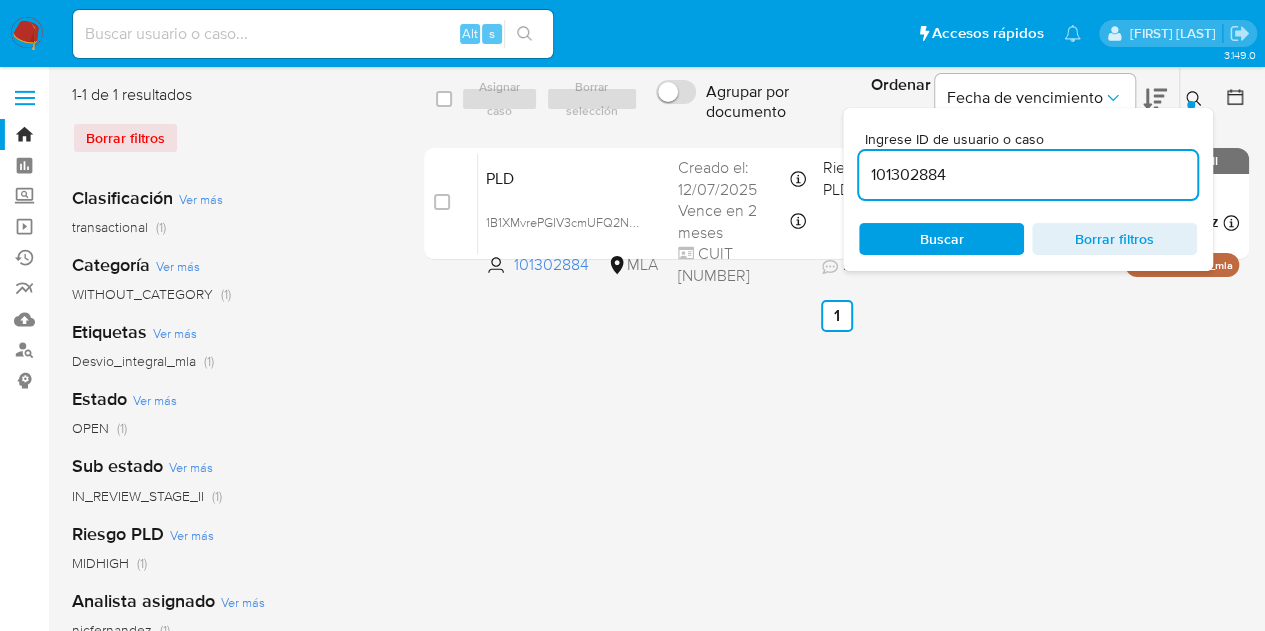 drag, startPoint x: 986, startPoint y: 175, endPoint x: 692, endPoint y: 123, distance: 298.56323 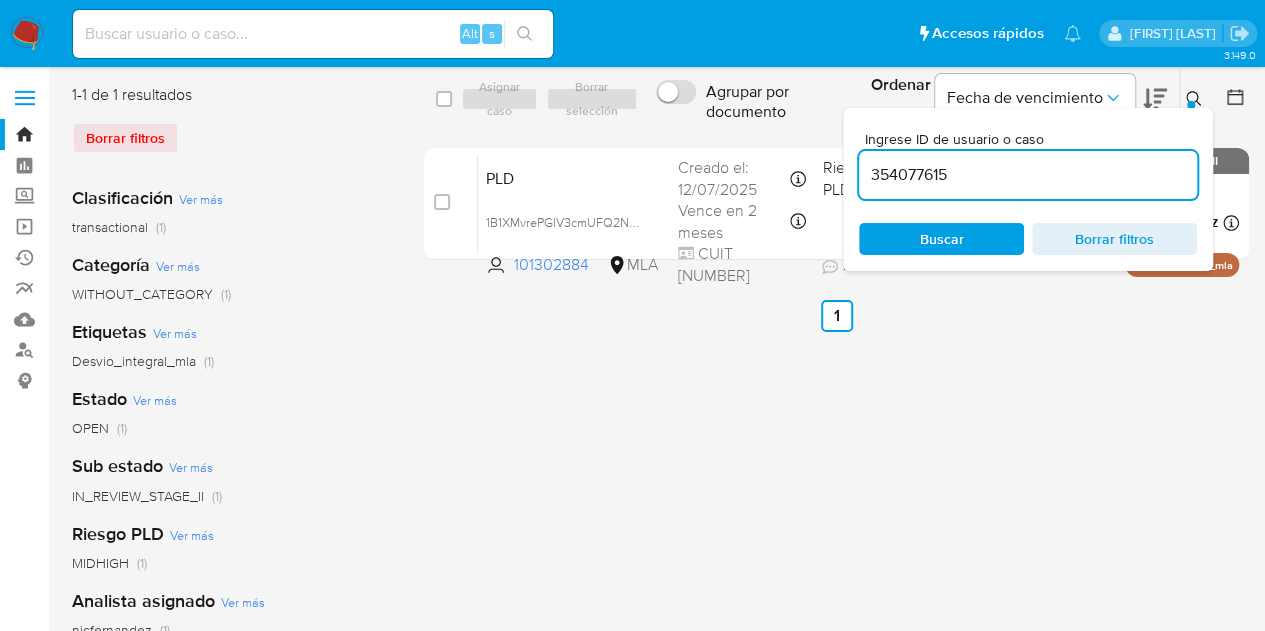 type on "354077615" 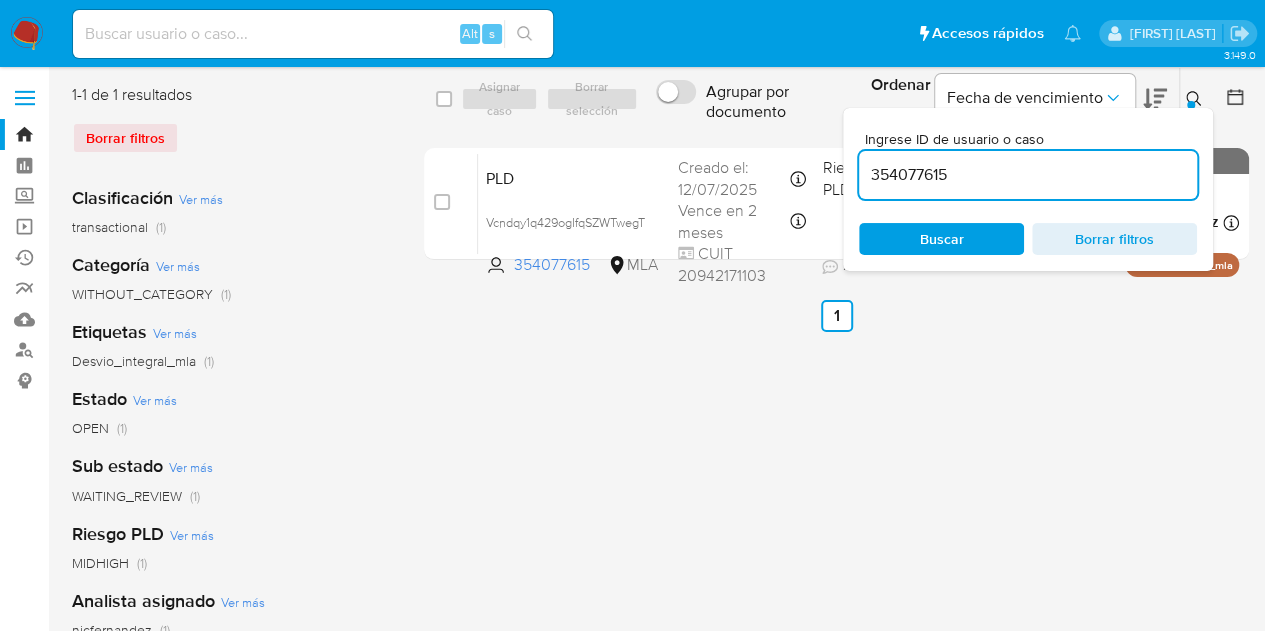 click 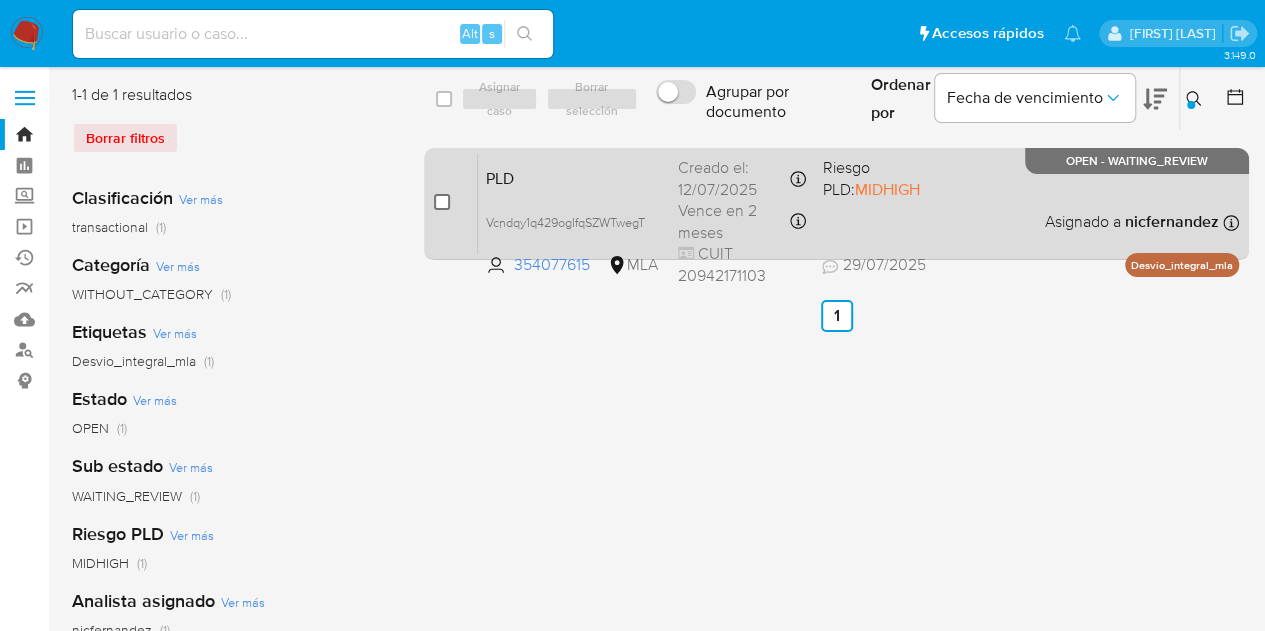 click at bounding box center (442, 202) 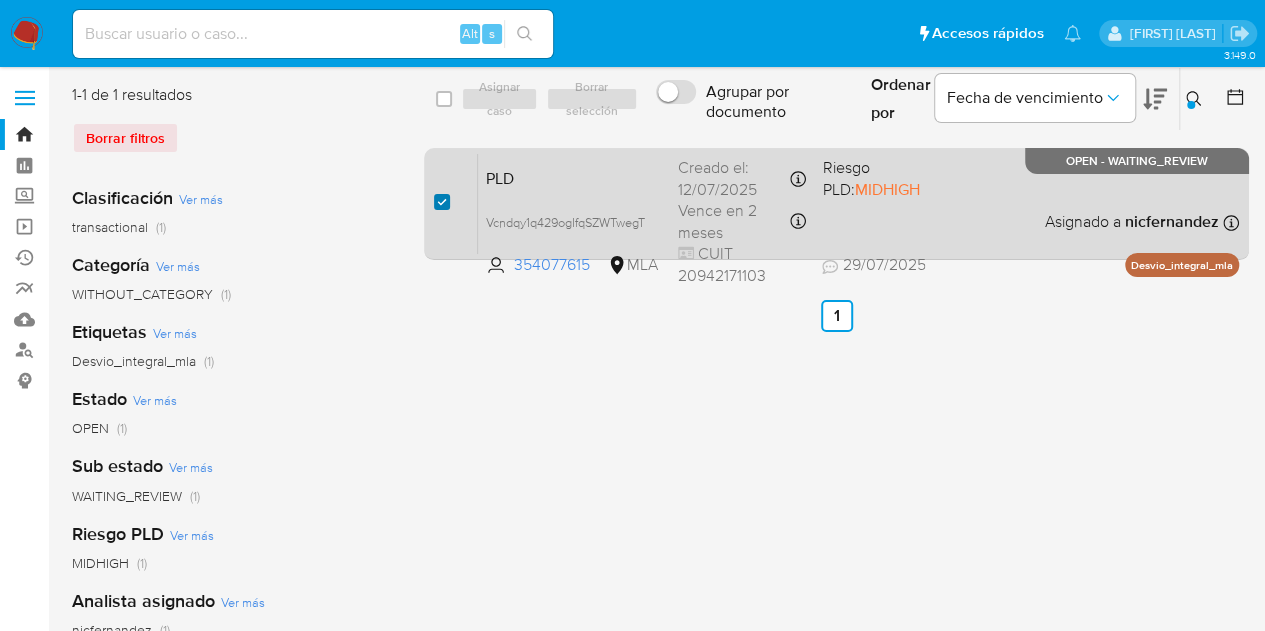 checkbox on "true" 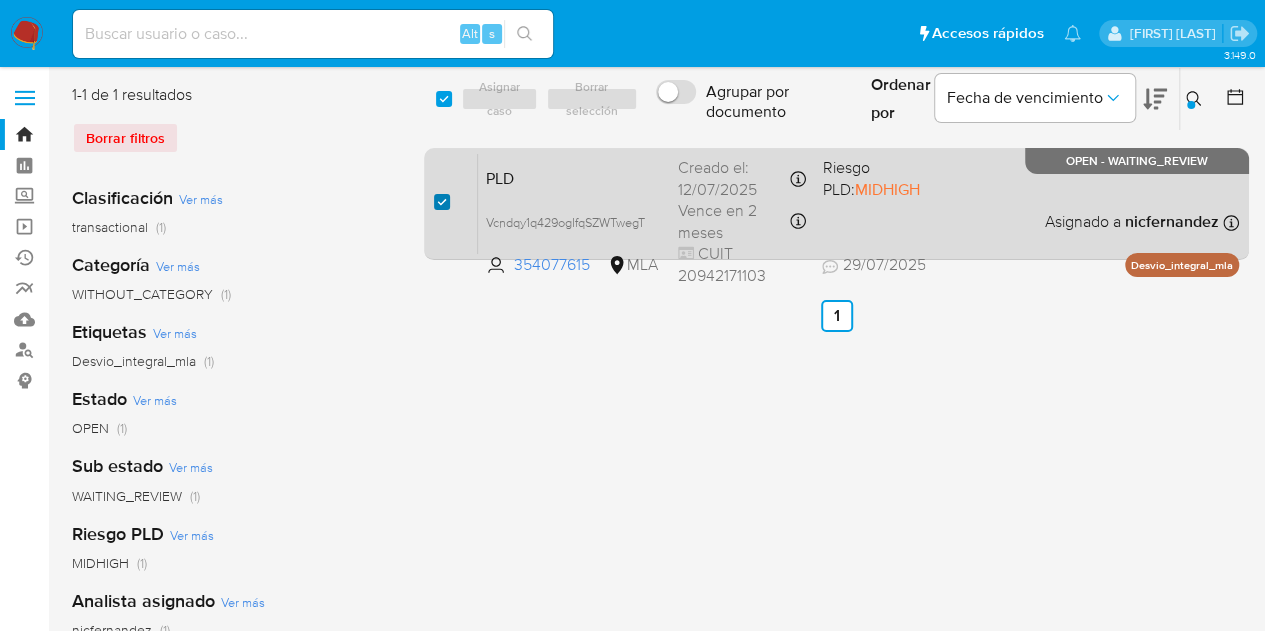 checkbox on "true" 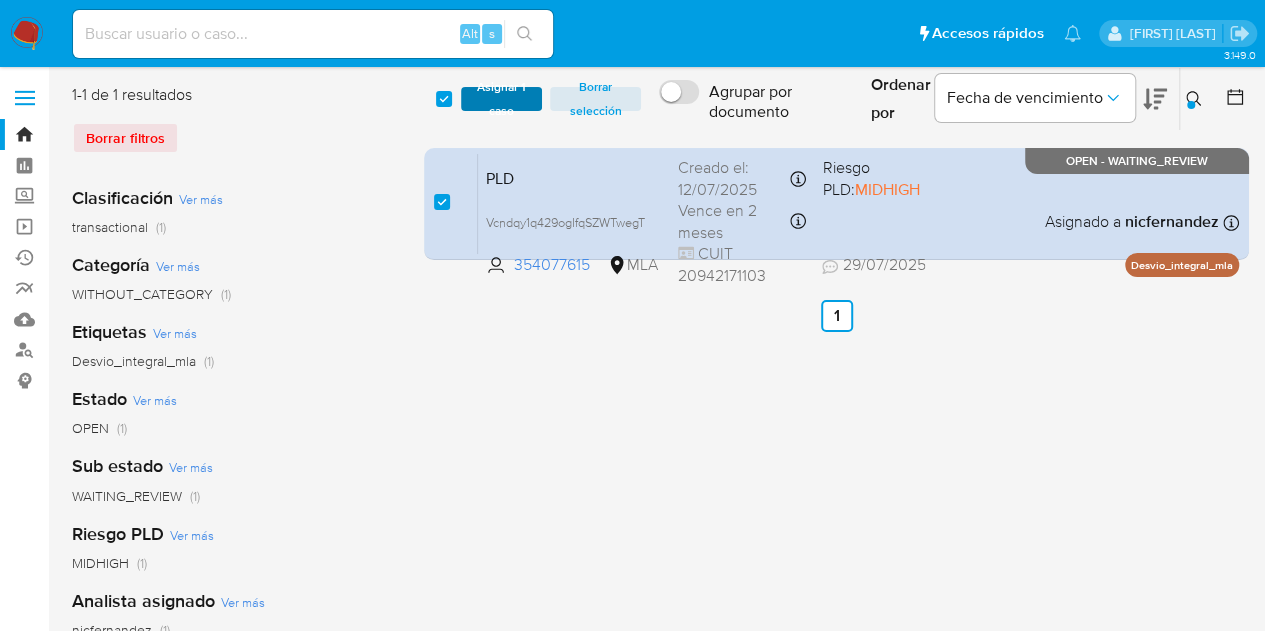 click on "Asignar 1 caso" at bounding box center (502, 99) 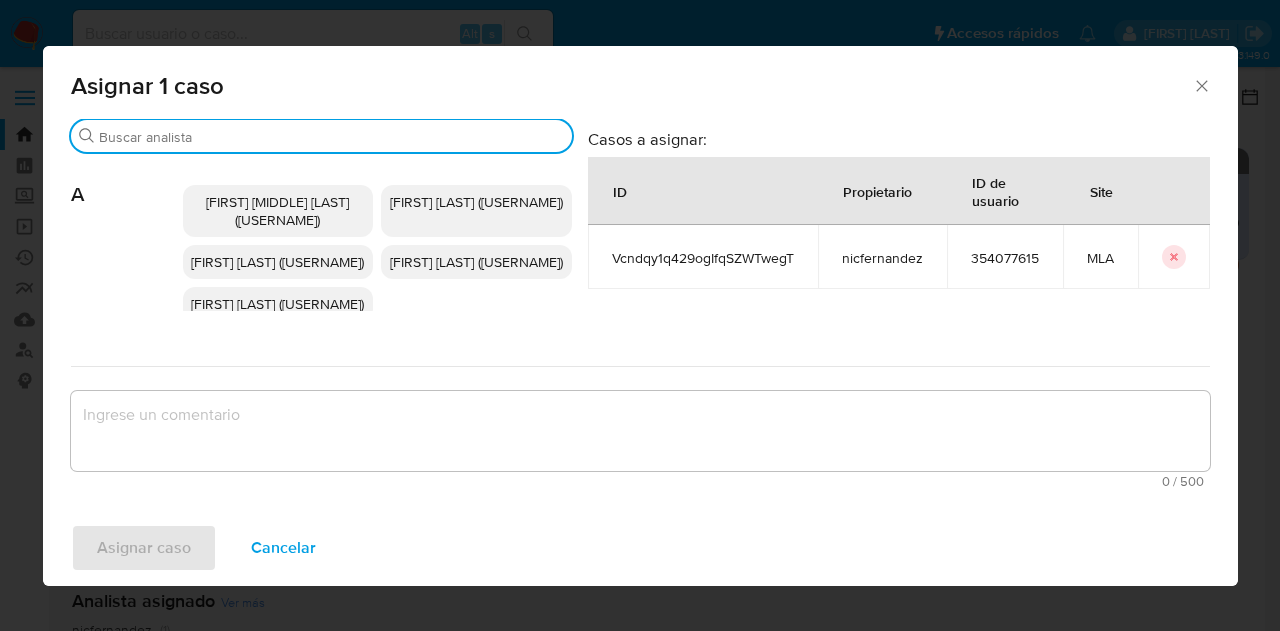 click on "Buscar" at bounding box center [331, 137] 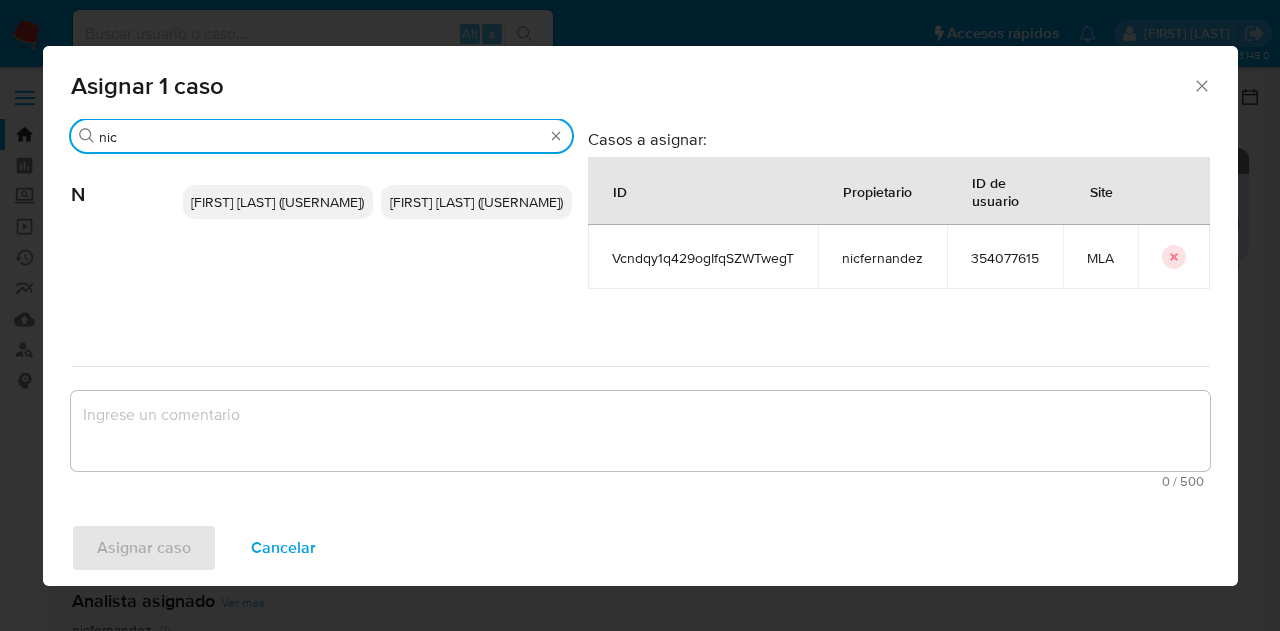 type on "nic" 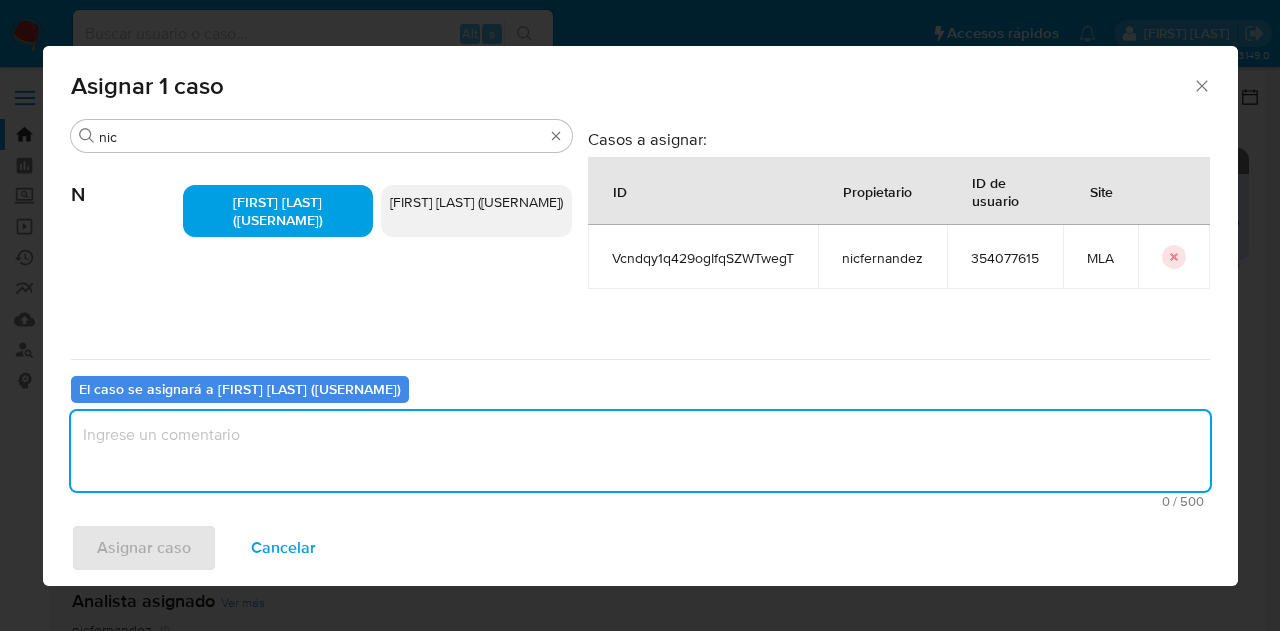 click at bounding box center [640, 451] 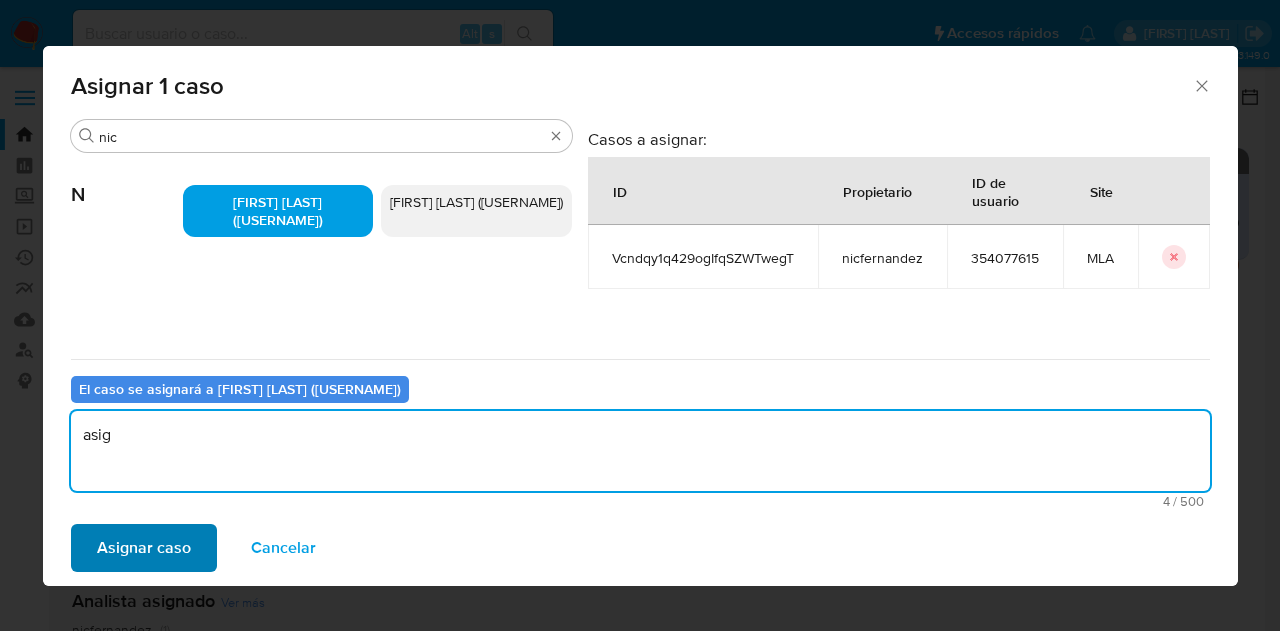type on "asig" 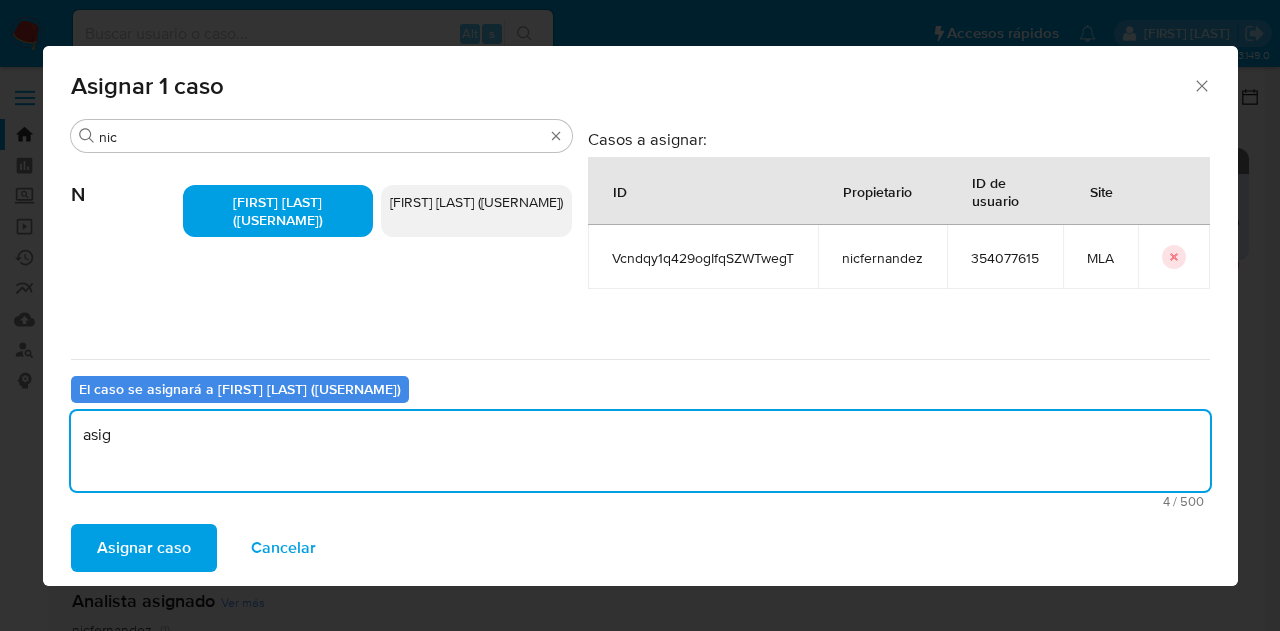 click on "Asignar caso" at bounding box center [144, 548] 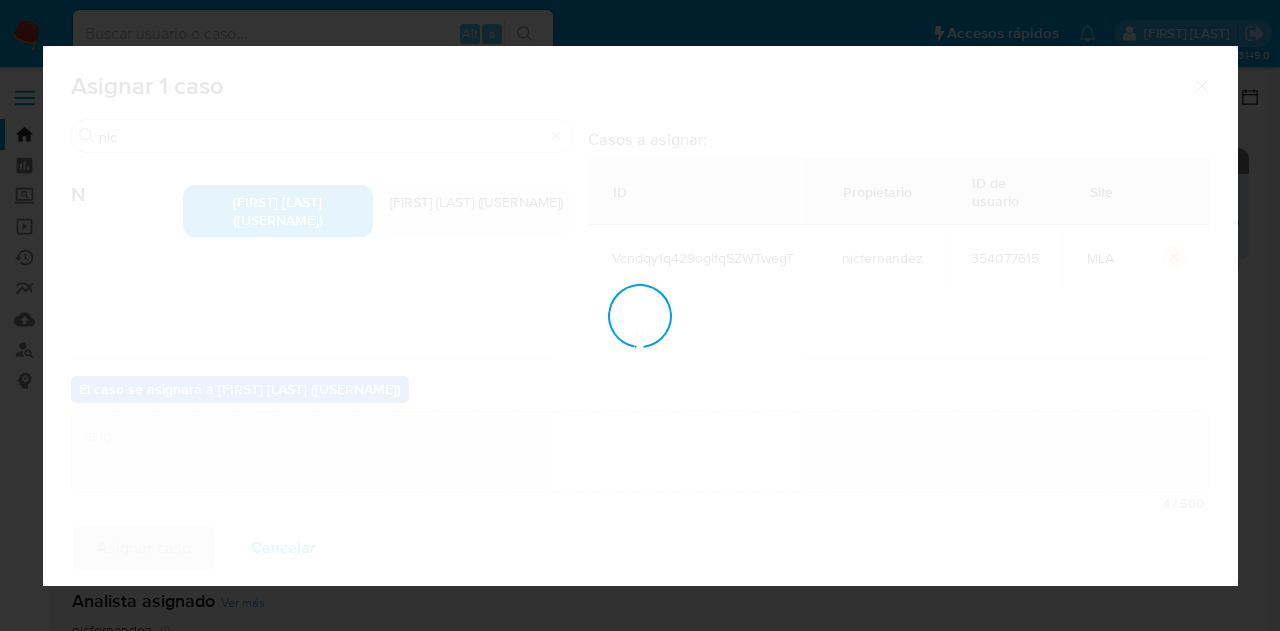 type 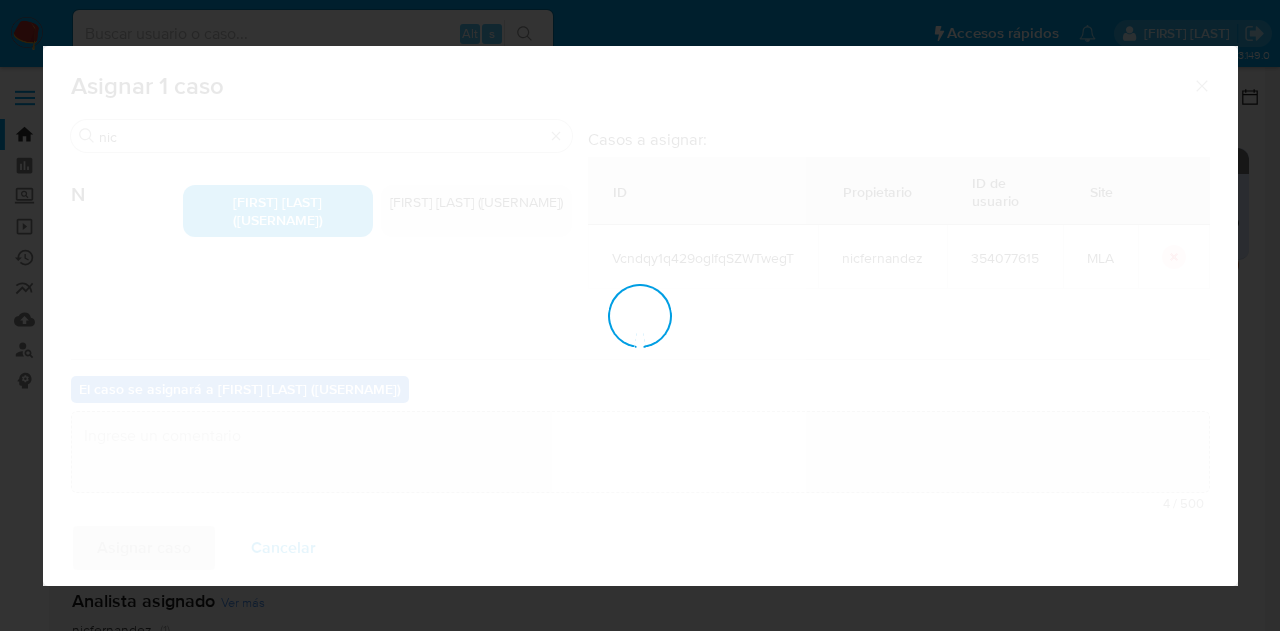 checkbox on "false" 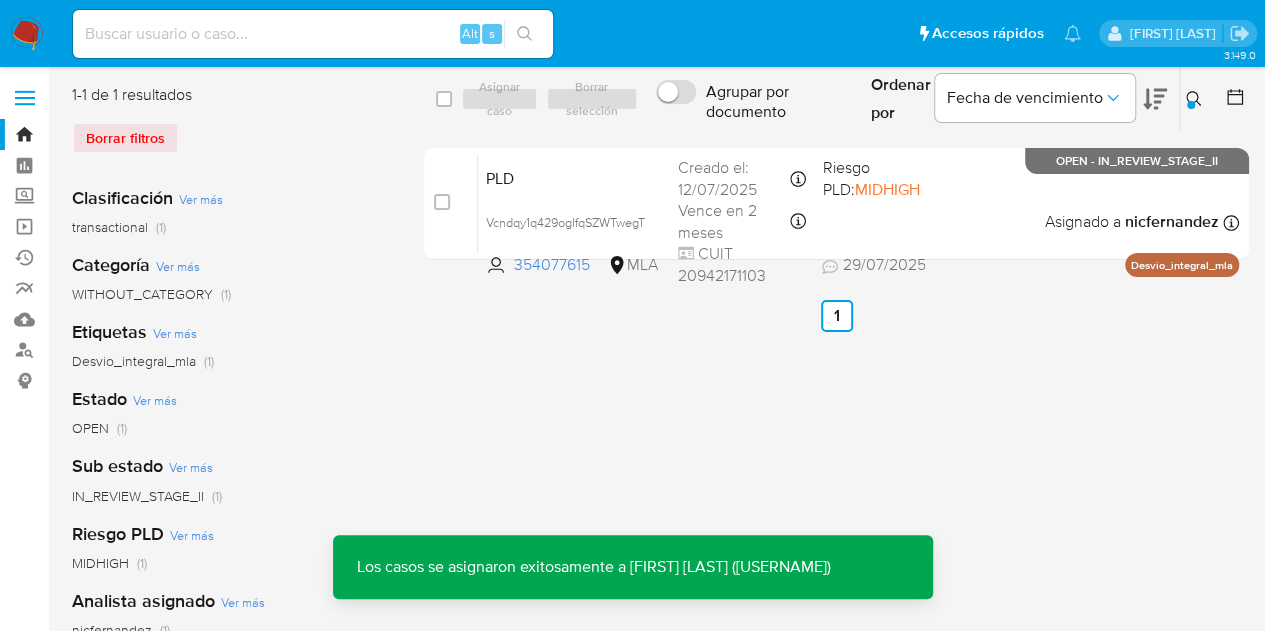 click on "PLD" at bounding box center [574, 177] 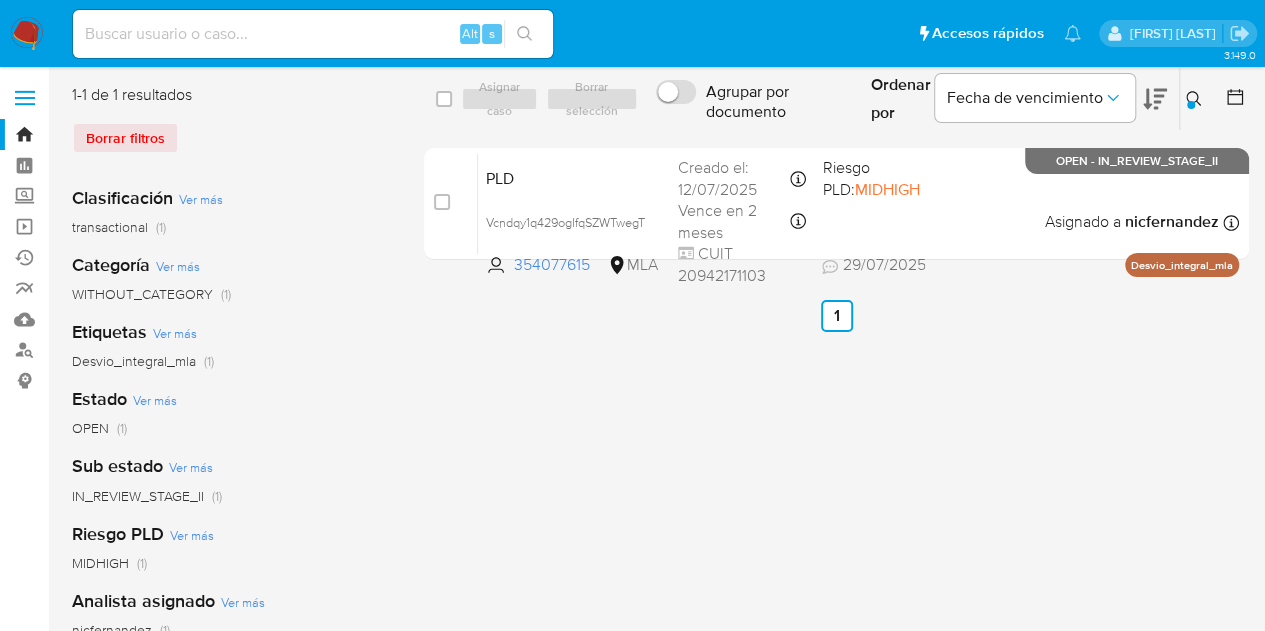 click 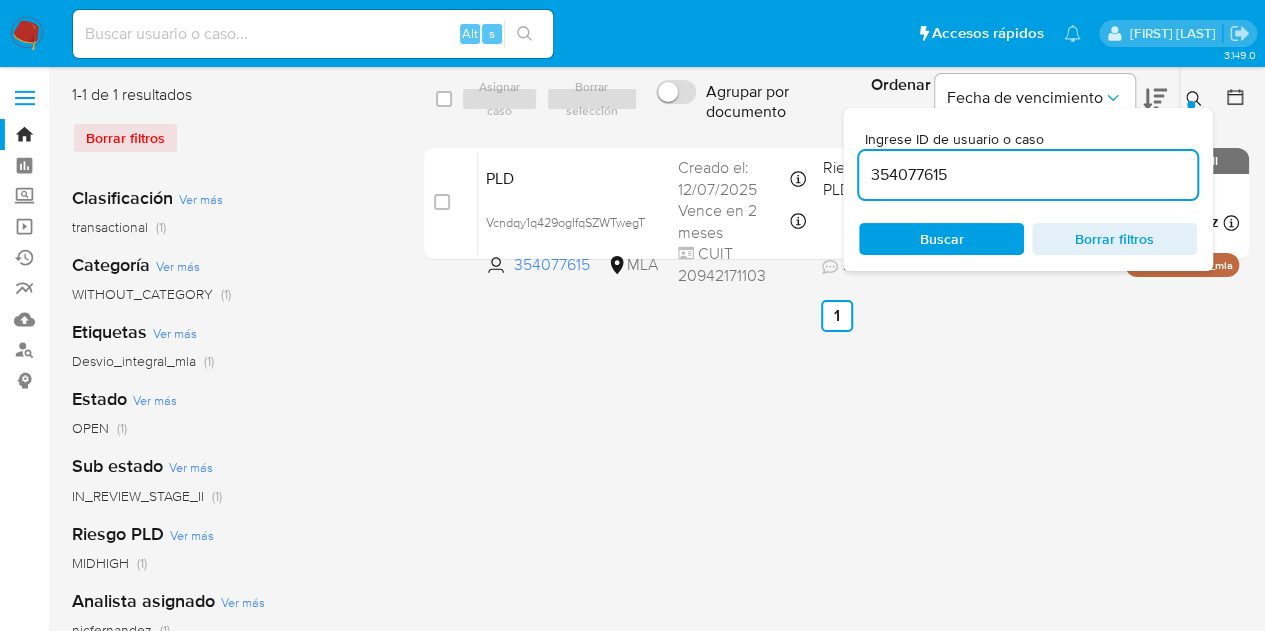 drag, startPoint x: 942, startPoint y: 159, endPoint x: 884, endPoint y: 139, distance: 61.351448 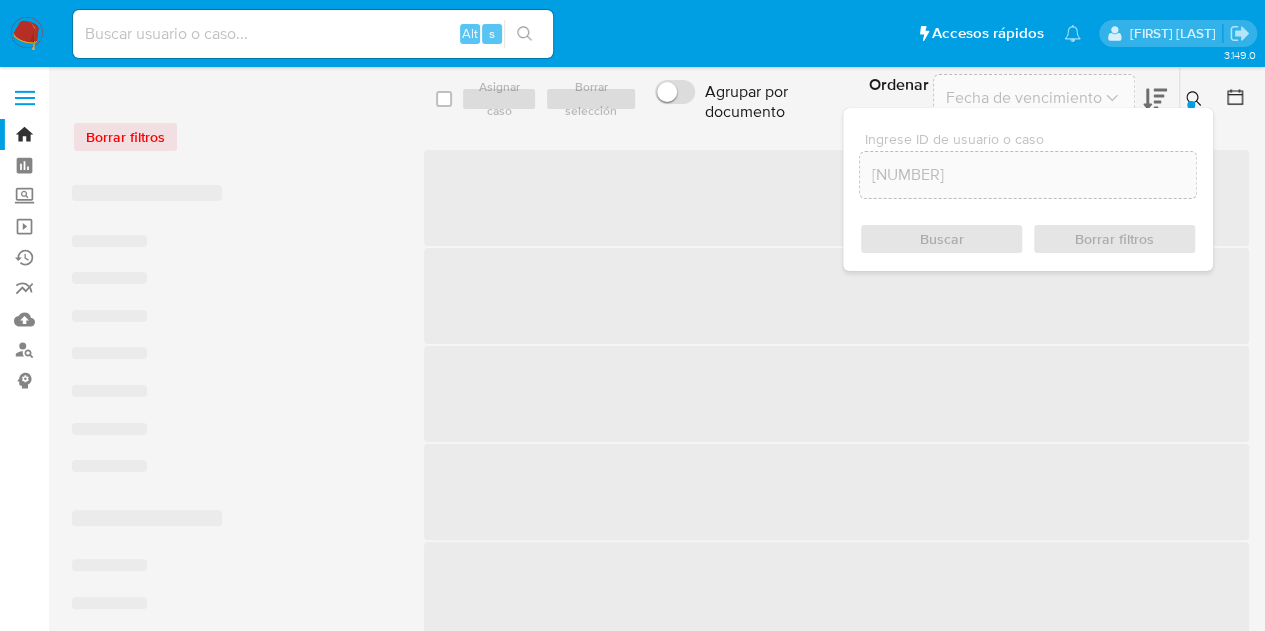 click 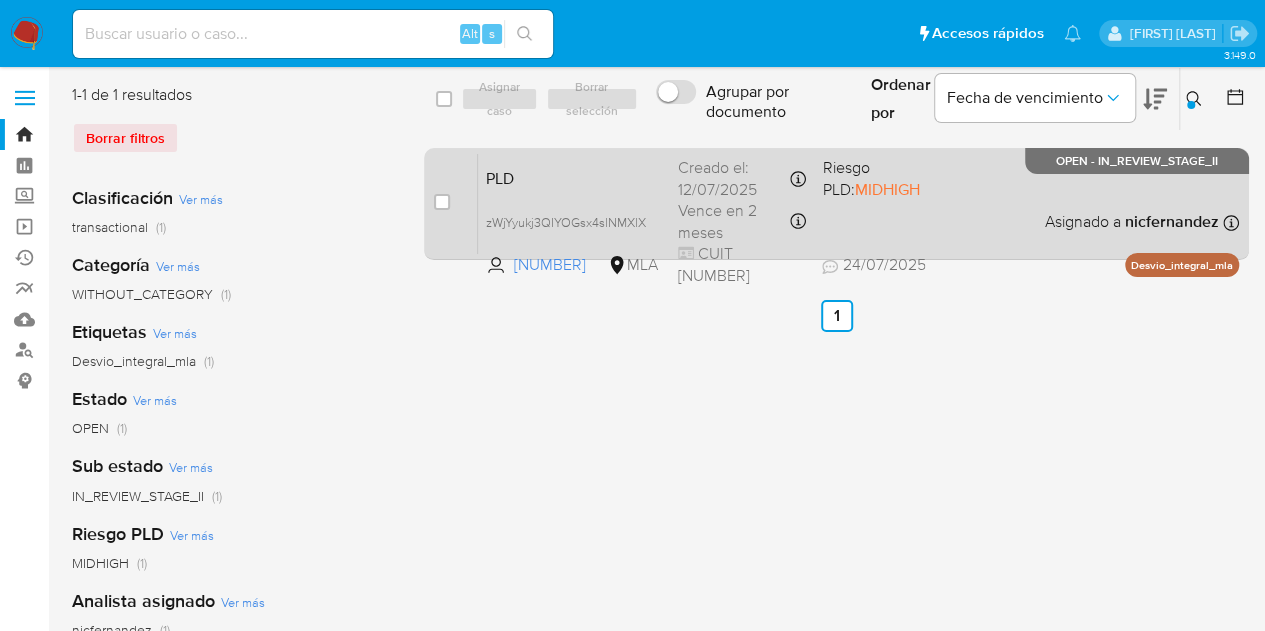 click on "PLD" at bounding box center (574, 177) 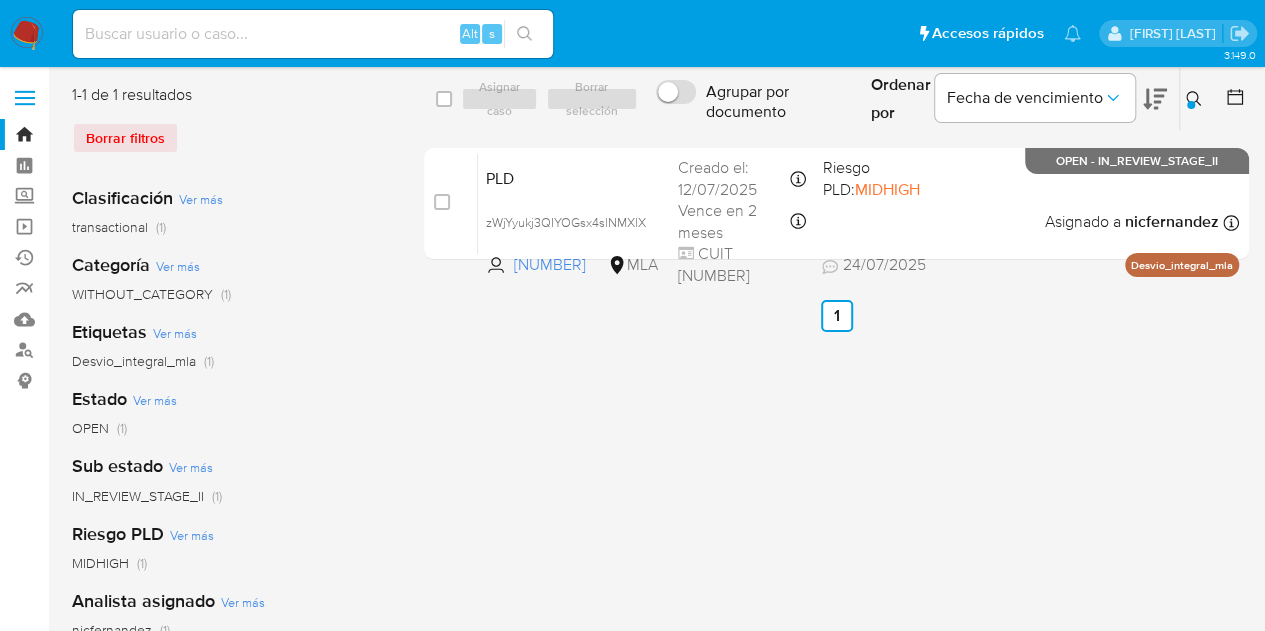 click 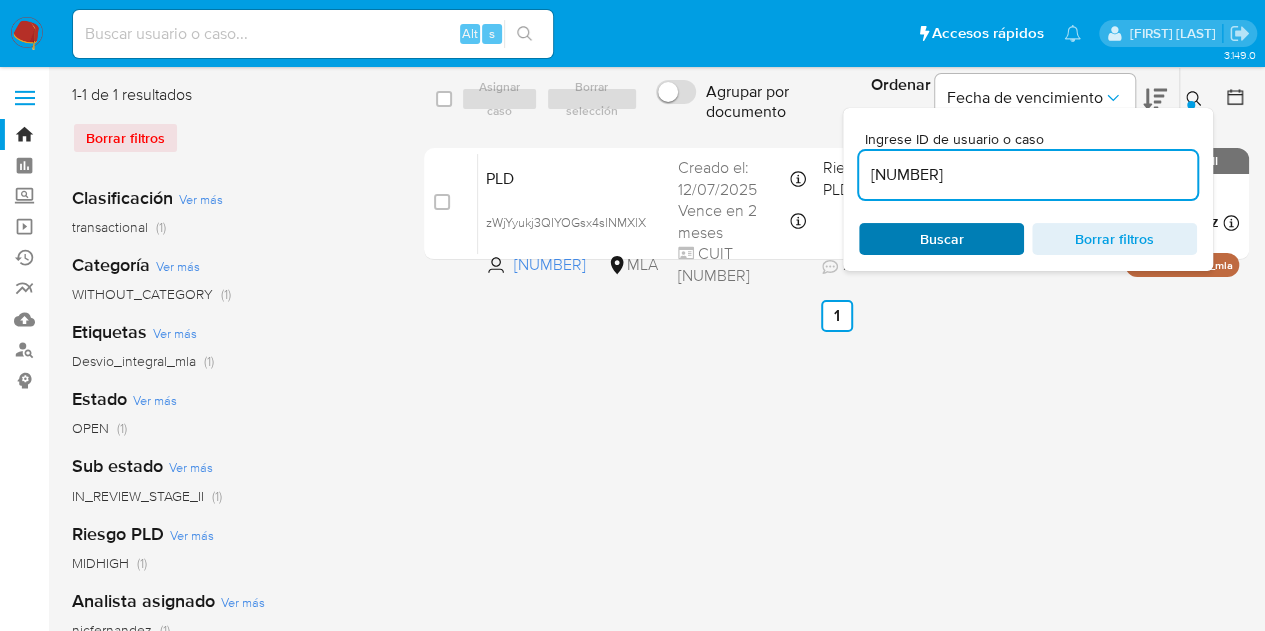 click on "Buscar" at bounding box center (941, 239) 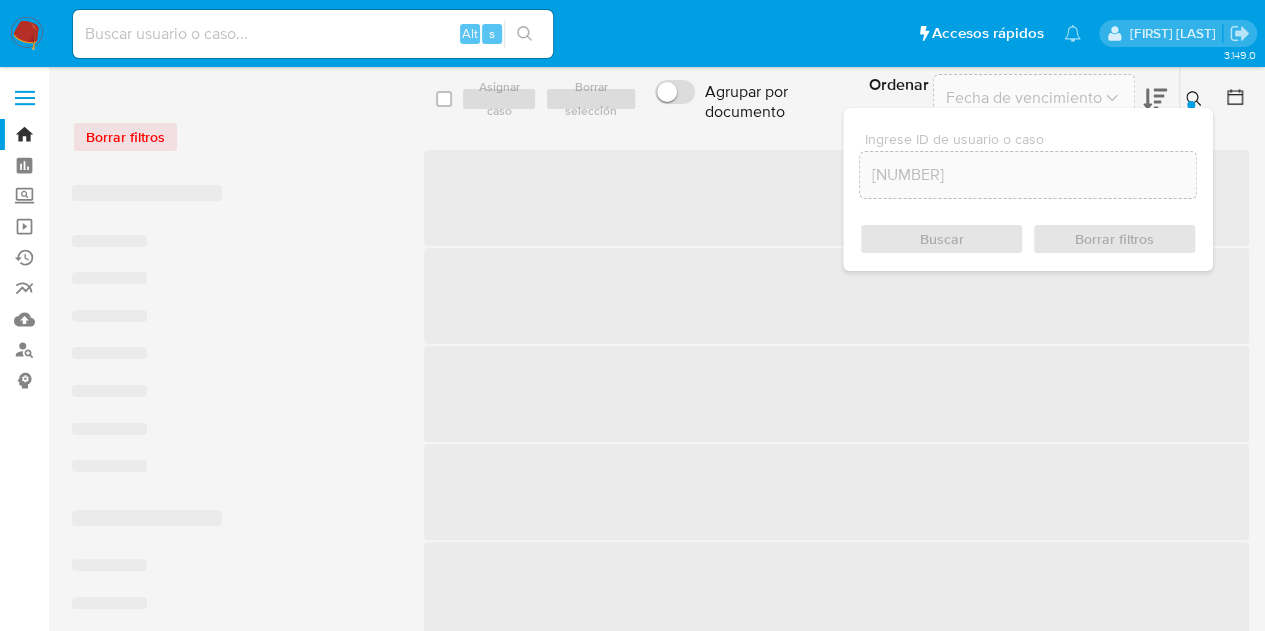 click at bounding box center (1191, 105) 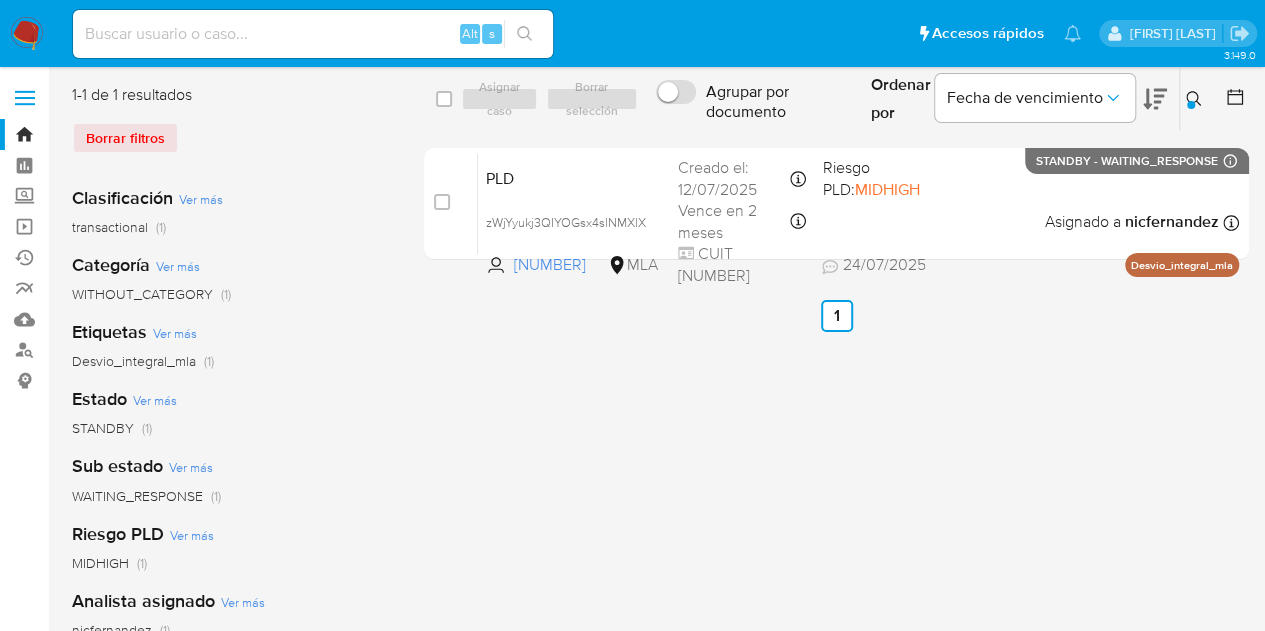 click 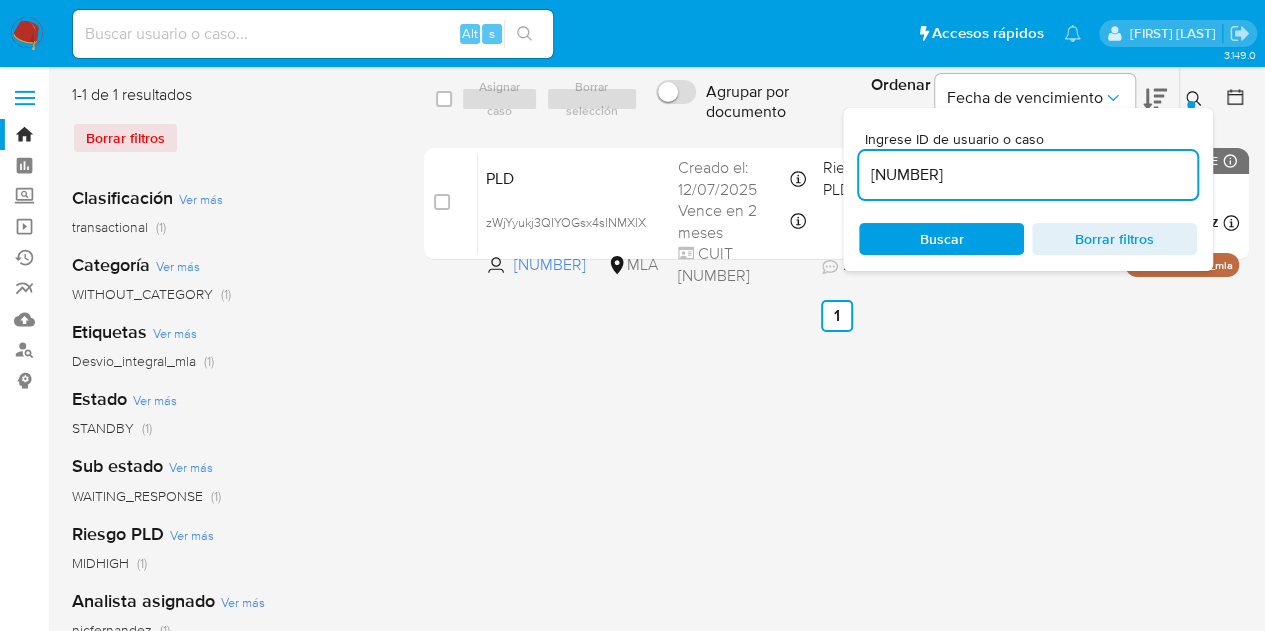 drag, startPoint x: 1035, startPoint y: 180, endPoint x: 701, endPoint y: 107, distance: 341.8845 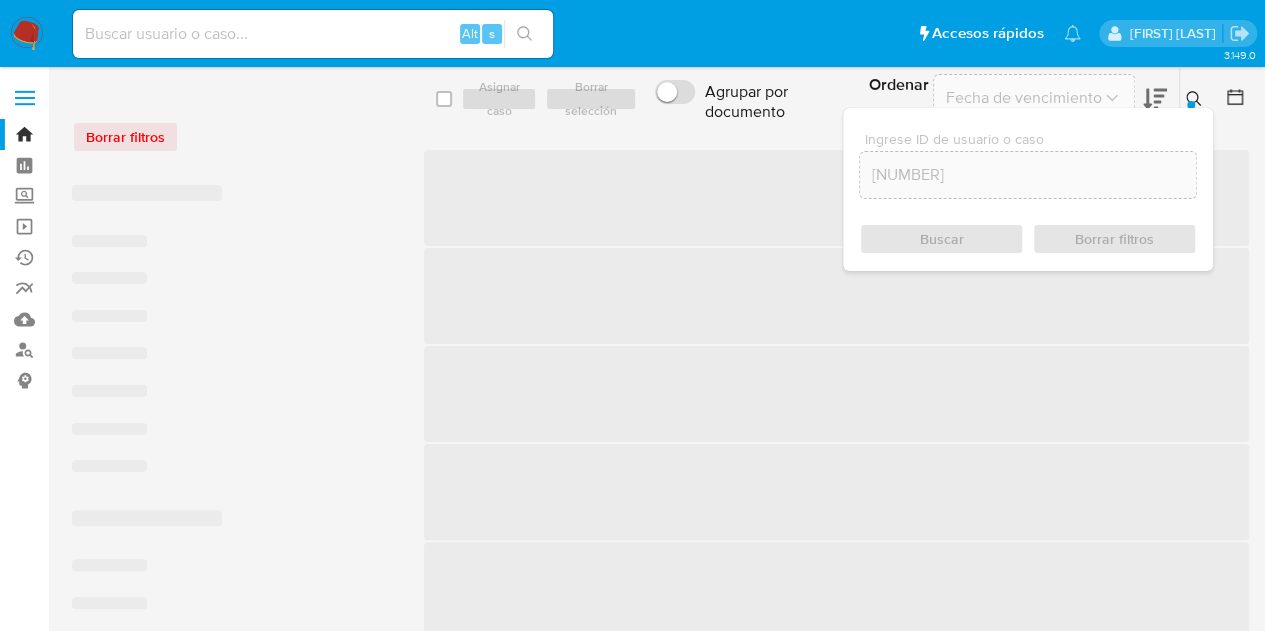 click at bounding box center [1191, 105] 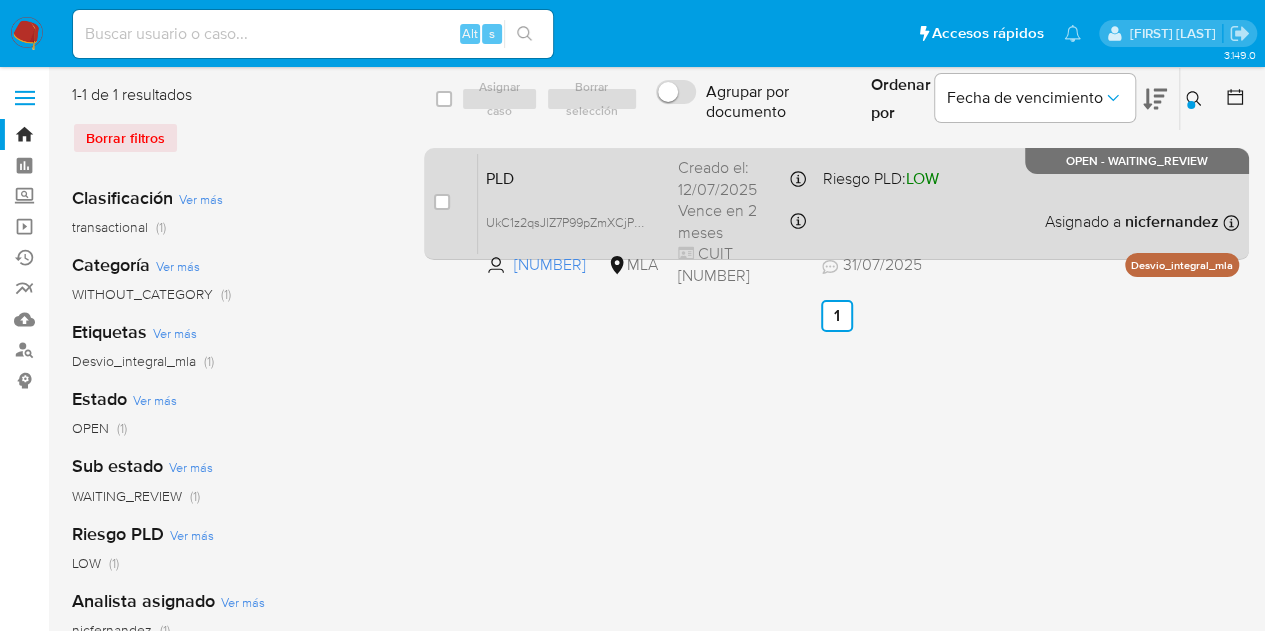click on "case-item-checkbox   No es posible asignar el caso PLD UkC1z2qsJlZ7P99pZmXCjPEW 188138168 MLA Riesgo PLD:  LOW Creado el: 12/07/2025   Creado el: 12/07/2025 03:13:49 Vence en 2 meses   Vence el 10/10/2025 03:13:49 CUIT   23307293129 31/07/2025   31/07/2025 12:04 Asignado a   nicfernandez   Asignado el: 17/07/2025 16:33:30 Desvio_integral_mla OPEN - WAITING_REVIEW" at bounding box center (836, 204) 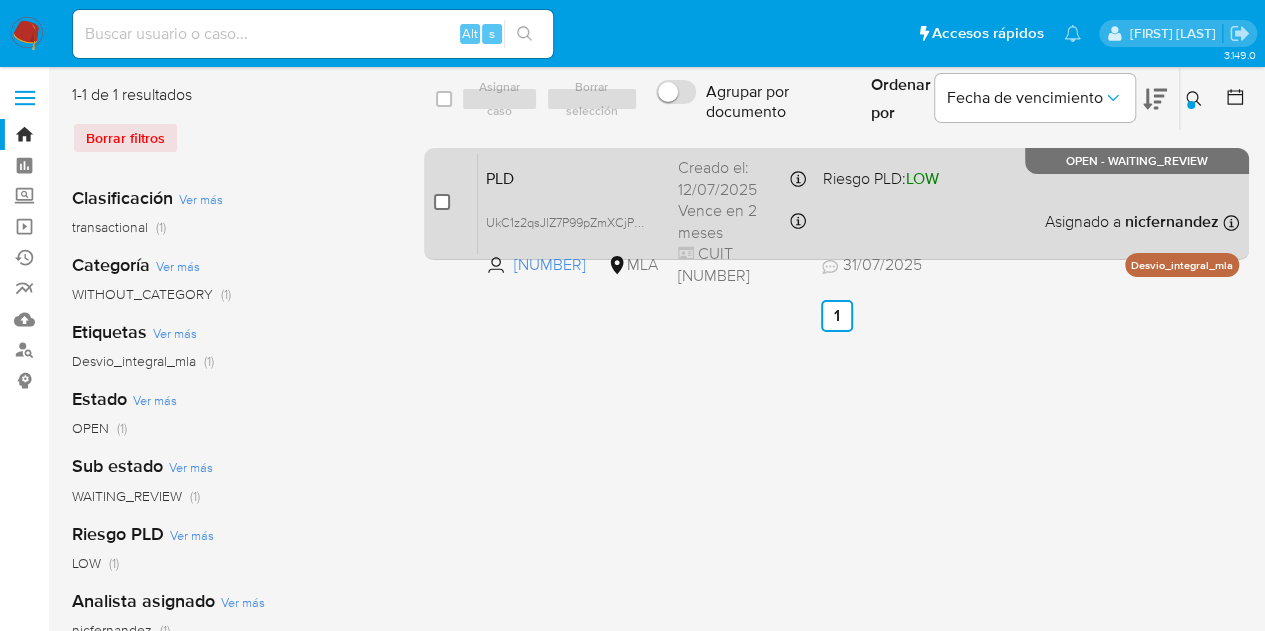 click at bounding box center (442, 202) 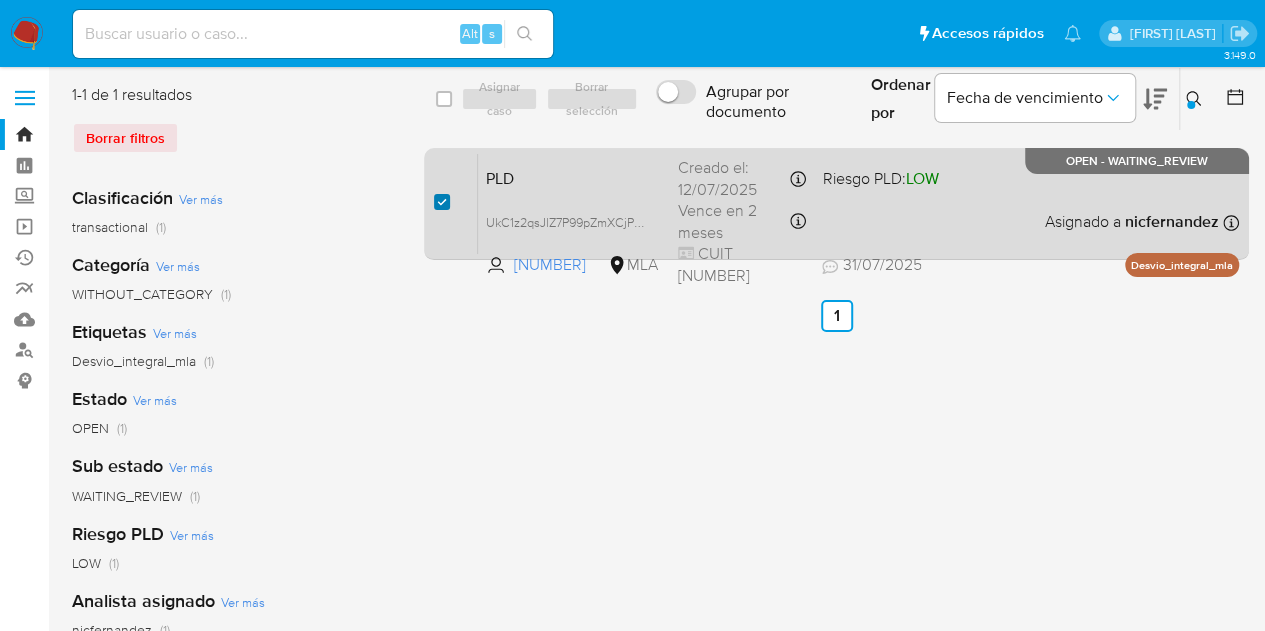 checkbox on "true" 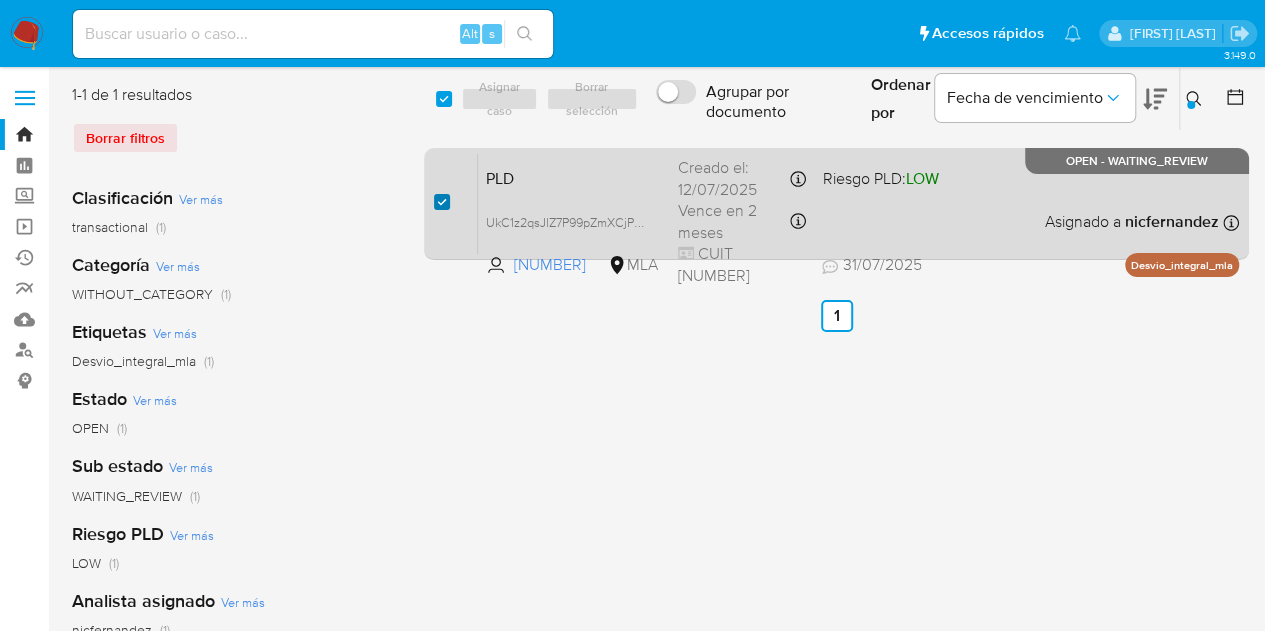 checkbox on "true" 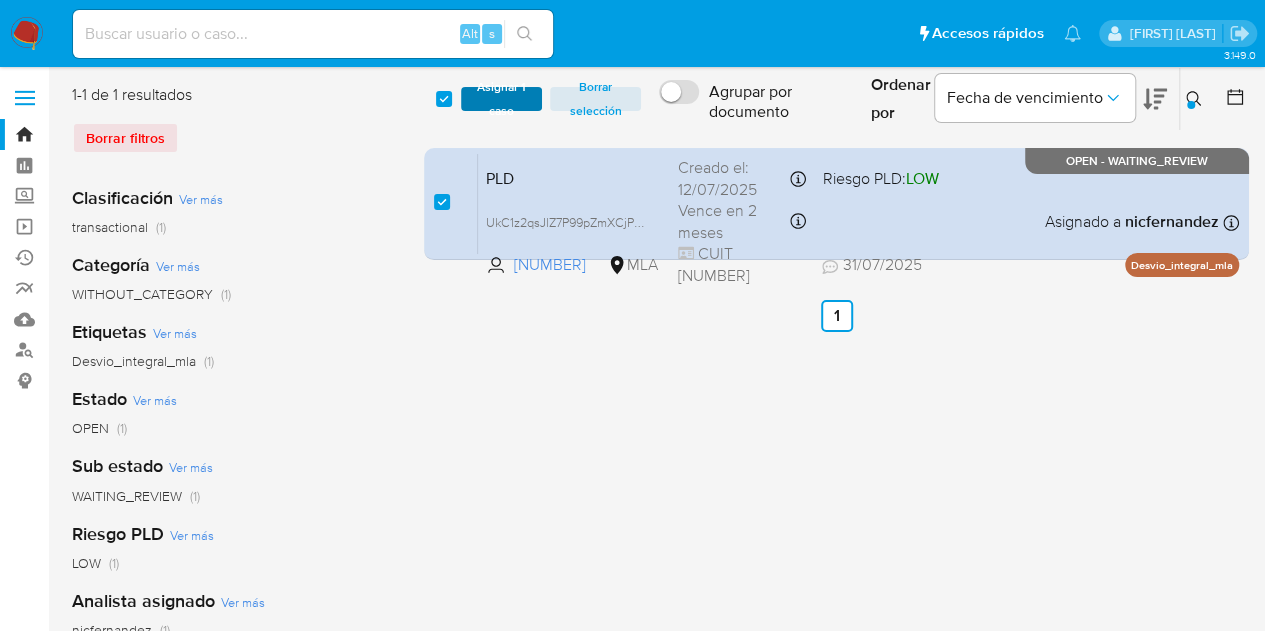 click on "Asignar 1 caso" at bounding box center (502, 99) 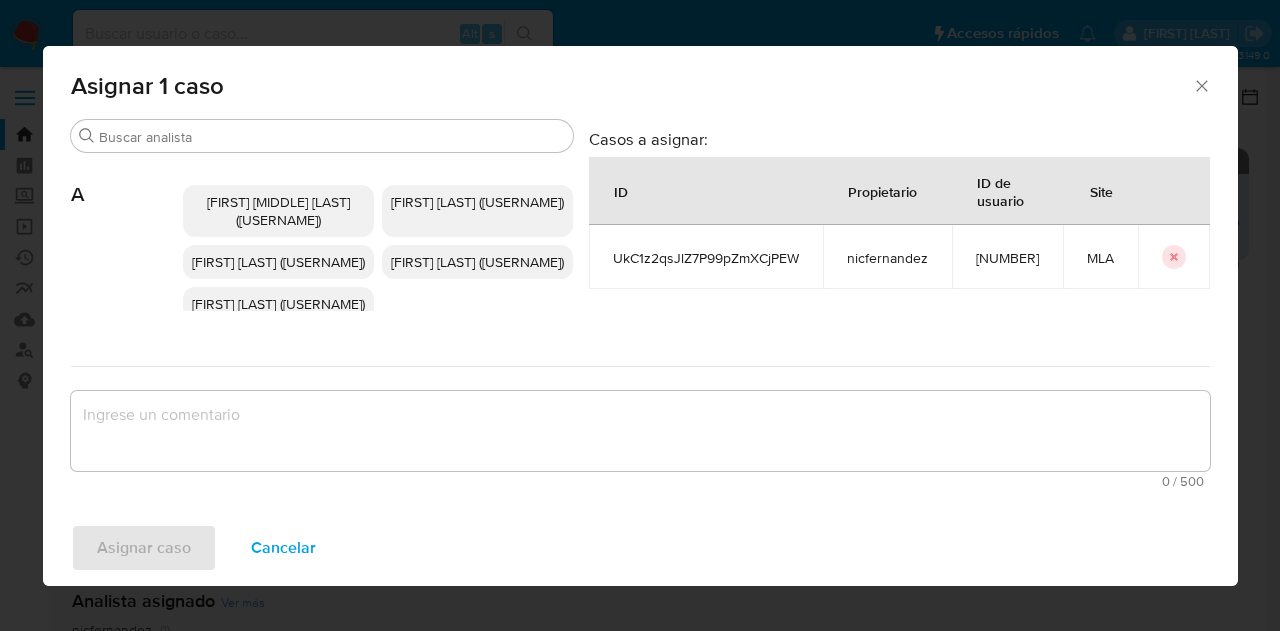 click on "Buscar" at bounding box center [332, 137] 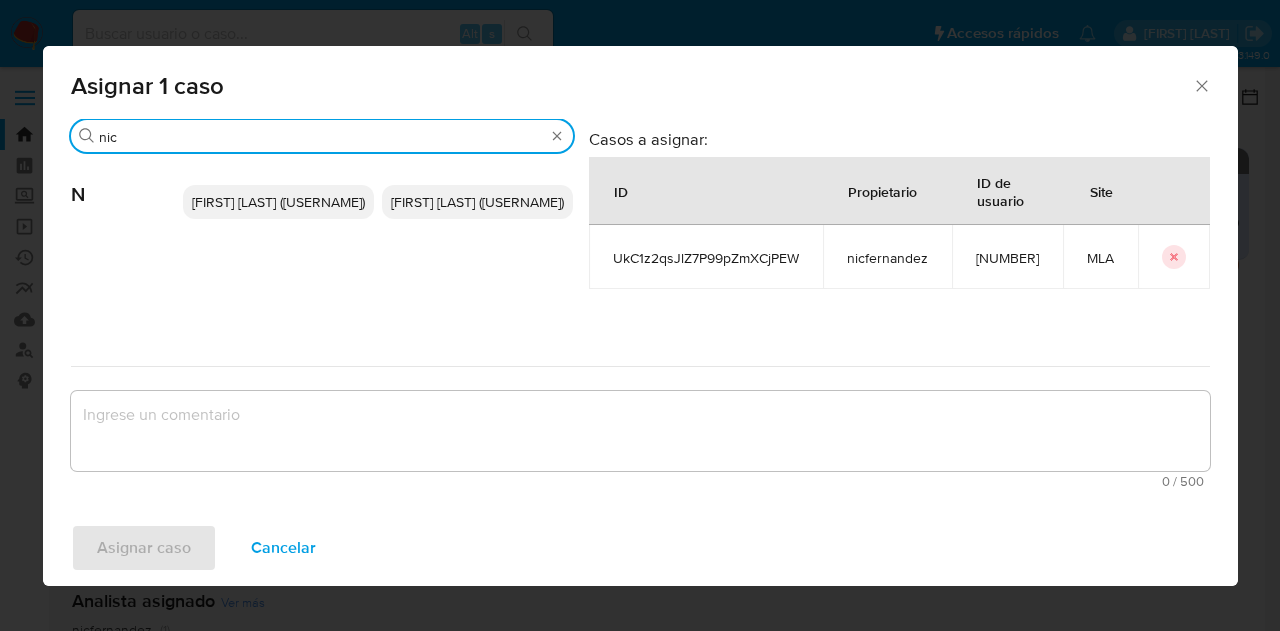 type on "nic" 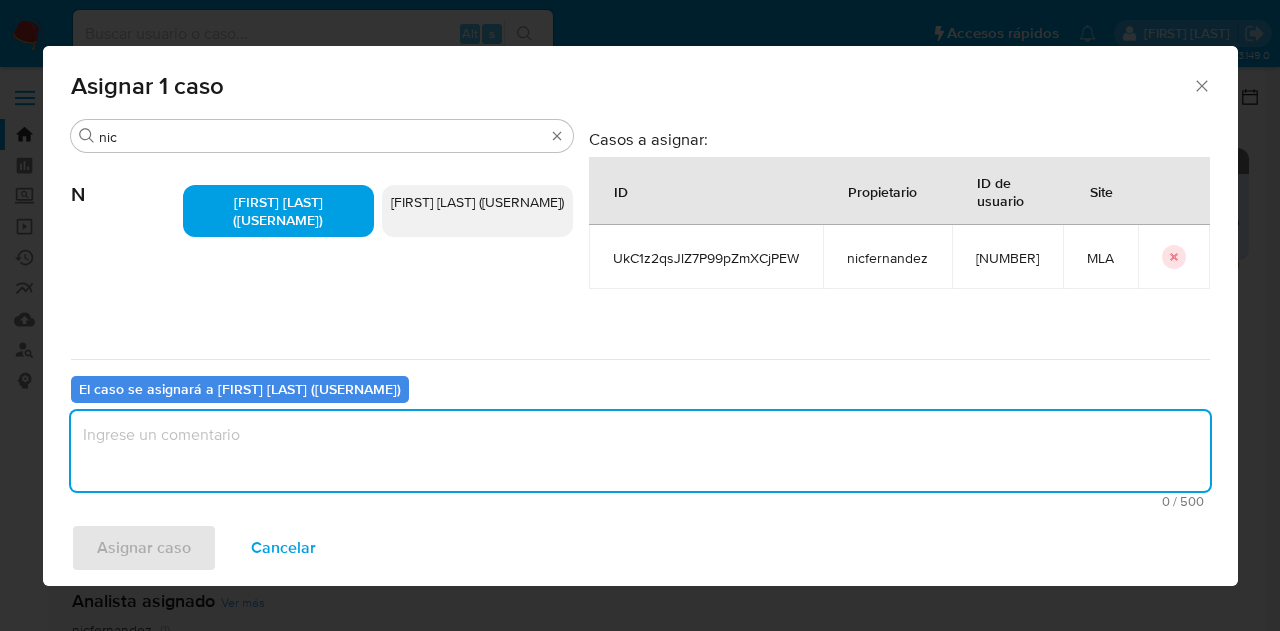 click at bounding box center (640, 451) 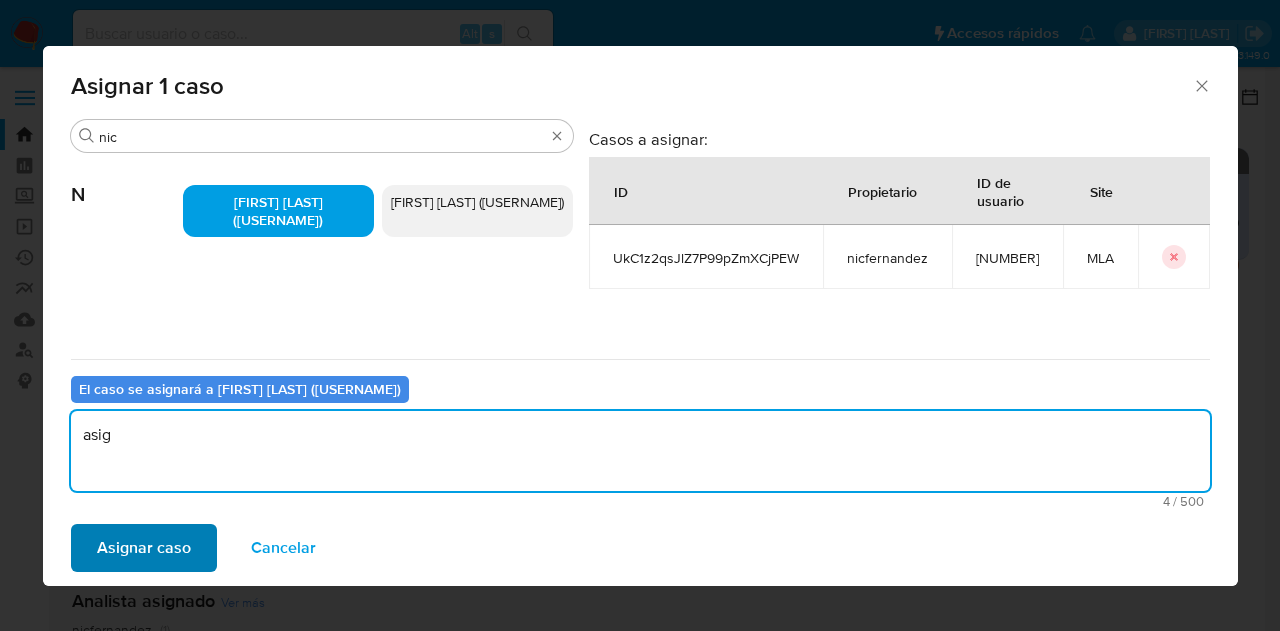 type on "asig" 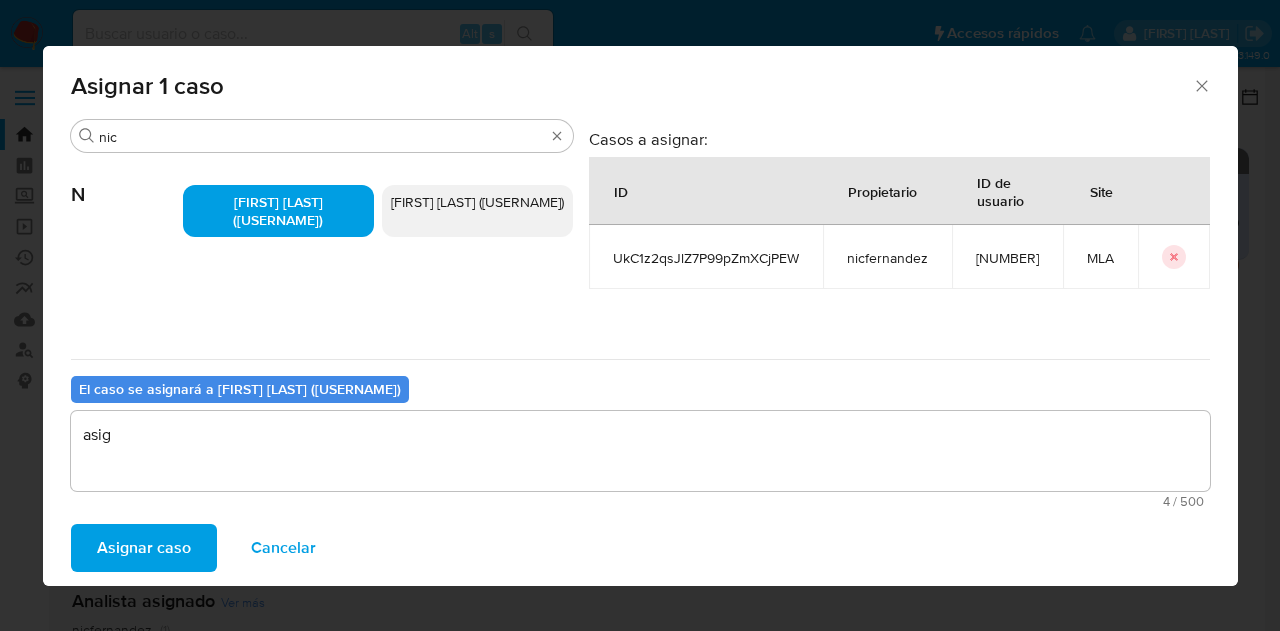 click on "Asignar caso" at bounding box center (144, 548) 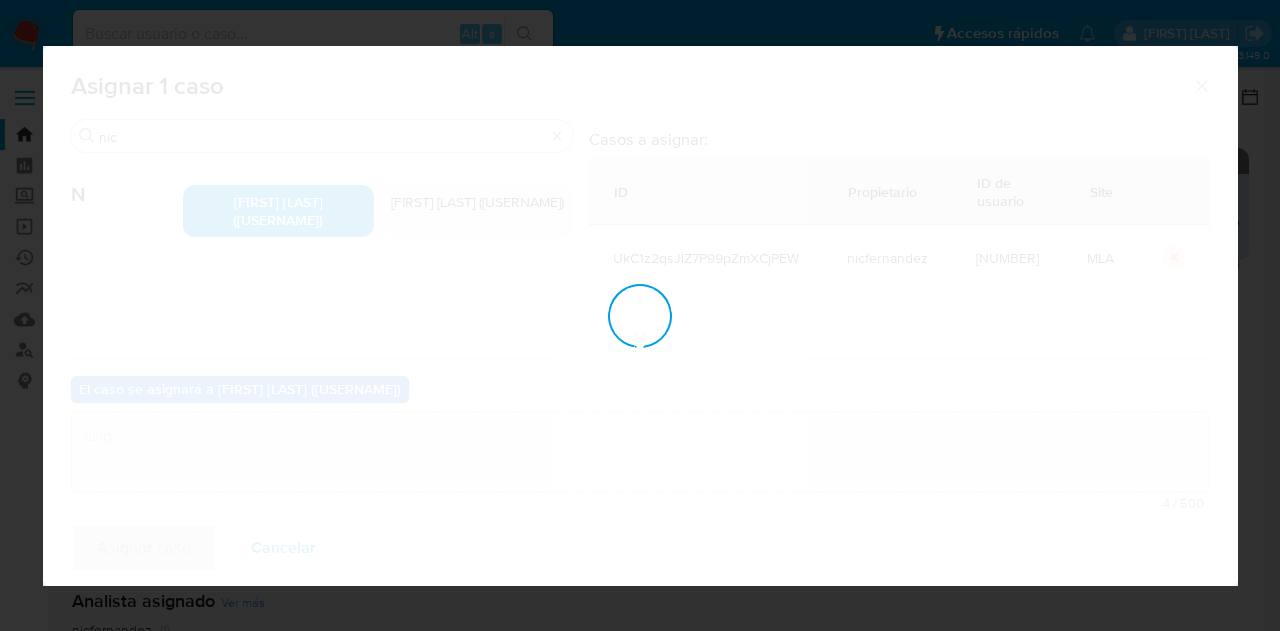 type 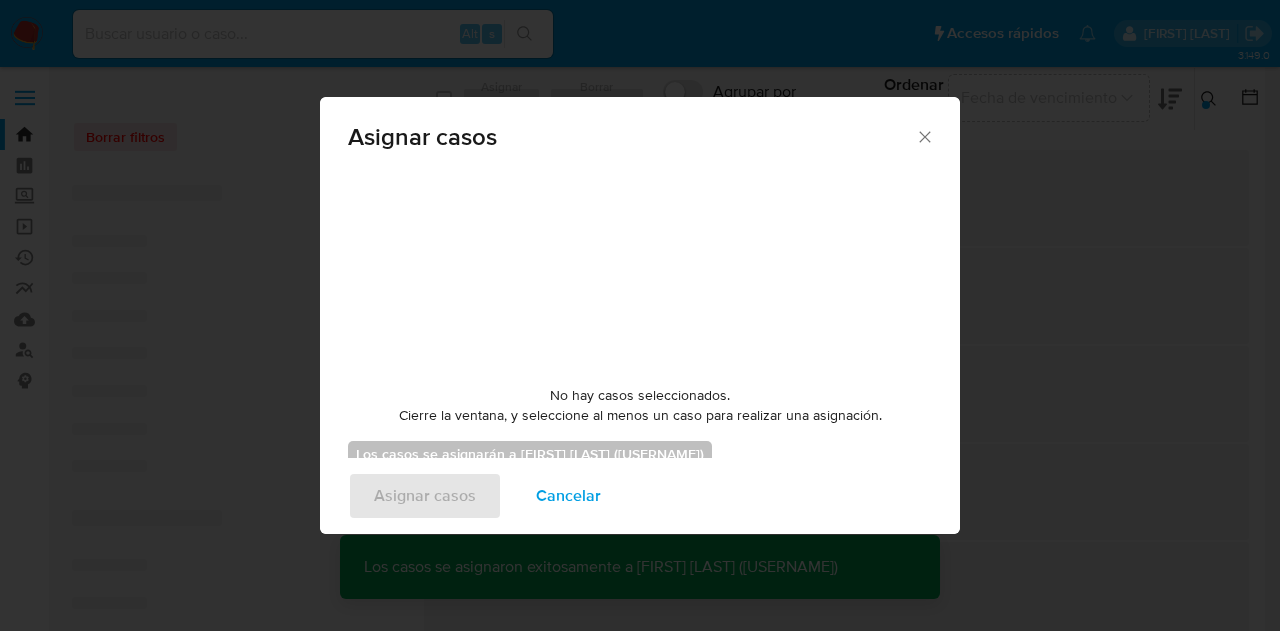 checkbox on "false" 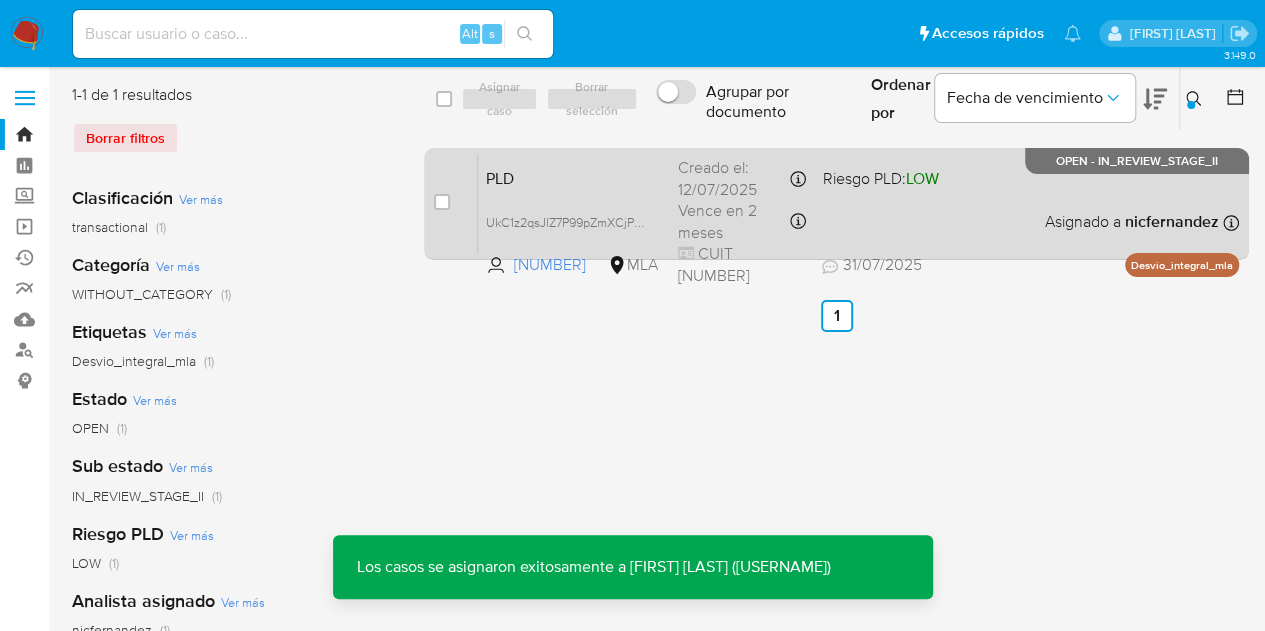 click on "PLD UkC1z2qsJlZ7P99pZmXCjPEW 188138168 MLA Riesgo PLD:  LOW Creado el: 12/07/2025   Creado el: 12/07/2025 03:13:49 Vence en 2 meses   Vence el 10/10/2025 03:13:49 CUIT   23307293129 31/07/2025   31/07/2025 12:04 Asignado a   nicfernandez   Asignado el: 17/07/2025 16:33:30 Desvio_integral_mla OPEN - IN_REVIEW_STAGE_II" at bounding box center (858, 203) 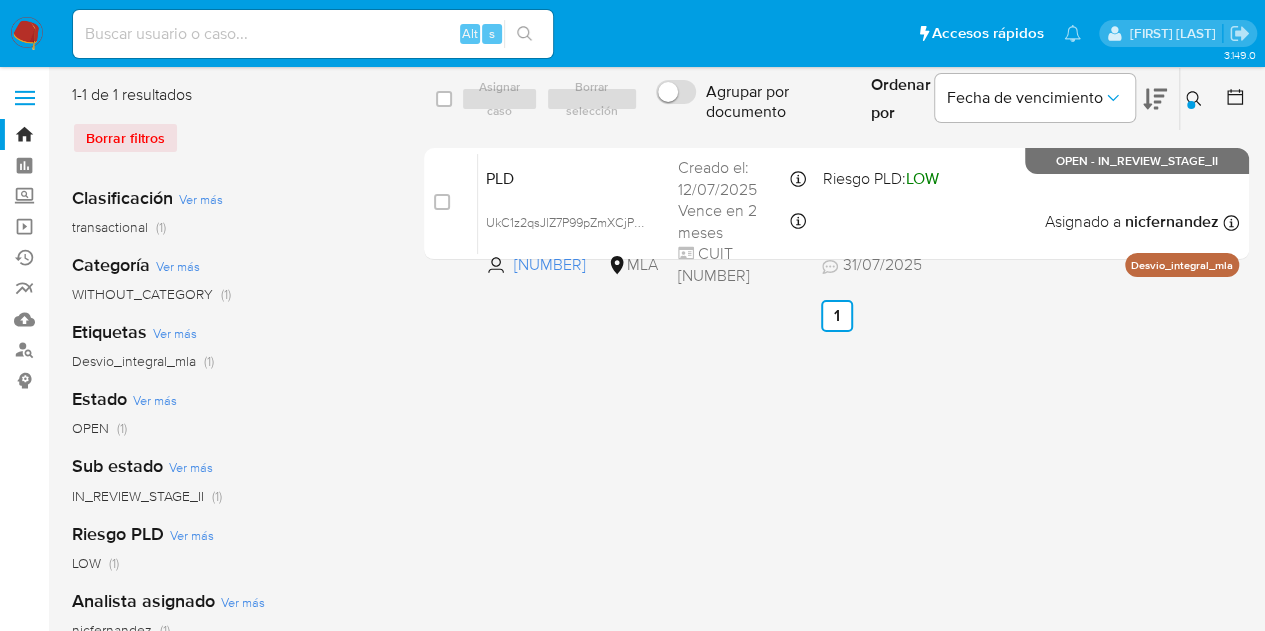 drag, startPoint x: 1196, startPoint y: 81, endPoint x: 1192, endPoint y: 103, distance: 22.36068 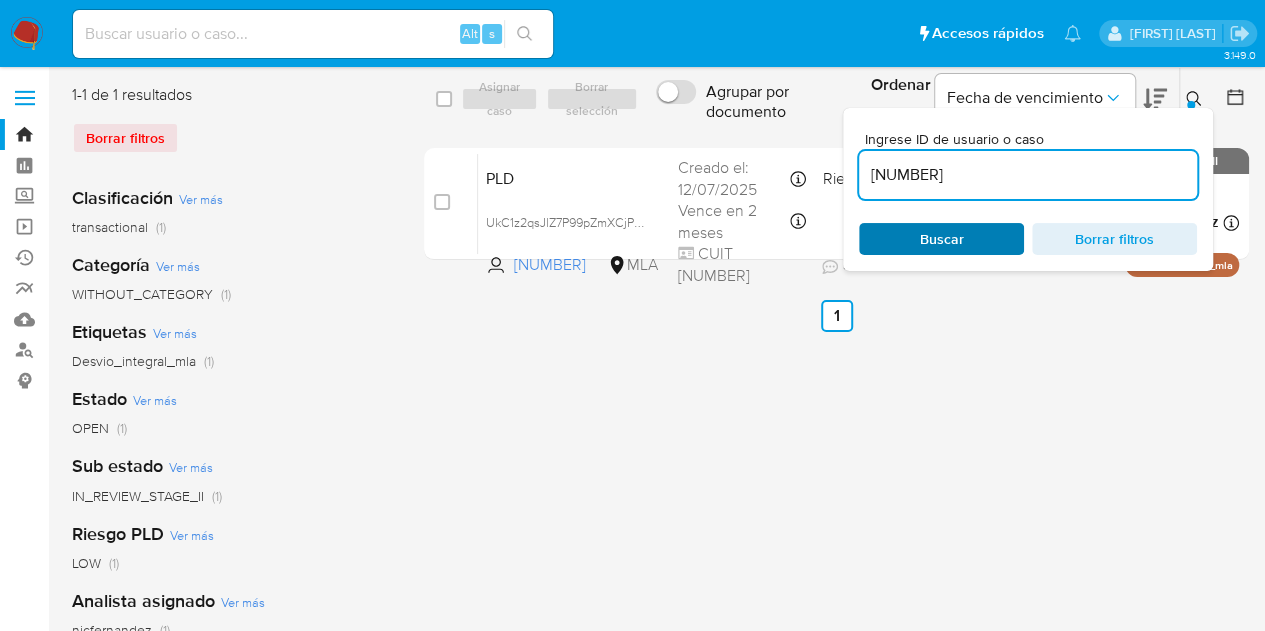 click on "Buscar" at bounding box center (941, 239) 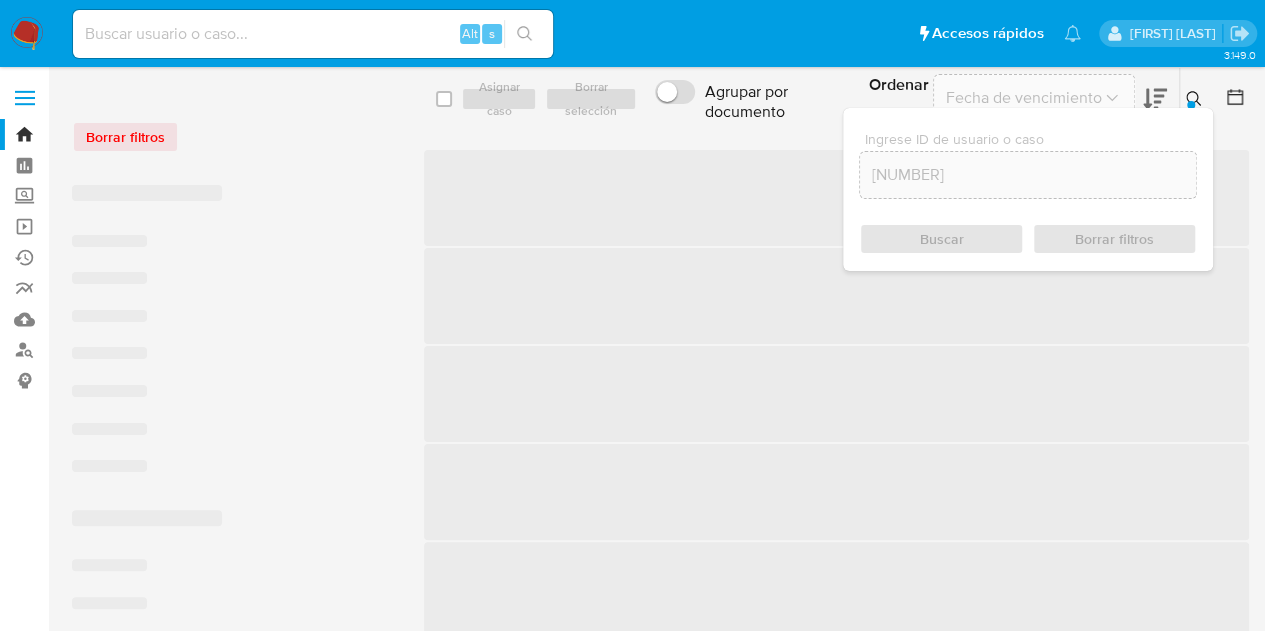 click 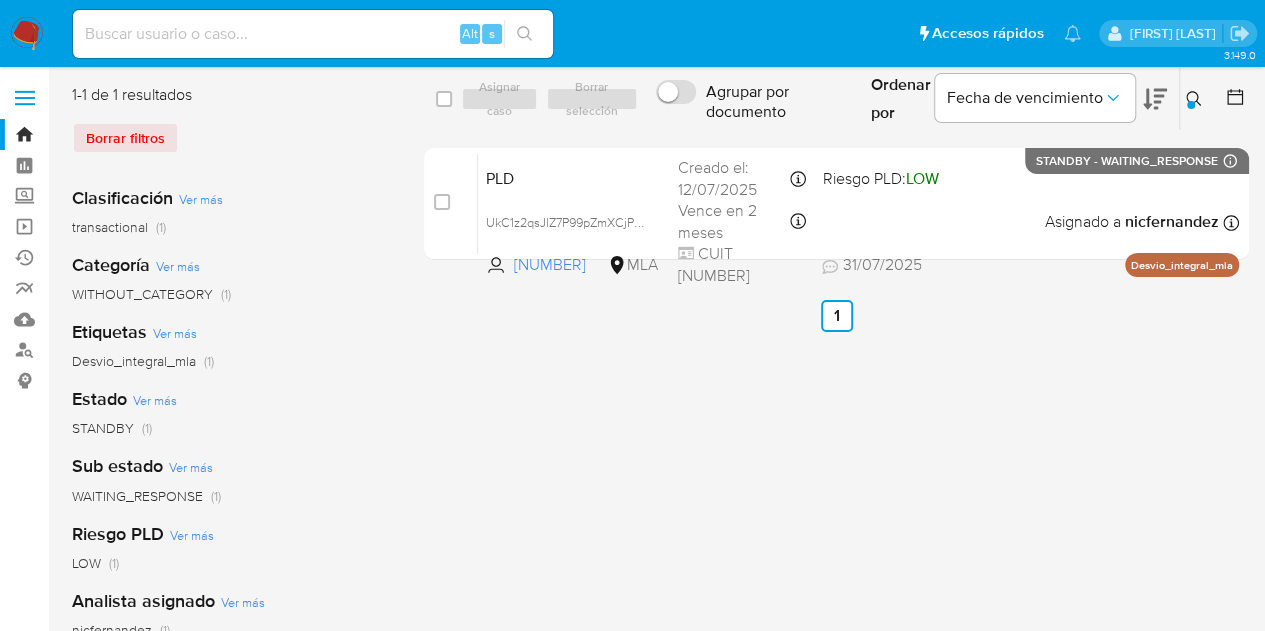click 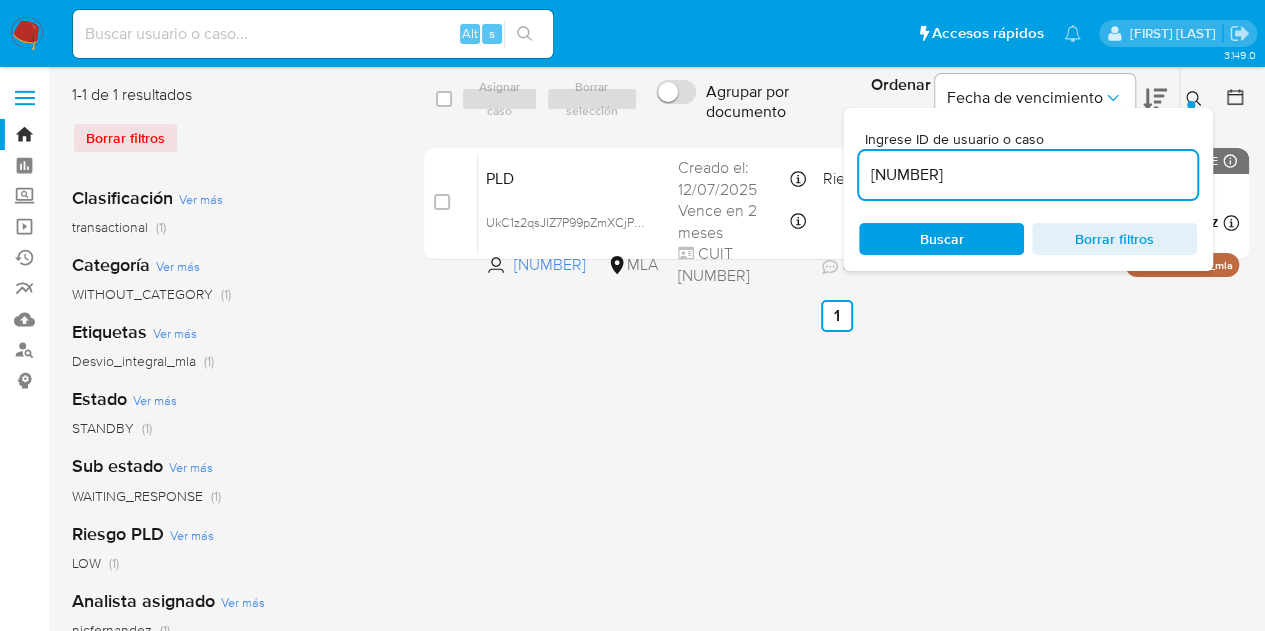 drag, startPoint x: 1066, startPoint y: 180, endPoint x: 690, endPoint y: 123, distance: 380.29593 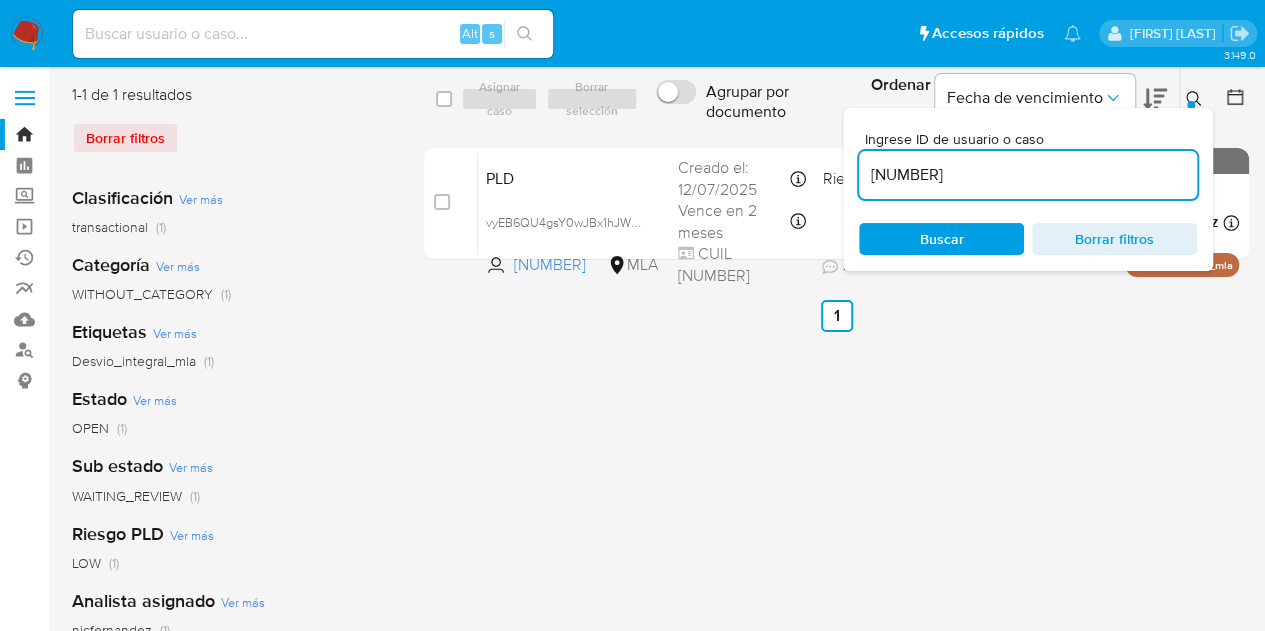 click 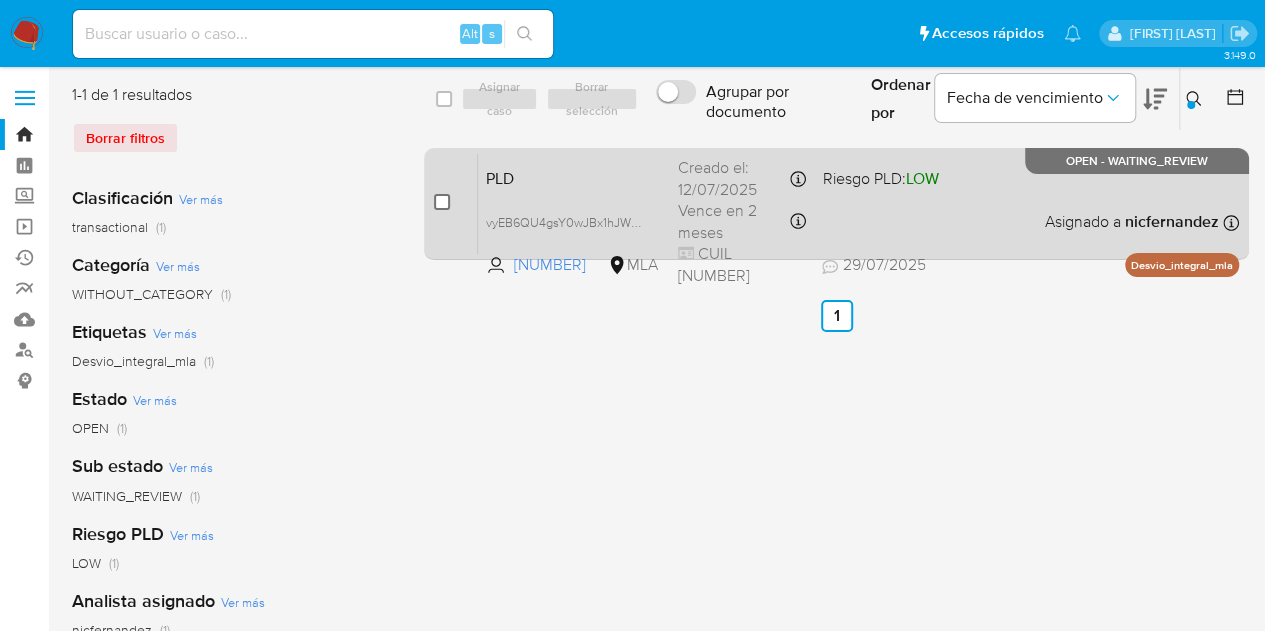 click at bounding box center [442, 202] 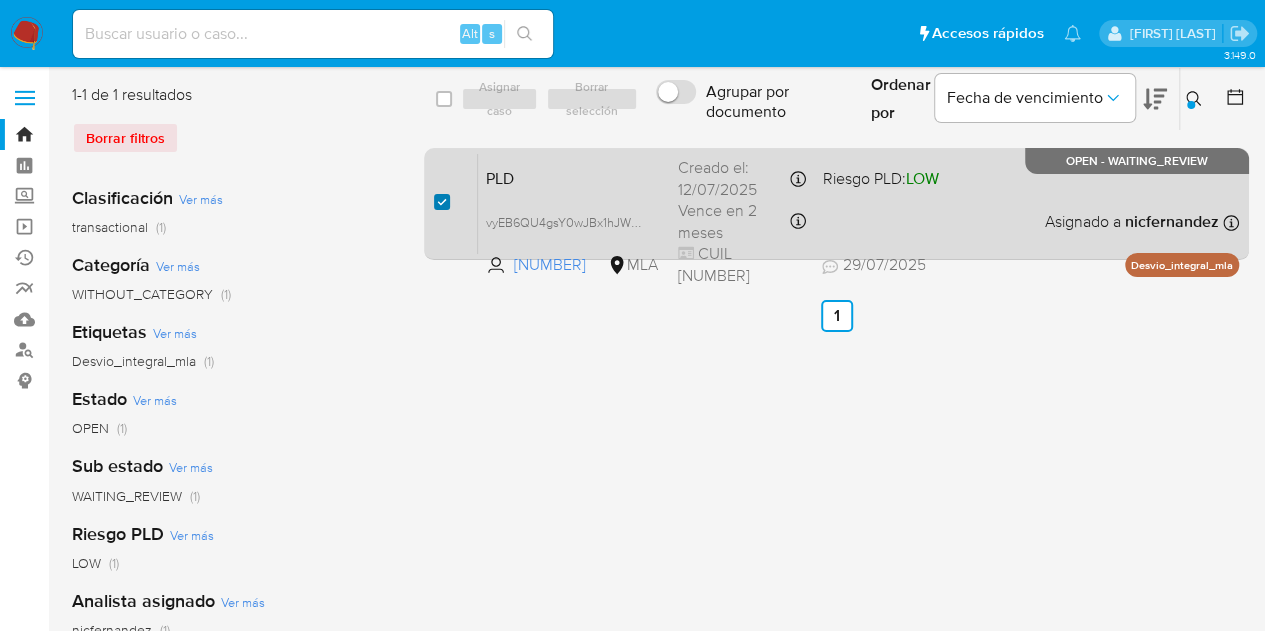 checkbox on "true" 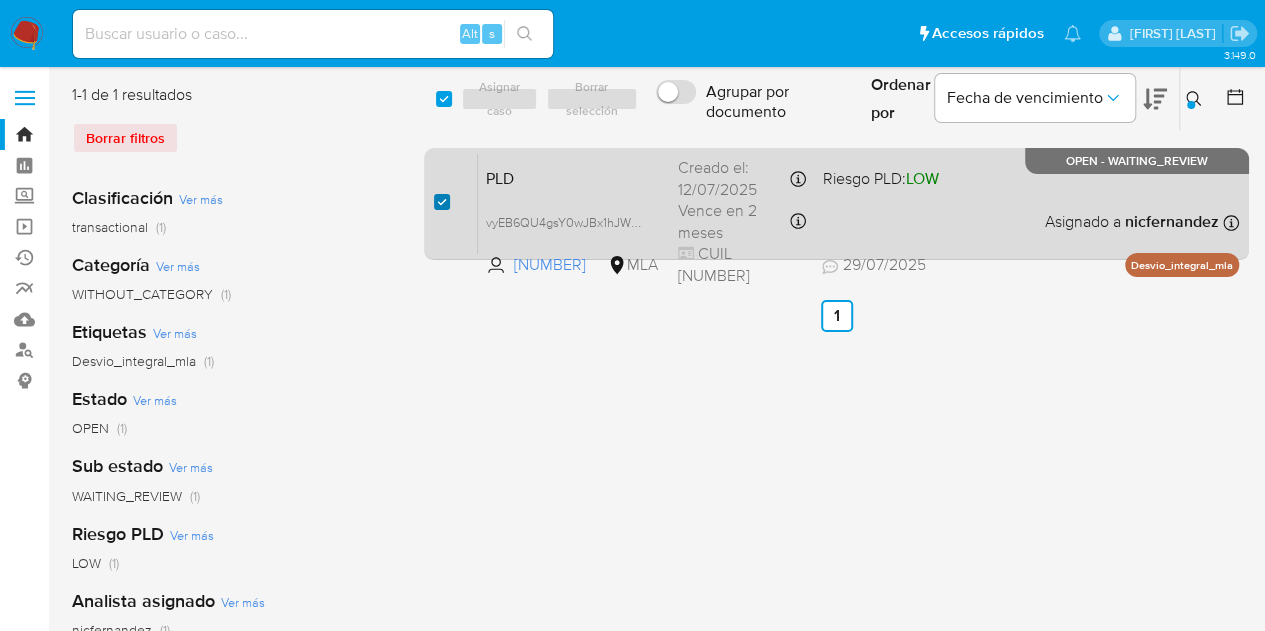 checkbox on "true" 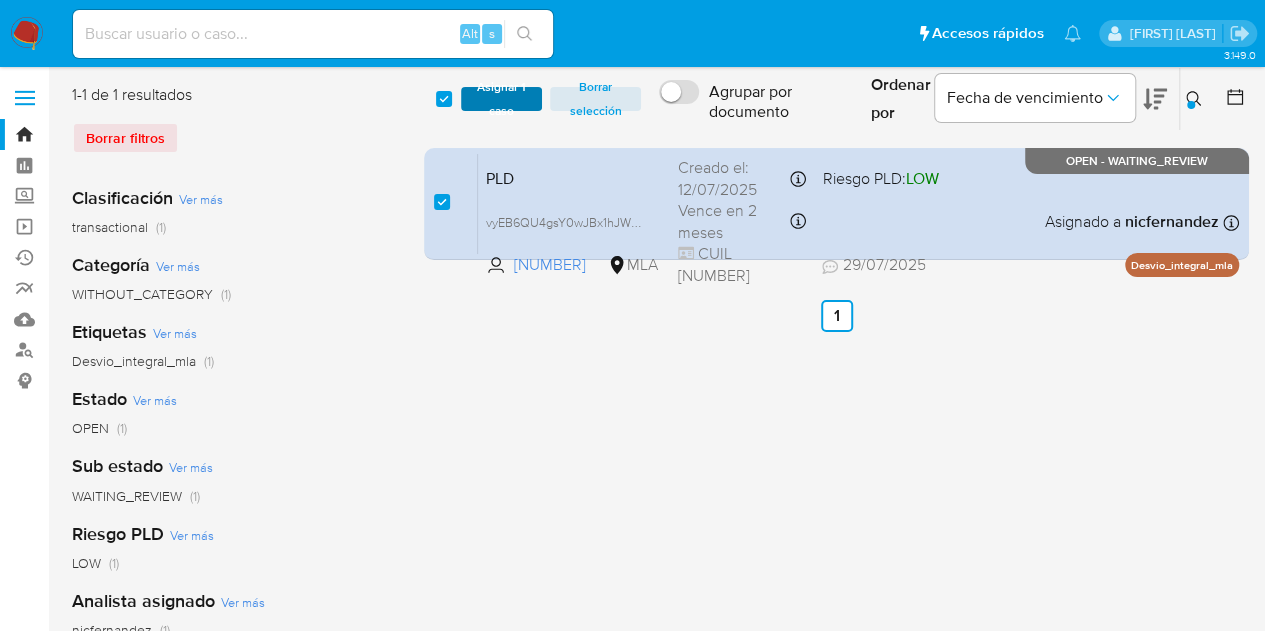 click on "Asignar 1 caso" at bounding box center (502, 99) 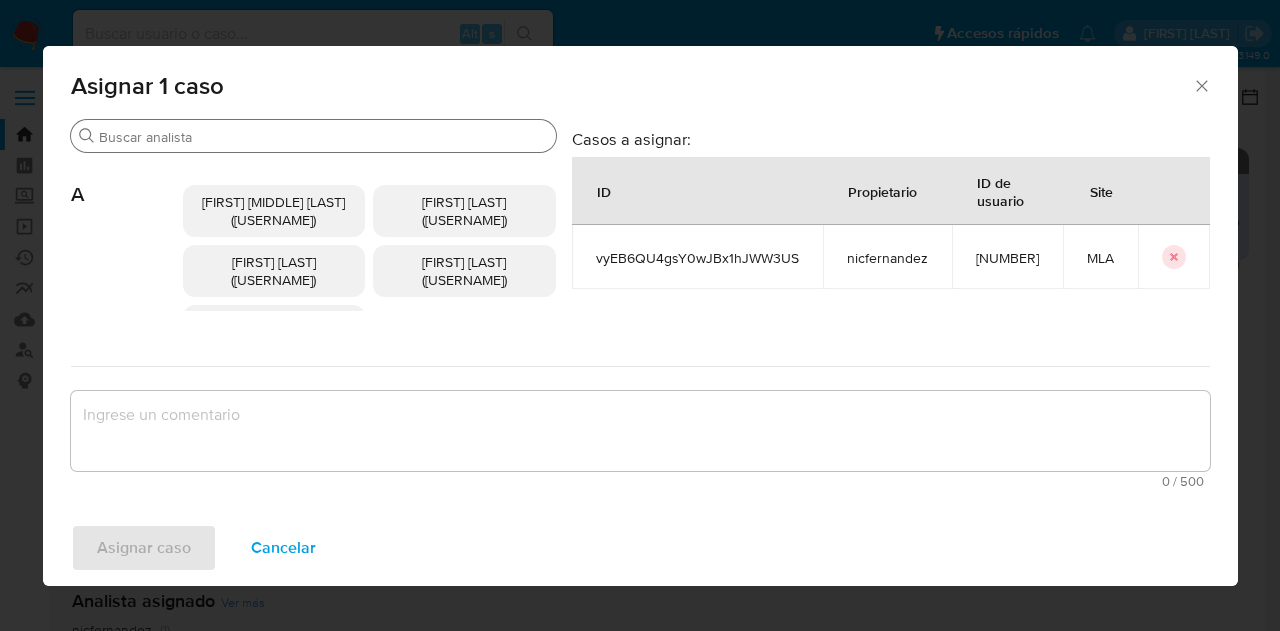 click on "Buscar" at bounding box center [313, 136] 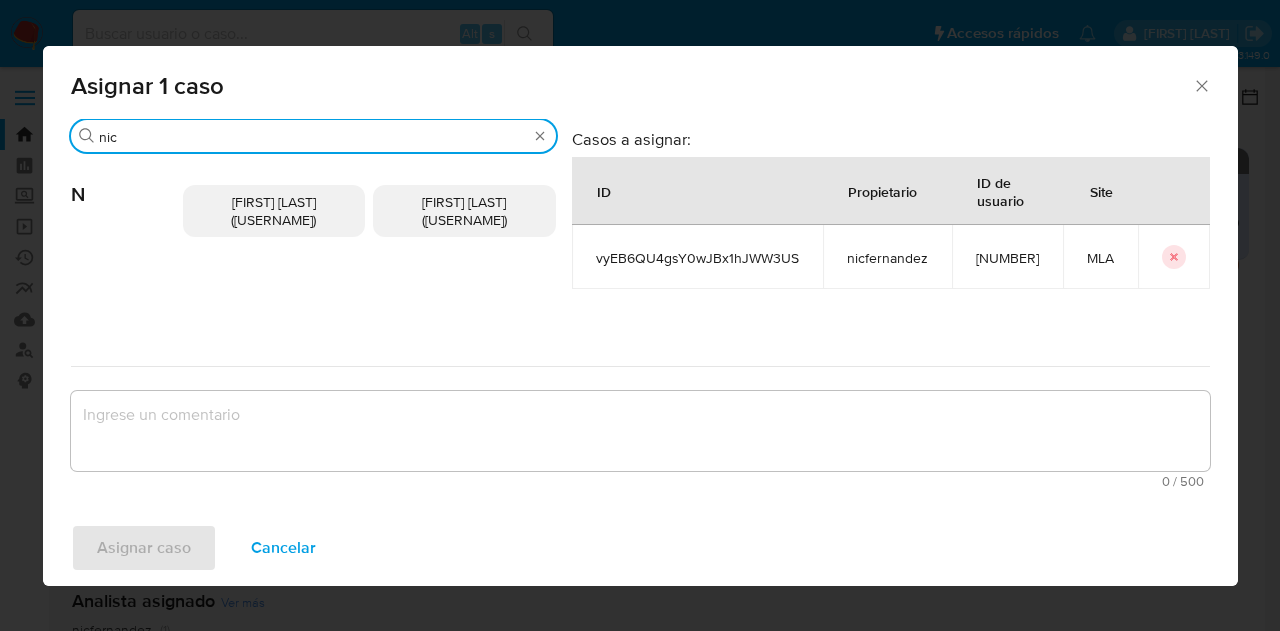 type on "nic" 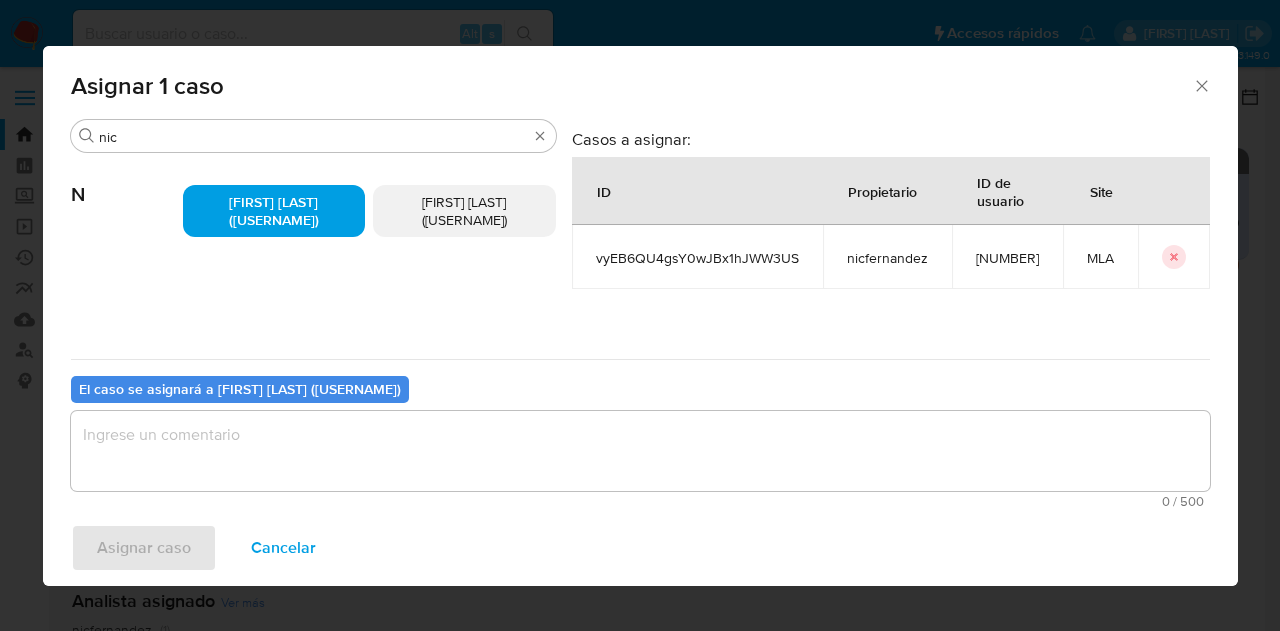 click at bounding box center [640, 451] 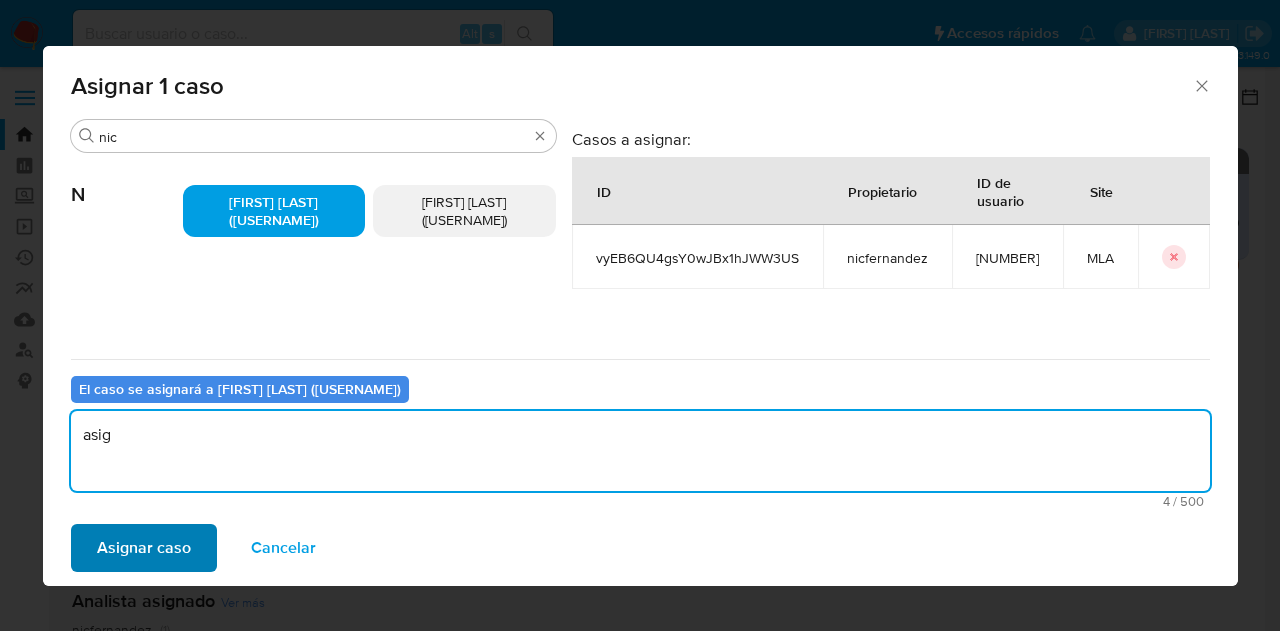 type on "asig" 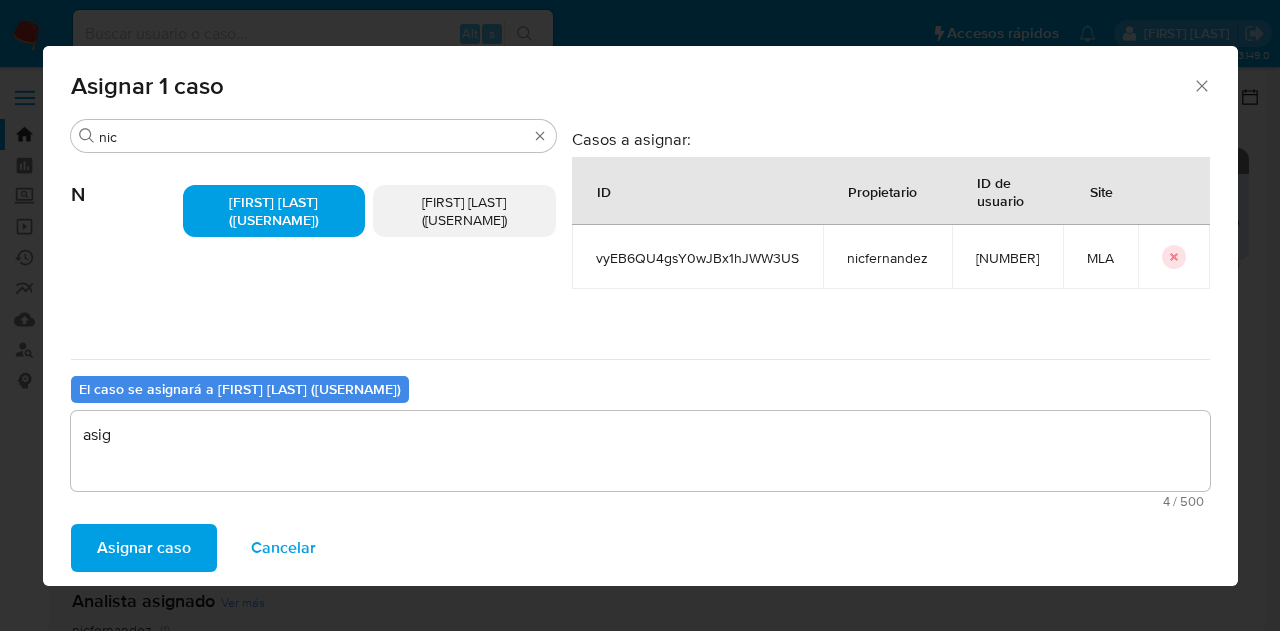click on "Asignar caso" at bounding box center [144, 548] 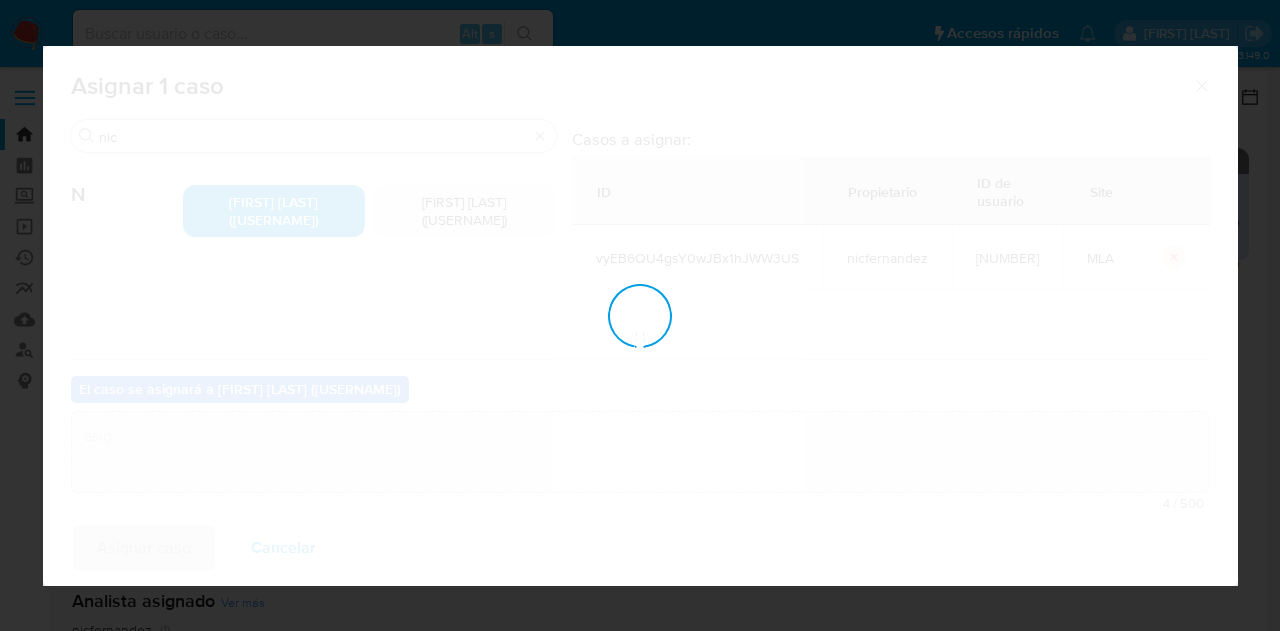 type 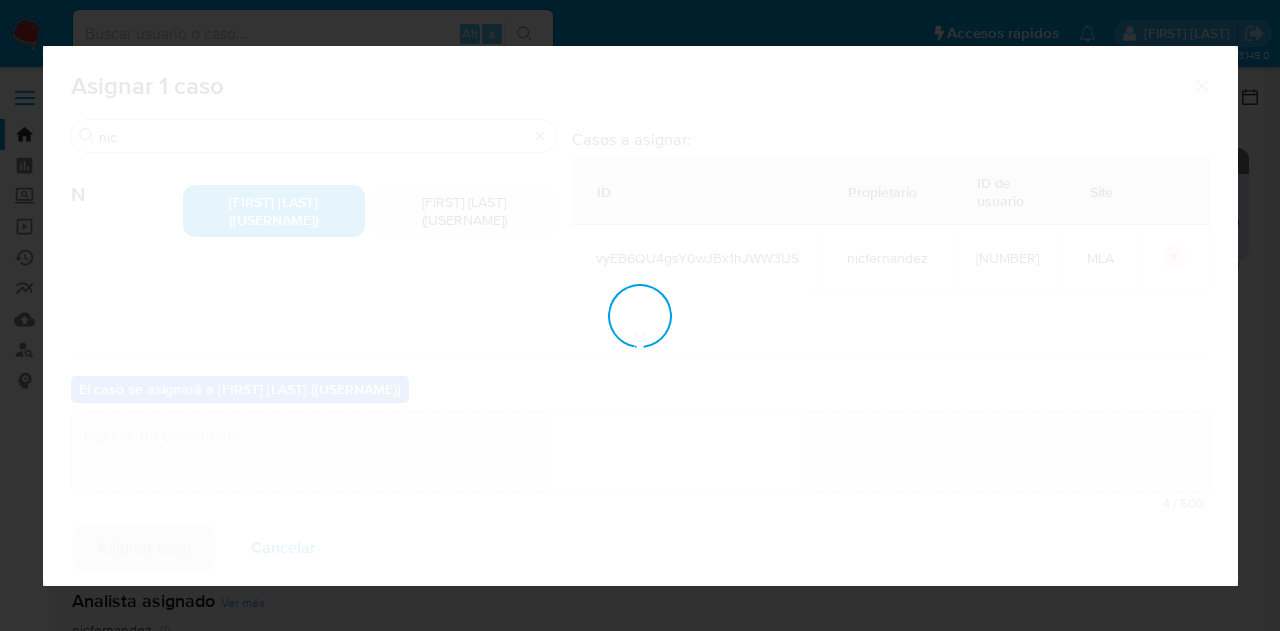 checkbox on "false" 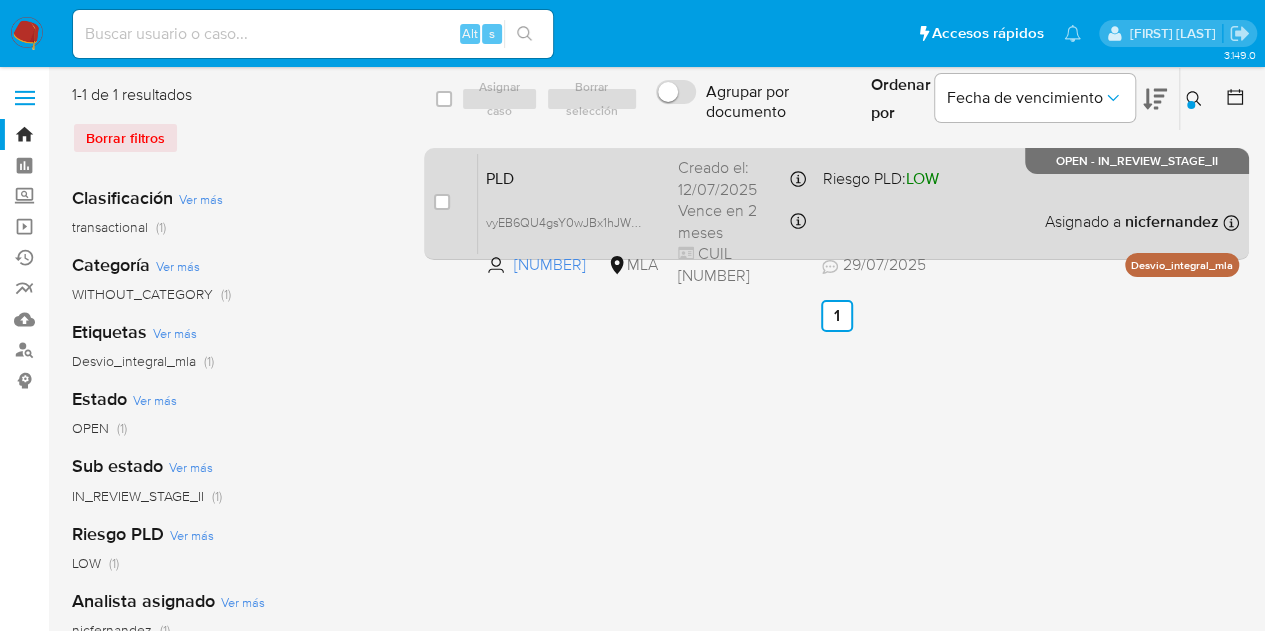 click on "PLD" at bounding box center (574, 177) 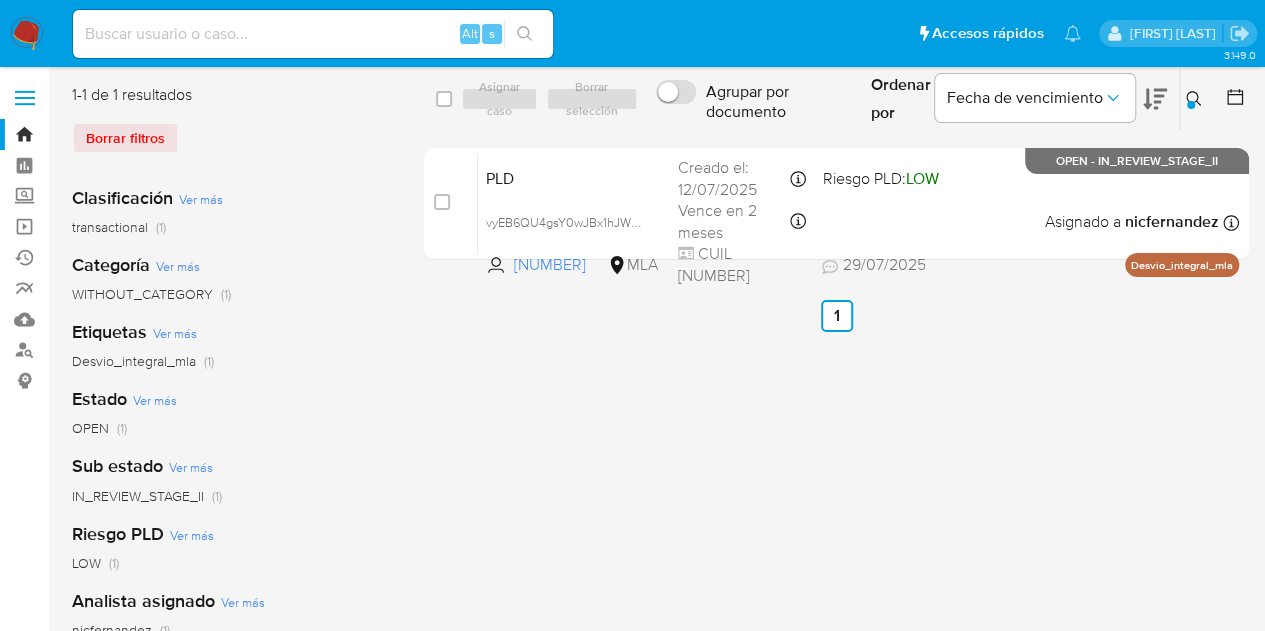 click 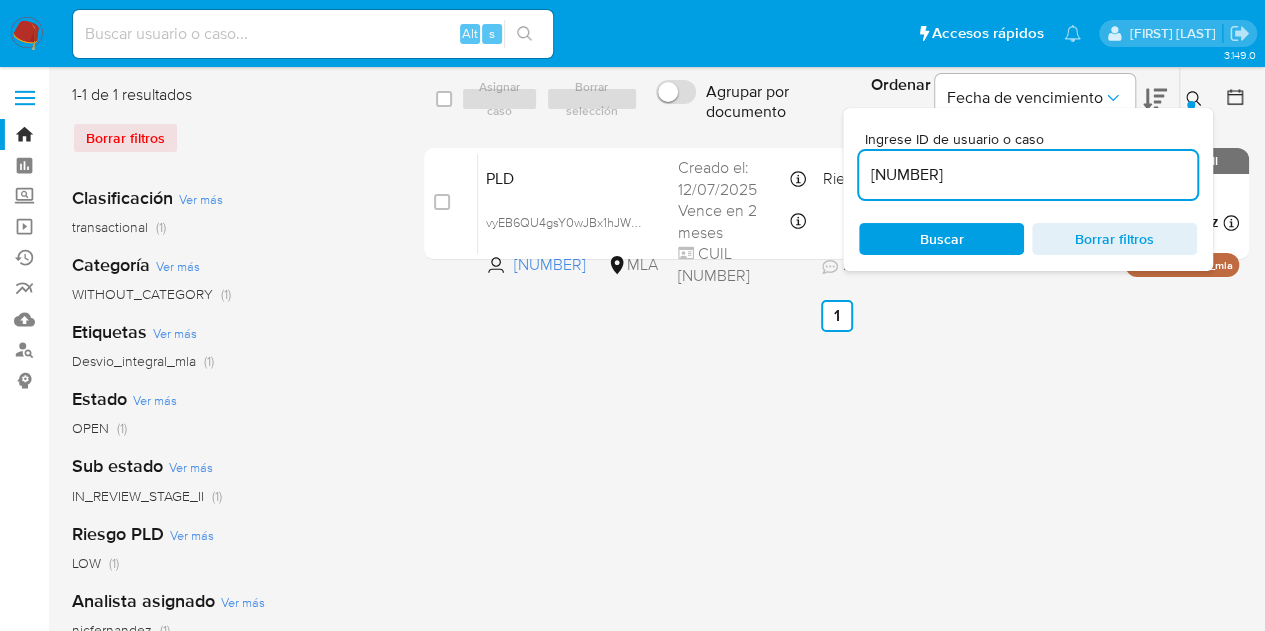 drag, startPoint x: 991, startPoint y: 175, endPoint x: 746, endPoint y: 134, distance: 248.40692 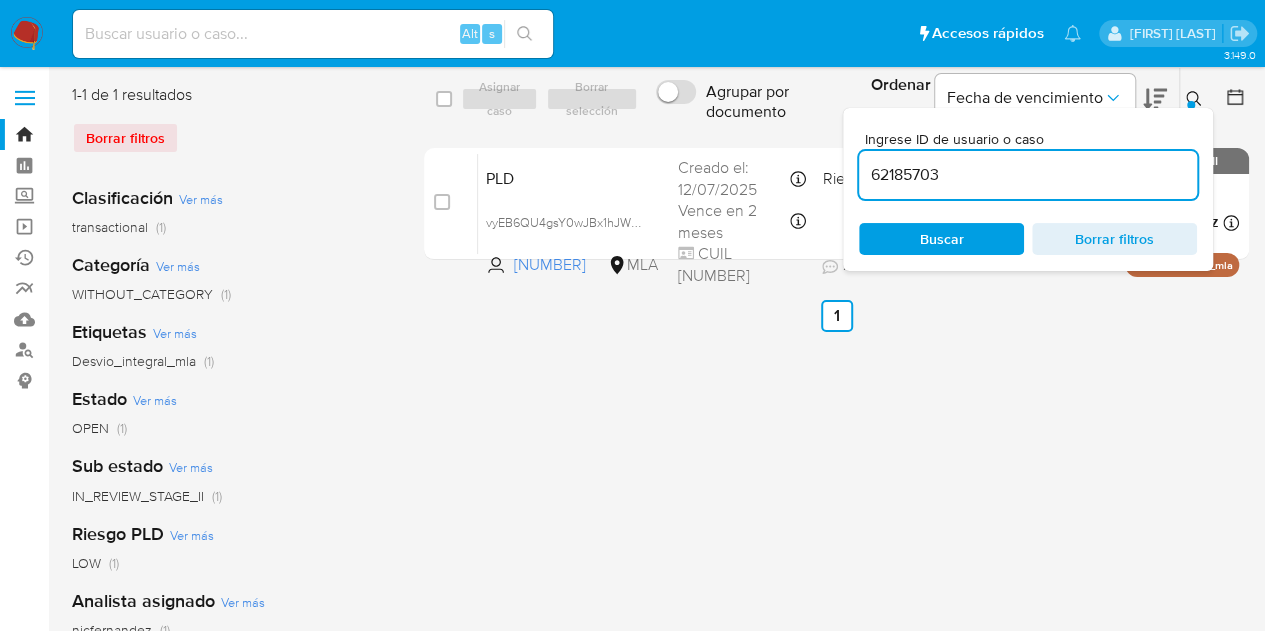 type on "62185703" 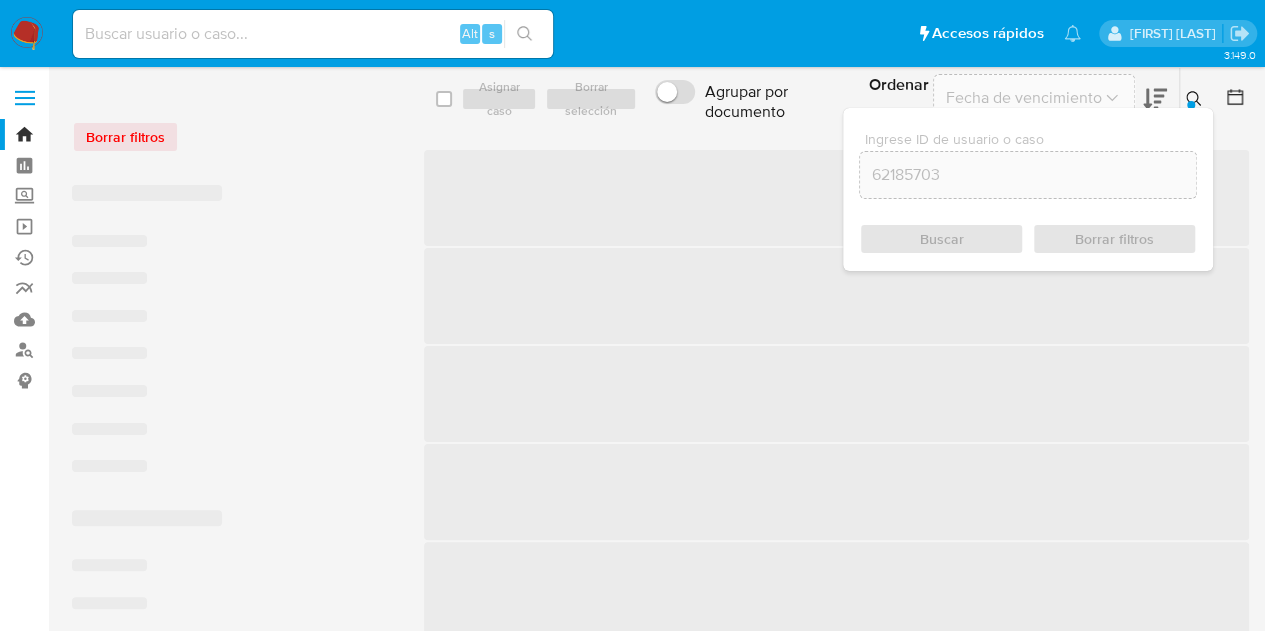 click 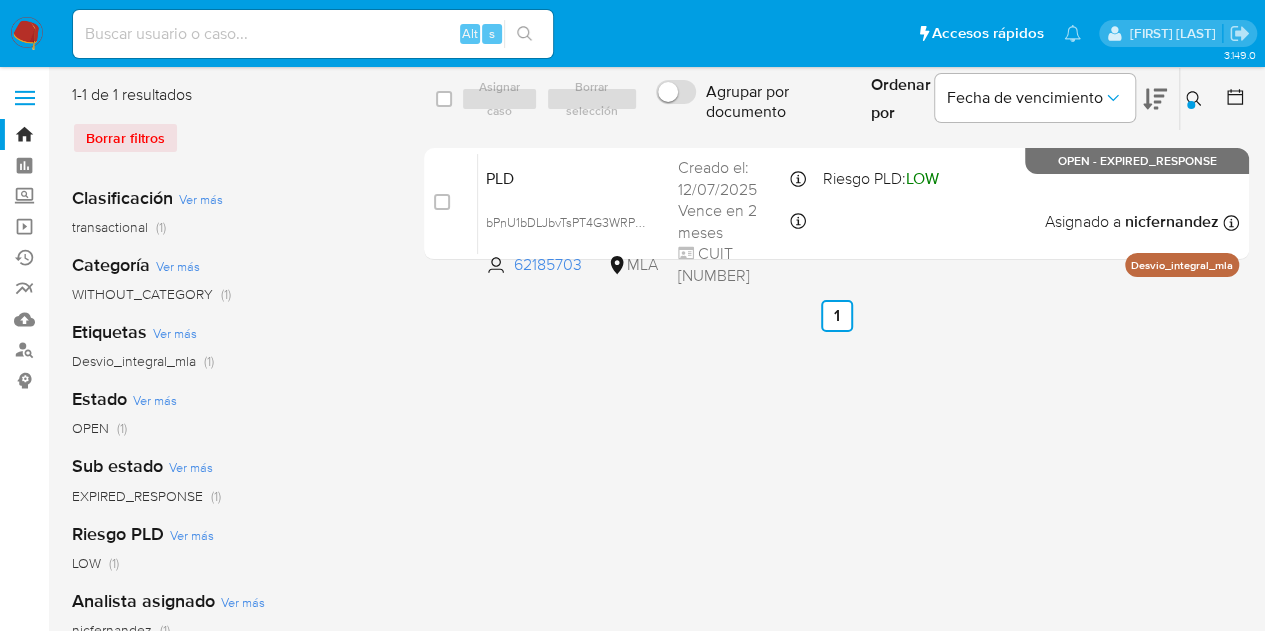 drag, startPoint x: 438, startPoint y: 199, endPoint x: 471, endPoint y: 143, distance: 65 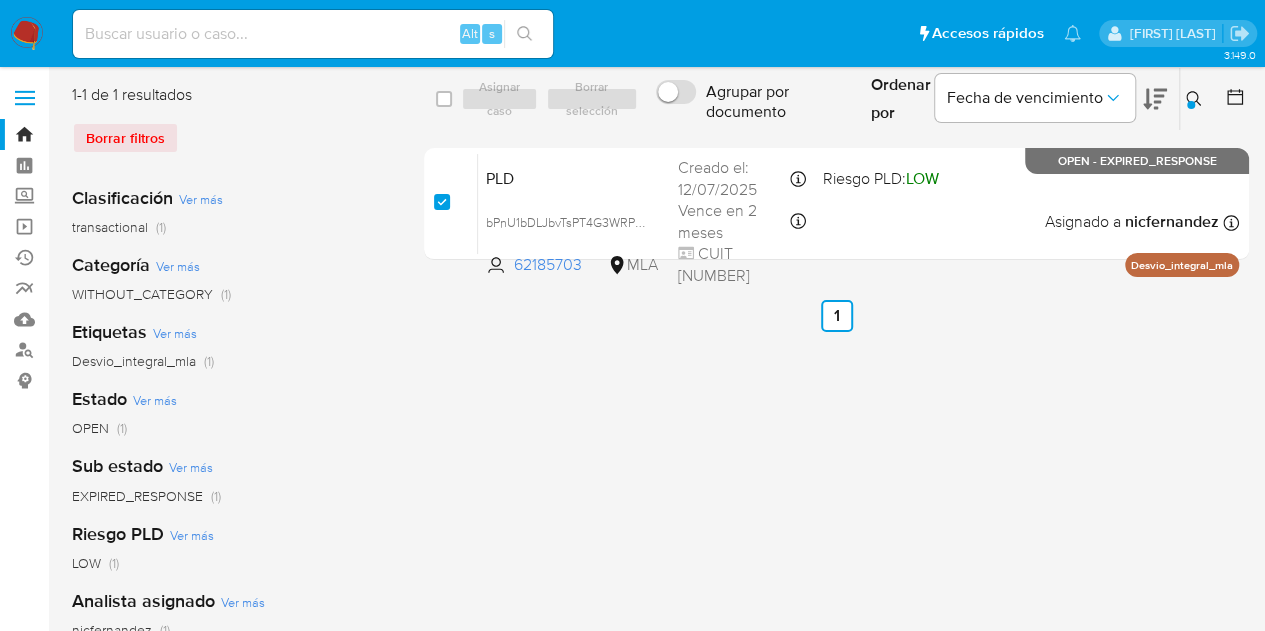 checkbox on "true" 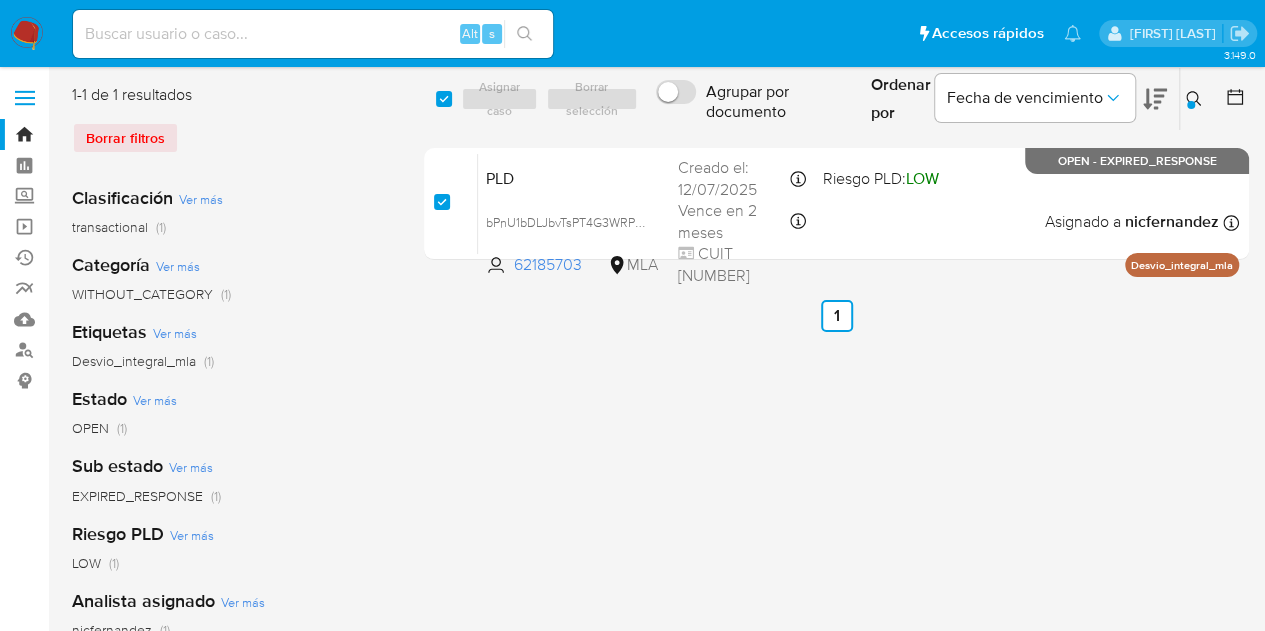 checkbox on "true" 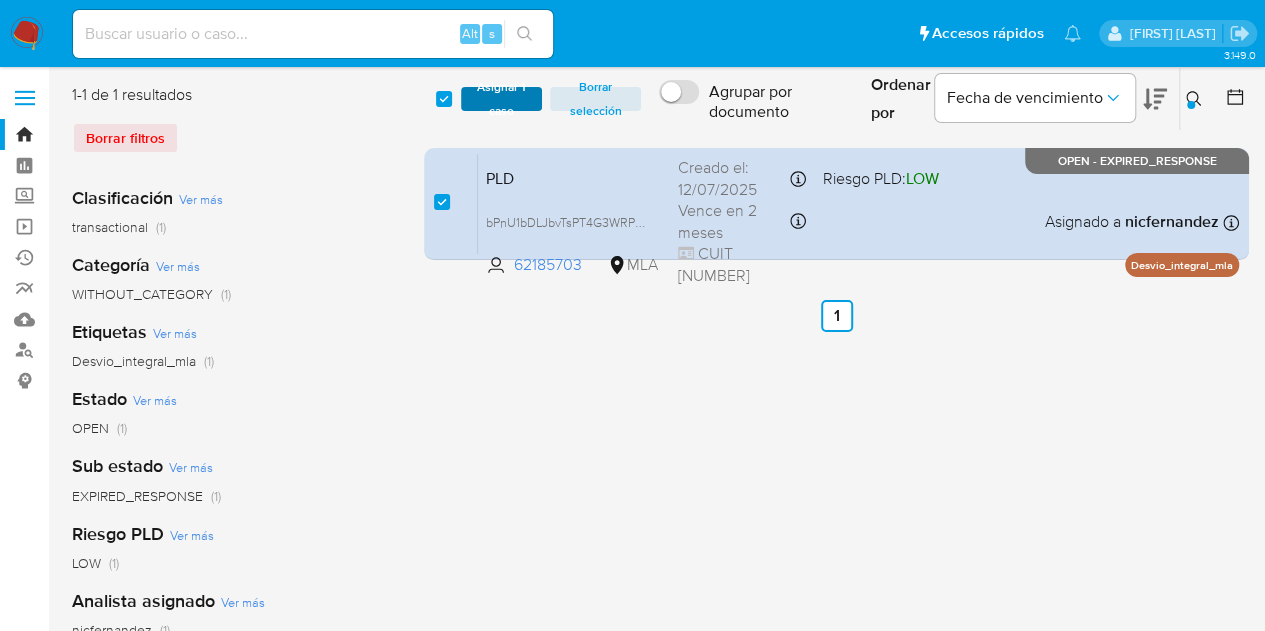 click on "Asignar 1 caso" at bounding box center (502, 99) 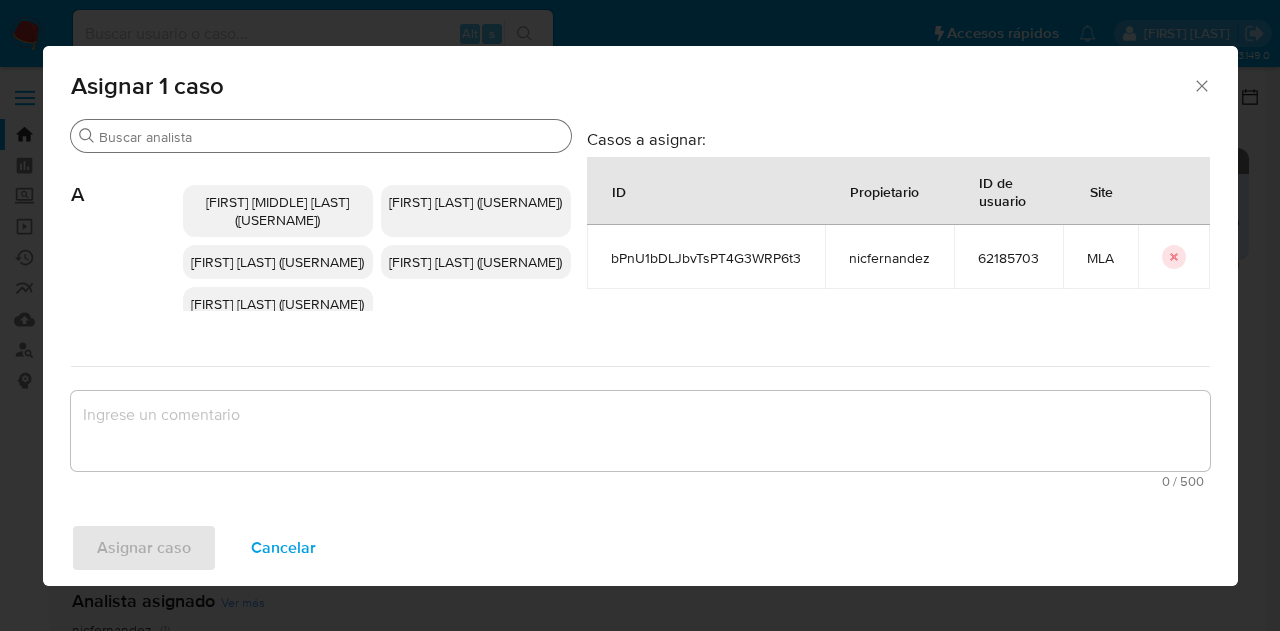 click on "Buscar" at bounding box center [321, 136] 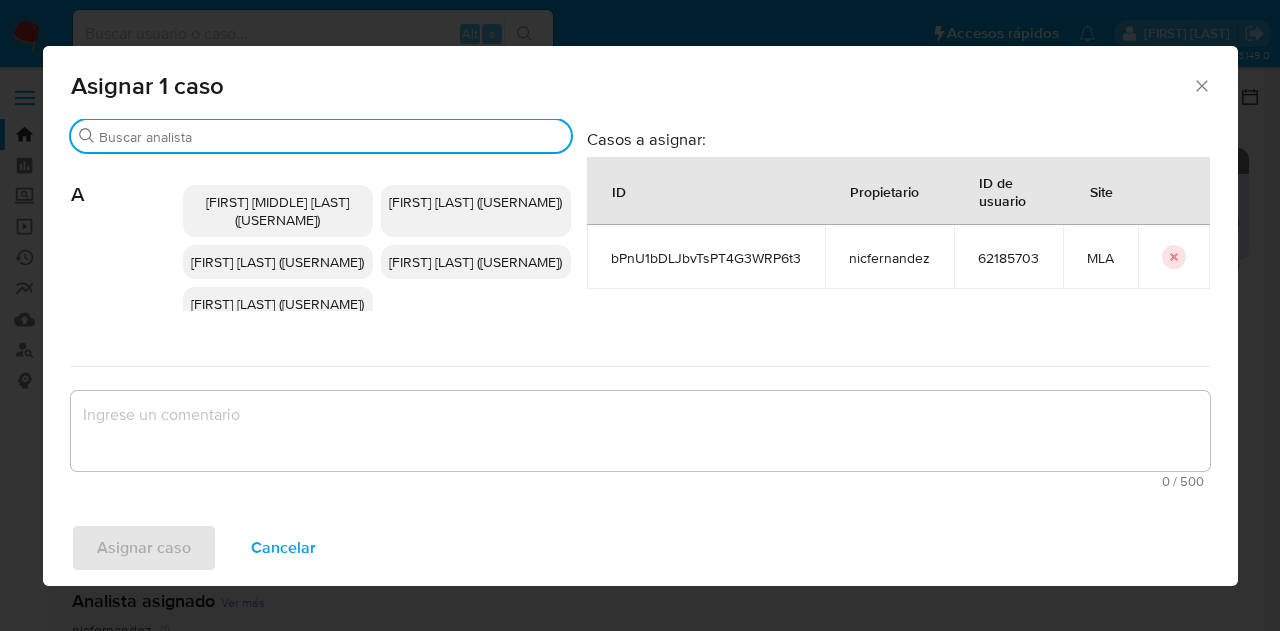 click on "Buscar" at bounding box center [331, 137] 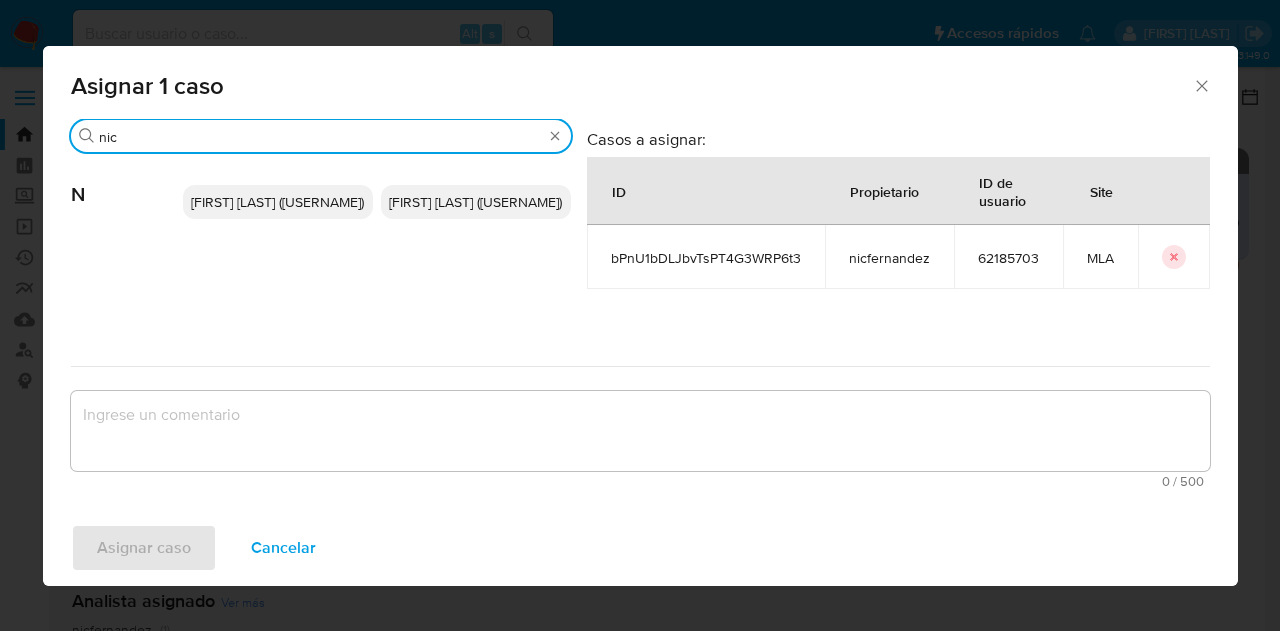 type on "nic" 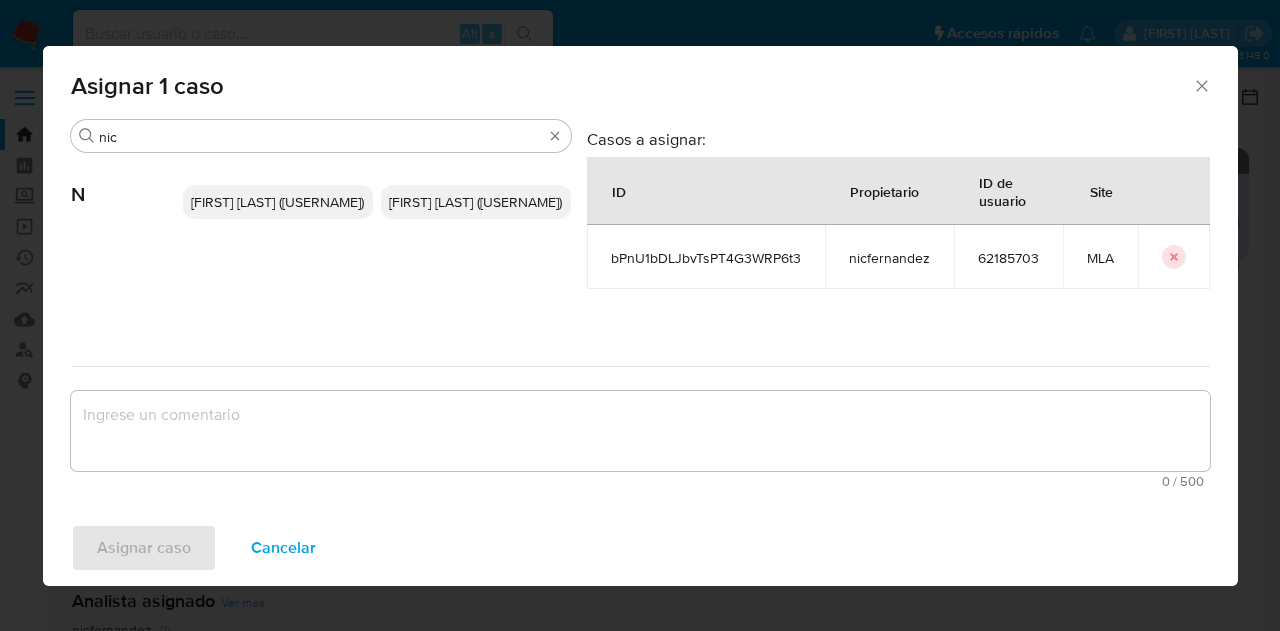 drag, startPoint x: 266, startPoint y: 220, endPoint x: 306, endPoint y: 371, distance: 156.20819 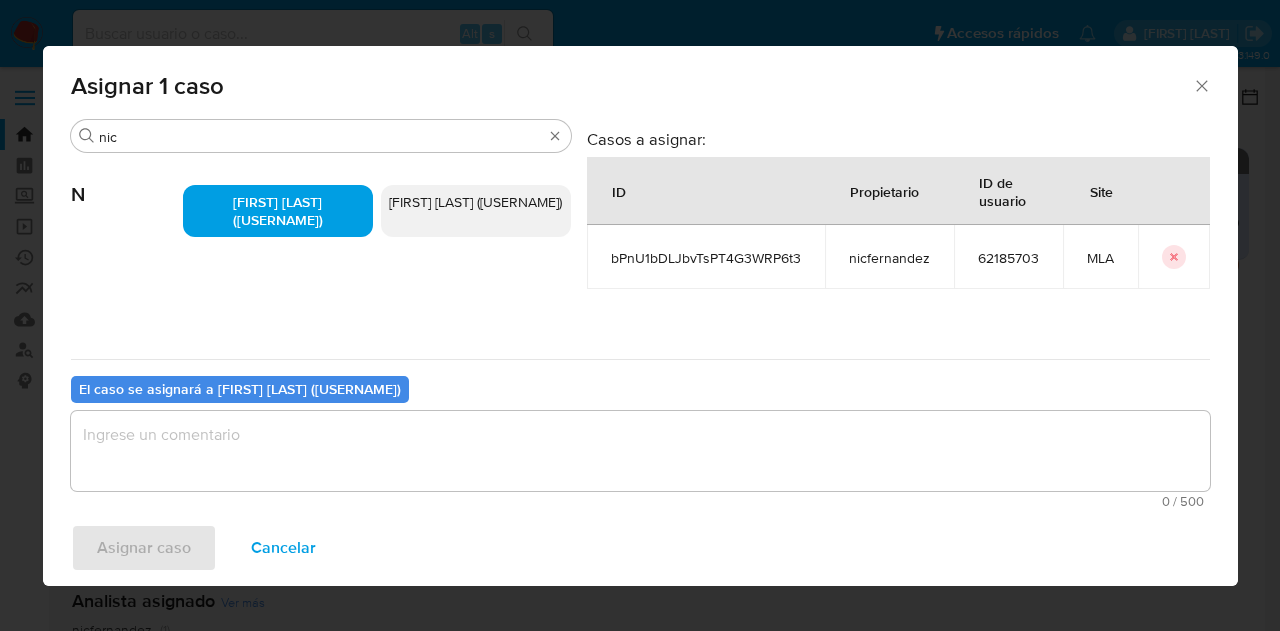 click at bounding box center (640, 451) 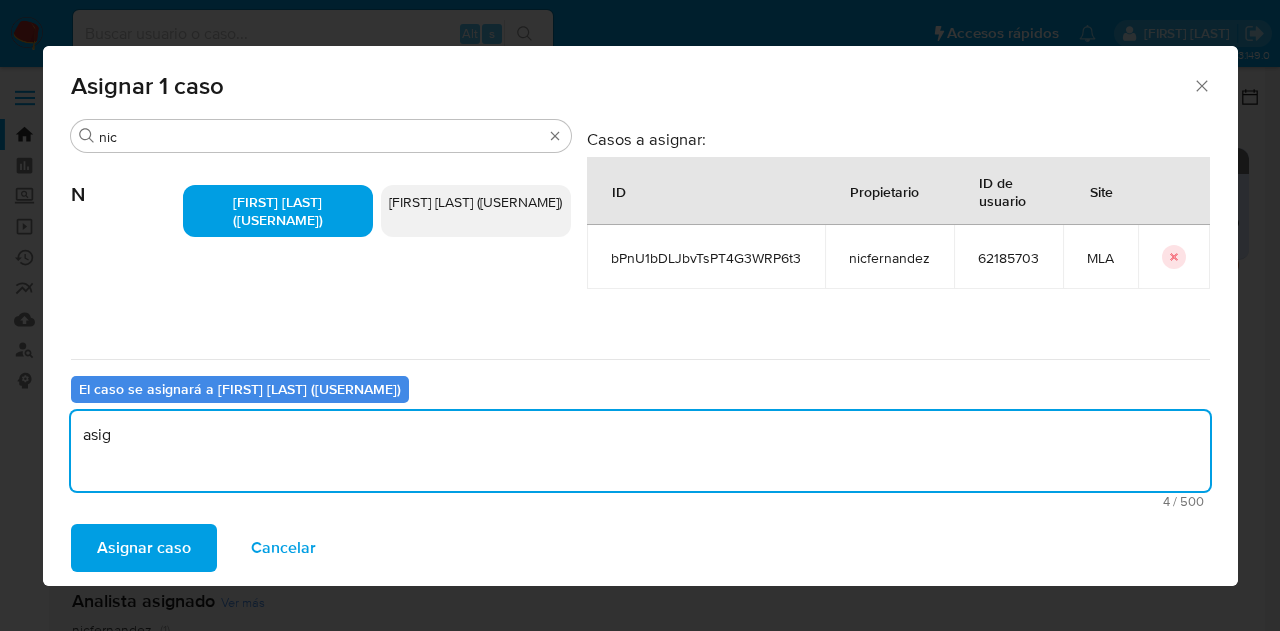 type on "asig" 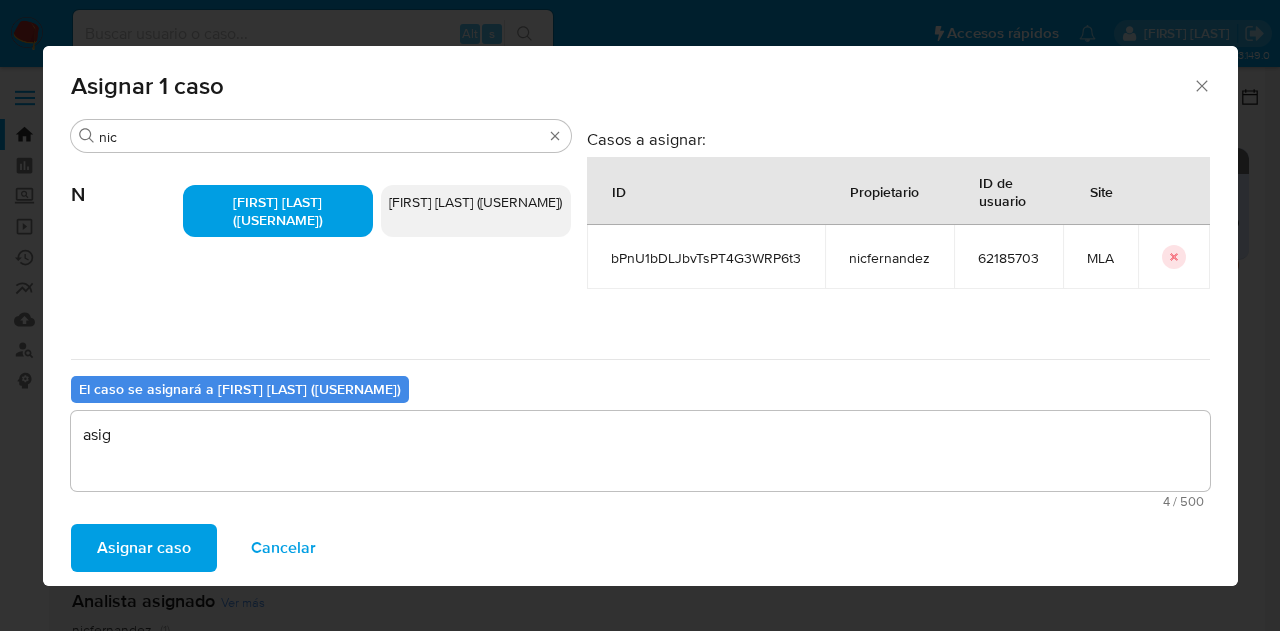 click on "Asignar caso Cancelar" at bounding box center [640, 548] 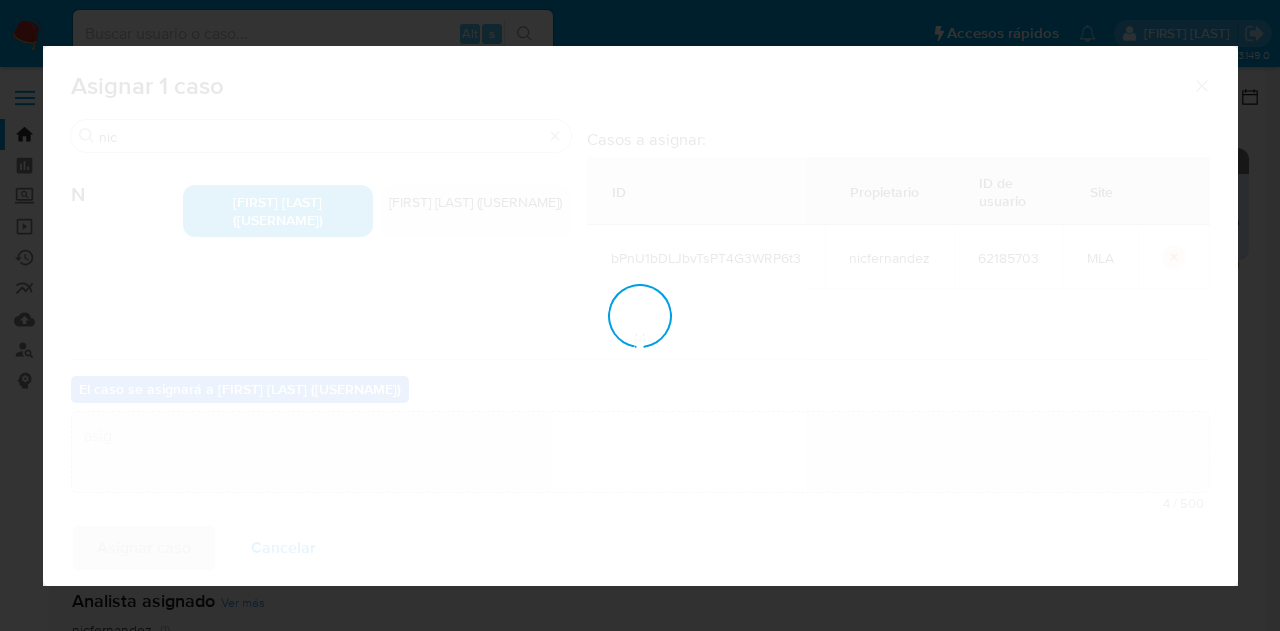 type 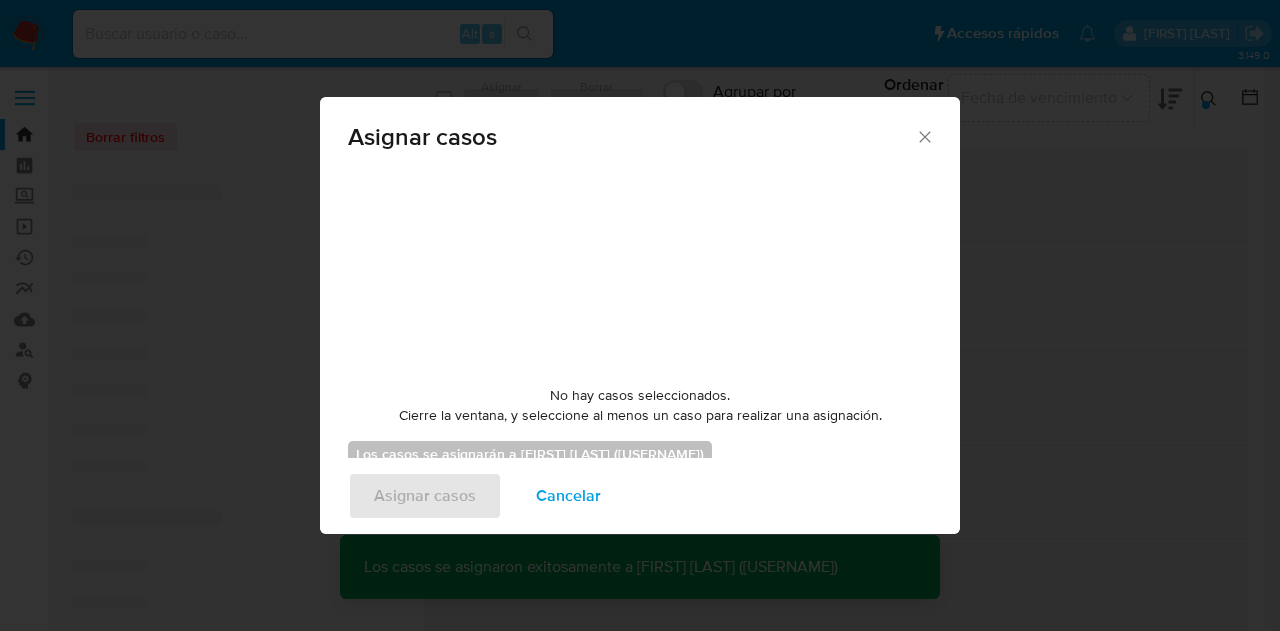 checkbox on "false" 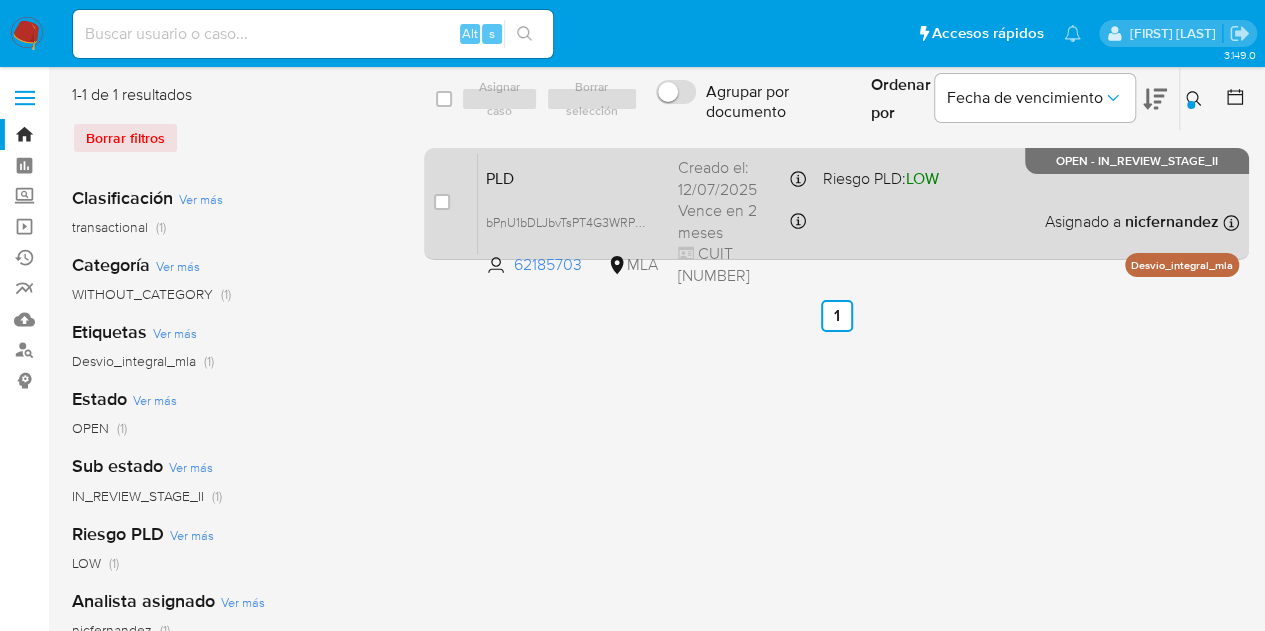 click on "PLD bPnU1bDLJbvTsPT4G3WRP6t3 62185703 MLA Riesgo PLD:  LOW Creado el: 12/07/2025   Creado el: 12/07/2025 03:21:21 Vence en 2 meses   Vence el 10/10/2025 03:21:22 CUIT   27253557120 Asignado a   nicfernandez   Asignado el: 17/07/2025 16:32:27 Desvio_integral_mla OPEN - IN_REVIEW_STAGE_II" at bounding box center [858, 203] 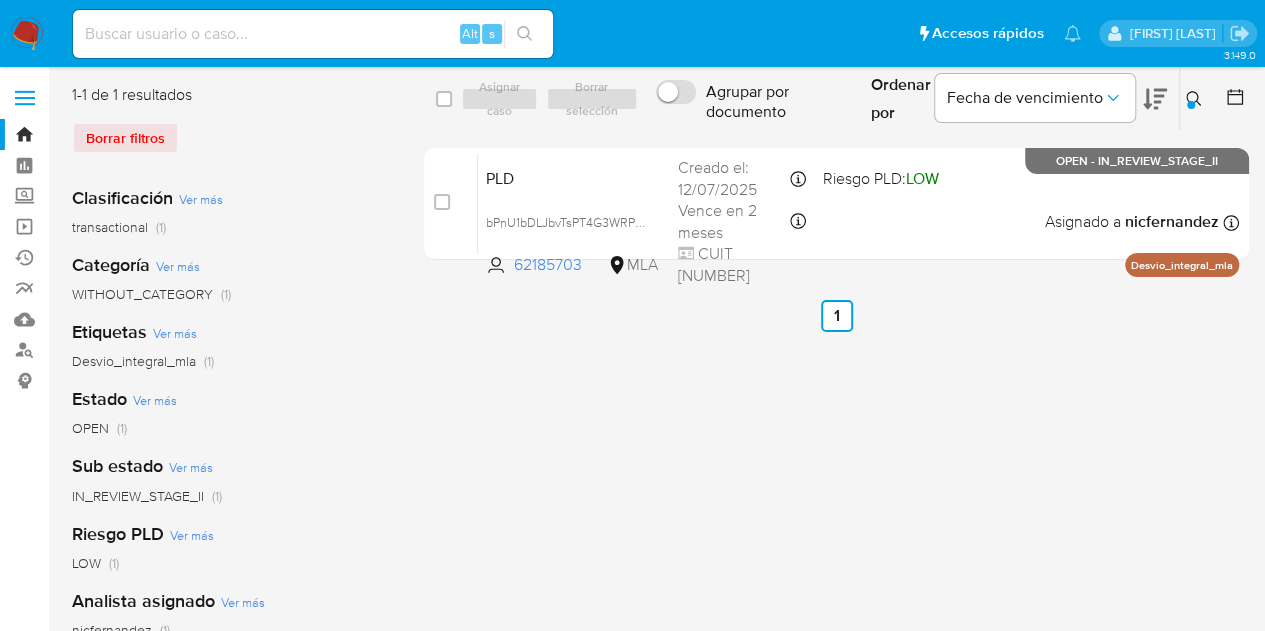 click at bounding box center [1196, 99] 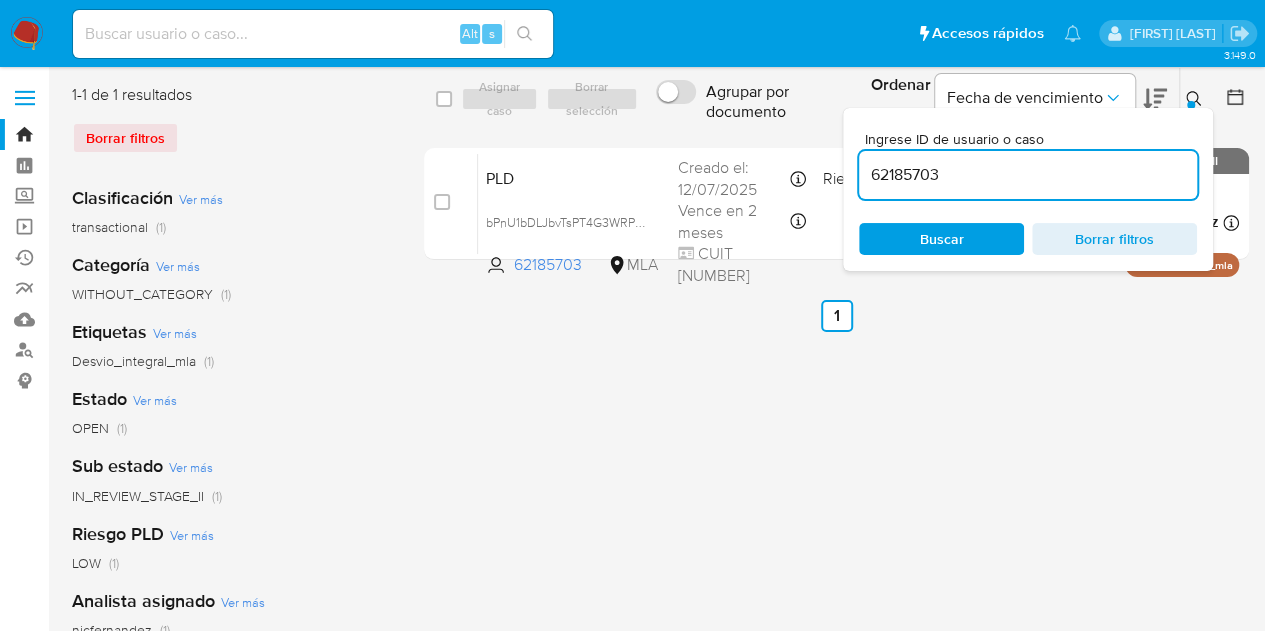drag, startPoint x: 1010, startPoint y: 171, endPoint x: 677, endPoint y: 127, distance: 335.89432 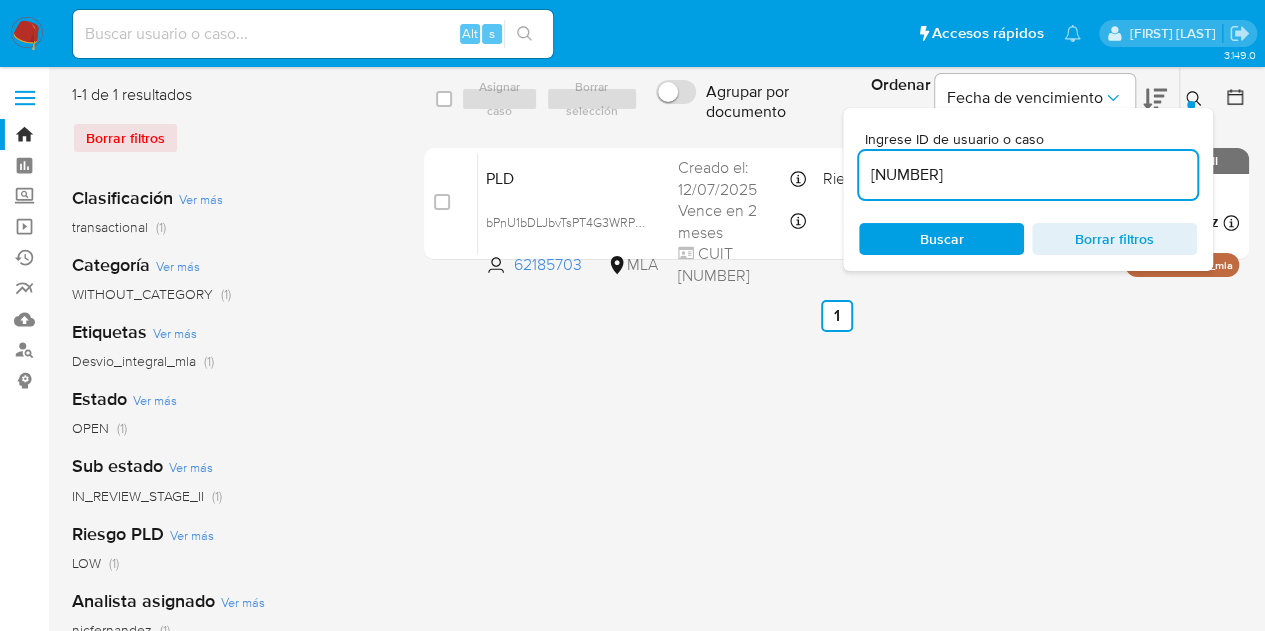 type on "222043029" 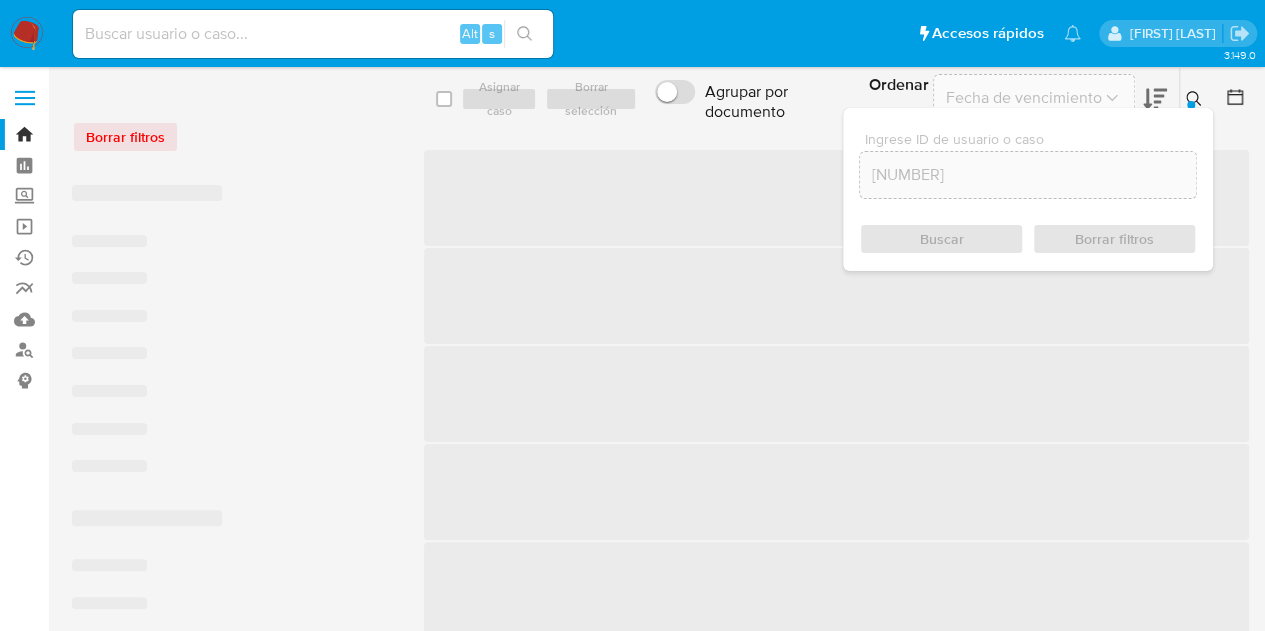click 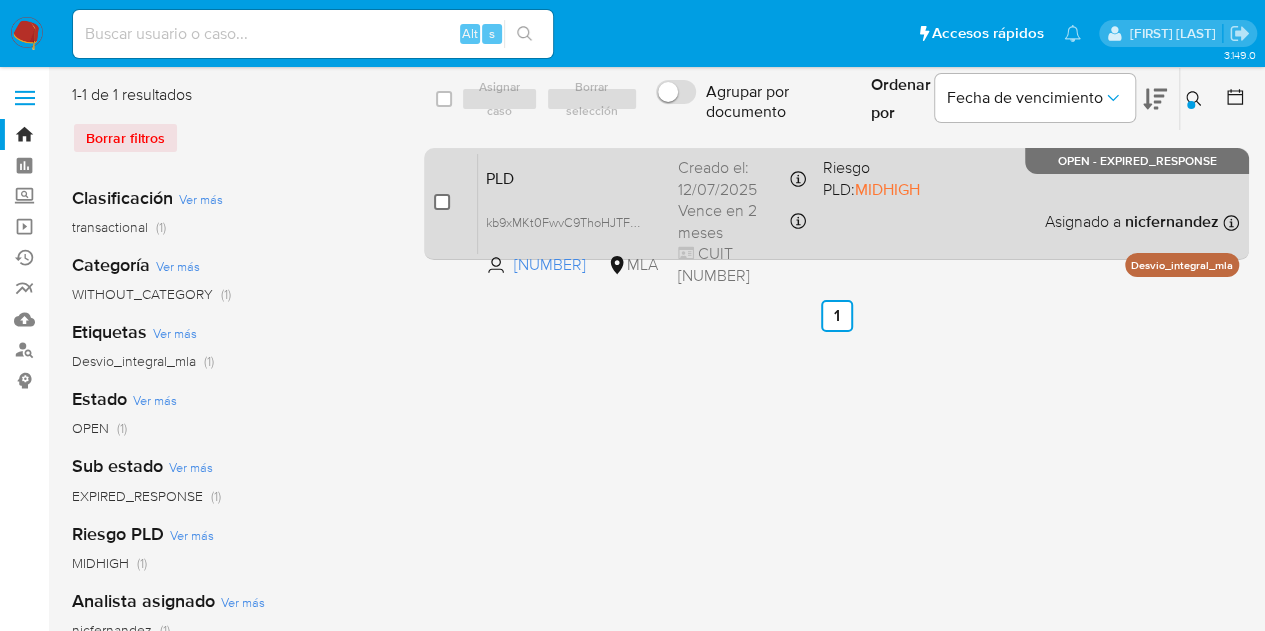 click at bounding box center [442, 202] 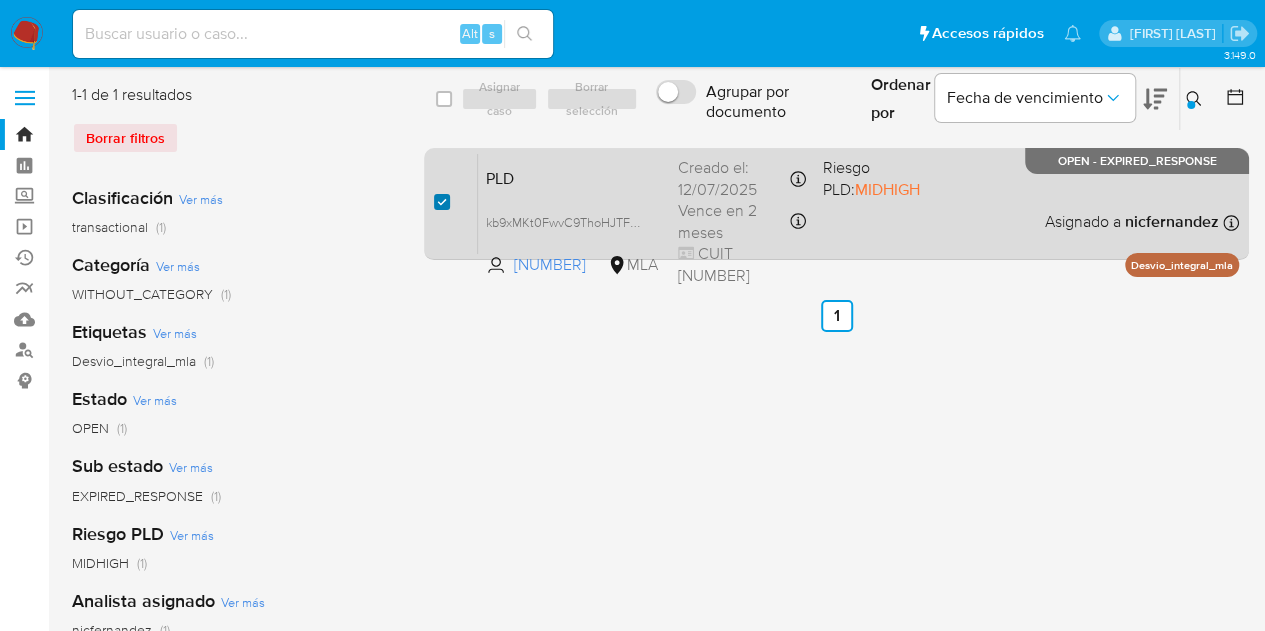 checkbox on "true" 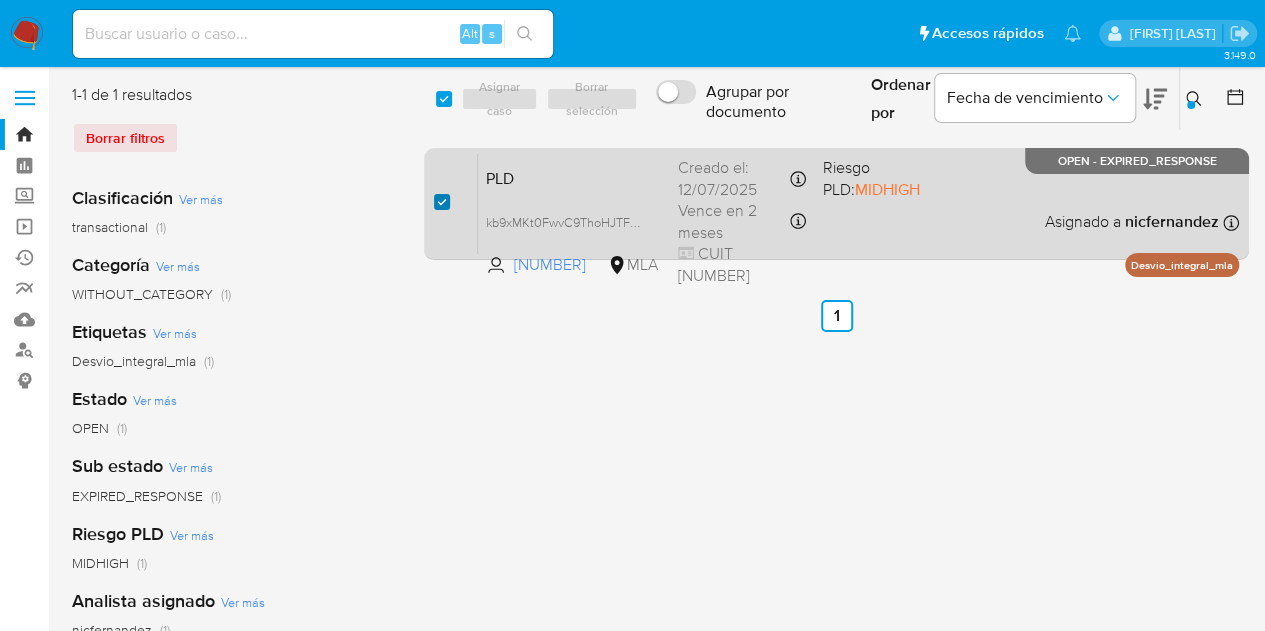 checkbox on "true" 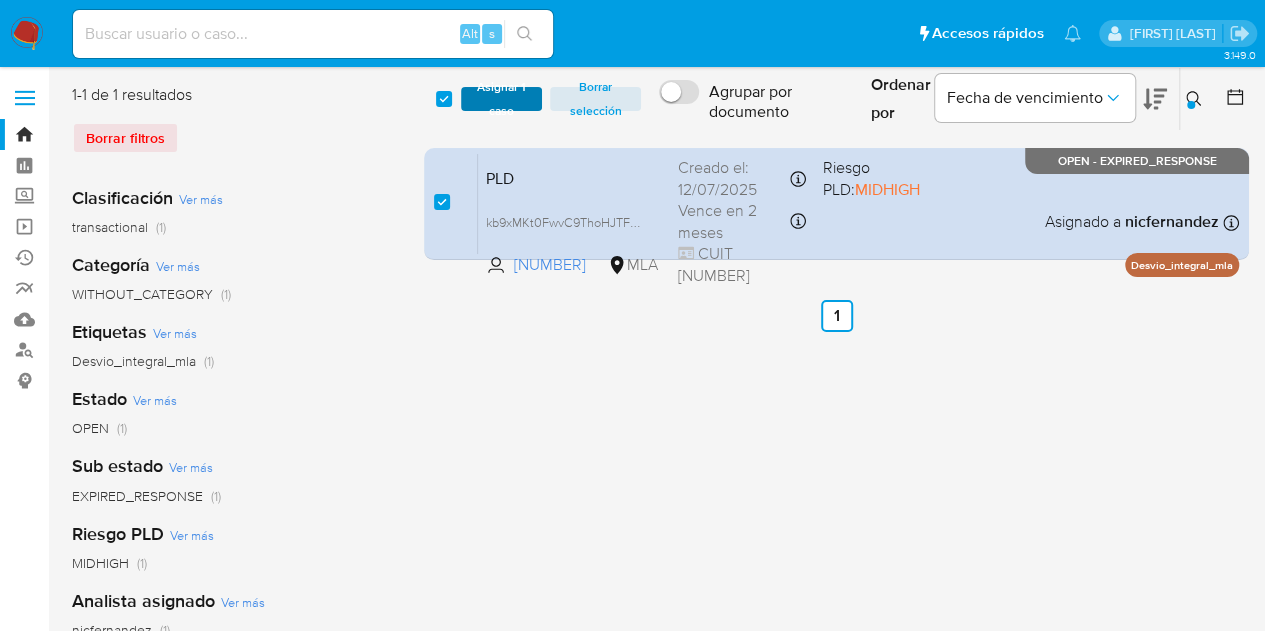 click on "Asignar 1 caso" at bounding box center [502, 99] 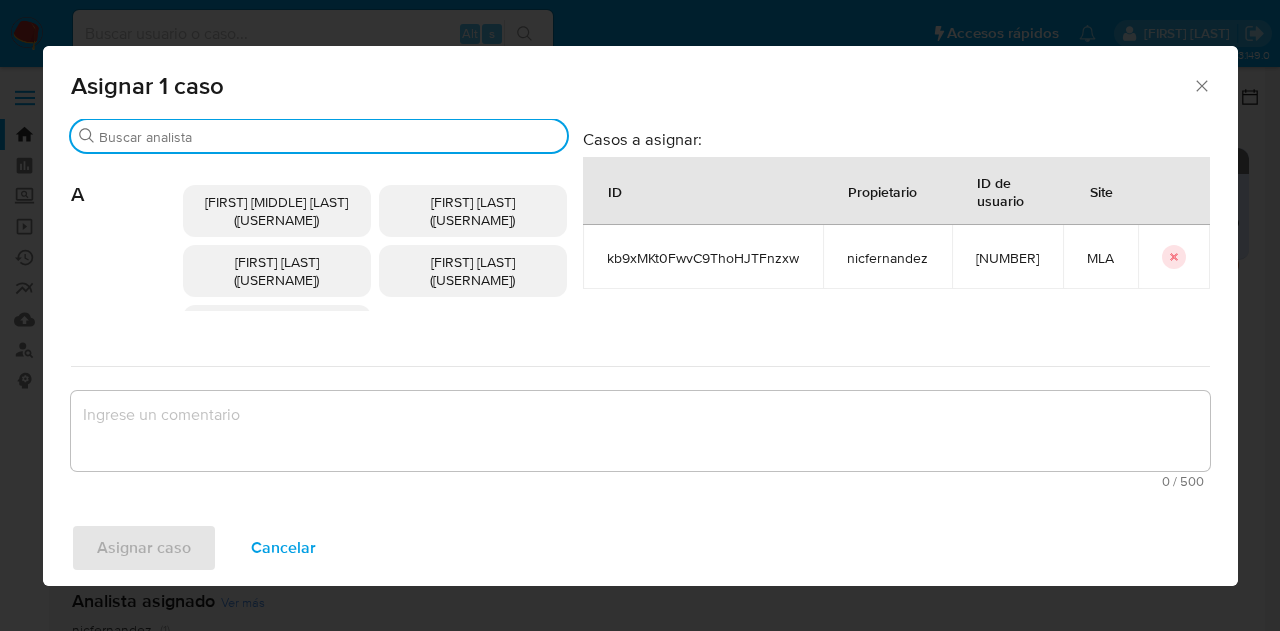 click on "Buscar" at bounding box center [329, 137] 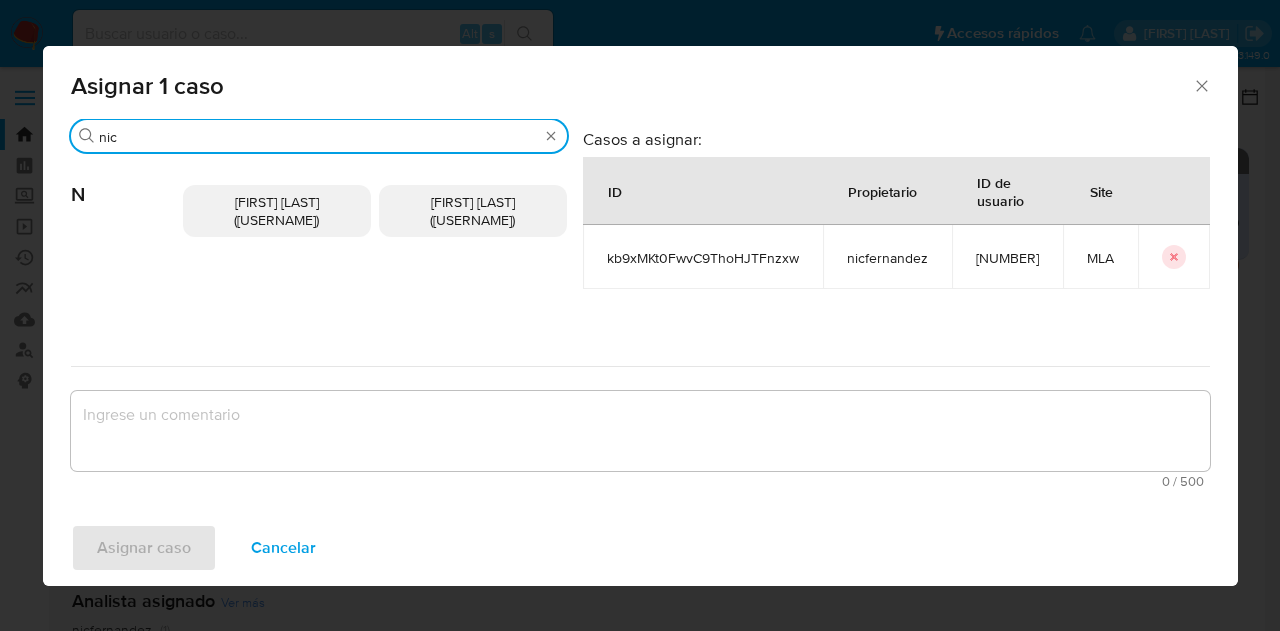 type on "nic" 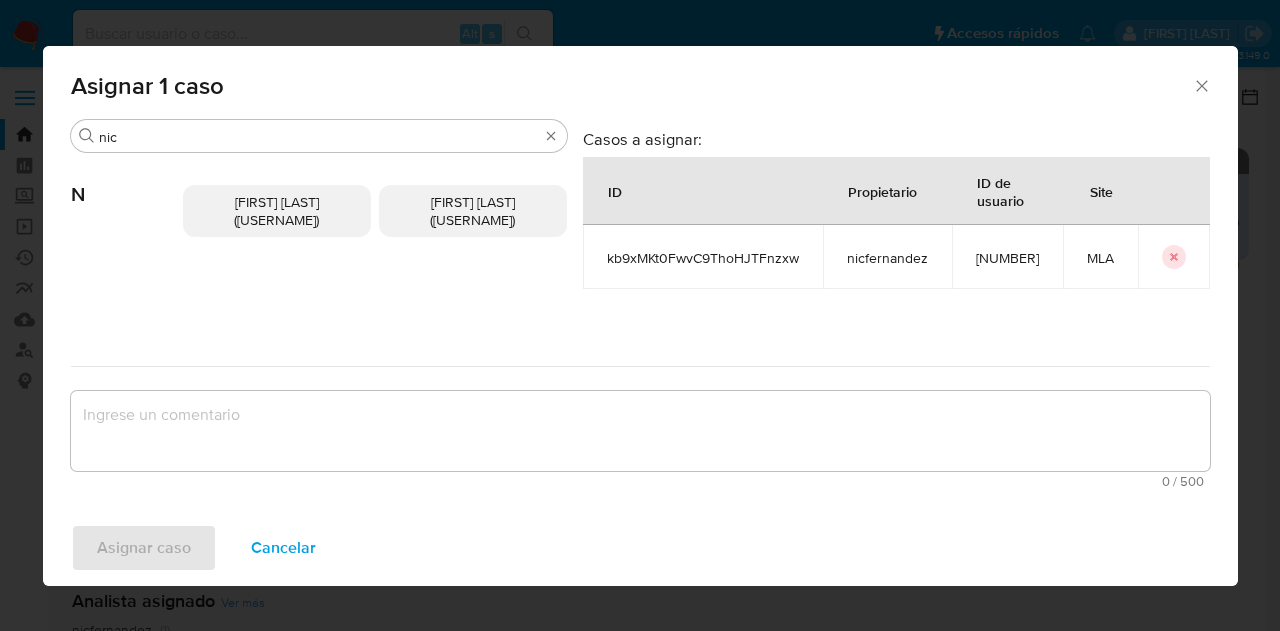 click on "Nicolas Fernandez Allen (nicfernandez)" at bounding box center [277, 211] 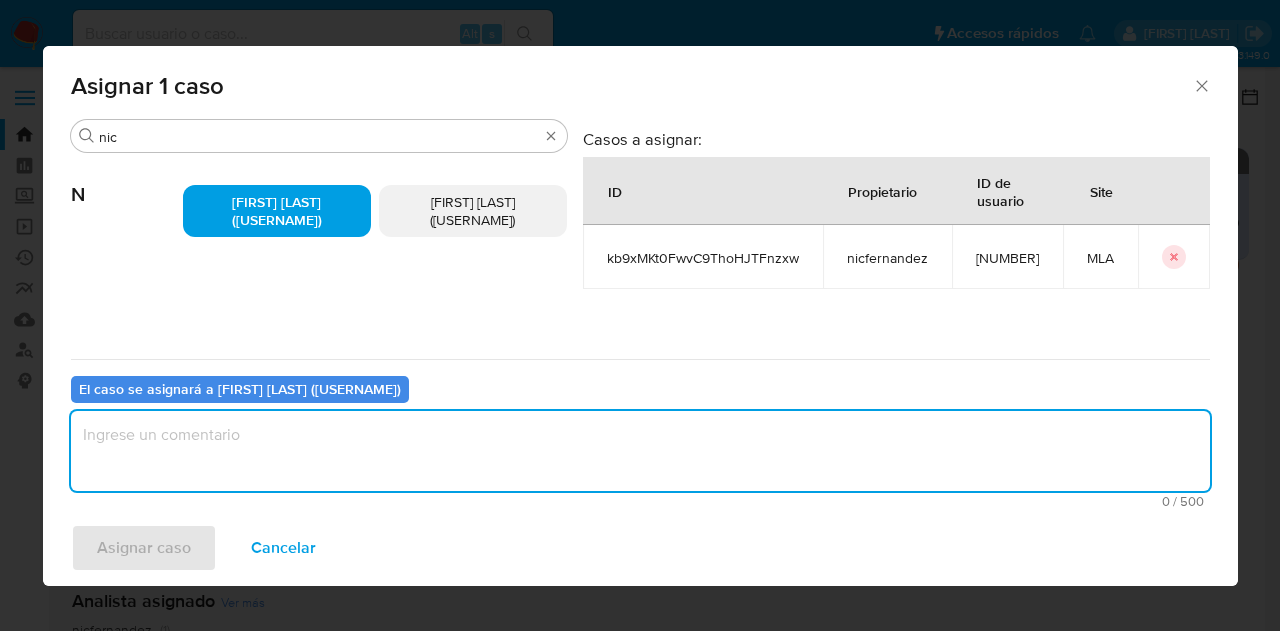 click at bounding box center (640, 451) 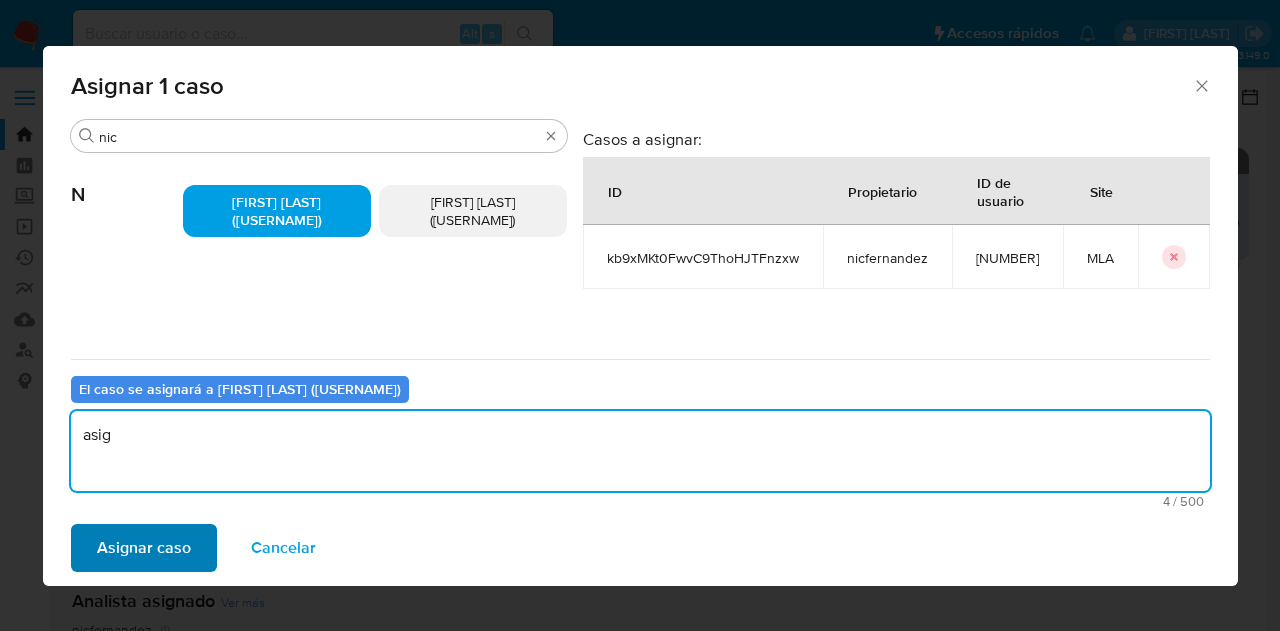 type on "asig" 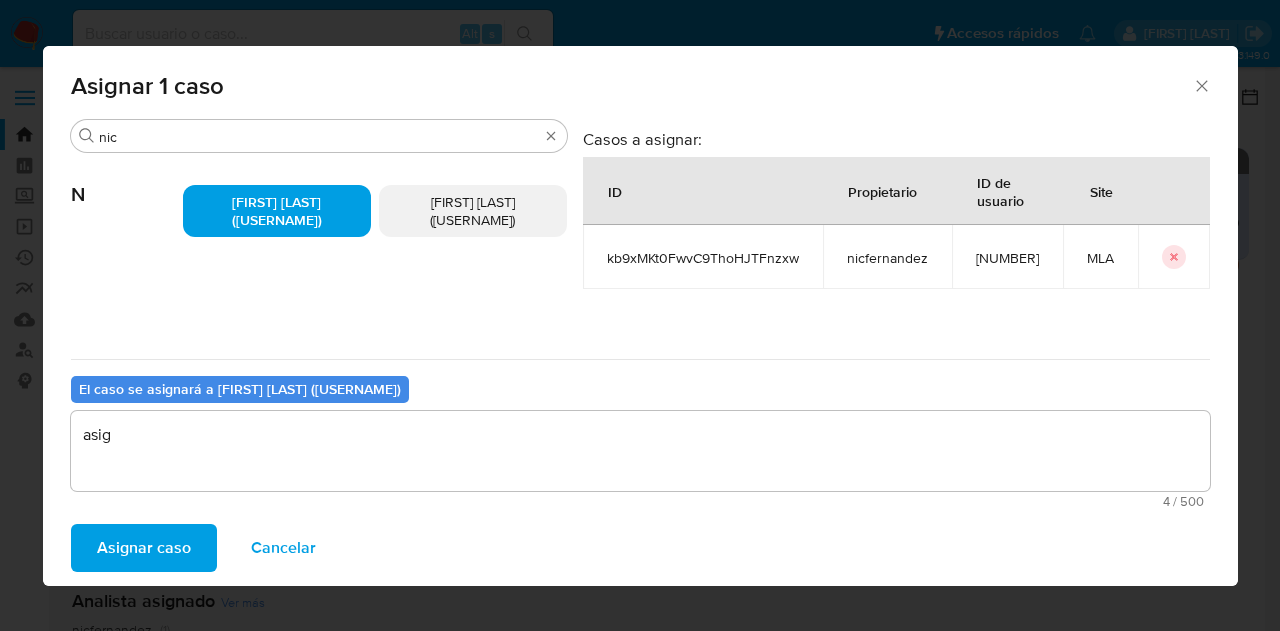 click on "Asignar caso" at bounding box center [144, 548] 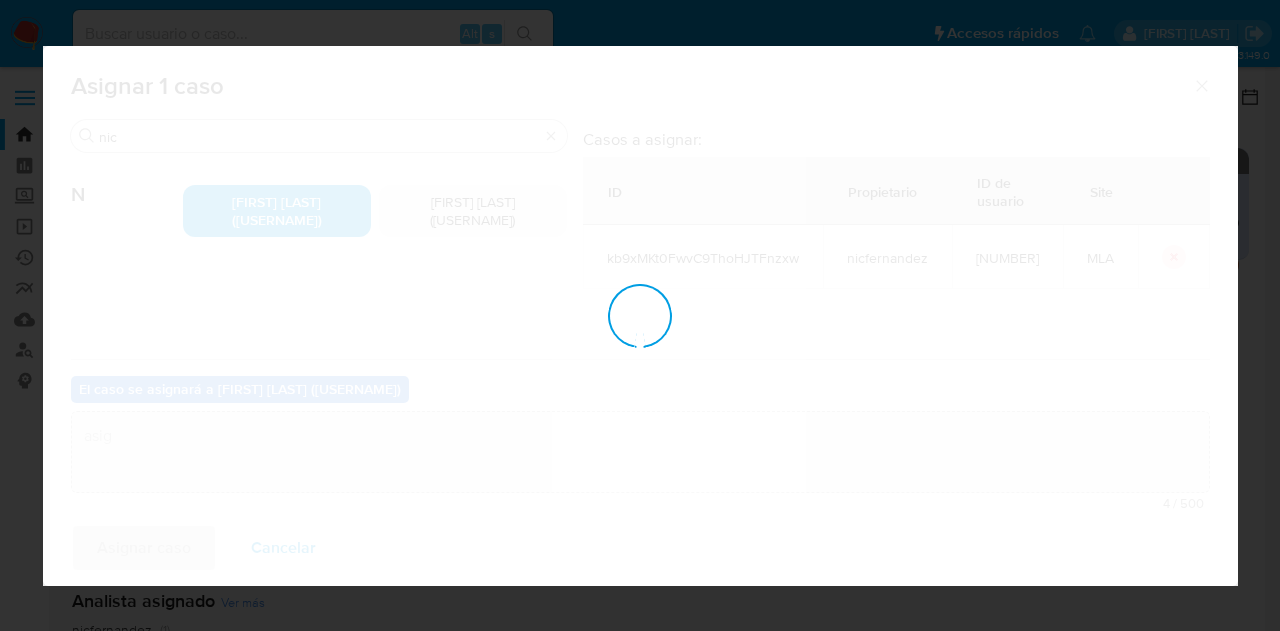 type 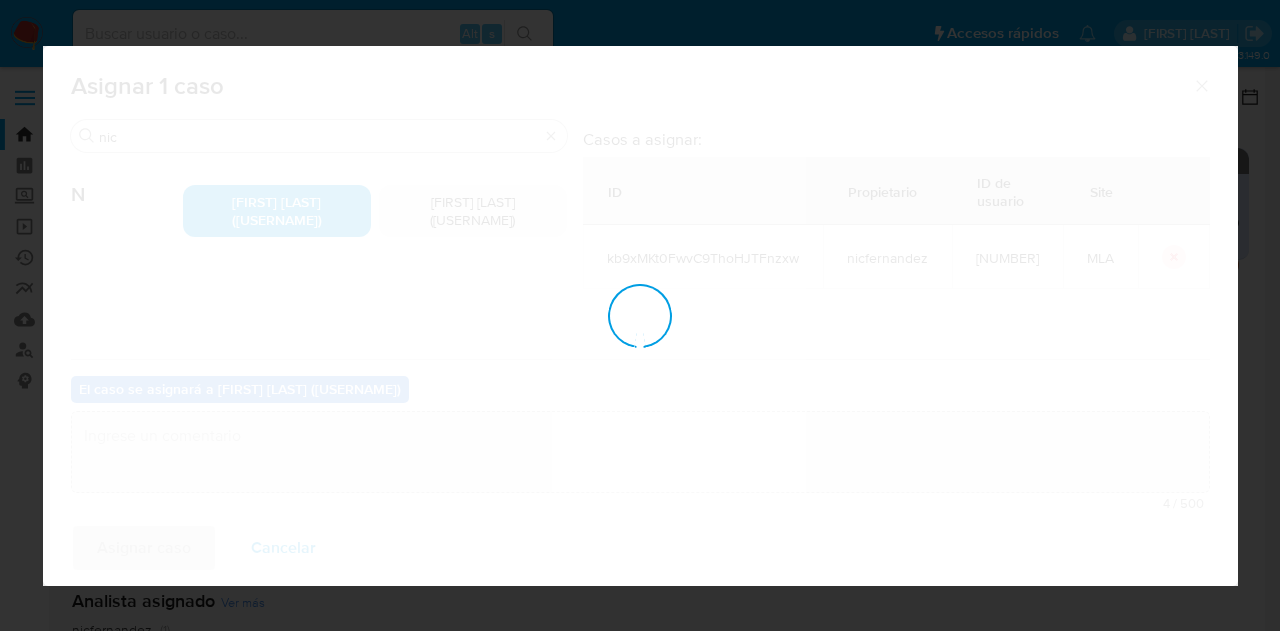 checkbox on "false" 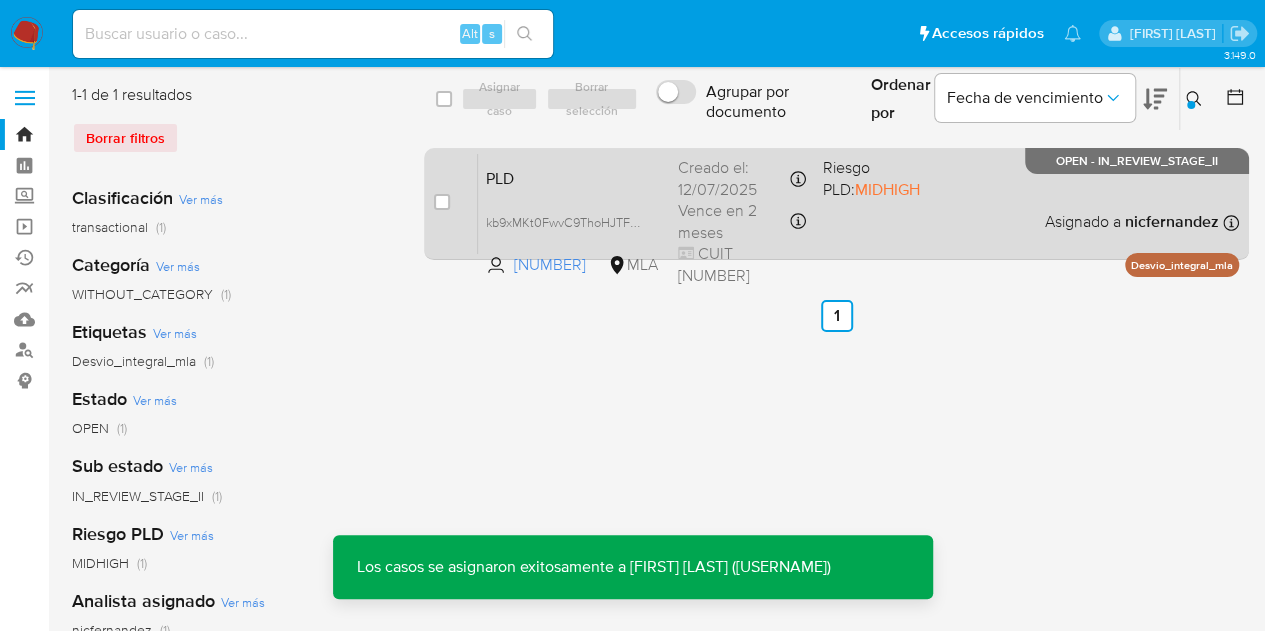 click on "PLD" at bounding box center (574, 177) 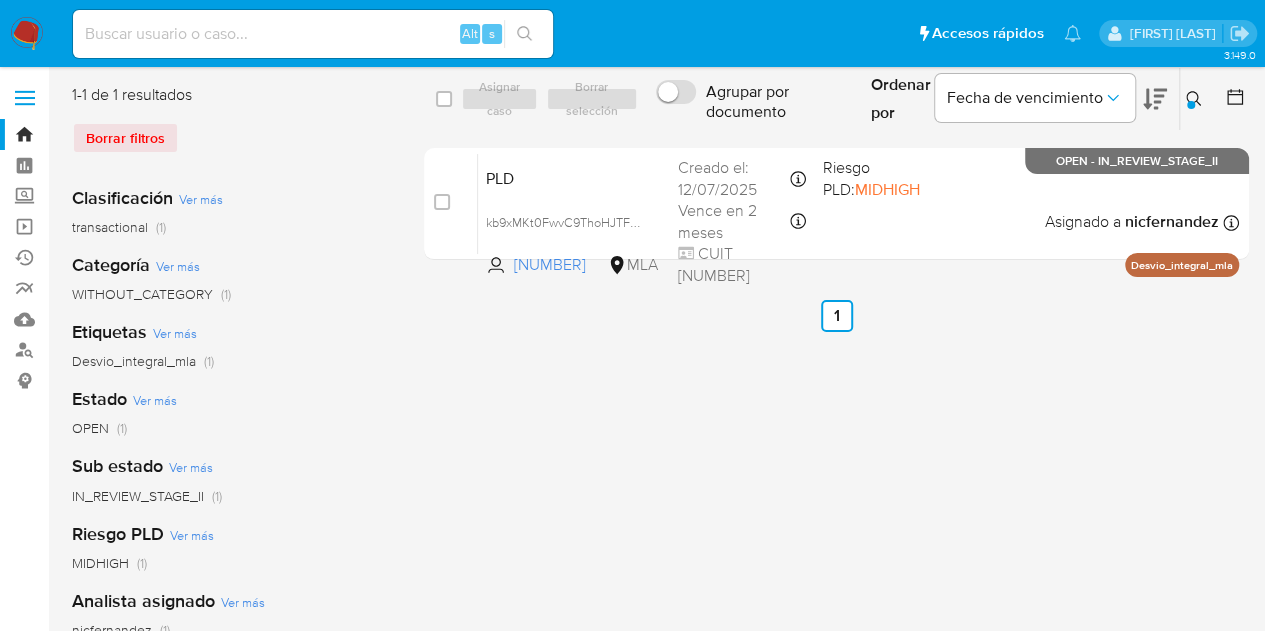 click 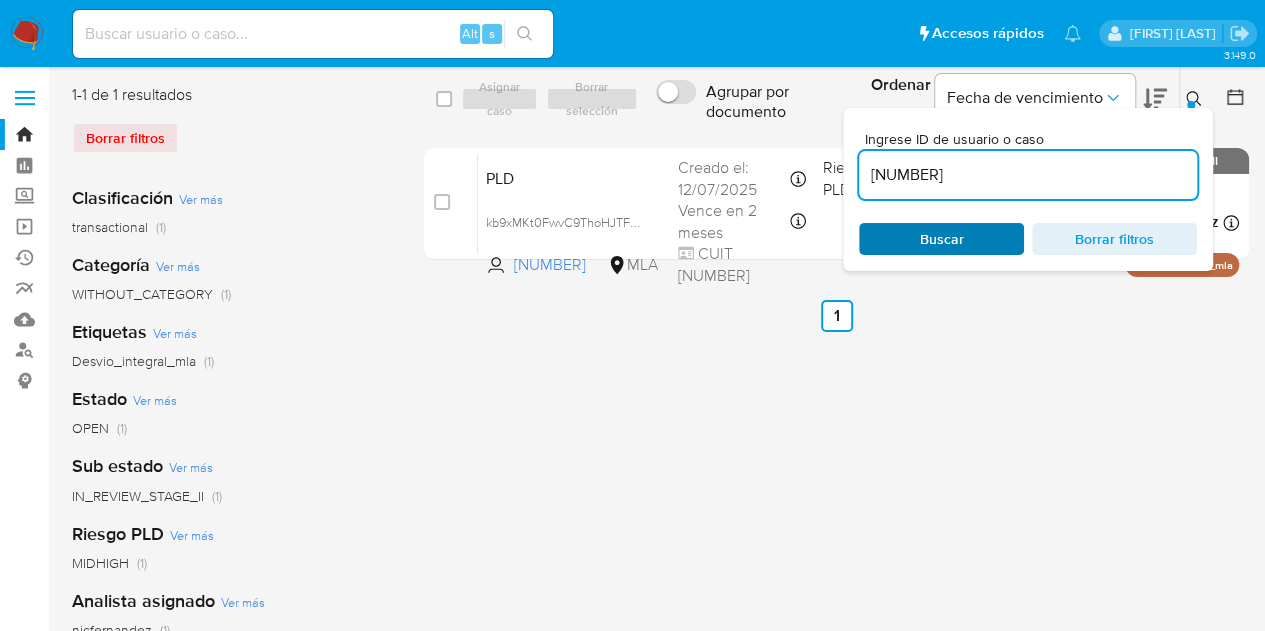click on "Buscar" at bounding box center (941, 239) 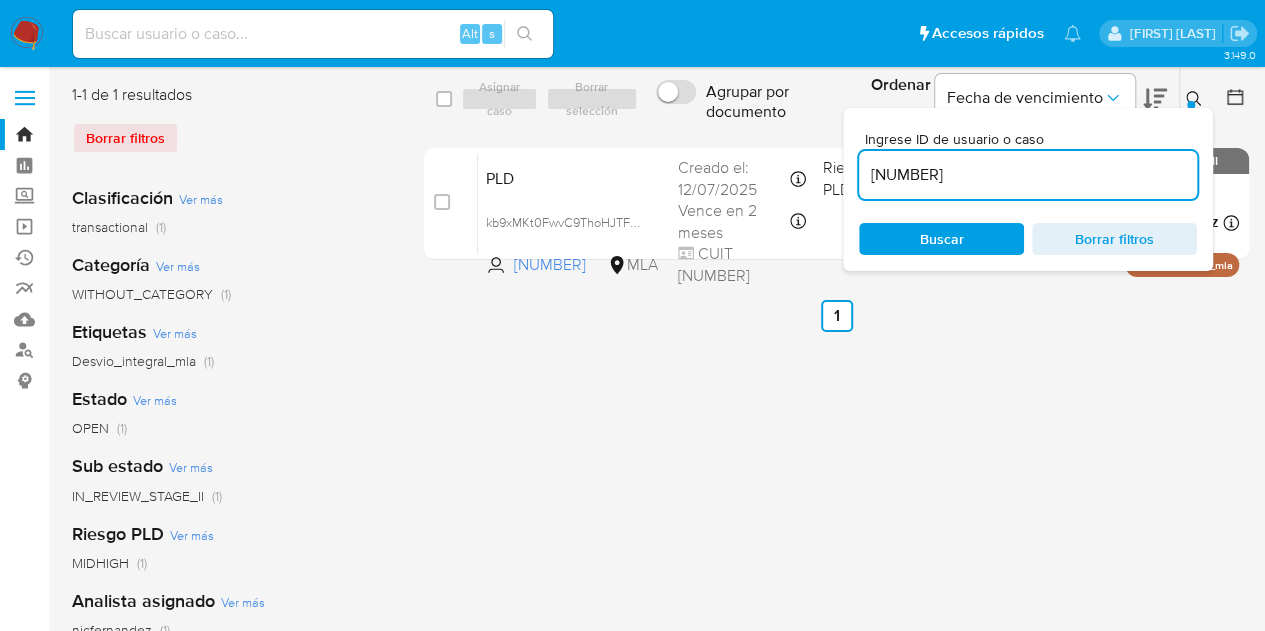 click at bounding box center (1196, 99) 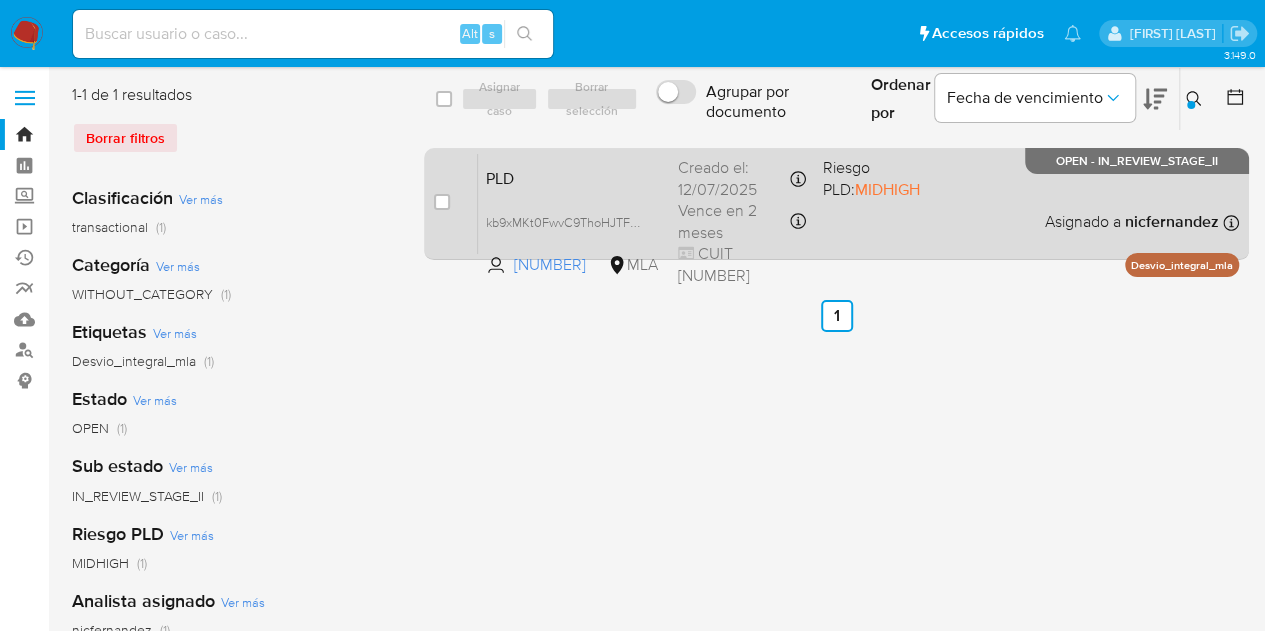 click on "PLD kb9xMKt0FwvC9ThoHJTFnzxw 222043029 MLA Riesgo PLD:  MIDHIGH Creado el: 12/07/2025   Creado el: 12/07/2025 03:19:17 Vence en 2 meses   Vence el 10/10/2025 03:19:17 CUIT   27253799957 Asignado a   nicfernandez   Asignado el: 17/07/2025 16:32:27 Desvio_integral_mla OPEN - IN_REVIEW_STAGE_II" at bounding box center (858, 203) 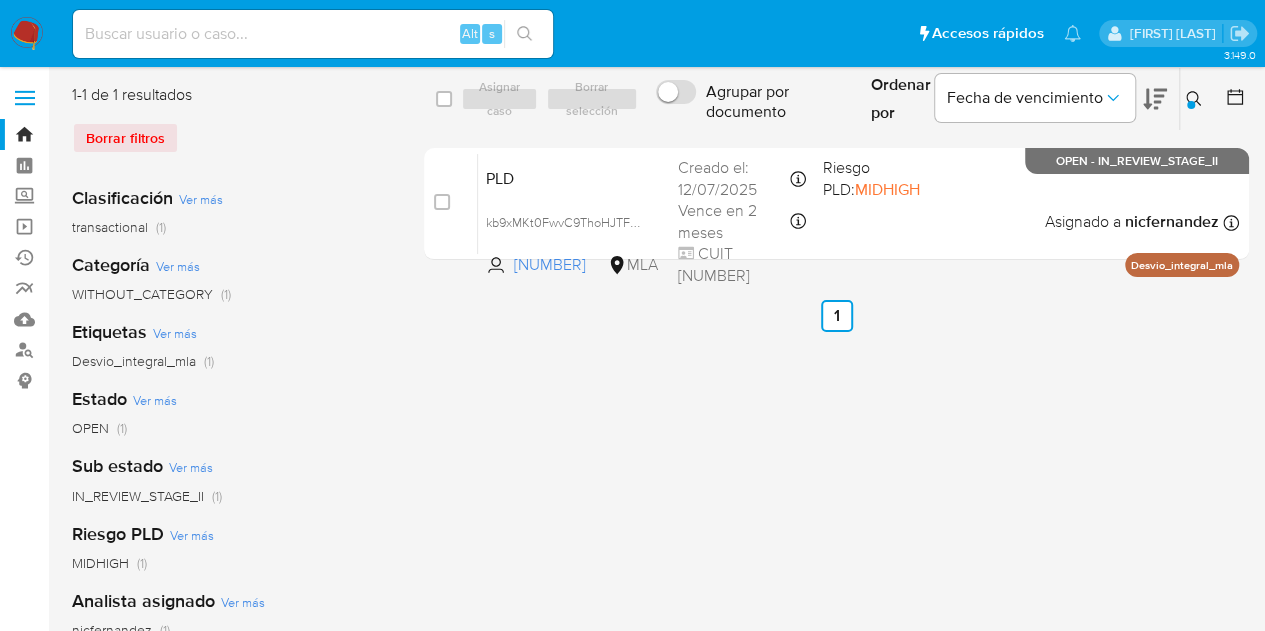 click 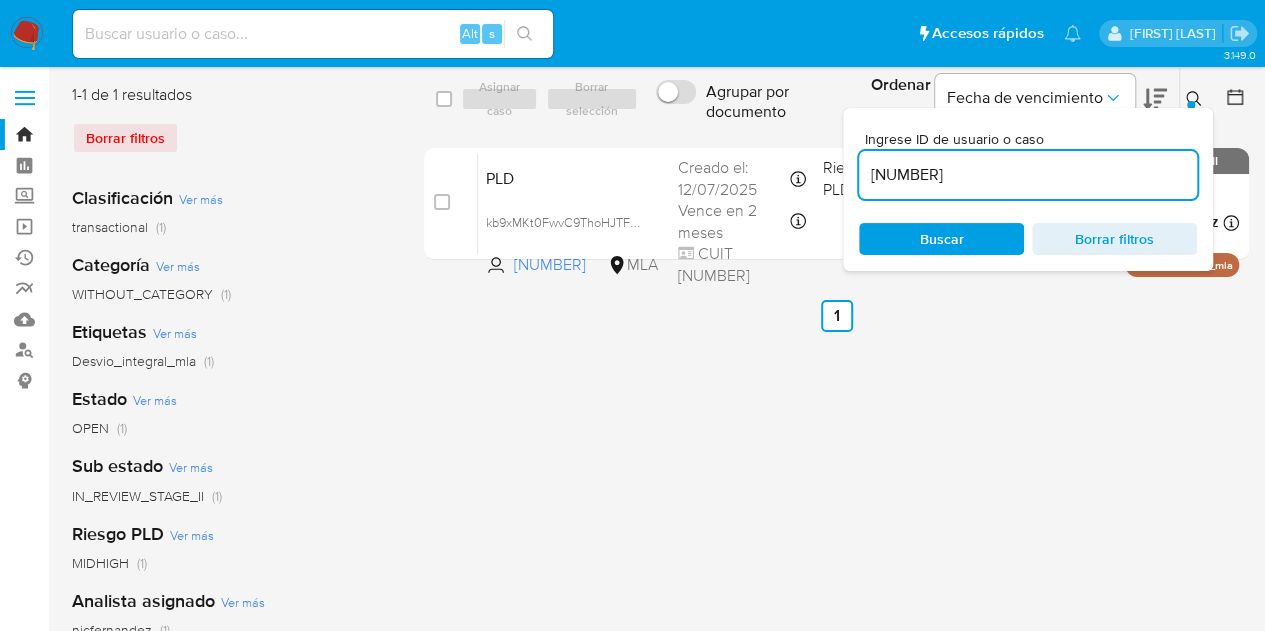 drag, startPoint x: 994, startPoint y: 169, endPoint x: 676, endPoint y: 128, distance: 320.6322 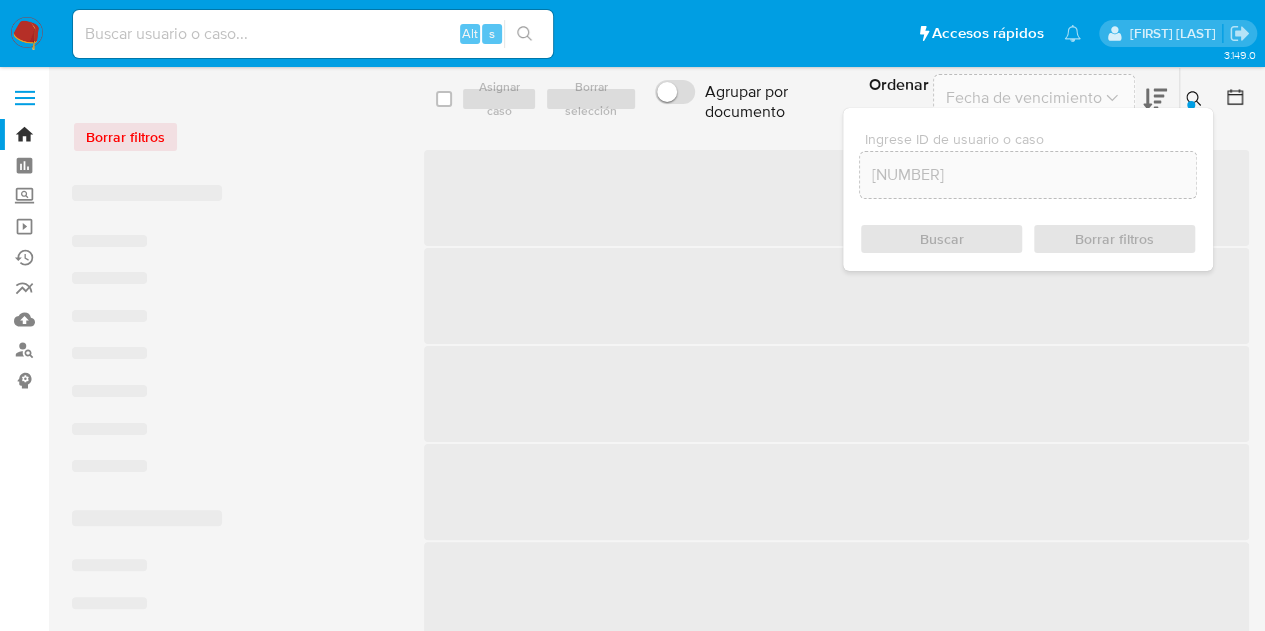 click 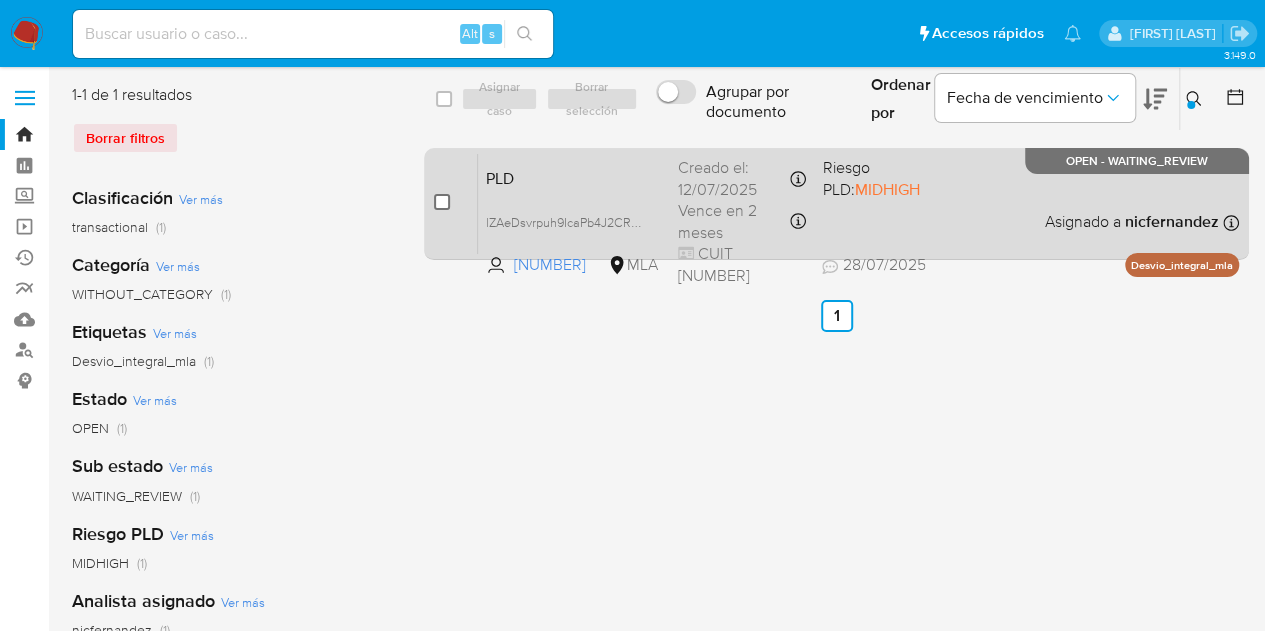 click at bounding box center (442, 202) 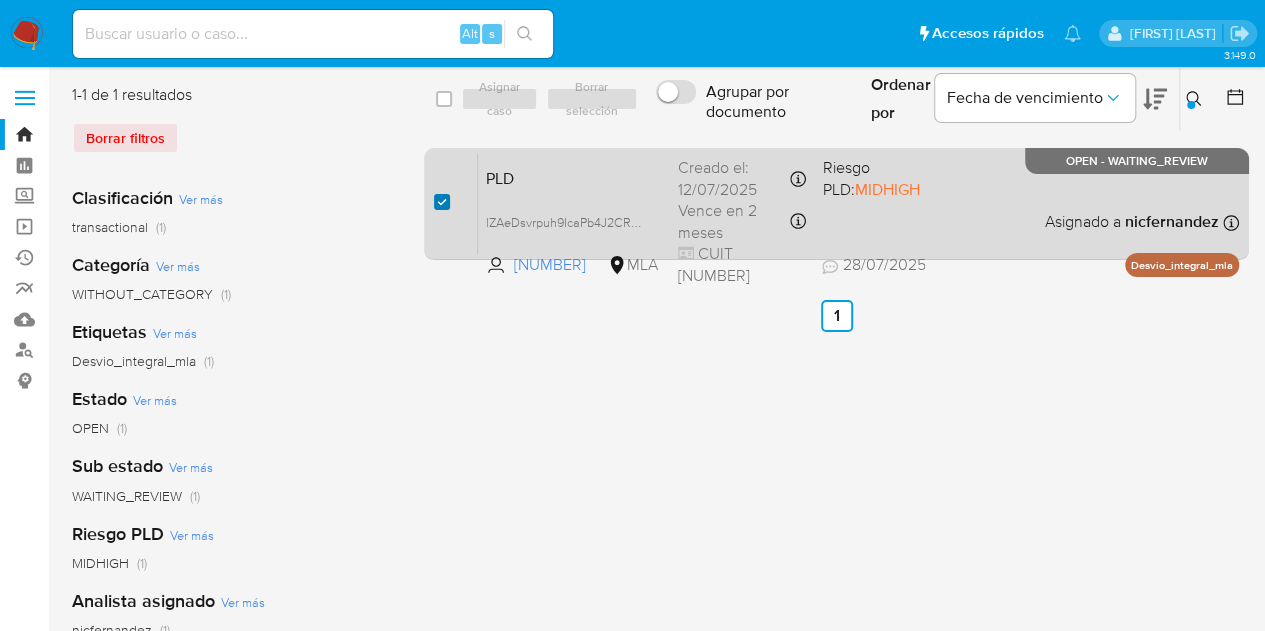checkbox on "true" 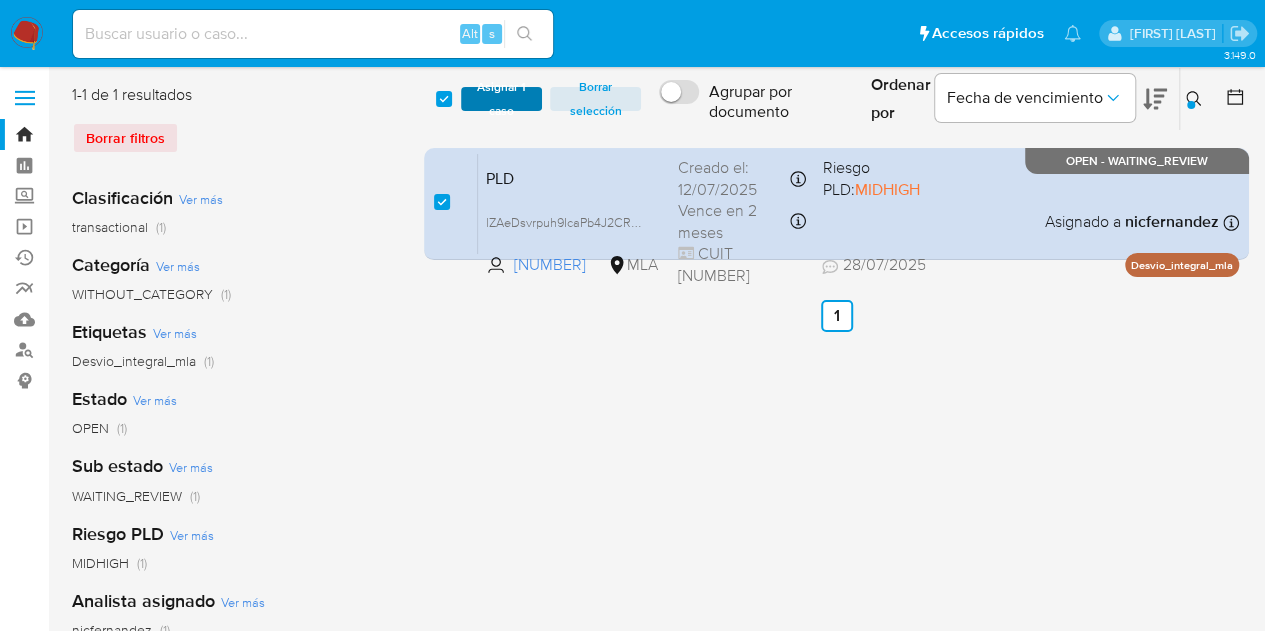 click on "Asignar 1 caso" at bounding box center [502, 99] 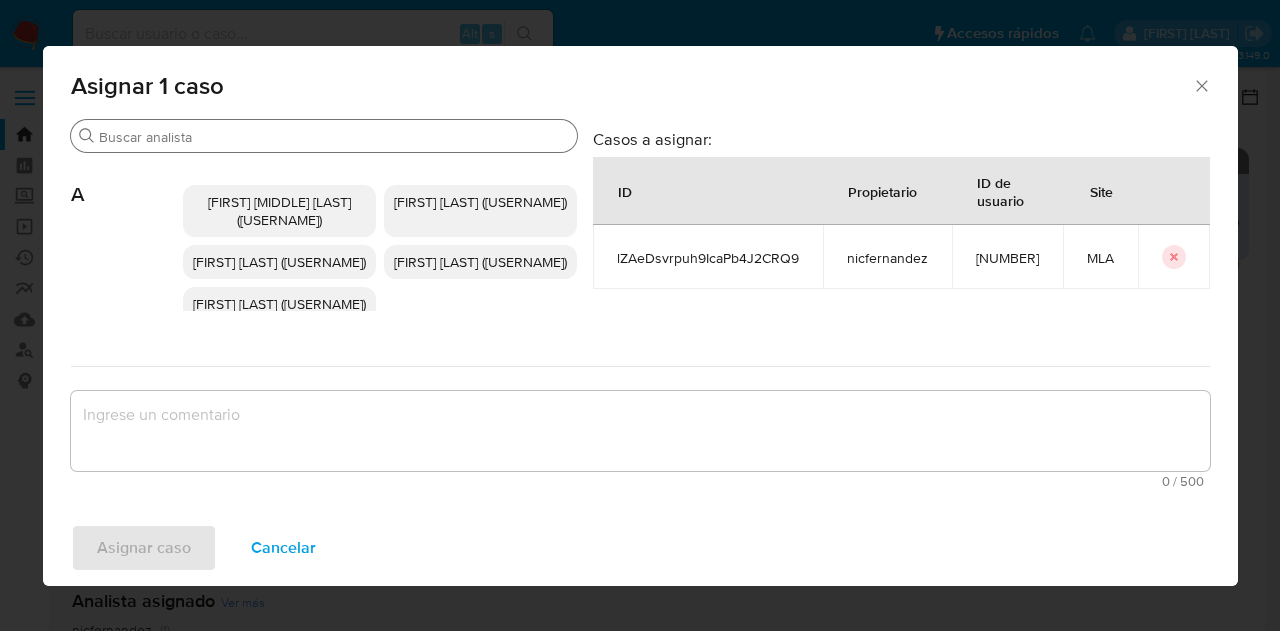 click on "Buscar" at bounding box center (334, 137) 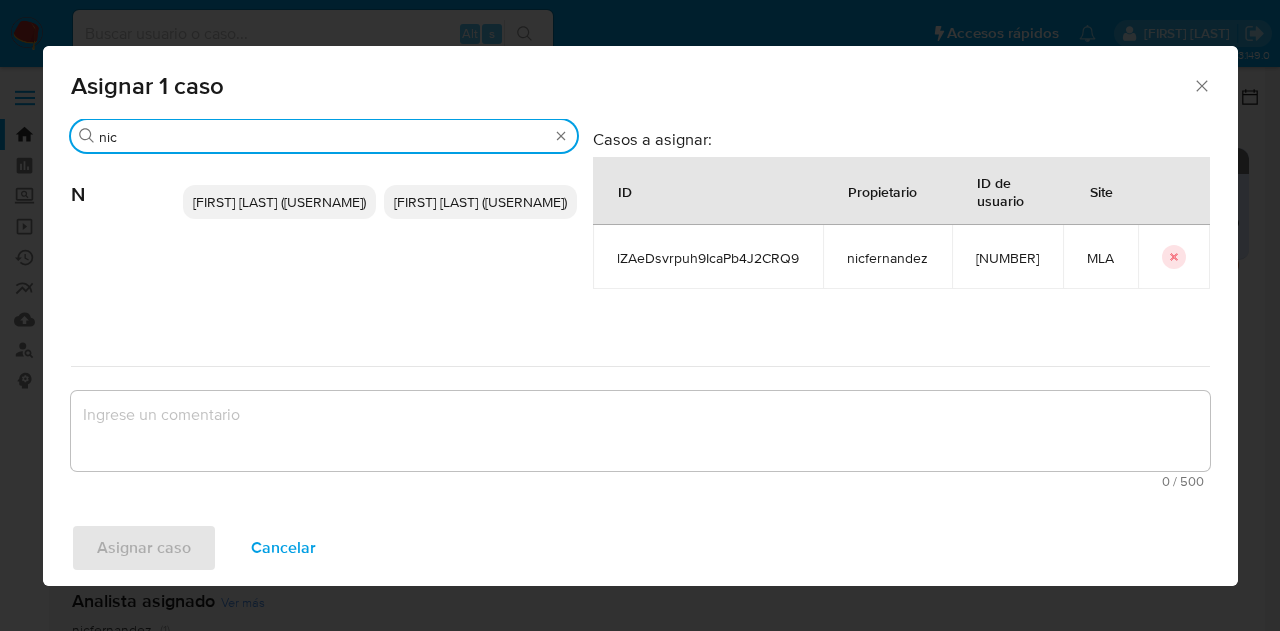 type on "nic" 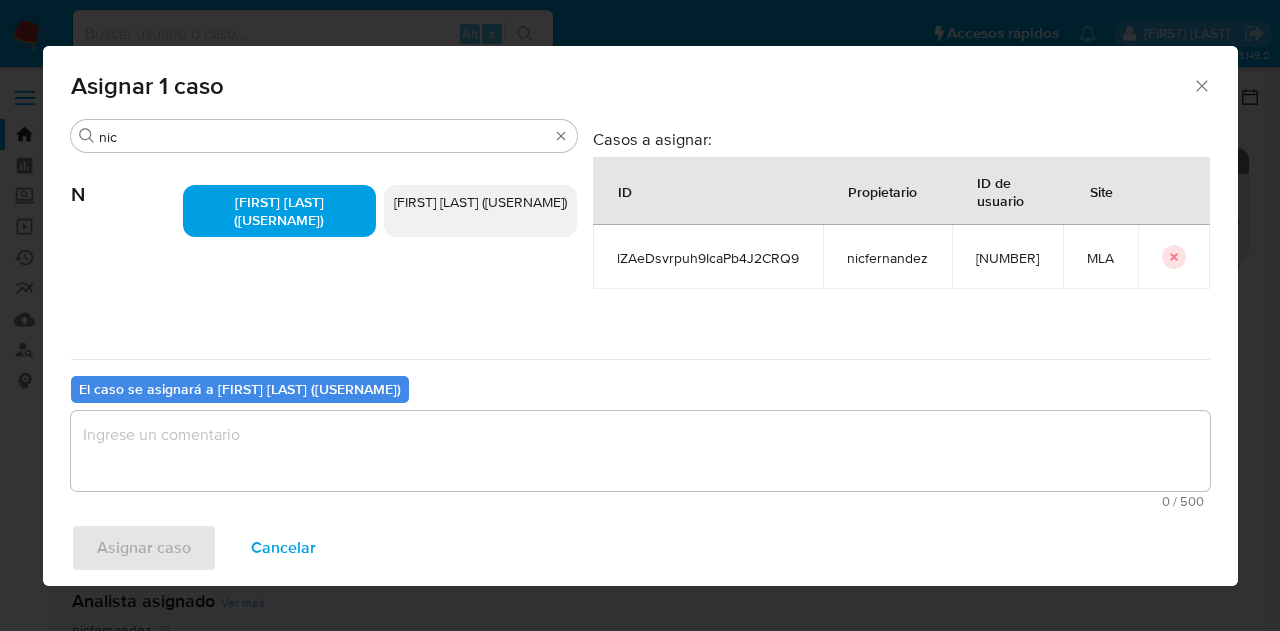 click on "0 / 500 500 caracteres restantes" at bounding box center (640, 459) 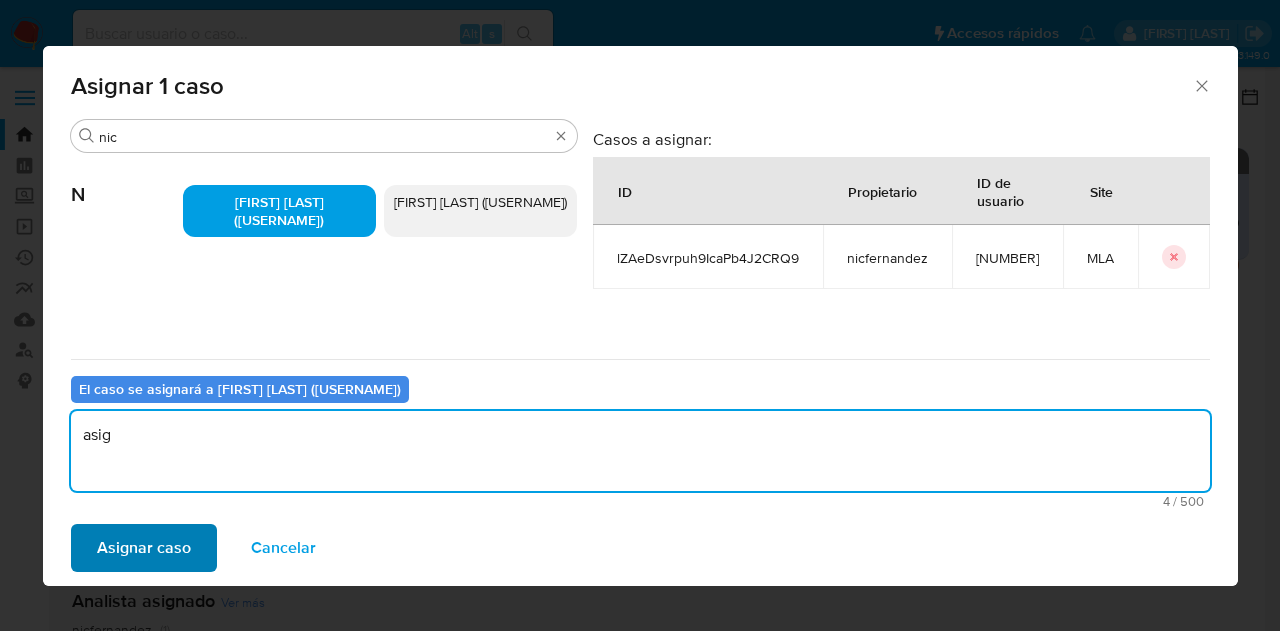 type on "asig" 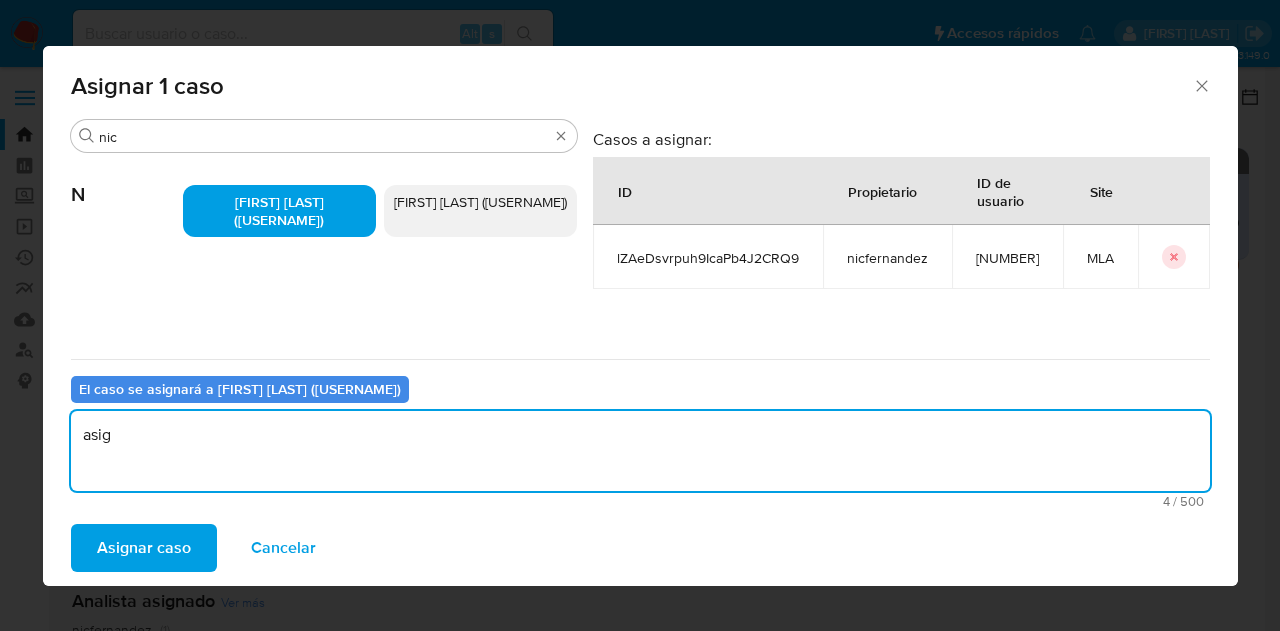 click on "Asignar caso" at bounding box center [144, 548] 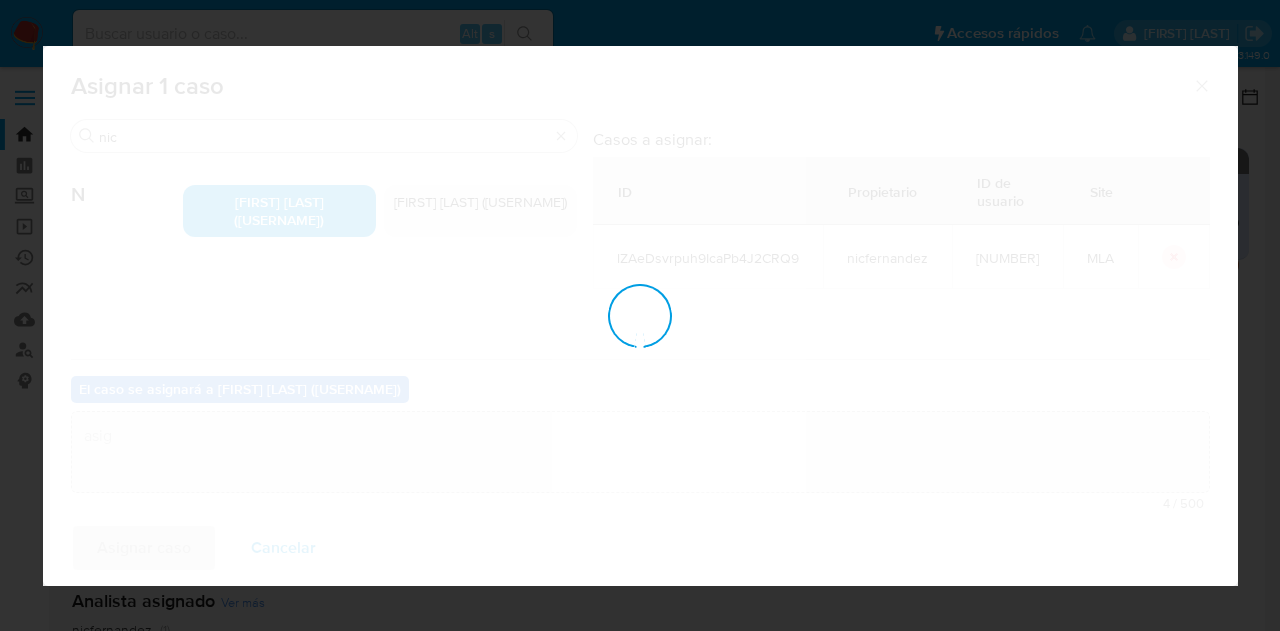 type 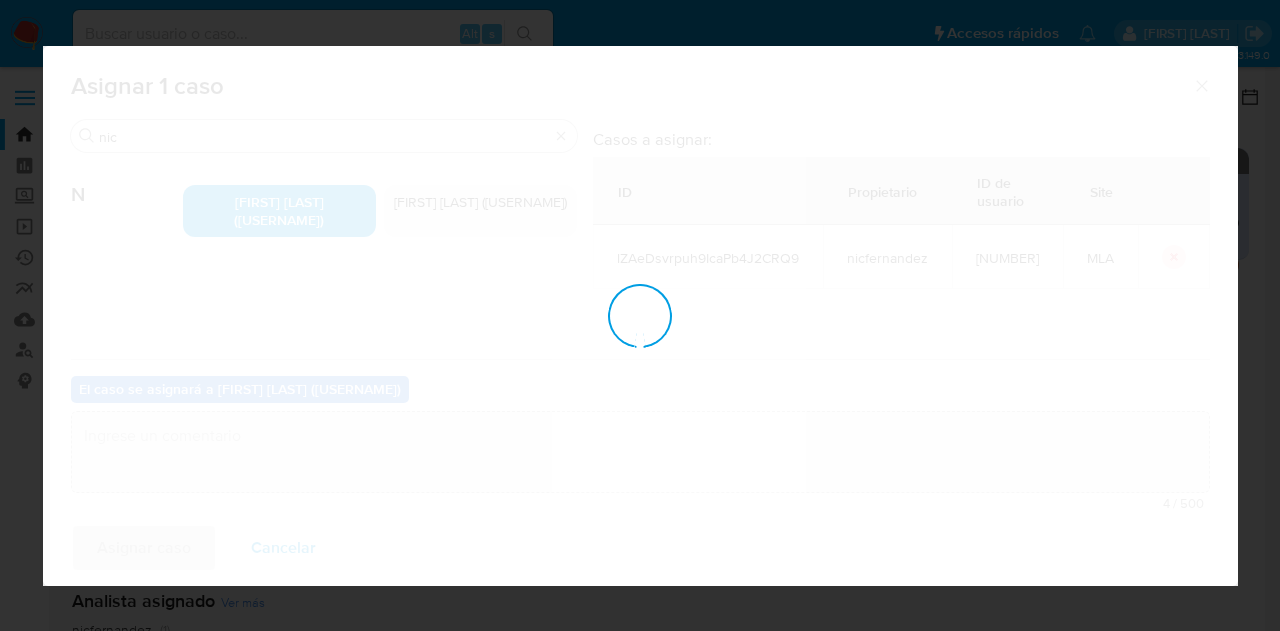 checkbox on "false" 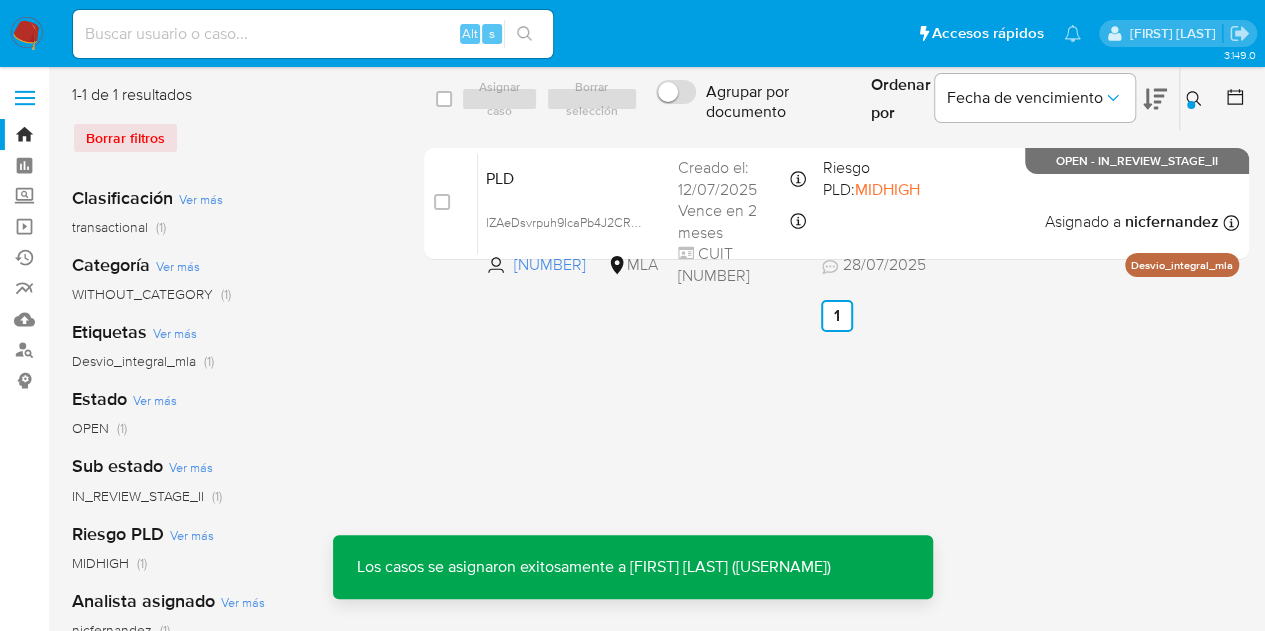 click on "select-all-cases-checkbox Asignar caso Borrar selección Agrupar por documento Ordenar por Fecha de vencimiento   No es posible ordenar los resultados mientras se encuentren agrupados. Ingrese ID de usuario o caso 11624461 Buscar Borrar filtros Los casos se asignaron exitosamente a Nicolas Fernandez Allen (nicfernandez) Los casos se asignaron exitosamente a Nicolas Fernandez Allen (nicfernandez) case-item-checkbox   No es posible asignar el caso PLD lZAeDsvrpuh9IcaPb4J2CRQ9 11624461 MLA Riesgo PLD:  MIDHIGH Creado el: 12/07/2025   Creado el: 12/07/2025 03:23:59 Vence en 2 meses   Vence el 10/10/2025 03:23:59 CUIT   27254638744 28/07/2025   28/07/2025 17:17 Asignado a   nicfernandez   Asignado el: 17/07/2025 16:32:27 Desvio_integral_mla OPEN - IN_REVIEW_STAGE_II  Anterior 1 Siguiente" at bounding box center [836, 515] 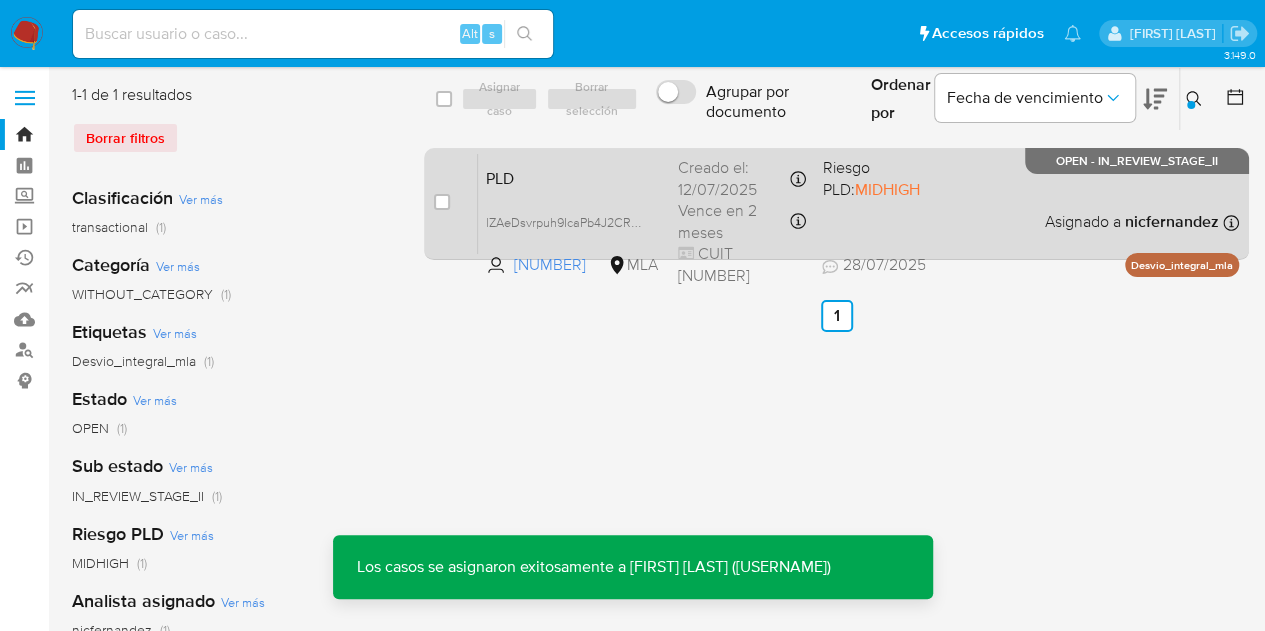 click on "PLD" at bounding box center [574, 177] 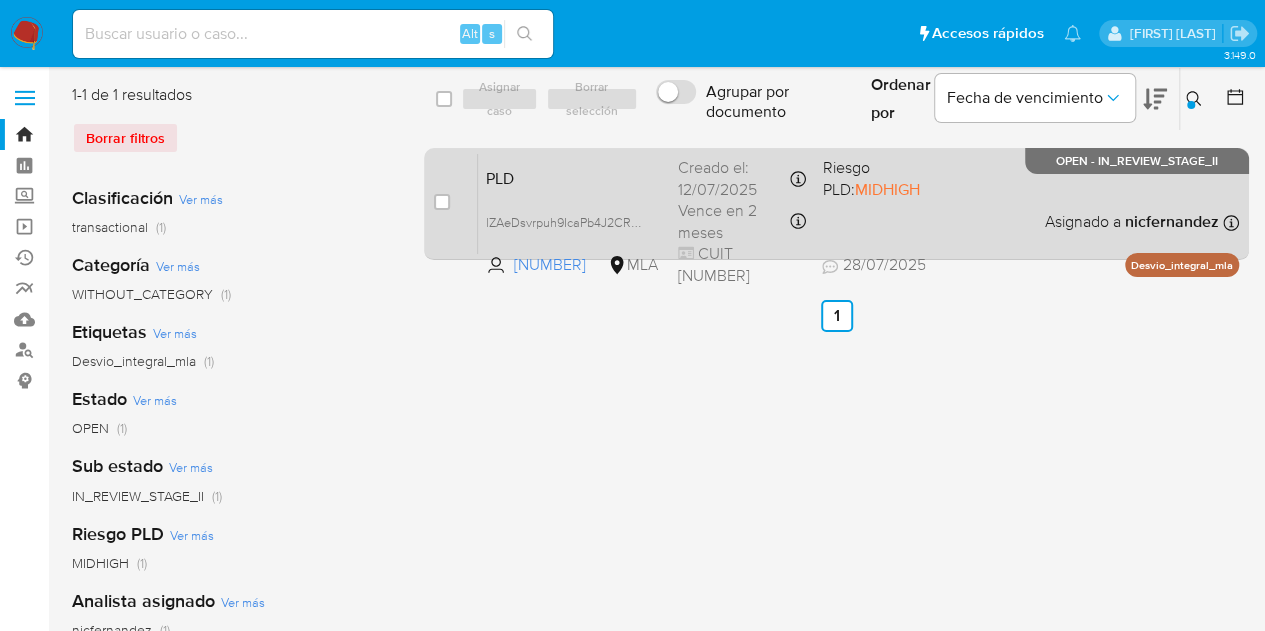 click on "PLD lZAeDsvrpuh9IcaPb4J2CRQ9 11624461 MLA Riesgo PLD:  MIDHIGH Creado el: 12/07/2025   Creado el: 12/07/2025 03:23:59 Vence en 2 meses   Vence el 10/10/2025 03:23:59 CUIT   27254638744 28/07/2025   28/07/2025 17:17 Asignado a   nicfernandez   Asignado el: 17/07/2025 16:32:27 Desvio_integral_mla OPEN - IN_REVIEW_STAGE_II" at bounding box center (858, 203) 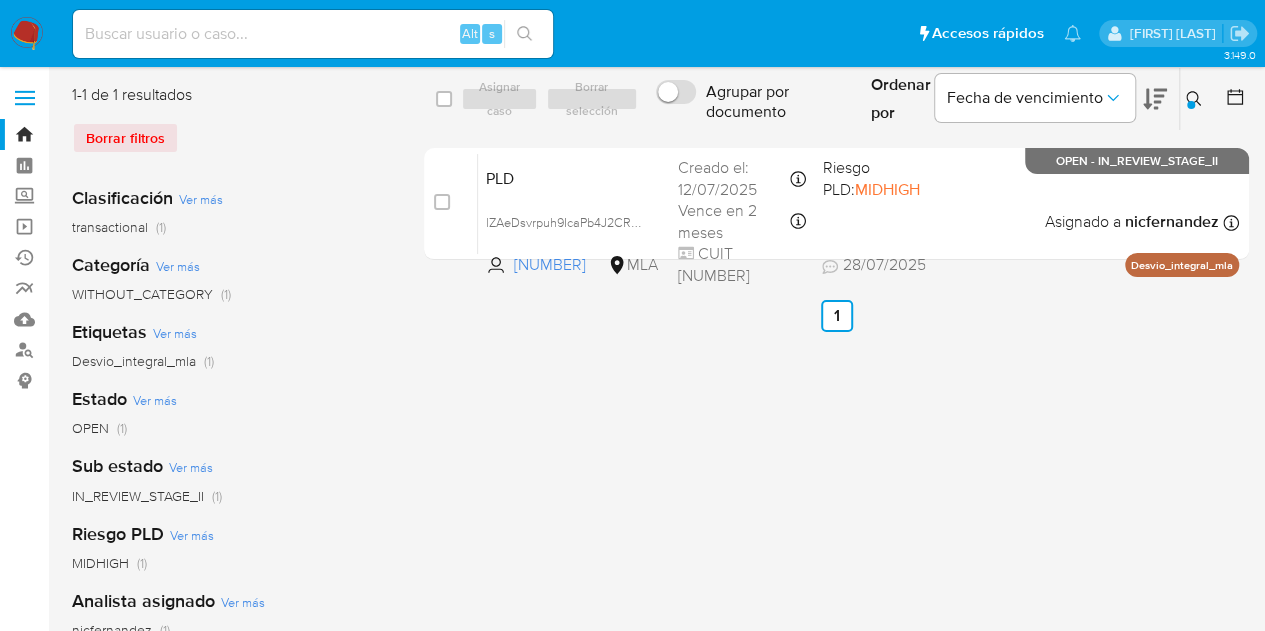 click 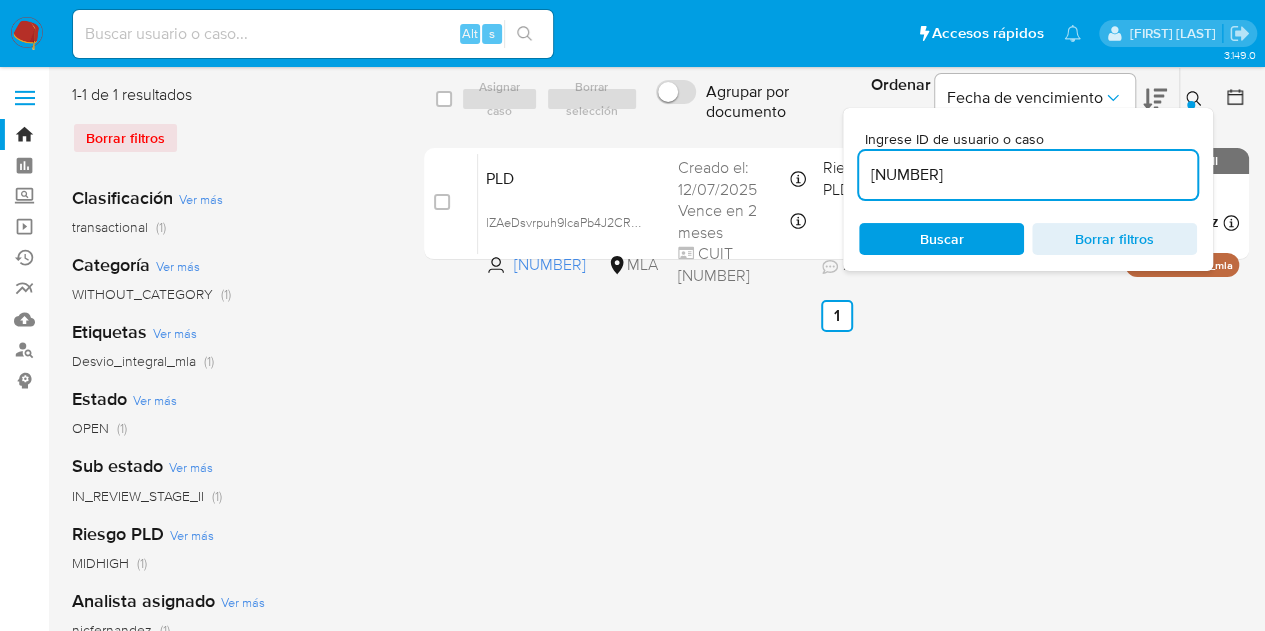 drag, startPoint x: 1045, startPoint y: 167, endPoint x: 559, endPoint y: 102, distance: 490.32745 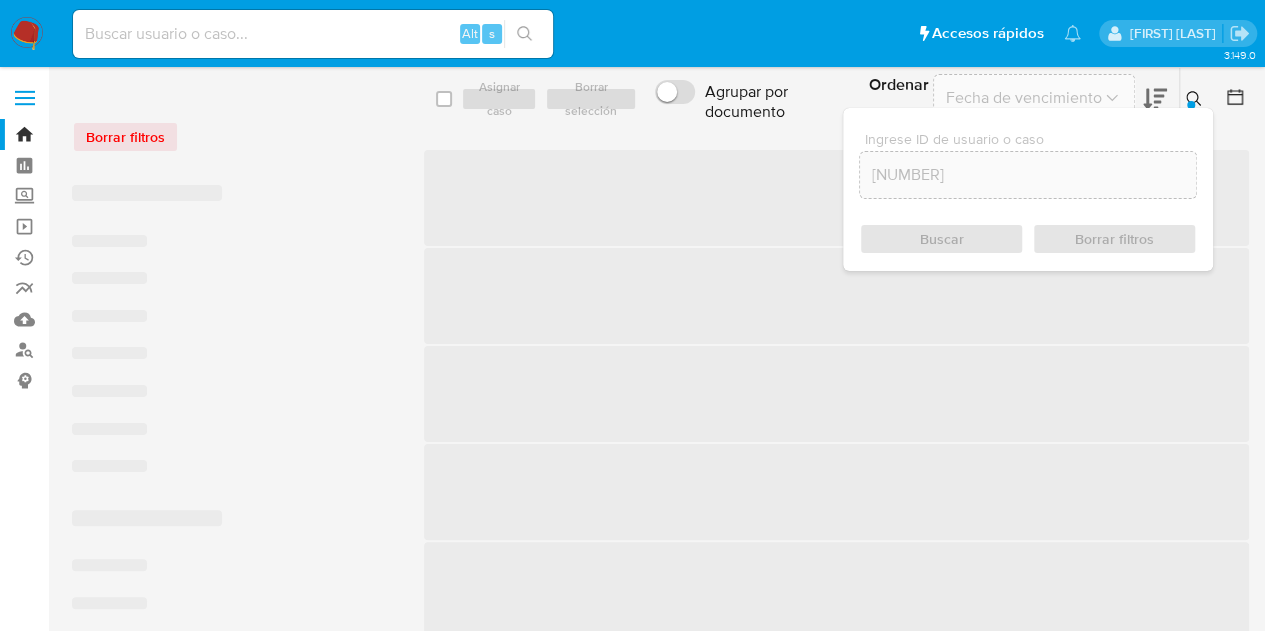 click at bounding box center [1196, 99] 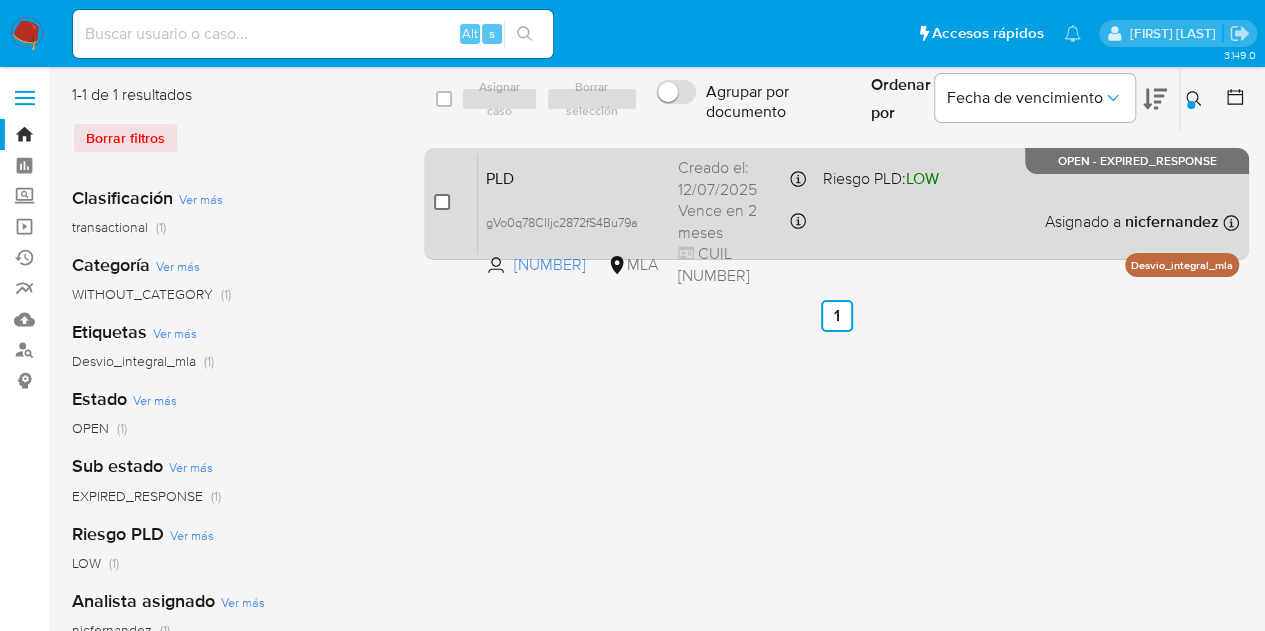 click at bounding box center (442, 202) 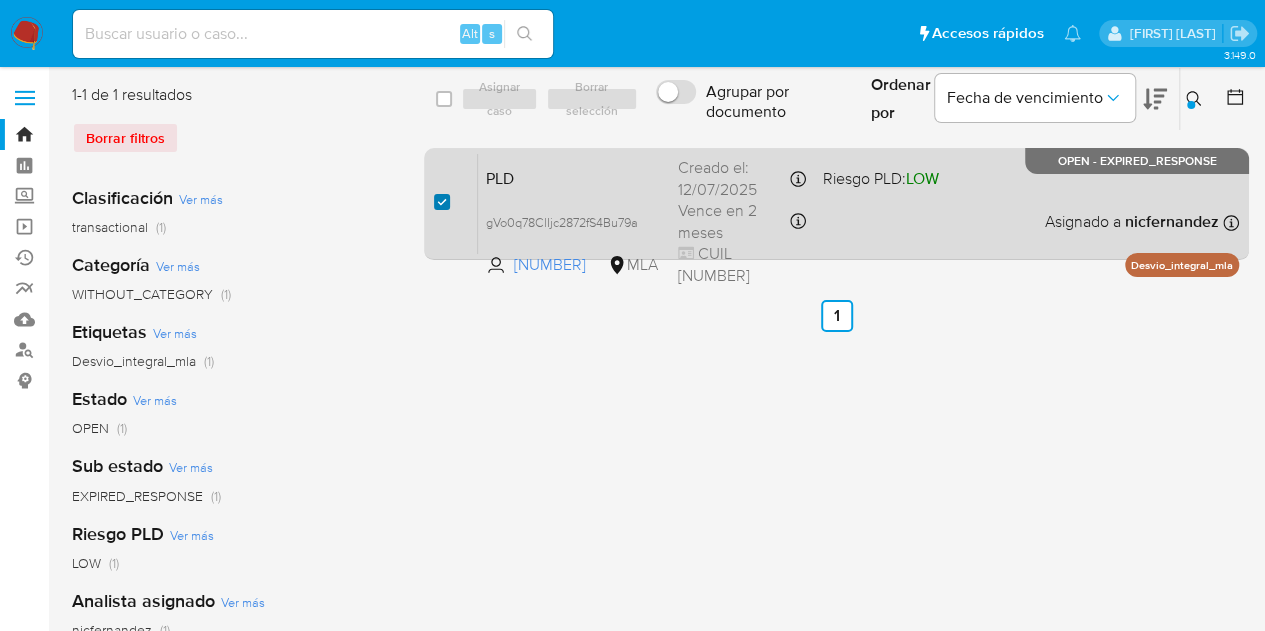 checkbox on "true" 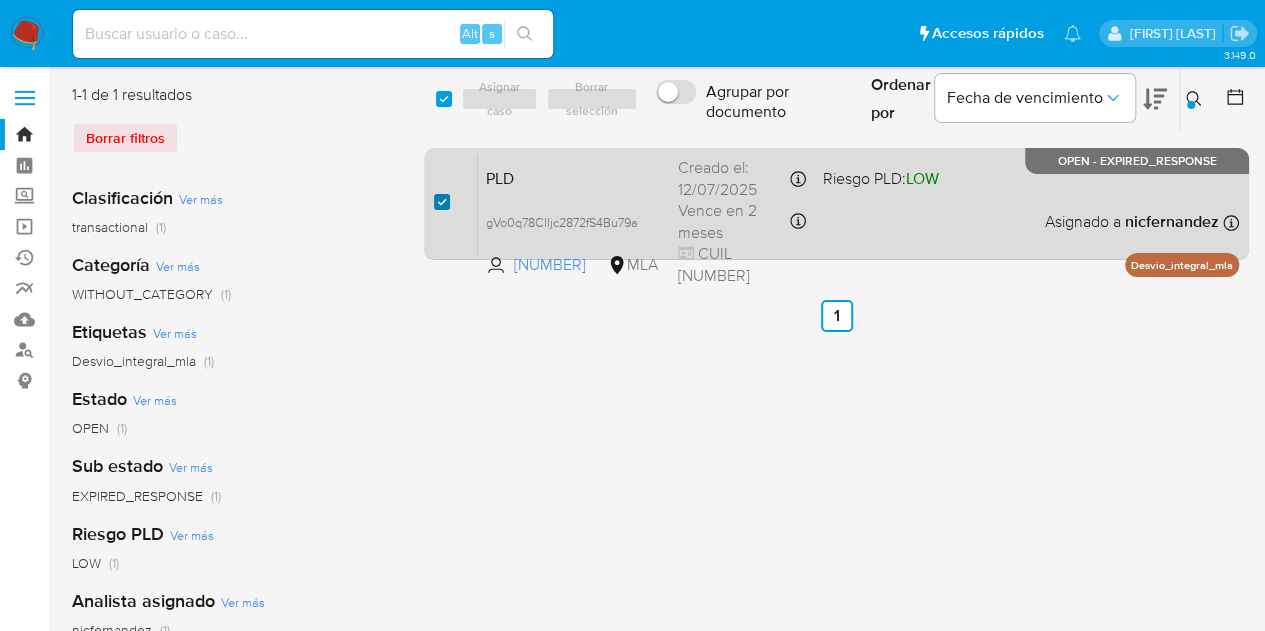 checkbox on "true" 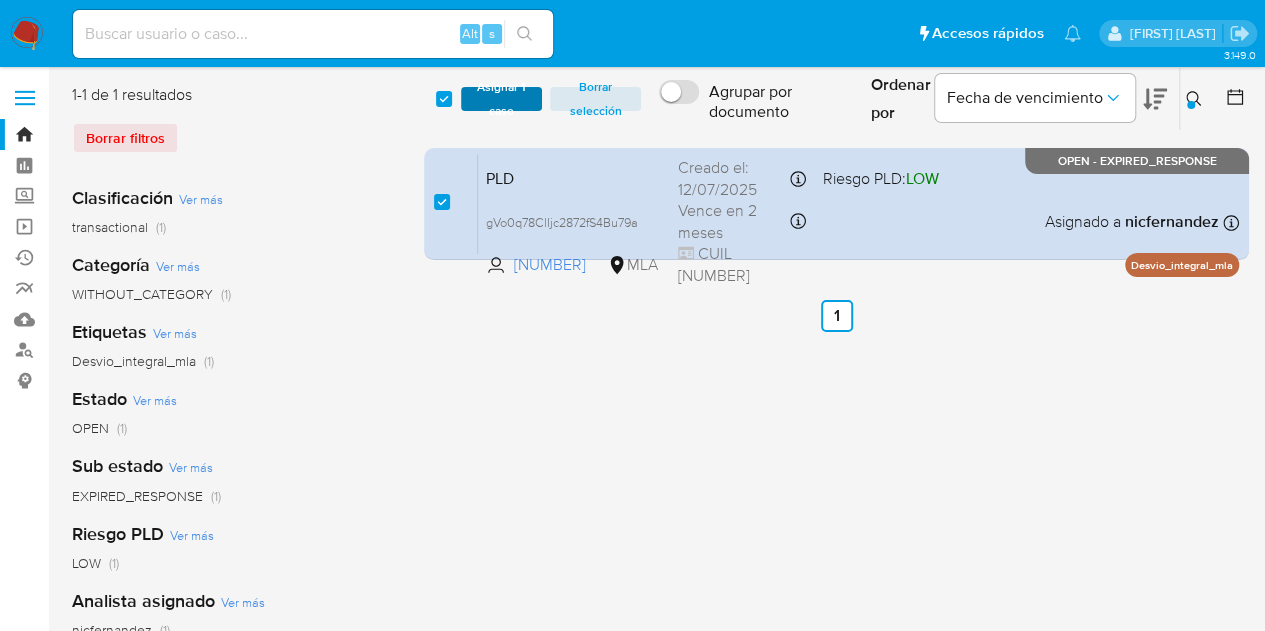 click on "Asignar 1 caso" at bounding box center (502, 99) 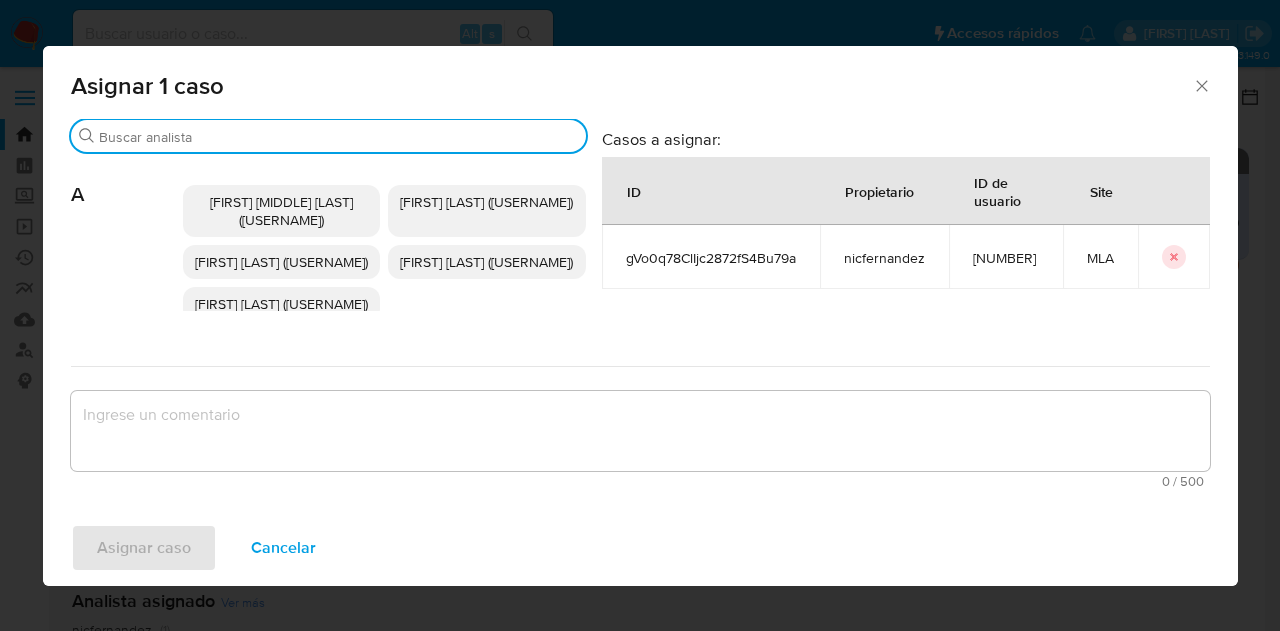 click on "Buscar" at bounding box center [338, 137] 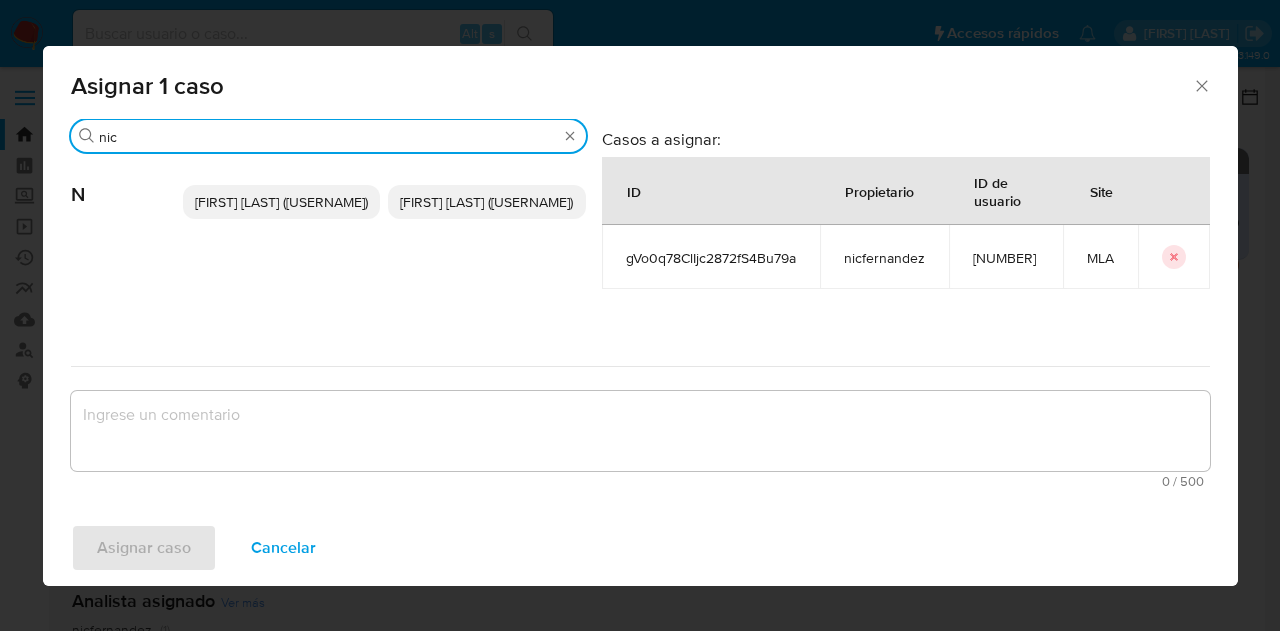type on "nic" 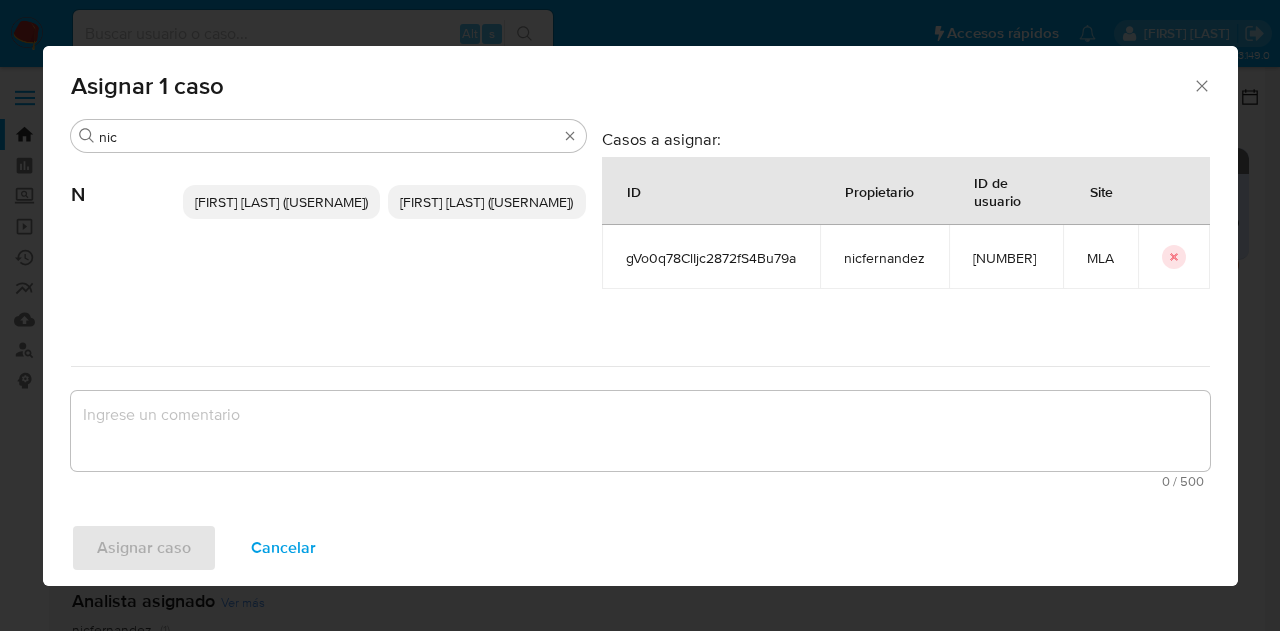 click on "Nicolas Fernandez Allen (nicfernandez)" at bounding box center (282, 202) 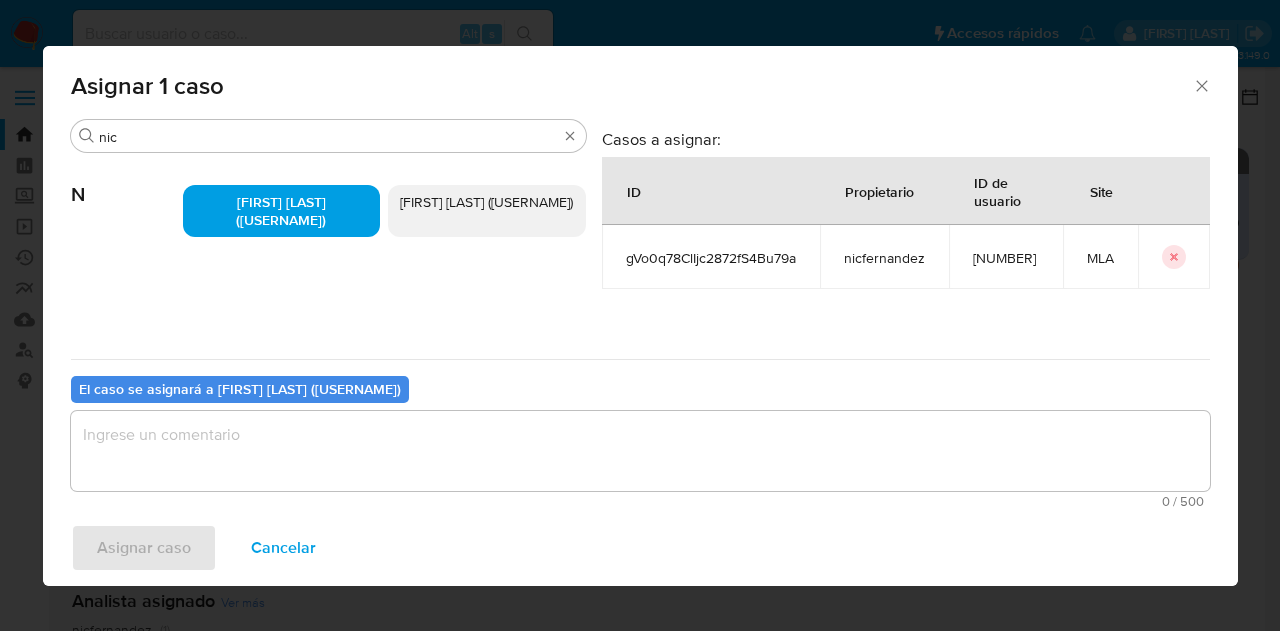click at bounding box center [640, 451] 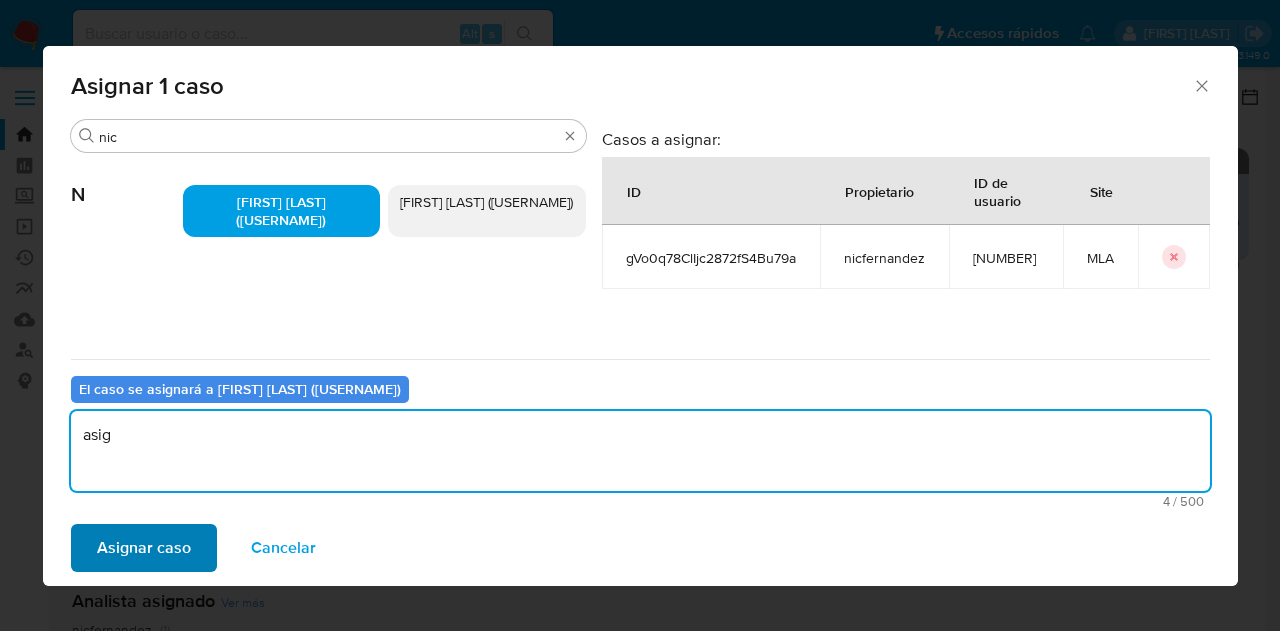 type on "asig" 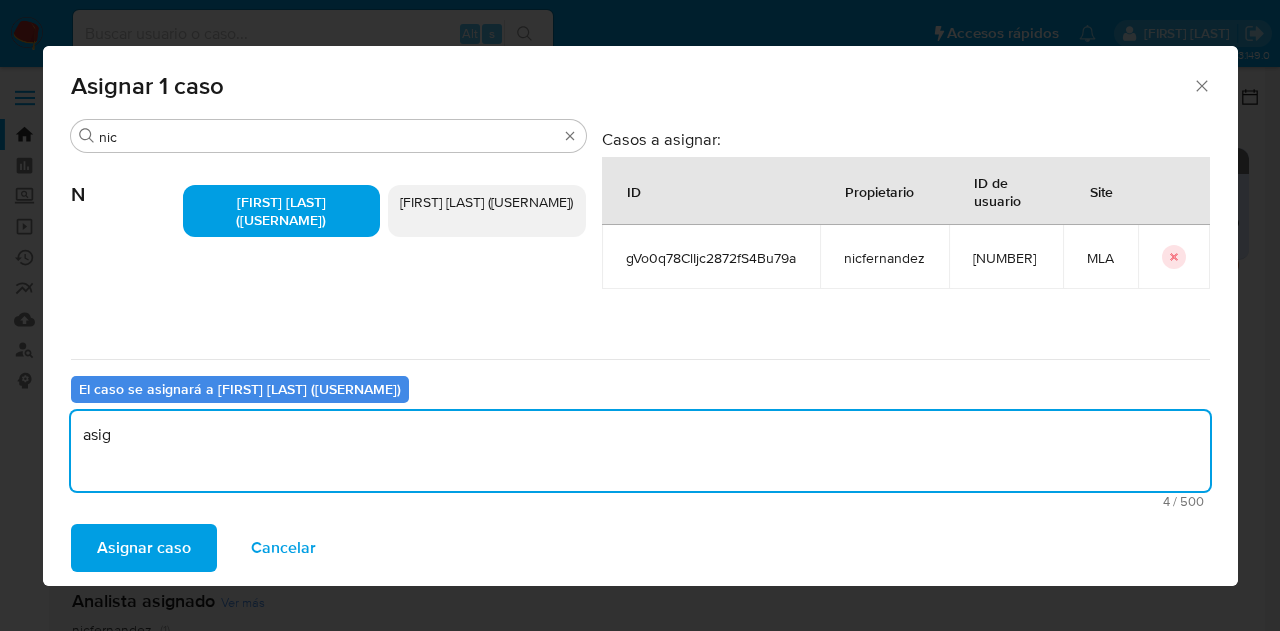 click on "Asignar caso" at bounding box center (144, 548) 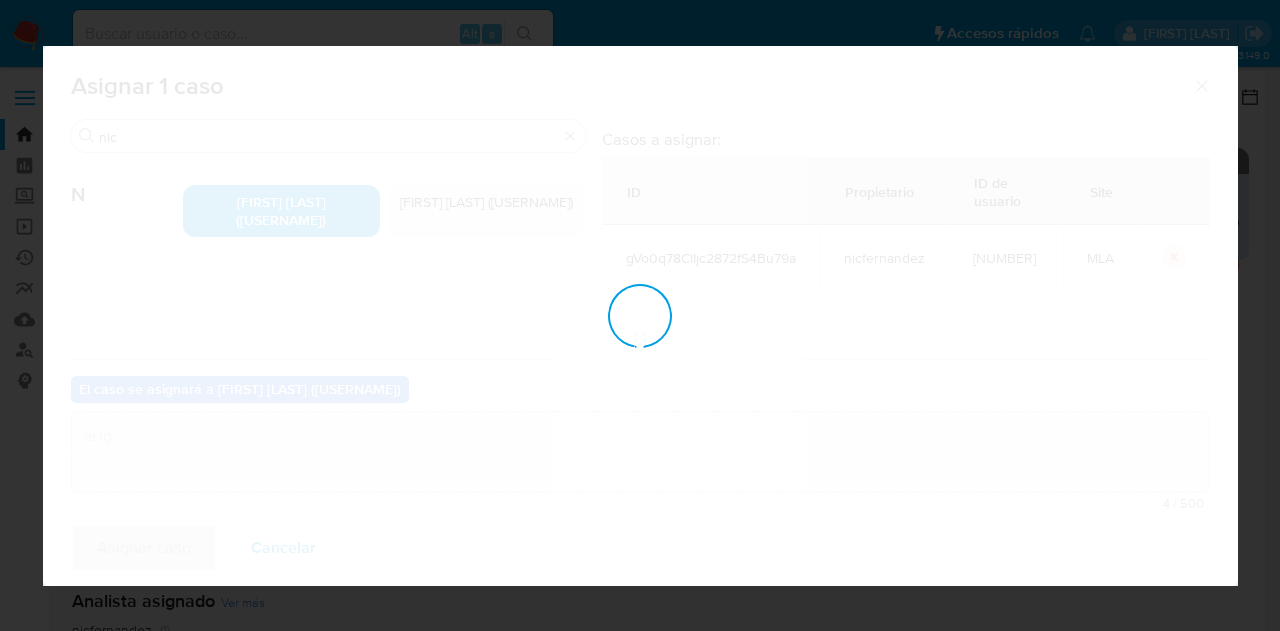type 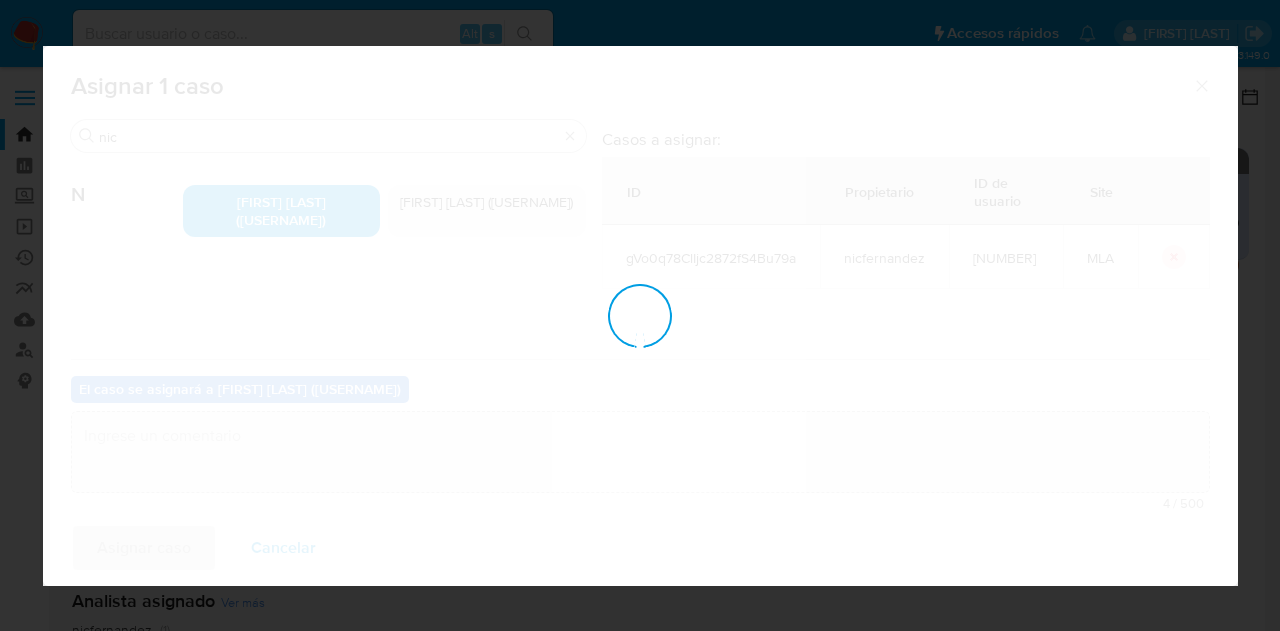 checkbox on "false" 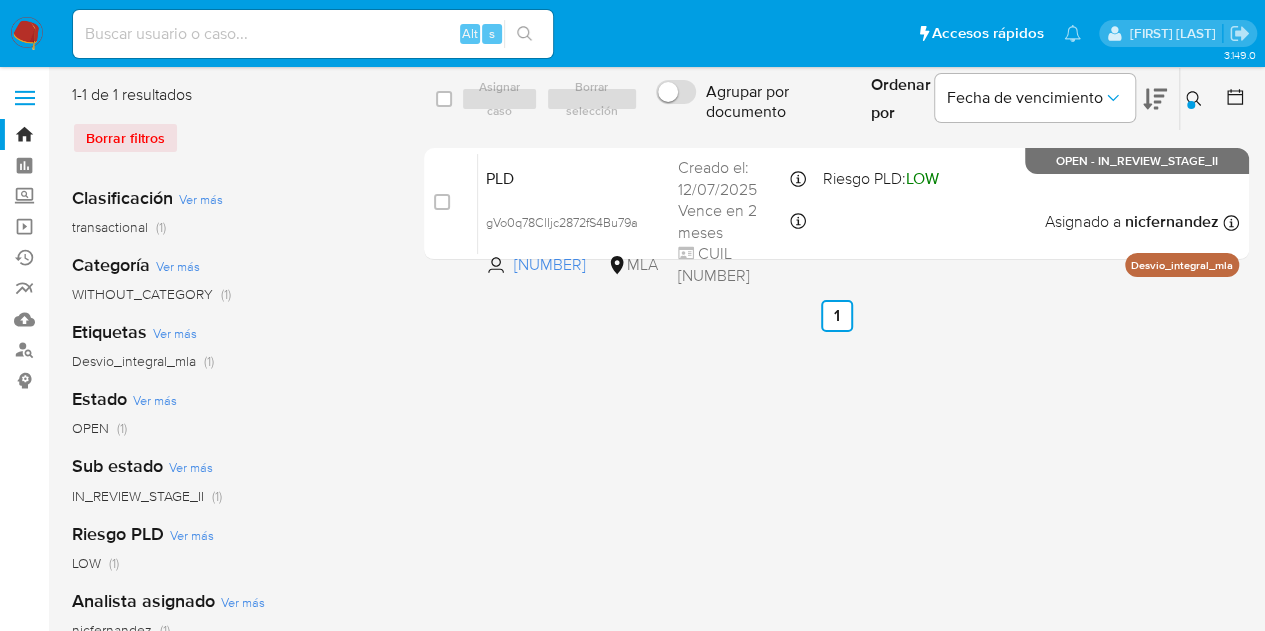 click on "select-all-cases-checkbox Asignar caso Borrar selección Agrupar por documento Ordenar por Fecha de vencimiento   No es posible ordenar los resultados mientras se encuentren agrupados. Ingrese ID de usuario o caso 198435681 Buscar Borrar filtros Los casos se asignaron exitosamente a Nicolas Fernandez Allen (nicfernandez) Los casos se asignaron exitosamente a Nicolas Fernandez Allen (nicfernandez) case-item-checkbox   No es posible asignar el caso PLD gVo0q78ClIjc2872fS4Bu79a 198435681 MLA Riesgo PLD:  LOW Creado el: 12/07/2025   Creado el: 12/07/2025 03:14:31 Vence en 2 meses   Vence el 10/10/2025 03:14:32 CUIL   27395791201 Asignado a   nicfernandez   Asignado el: 17/07/2025 16:31:30 Desvio_integral_mla OPEN - IN_REVIEW_STAGE_II  Anterior 1 Siguiente" at bounding box center (836, 515) 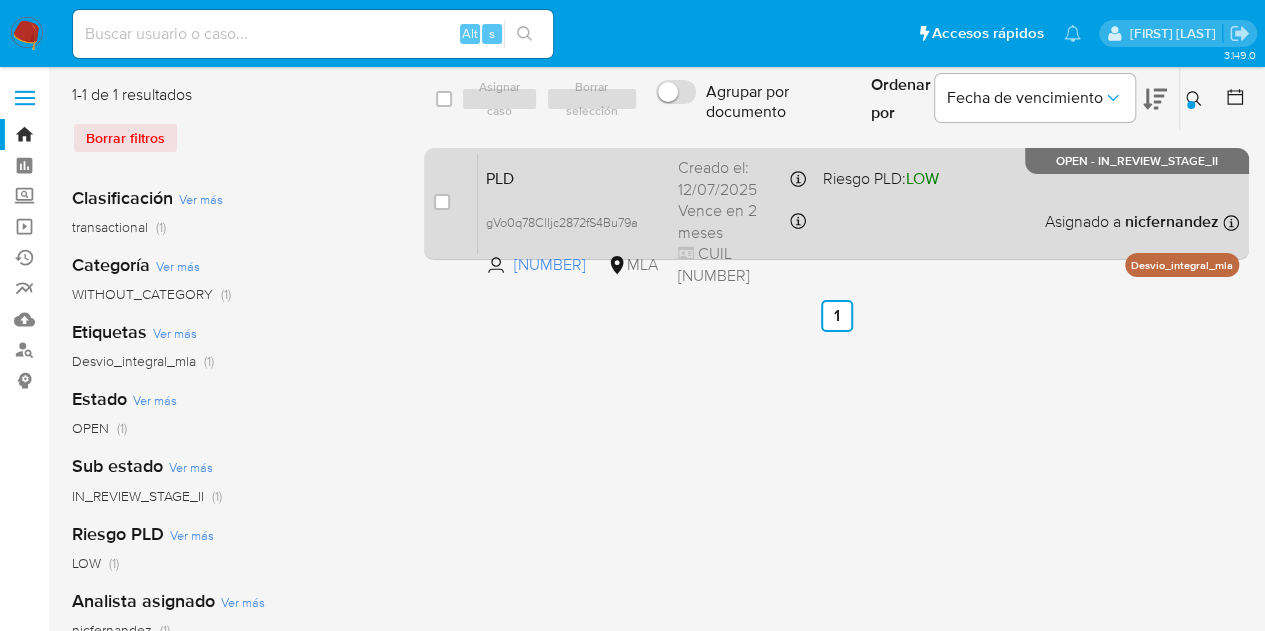 click on "PLD" at bounding box center (574, 177) 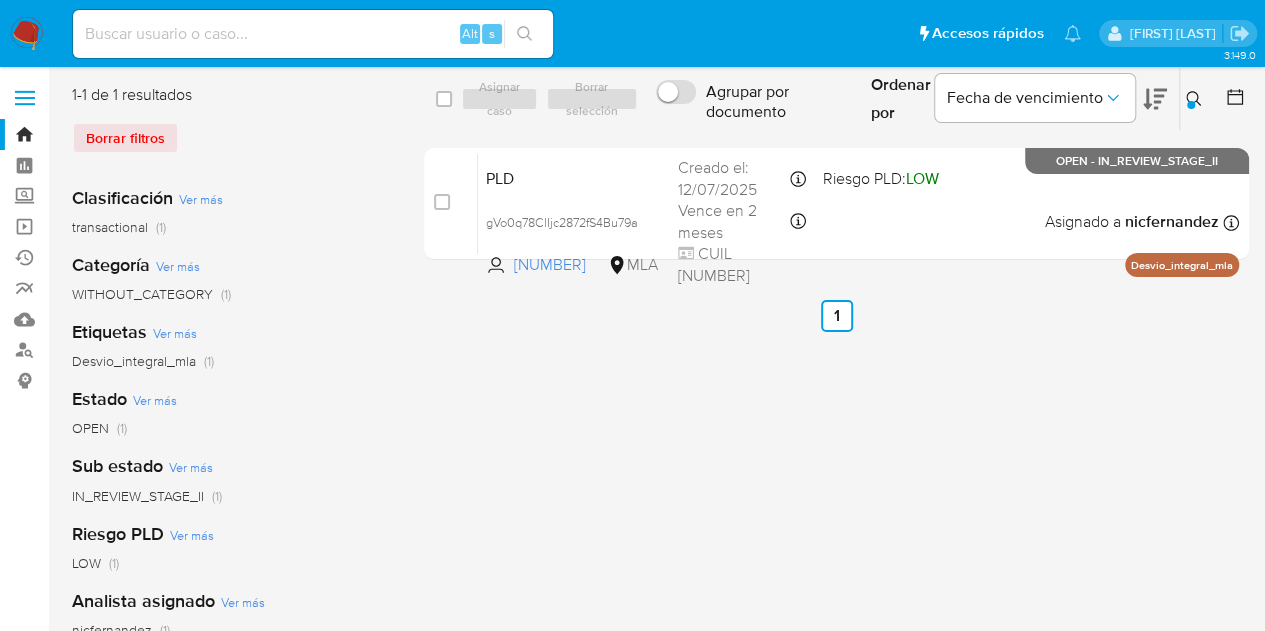 click at bounding box center [1196, 99] 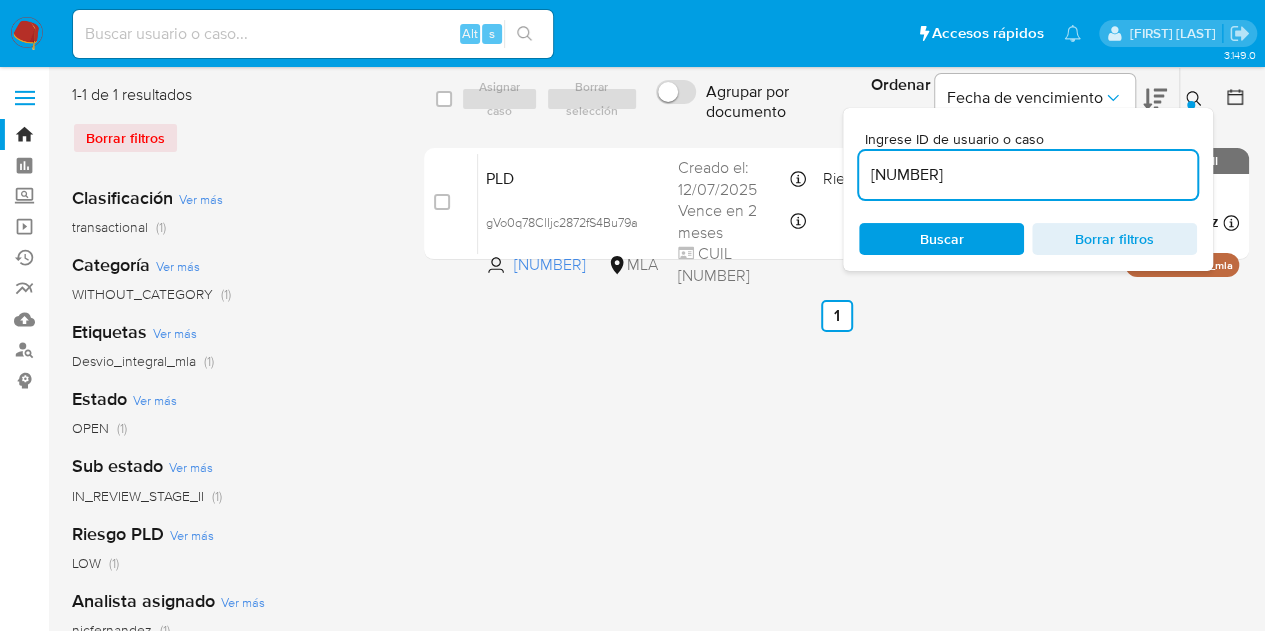 drag, startPoint x: 1024, startPoint y: 179, endPoint x: 735, endPoint y: 131, distance: 292.95905 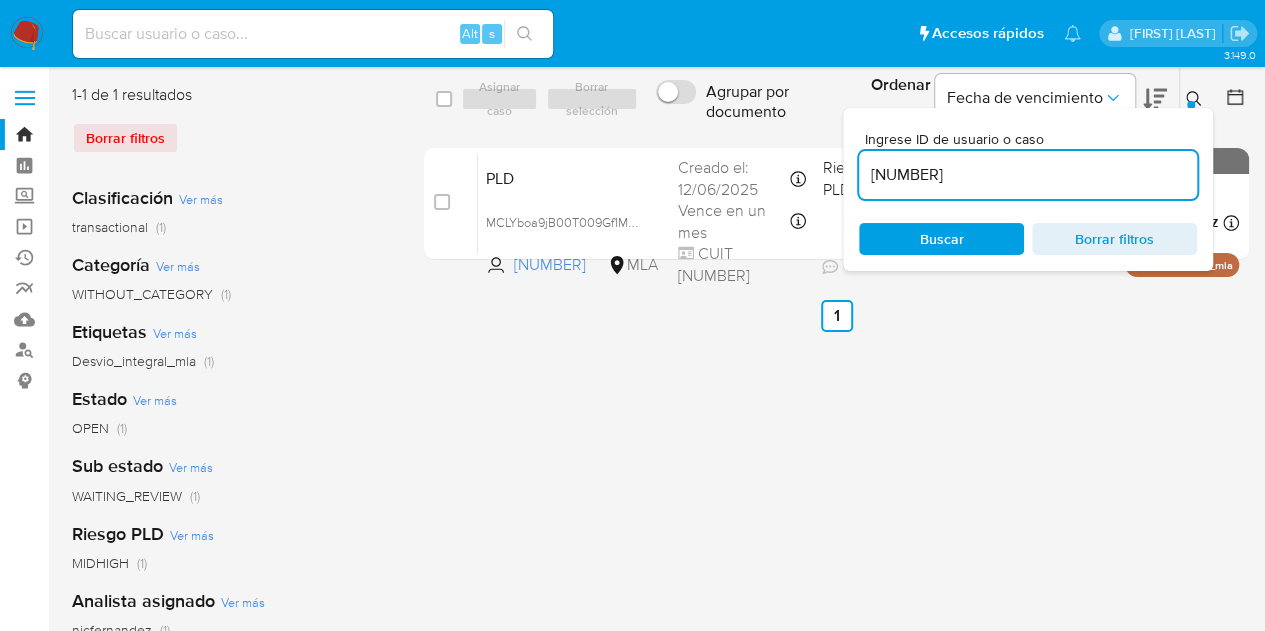 click on "Ingrese ID de usuario o caso 329997367 Buscar Borrar filtros" at bounding box center [1028, 189] 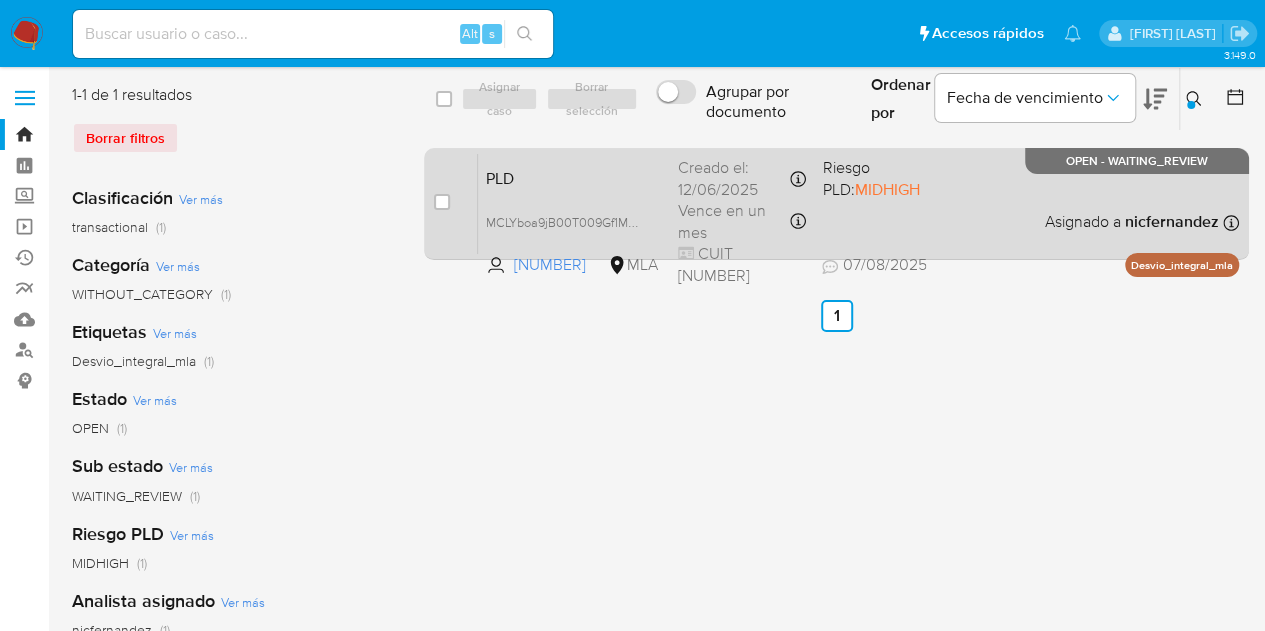 click on "case-item-checkbox   No es posible asignar el caso PLD MCLYboa9jB00T009Gf1MDVpN 329997367 MLA Riesgo PLD:  MIDHIGH Creado el: 12/06/2025   Creado el: 12/06/2025 03:20:32 Vence en un mes   Vence el 10/09/2025 03:20:32 CUIT   27287717410 07/08/2025   07/08/2025 08:41 Asignado a   nicfernandez   Asignado el: 18/06/2025 14:17:38 Desvio_integral_mla OPEN - WAITING_REVIEW" at bounding box center [836, 204] 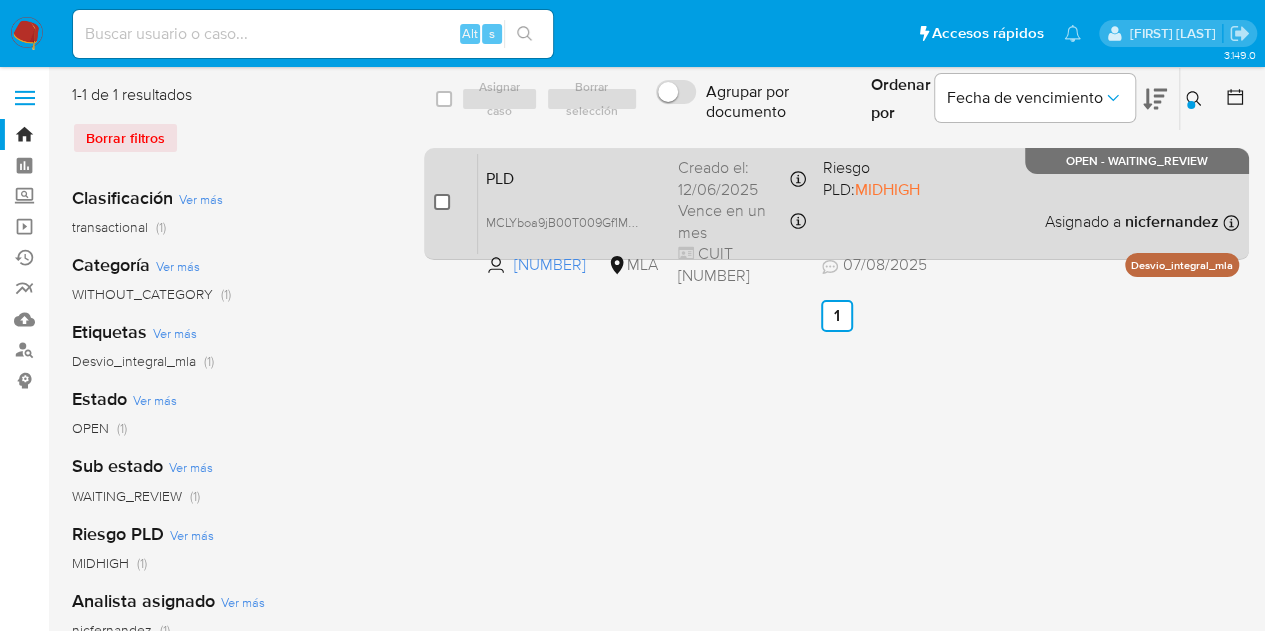 click at bounding box center [442, 202] 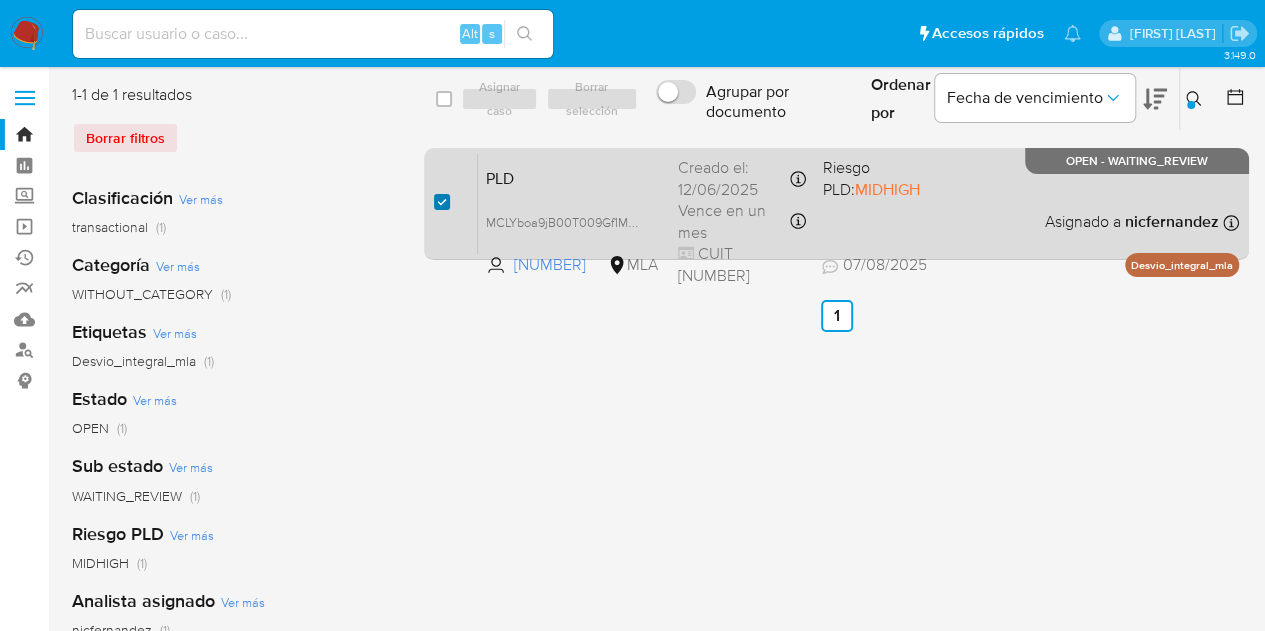 checkbox on "true" 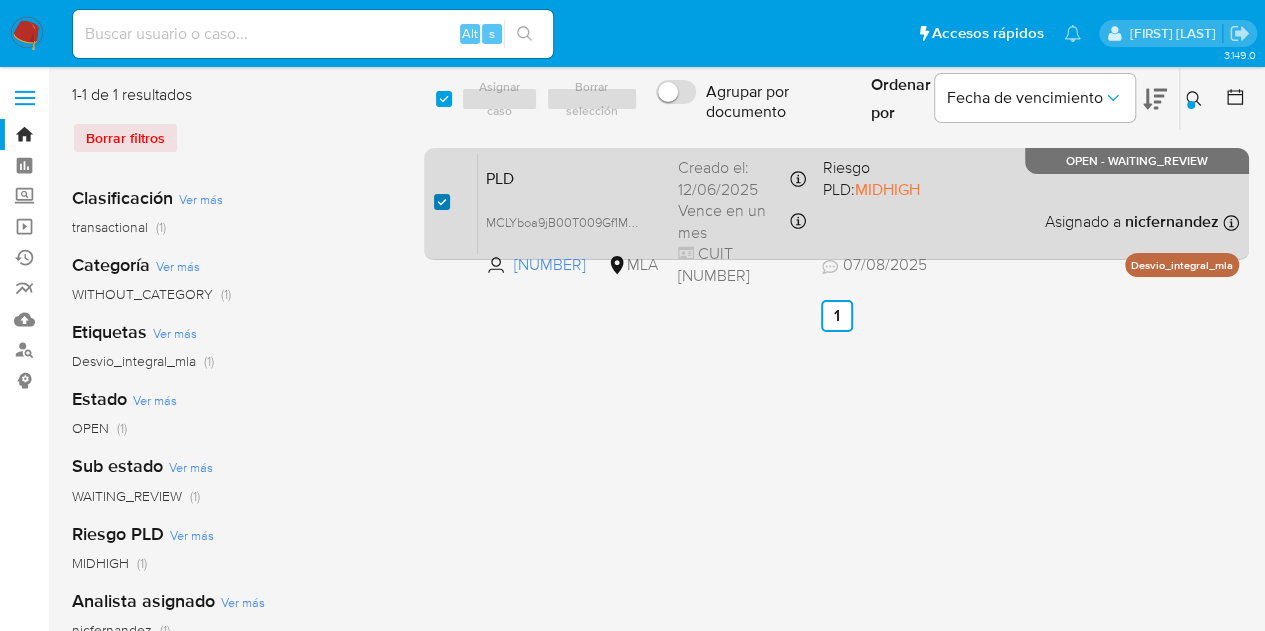 checkbox on "true" 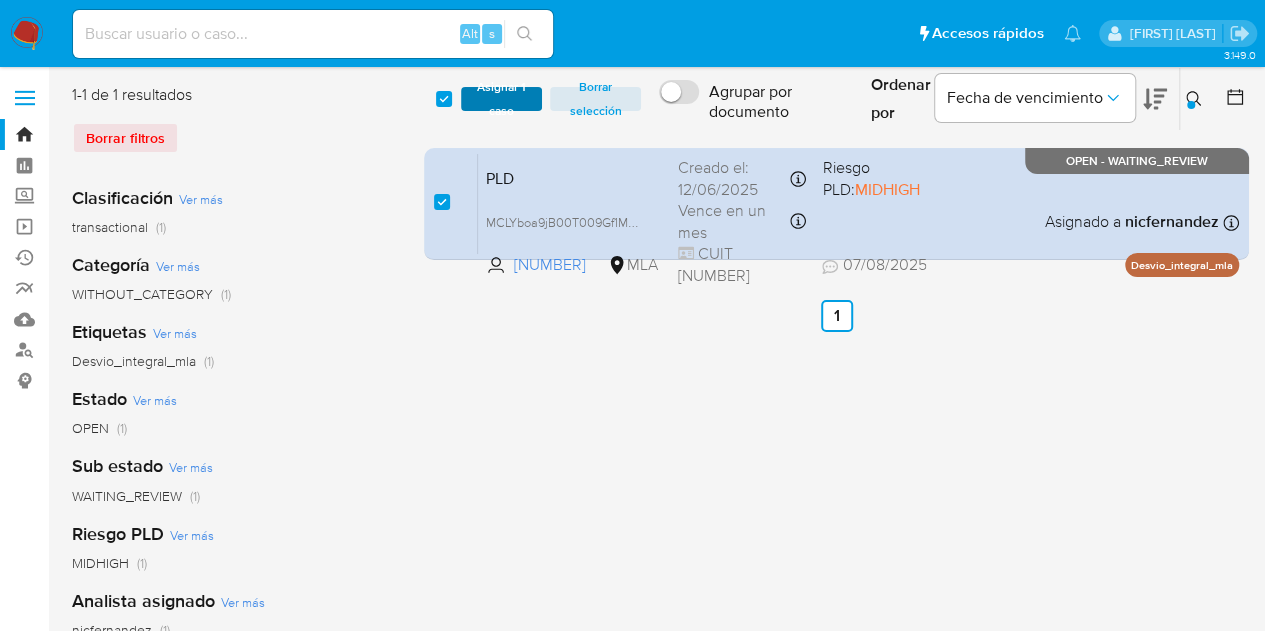 click on "Asignar 1 caso" at bounding box center (502, 99) 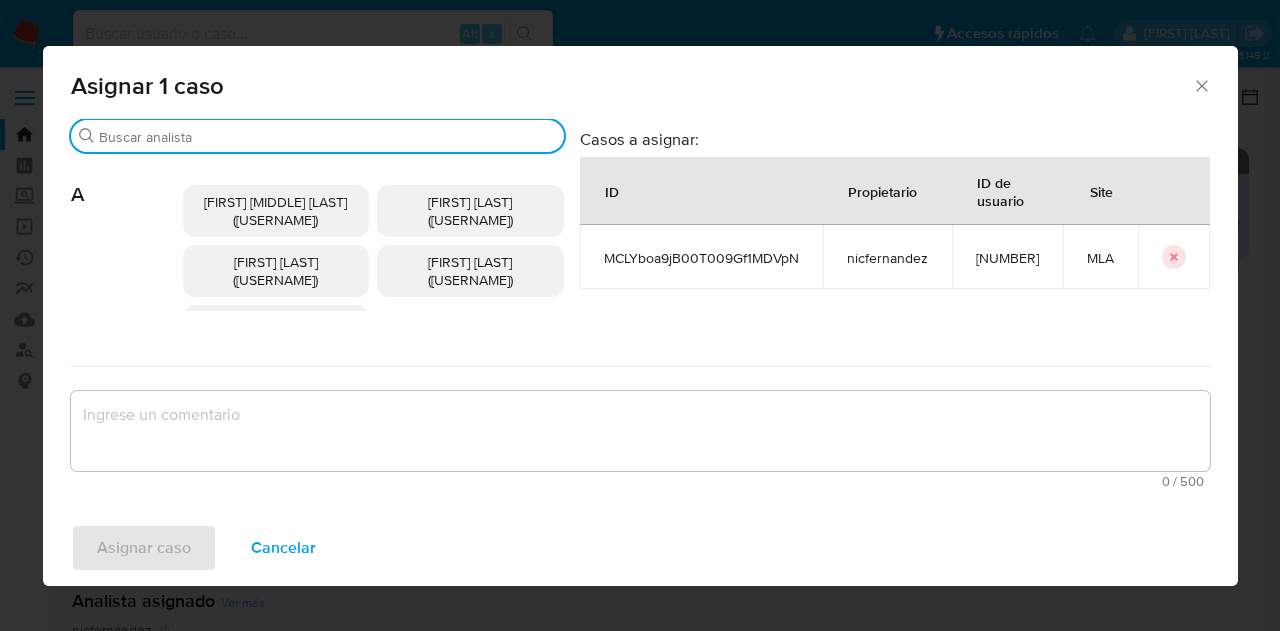 click on "Buscar" at bounding box center (327, 137) 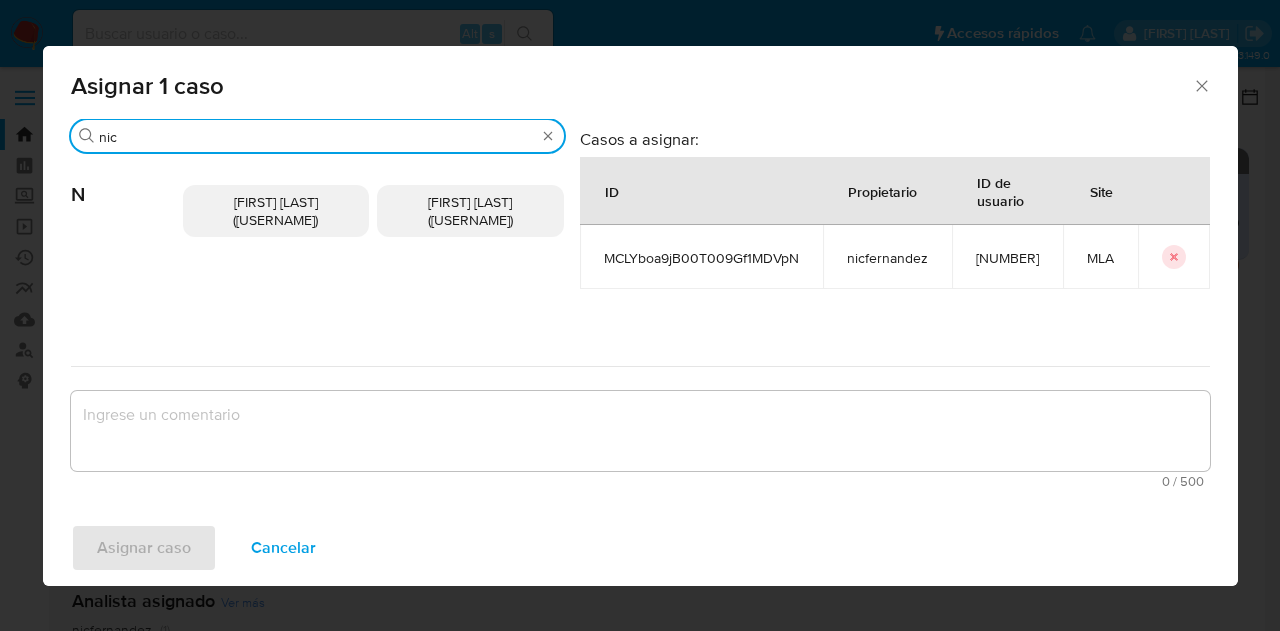 type on "nic" 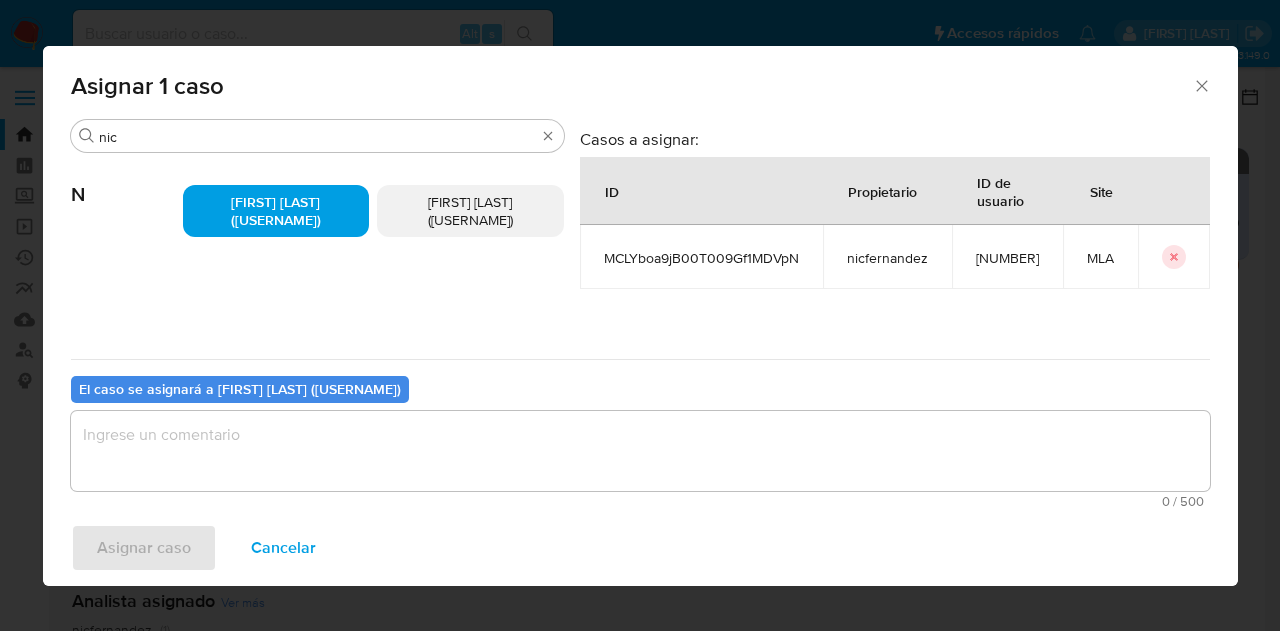 click on "El caso se asignará a
Nicolas Fernandez Allen (nicfernandez) 0 / 500 500 caracteres restantes" at bounding box center (640, 438) 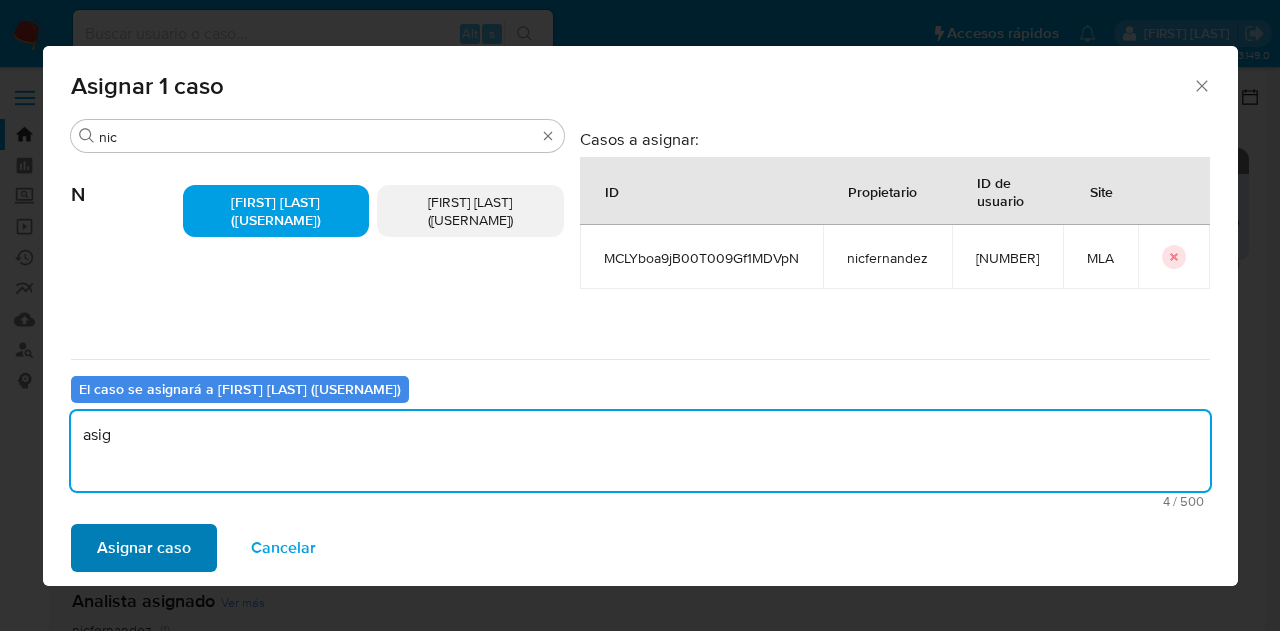 type on "asig" 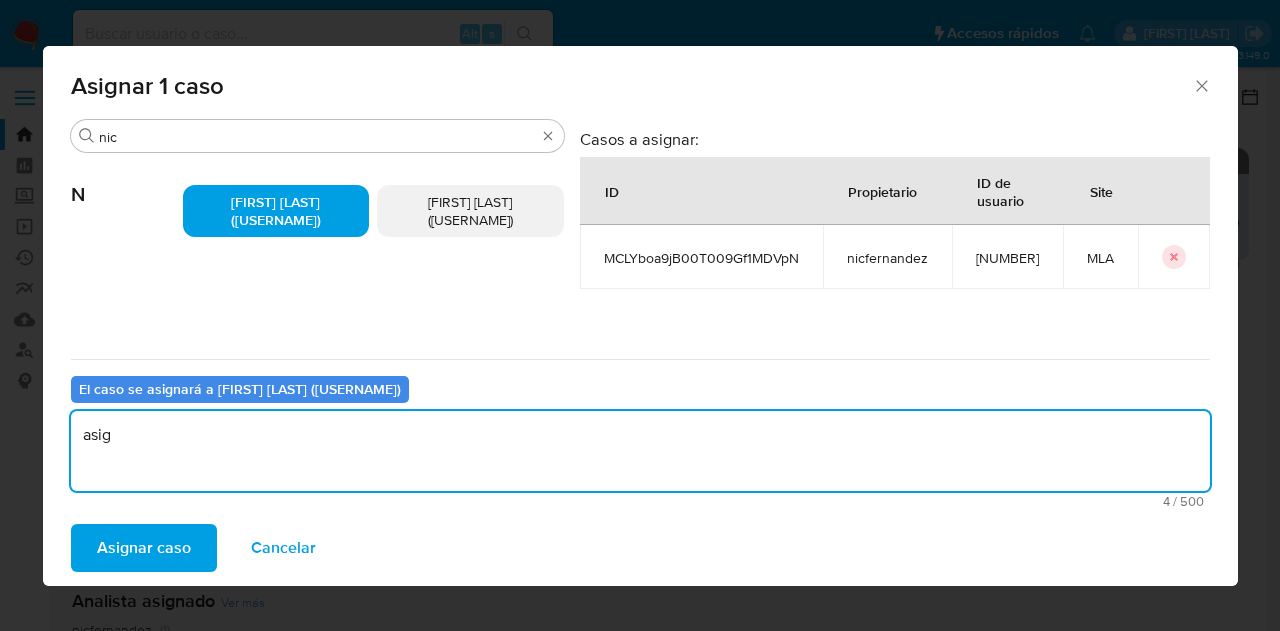 click on "Asignar caso" at bounding box center [144, 548] 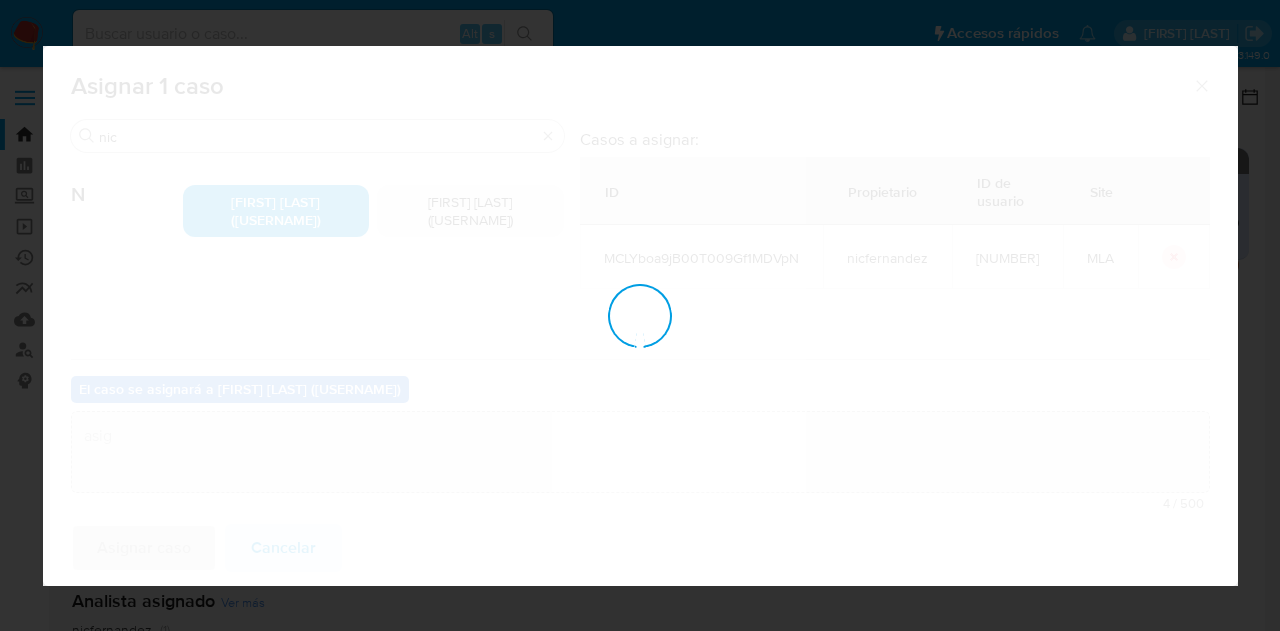 type 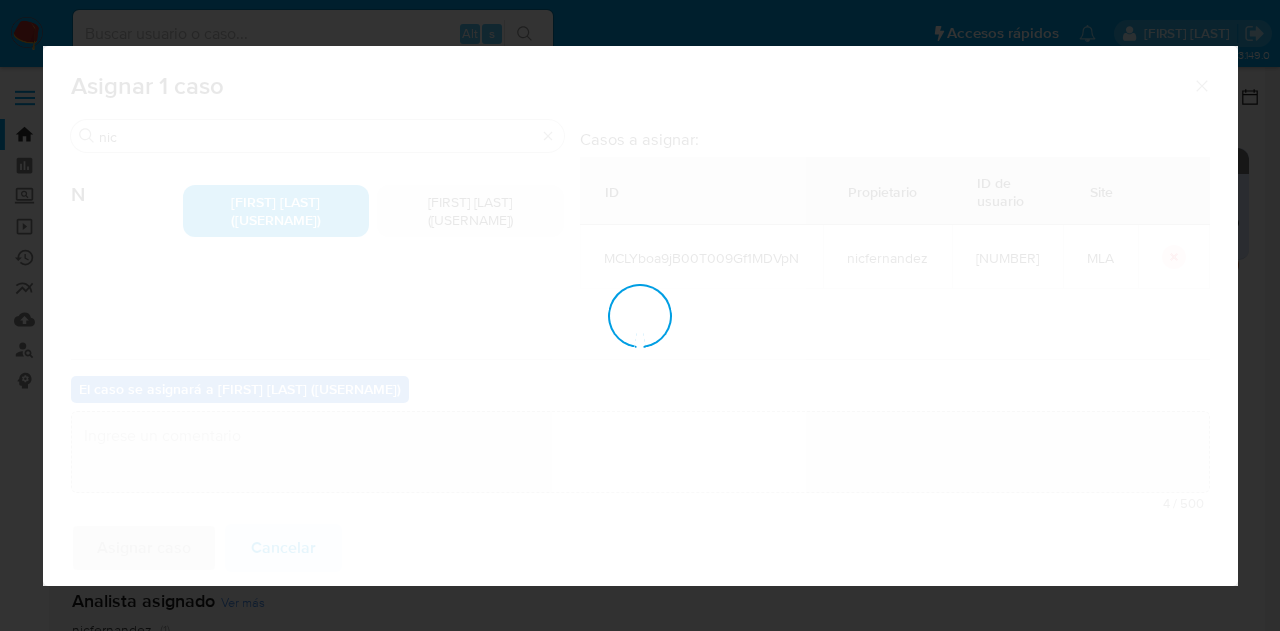 checkbox on "false" 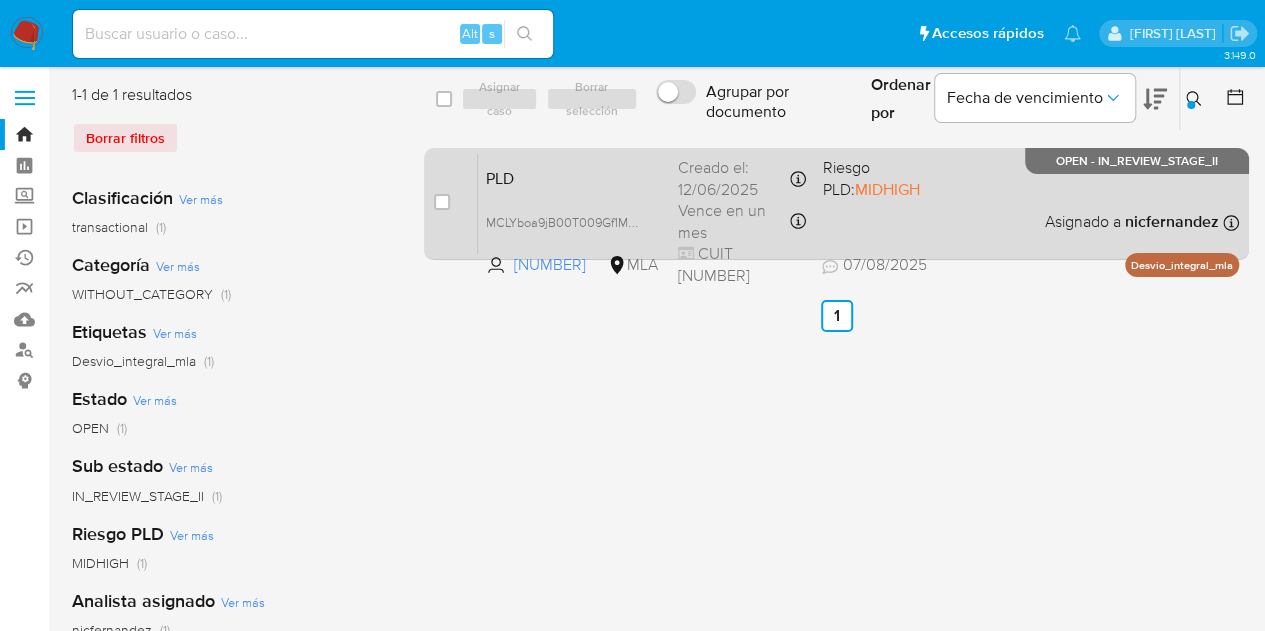 click on "PLD" at bounding box center (574, 177) 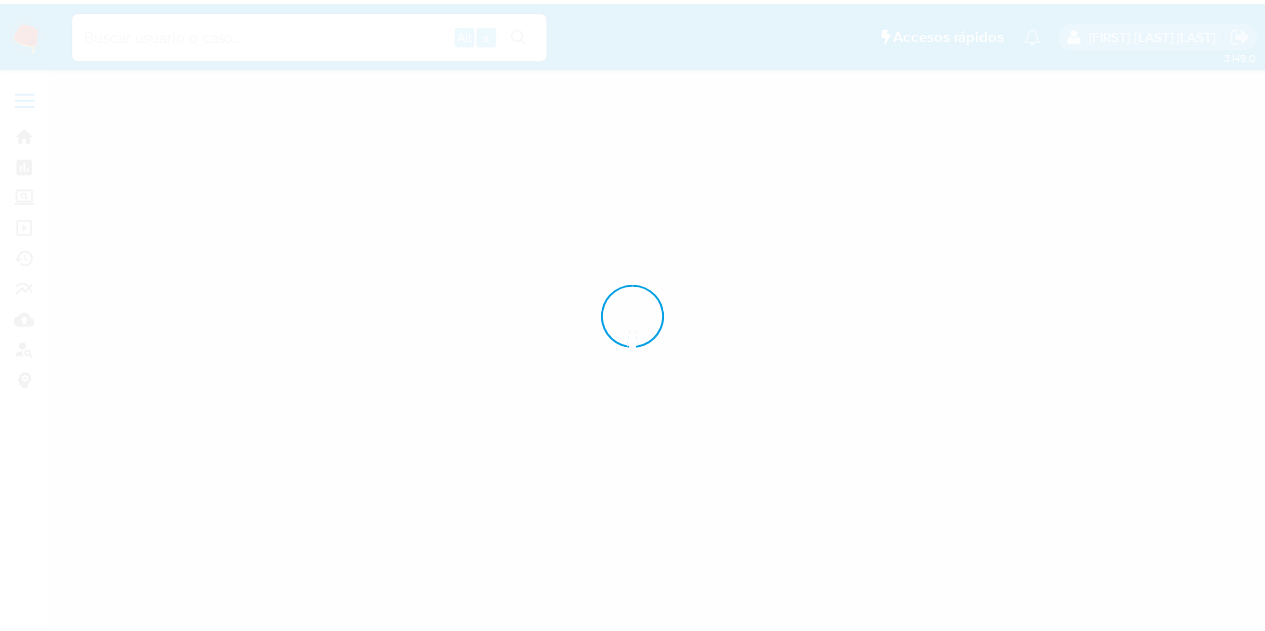 scroll, scrollTop: 0, scrollLeft: 0, axis: both 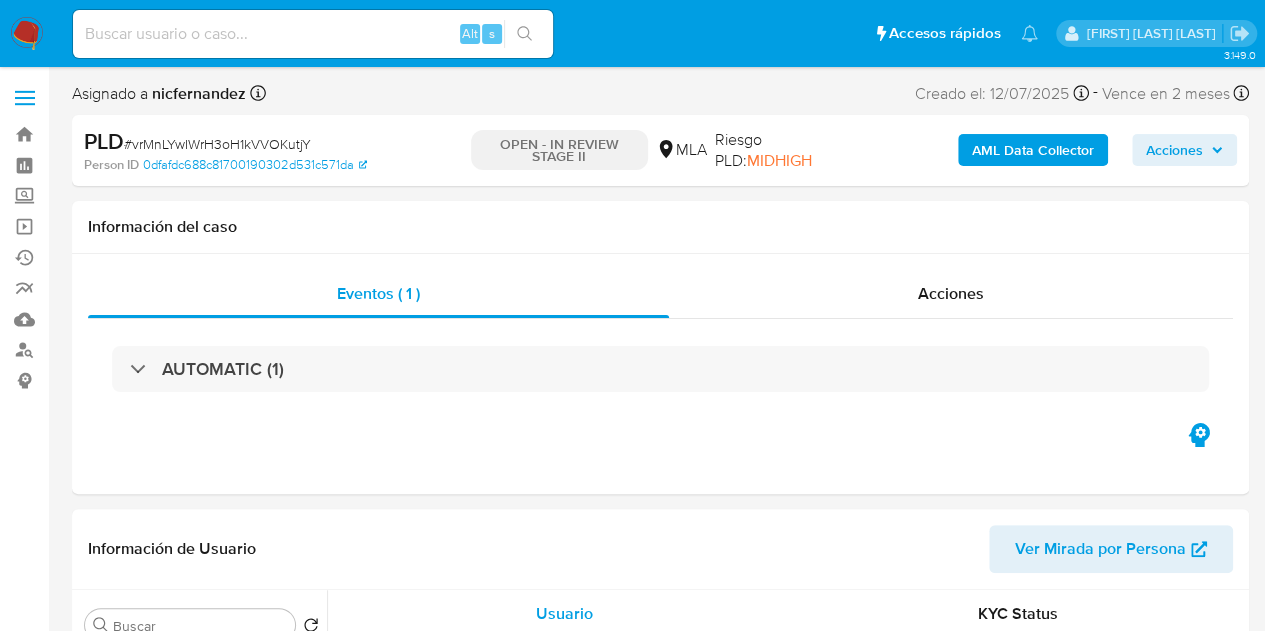 select on "10" 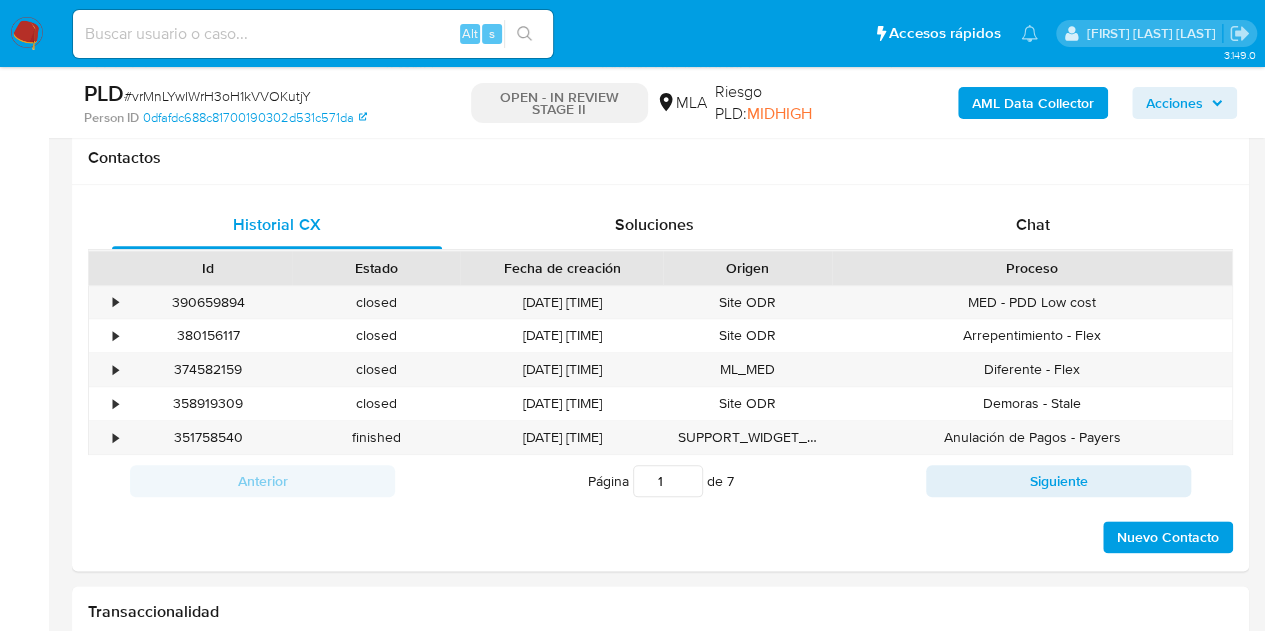 scroll, scrollTop: 908, scrollLeft: 0, axis: vertical 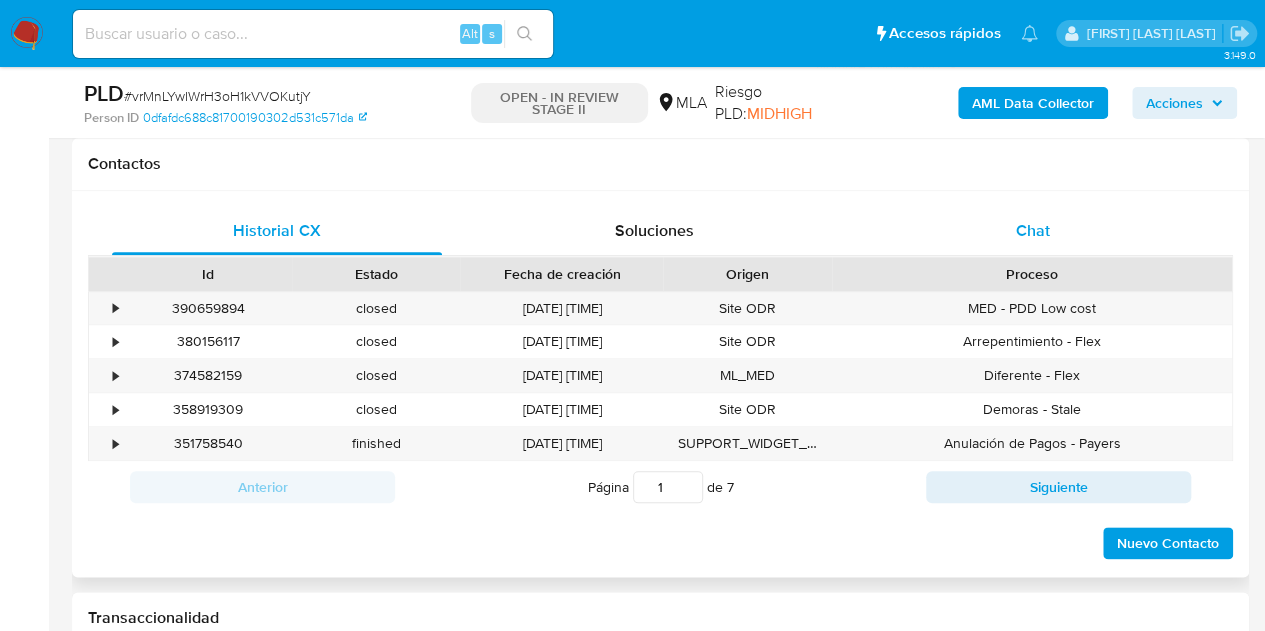click on "Chat" at bounding box center (1033, 231) 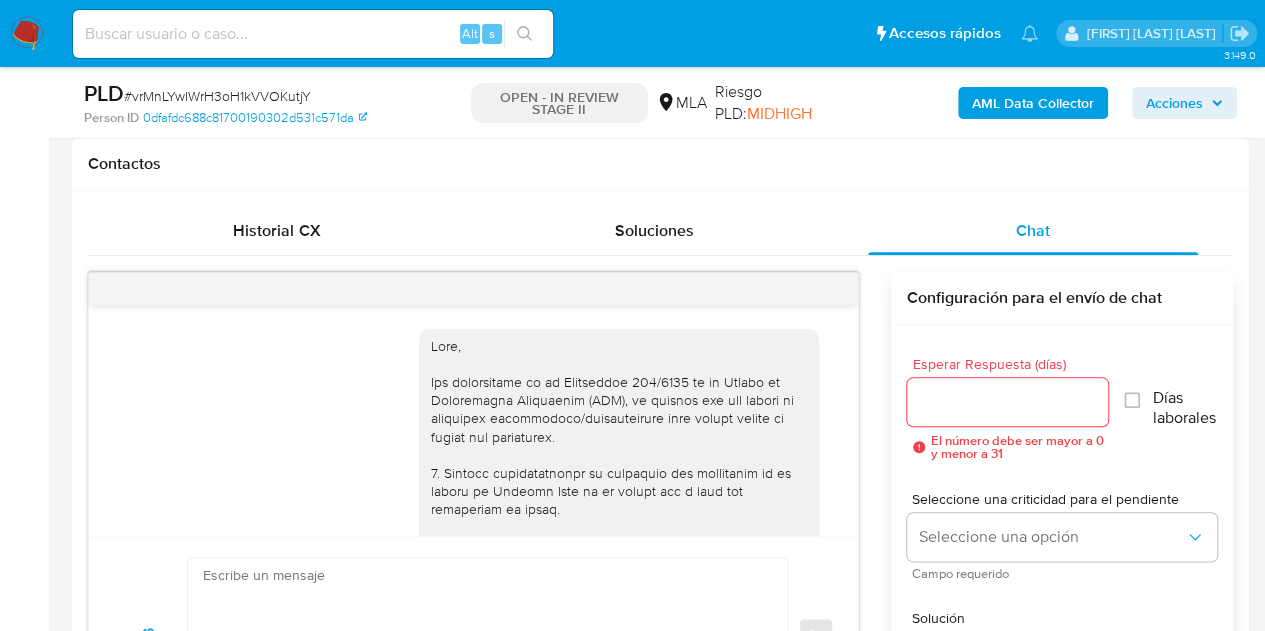 scroll, scrollTop: 1726, scrollLeft: 0, axis: vertical 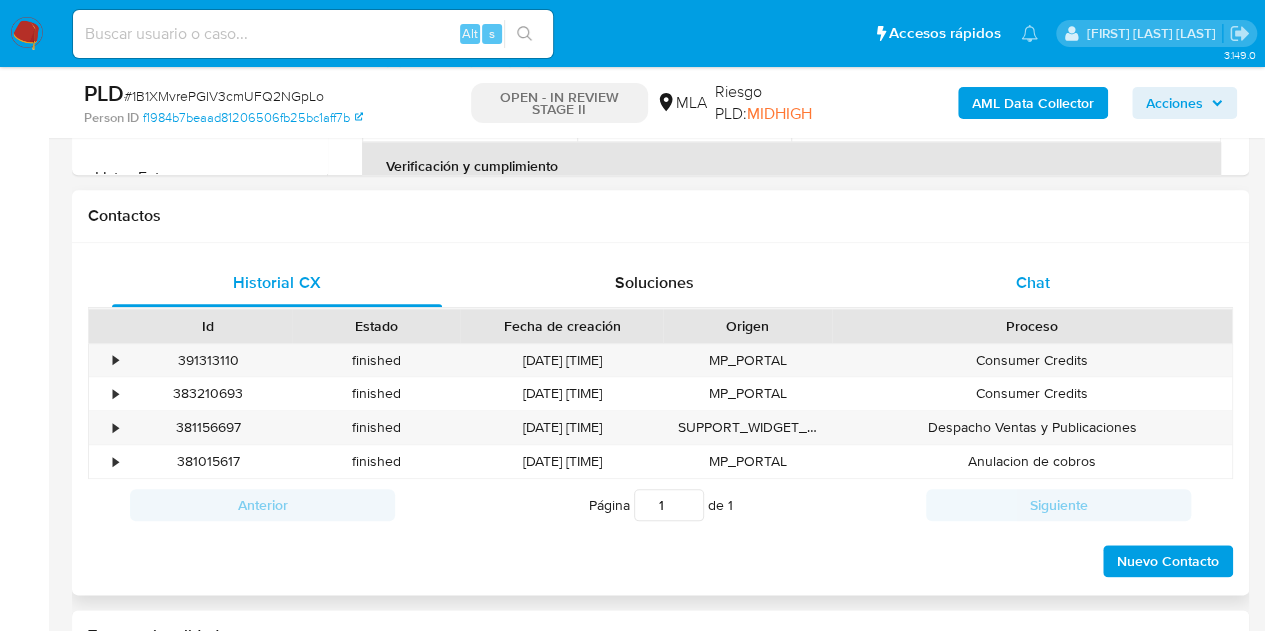 select on "10" 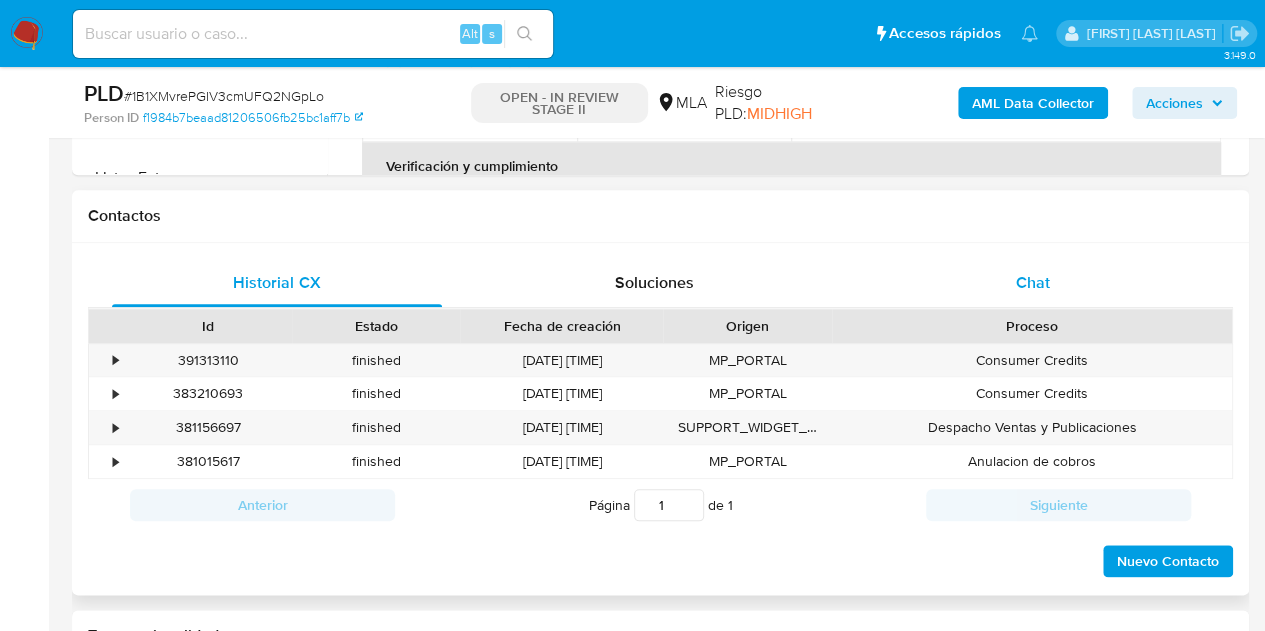 click on "Chat" at bounding box center (1033, 282) 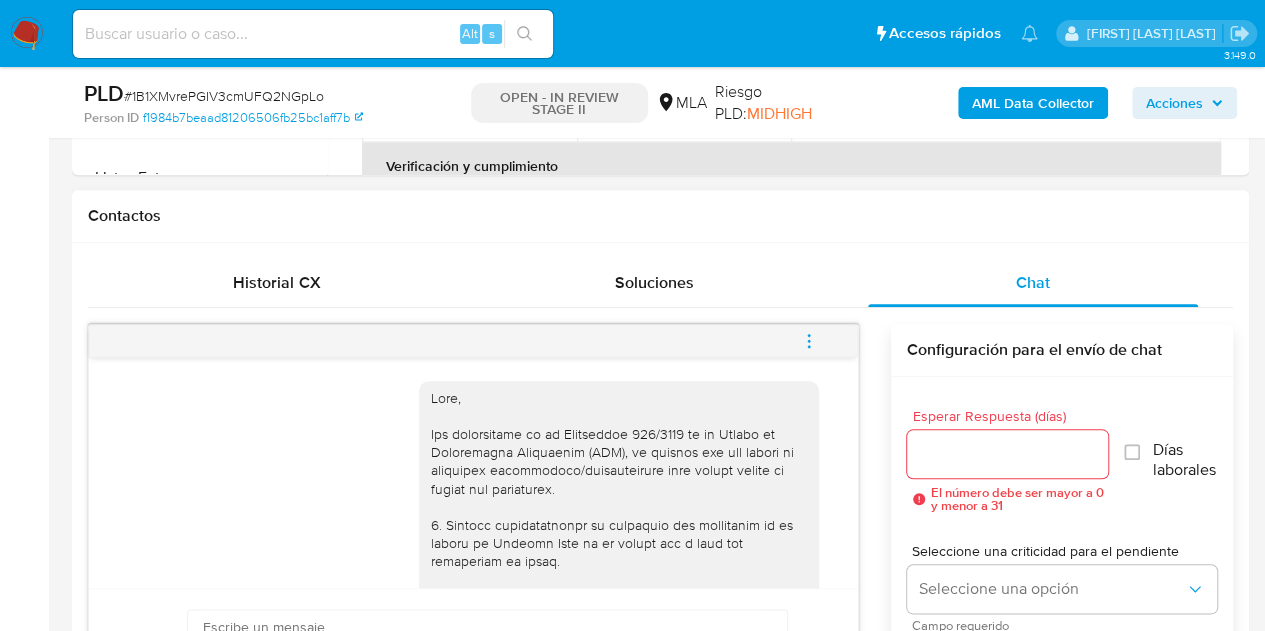 scroll, scrollTop: 1898, scrollLeft: 0, axis: vertical 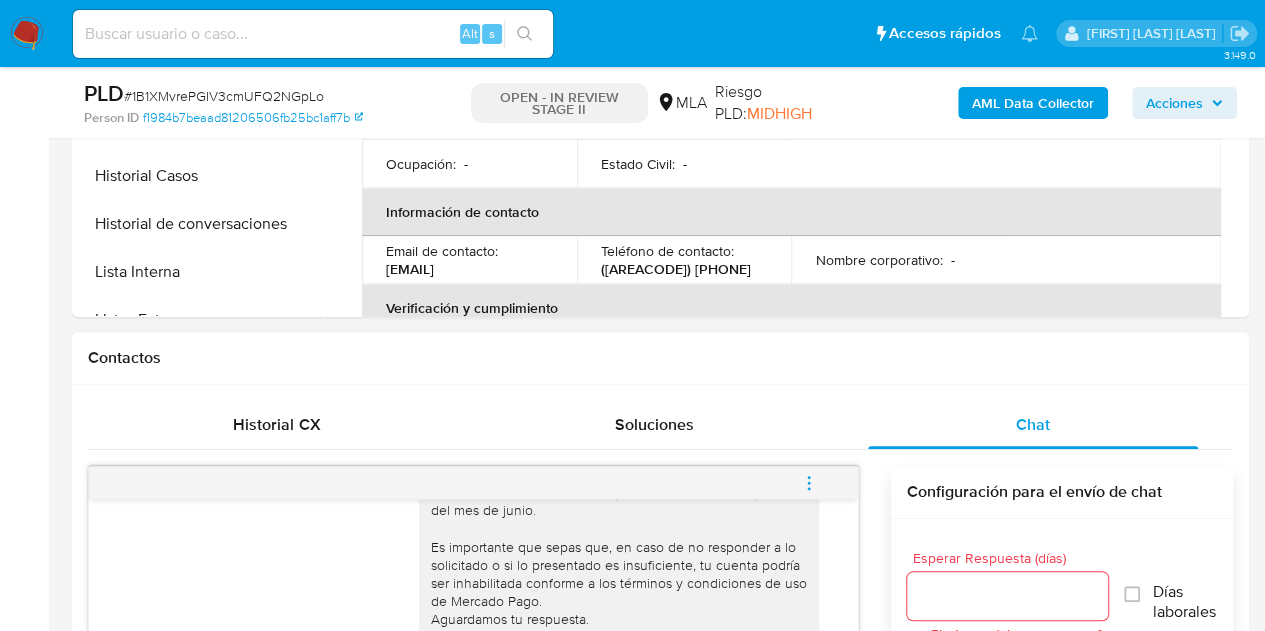 click on "Historial CX Soluciones Chat" at bounding box center [660, 425] 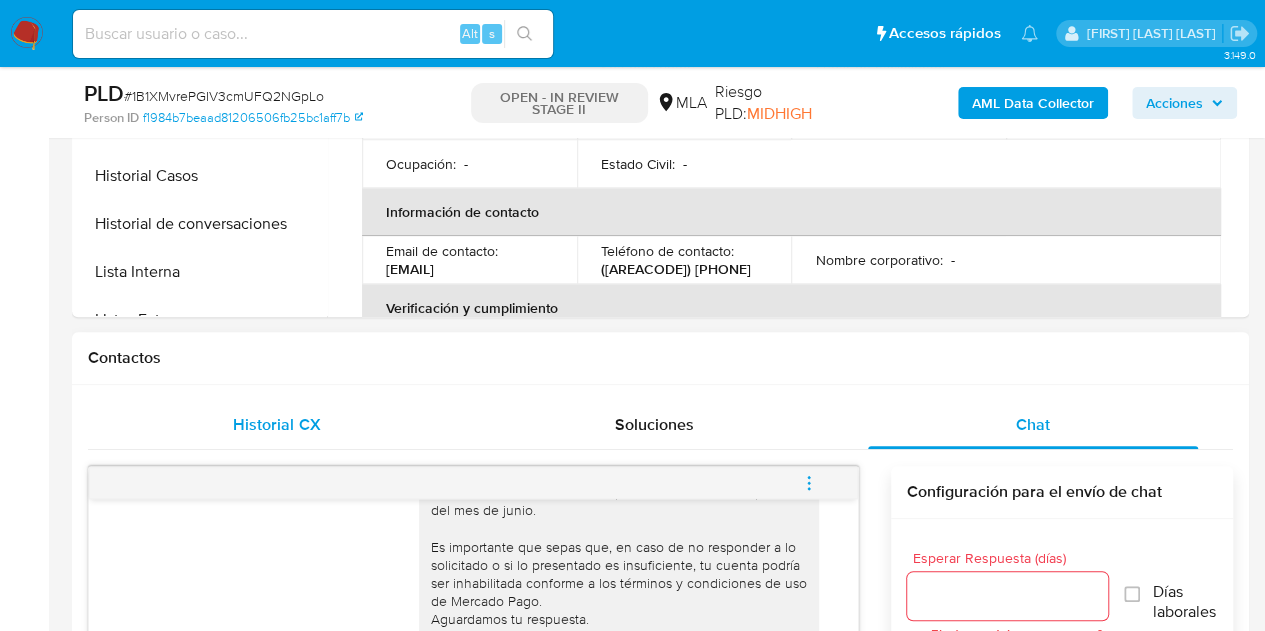 click on "Historial CX" at bounding box center [276, 424] 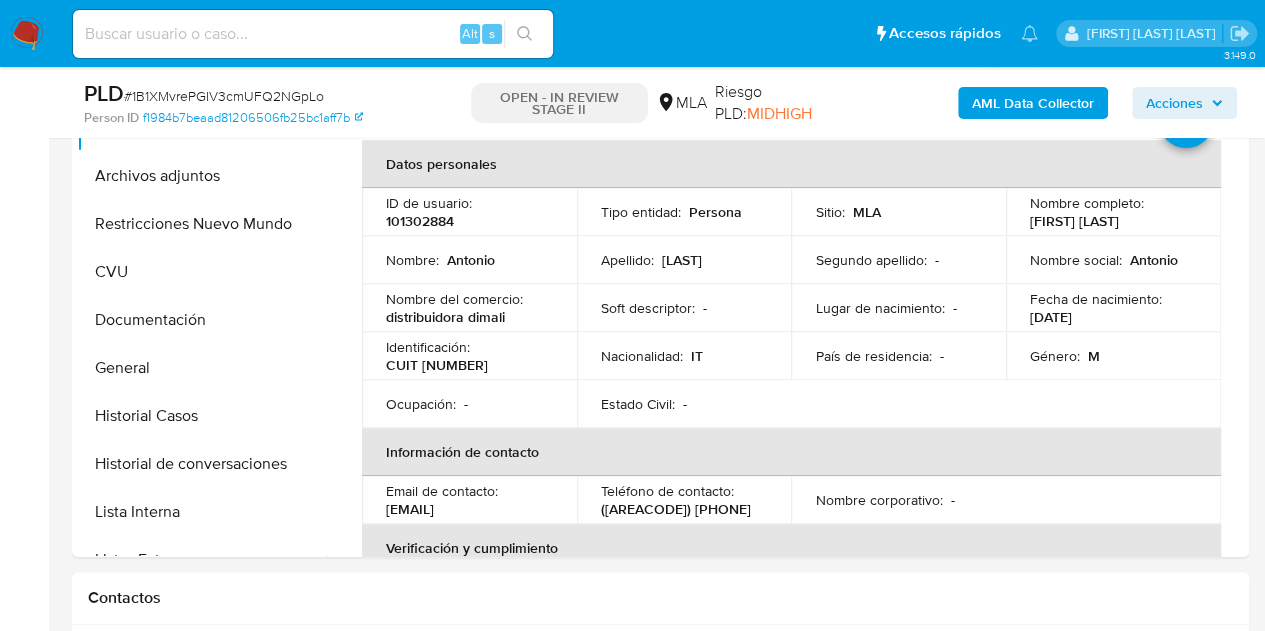 scroll, scrollTop: 397, scrollLeft: 0, axis: vertical 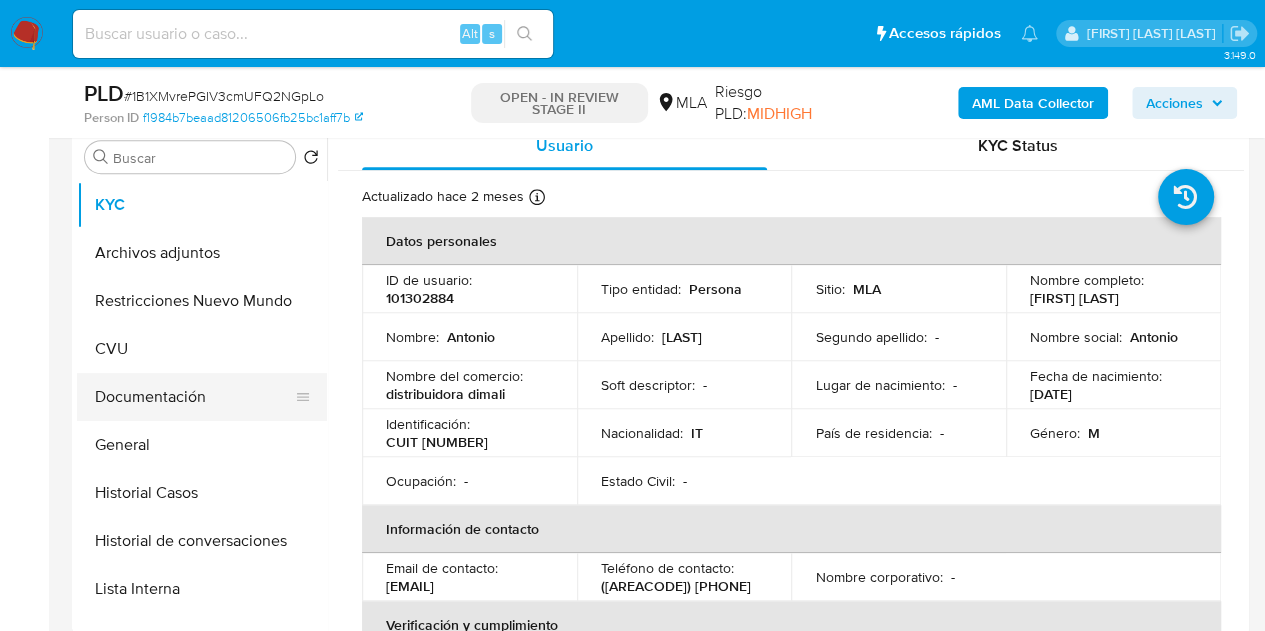 click on "Documentación" at bounding box center [194, 397] 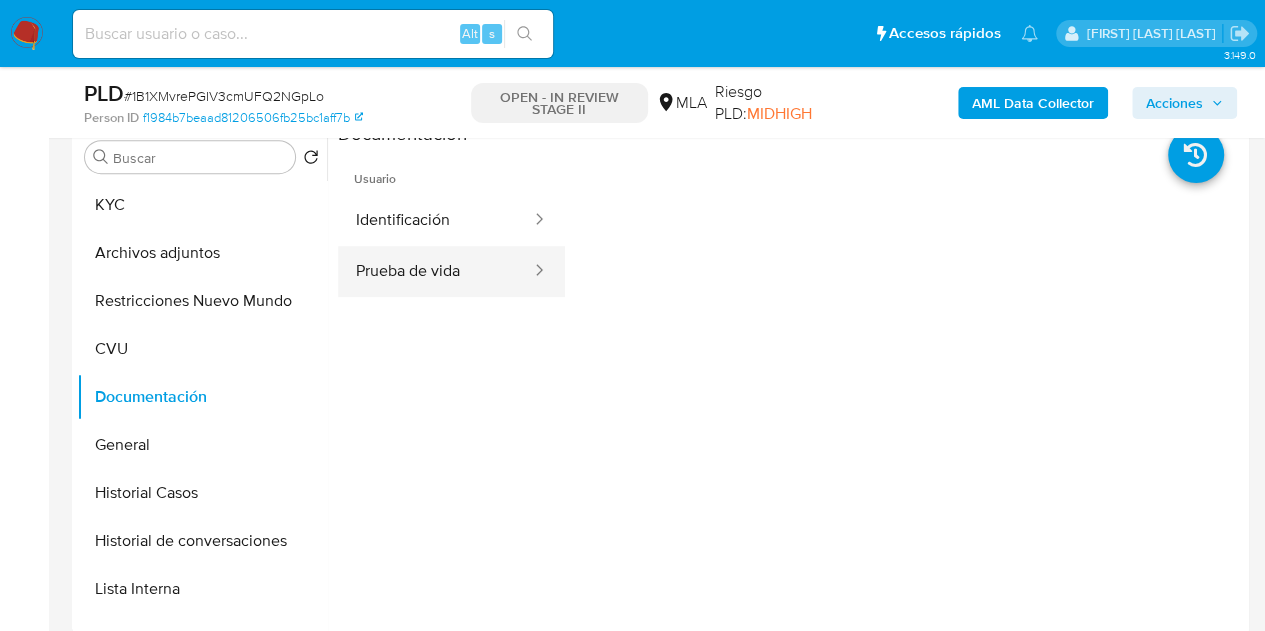 click on "Prueba de vida" at bounding box center (435, 271) 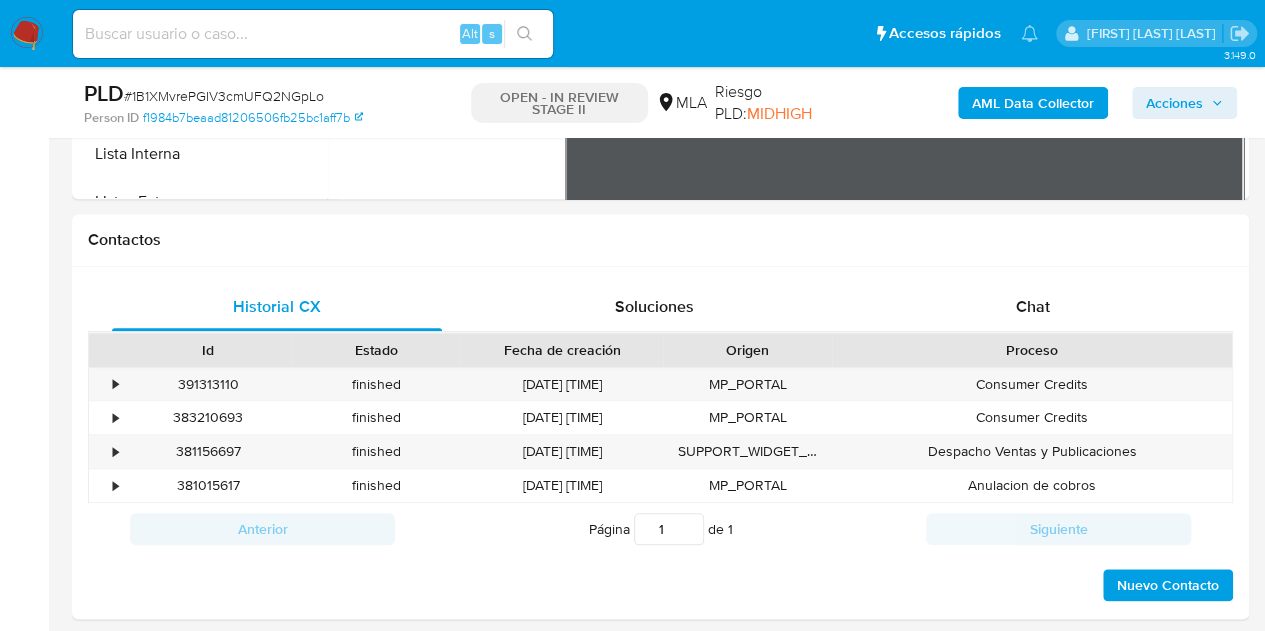 scroll, scrollTop: 819, scrollLeft: 0, axis: vertical 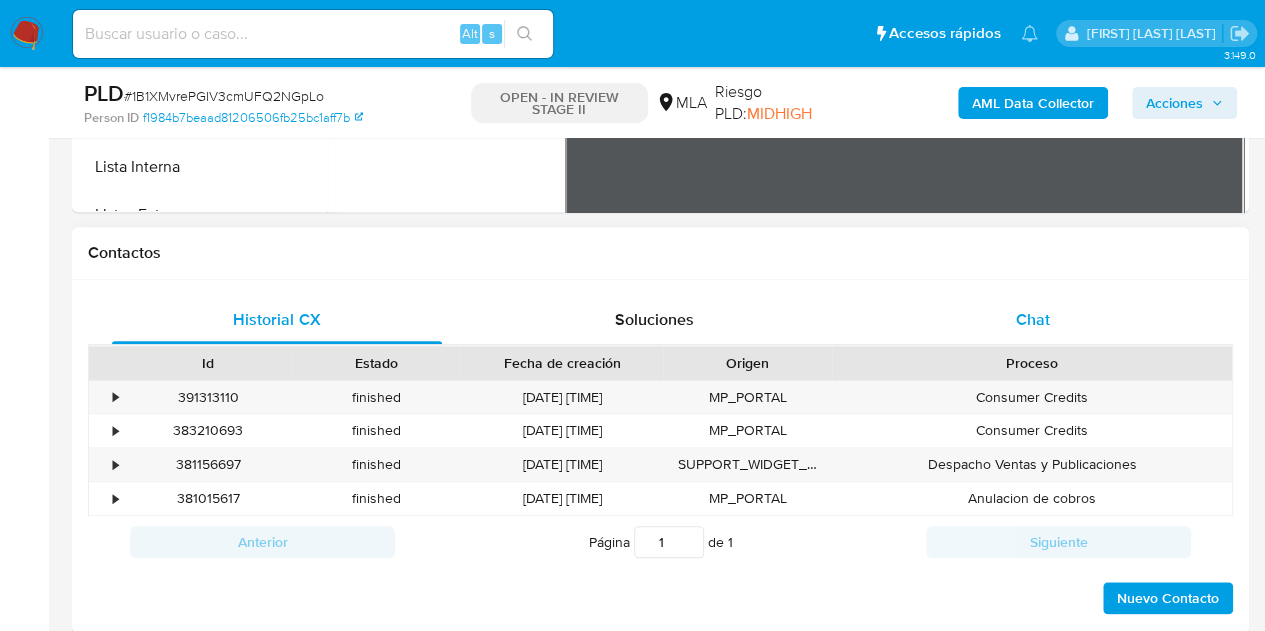 click on "Chat" at bounding box center [1033, 319] 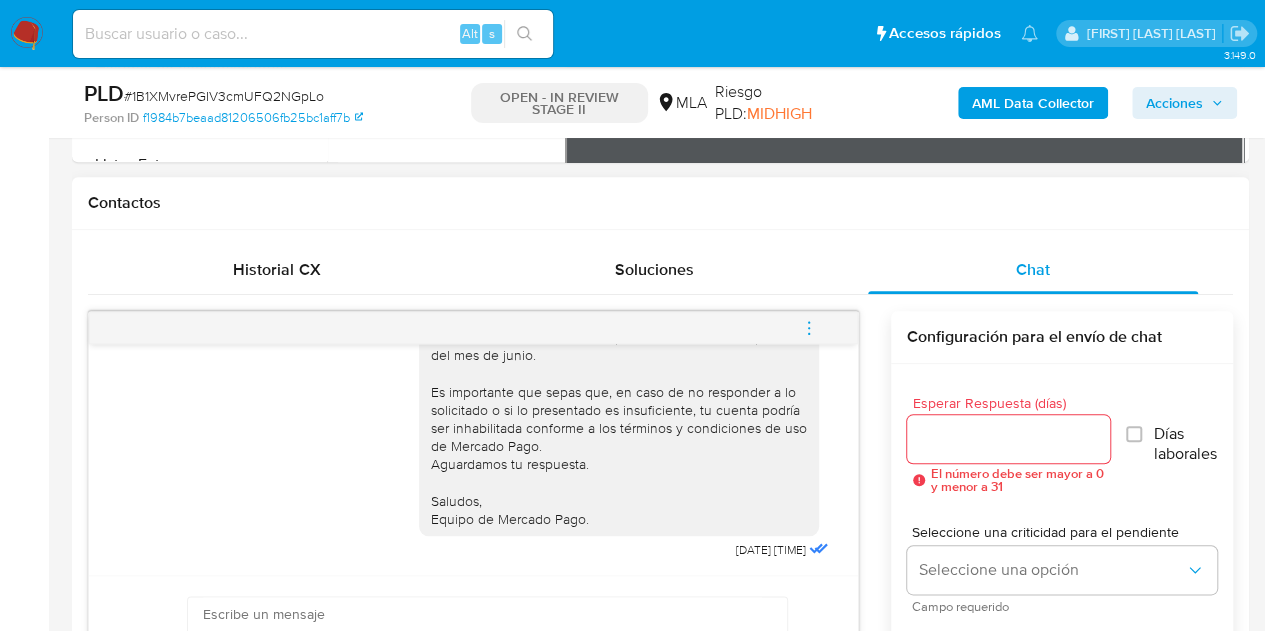 scroll, scrollTop: 874, scrollLeft: 0, axis: vertical 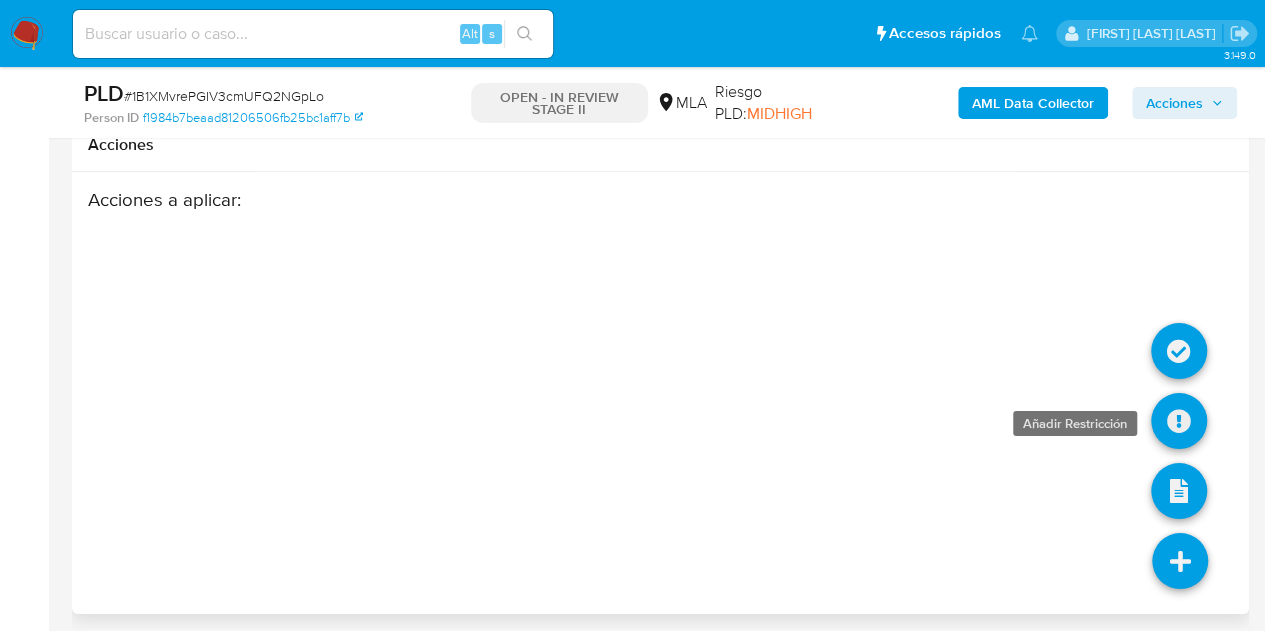 click at bounding box center (1179, 421) 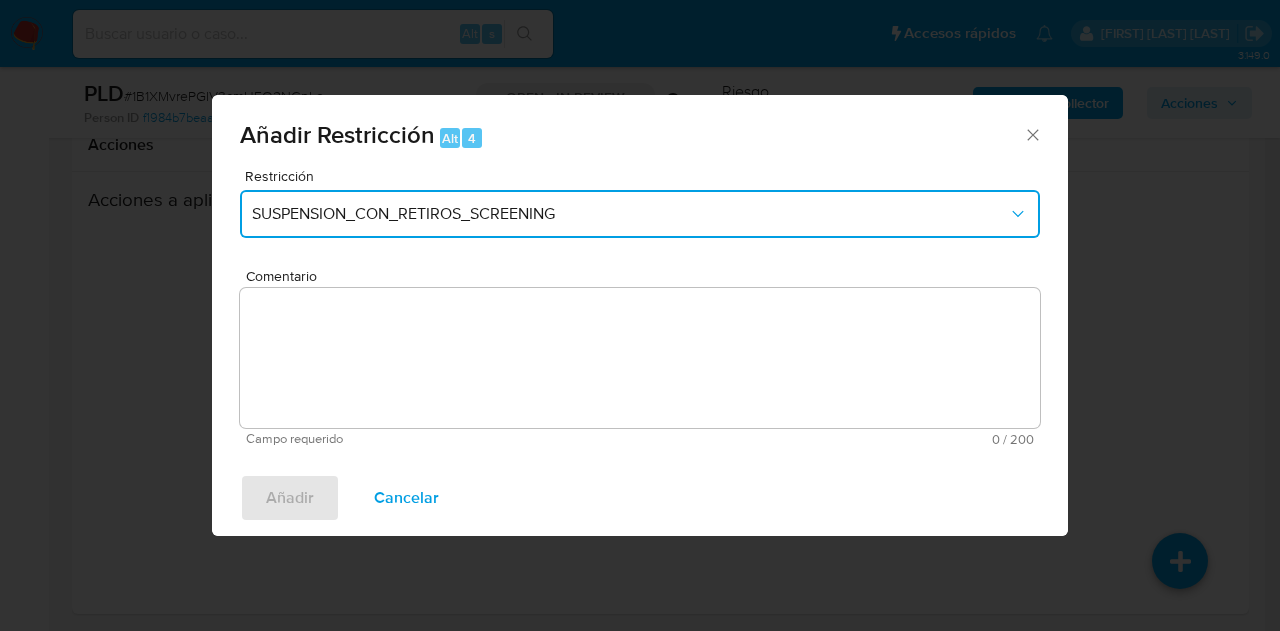 click on "SUSPENSION_CON_RETIROS_SCREENING" at bounding box center (630, 214) 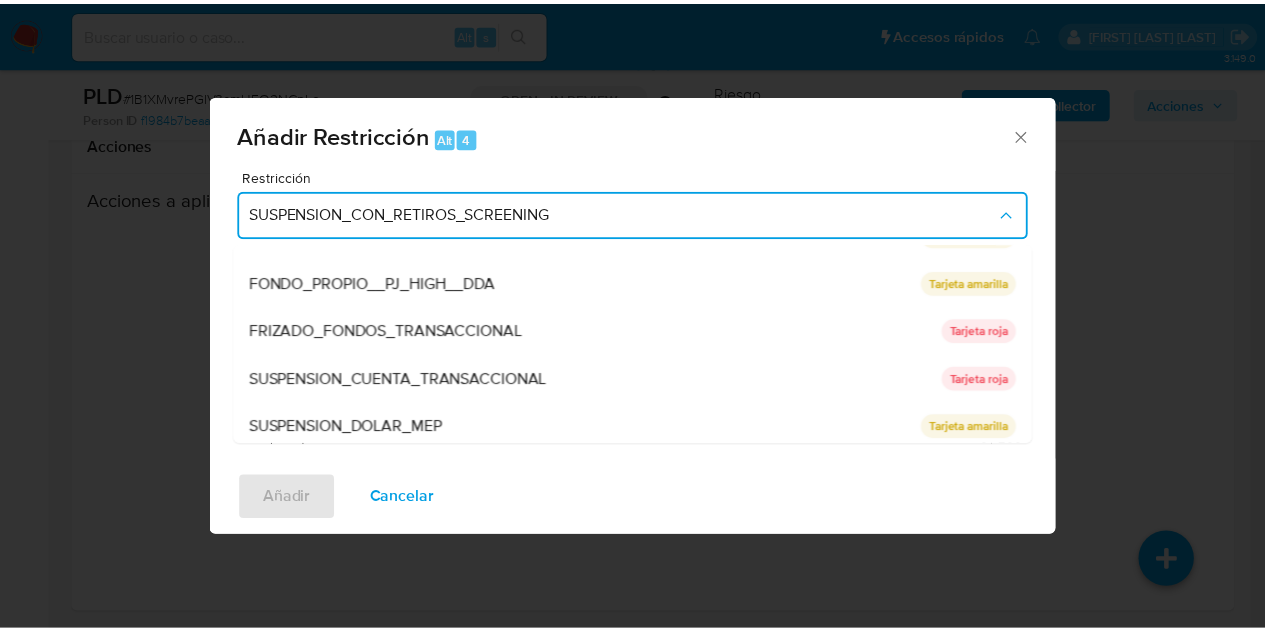 scroll, scrollTop: 328, scrollLeft: 0, axis: vertical 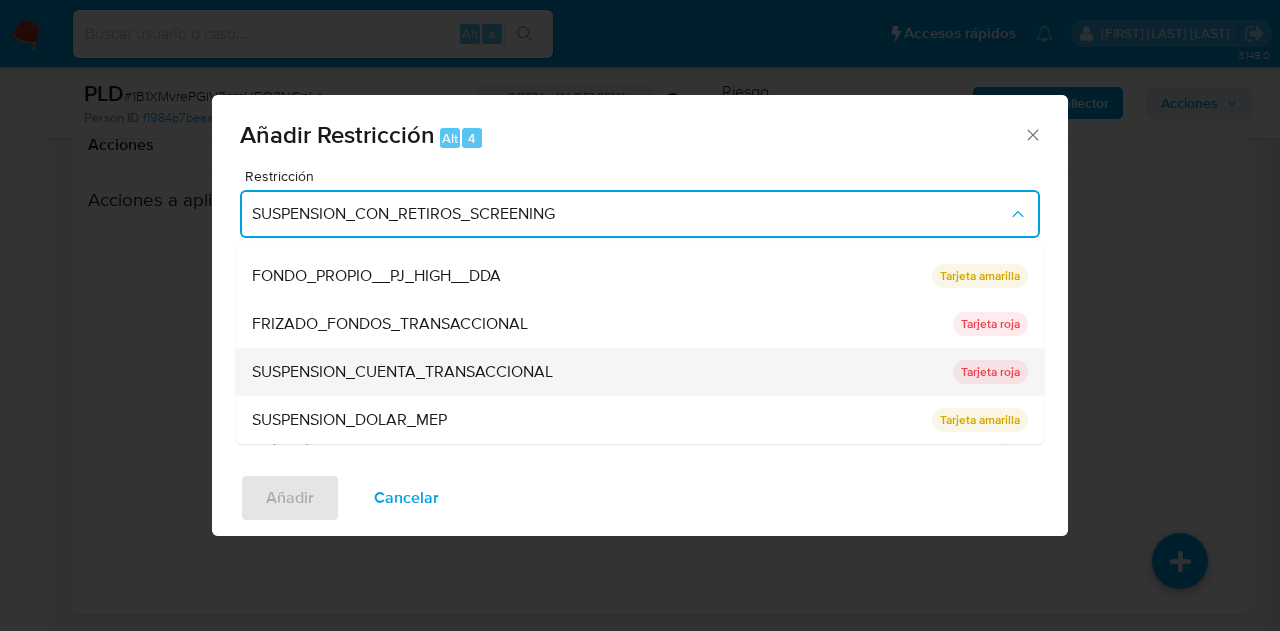 click on "SUSPENSION_CUENTA_TRANSACCIONAL" at bounding box center [402, 372] 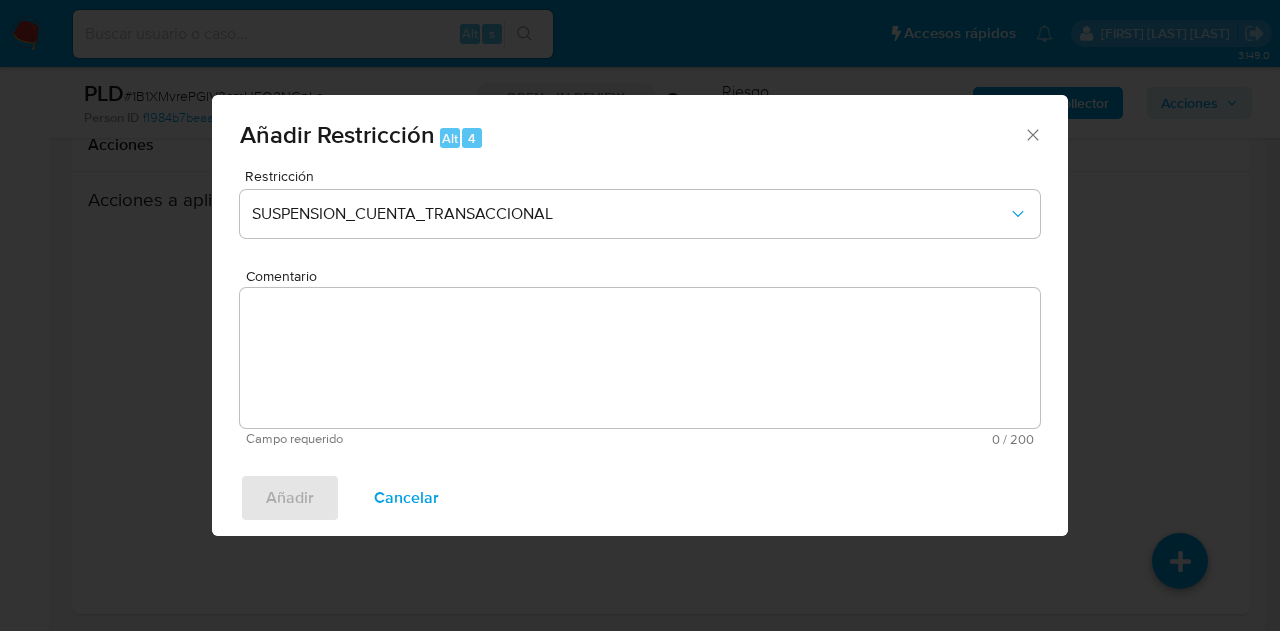 click on "Comentario" at bounding box center (640, 358) 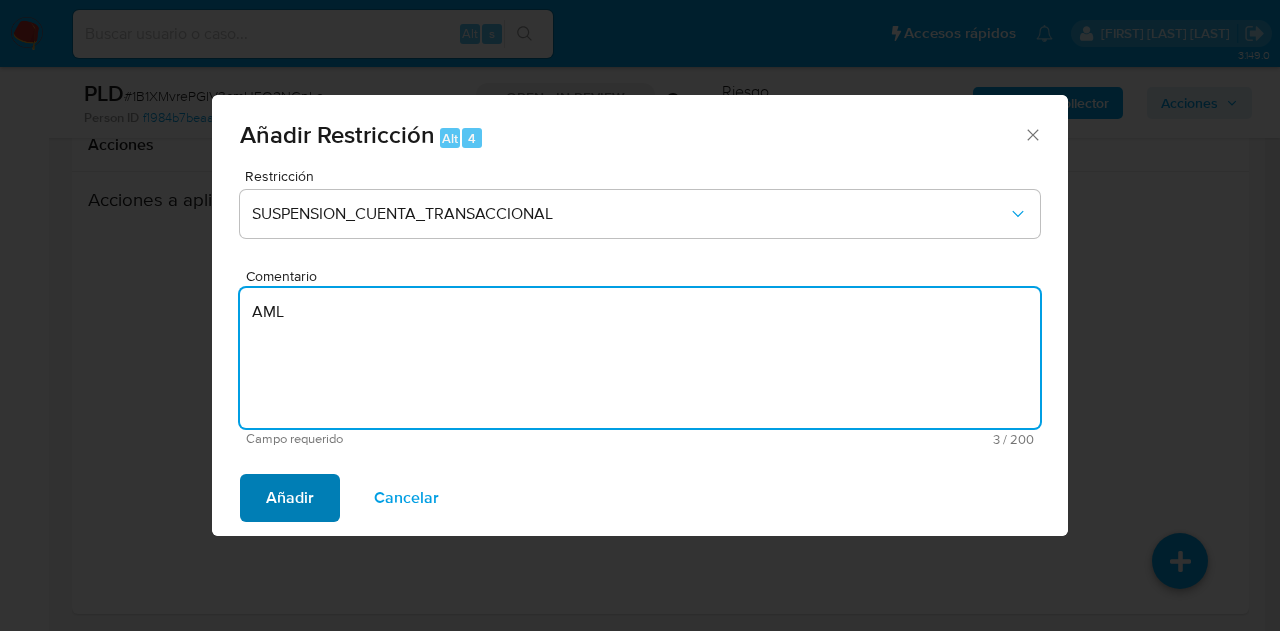 type on "AML" 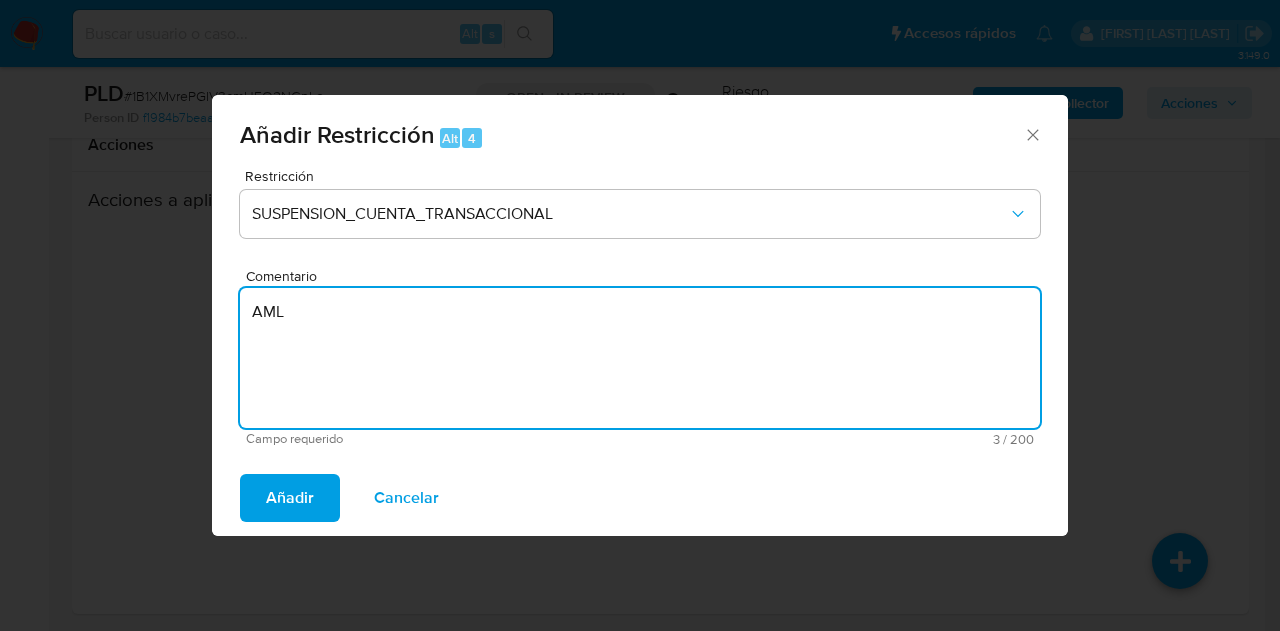 click on "Añadir" at bounding box center [290, 498] 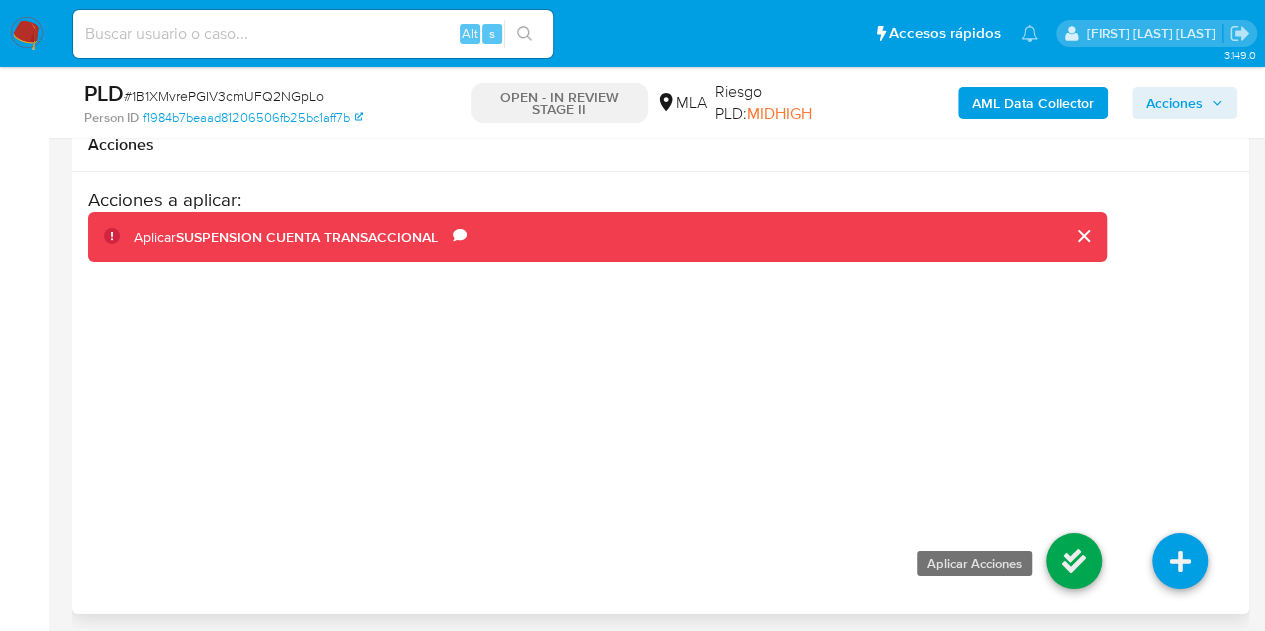 click at bounding box center (1074, 561) 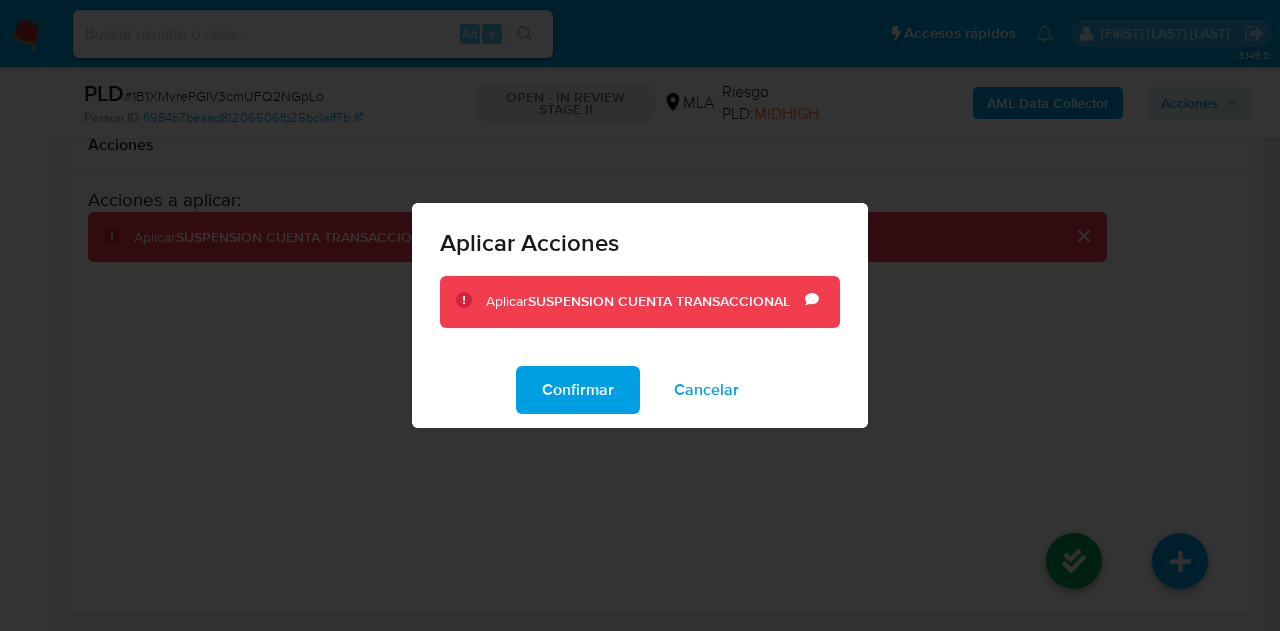 click on "Confirmar" at bounding box center [578, 390] 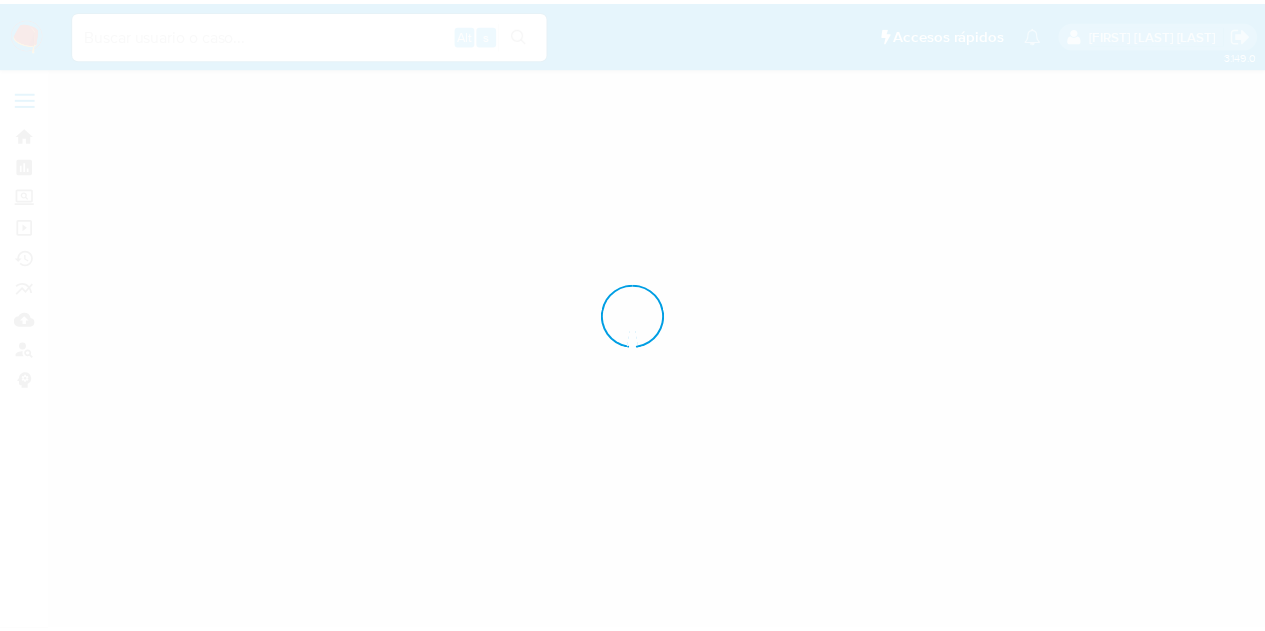 scroll, scrollTop: 0, scrollLeft: 0, axis: both 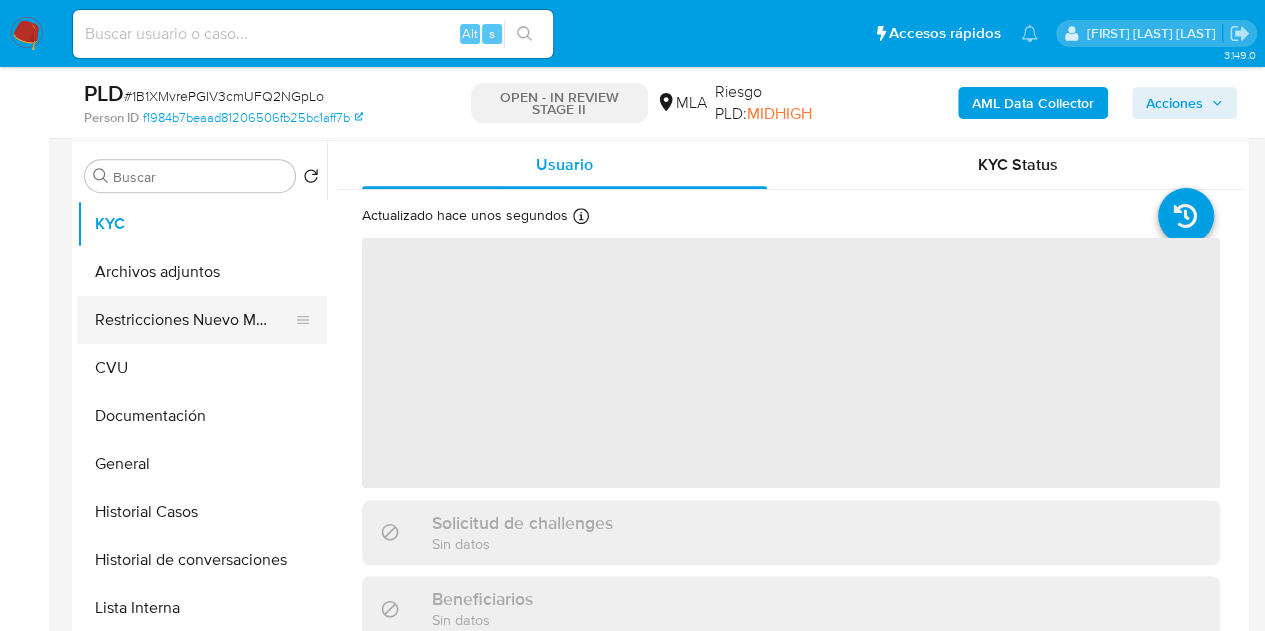 click on "Restricciones Nuevo Mundo" at bounding box center [194, 320] 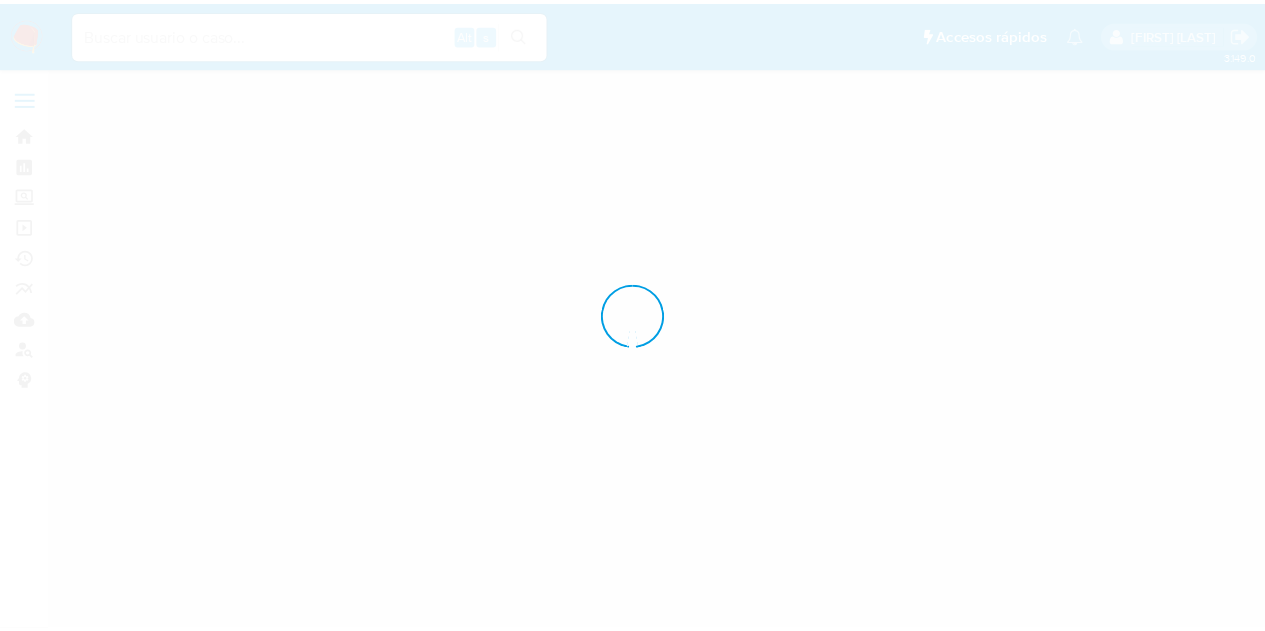 scroll, scrollTop: 0, scrollLeft: 0, axis: both 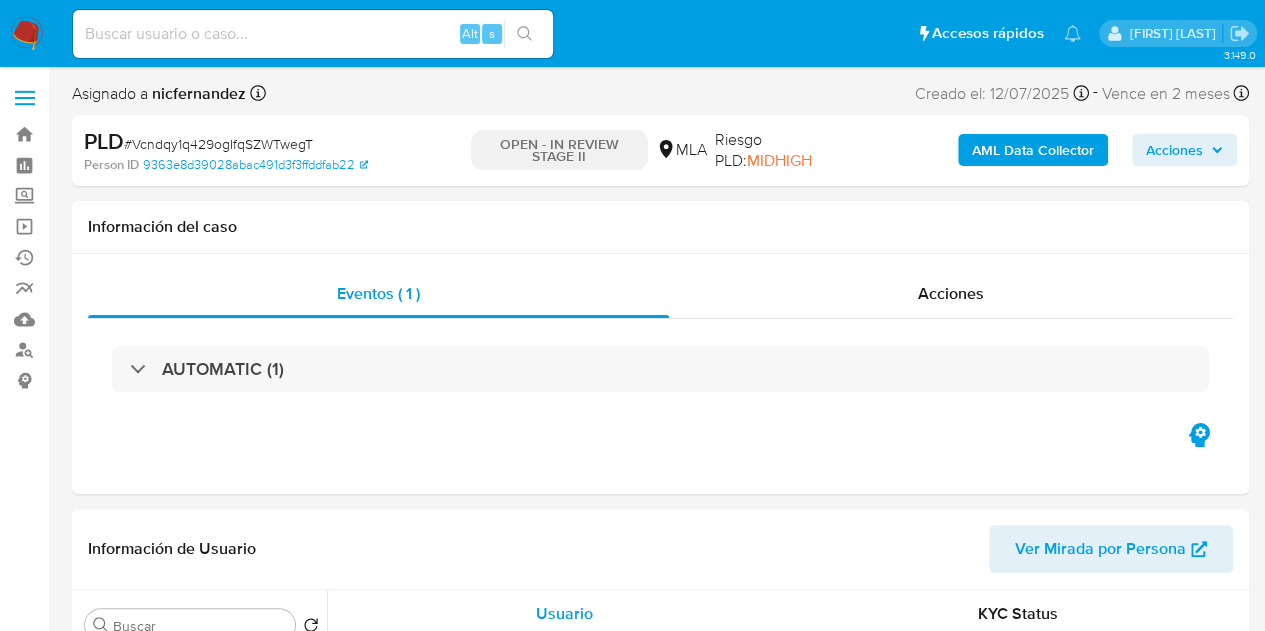 select on "10" 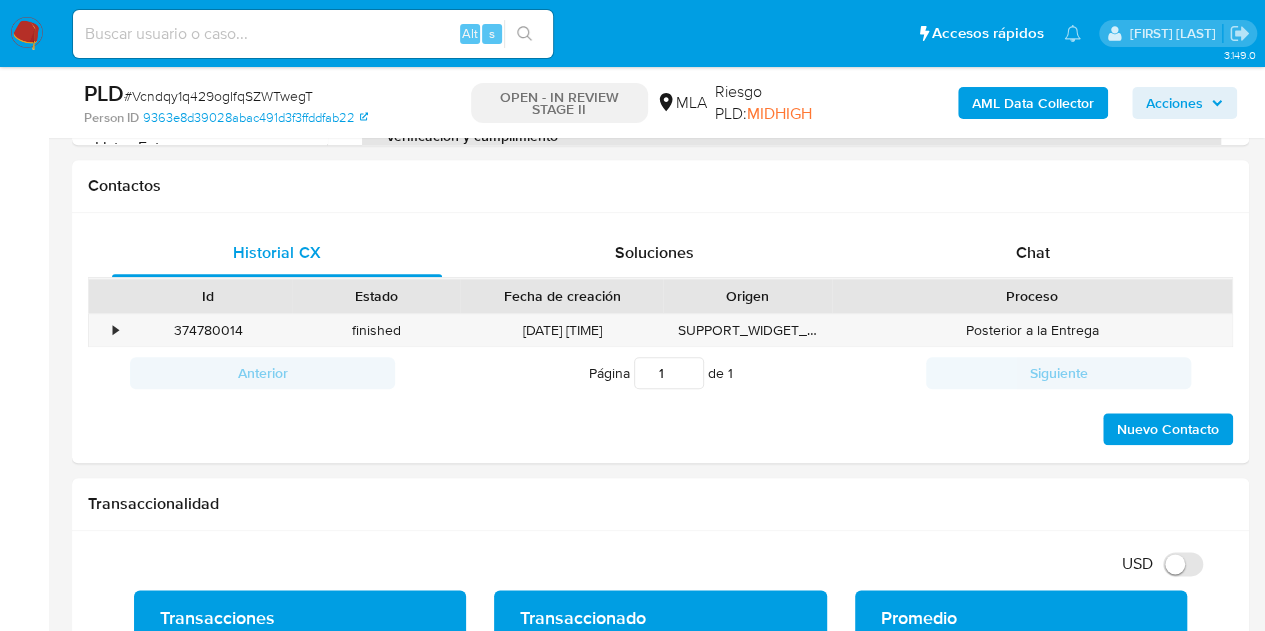 scroll, scrollTop: 921, scrollLeft: 0, axis: vertical 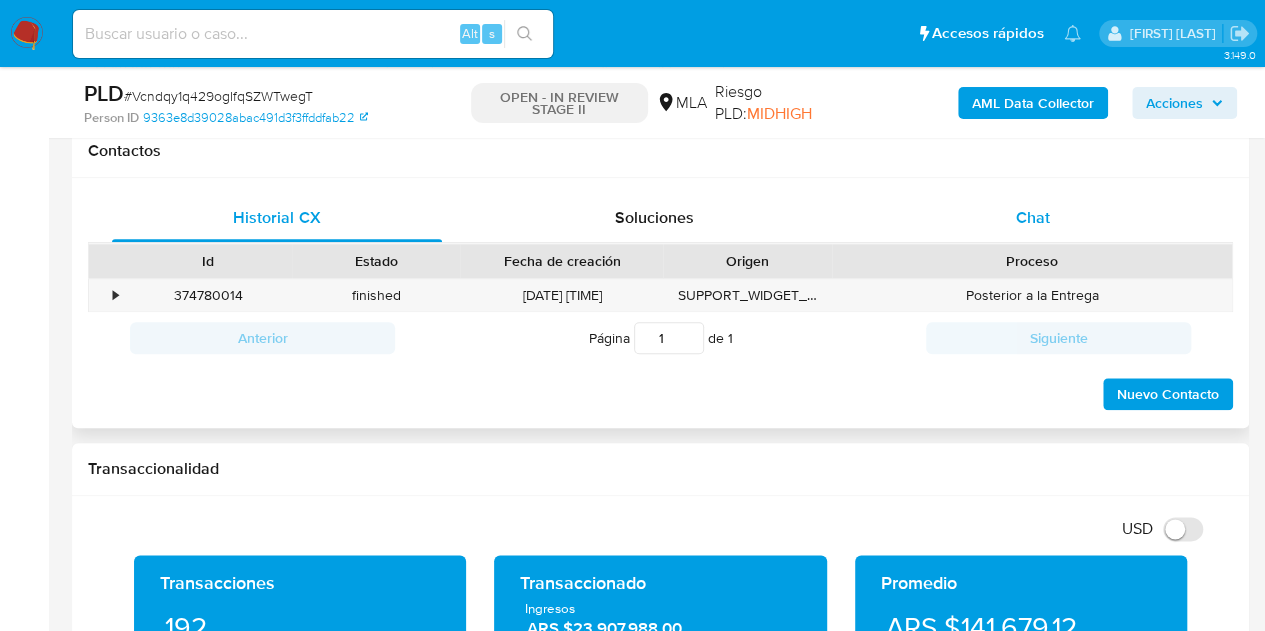 click on "Chat" at bounding box center [1033, 218] 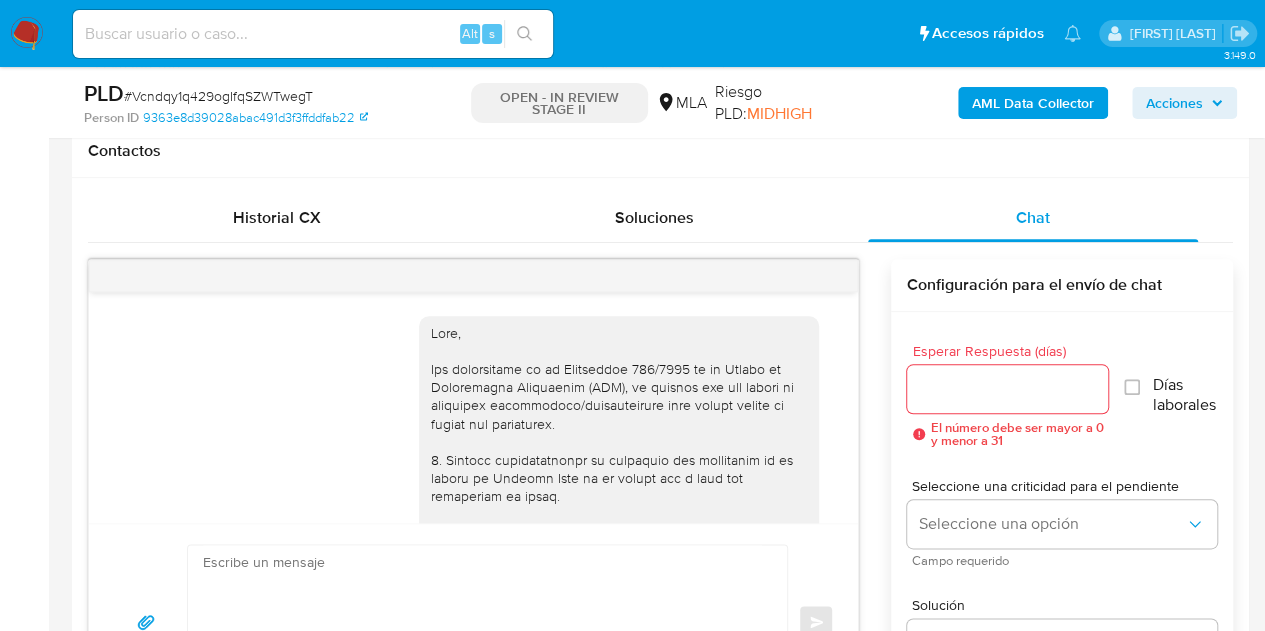 scroll, scrollTop: 1765, scrollLeft: 0, axis: vertical 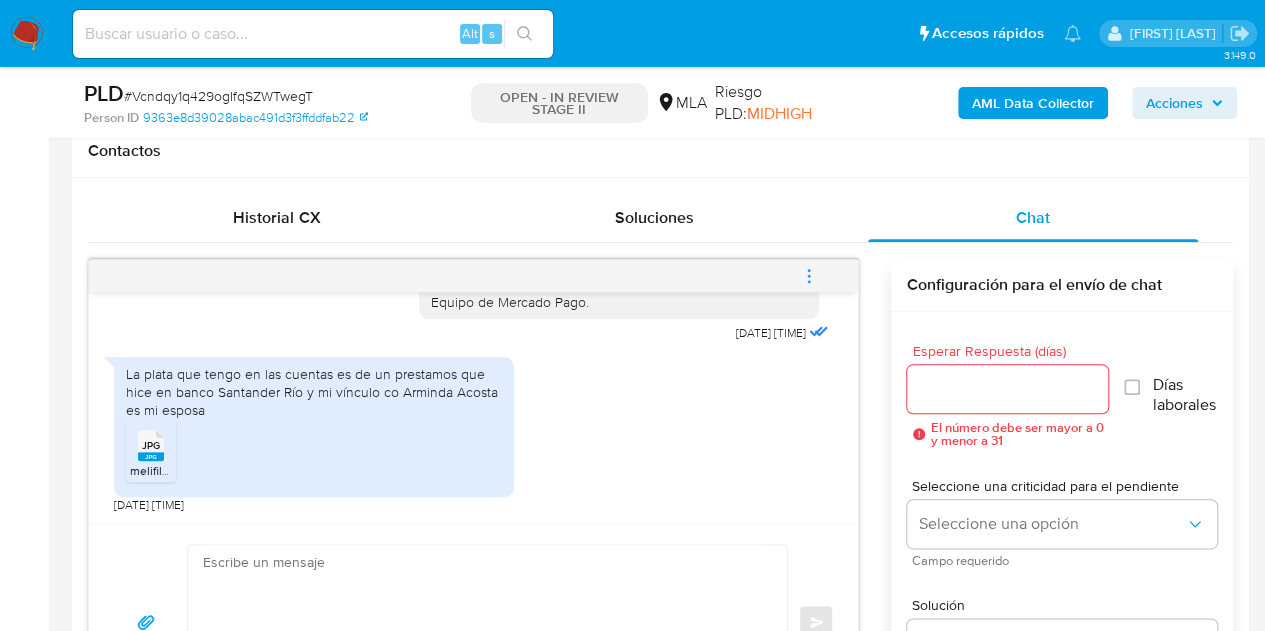 click on "Enviar" at bounding box center [473, 621] 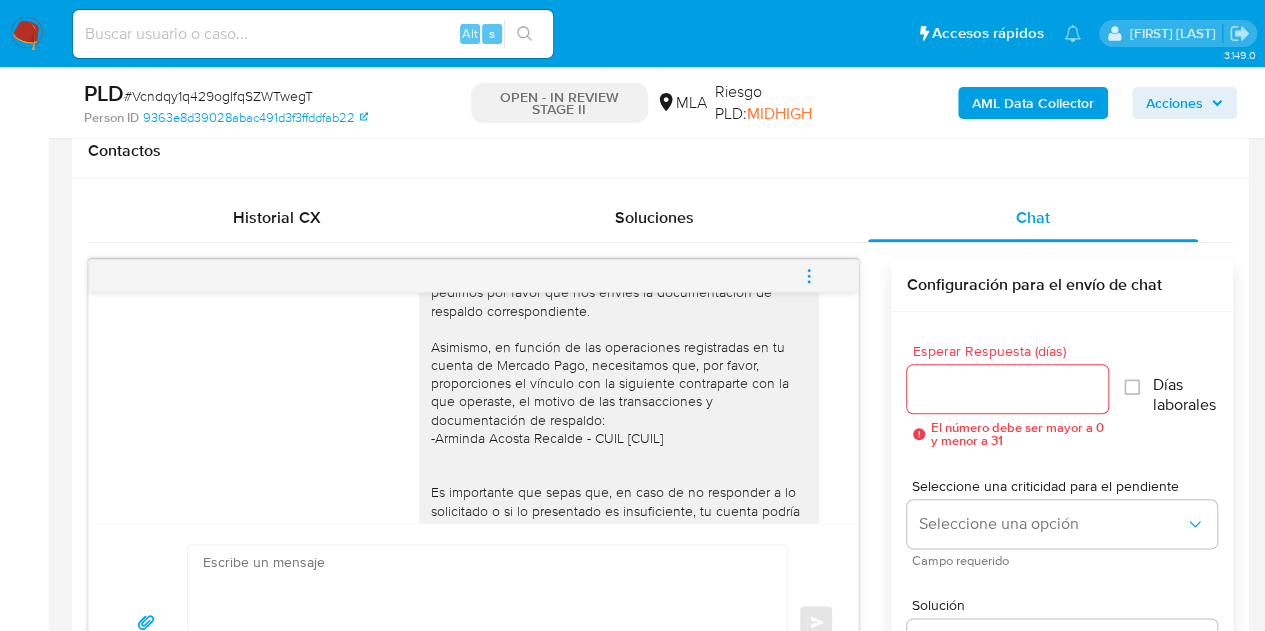 scroll, scrollTop: 1356, scrollLeft: 0, axis: vertical 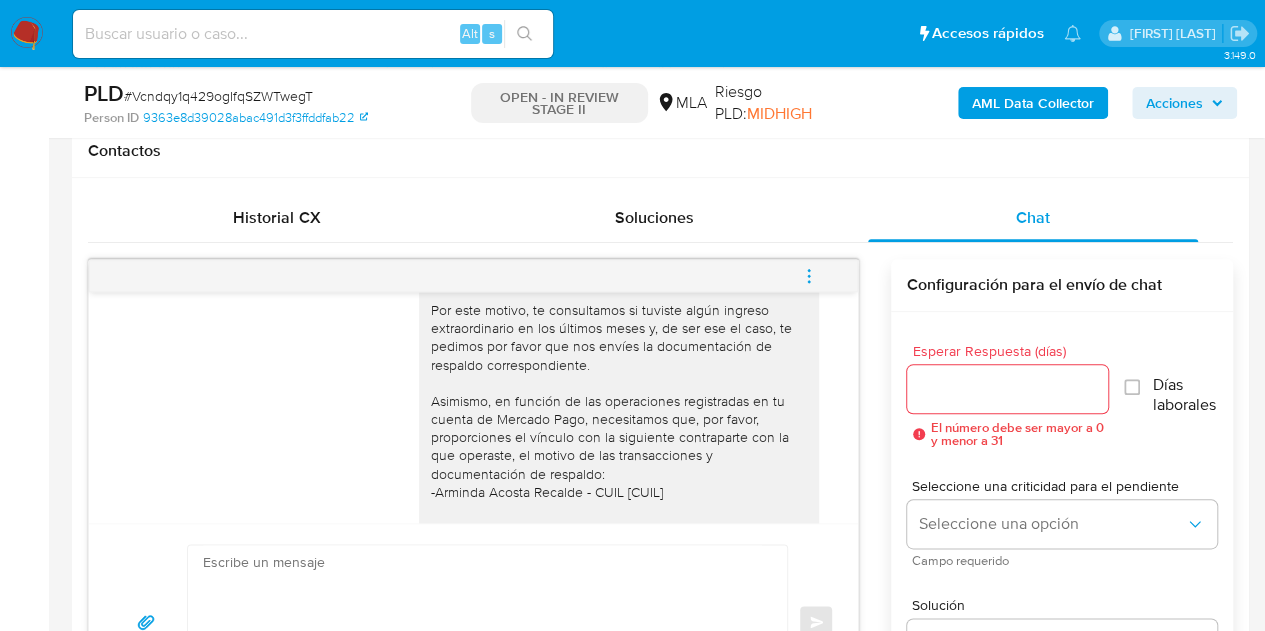 click on "17/07/2025 19:56:29 JPG JPG melifile2409648995994718093.jpg 18/07/2025 01:32:21 Hola Andrés,
Muchas gracias por la respuesta.
Verificamos que la documentación aportada no es suficiente para justificar la operatoria canalizada en tu cuenta de Mercado Pago.
Por este motivo, te consultamos si tuviste algún ingreso extraordinario en los últimos meses y, de ser ese el caso, te pedimos por favor que nos envíes la documentación de respaldo correspondiente.
Asimismo, en función de las operaciones registradas en tu cuenta de Mercado Pago, necesitamos que, por favor, proporciones el vínculo con la siguiente contraparte con la que operaste, el motivo de las transacciones y documentación de respaldo:
-Arminda Acosta Recalde - CUIL 27942170659
Es importante que sepas que, en caso de no responder a lo solicitado o si lo presentado es insuficiente, tu cuenta podría ser inhabilitada conforme a los términos y condiciones de uso de Mercado Pago.
Aguardamos tu respuesta.
Saludos,
Equipo de Mercado Pago.
JPG" at bounding box center [473, 407] 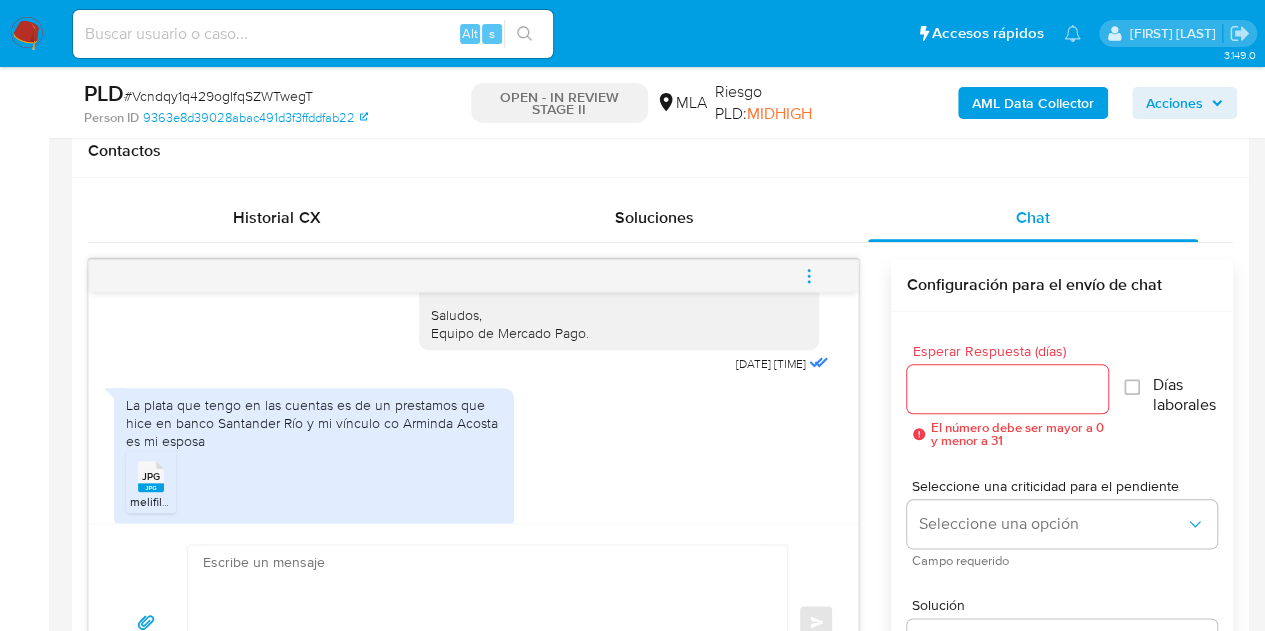 scroll, scrollTop: 1765, scrollLeft: 0, axis: vertical 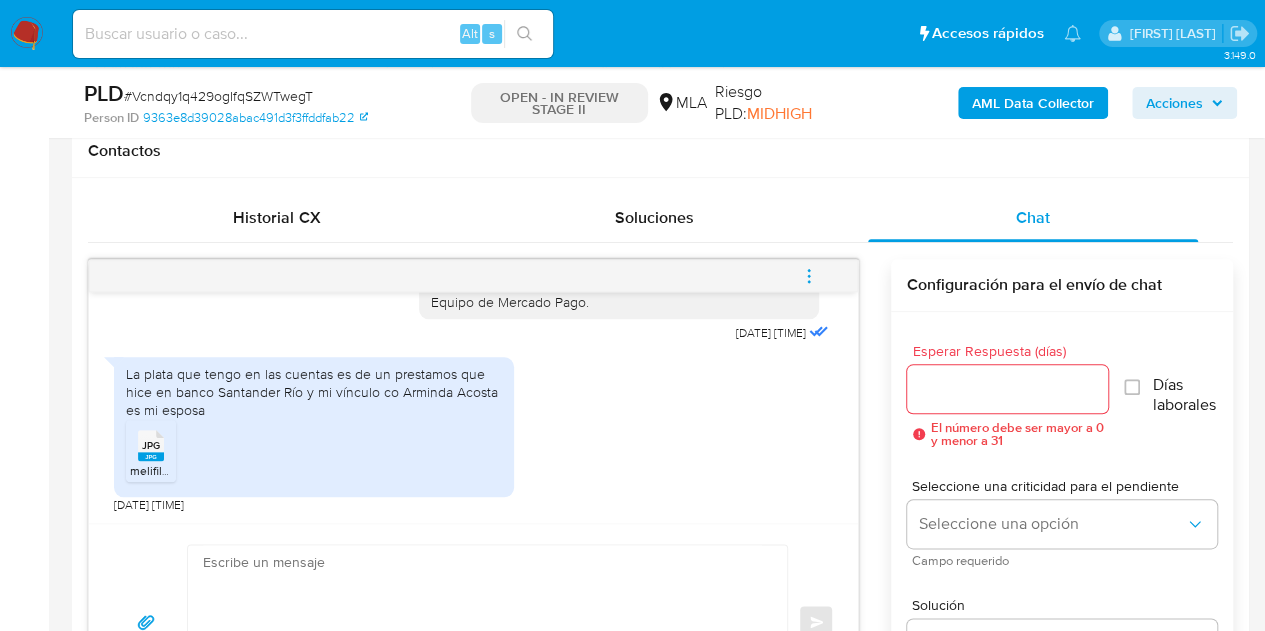 click 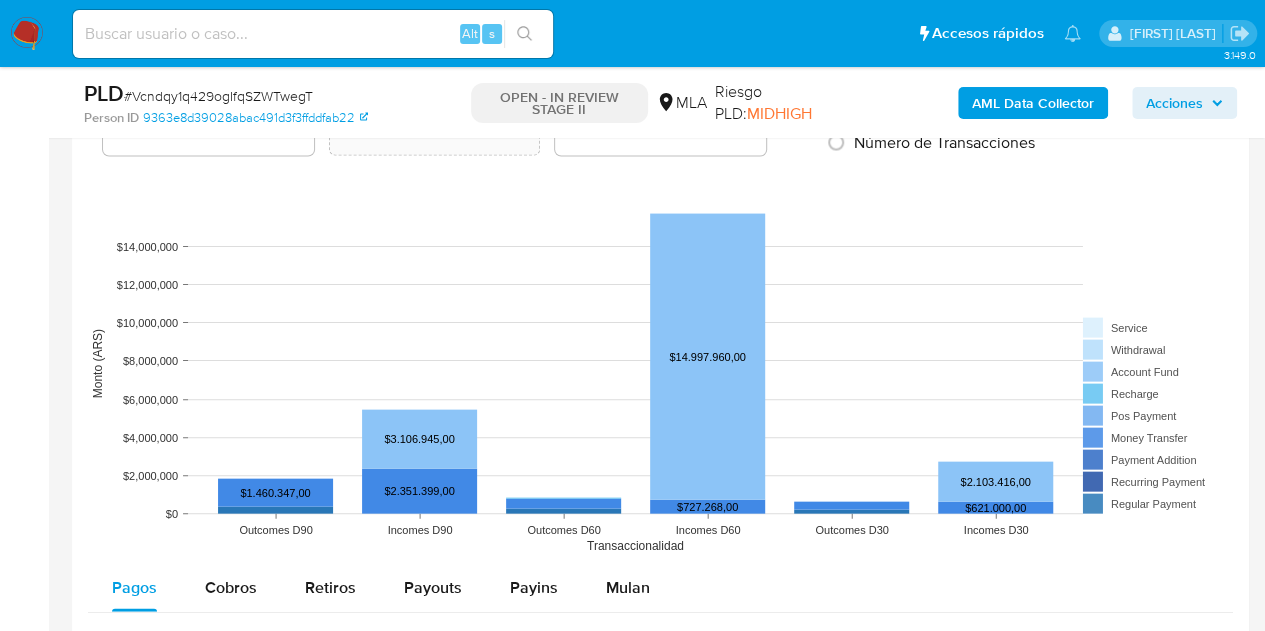 scroll, scrollTop: 1991, scrollLeft: 0, axis: vertical 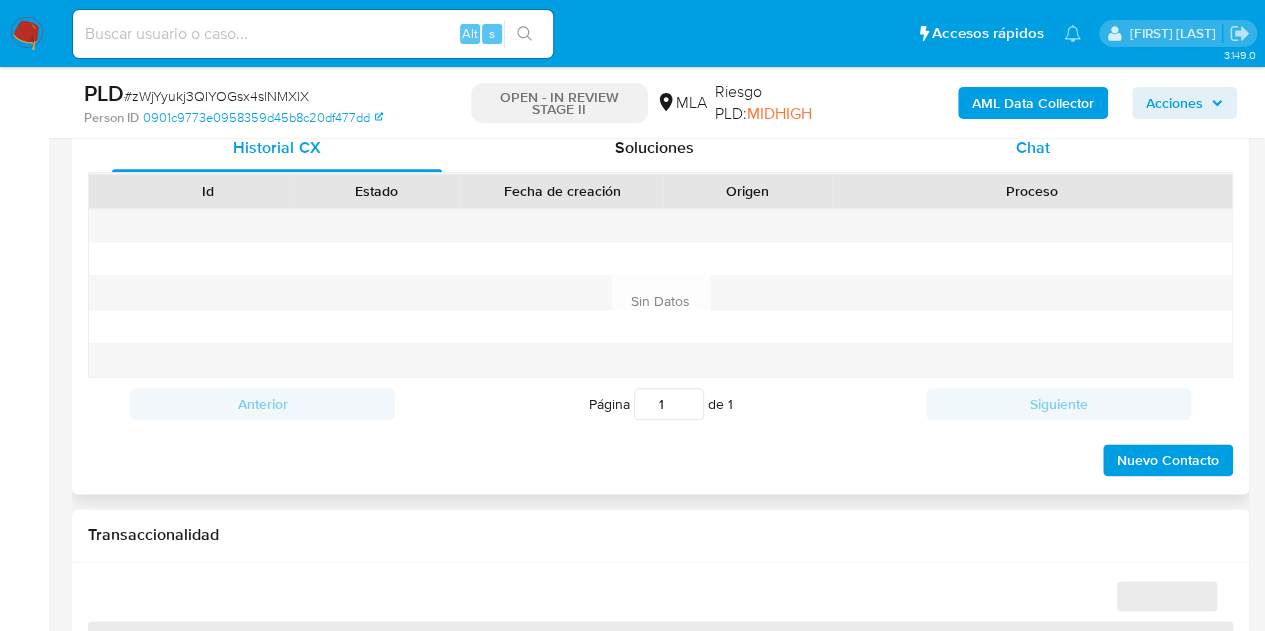 click on "Chat" at bounding box center (1033, 147) 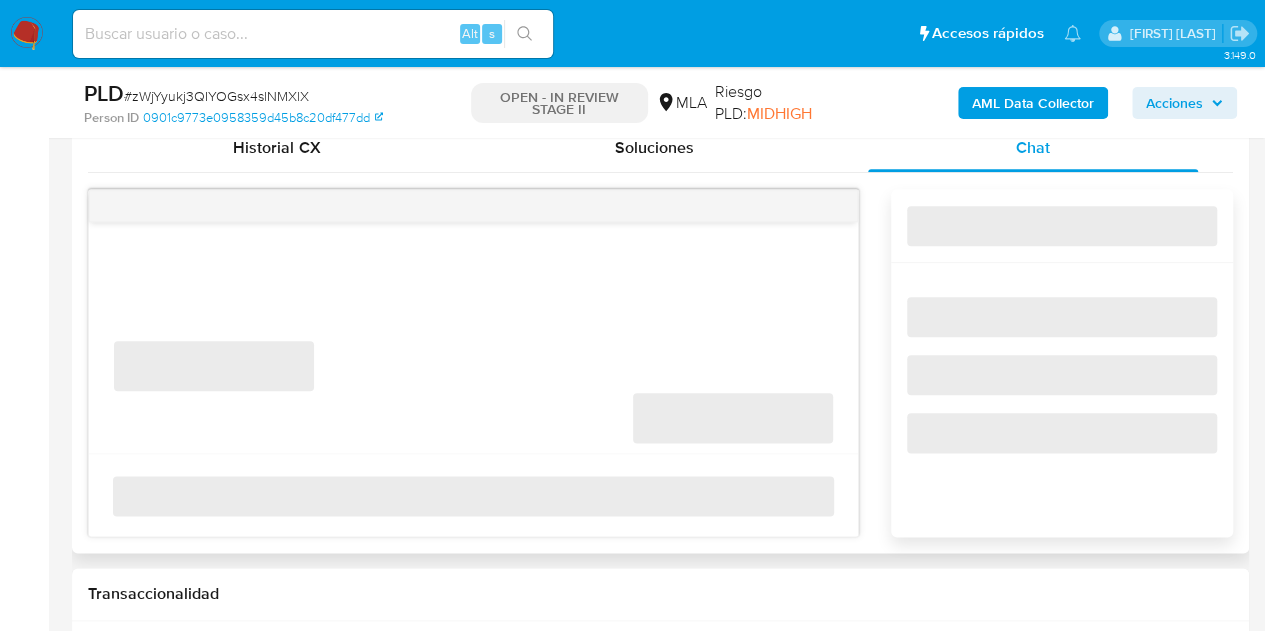 select on "10" 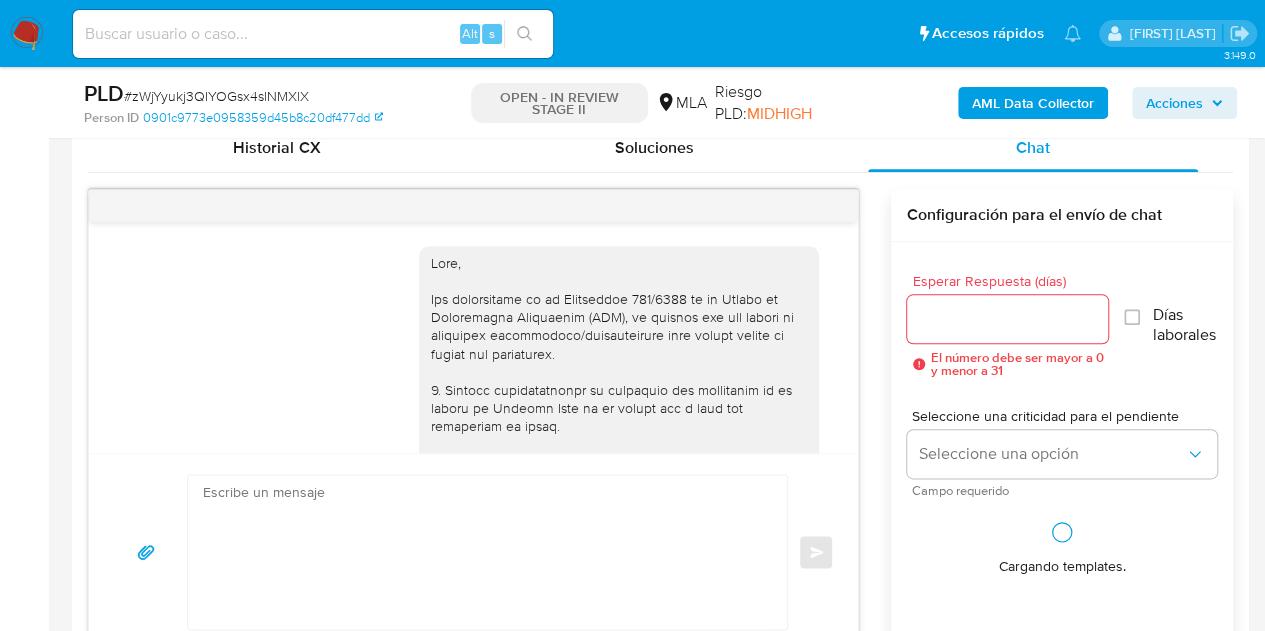 scroll, scrollTop: 1458, scrollLeft: 0, axis: vertical 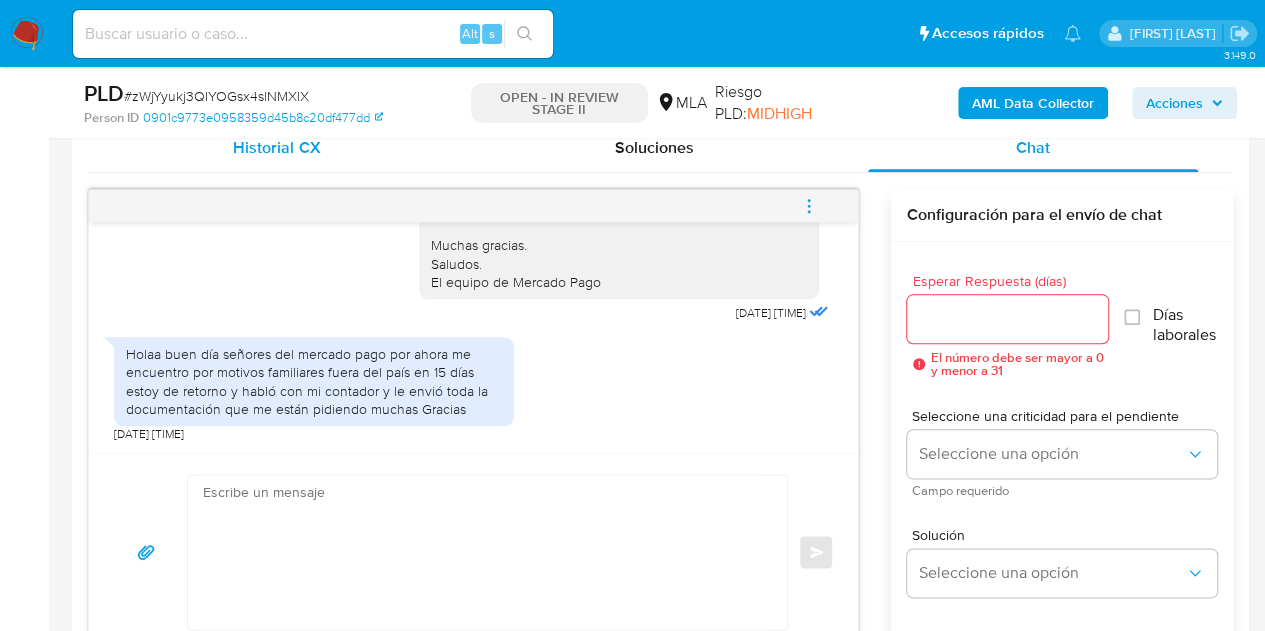 click on "Historial CX" at bounding box center [276, 147] 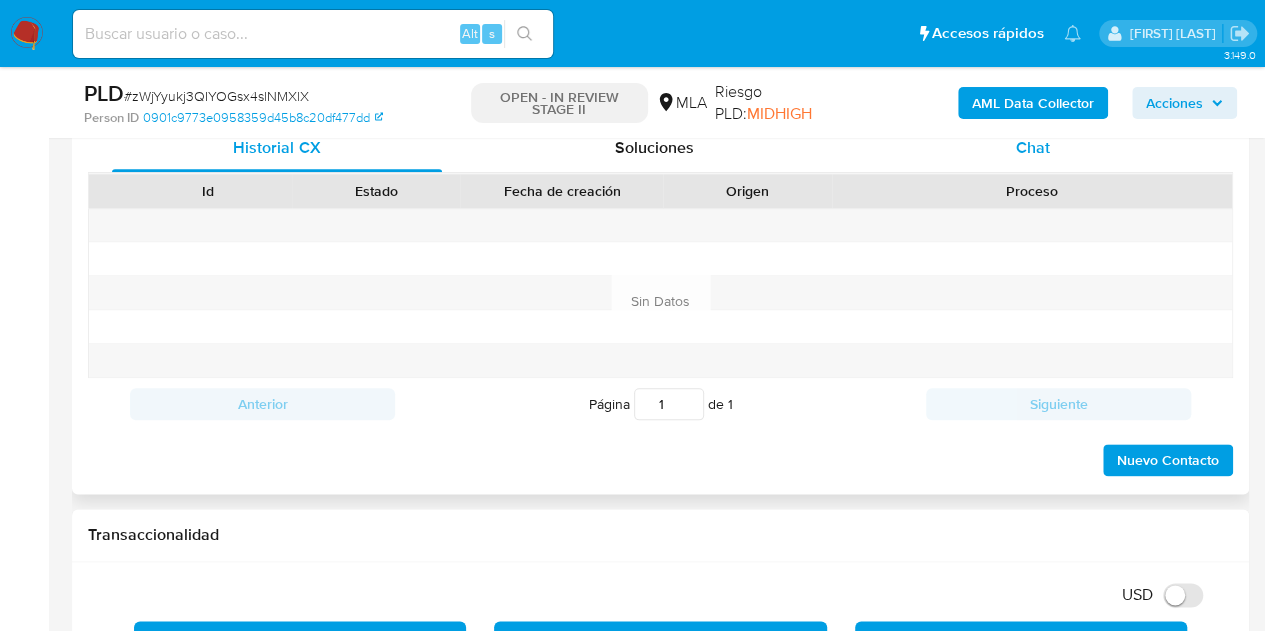click on "Chat" at bounding box center [1033, 147] 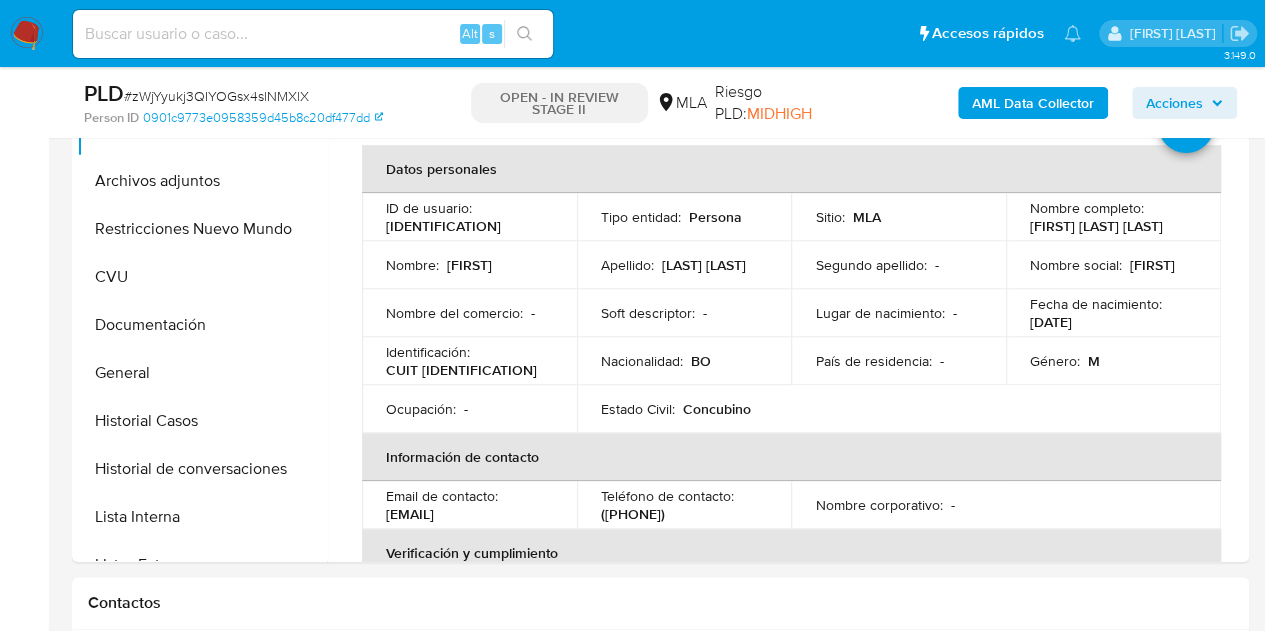 scroll, scrollTop: 412, scrollLeft: 0, axis: vertical 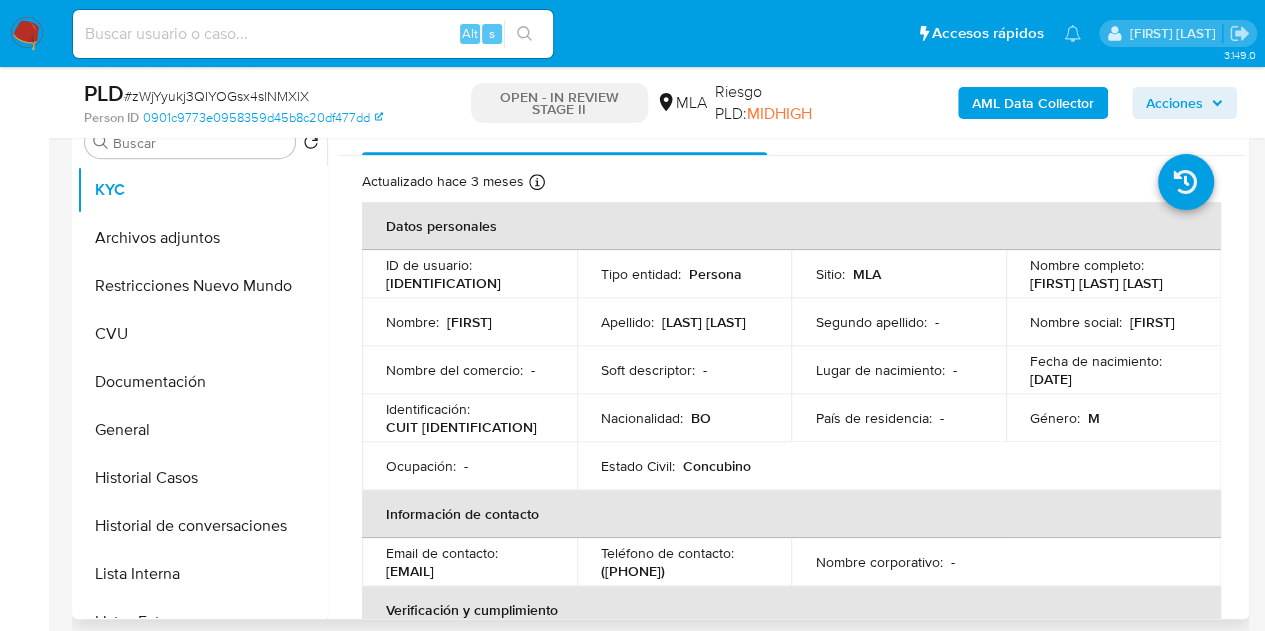 drag, startPoint x: 445, startPoint y: 320, endPoint x: 534, endPoint y: 325, distance: 89.140335 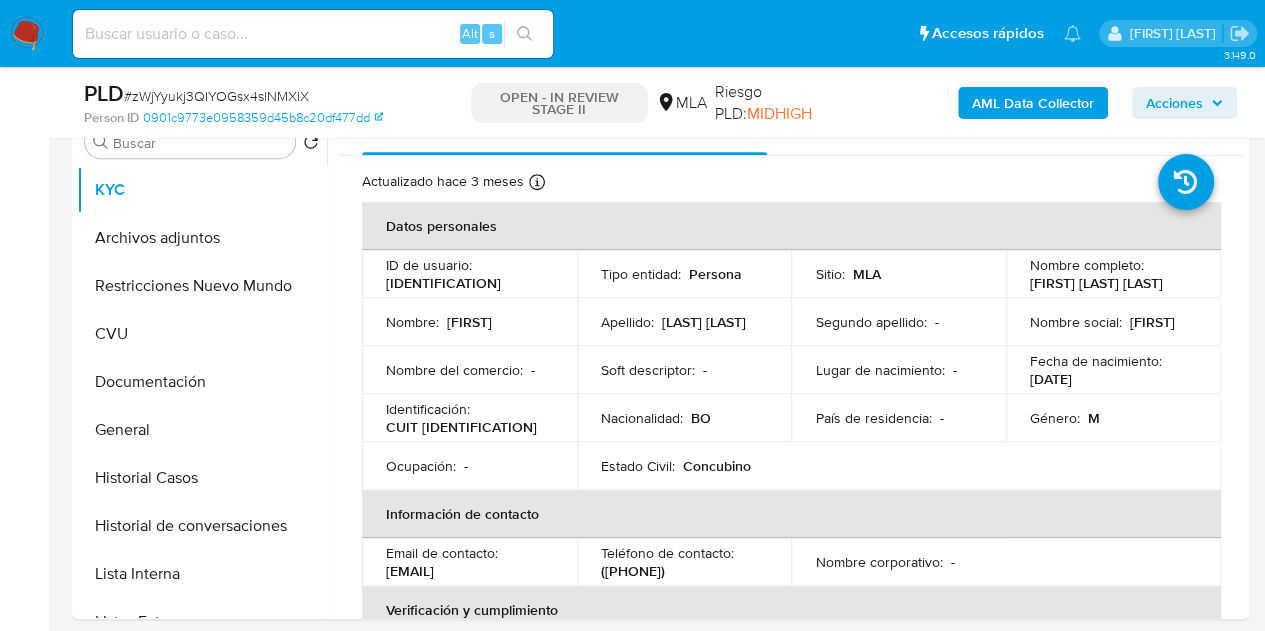 copy on "Reynaldo" 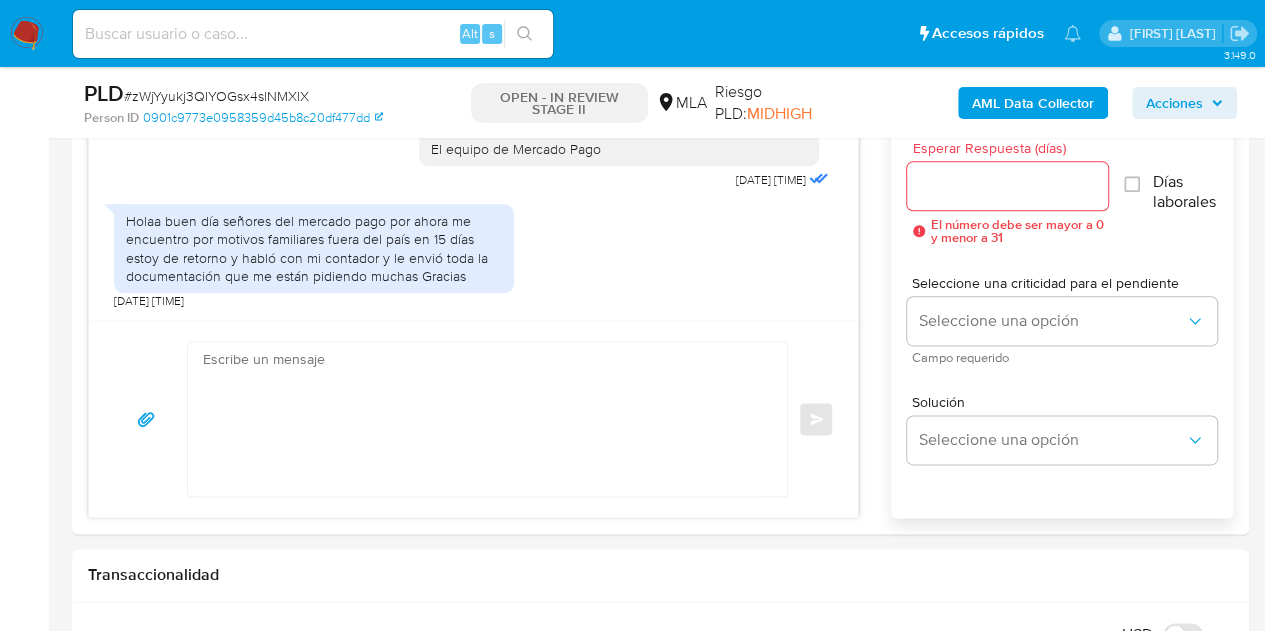 scroll, scrollTop: 1043, scrollLeft: 0, axis: vertical 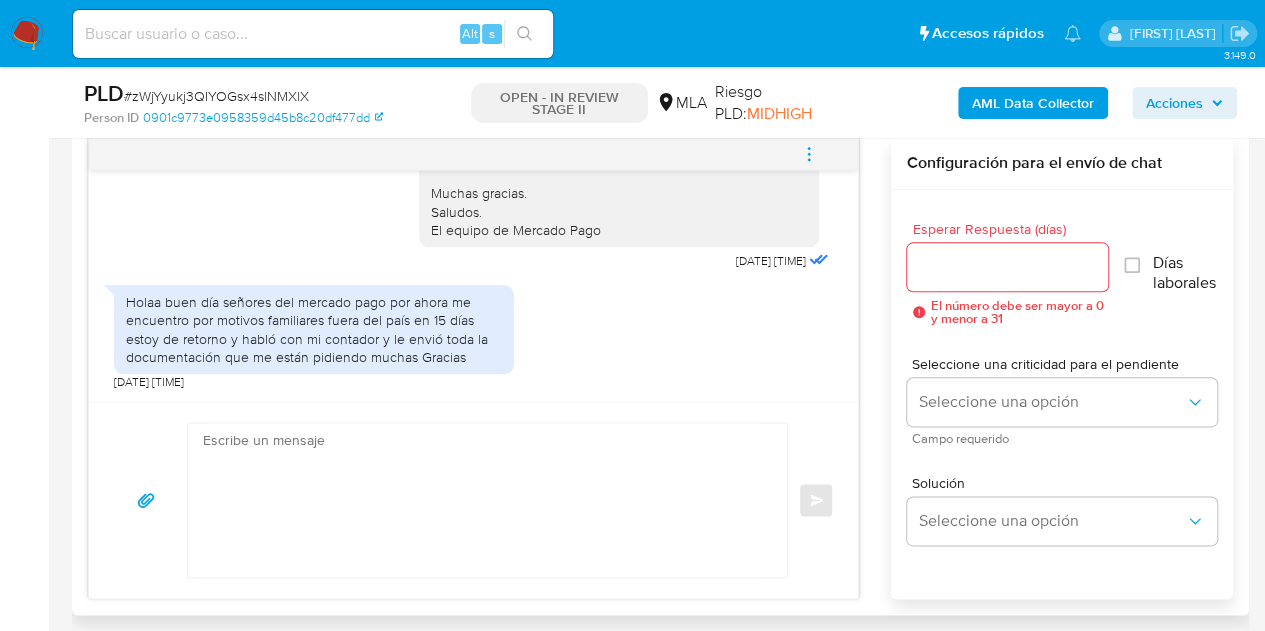 click at bounding box center [482, 500] 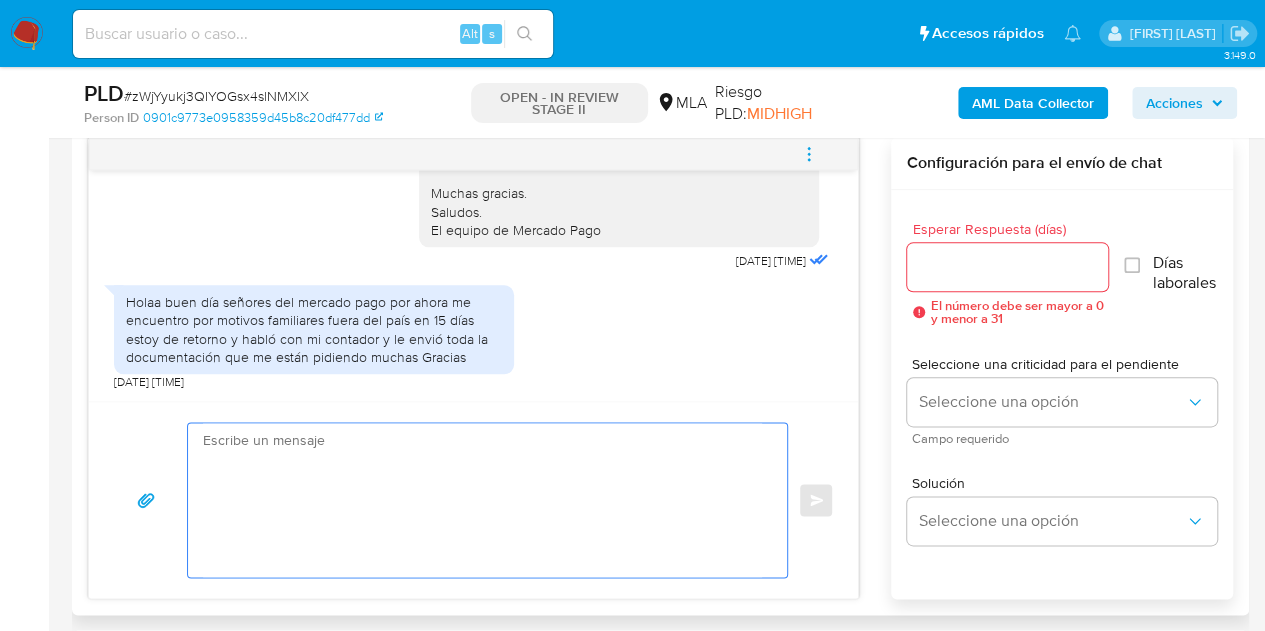 paste on "Hola Reynaldo,
Esperamos que te encuentres muy bien.
Necesitamos por favor que nos detalles la actividad que canalizas a través de tu cuenta y, de corresponder, indiques el nombre, domicilio y página web del comercio. Además, te pedimos que nos envíes documentación de respaldo de tus ingresos.
Asimismo, en función de las operaciones registradas en tu cuenta de Mercado Pago, necesitamos que, por favor, proporciones el vínculo con las siguientes contrapartes con las que operaste, el motivo de las transacciones y documentación de respaldo:
-Sebastian Agustin Beron - CUIT 20414482466
-Marianela Grimaldi - CUIT 27263624632
-Jesus Reynaldo,Escobar Callizaya - CUIT 20959552208
-Miguel Angel Calle Ramirez - CUIT 20958079851
Es importante que sepas que, en caso de no responder a lo solicitado o si lo presentado es insuficiente, tu cuenta podría ser inhabilitada conforme a los términos y condiciones de uso de Mercado Pago.
Aguardamos tu respuesta.
Saludos,
Equipo de Mercado Pago." 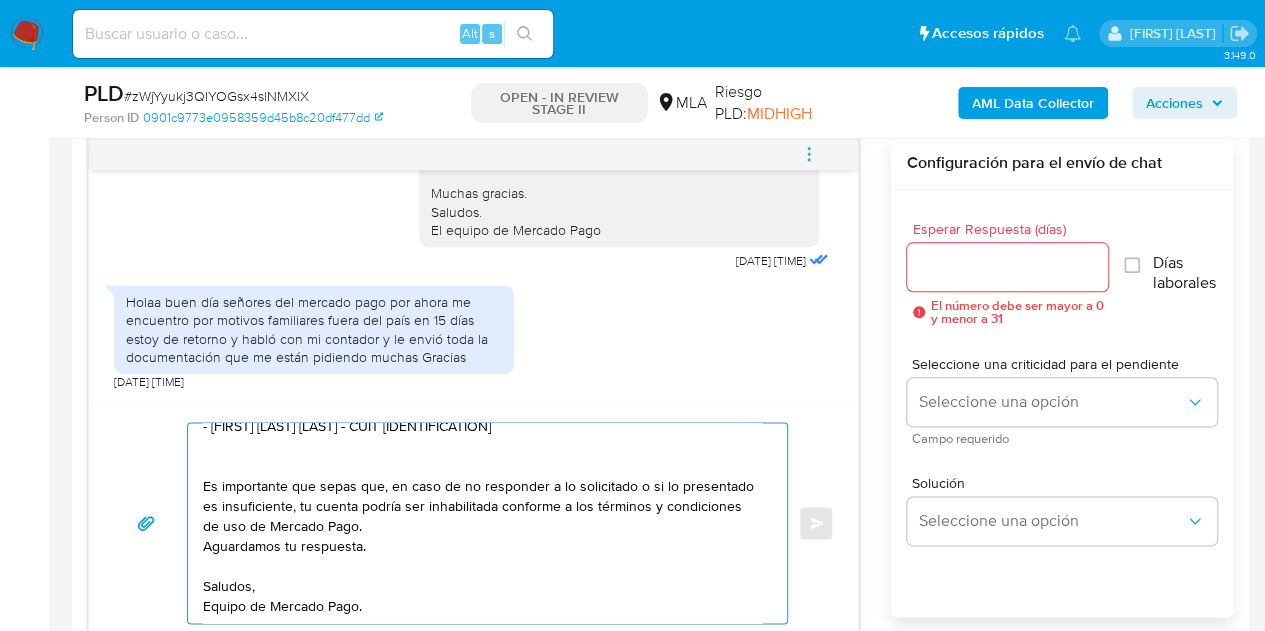 scroll, scrollTop: 274, scrollLeft: 0, axis: vertical 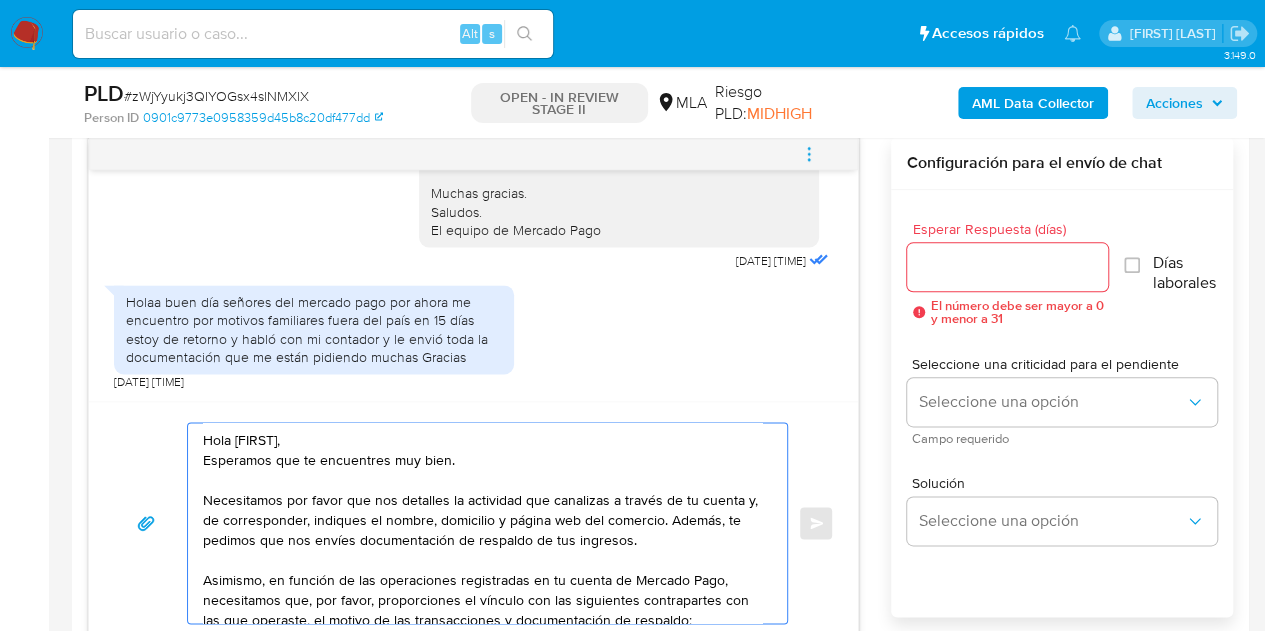 type on "Hola Reynaldo,
Esperamos que te encuentres muy bien.
Necesitamos por favor que nos detalles la actividad que canalizas a través de tu cuenta y, de corresponder, indiques el nombre, domicilio y página web del comercio. Además, te pedimos que nos envíes documentación de respaldo de tus ingresos.
Asimismo, en función de las operaciones registradas en tu cuenta de Mercado Pago, necesitamos que, por favor, proporciones el vínculo con las siguientes contrapartes con las que operaste, el motivo de las transacciones y documentación de respaldo:
-Sebastian Agustin Beron - CUIT 20414482466
-Marianela Grimaldi - CUIT 27263624632
-Jesus Reynaldo,Escobar Callizaya - CUIT 20959552208
-Miguel Angel Calle Ramirez - CUIT 20958079851
Es importante que sepas que, en caso de no responder a lo solicitado o si lo presentado es insuficiente, tu cuenta podría ser inhabilitada conforme a los términos y condiciones de uso de Mercado Pago.
Aguardamos tu respuesta.
Saludos,
Equipo de Mercado Pago." 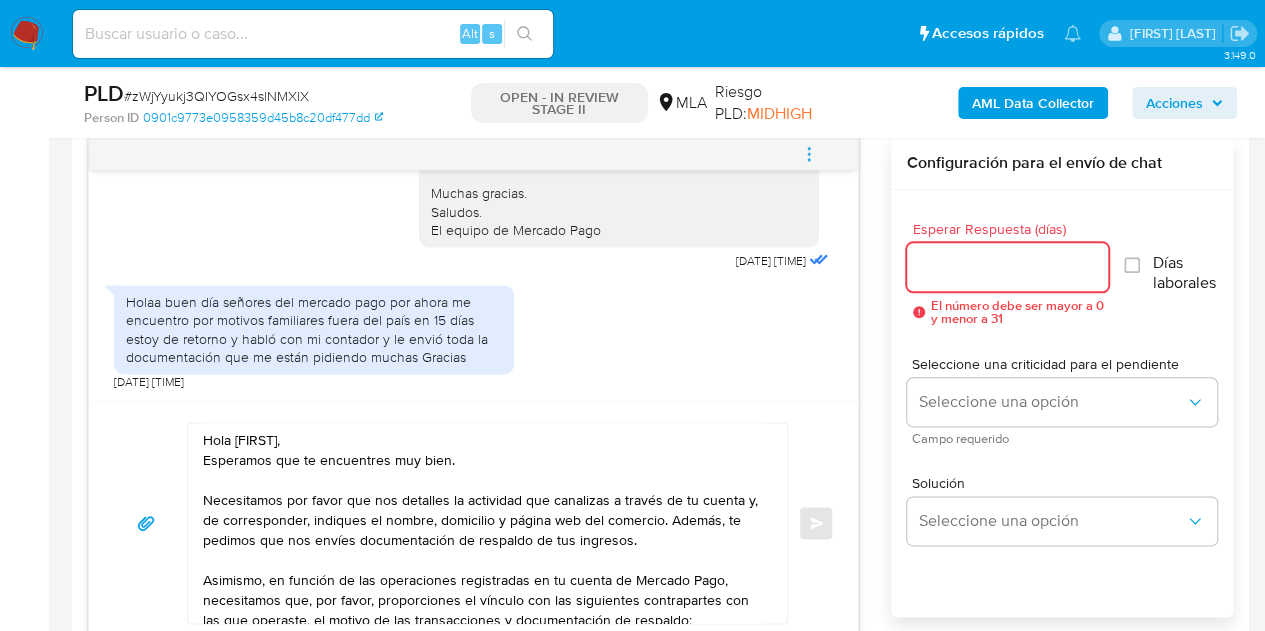 click on "Esperar Respuesta (días)" at bounding box center (1008, 267) 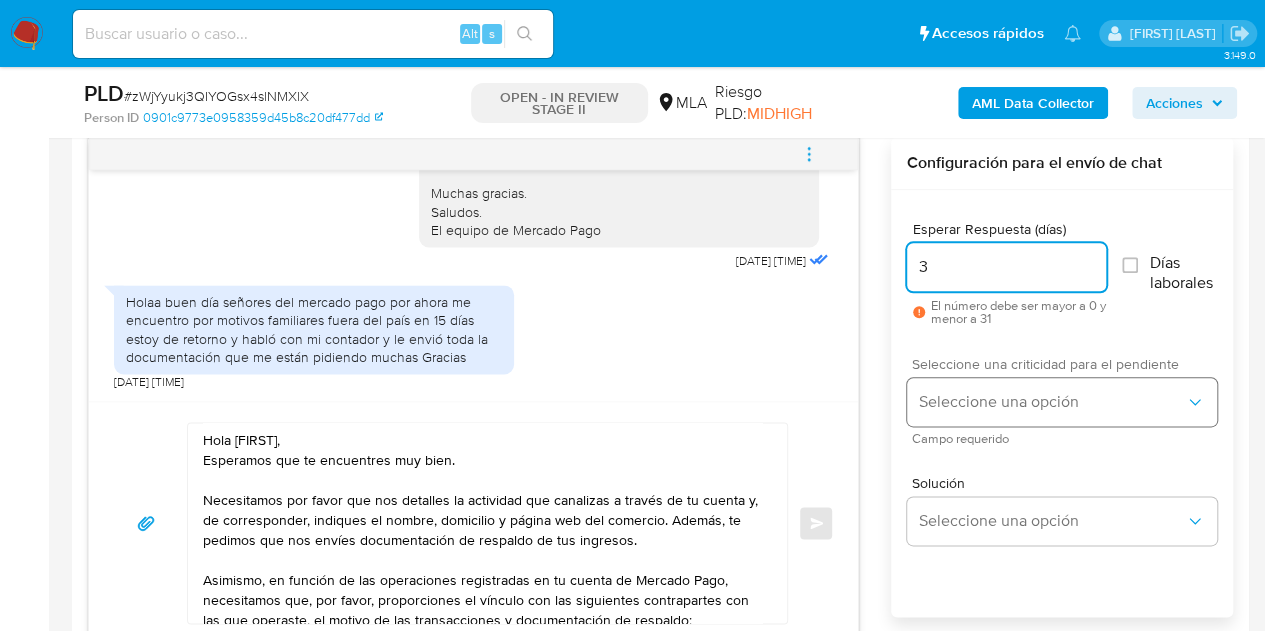 type on "3" 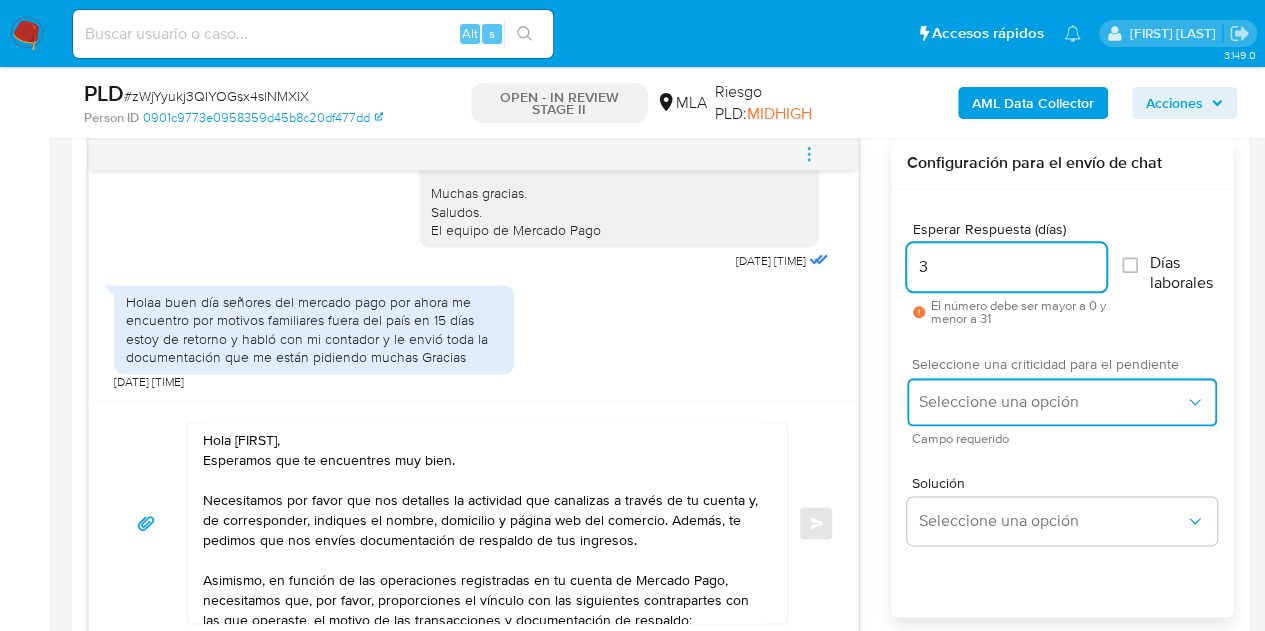click on "Seleccione una opción" at bounding box center (1062, 402) 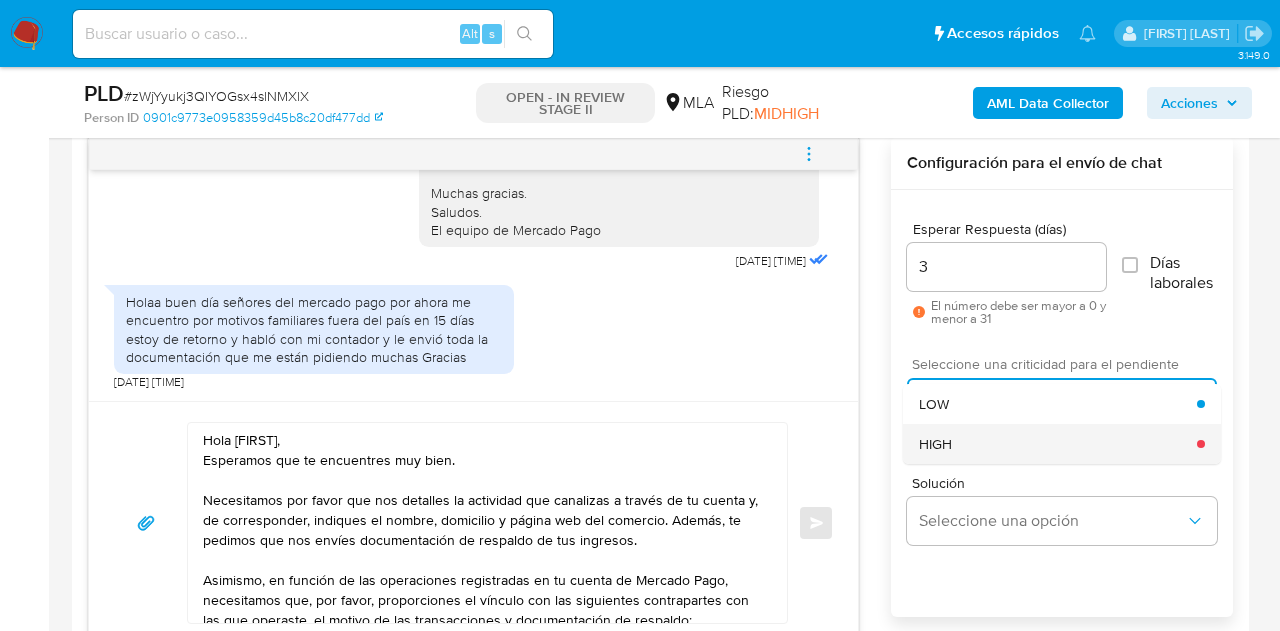 click on "HIGH" at bounding box center [1058, 444] 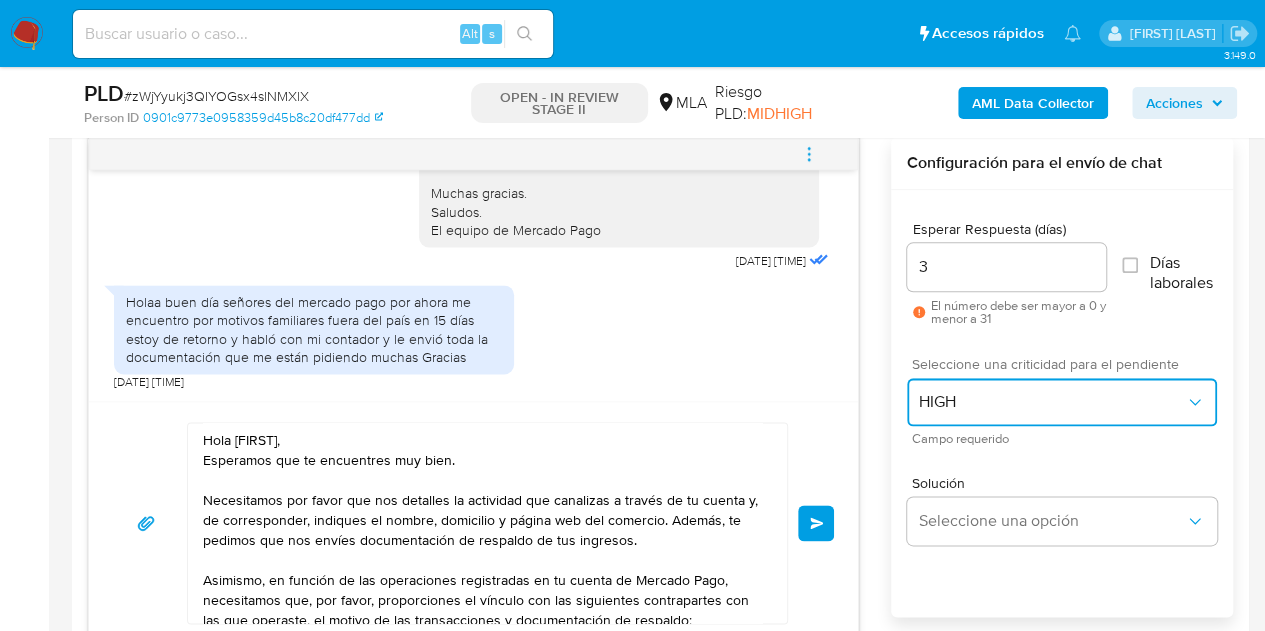 scroll, scrollTop: 1147, scrollLeft: 0, axis: vertical 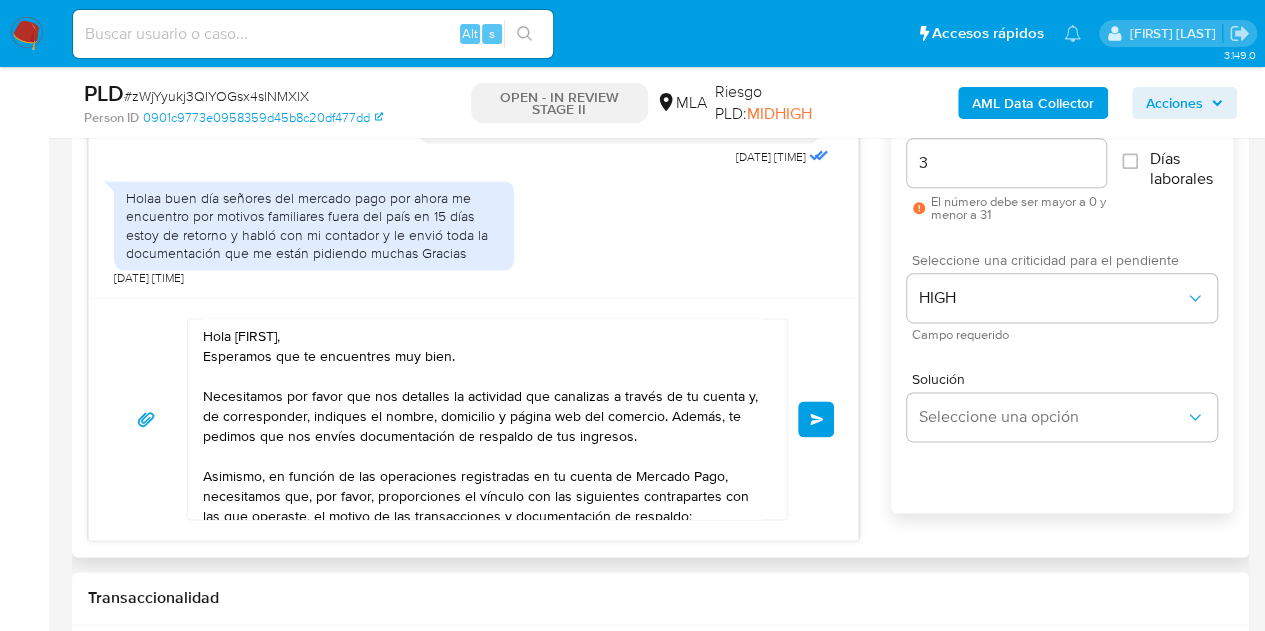 click on "Hola Reynaldo,
Esperamos que te encuentres muy bien.
Necesitamos por favor que nos detalles la actividad que canalizas a través de tu cuenta y, de corresponder, indiques el nombre, domicilio y página web del comercio. Además, te pedimos que nos envíes documentación de respaldo de tus ingresos.
Asimismo, en función de las operaciones registradas en tu cuenta de Mercado Pago, necesitamos que, por favor, proporciones el vínculo con las siguientes contrapartes con las que operaste, el motivo de las transacciones y documentación de respaldo:
-Sebastian Agustin Beron - CUIT 20414482466
-Marianela Grimaldi - CUIT 27263624632
-Jesus Reynaldo,Escobar Callizaya - CUIT 20959552208
-Miguel Angel Calle Ramirez - CUIT 20958079851
Es importante que sepas que, en caso de no responder a lo solicitado o si lo presentado es insuficiente, tu cuenta podría ser inhabilitada conforme a los términos y condiciones de uso de Mercado Pago.
Aguardamos tu respuesta.
Saludos,
Equipo de Mercado Pago. Enviar" at bounding box center [473, 418] 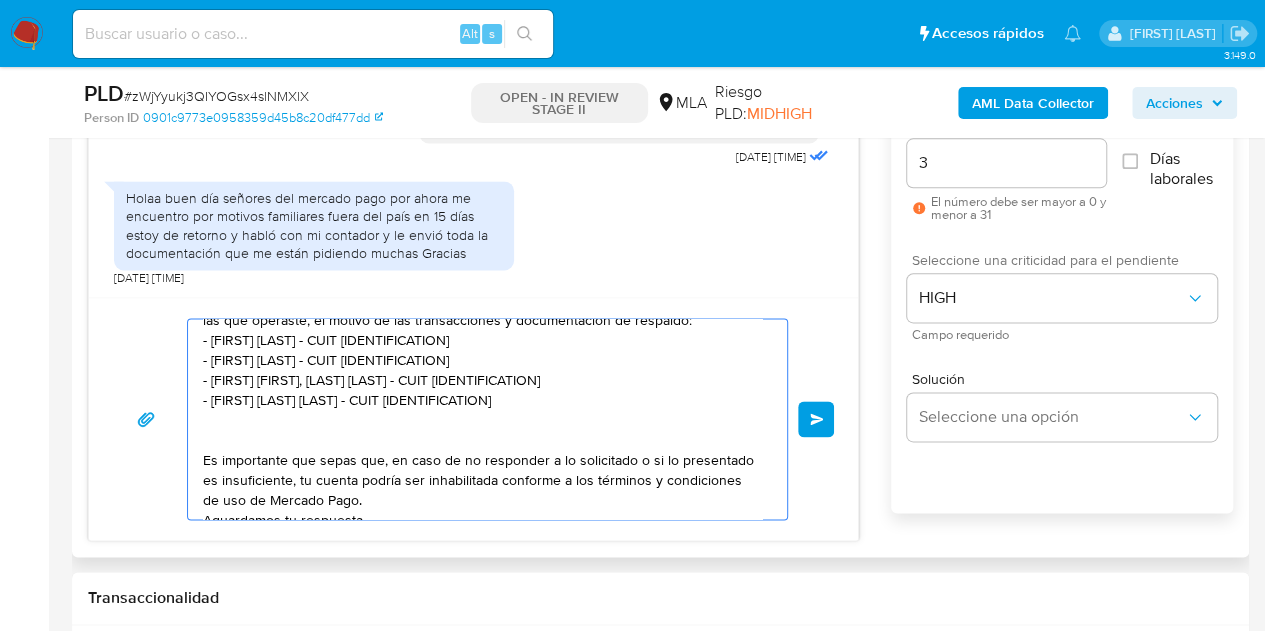 scroll, scrollTop: 134, scrollLeft: 0, axis: vertical 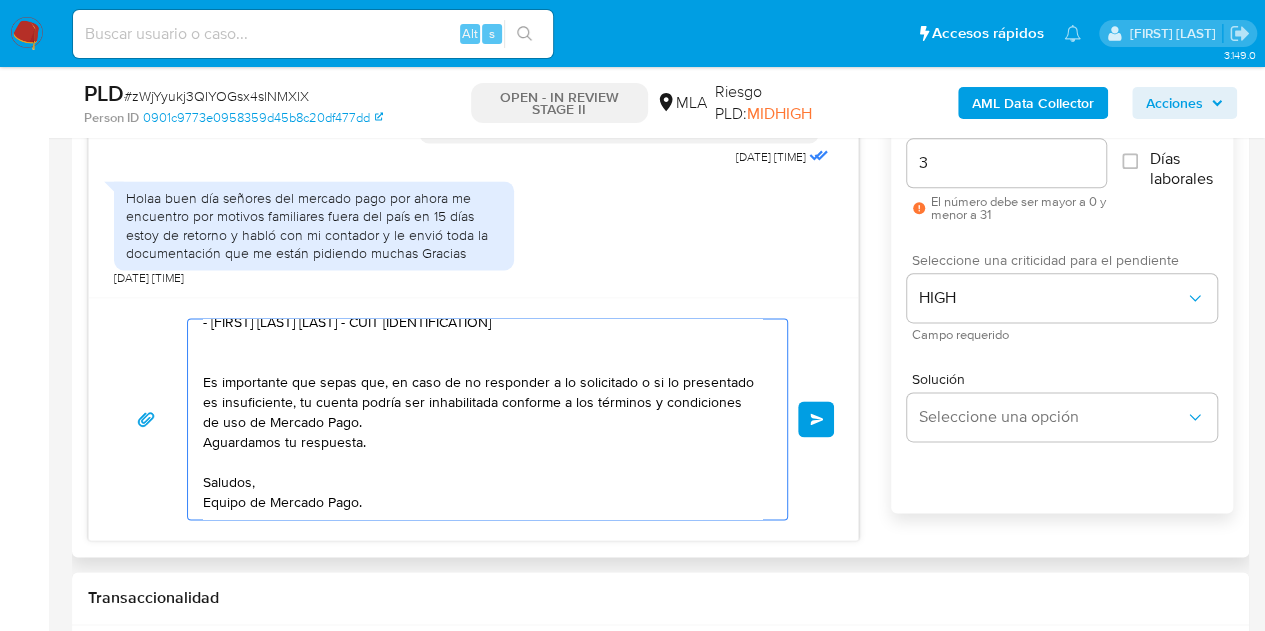 click on "Enviar" at bounding box center (817, 419) 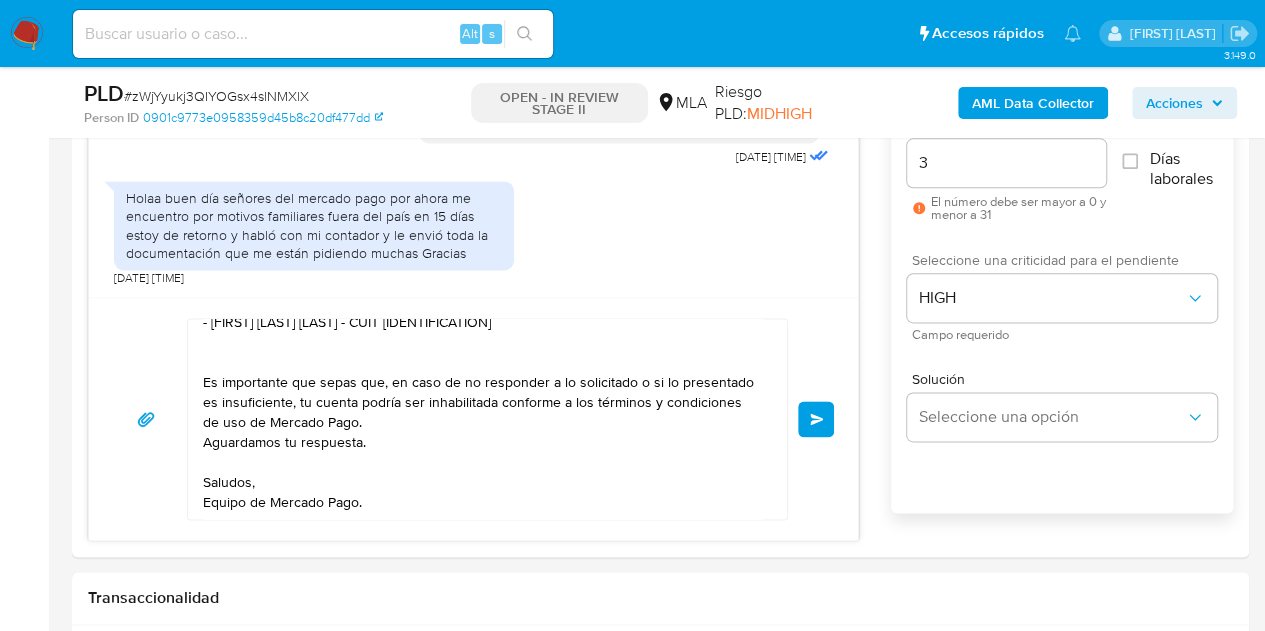 type 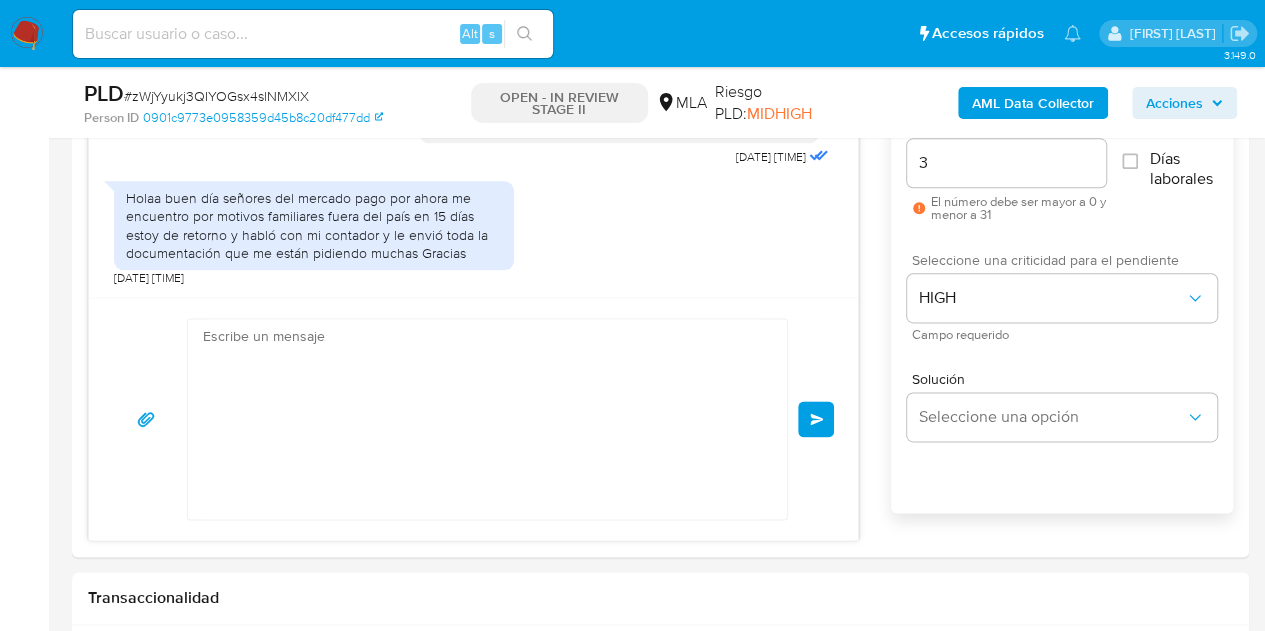 scroll, scrollTop: 0, scrollLeft: 0, axis: both 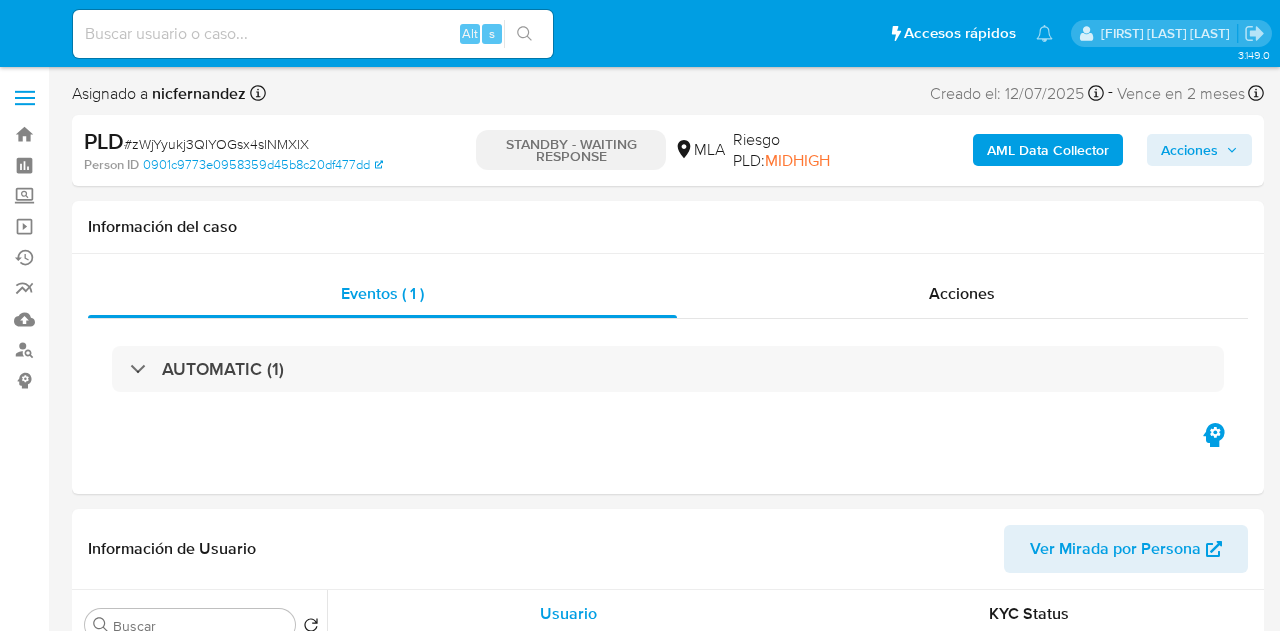 select on "10" 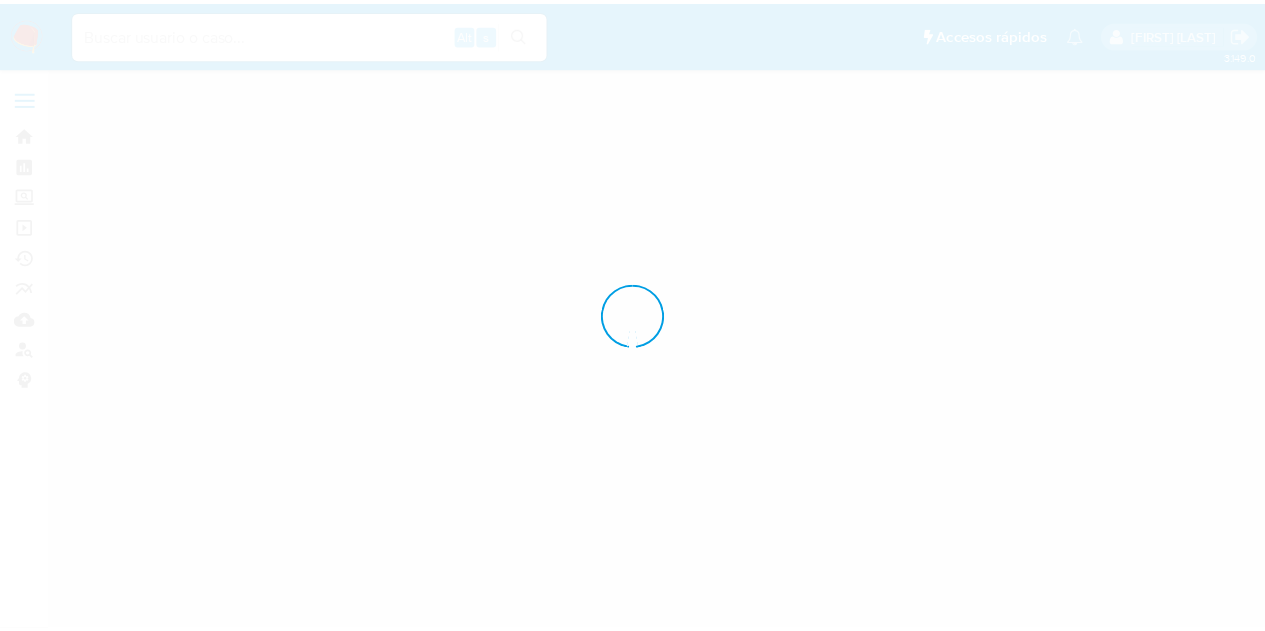 scroll, scrollTop: 0, scrollLeft: 0, axis: both 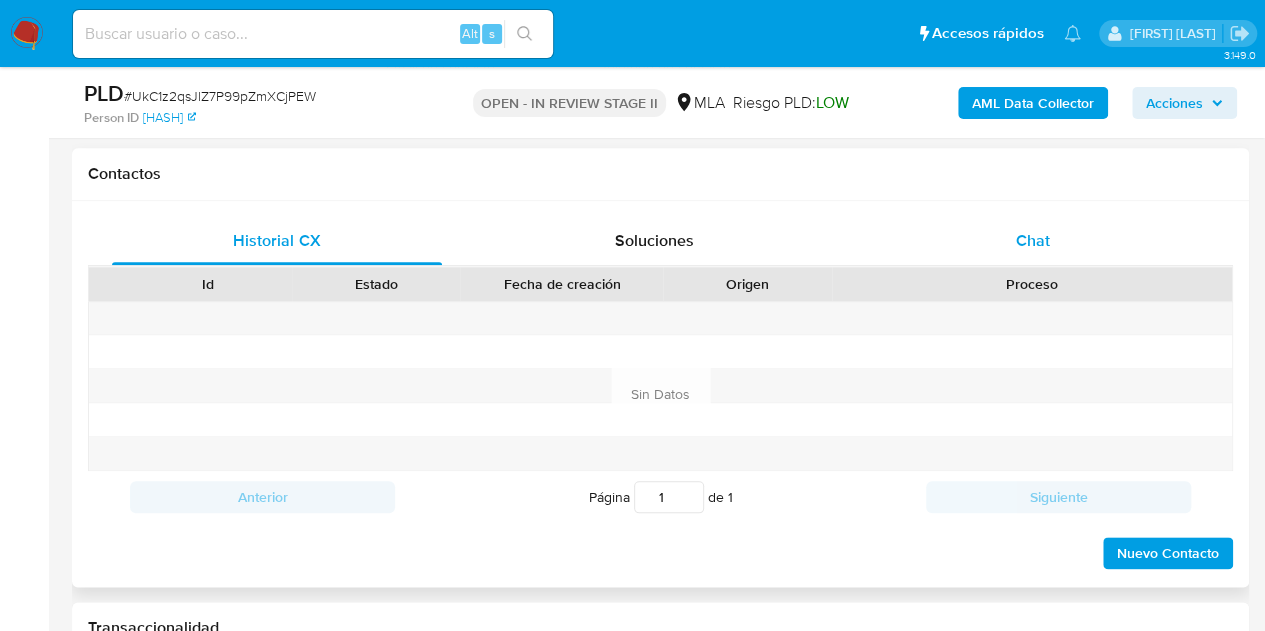 select on "10" 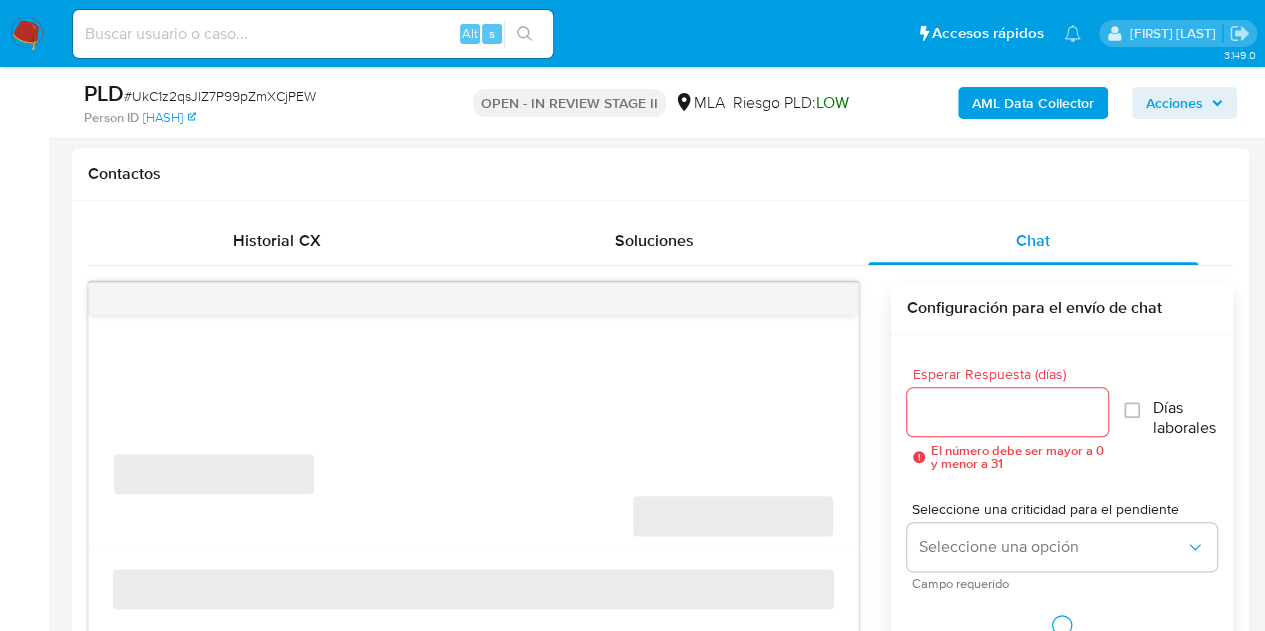 scroll, scrollTop: 1032, scrollLeft: 0, axis: vertical 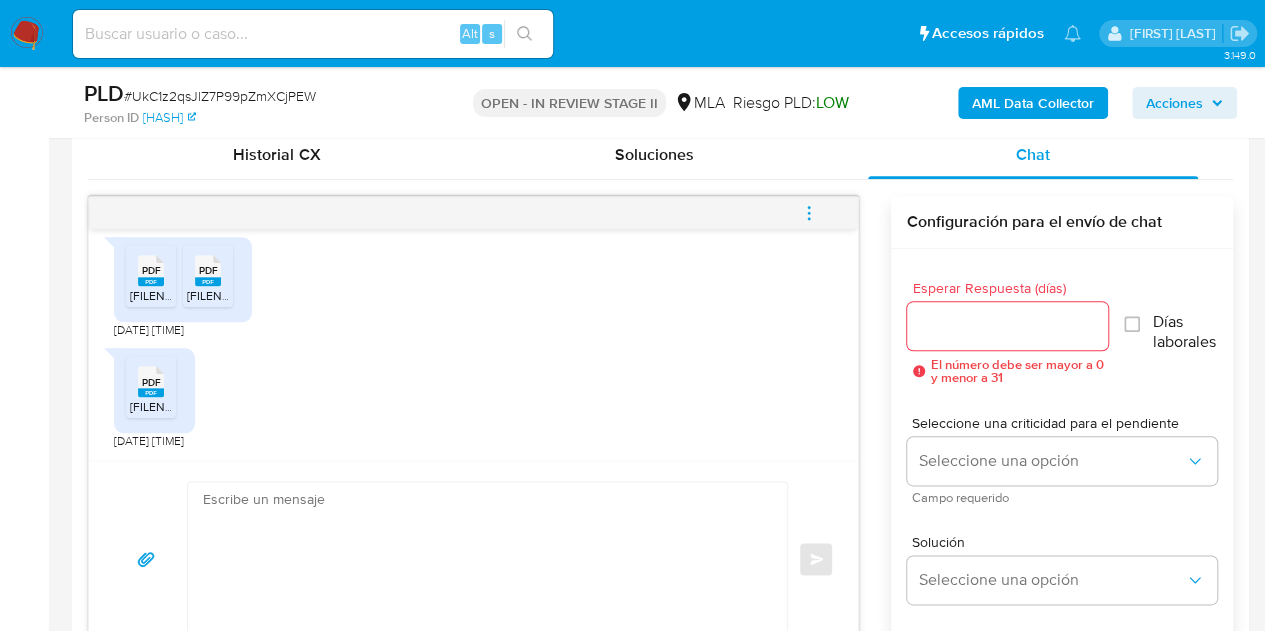 click at bounding box center (482, 559) 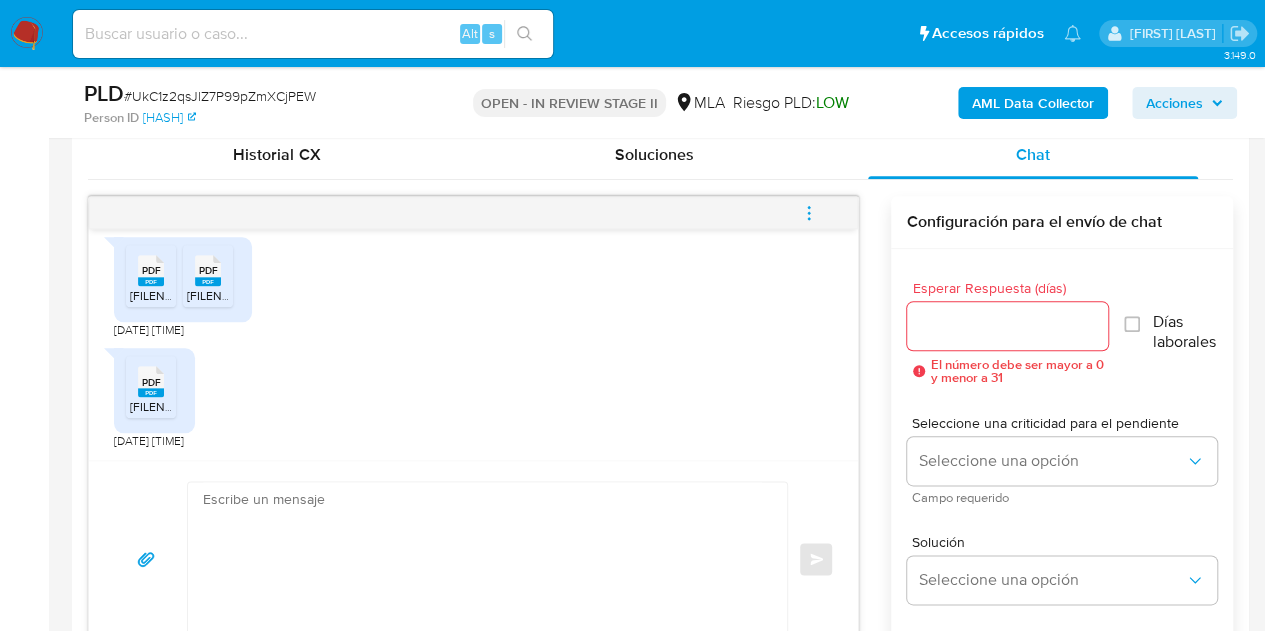 click 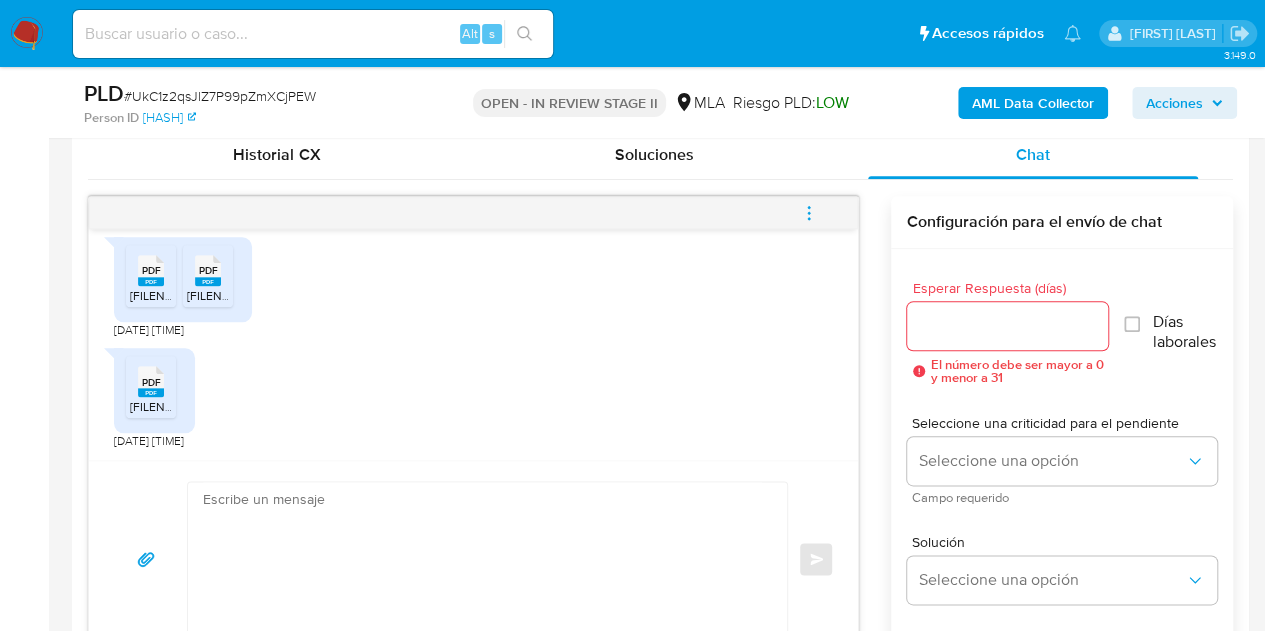 click on "melifile8264598805202695997.pdf" at bounding box center (161, 406) 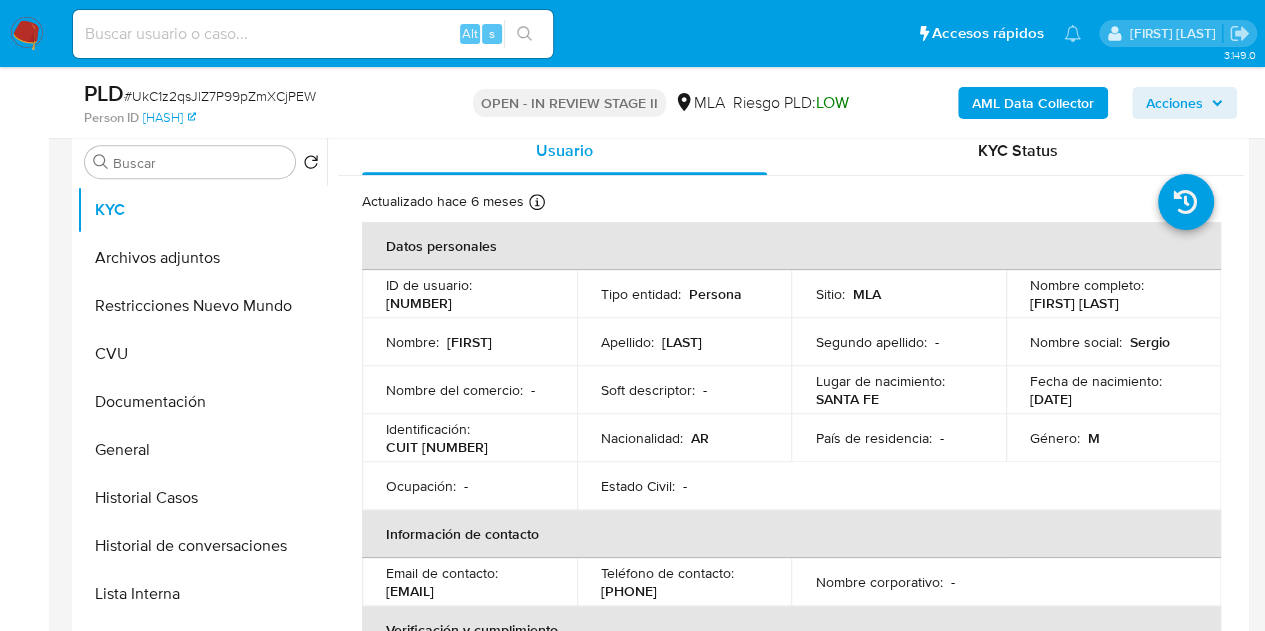 scroll, scrollTop: 382, scrollLeft: 0, axis: vertical 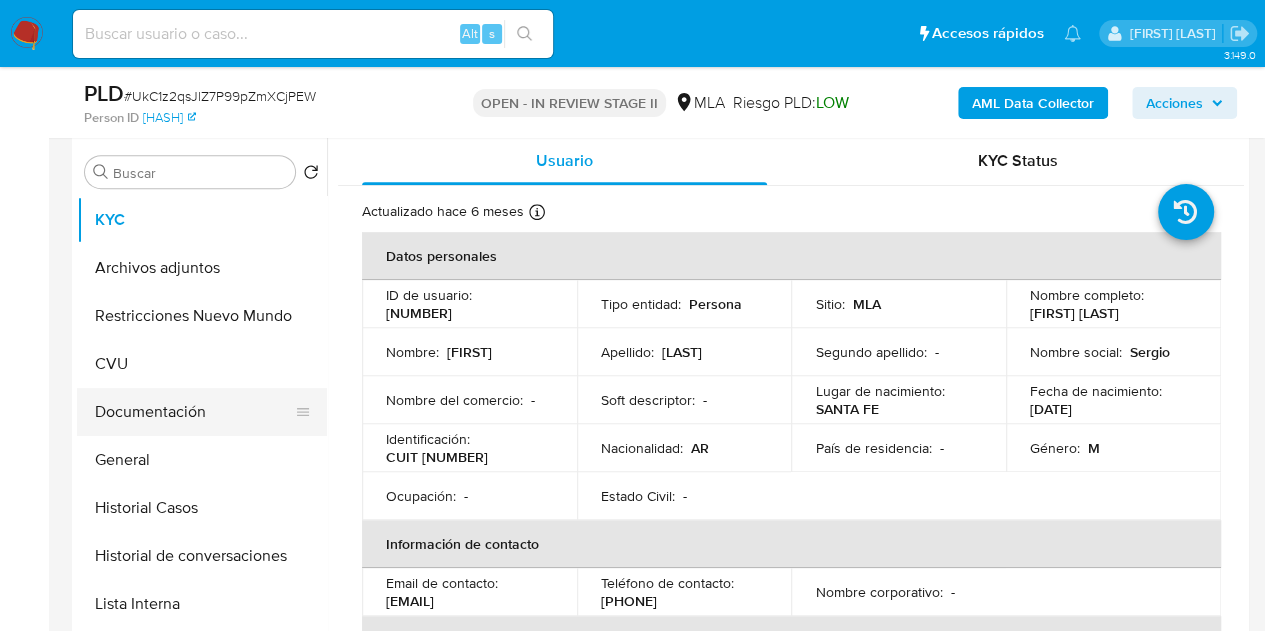 click on "Documentación" at bounding box center (194, 412) 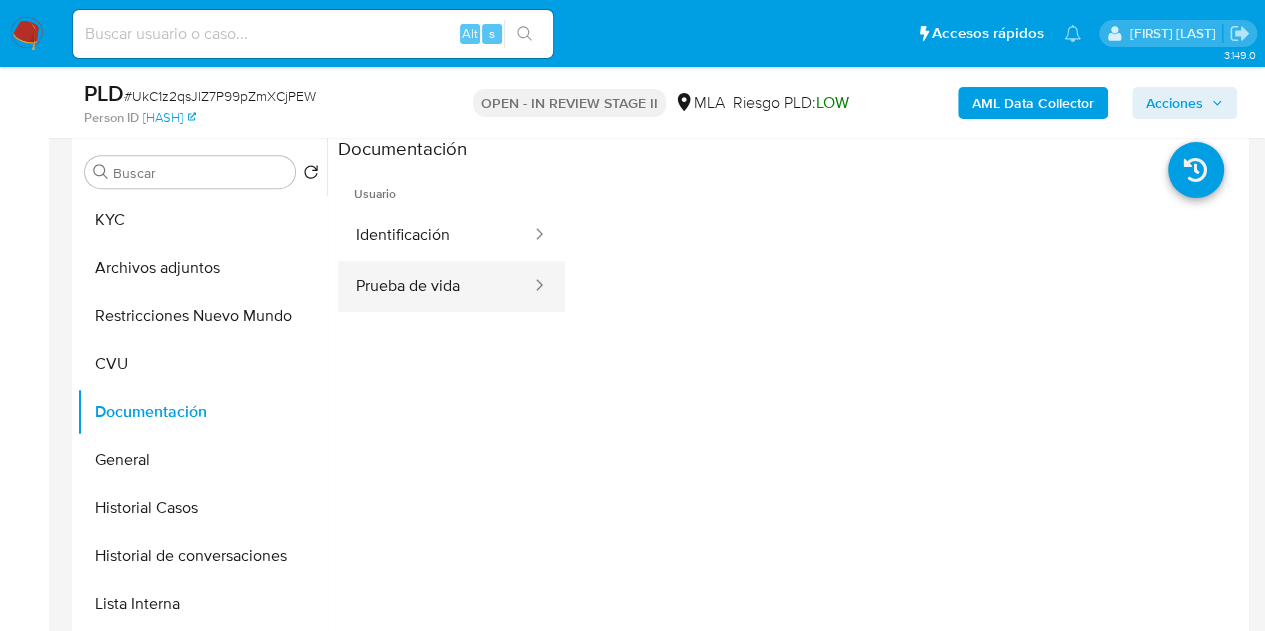 click on "Prueba de vida" at bounding box center [435, 286] 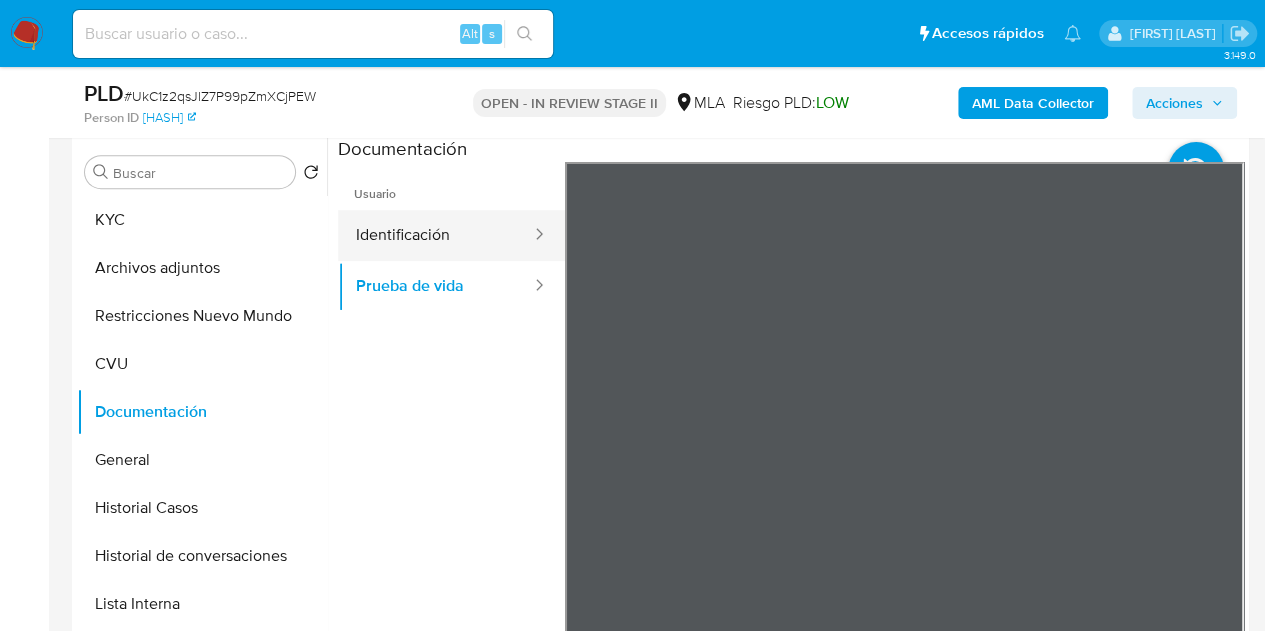 click on "Identificación" at bounding box center (435, 235) 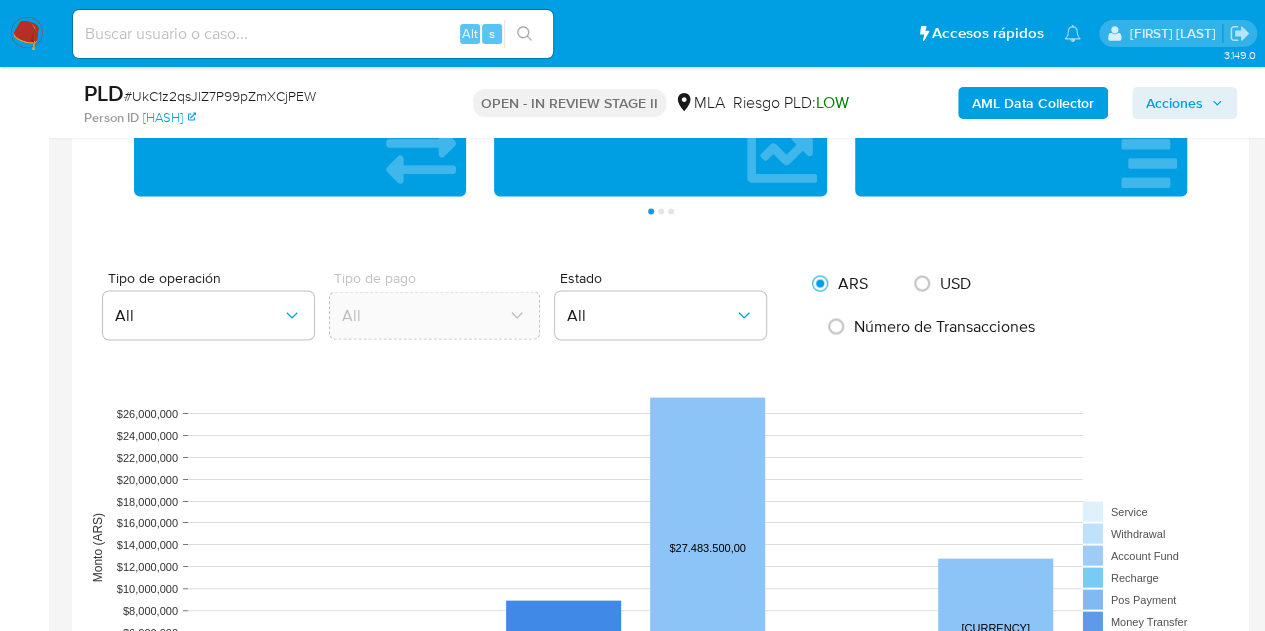 scroll, scrollTop: 1956, scrollLeft: 0, axis: vertical 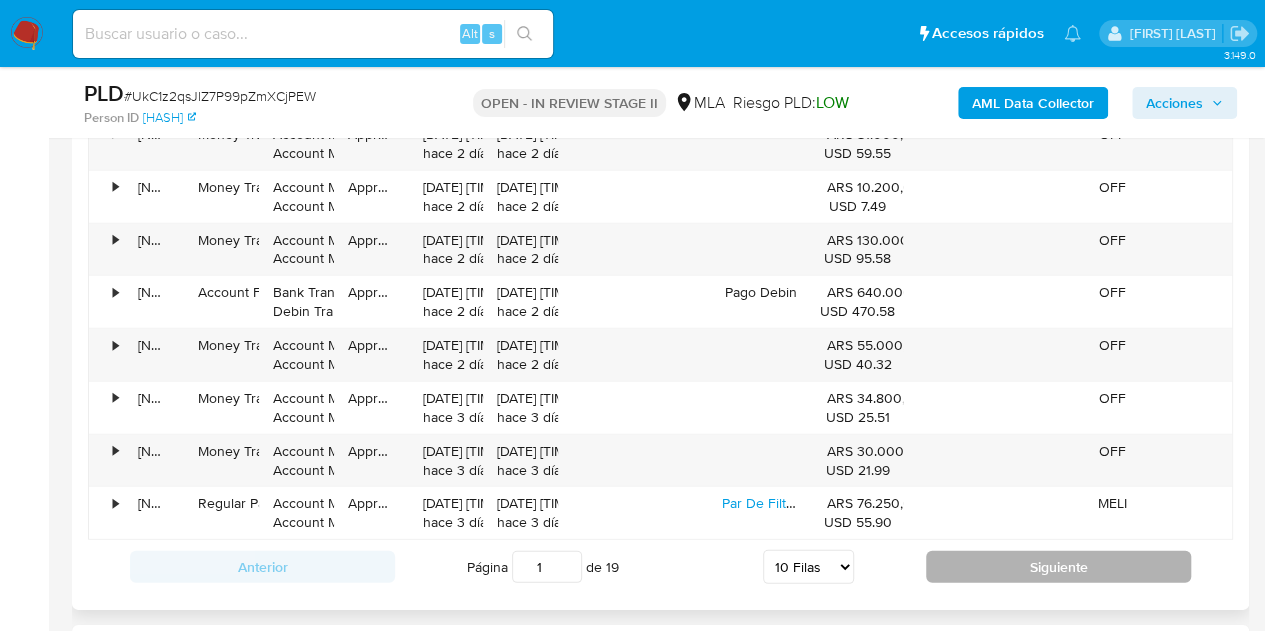 click on "Siguiente" at bounding box center [1058, 567] 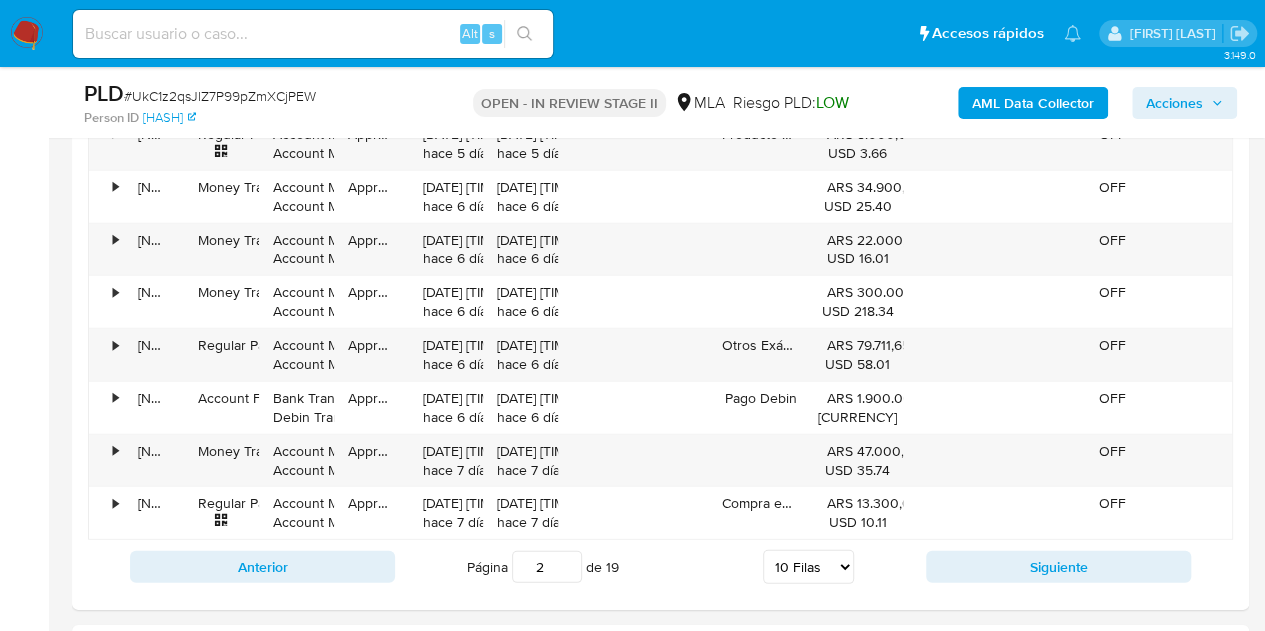 scroll, scrollTop: 2650, scrollLeft: 0, axis: vertical 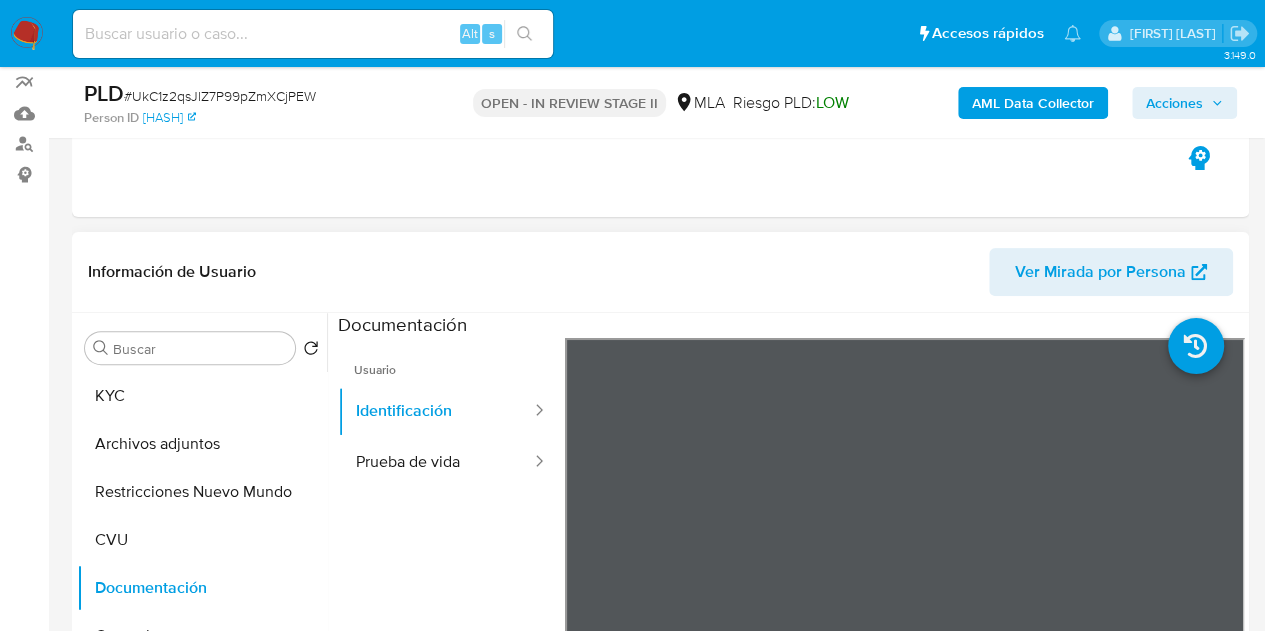 click on "Ver Mirada por Persona" at bounding box center [1100, 272] 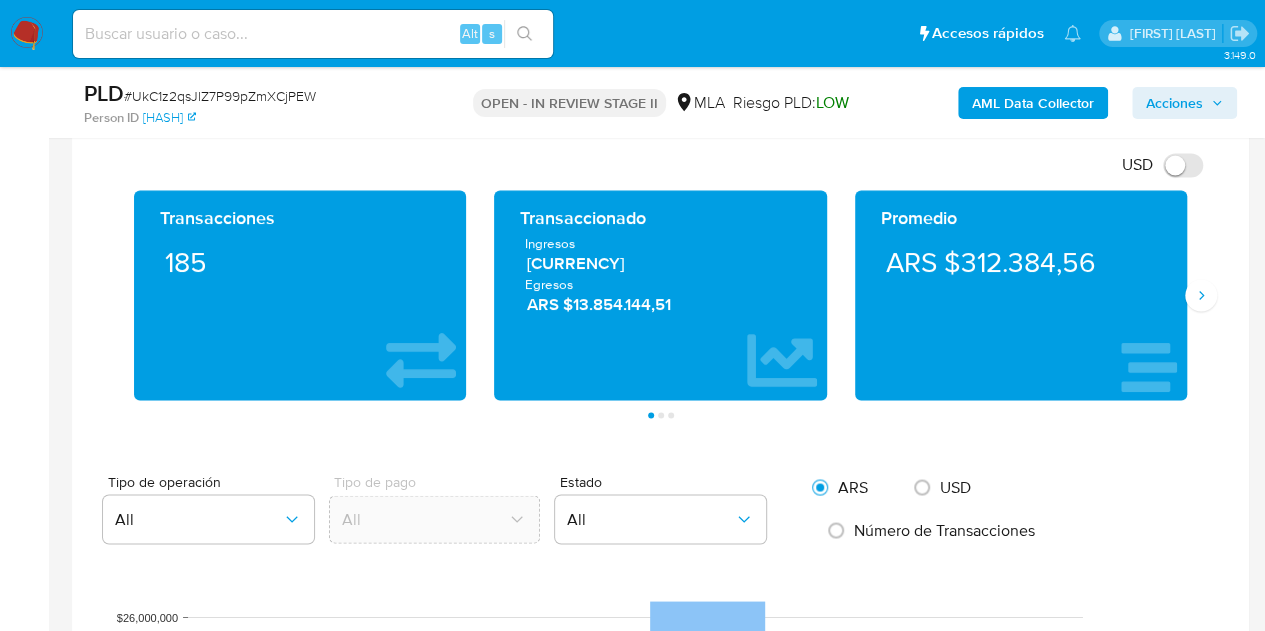 scroll, scrollTop: 1565, scrollLeft: 0, axis: vertical 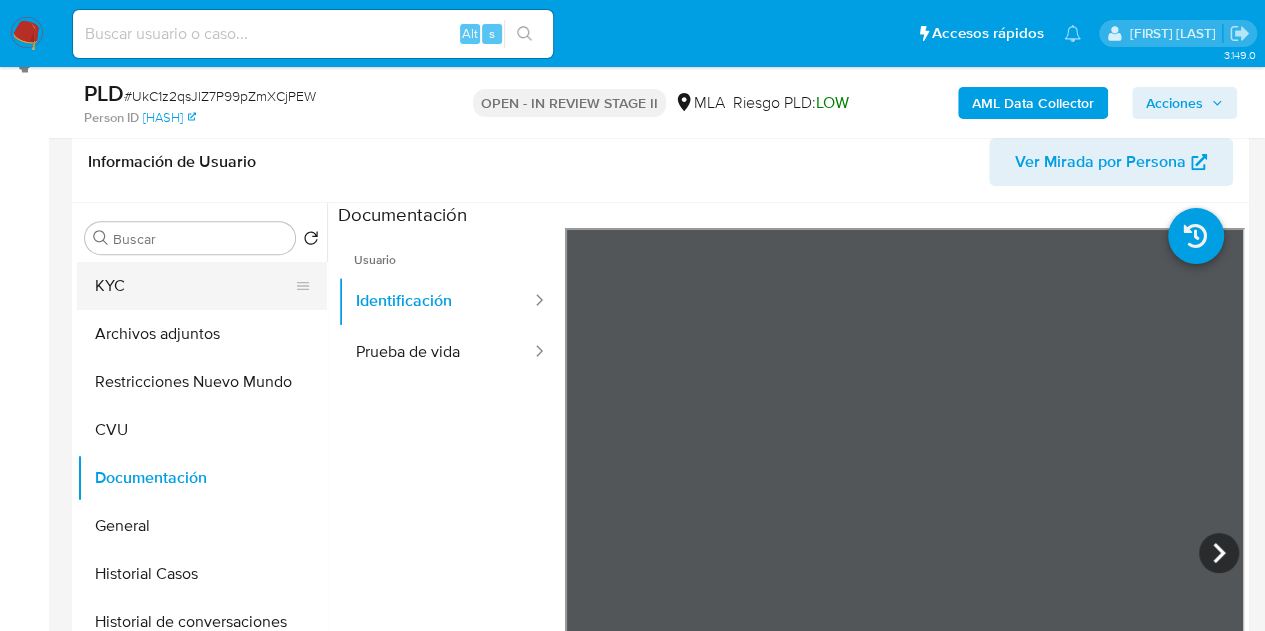 click on "KYC" at bounding box center (194, 286) 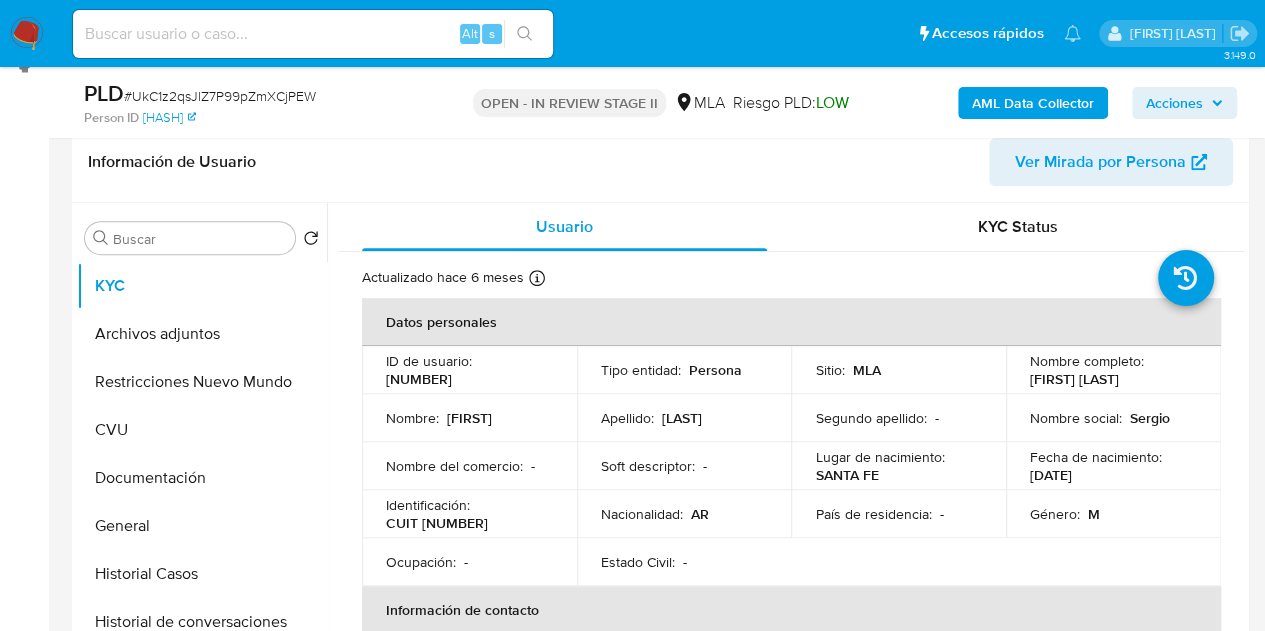 drag, startPoint x: 445, startPoint y: 415, endPoint x: 562, endPoint y: 419, distance: 117.06836 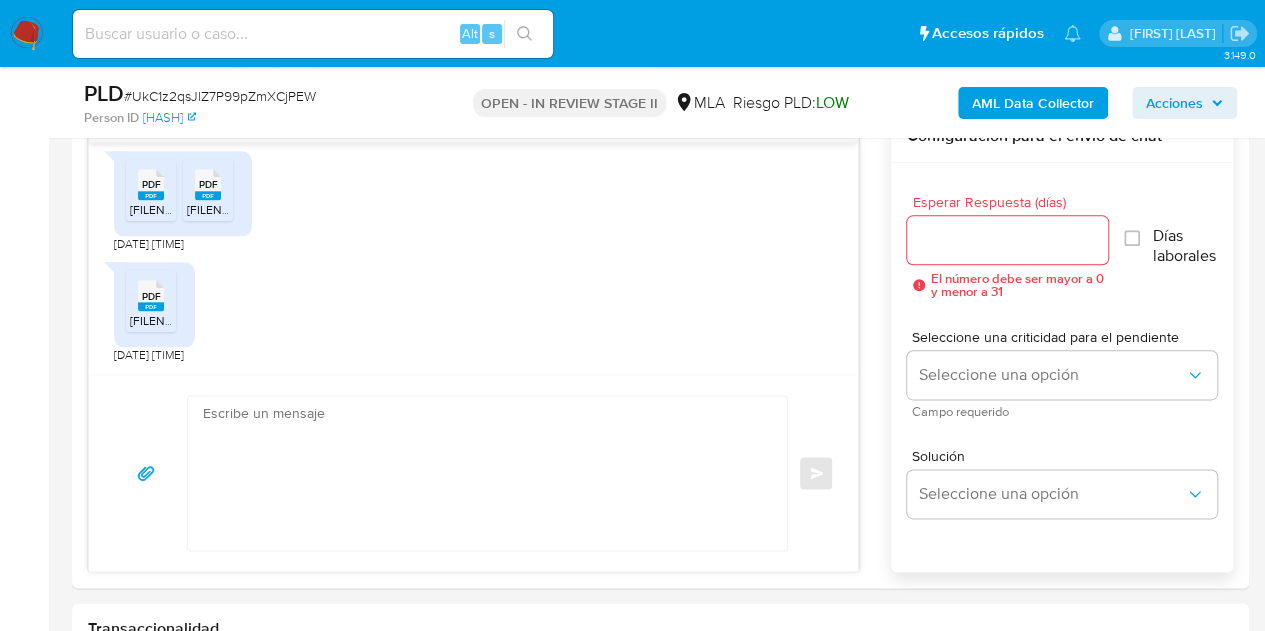 scroll, scrollTop: 1013, scrollLeft: 0, axis: vertical 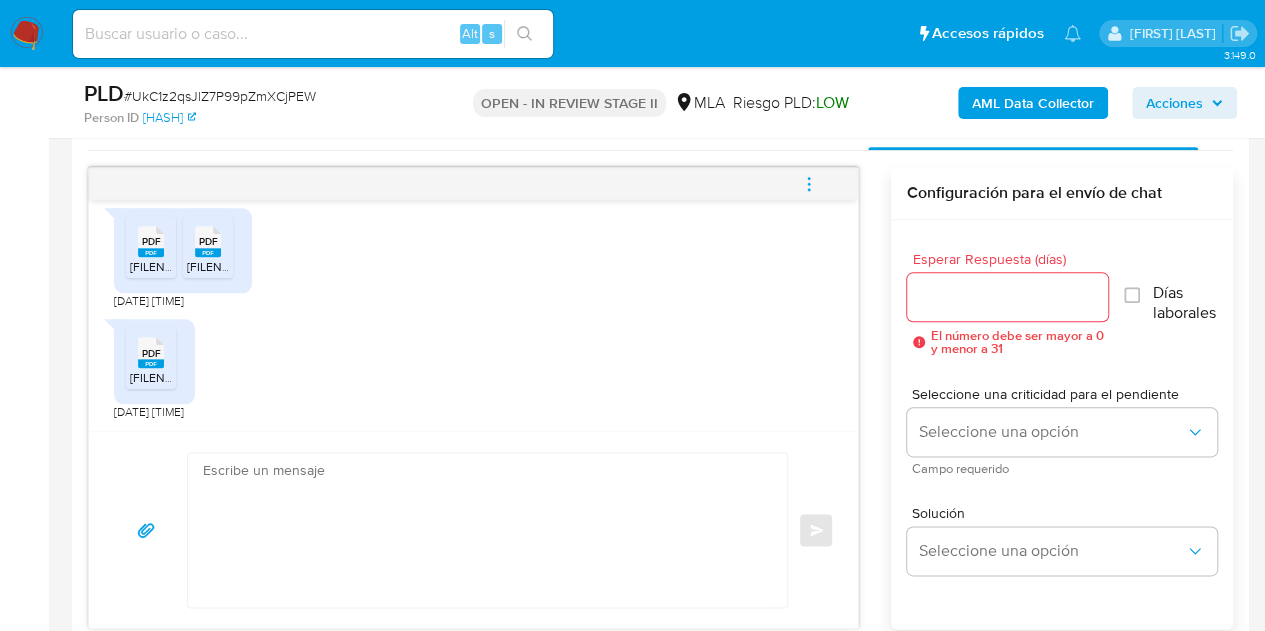 click at bounding box center [482, 530] 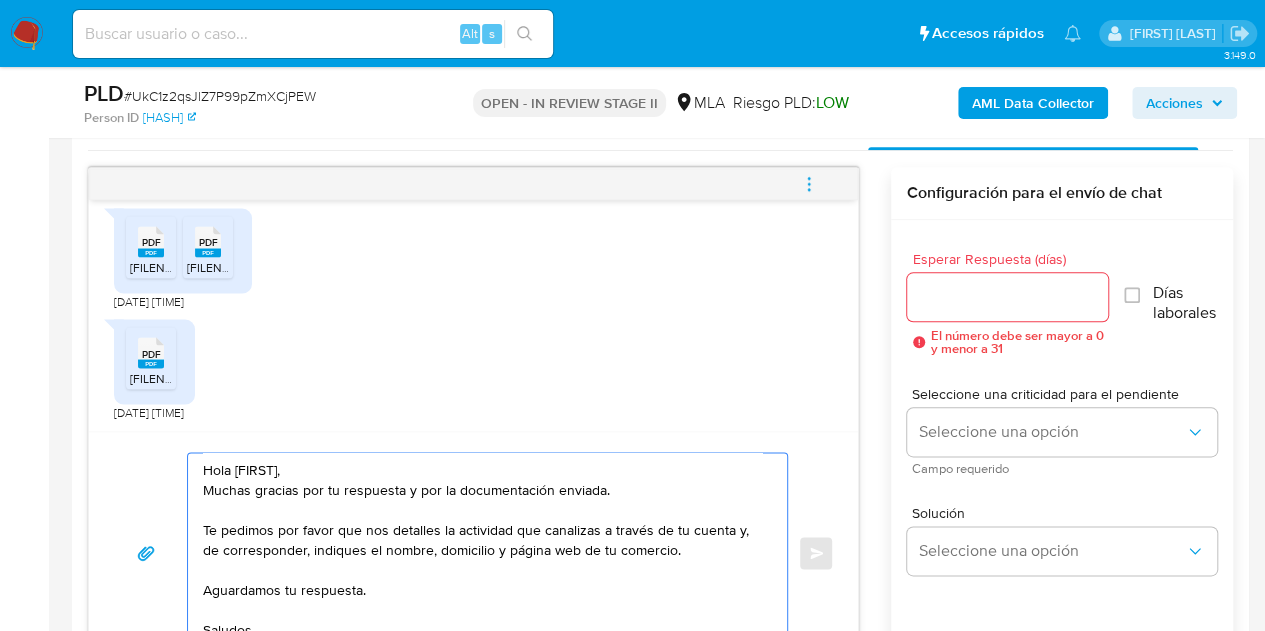 scroll, scrollTop: 1032, scrollLeft: 0, axis: vertical 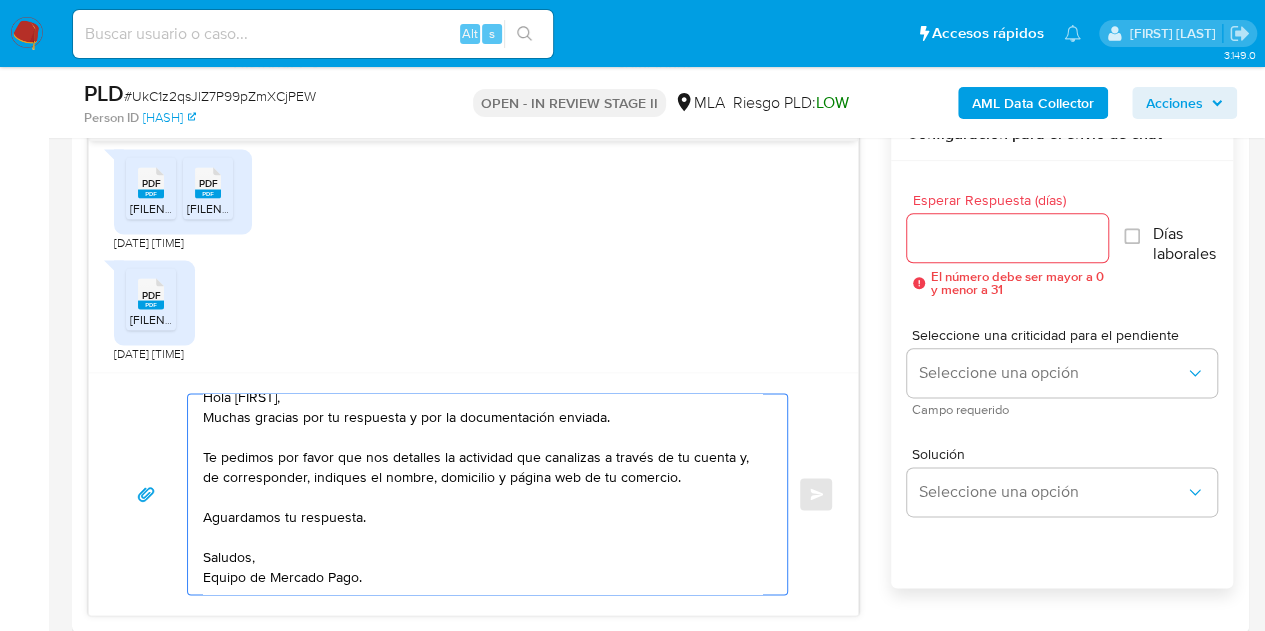 type on "Hola Sergio Fabian,
Muchas gracias por tu respuesta y por la documentación enviada.
Te pedimos por favor que nos detalles la actividad que canalizas a través de tu cuenta y, de corresponder, indiques el nombre, domicilio y página web de tu comercio.
Aguardamos tu respuesta.
Saludos,
Equipo de Mercado Pago." 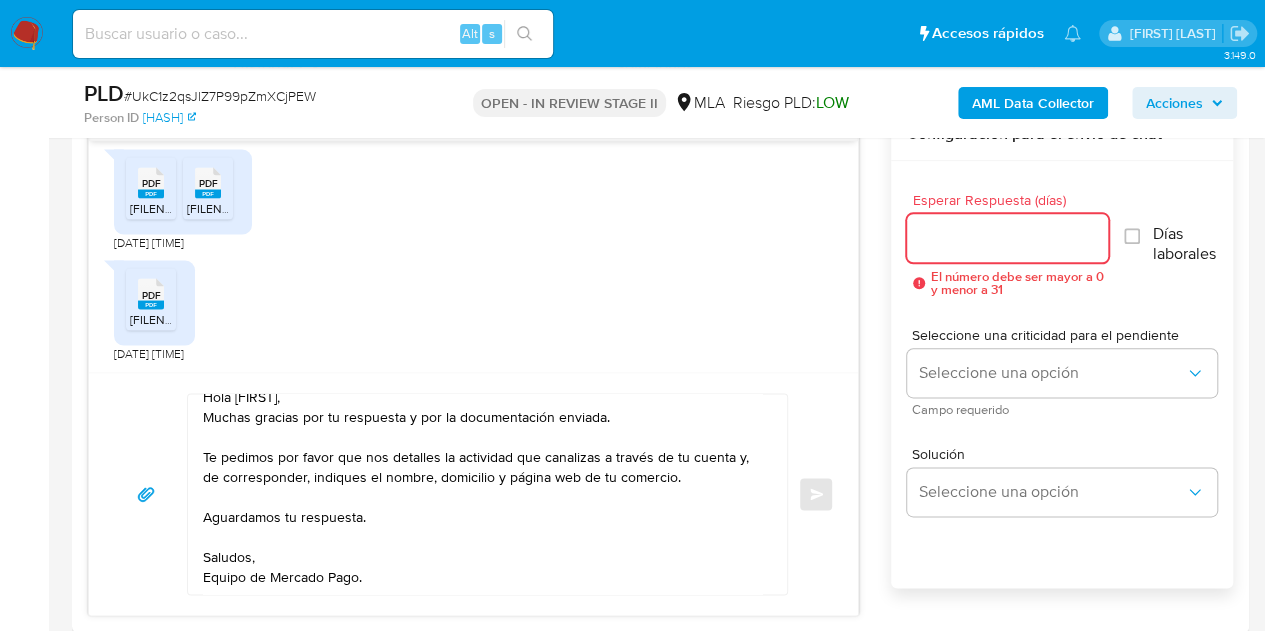 click on "Esperar Respuesta (días)" at bounding box center [1008, 238] 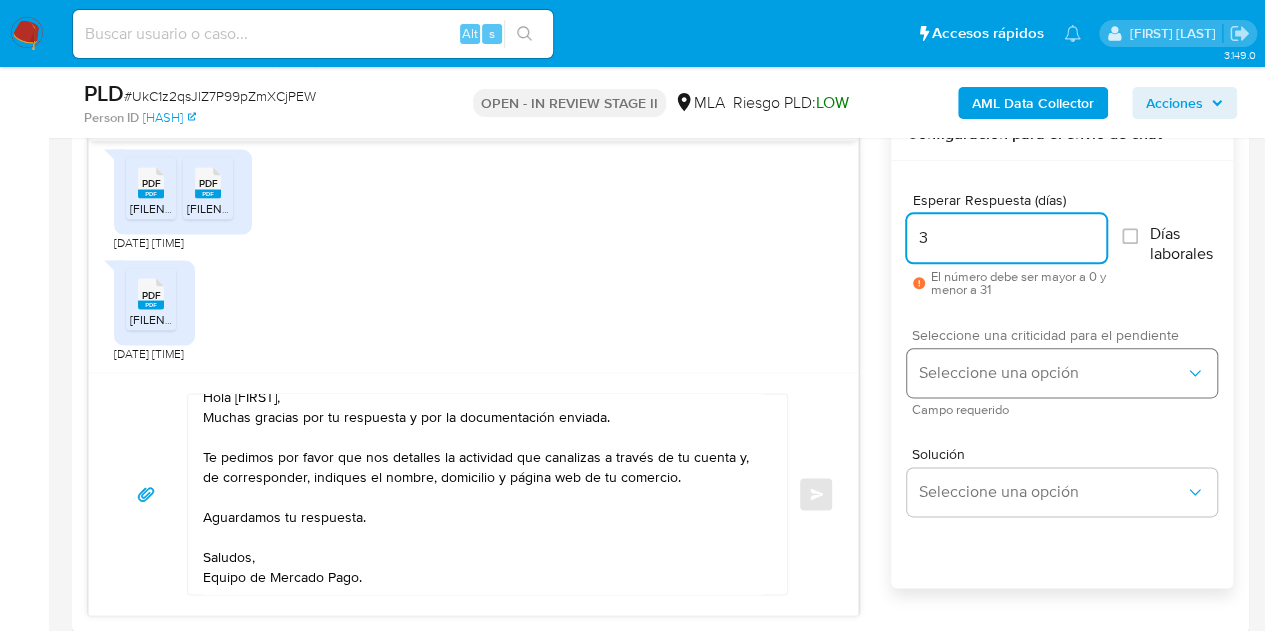 type on "3" 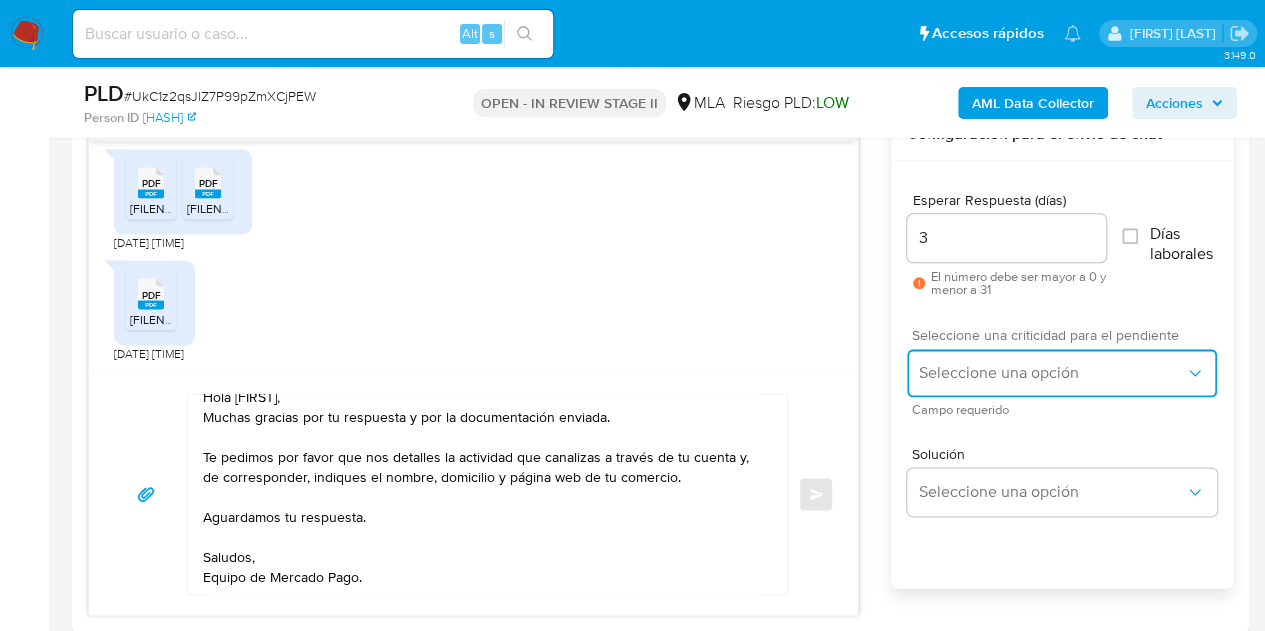 click on "Seleccione una opción" at bounding box center (1062, 373) 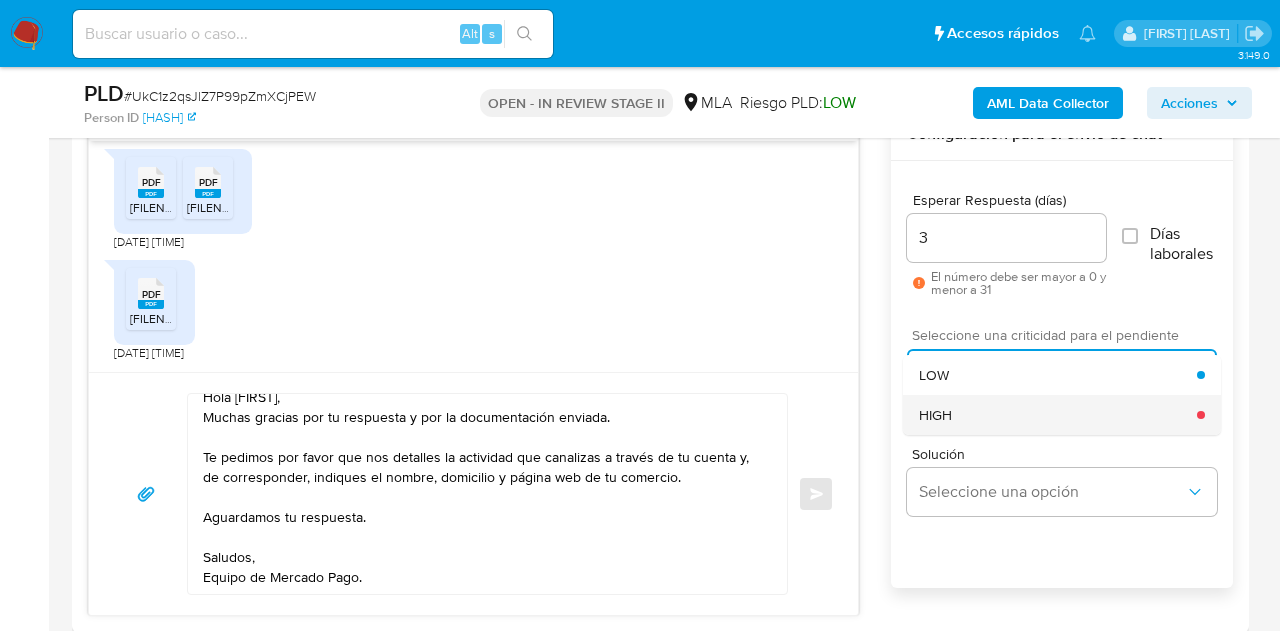 click on "HIGH" at bounding box center [1058, 415] 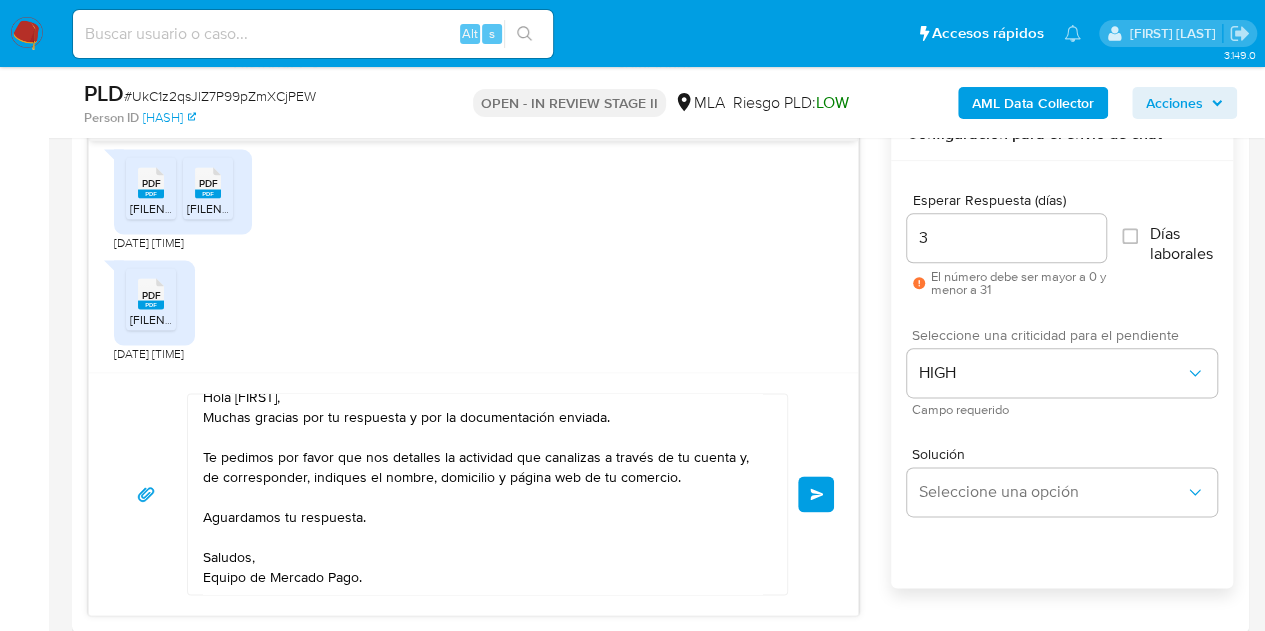 click on "Hola Sergio Fabian,
Muchas gracias por tu respuesta y por la documentación enviada.
Te pedimos por favor que nos detalles la actividad que canalizas a través de tu cuenta y, de corresponder, indiques el nombre, domicilio y página web de tu comercio.
Aguardamos tu respuesta.
Saludos,
Equipo de Mercado Pago. Enviar" at bounding box center (473, 494) 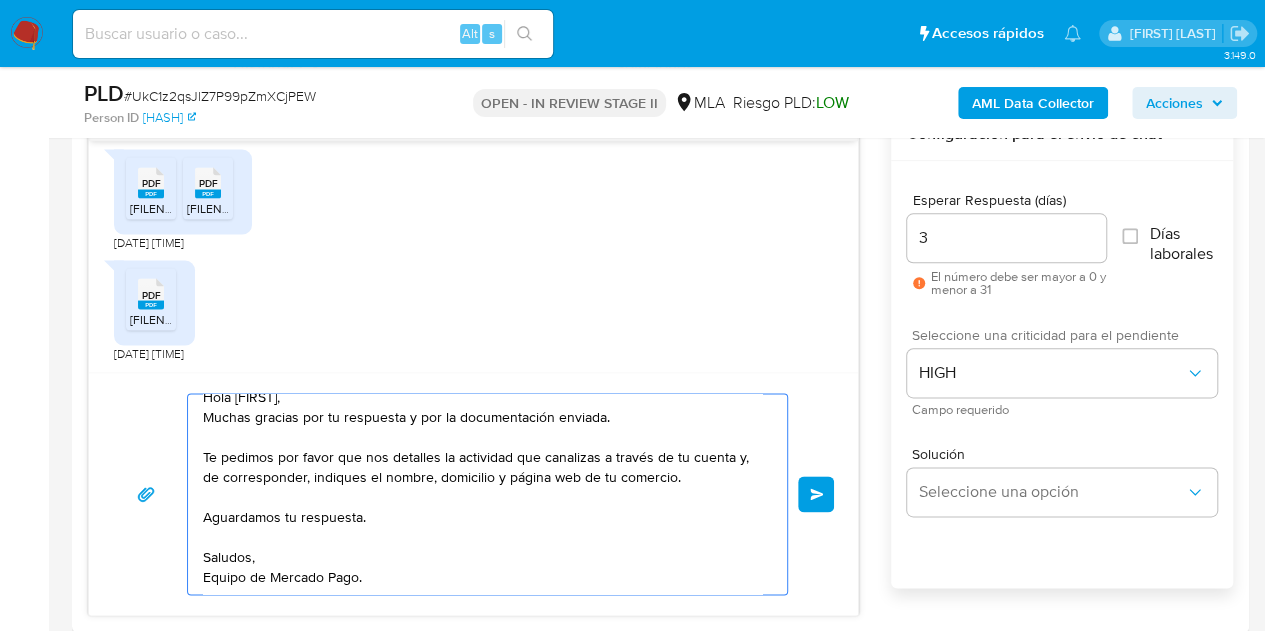 scroll, scrollTop: 0, scrollLeft: 0, axis: both 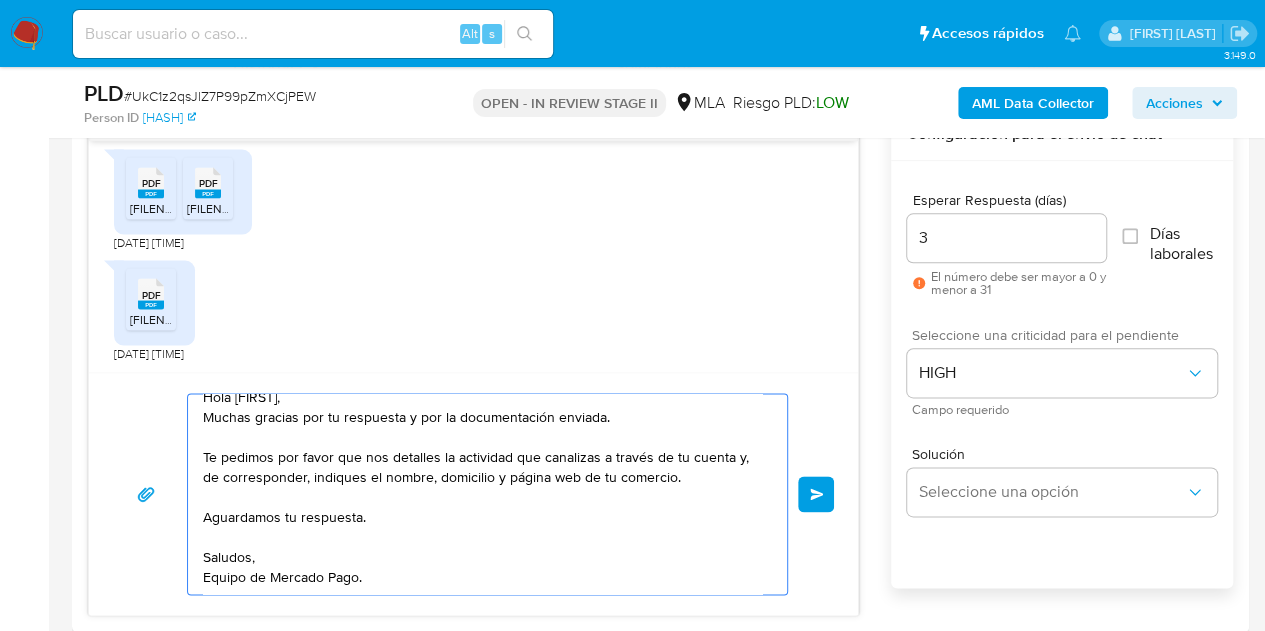 click on "Hola Sergio Fabian,
Muchas gracias por tu respuesta y por la documentación enviada.
Te pedimos por favor que nos detalles la actividad que canalizas a través de tu cuenta y, de corresponder, indiques el nombre, domicilio y página web de tu comercio.
Aguardamos tu respuesta.
Saludos,
Equipo de Mercado Pago." at bounding box center (482, 494) 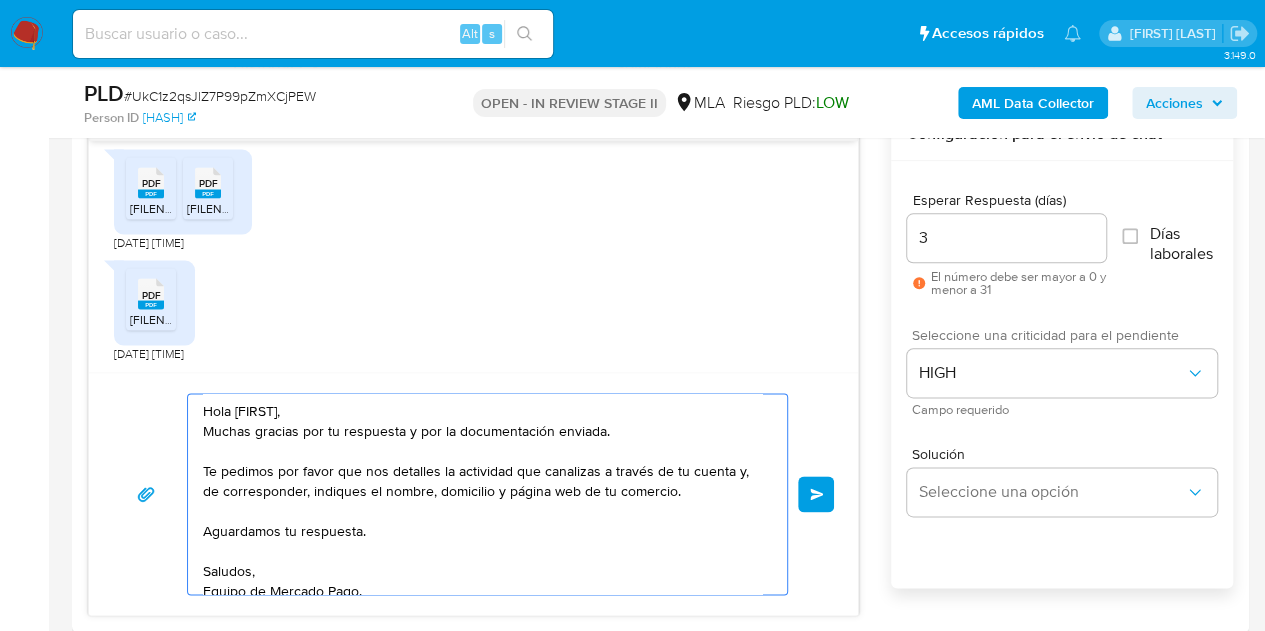 scroll, scrollTop: 14, scrollLeft: 0, axis: vertical 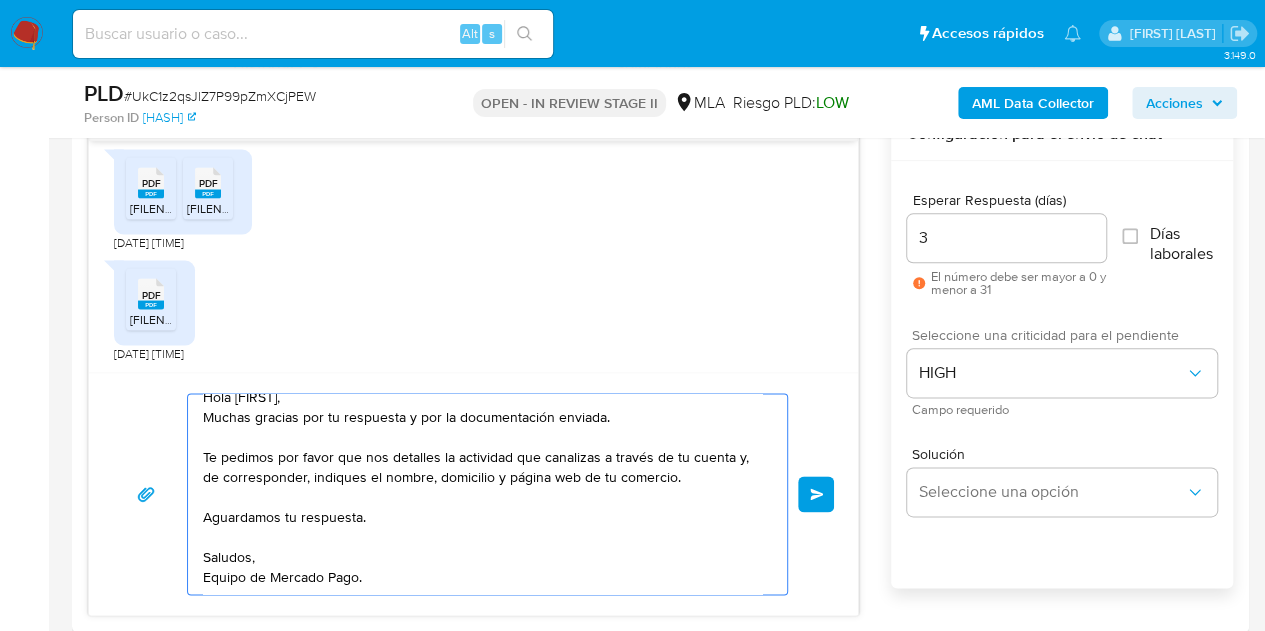 click on "Enviar" at bounding box center (817, 494) 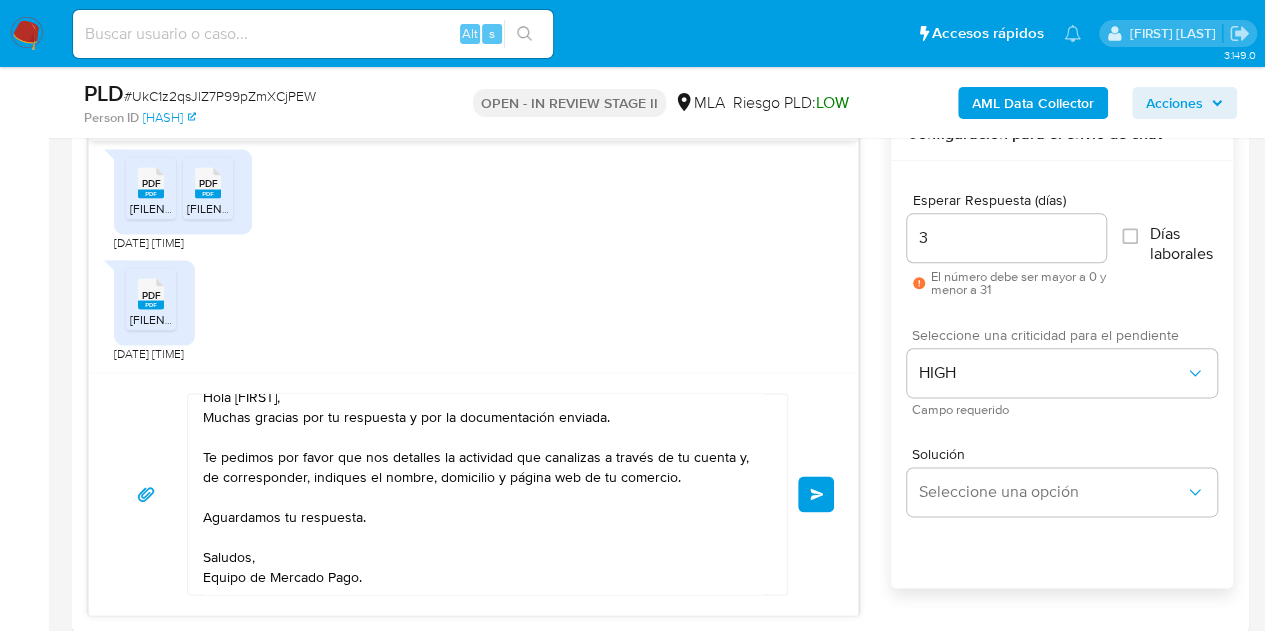 type 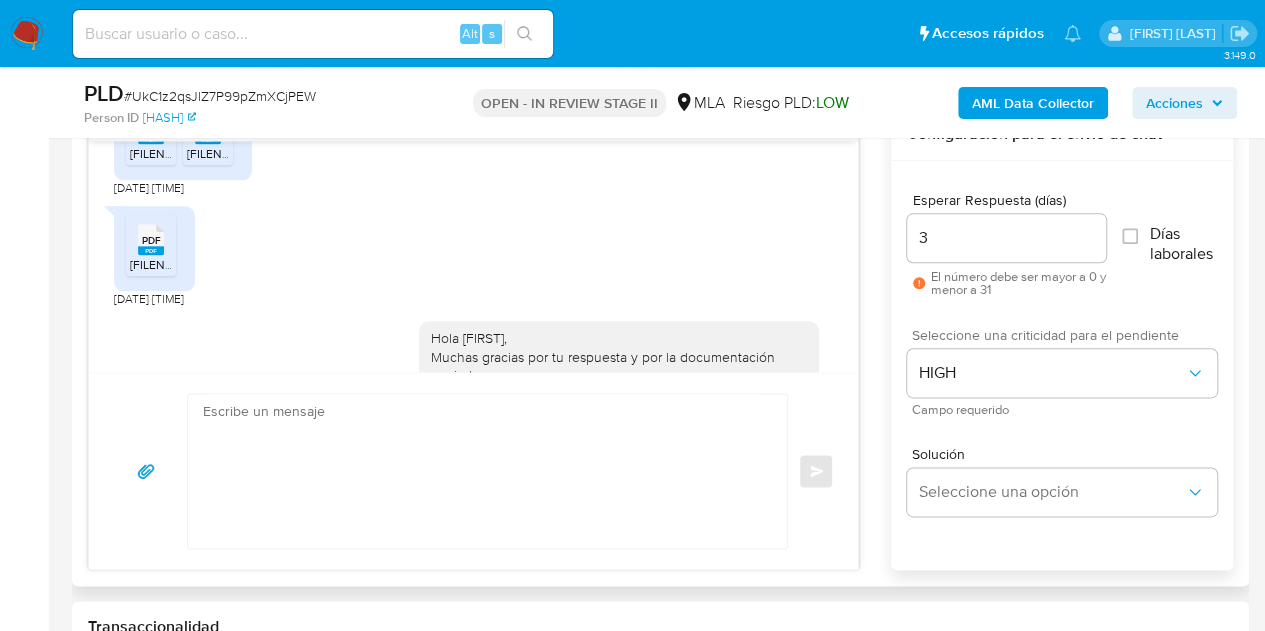 scroll, scrollTop: 0, scrollLeft: 0, axis: both 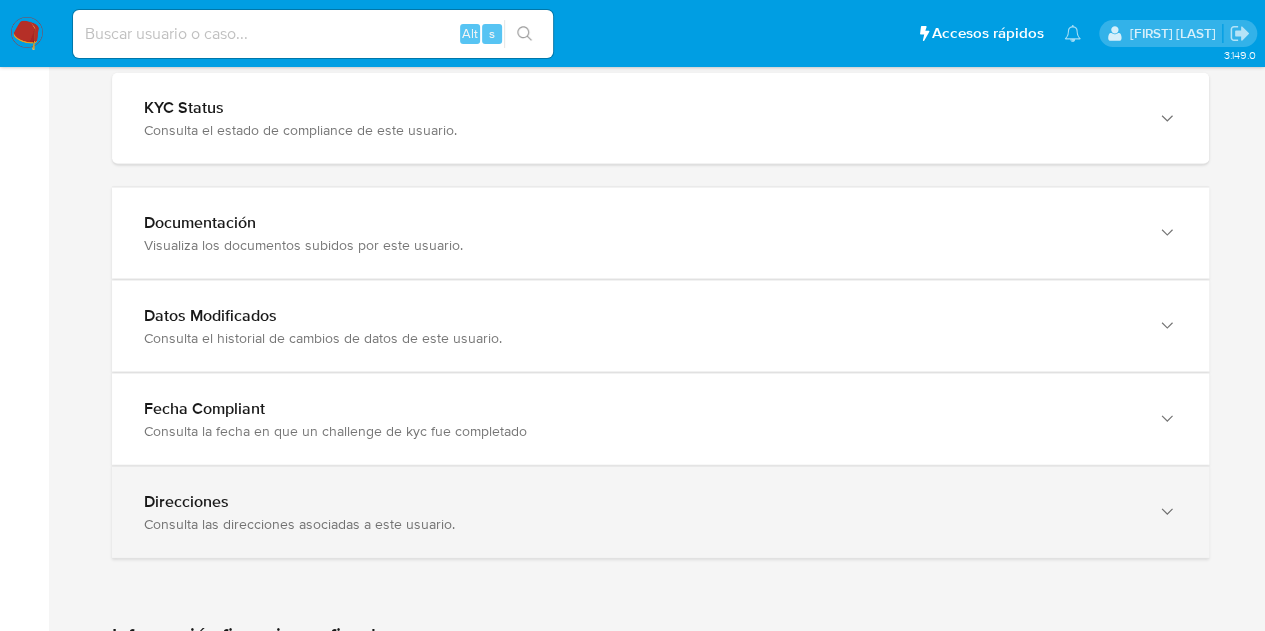 click on "Consulta las direcciones asociadas a este usuario." at bounding box center (640, 524) 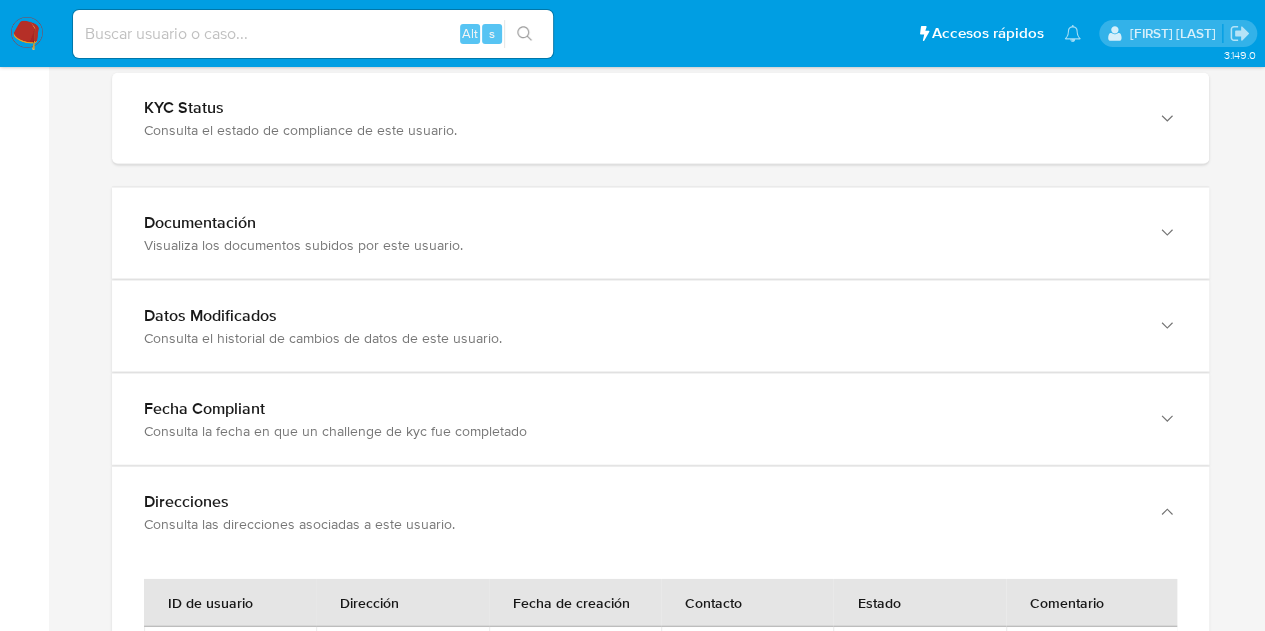 scroll, scrollTop: 2290, scrollLeft: 0, axis: vertical 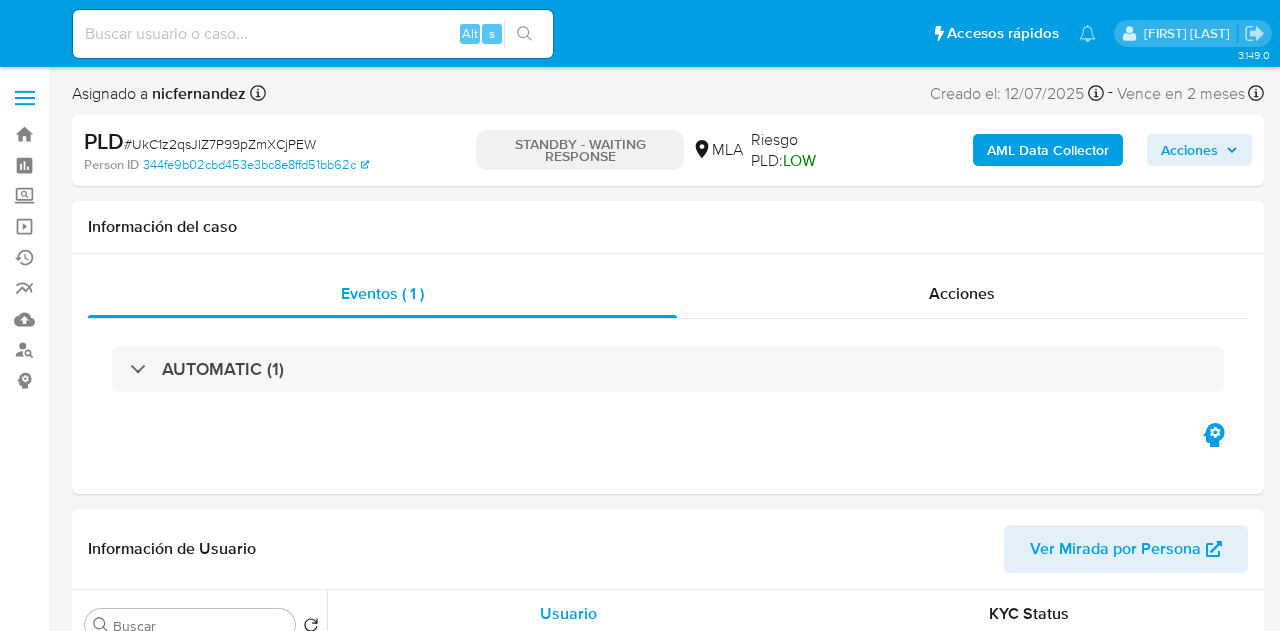 select on "10" 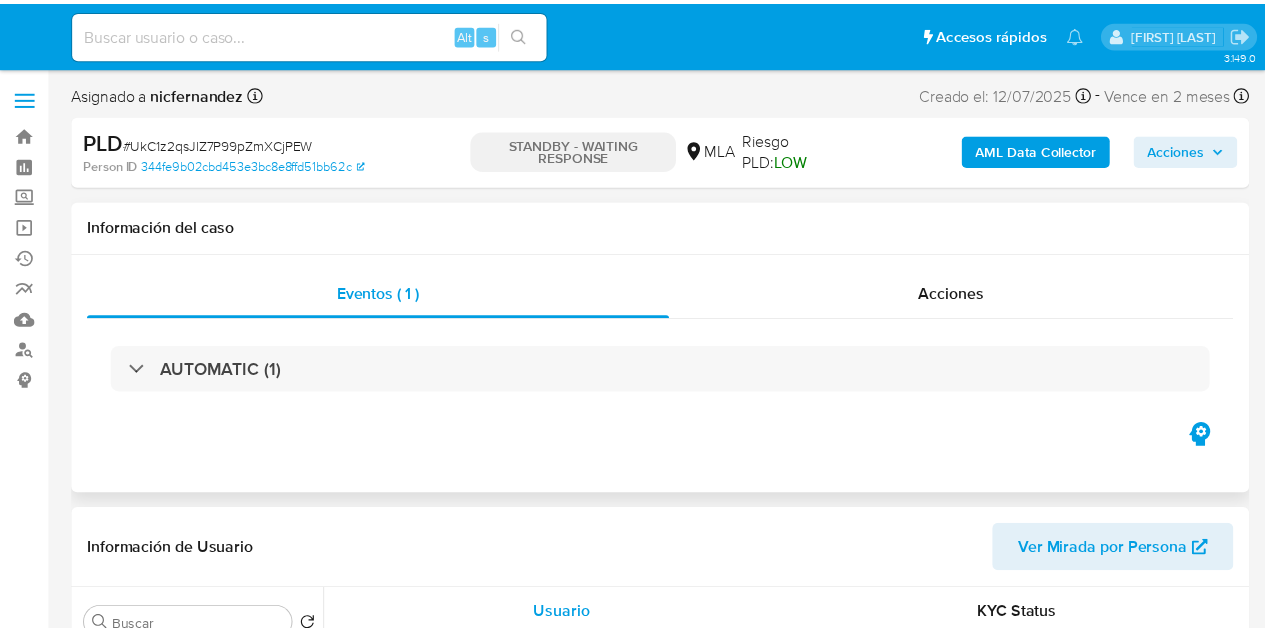 scroll, scrollTop: 0, scrollLeft: 0, axis: both 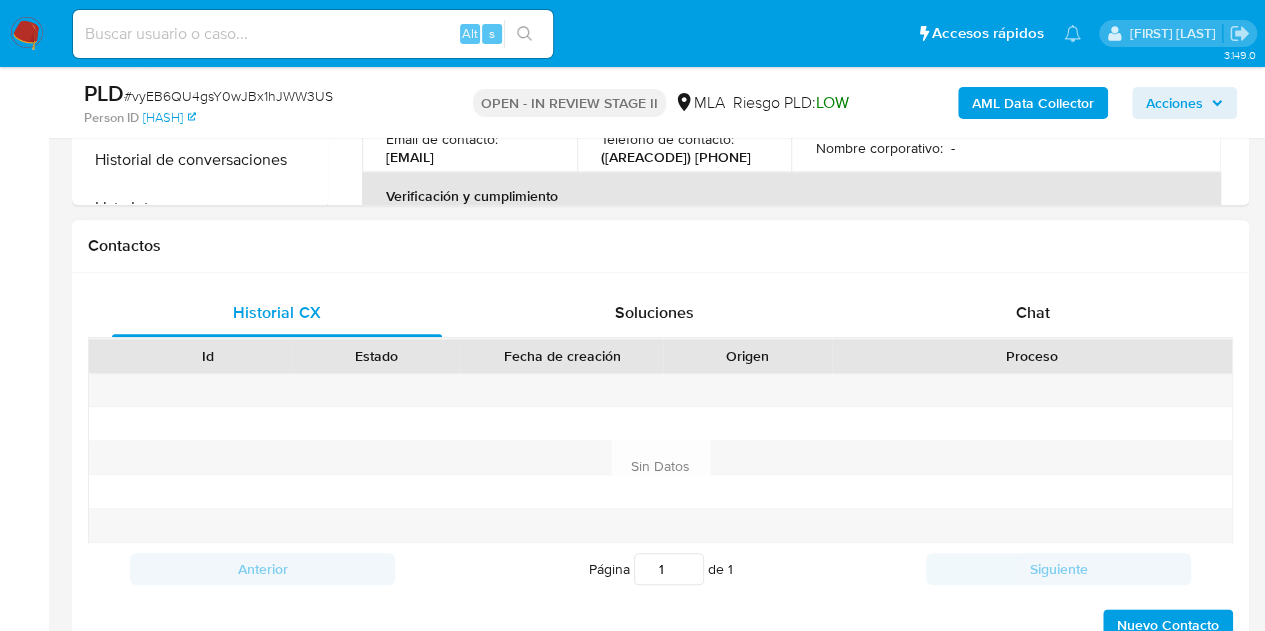 select on "10" 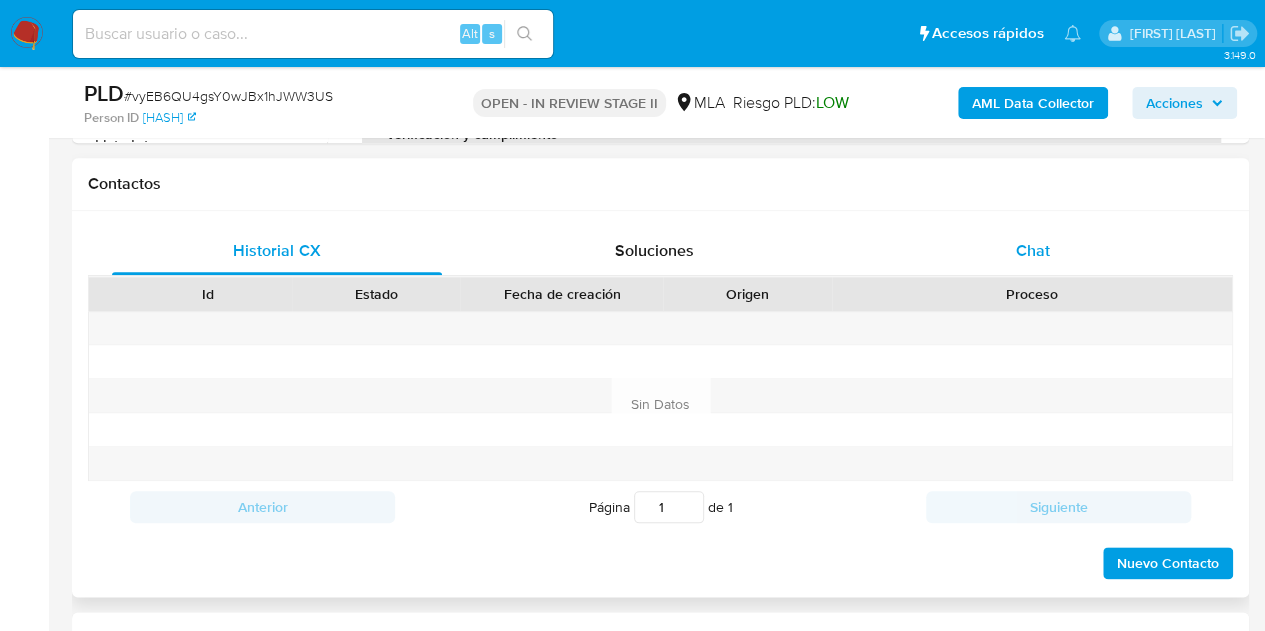 click on "Chat" at bounding box center (1033, 251) 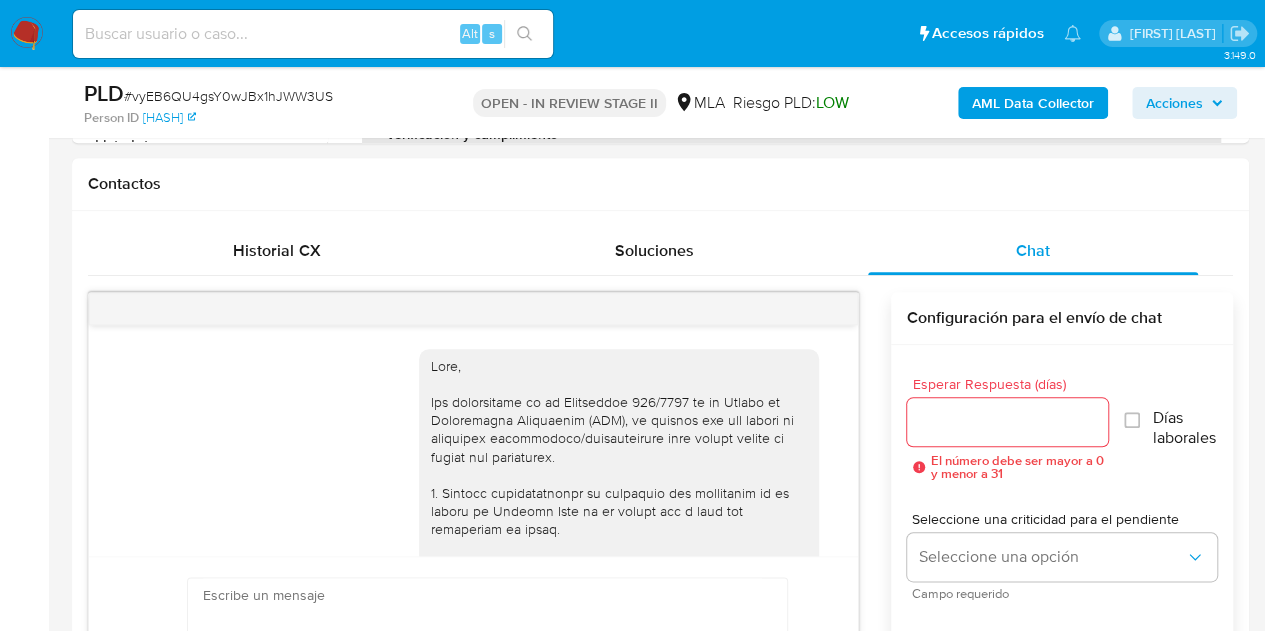scroll, scrollTop: 998, scrollLeft: 0, axis: vertical 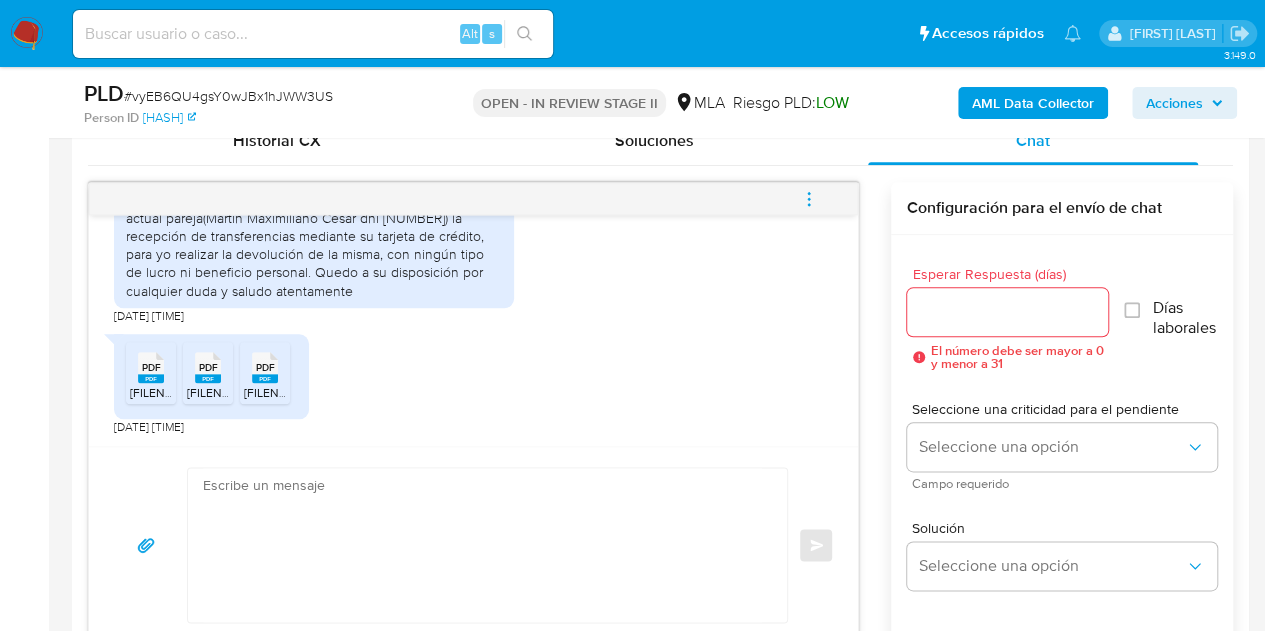 click on "[FILENAME].pdf" at bounding box center [171, 392] 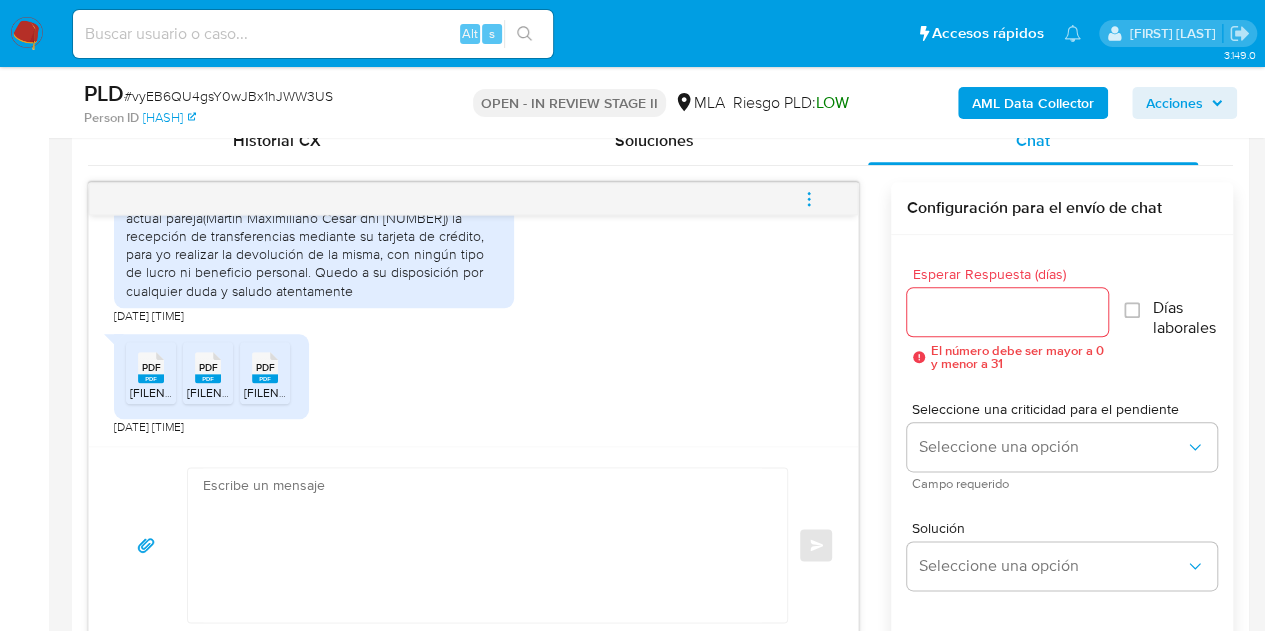 click on "PDF" 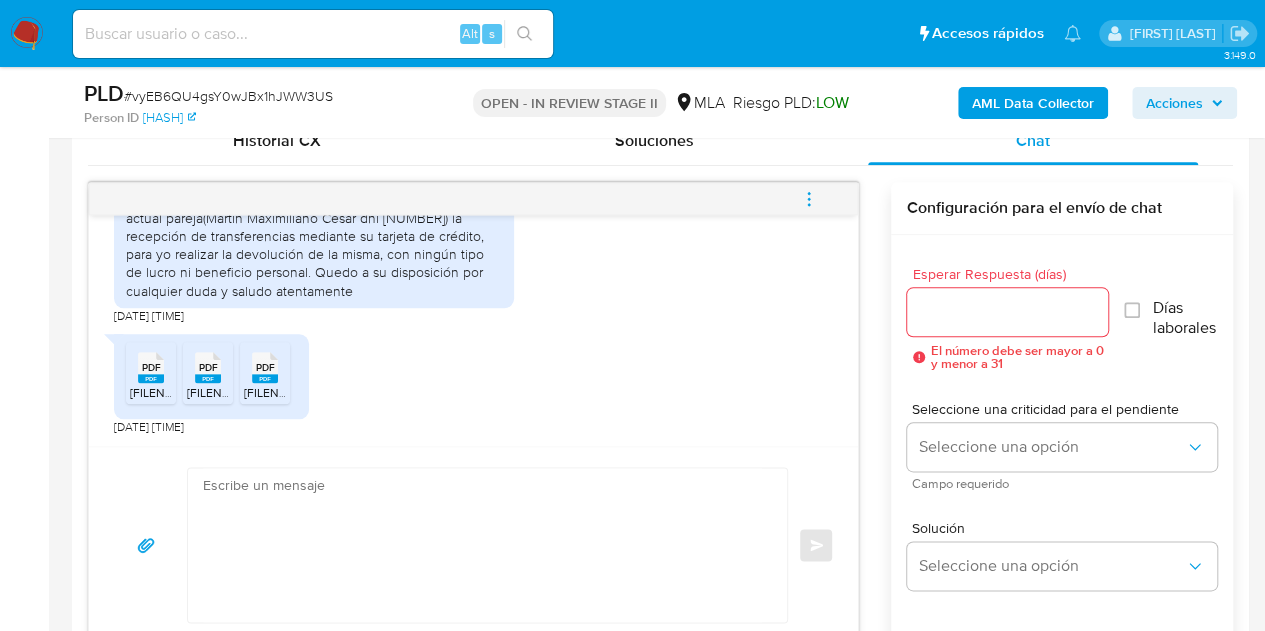 click on "PDF" 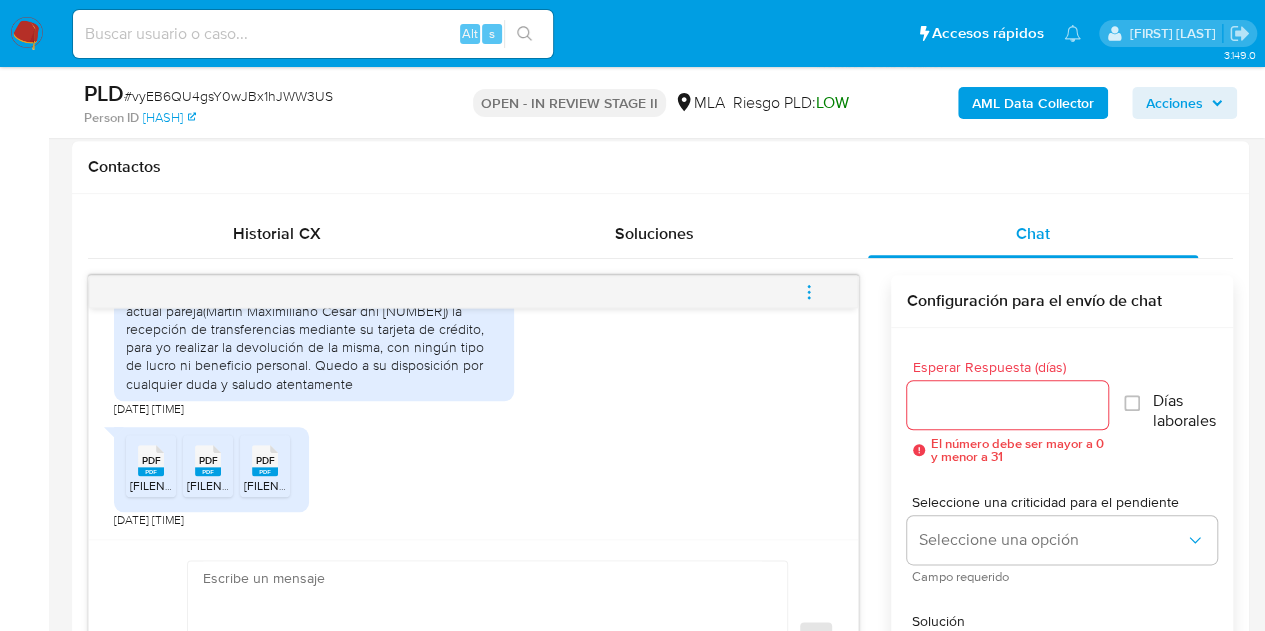 scroll, scrollTop: 1196, scrollLeft: 0, axis: vertical 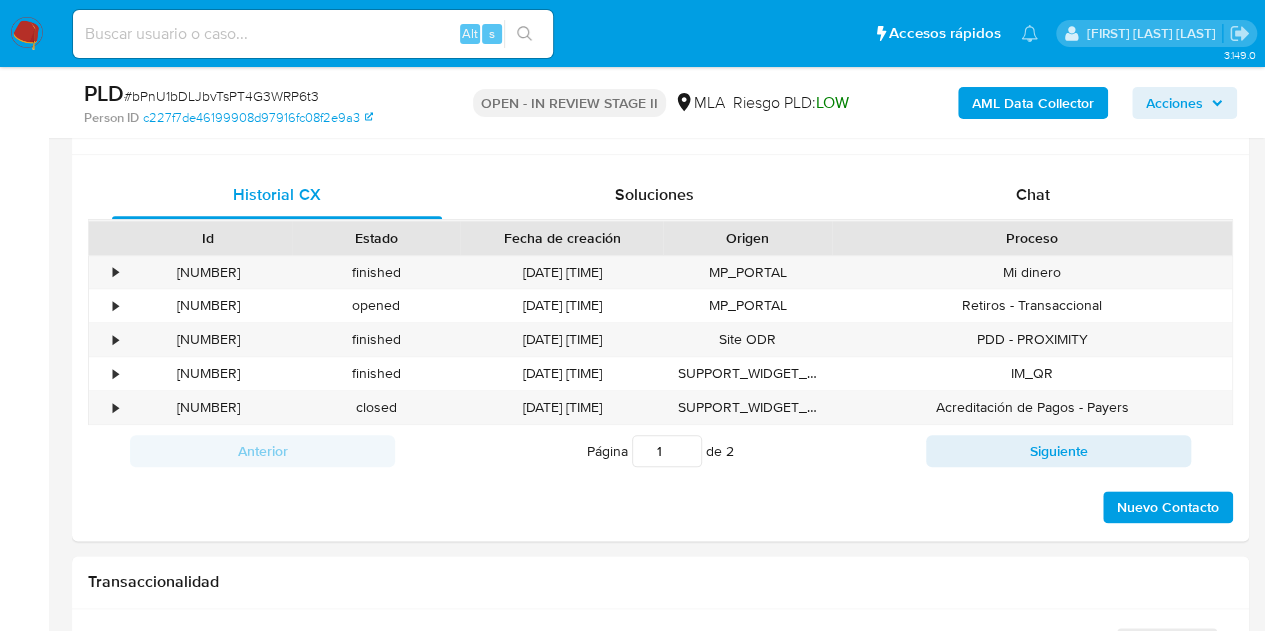 select on "10" 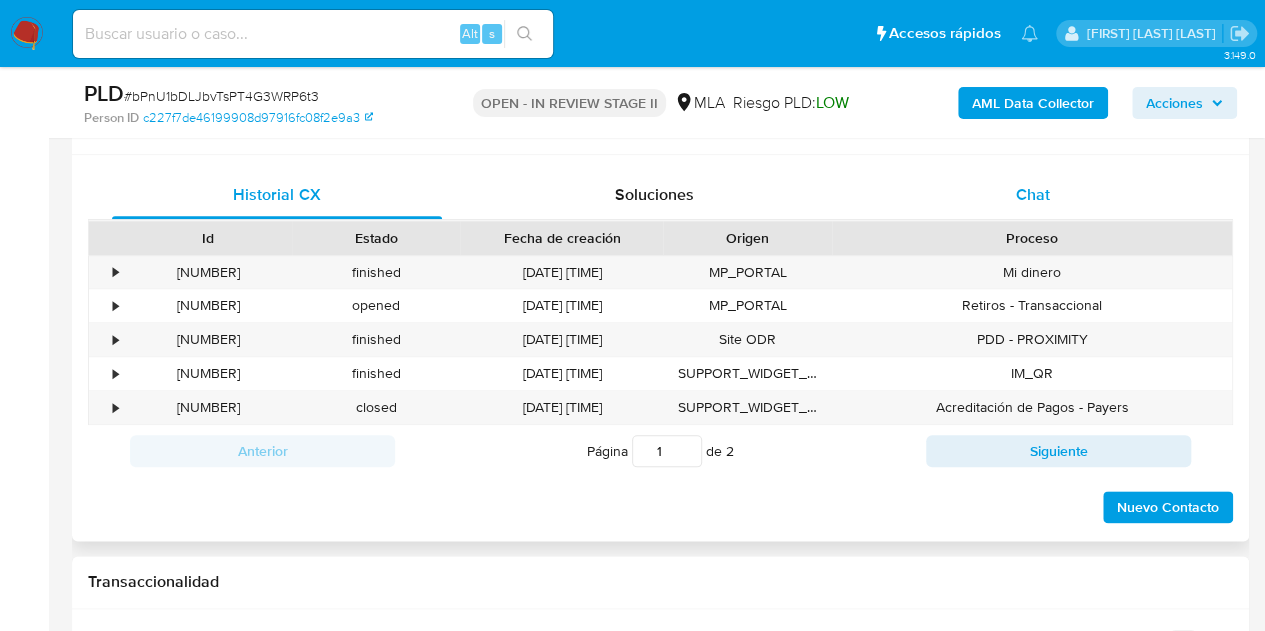 scroll, scrollTop: 940, scrollLeft: 0, axis: vertical 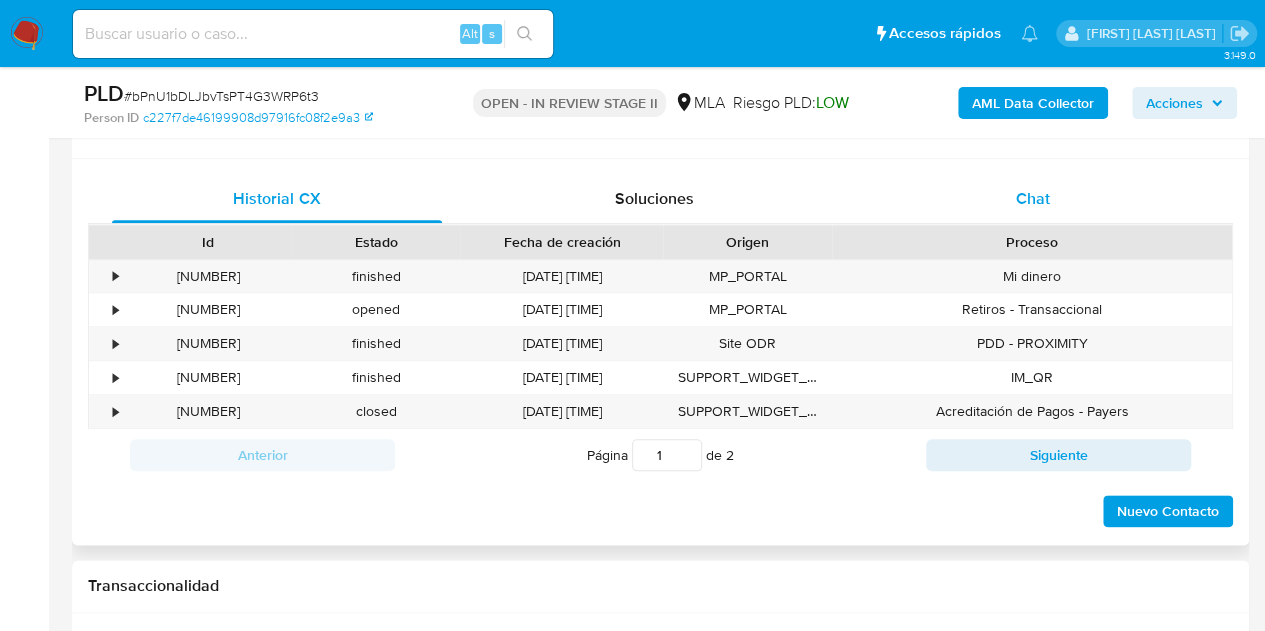 click on "Chat" at bounding box center [1033, 199] 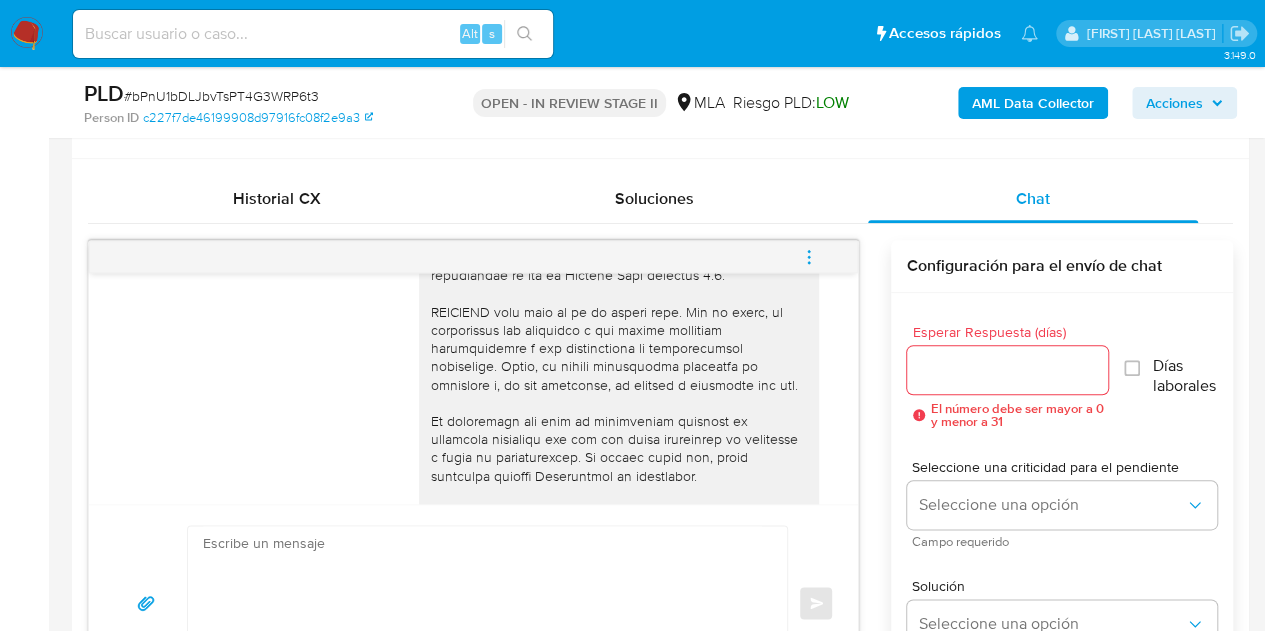scroll, scrollTop: 1746, scrollLeft: 0, axis: vertical 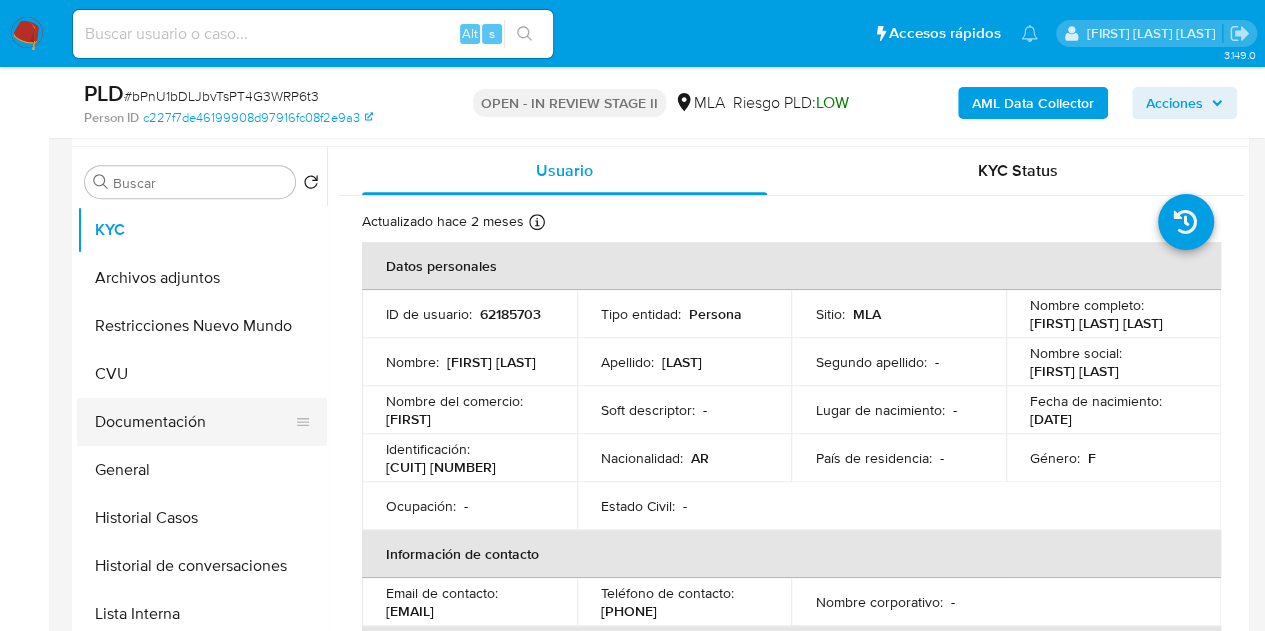 click on "Documentación" at bounding box center (194, 422) 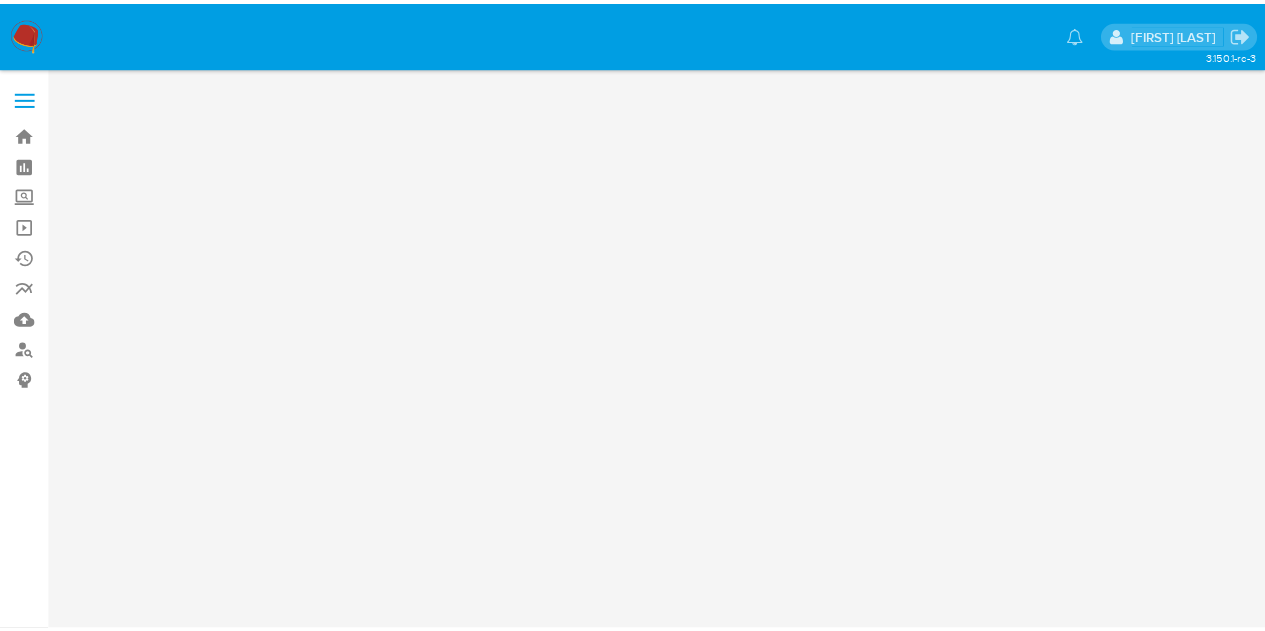 scroll, scrollTop: 0, scrollLeft: 0, axis: both 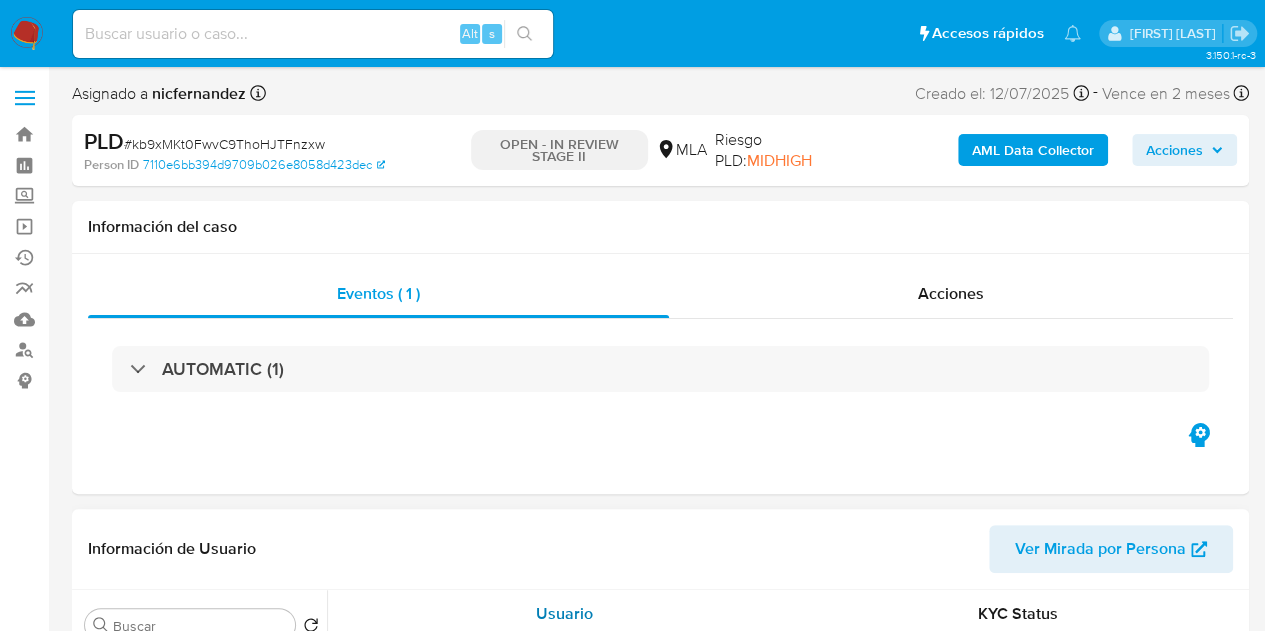 select on "10" 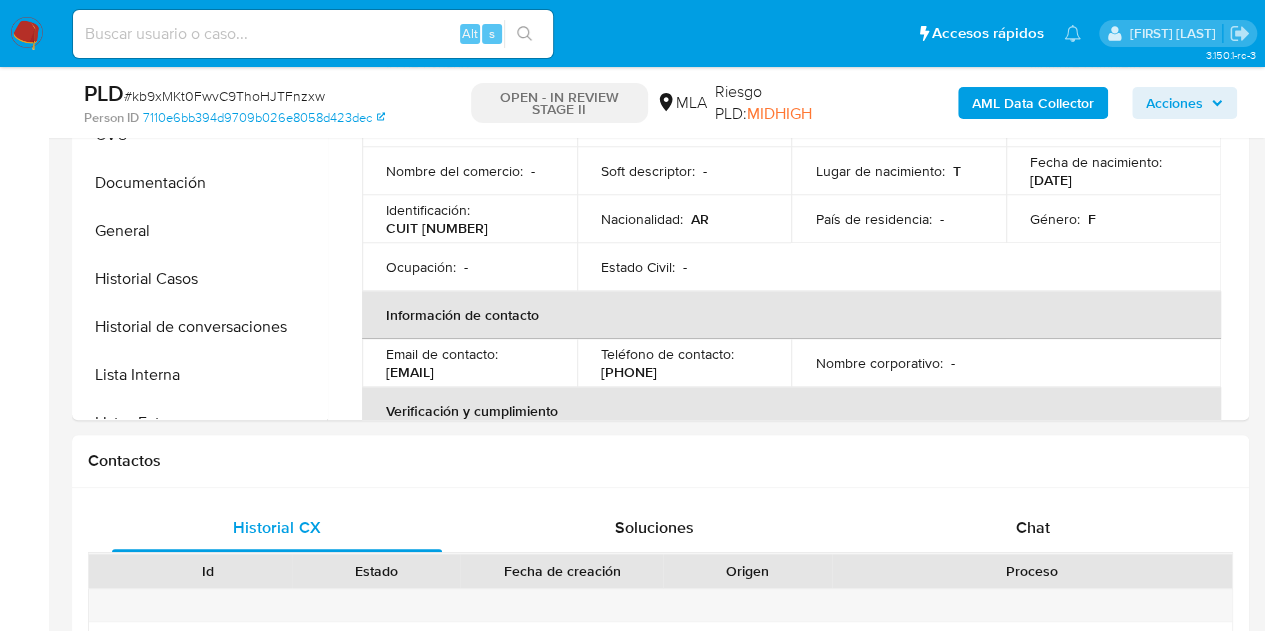 scroll, scrollTop: 870, scrollLeft: 0, axis: vertical 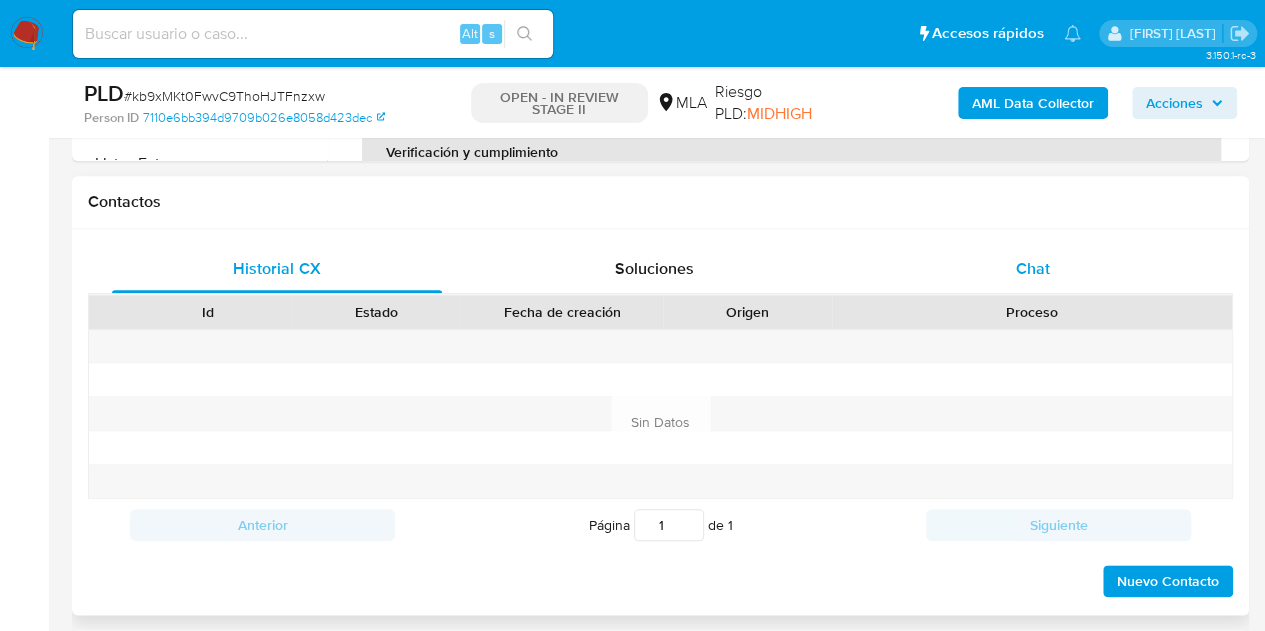 click on "Chat" at bounding box center (1033, 269) 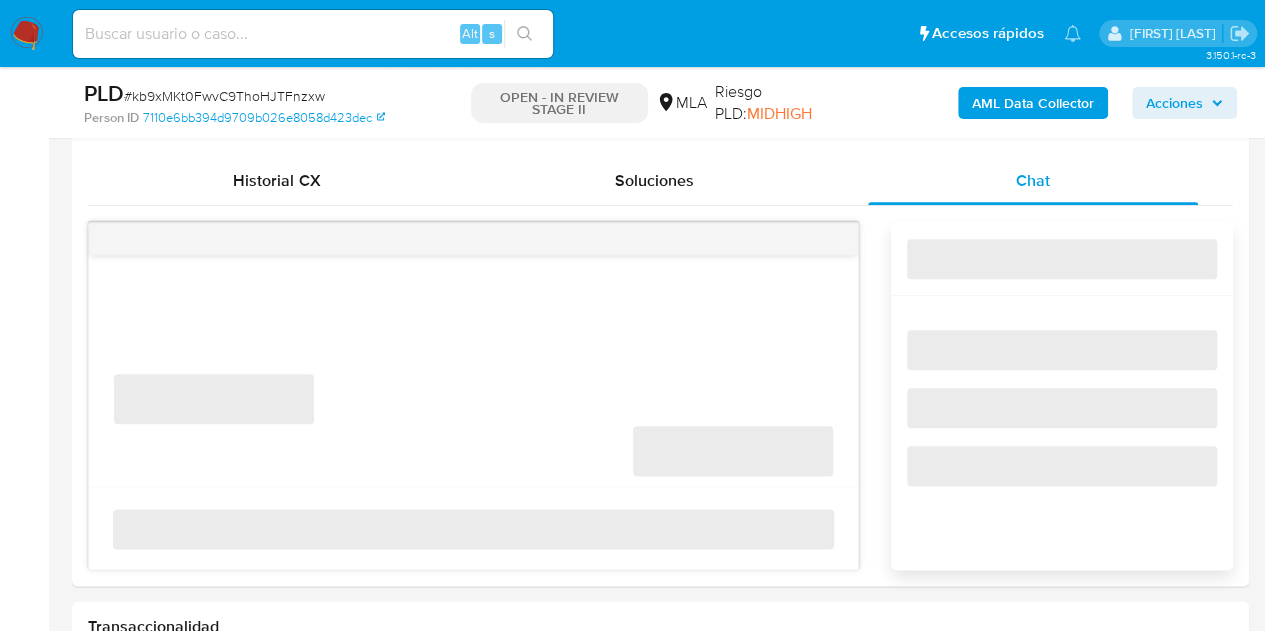 scroll, scrollTop: 967, scrollLeft: 0, axis: vertical 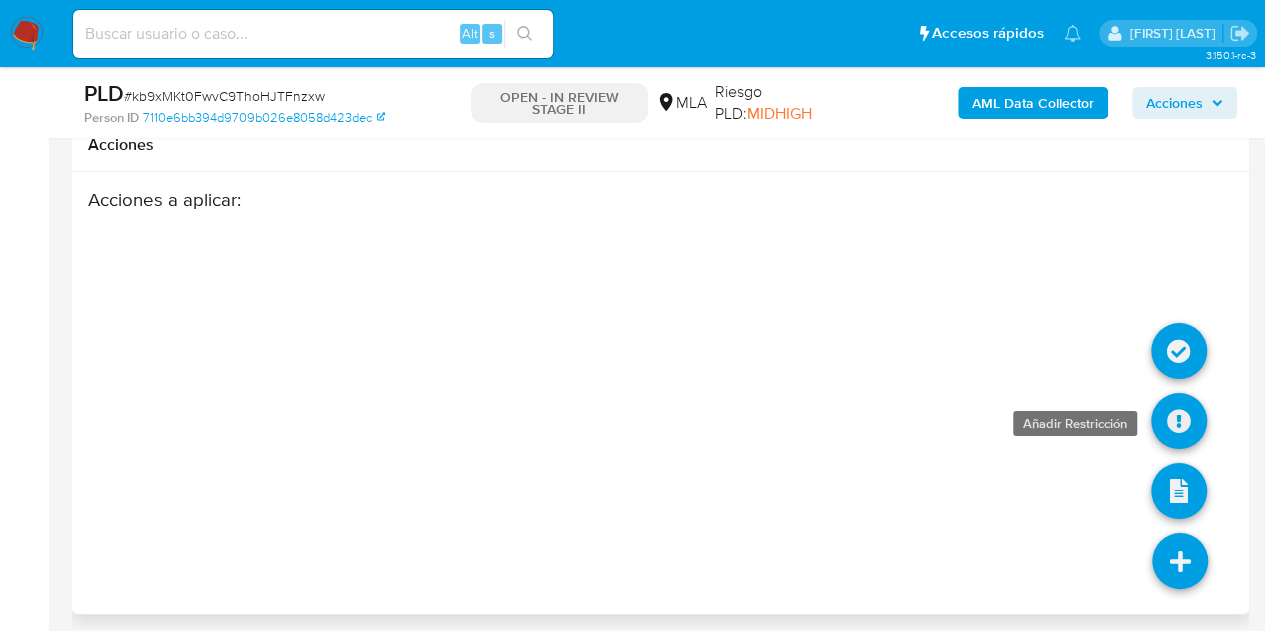 click at bounding box center (1179, 421) 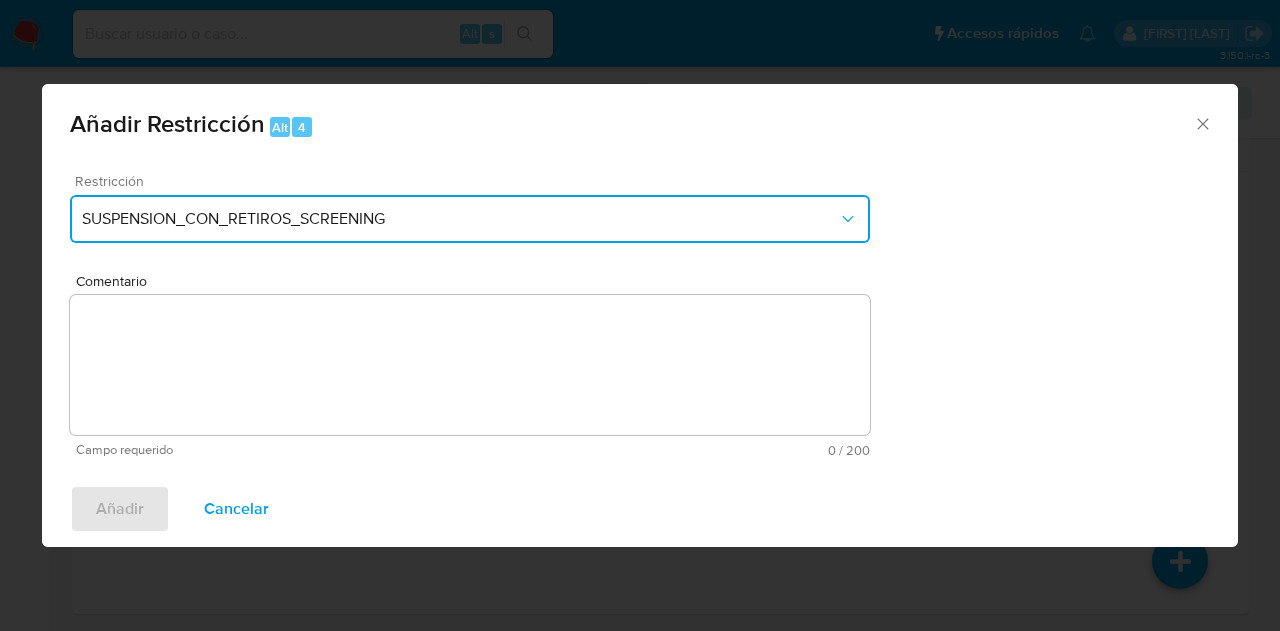 click on "SUSPENSION_CON_RETIROS_SCREENING" at bounding box center [470, 219] 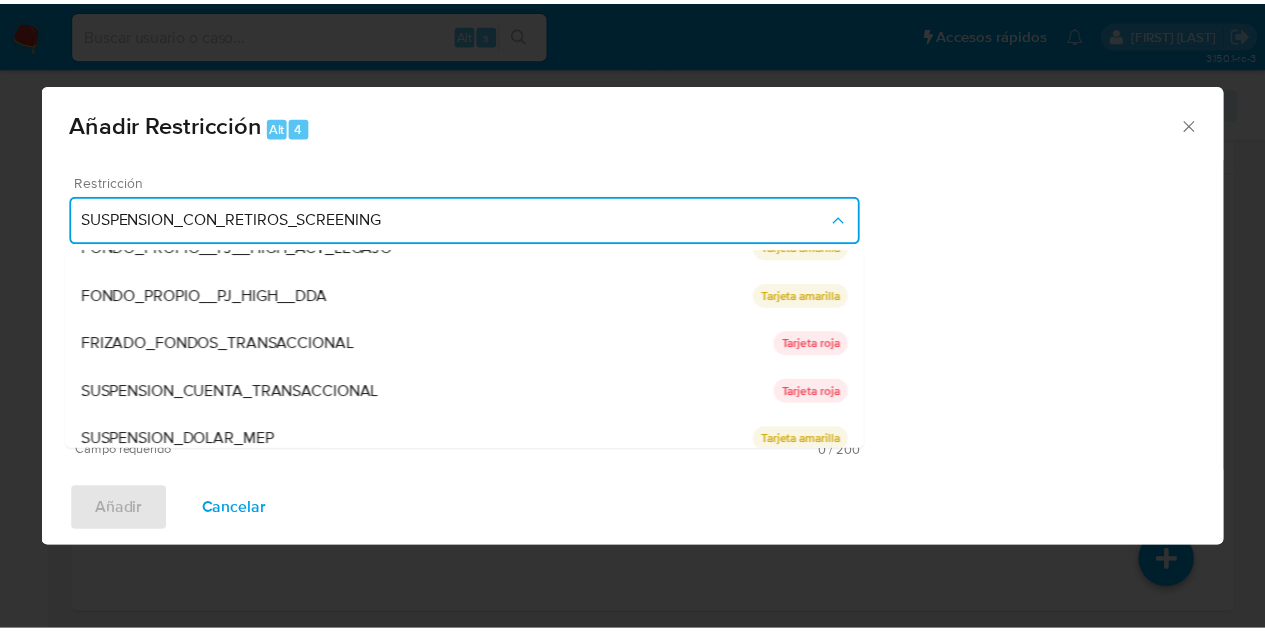 scroll, scrollTop: 328, scrollLeft: 0, axis: vertical 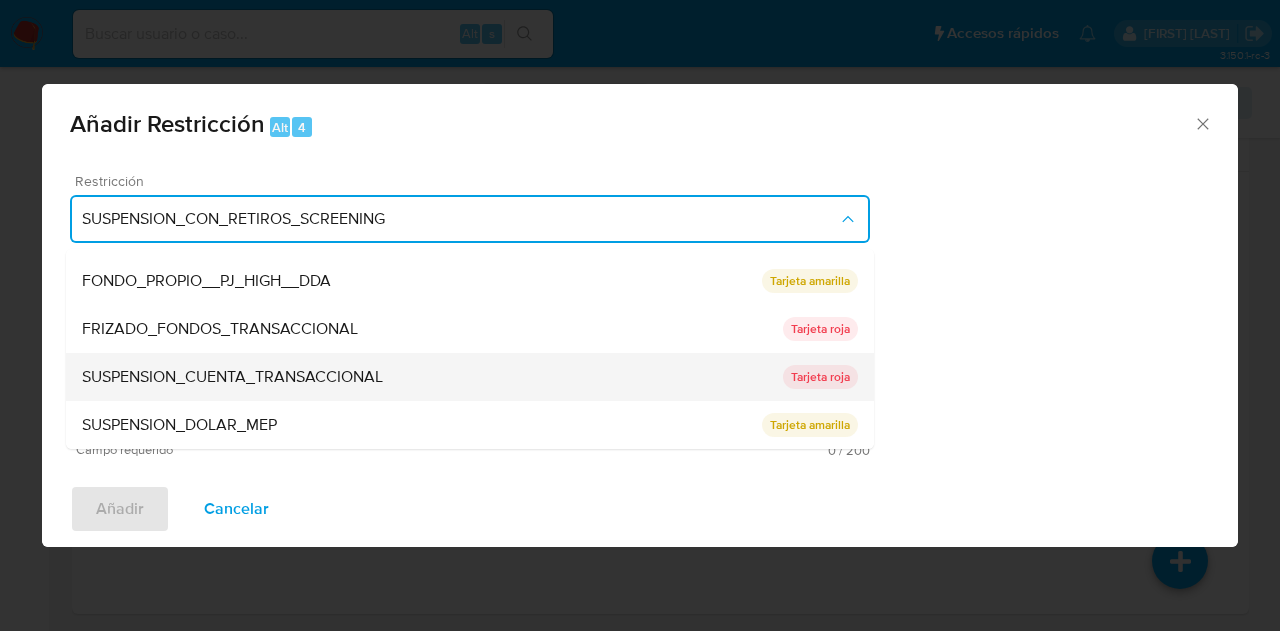 click on "SUSPENSION_CUENTA_TRANSACCIONAL" at bounding box center [232, 377] 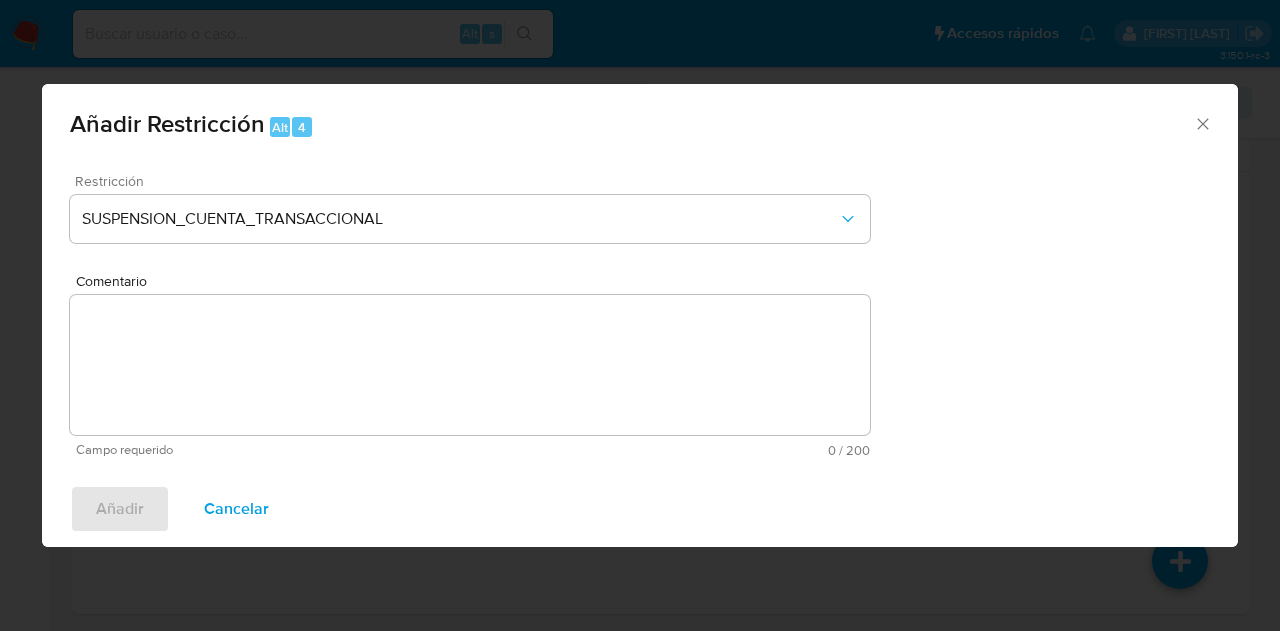 click on "Comentario" at bounding box center (470, 365) 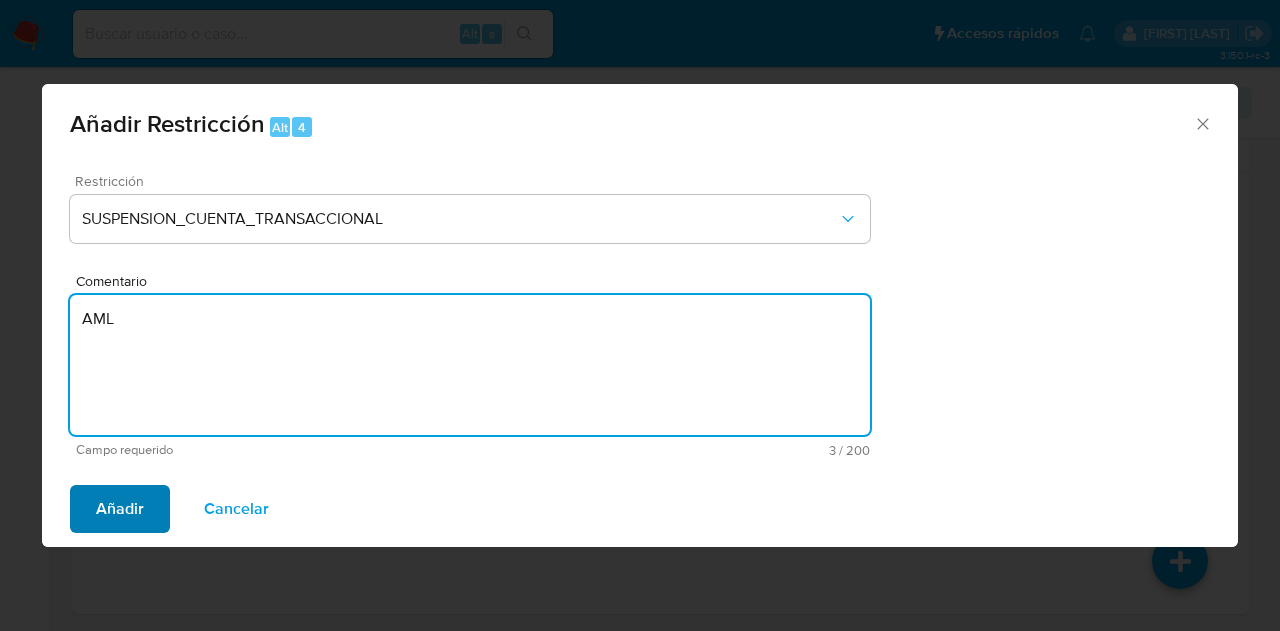 type on "AML" 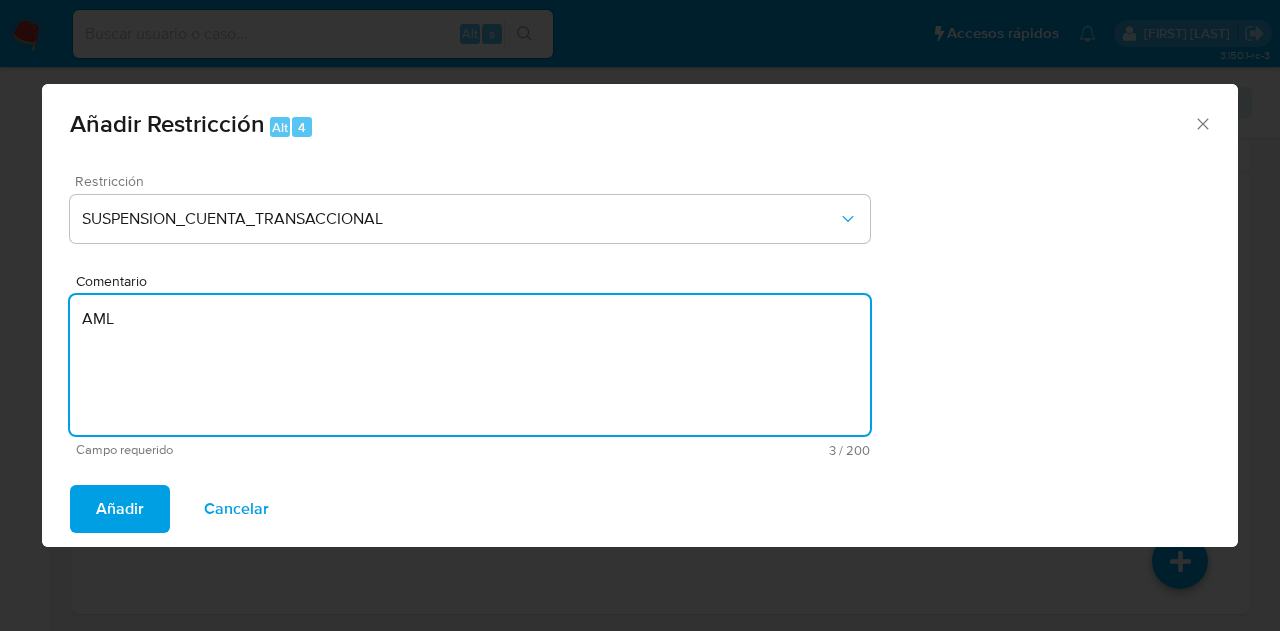 click on "Añadir" at bounding box center (120, 509) 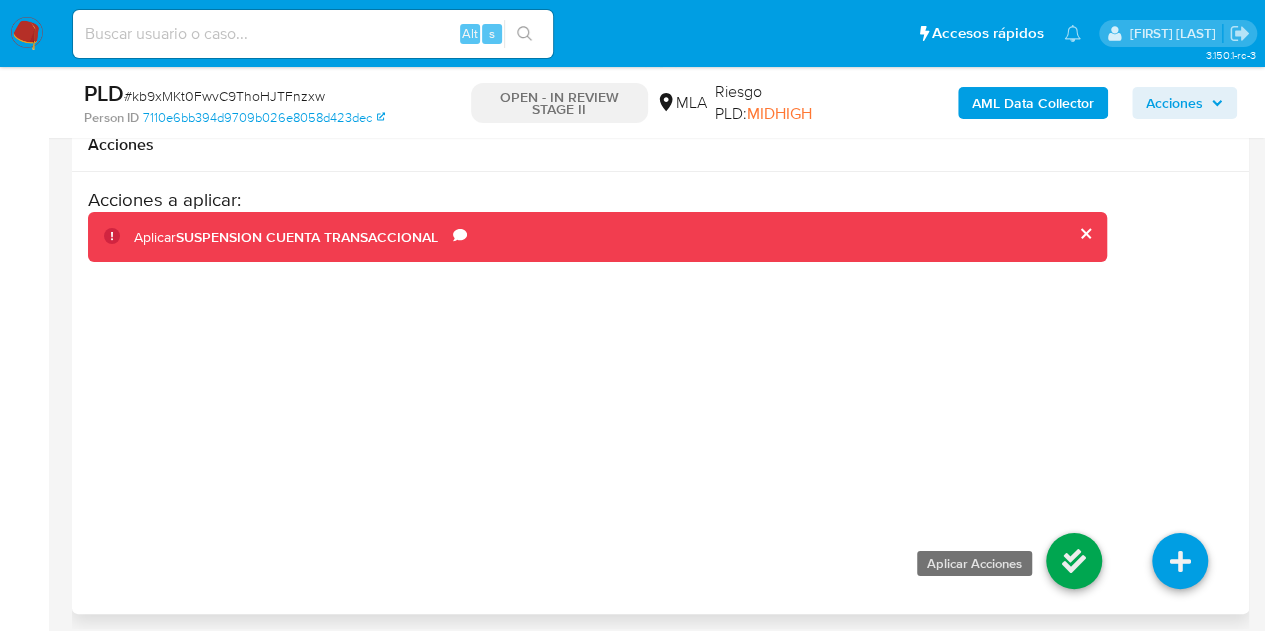 click at bounding box center [1074, 561] 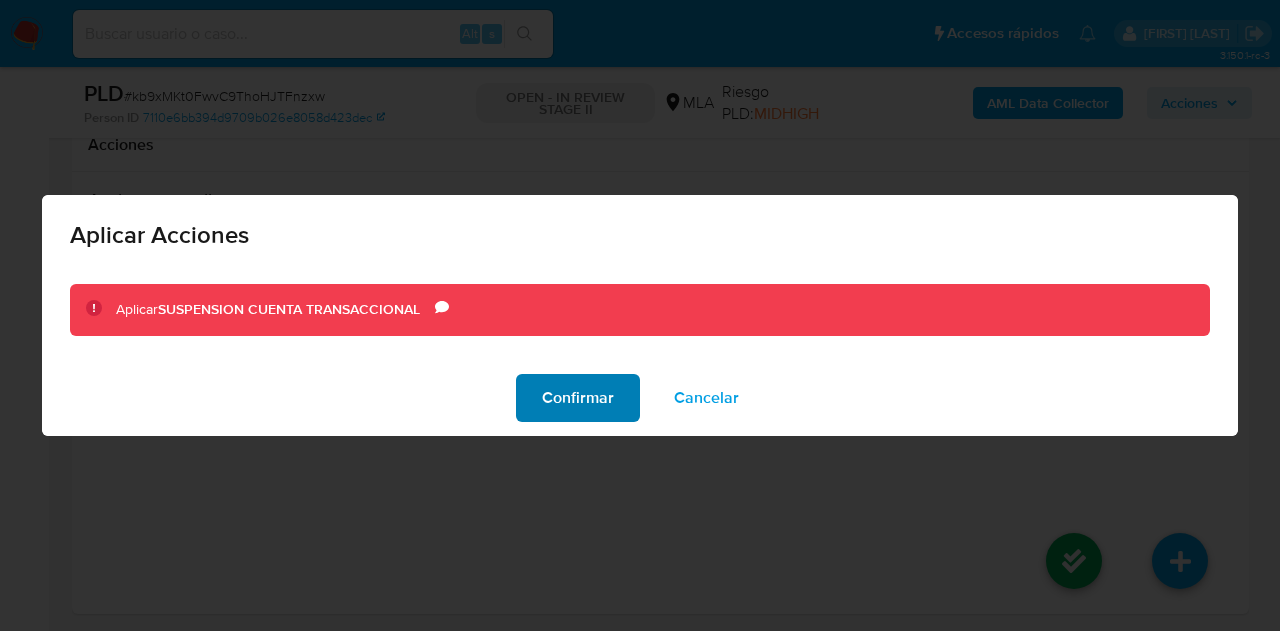 click on "Confirmar" at bounding box center (578, 398) 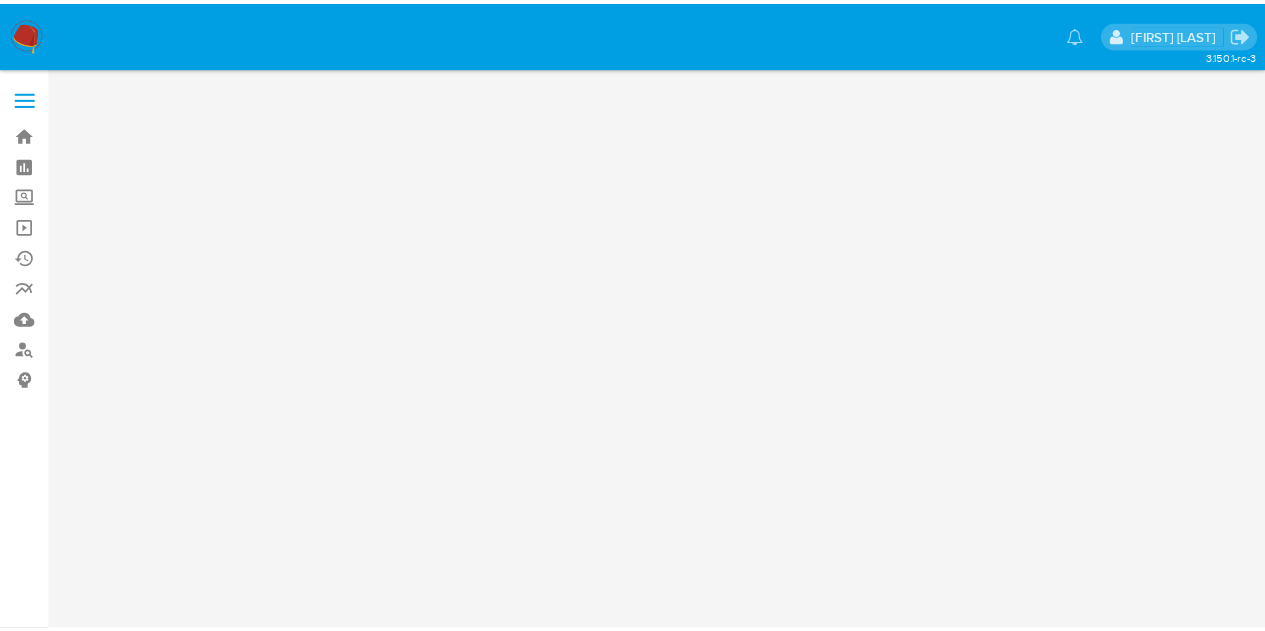 scroll, scrollTop: 0, scrollLeft: 0, axis: both 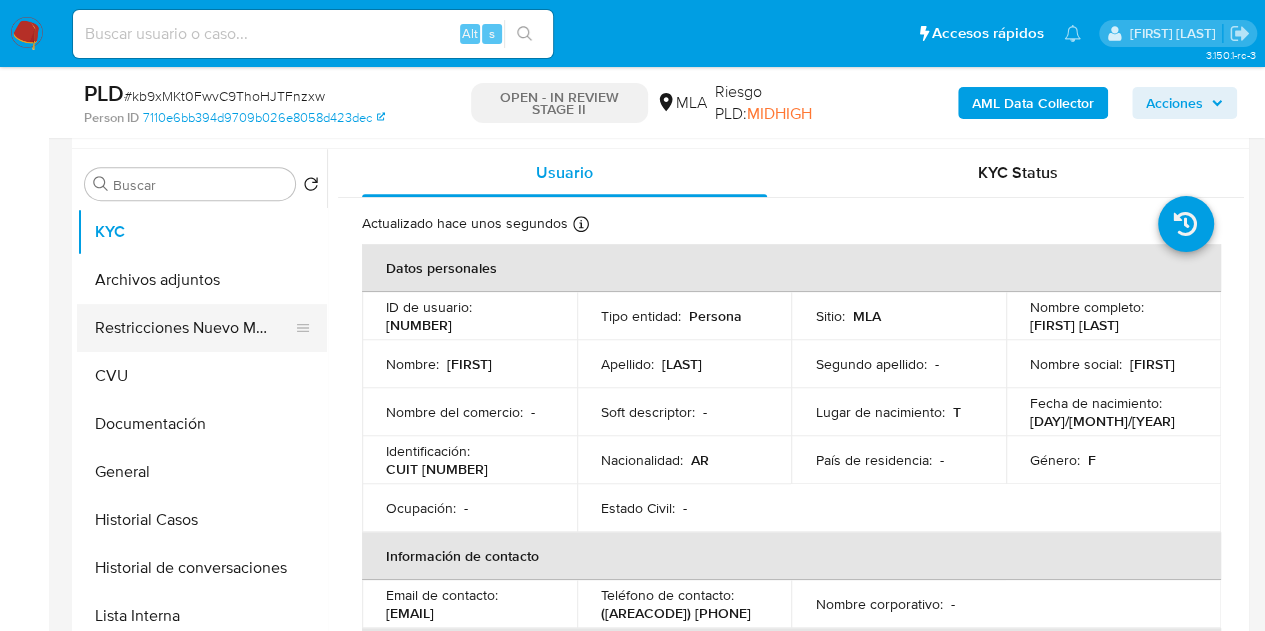 click on "Restricciones Nuevo Mundo" at bounding box center (194, 328) 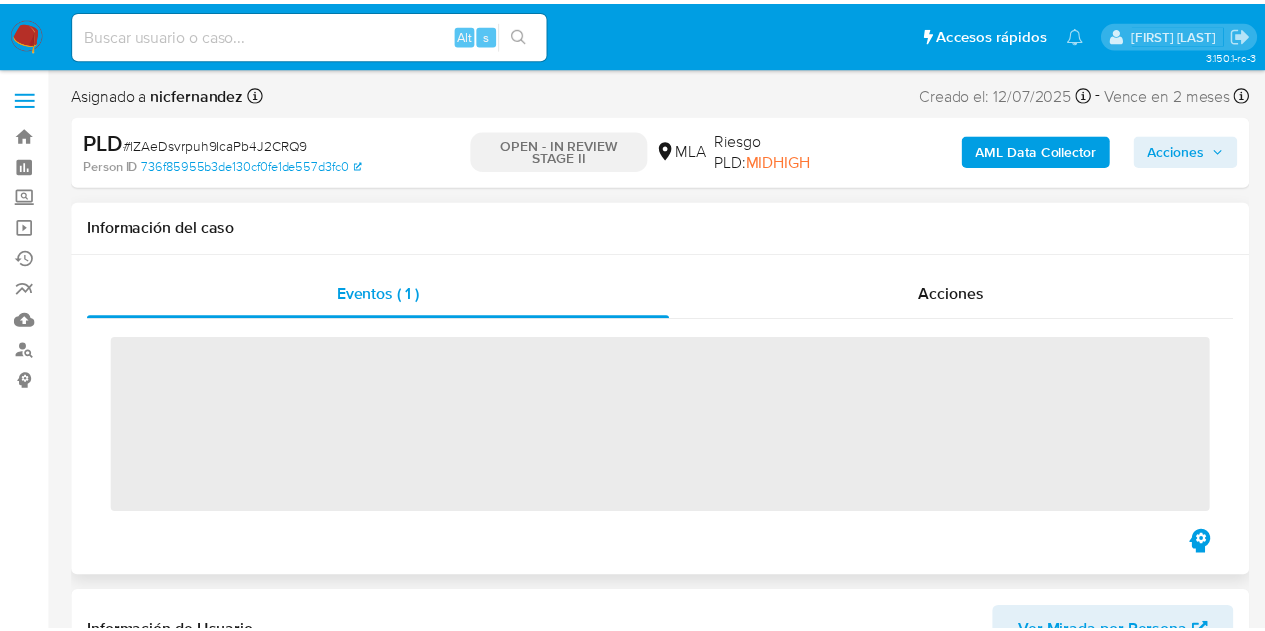 scroll, scrollTop: 0, scrollLeft: 0, axis: both 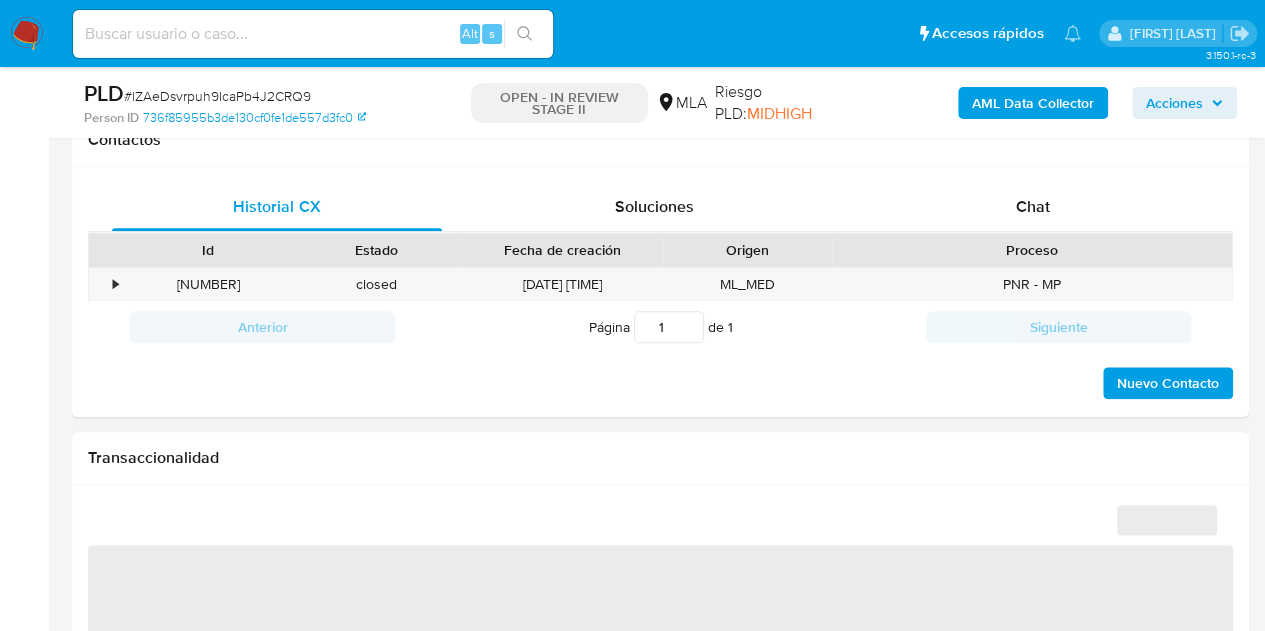 select on "10" 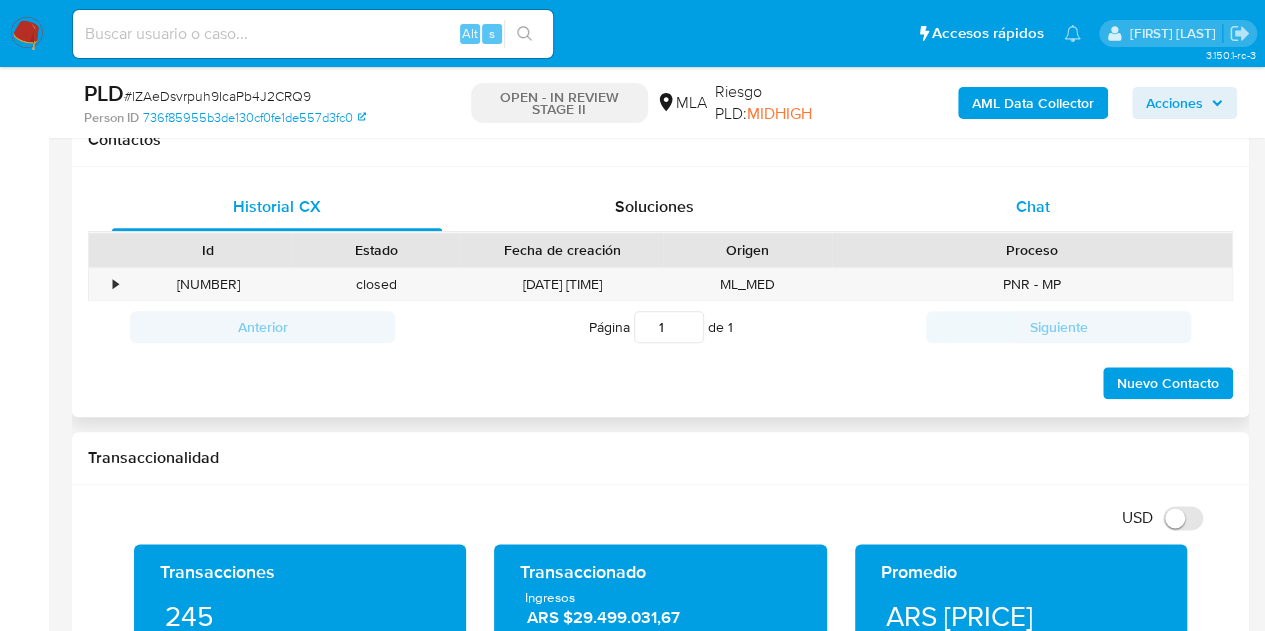 click on "Chat" at bounding box center [1033, 207] 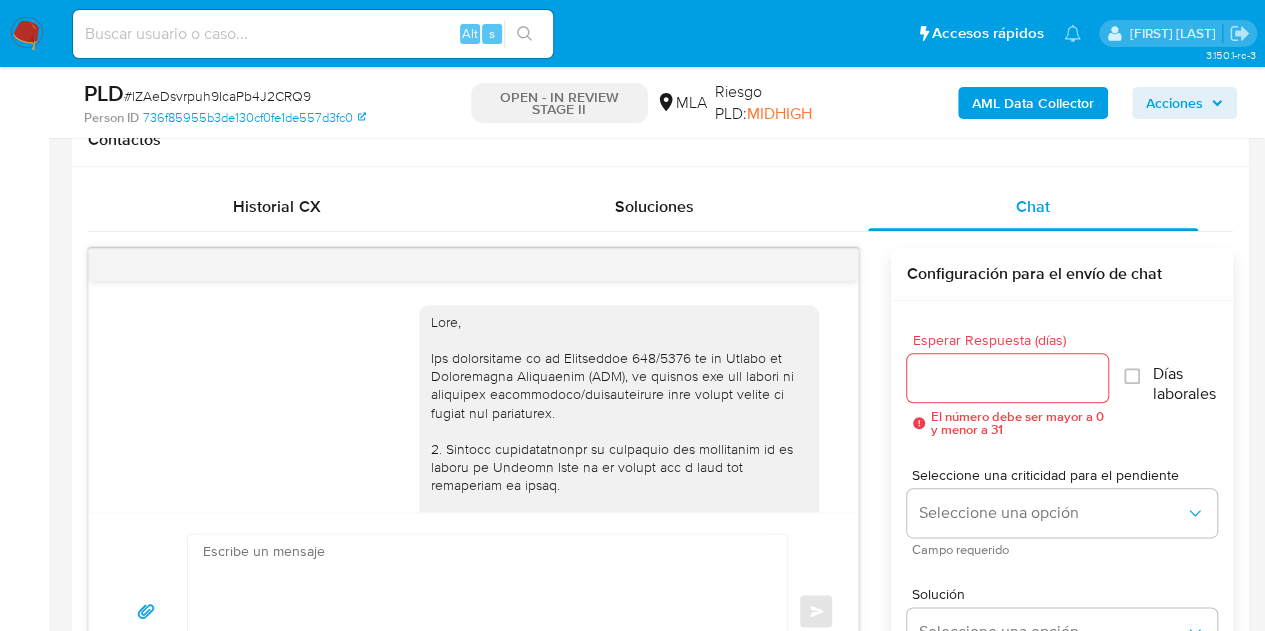 scroll, scrollTop: 2288, scrollLeft: 0, axis: vertical 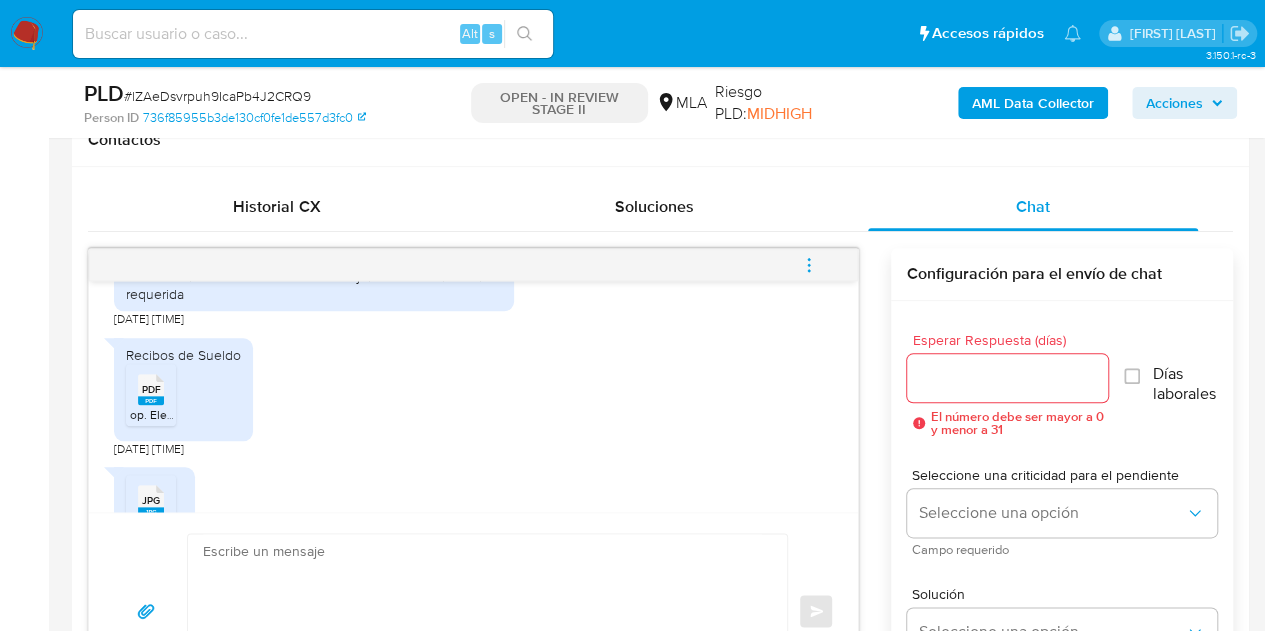 click on "PDF PDF" at bounding box center [151, 387] 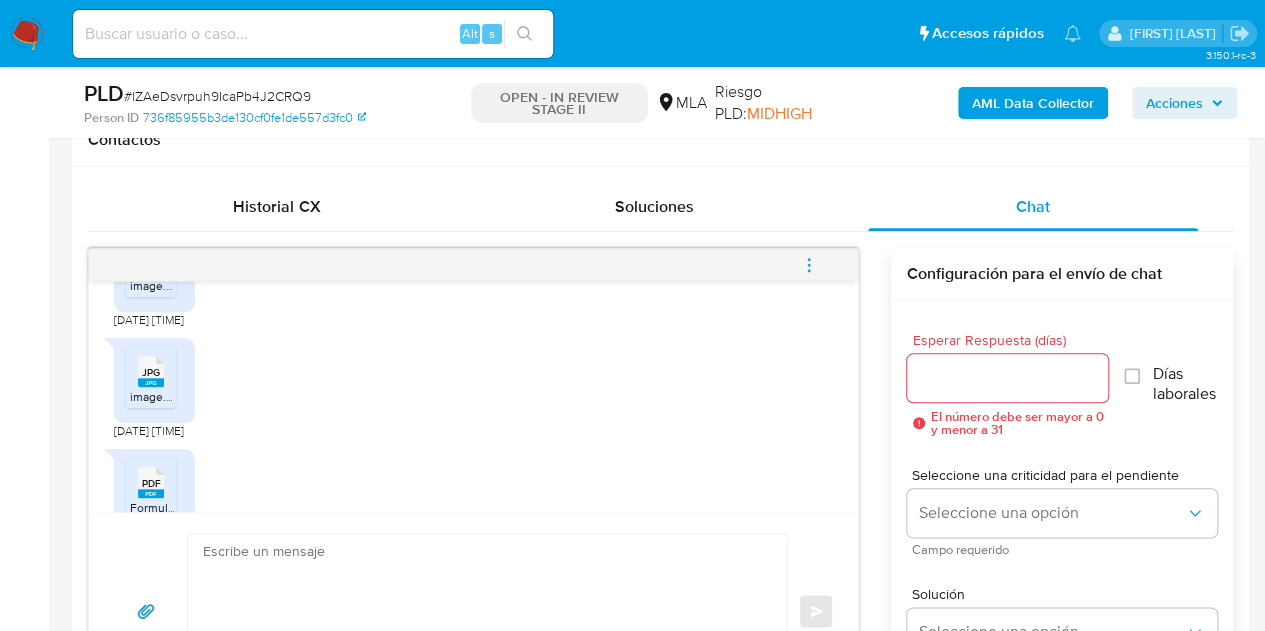 scroll, scrollTop: 2082, scrollLeft: 0, axis: vertical 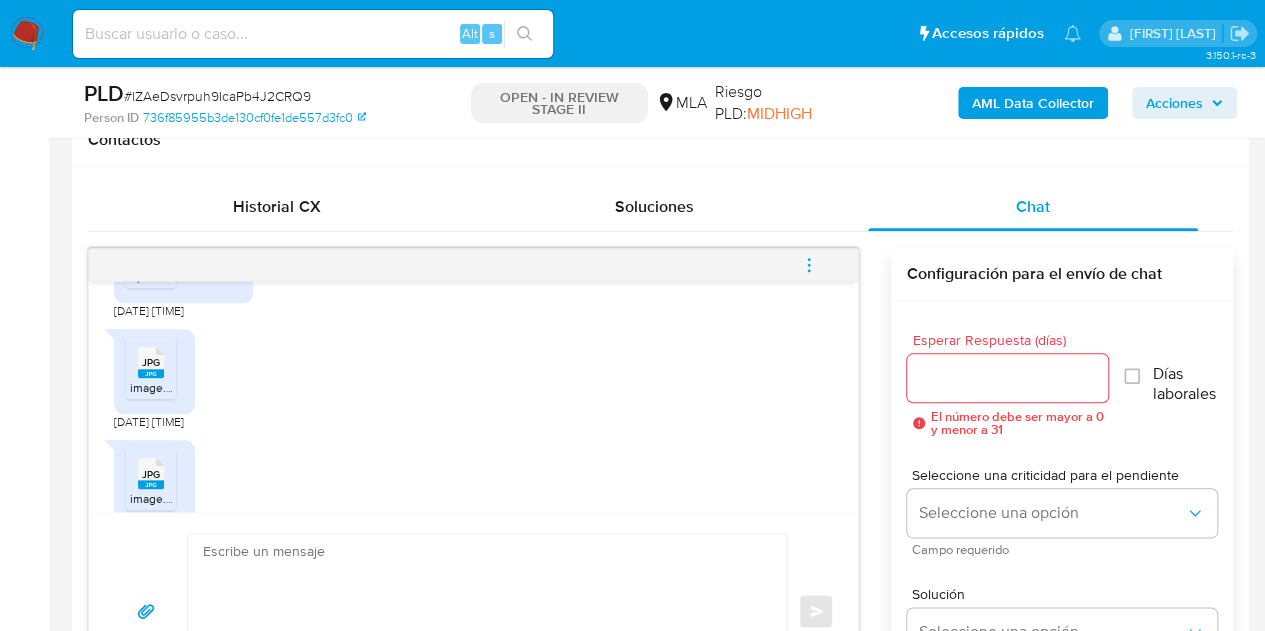drag, startPoint x: 222, startPoint y: 359, endPoint x: 220, endPoint y: 377, distance: 18.110771 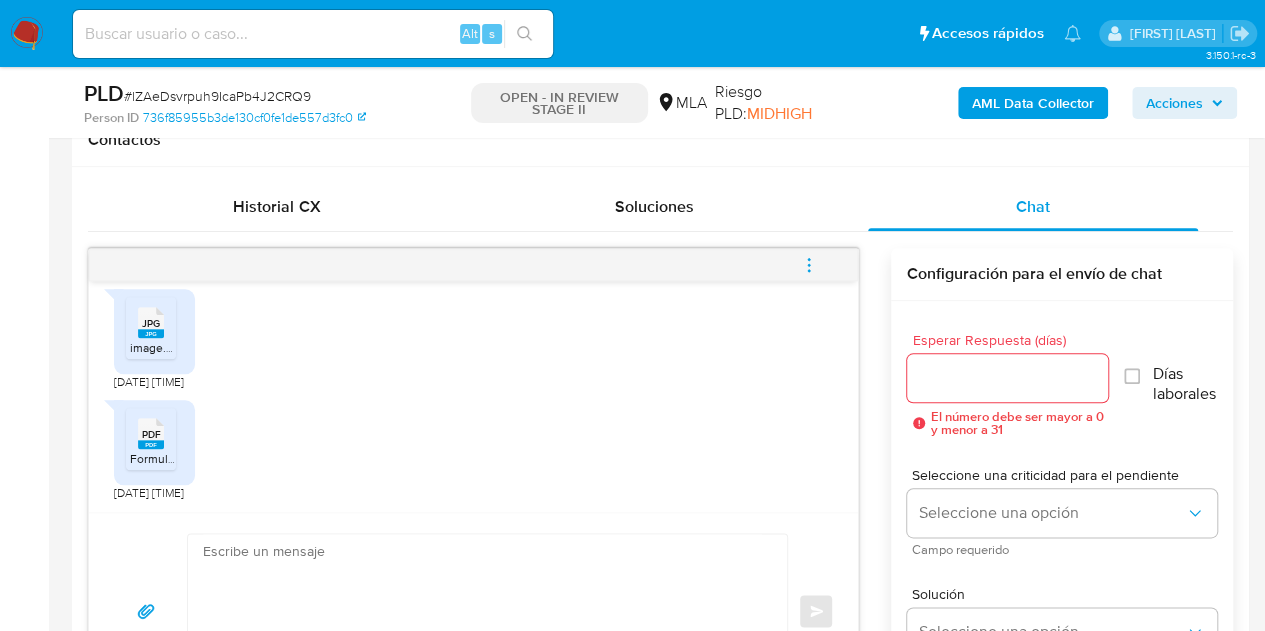 scroll, scrollTop: 2288, scrollLeft: 0, axis: vertical 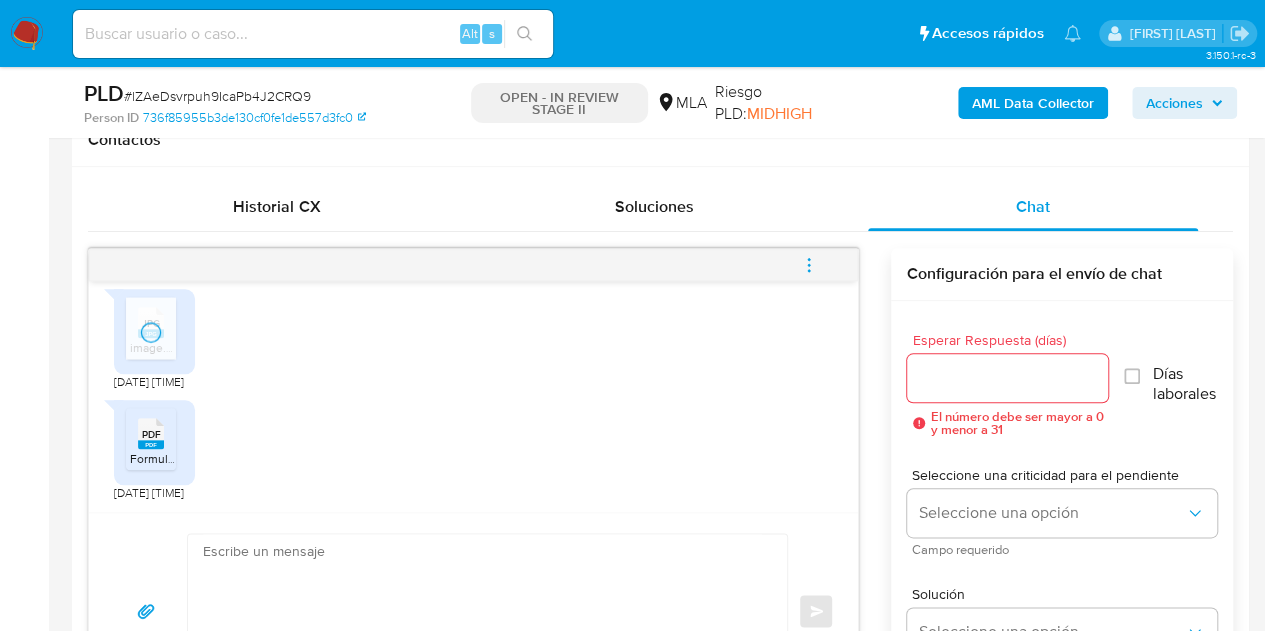 click 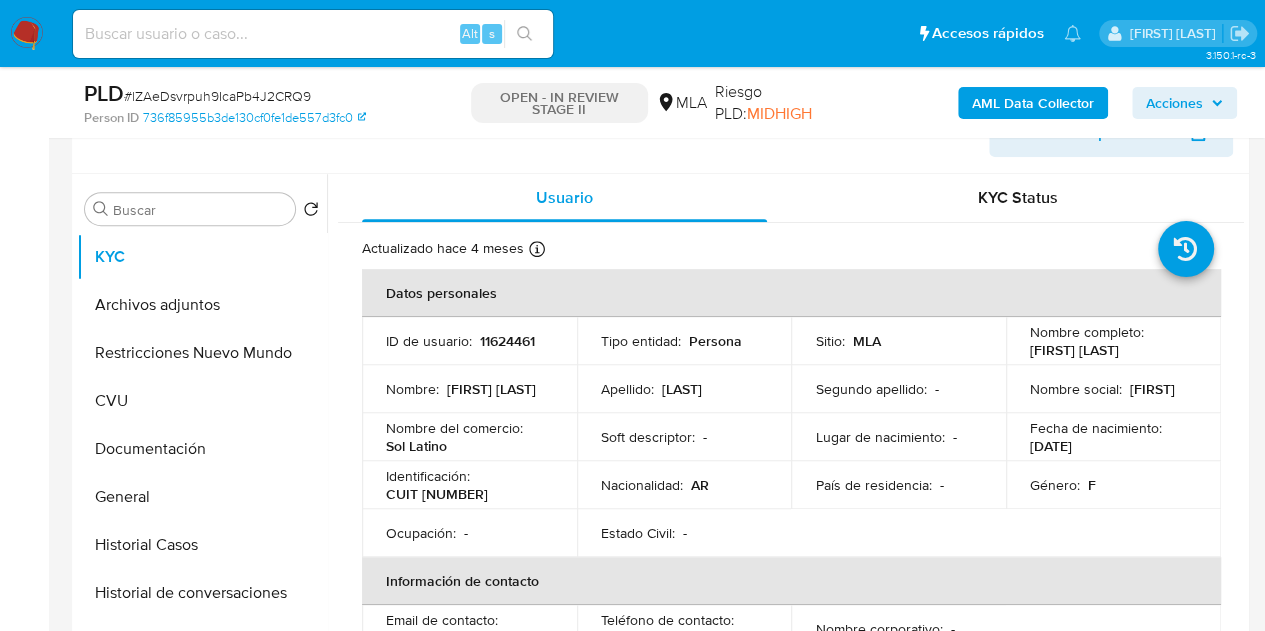 scroll, scrollTop: 292, scrollLeft: 0, axis: vertical 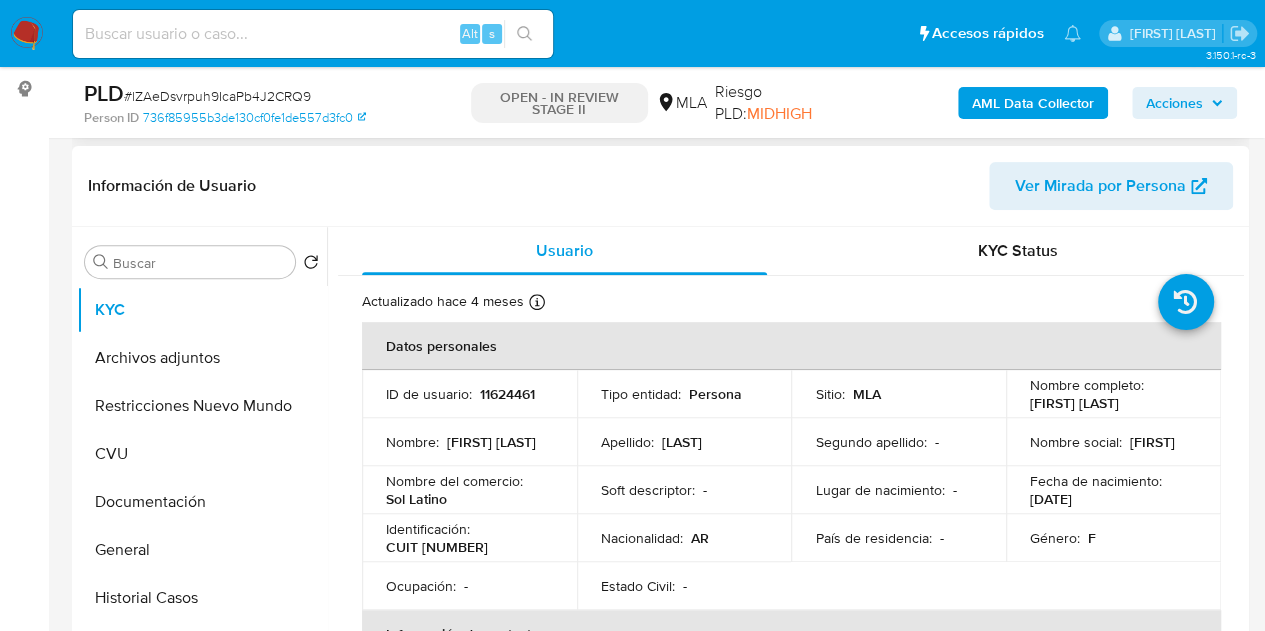 click on "Ver Mirada por Persona" at bounding box center (1100, 186) 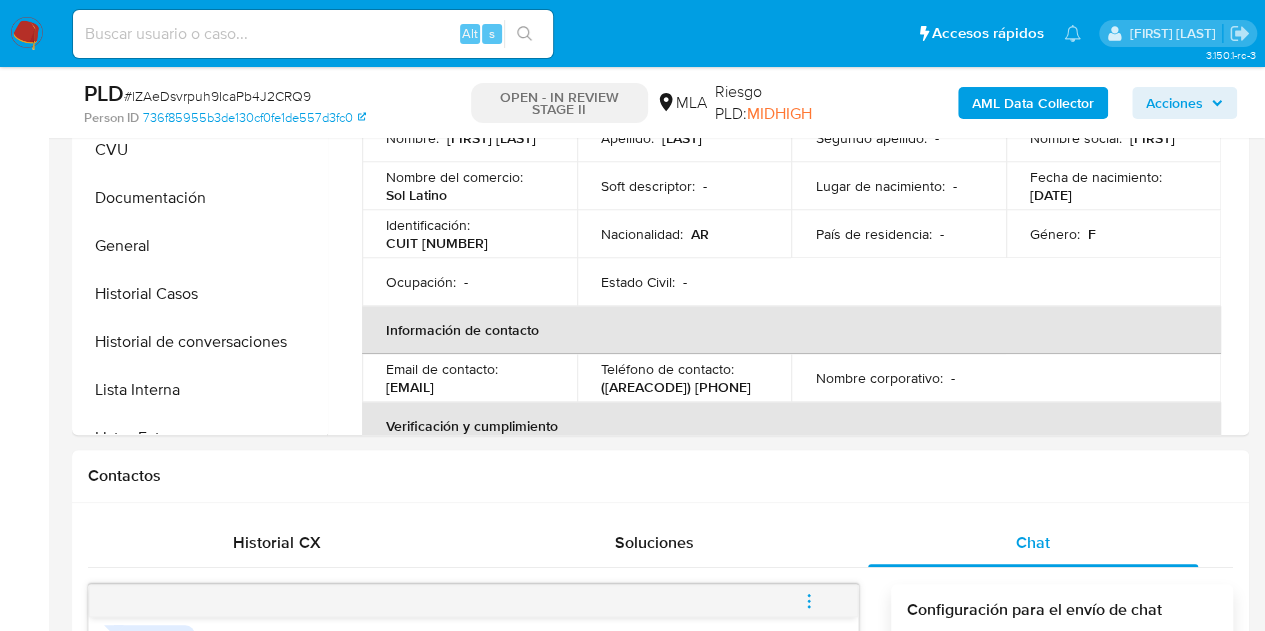 scroll, scrollTop: 587, scrollLeft: 0, axis: vertical 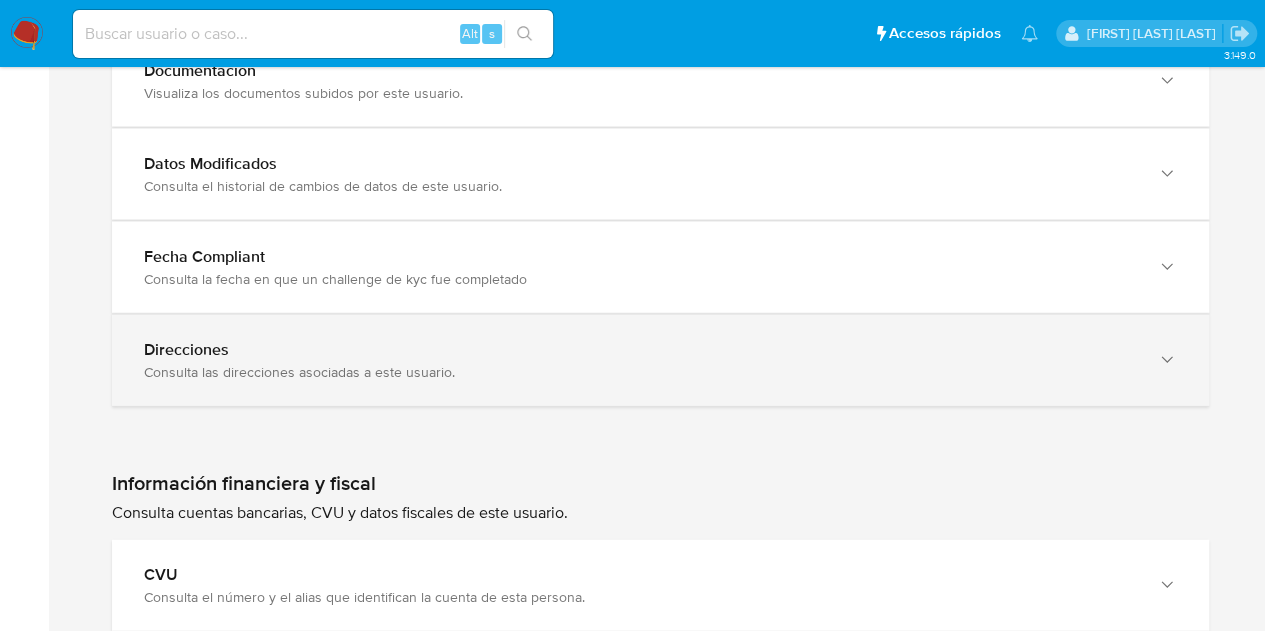 click on "Direcciones Consulta las direcciones asociadas a este usuario." at bounding box center (640, 360) 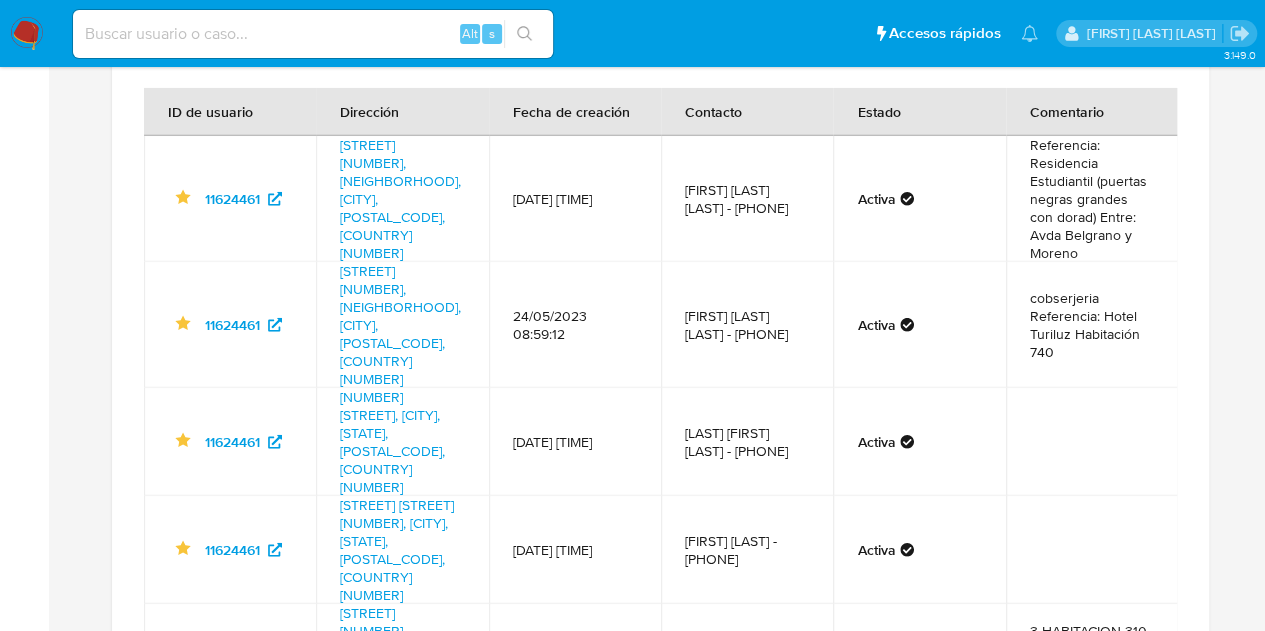 scroll, scrollTop: 2563, scrollLeft: 0, axis: vertical 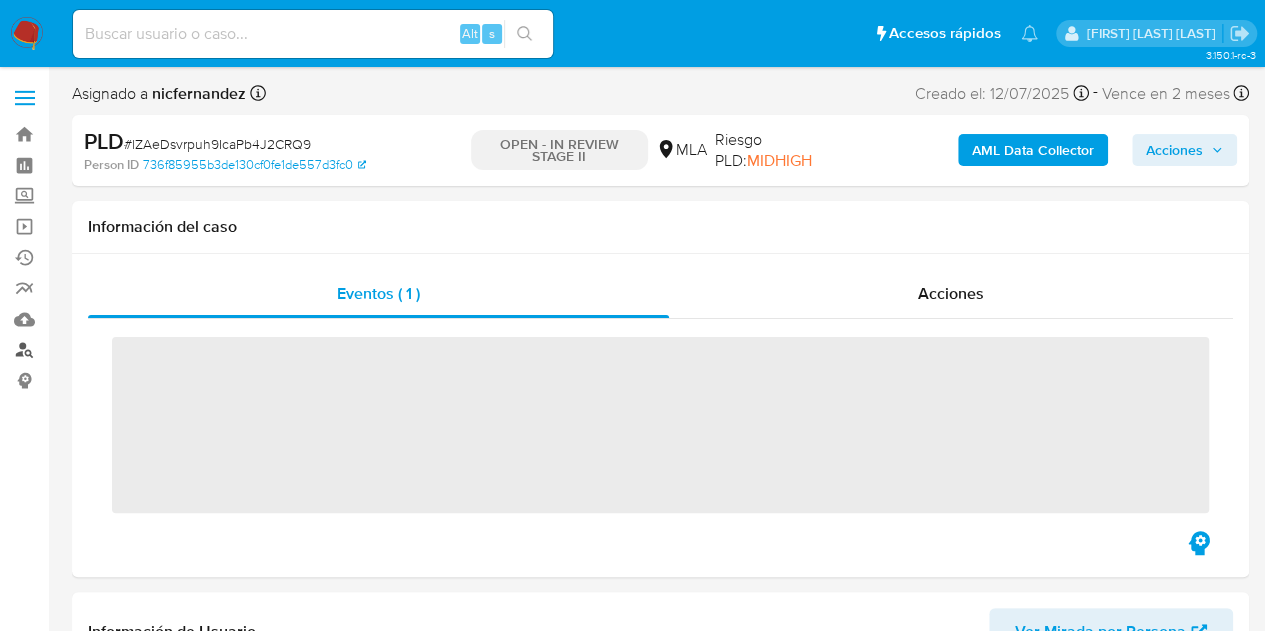 click on "Buscador de personas" at bounding box center [119, 350] 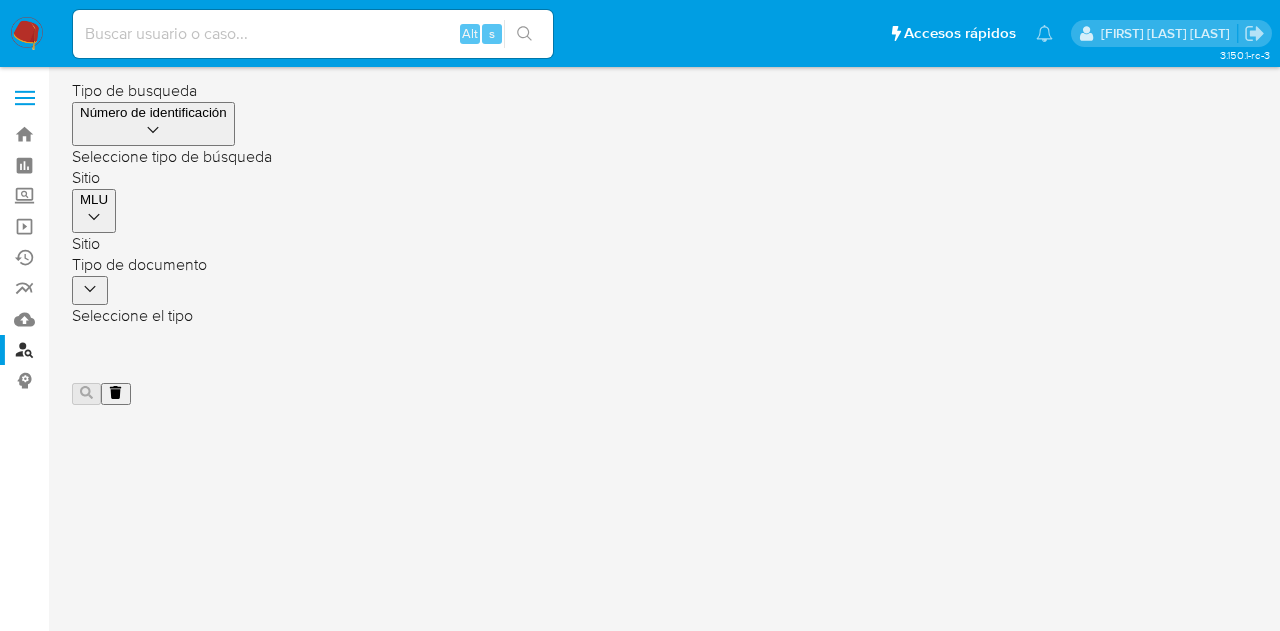 scroll, scrollTop: 0, scrollLeft: 0, axis: both 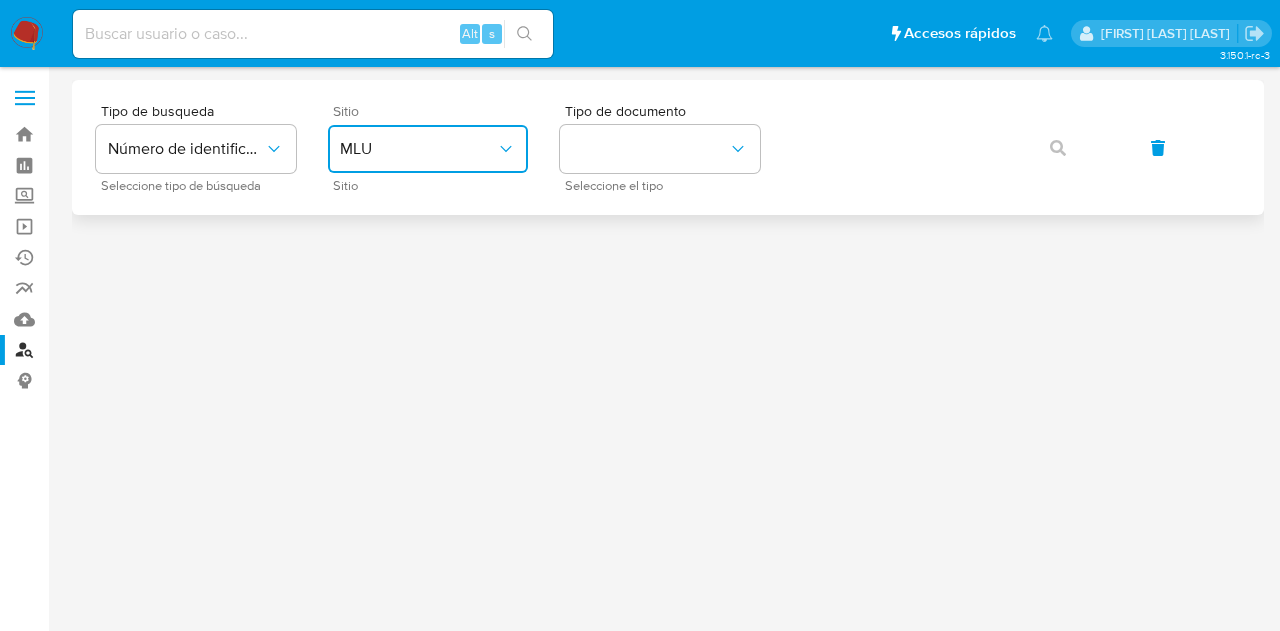 click on "MLU" at bounding box center [418, 149] 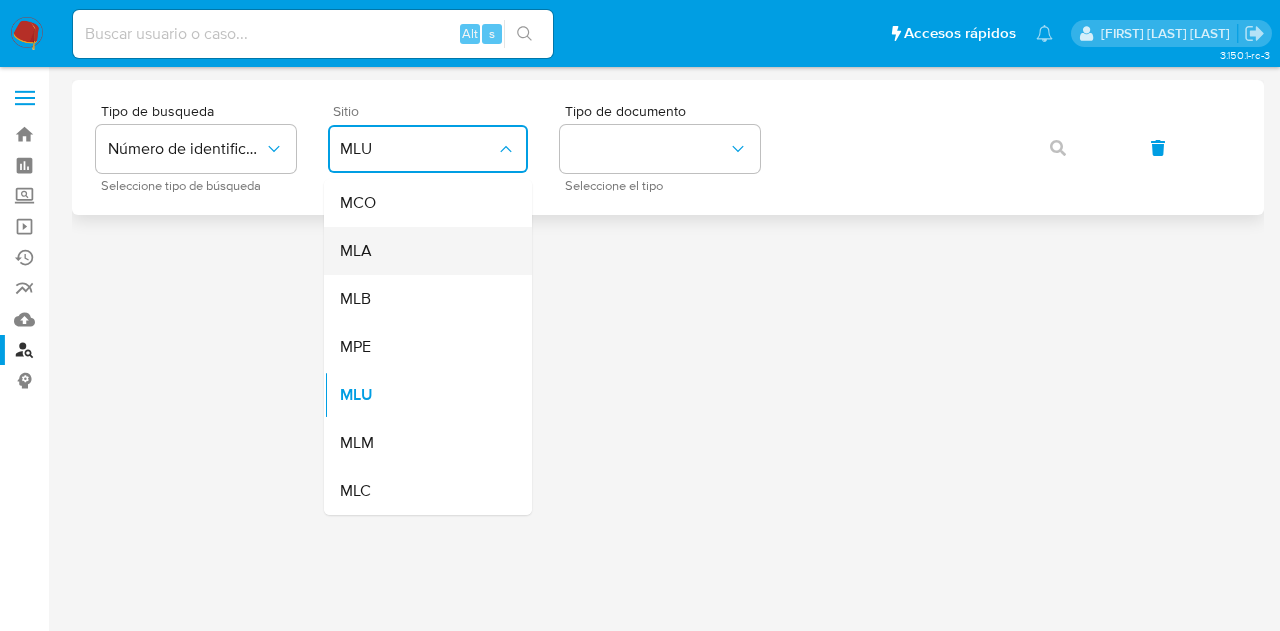 click on "MLA" at bounding box center [422, 251] 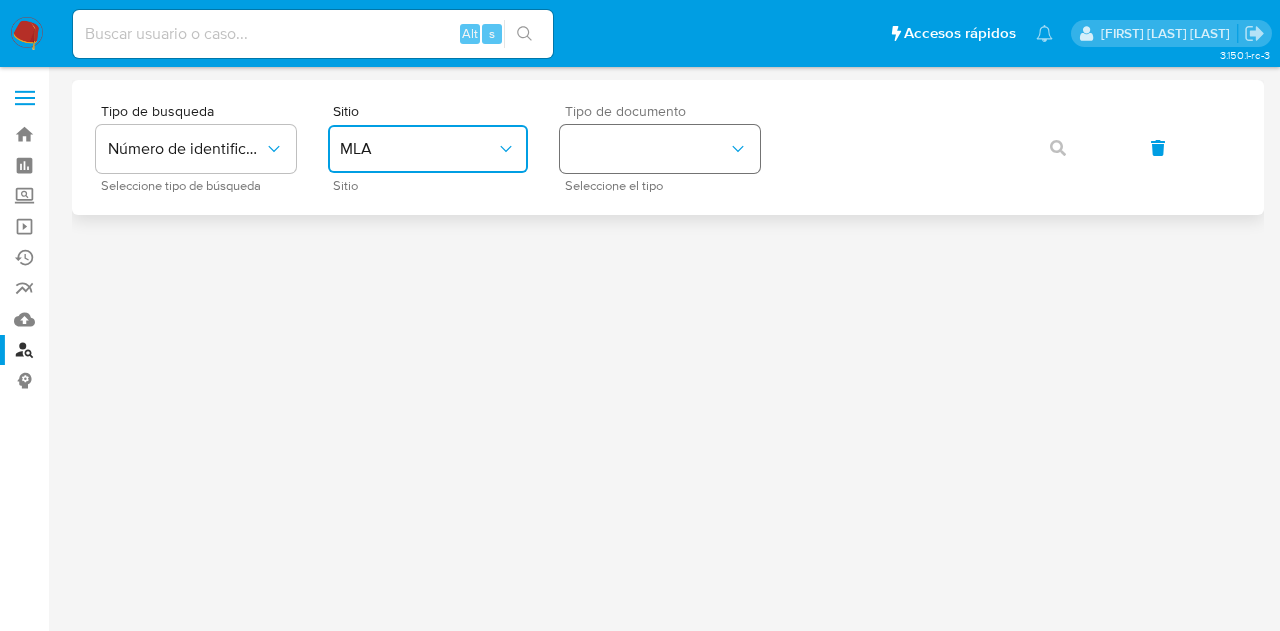 click at bounding box center (660, 149) 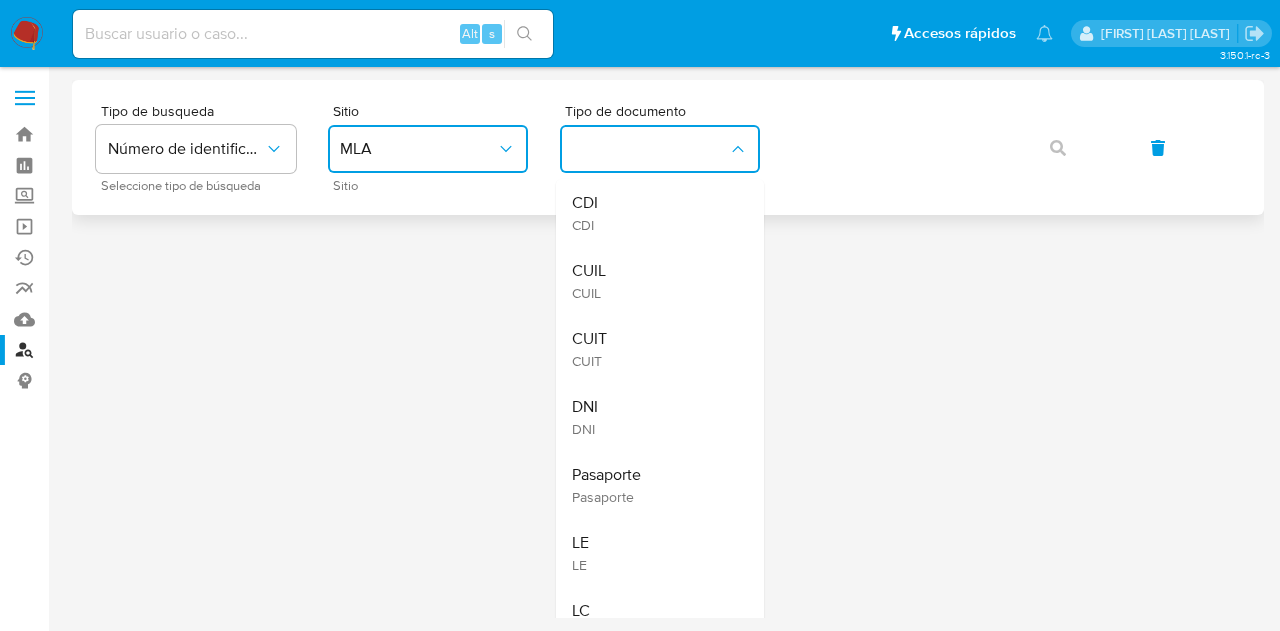 drag, startPoint x: 653, startPoint y: 260, endPoint x: 788, endPoint y: 189, distance: 152.53197 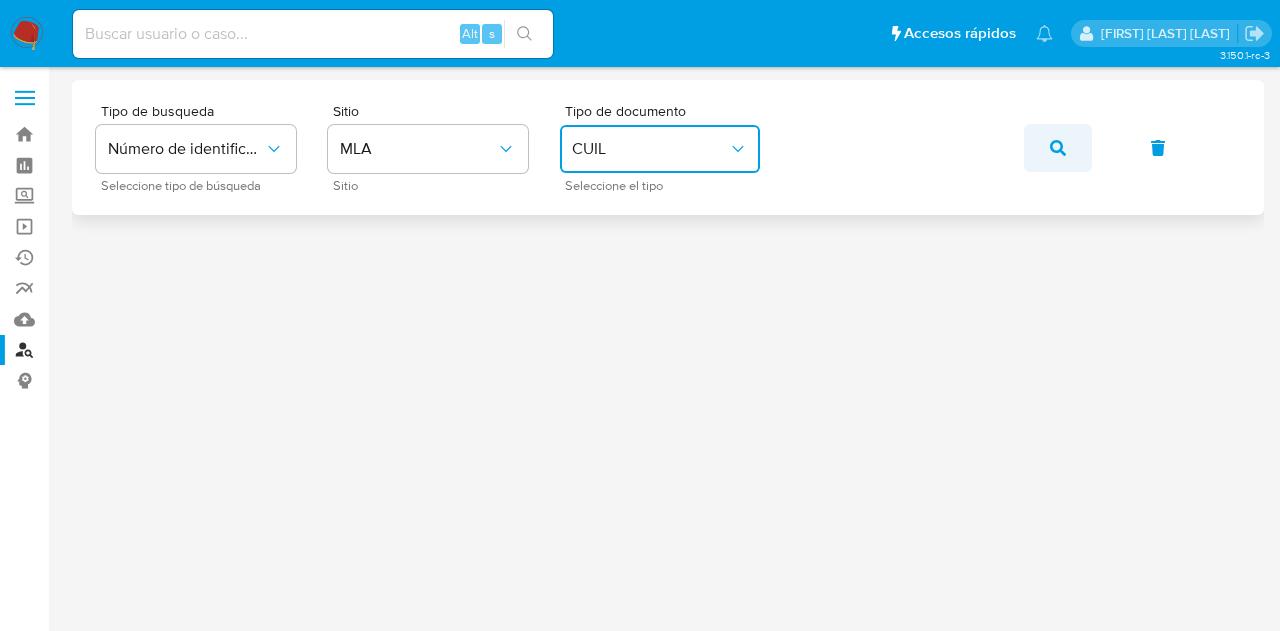 click at bounding box center [1058, 148] 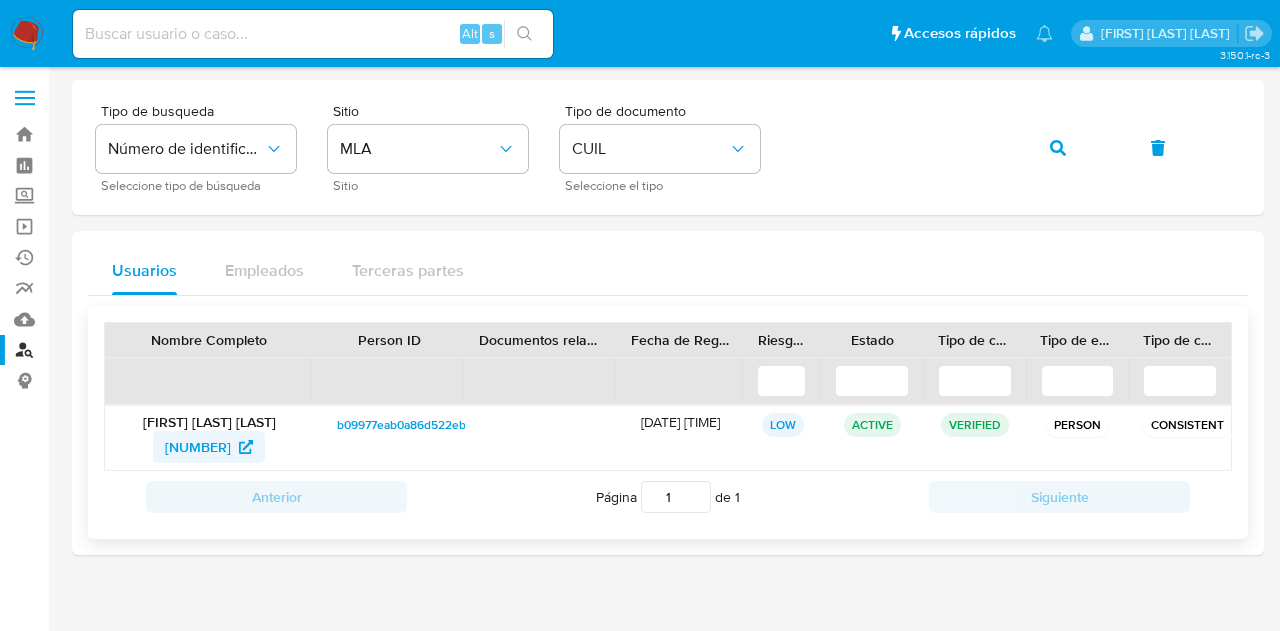 click on "[NUMBER]" at bounding box center [198, 447] 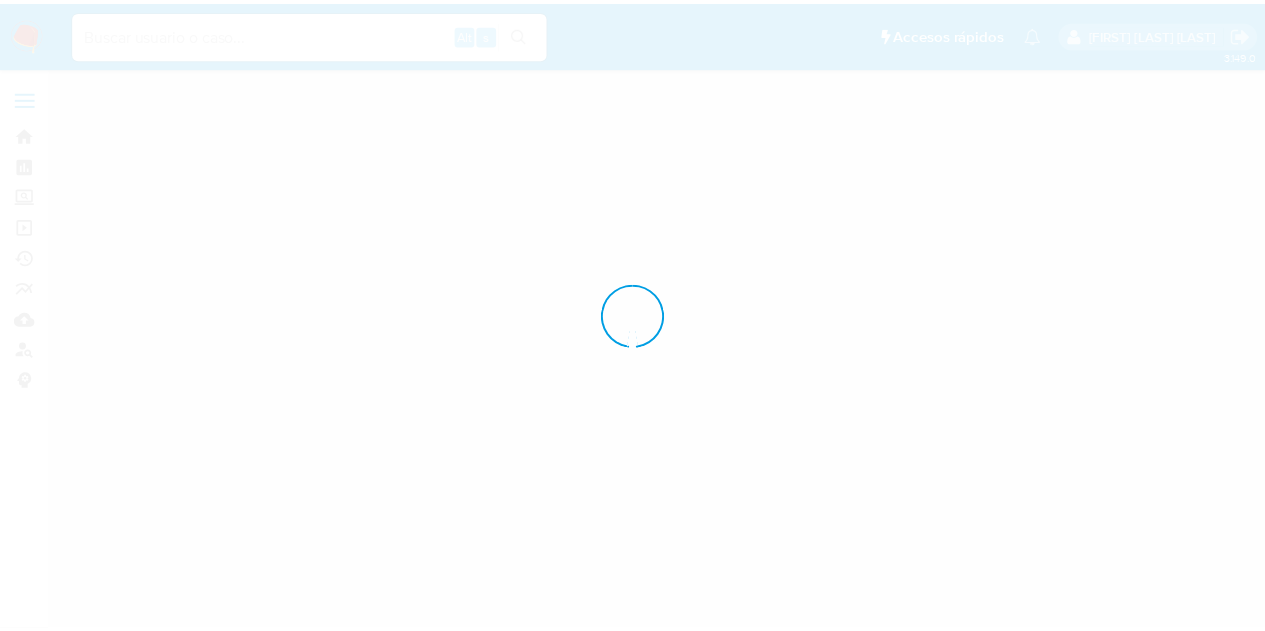 scroll, scrollTop: 0, scrollLeft: 0, axis: both 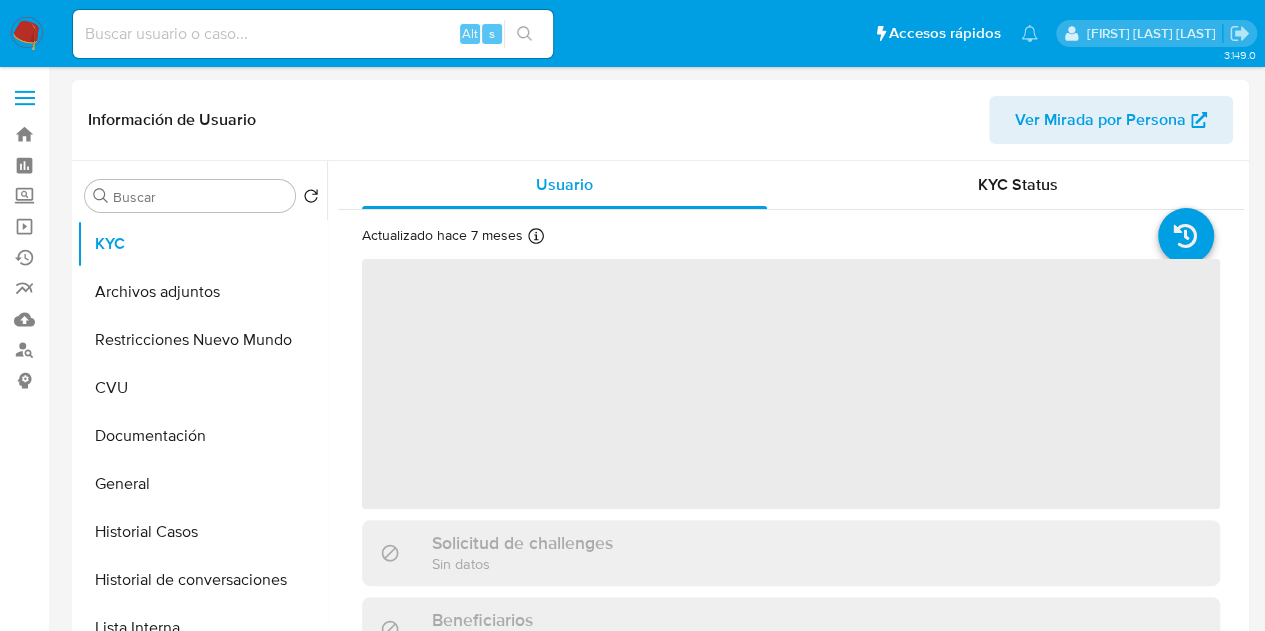 click on "Ver Mirada por Persona" at bounding box center (1111, 120) 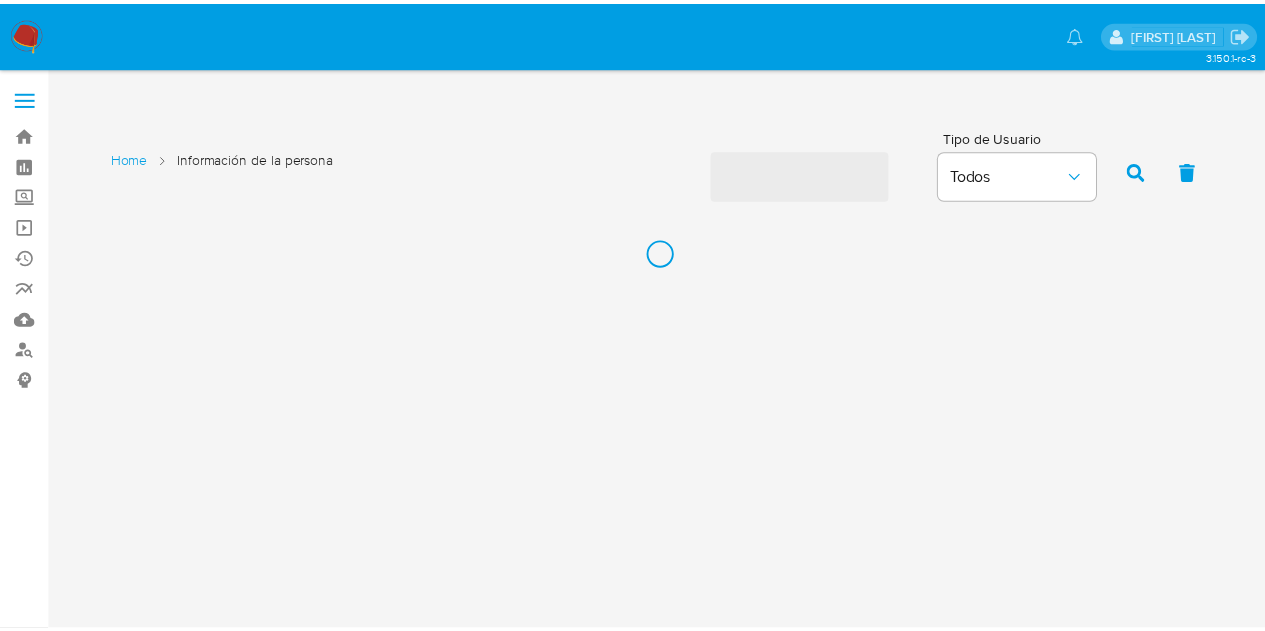 scroll, scrollTop: 0, scrollLeft: 0, axis: both 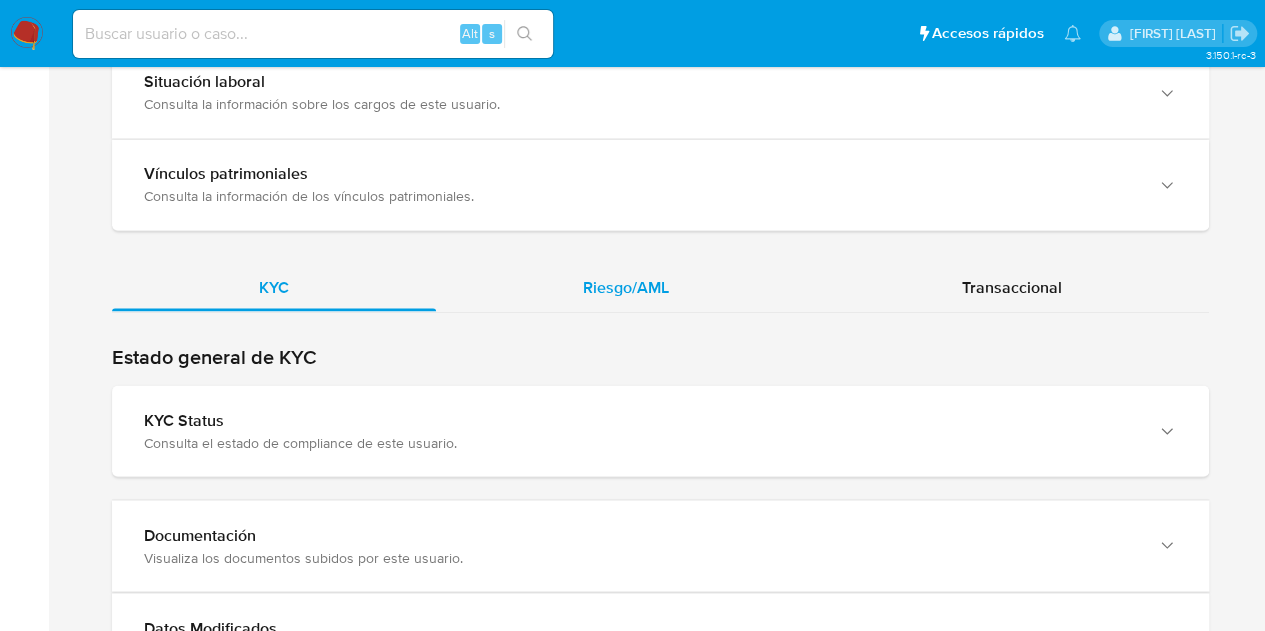 click on "Riesgo/AML" at bounding box center [626, 287] 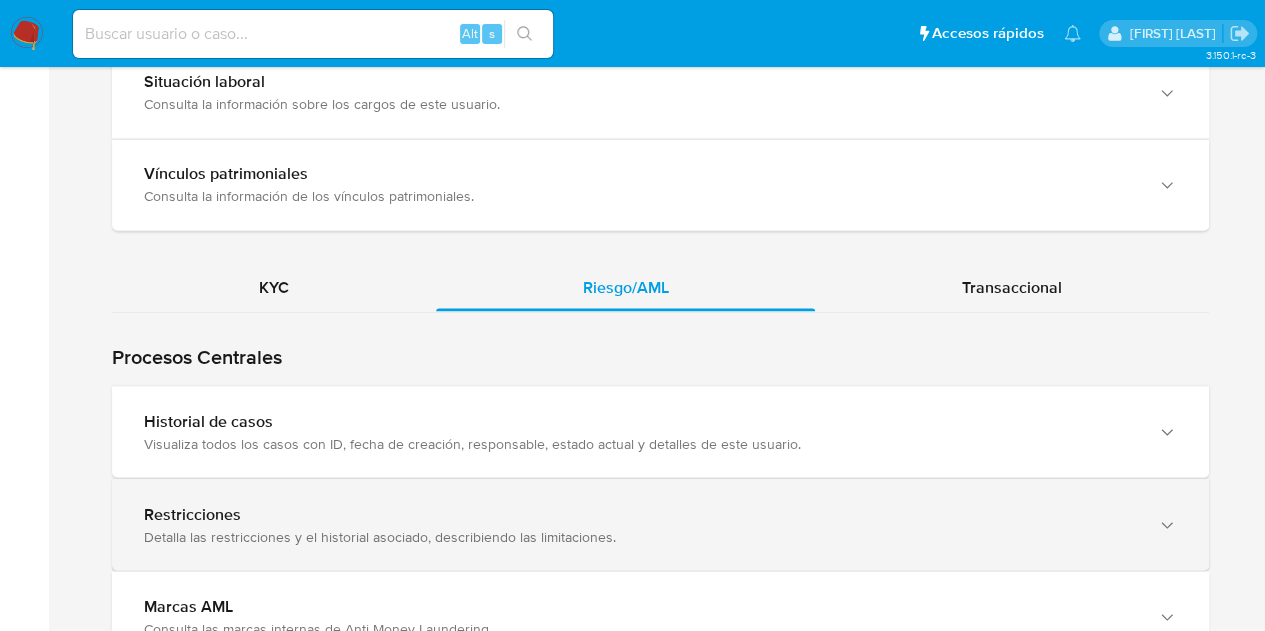 scroll, scrollTop: 1813, scrollLeft: 0, axis: vertical 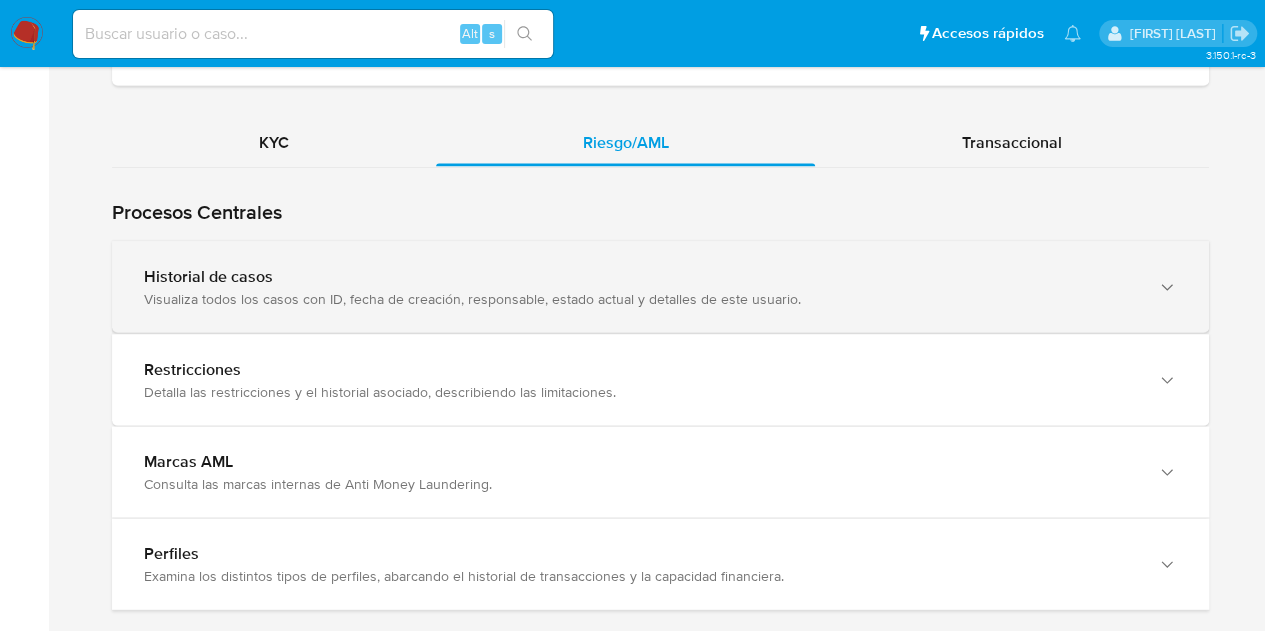 click on "Historial de casos Visualiza todos los casos con ID, fecha de creación, responsable, estado actual y detalles de este usuario." at bounding box center (660, 286) 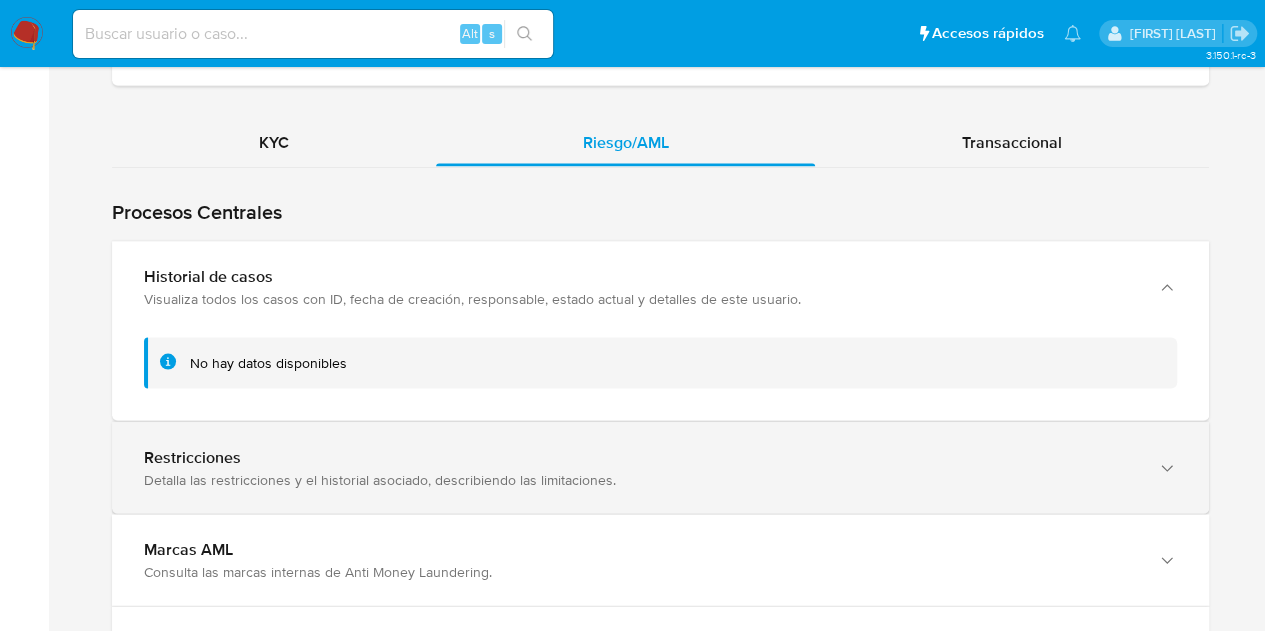 click on "Restricciones" at bounding box center (640, 457) 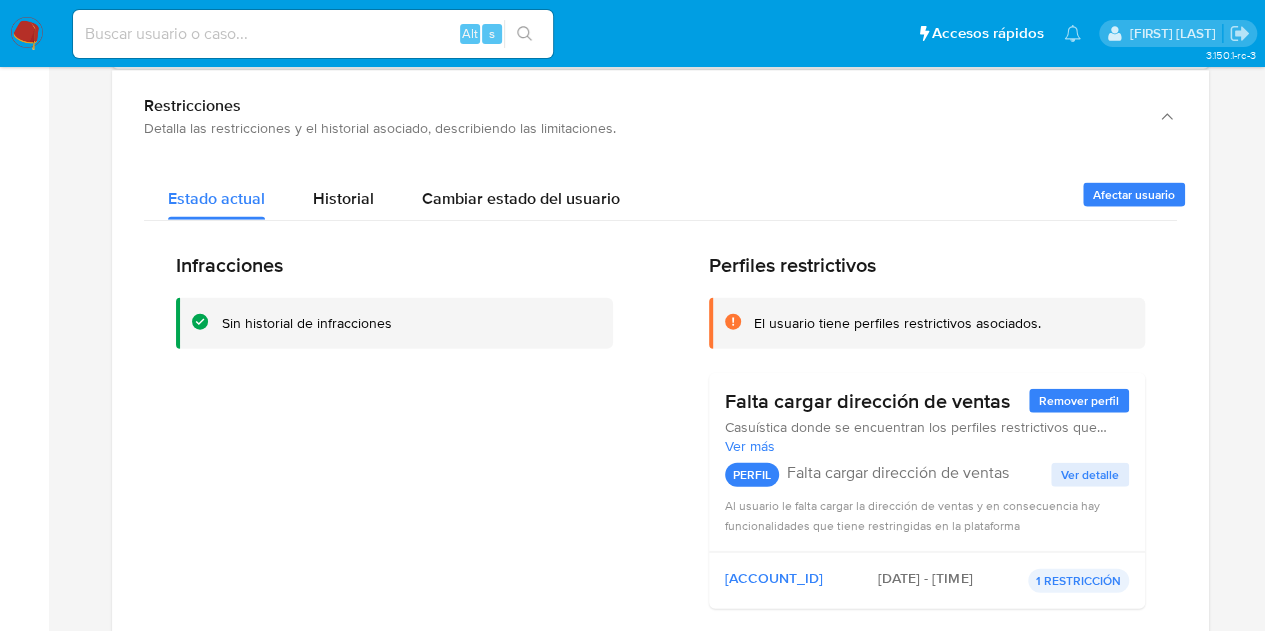 scroll, scrollTop: 2173, scrollLeft: 0, axis: vertical 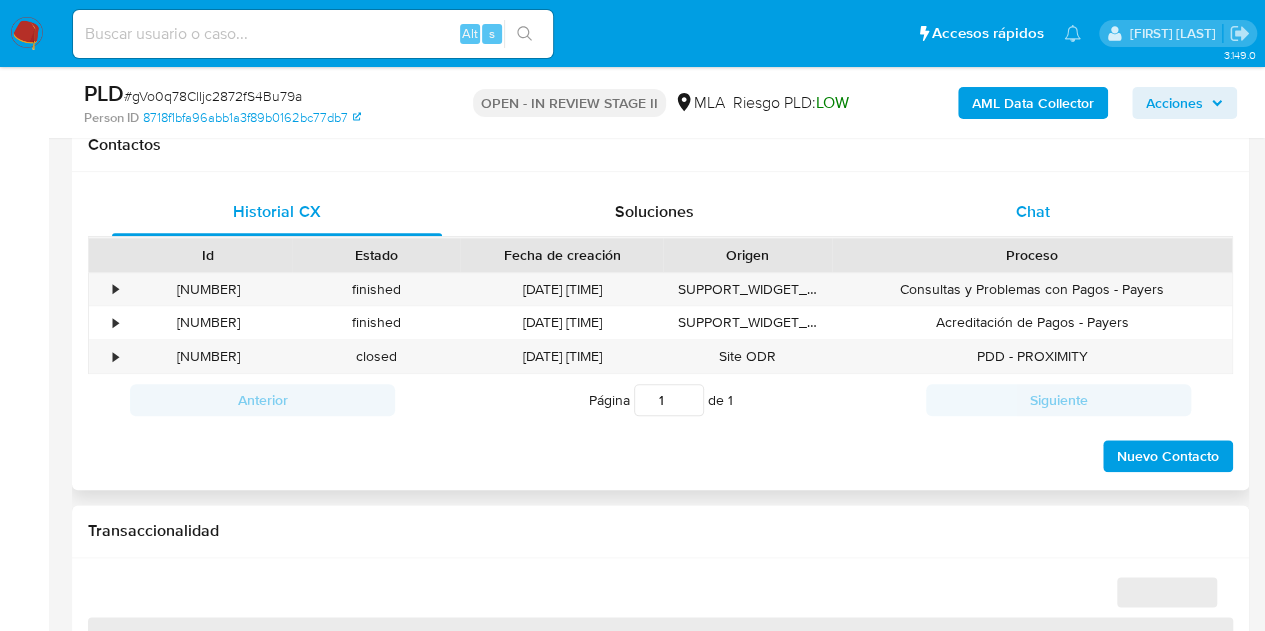 click on "Chat" at bounding box center (1033, 212) 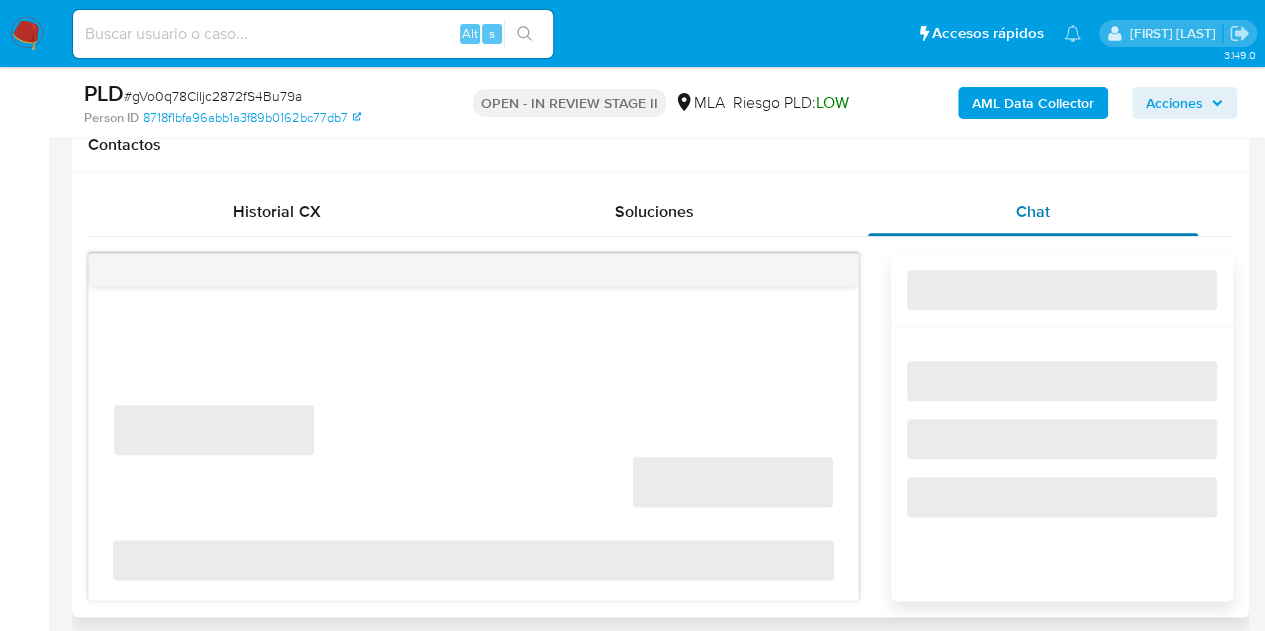 select on "10" 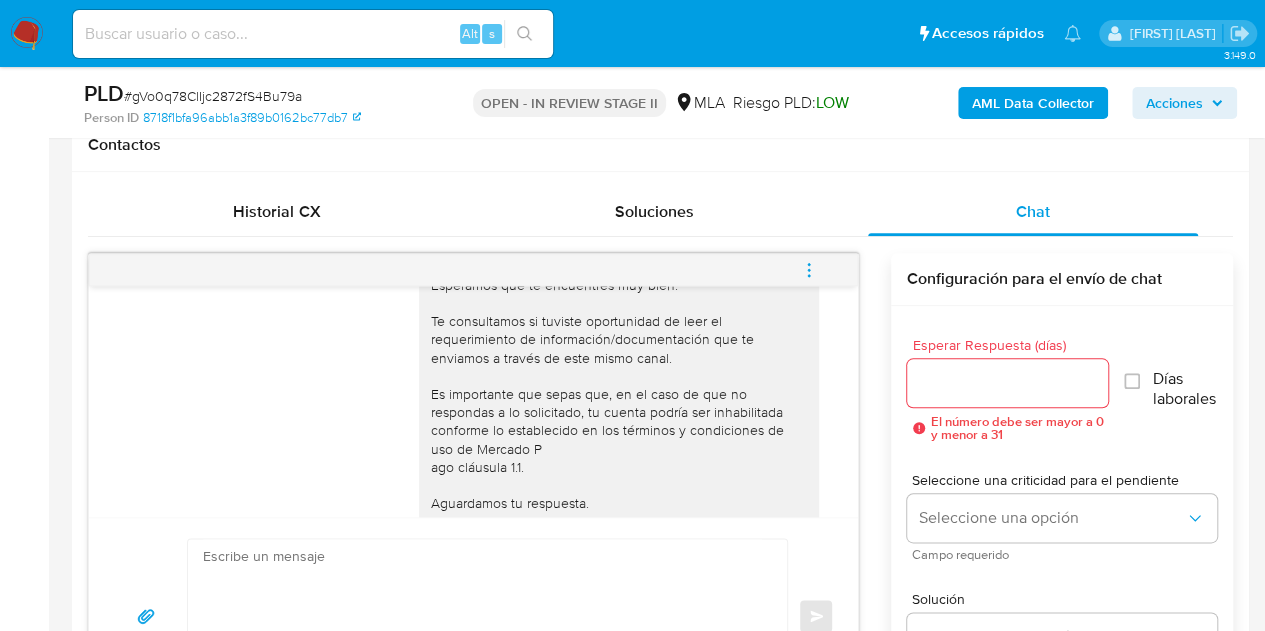 scroll, scrollTop: 1746, scrollLeft: 0, axis: vertical 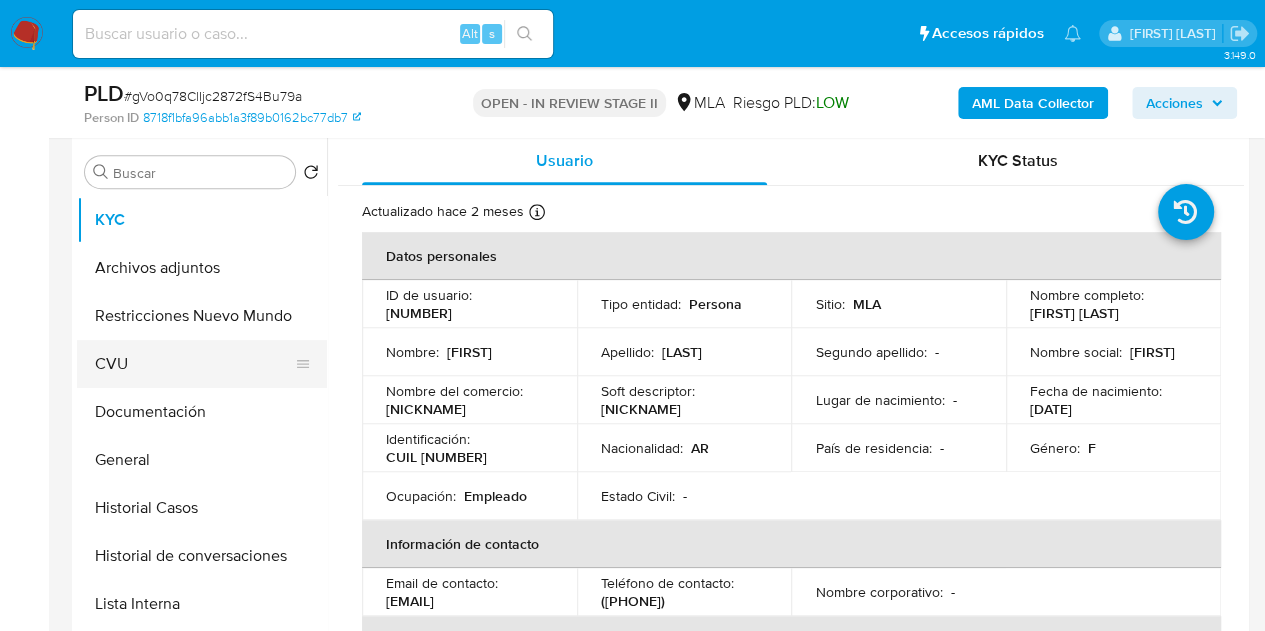 click on "CVU" at bounding box center (194, 364) 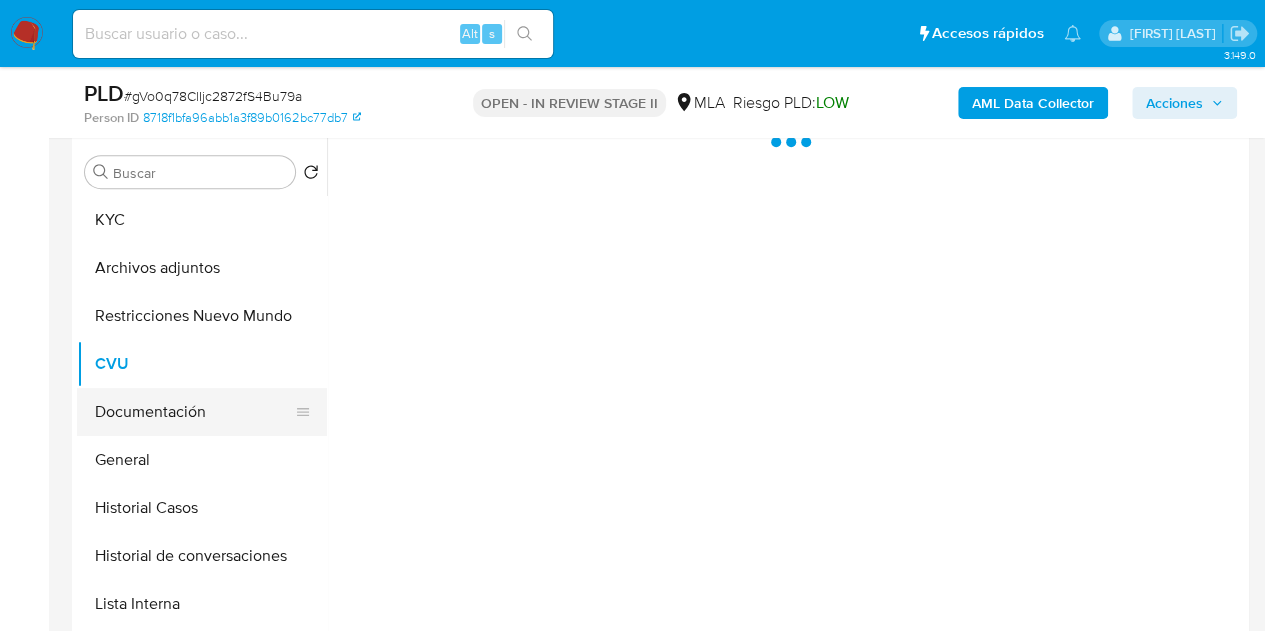 drag, startPoint x: 158, startPoint y: 413, endPoint x: 196, endPoint y: 409, distance: 38.209946 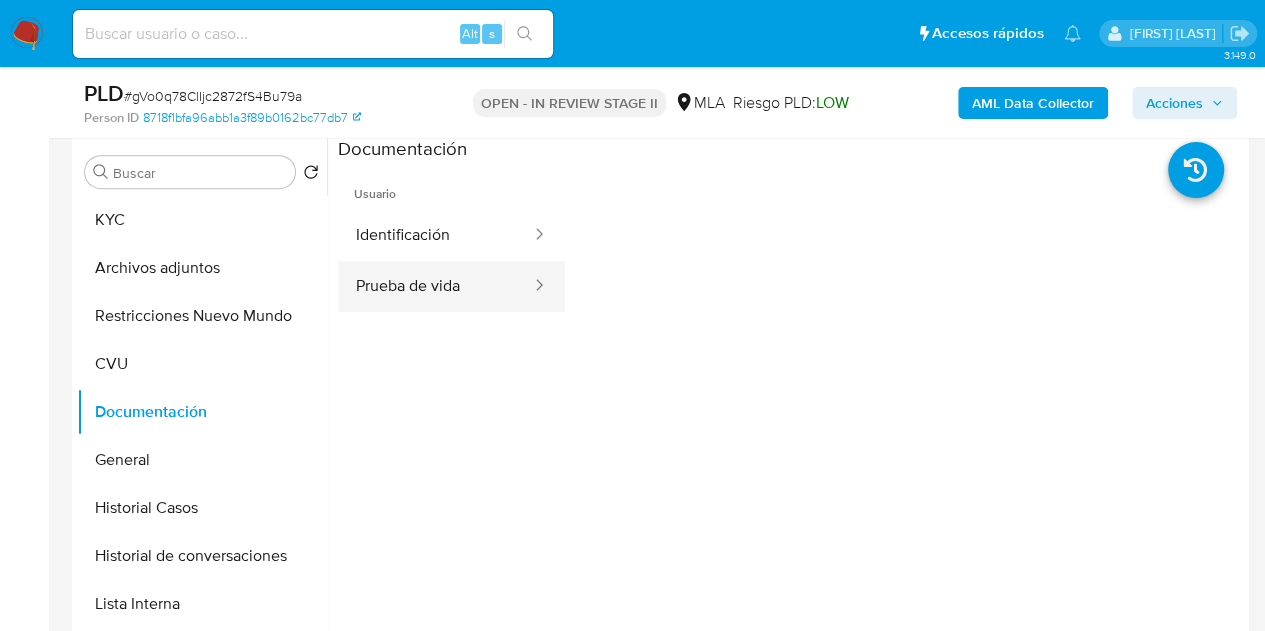 click on "Prueba de vida" at bounding box center (435, 286) 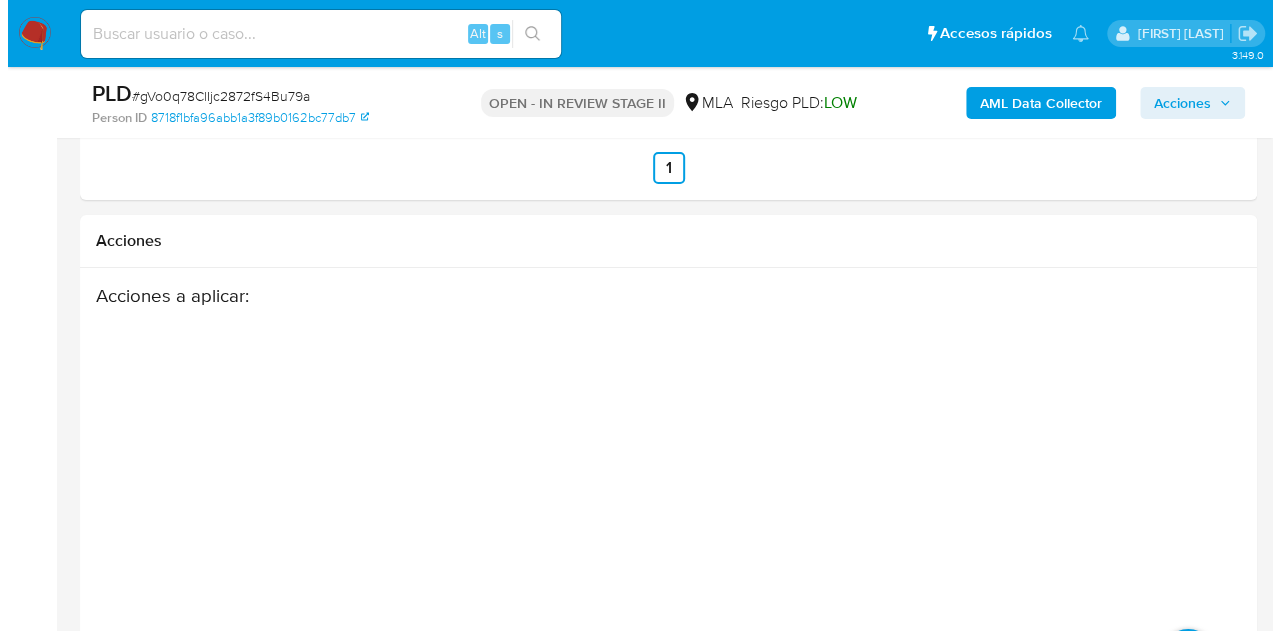 scroll, scrollTop: 3624, scrollLeft: 0, axis: vertical 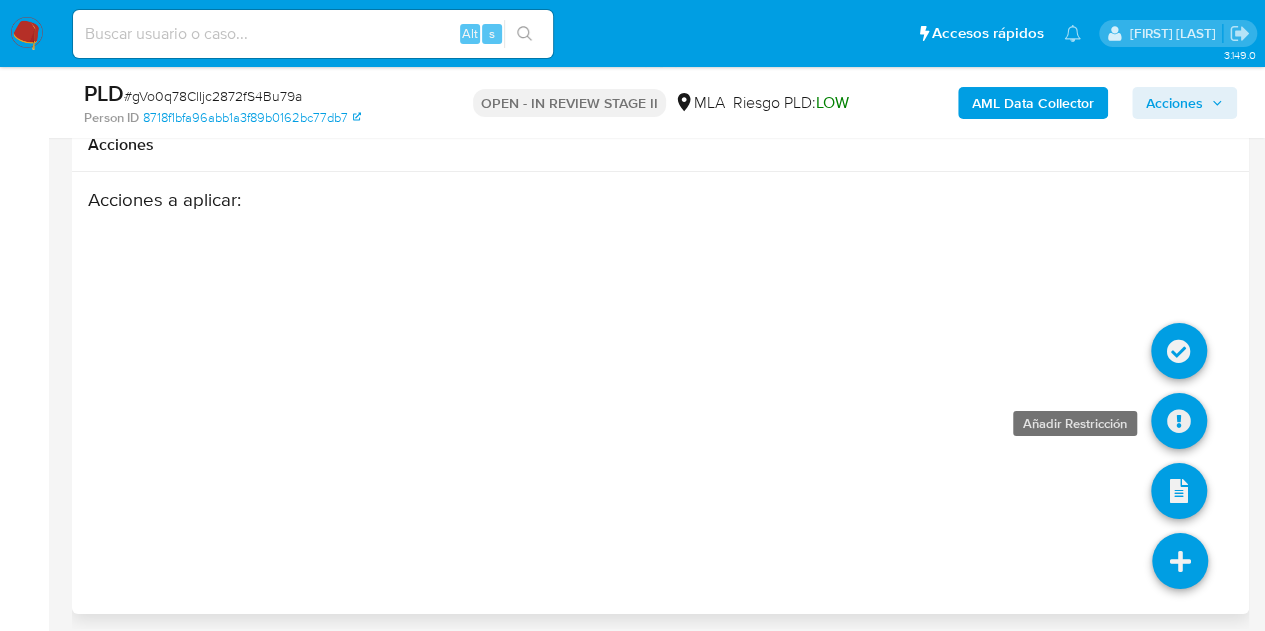 click at bounding box center [1179, 421] 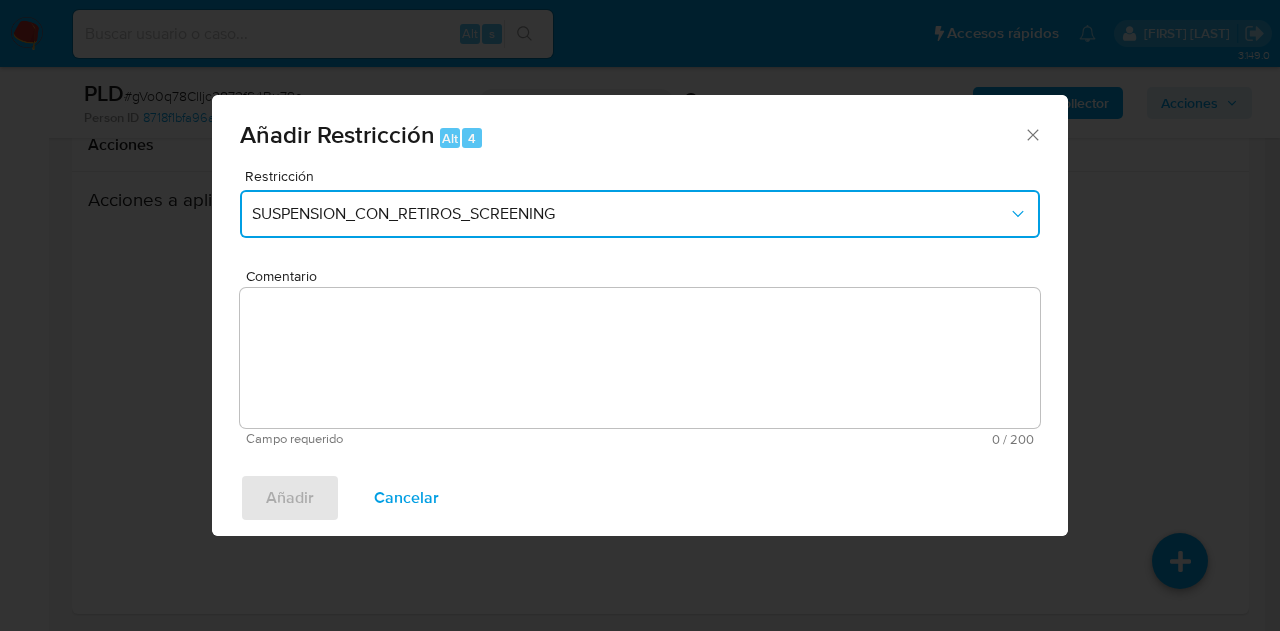 click on "SUSPENSION_CON_RETIROS_SCREENING" at bounding box center [640, 214] 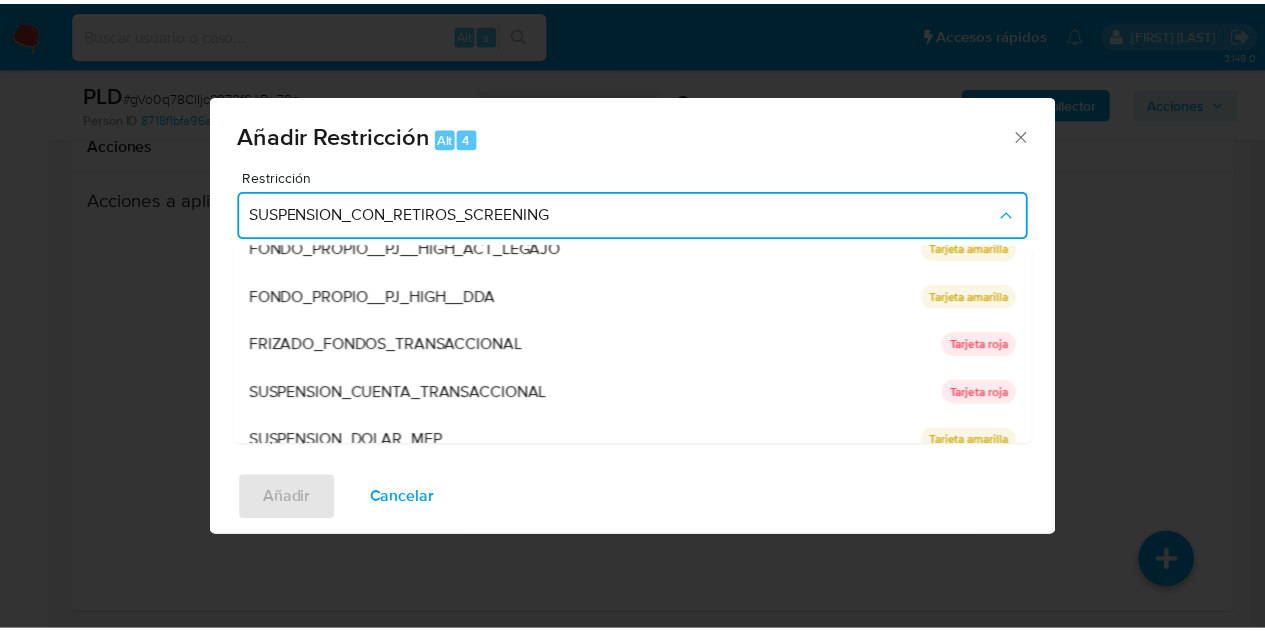 scroll, scrollTop: 328, scrollLeft: 0, axis: vertical 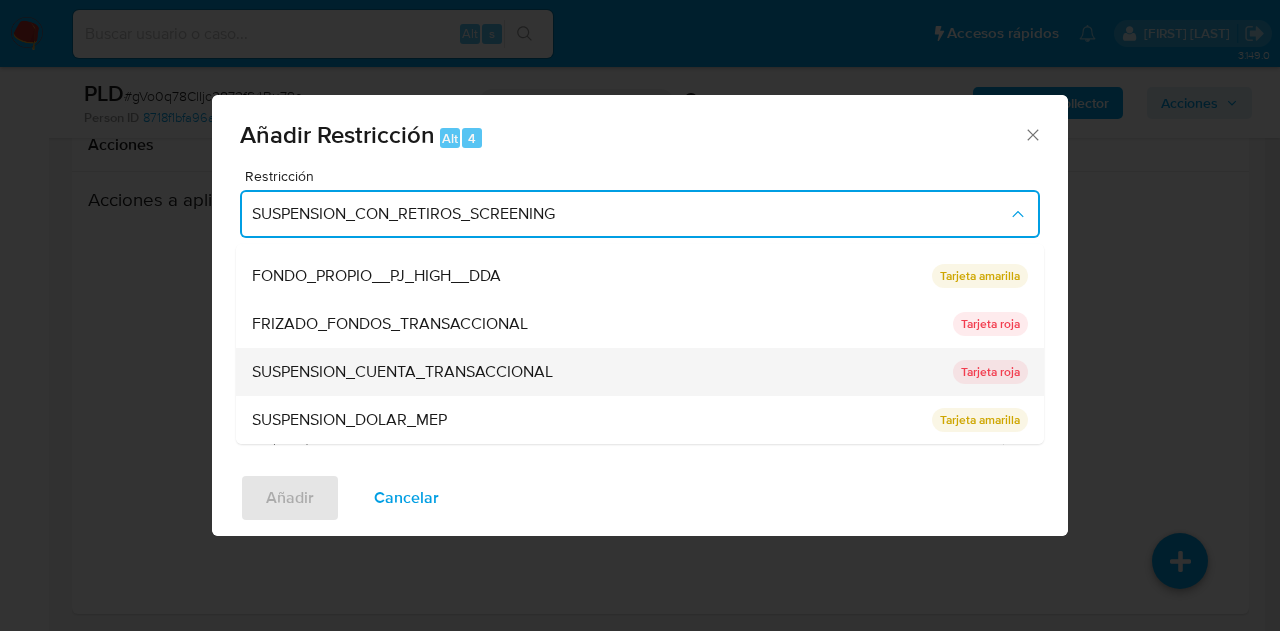 click on "SUSPENSION_CUENTA_TRANSACCIONAL" at bounding box center (402, 372) 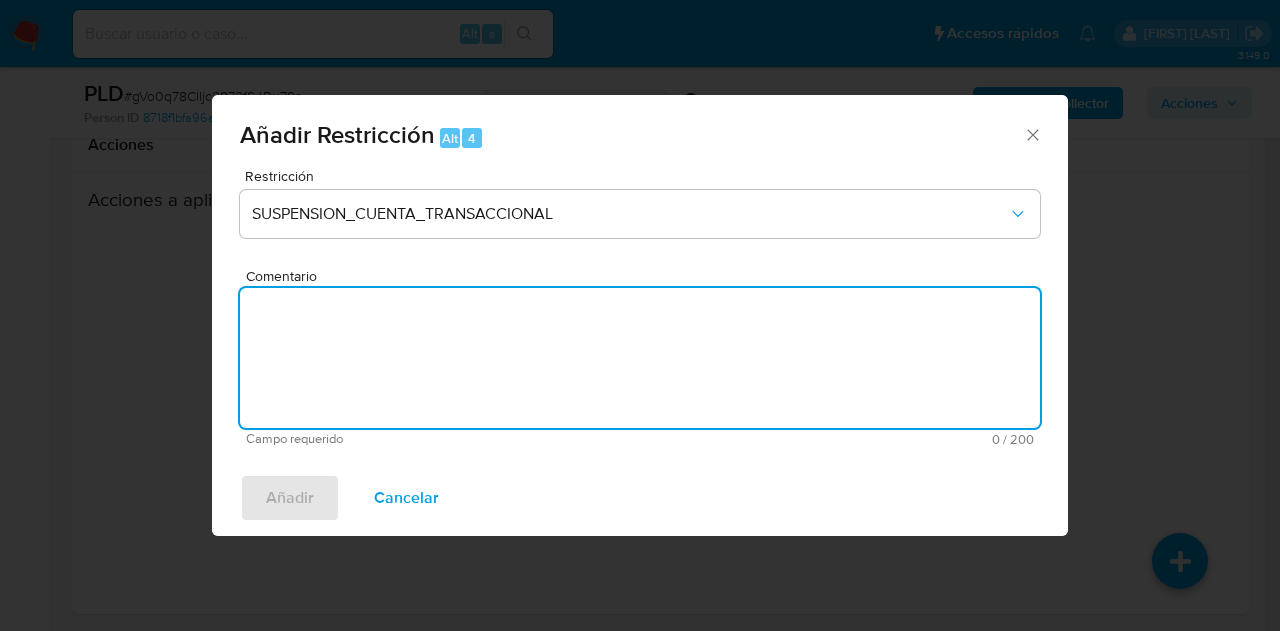 click on "Comentario" at bounding box center (640, 358) 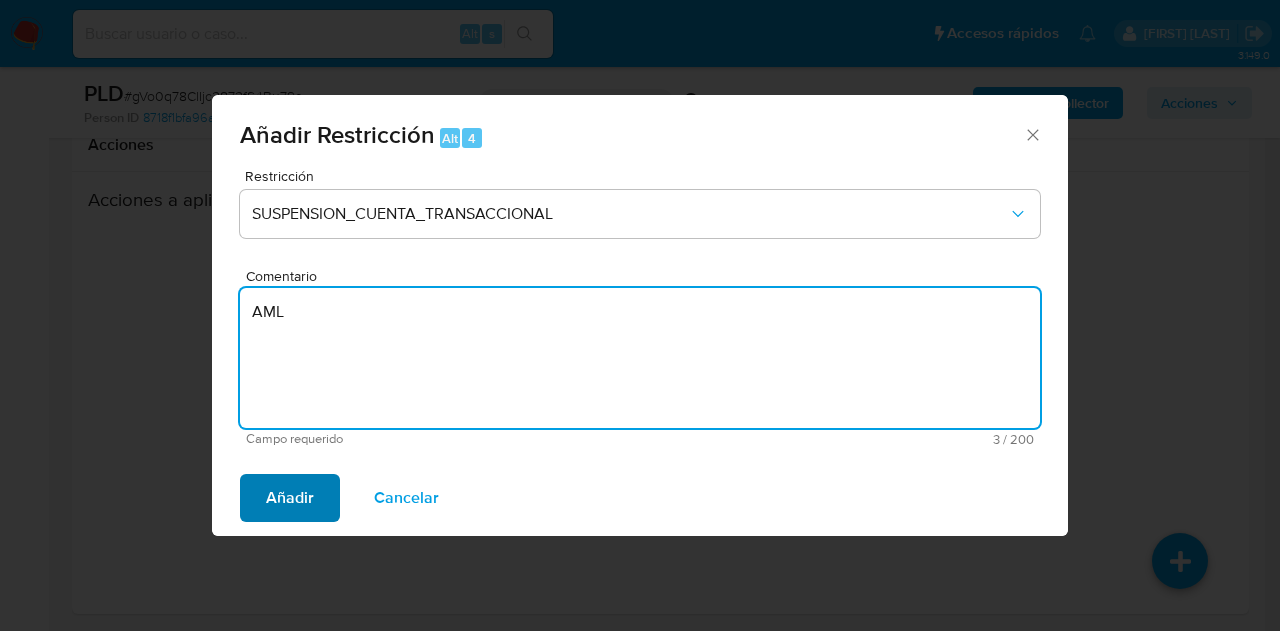 type on "AML" 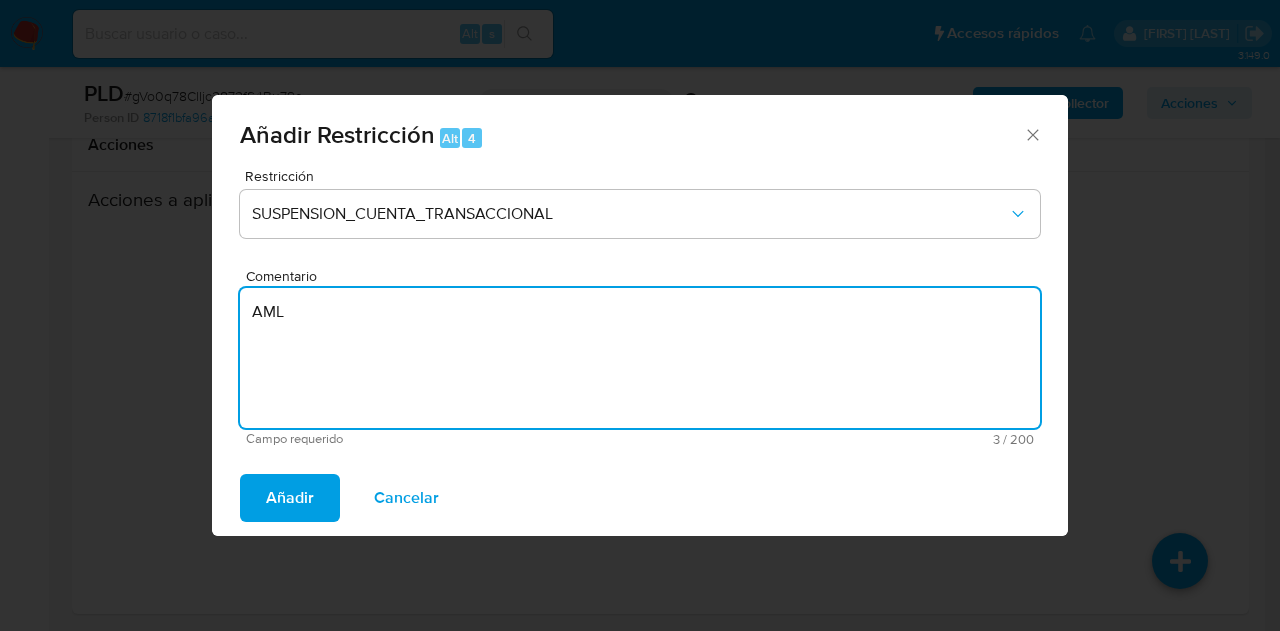 click on "Añadir" at bounding box center [290, 498] 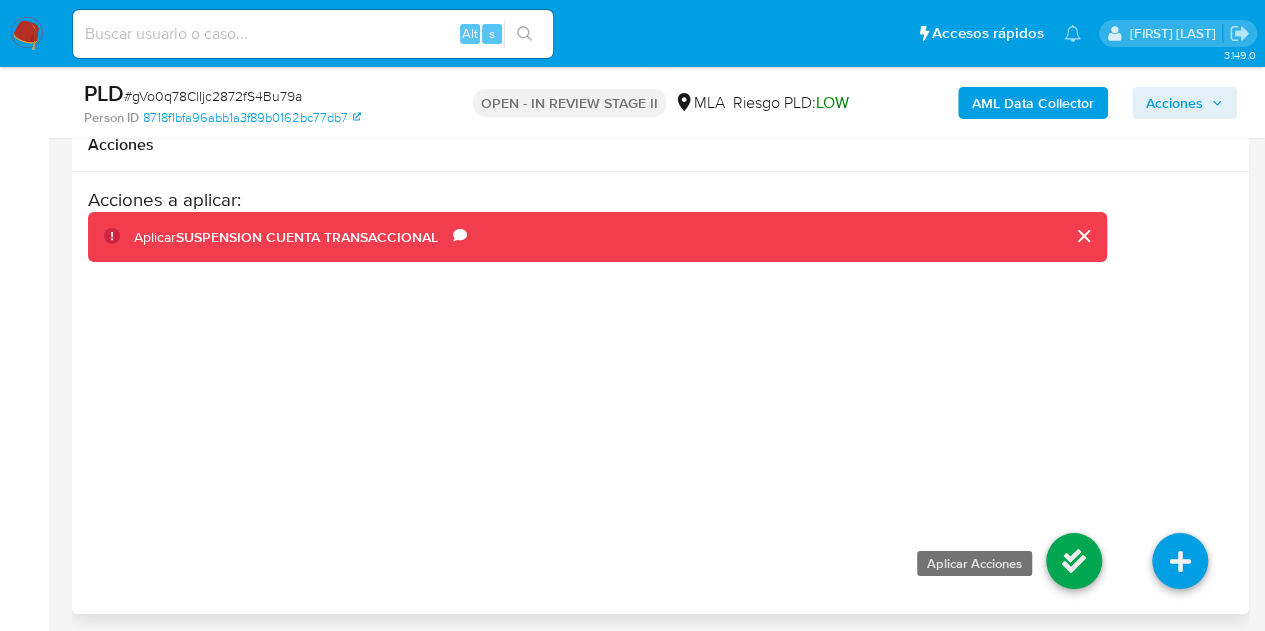 click at bounding box center (1074, 561) 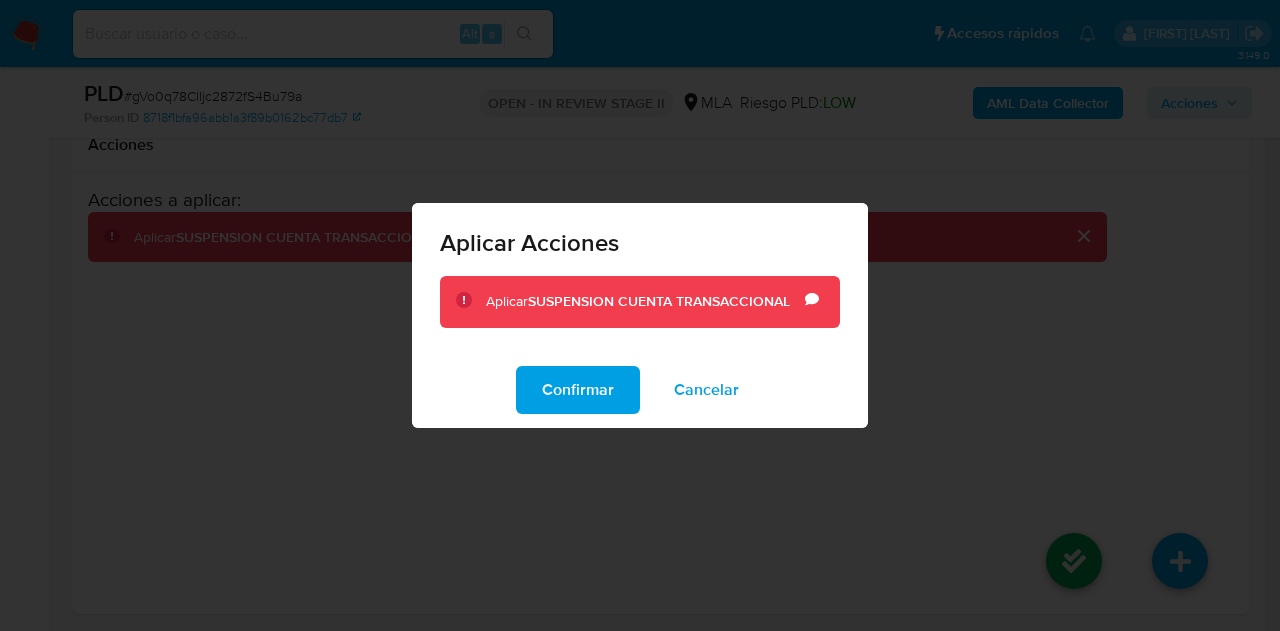 click on "Confirmar" at bounding box center (578, 390) 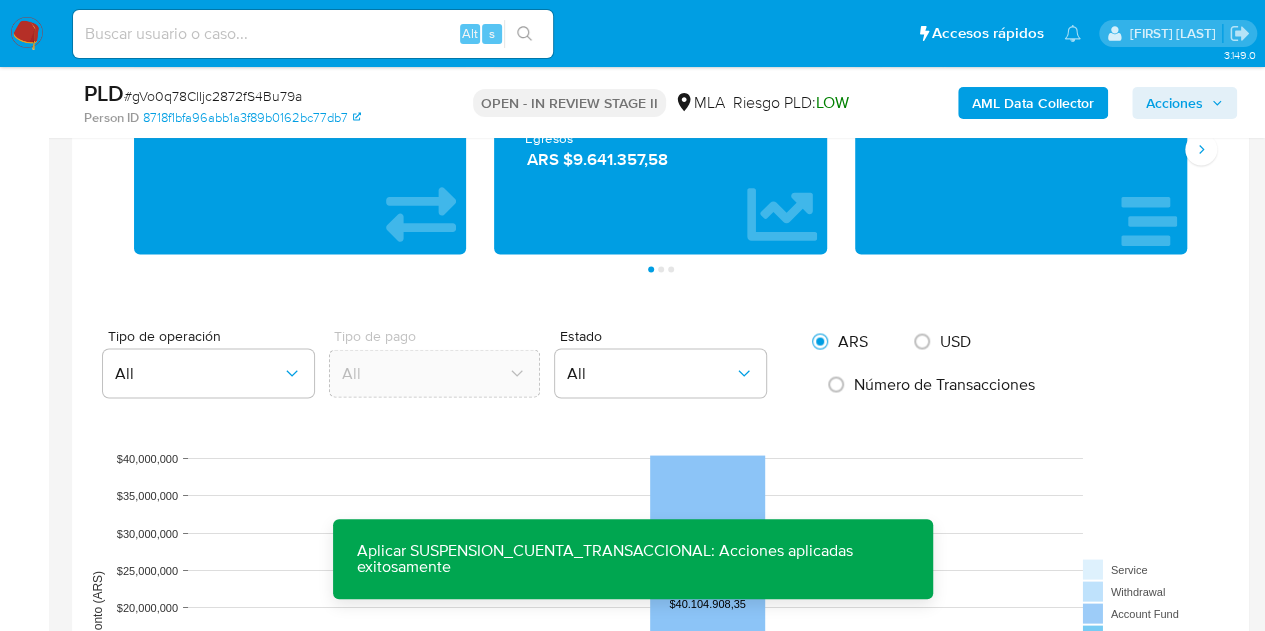scroll, scrollTop: 1755, scrollLeft: 0, axis: vertical 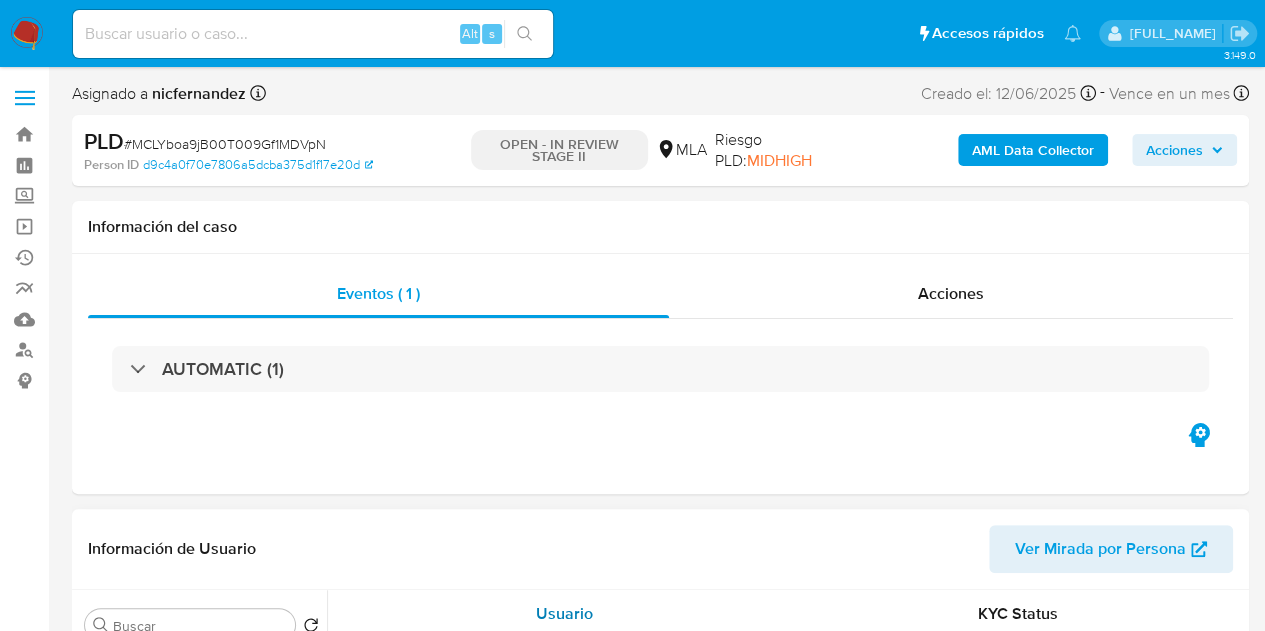 select on "10" 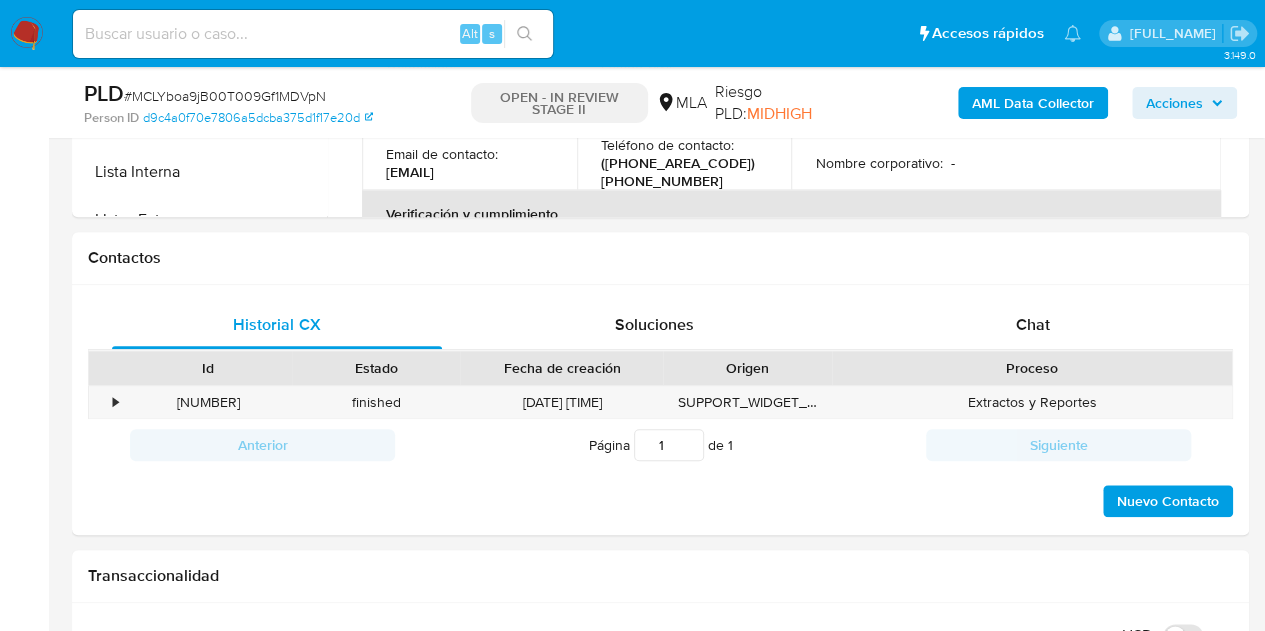 scroll, scrollTop: 888, scrollLeft: 0, axis: vertical 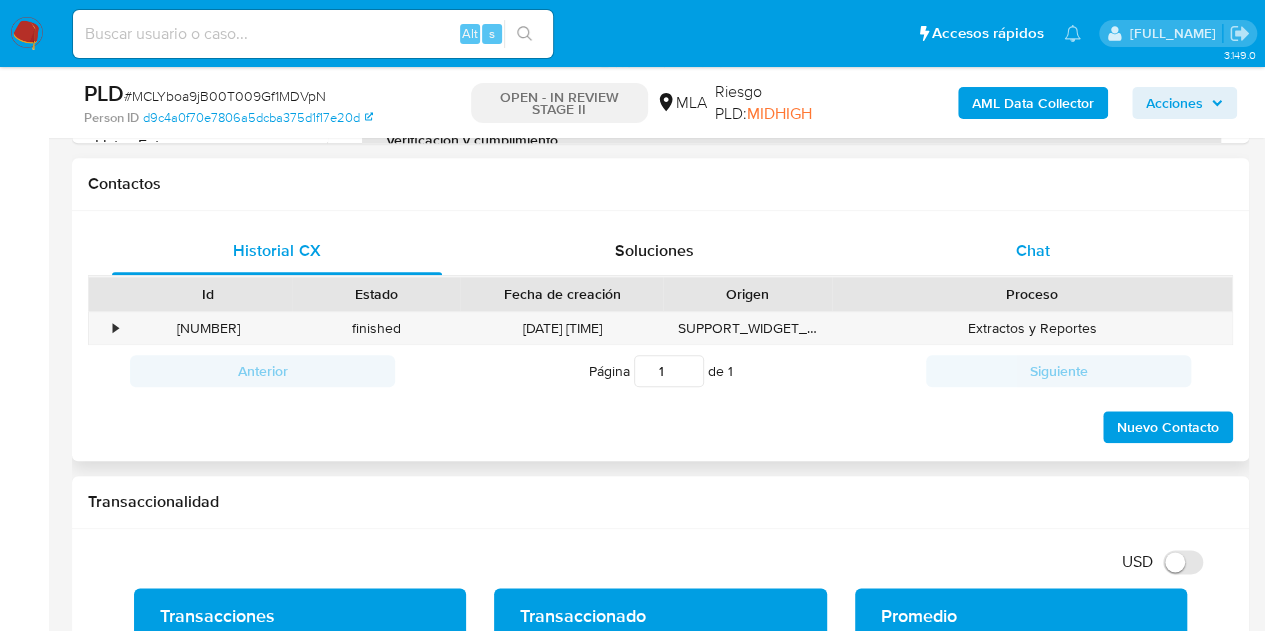 click on "Chat" at bounding box center [1033, 250] 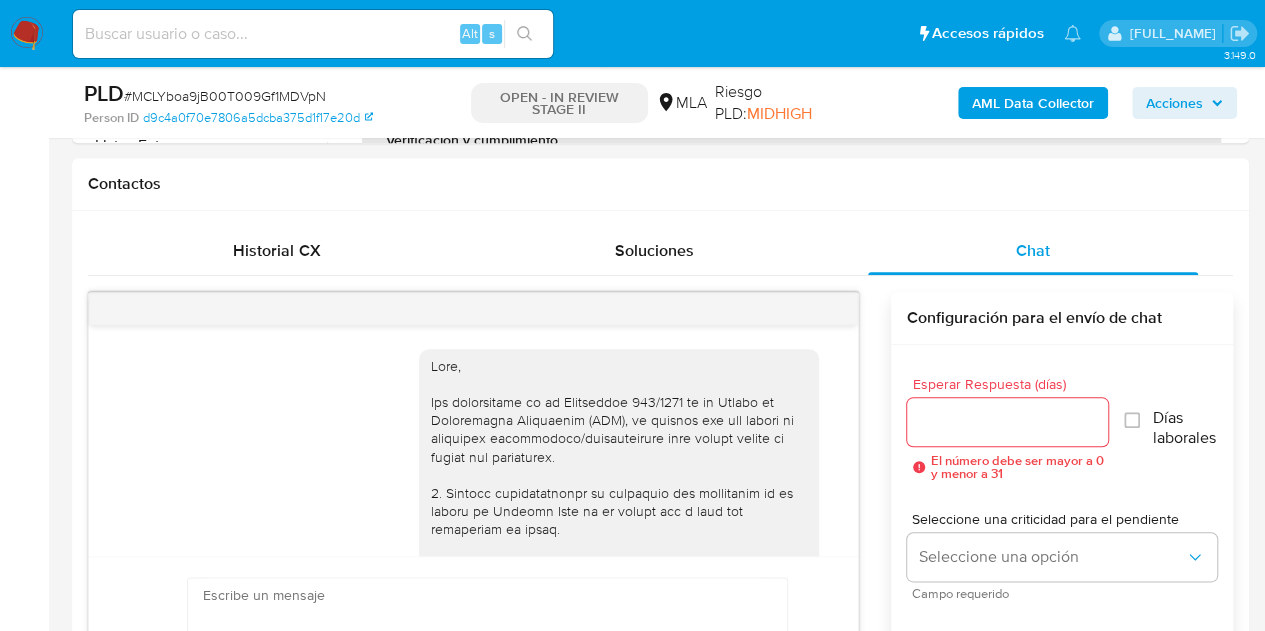 scroll, scrollTop: 2590, scrollLeft: 0, axis: vertical 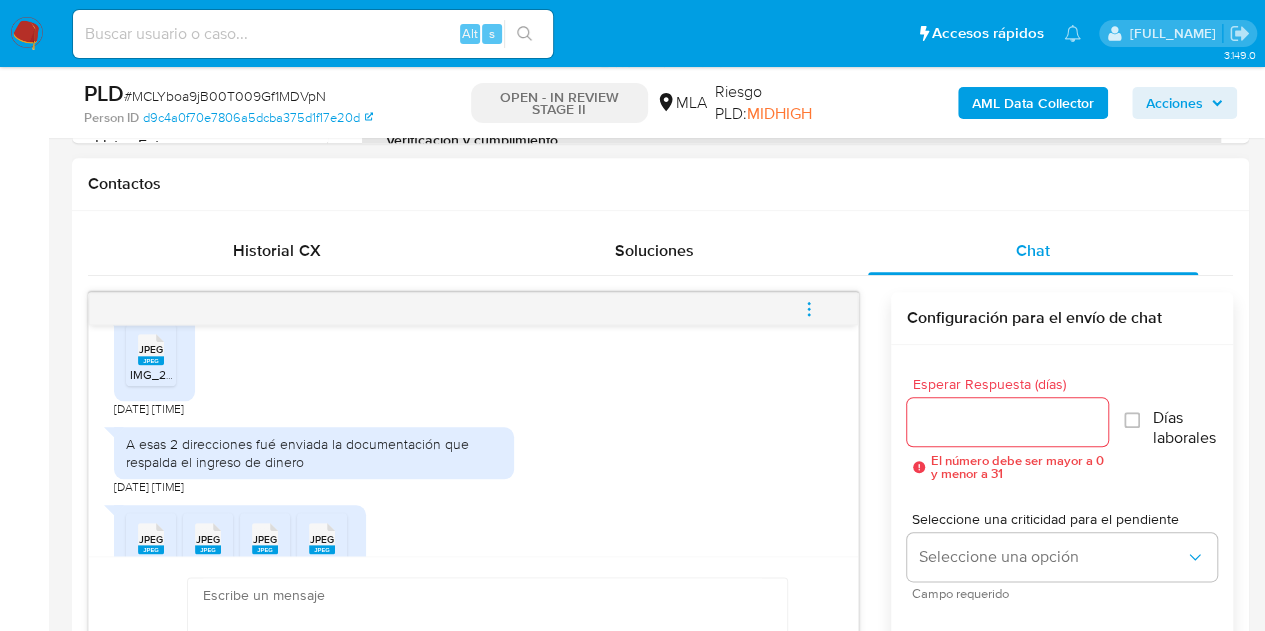 click on "JPEG" at bounding box center [151, 349] 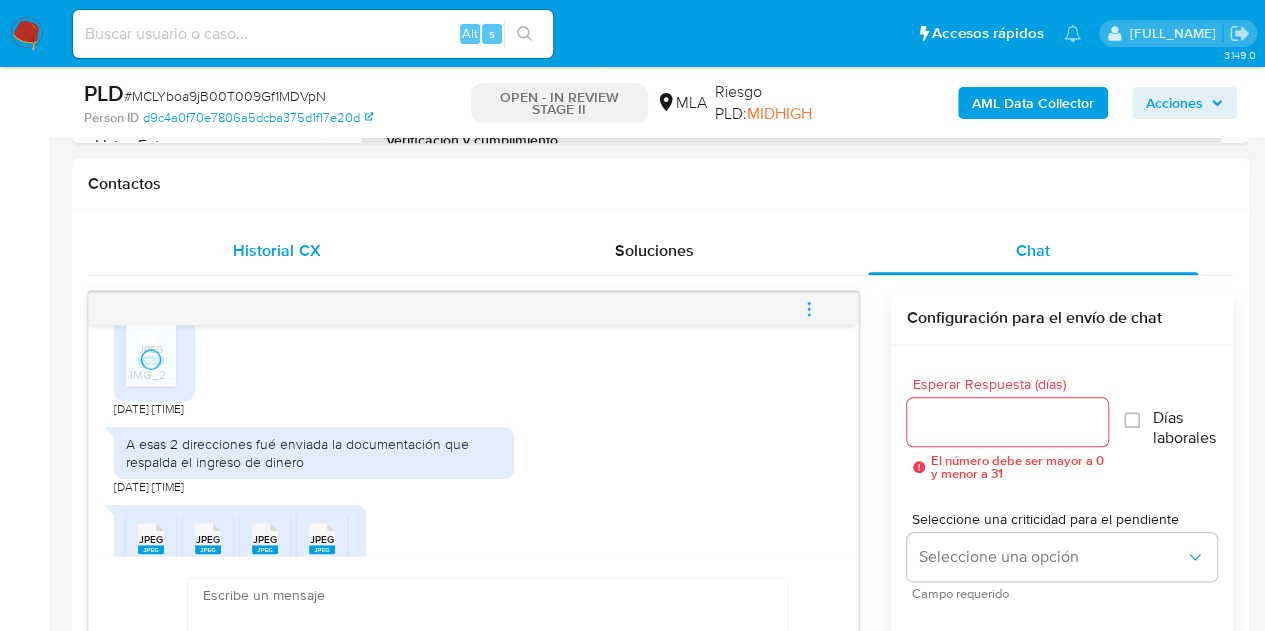 click on "Historial CX" at bounding box center (277, 251) 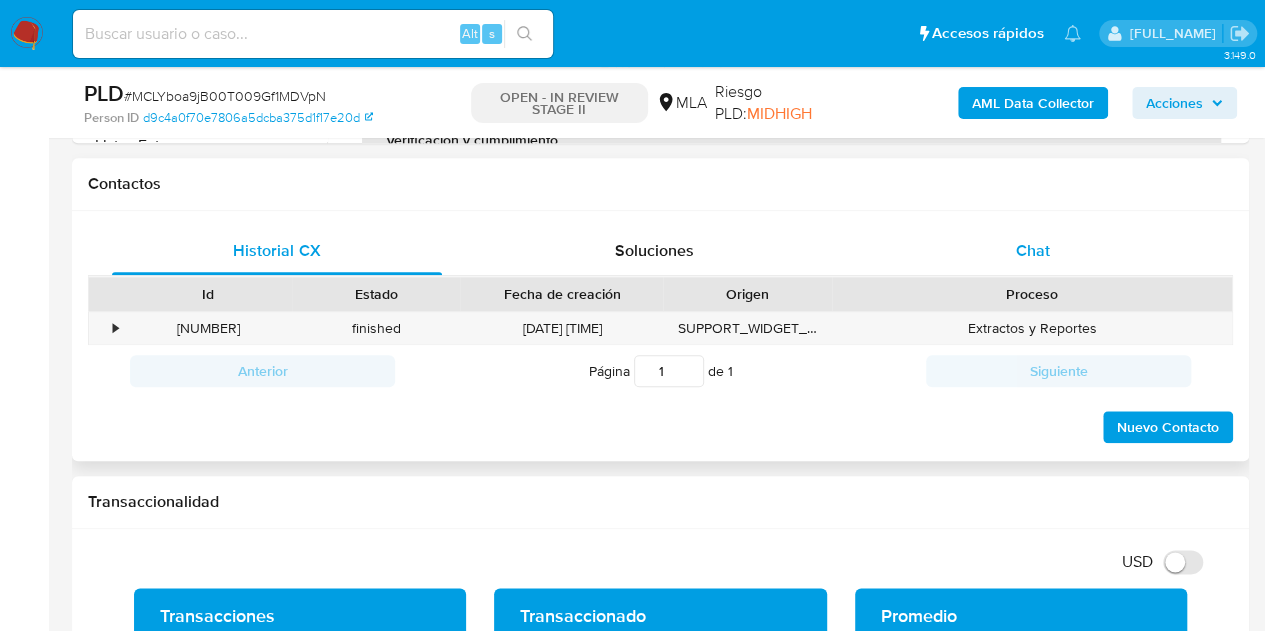 click on "Chat" at bounding box center (1033, 251) 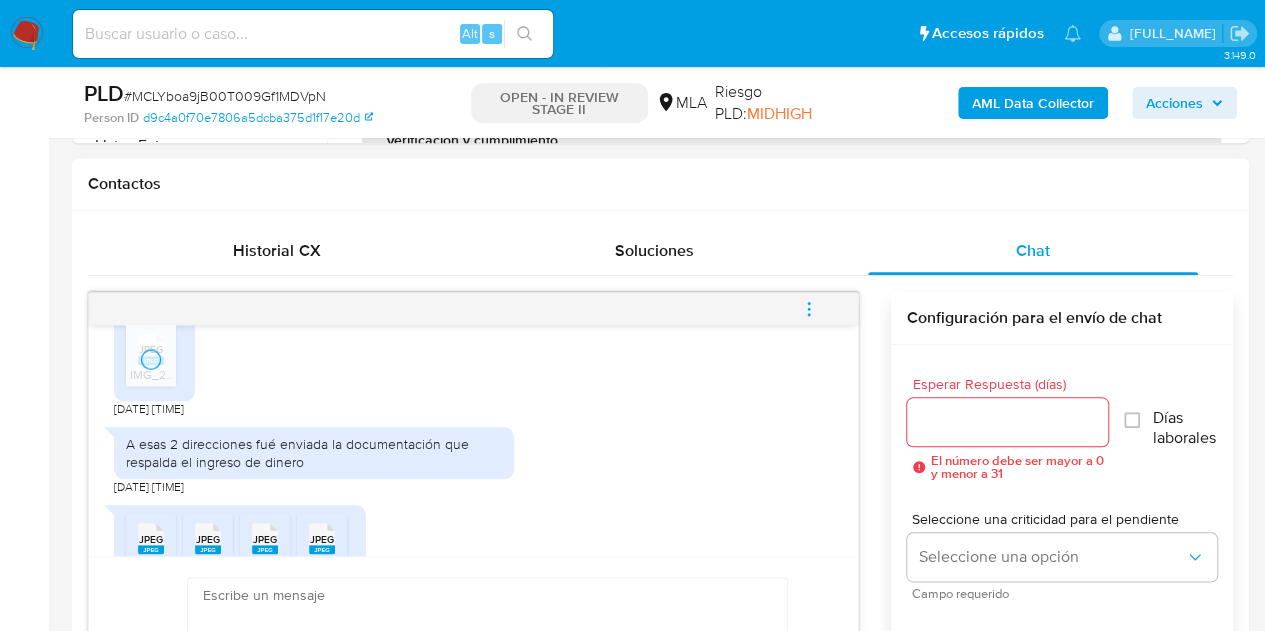 click on "JPEG JPEG IMG_2068.jpeg 07/08/2025 11:42:06" at bounding box center (473, 361) 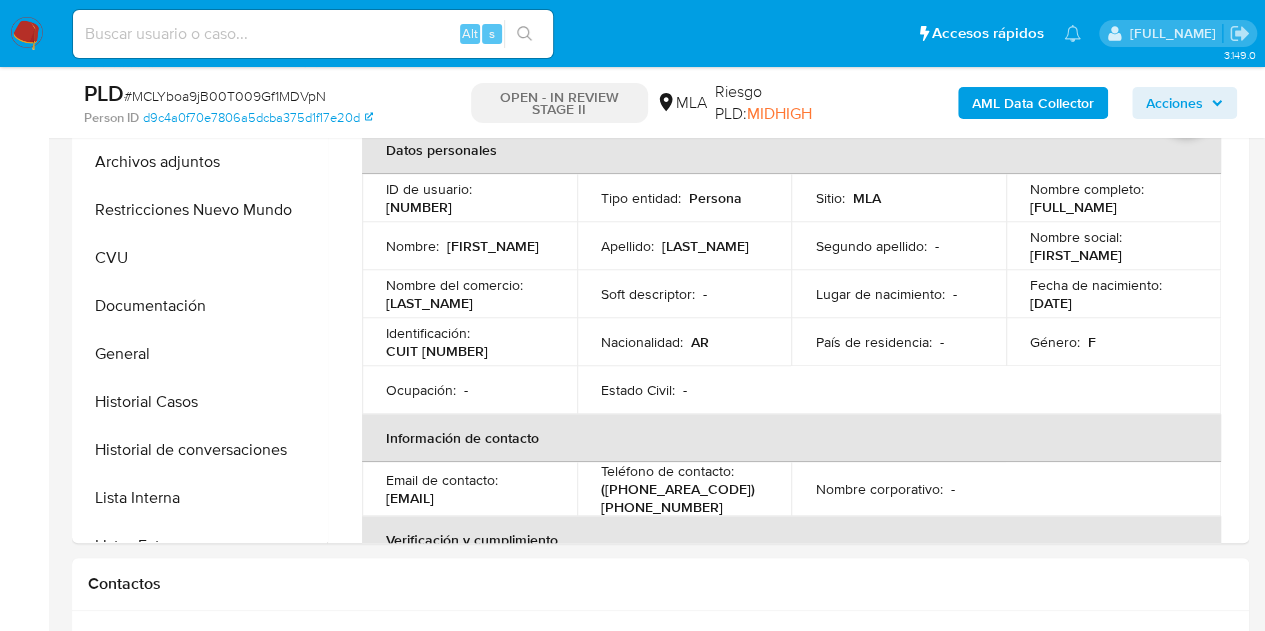 scroll, scrollTop: 427, scrollLeft: 0, axis: vertical 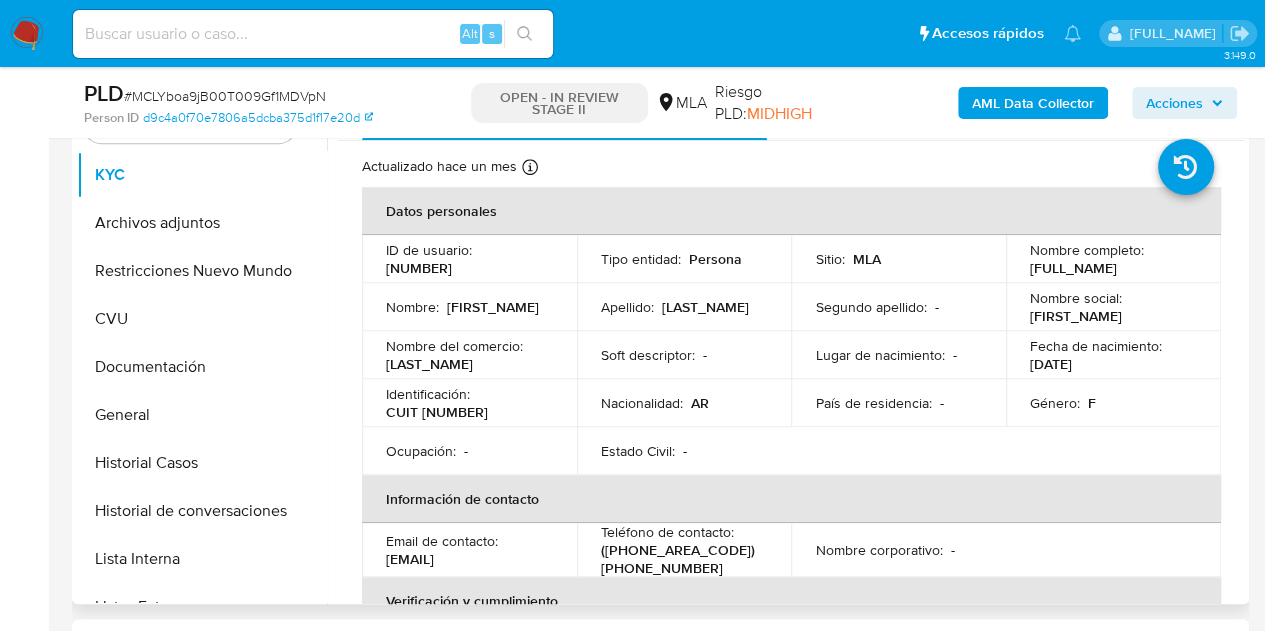 drag, startPoint x: 386, startPoint y: 559, endPoint x: 527, endPoint y: 557, distance: 141.01419 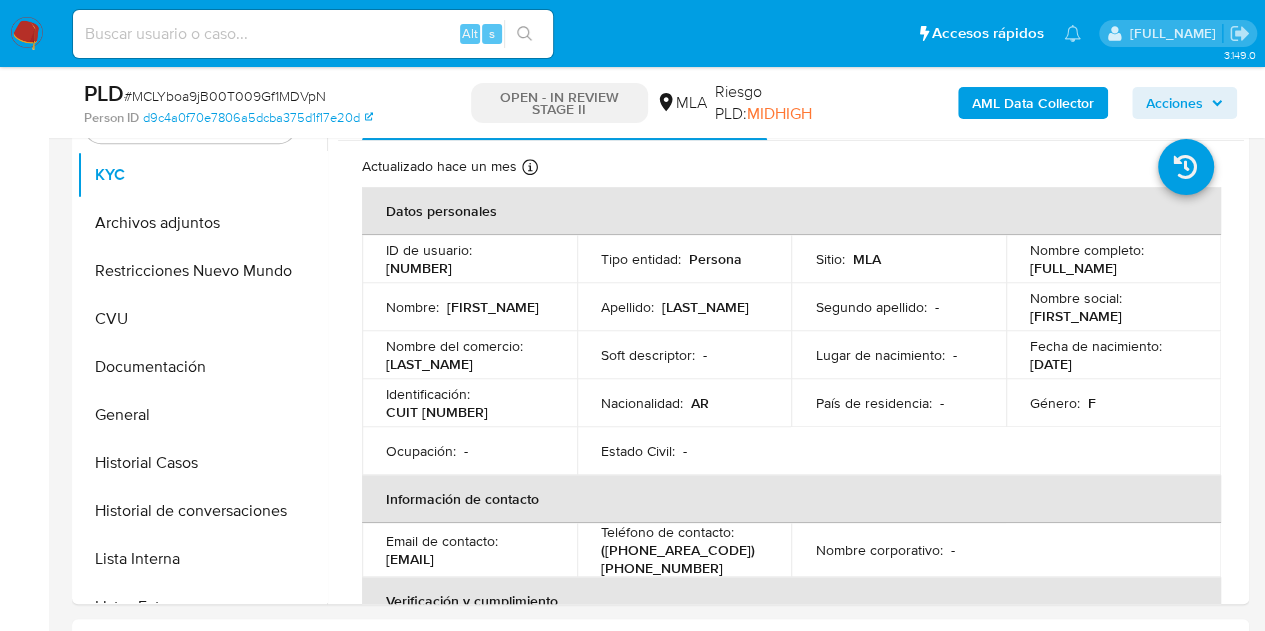 copy on "[EMAIL]" 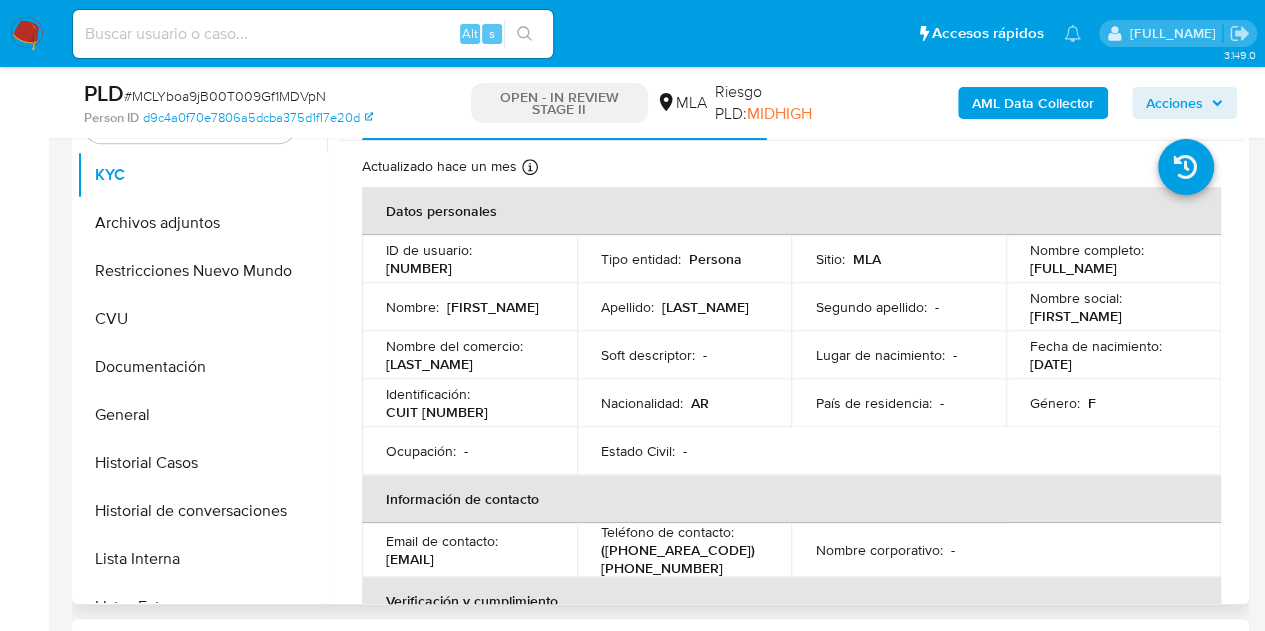 drag, startPoint x: 433, startPoint y: 391, endPoint x: 673, endPoint y: 314, distance: 252.04959 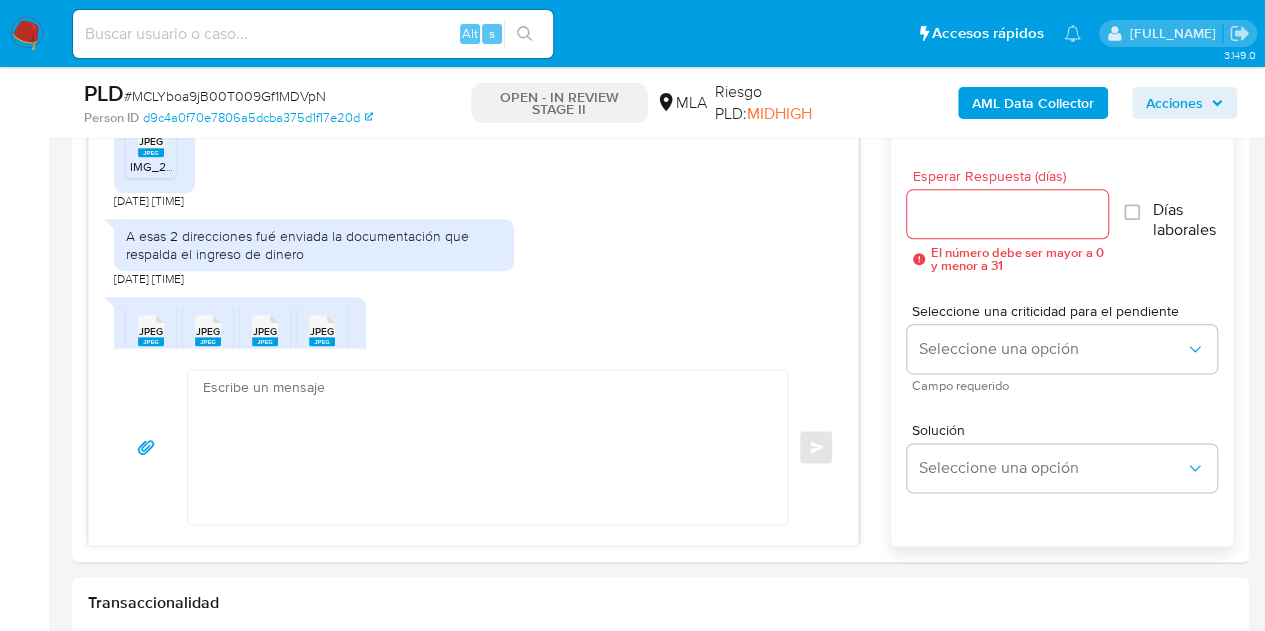 scroll, scrollTop: 994, scrollLeft: 0, axis: vertical 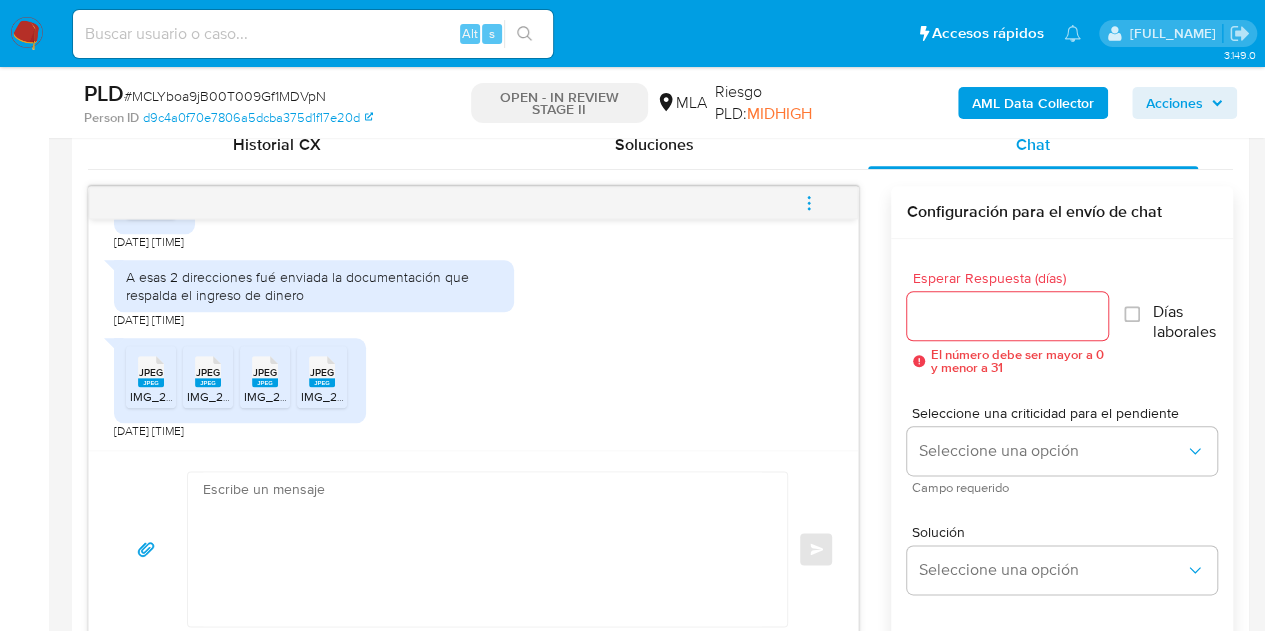 click on "IMG_2189.jpeg" at bounding box center (170, 396) 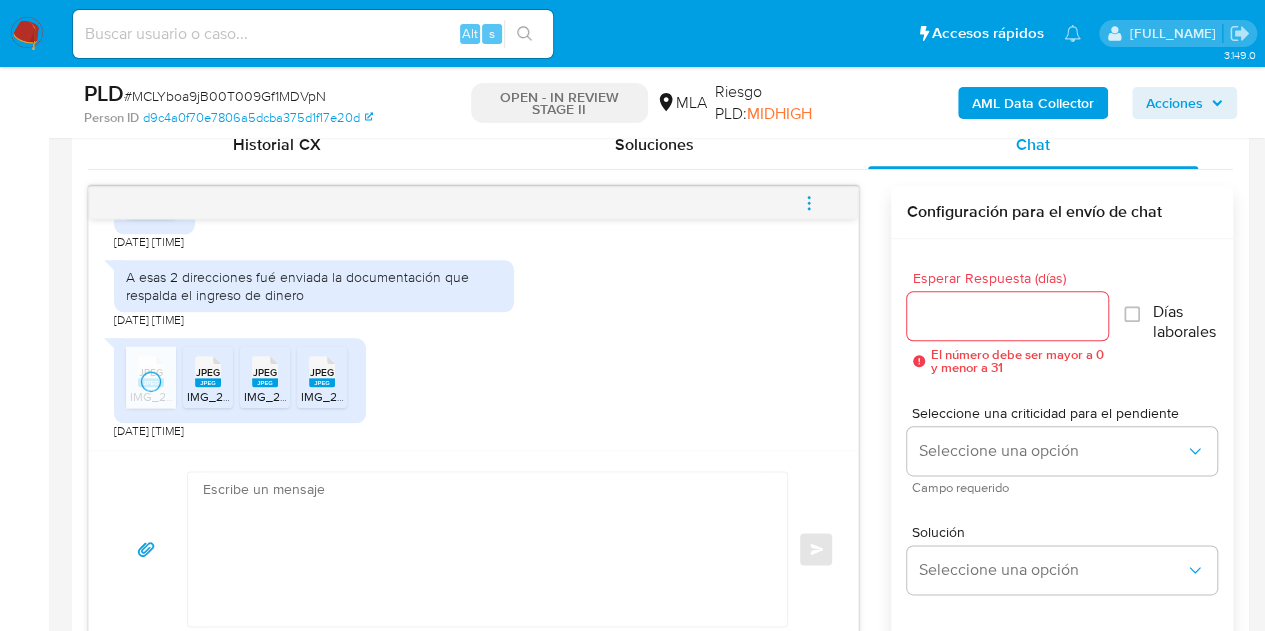 click on "JPEG" at bounding box center [208, 372] 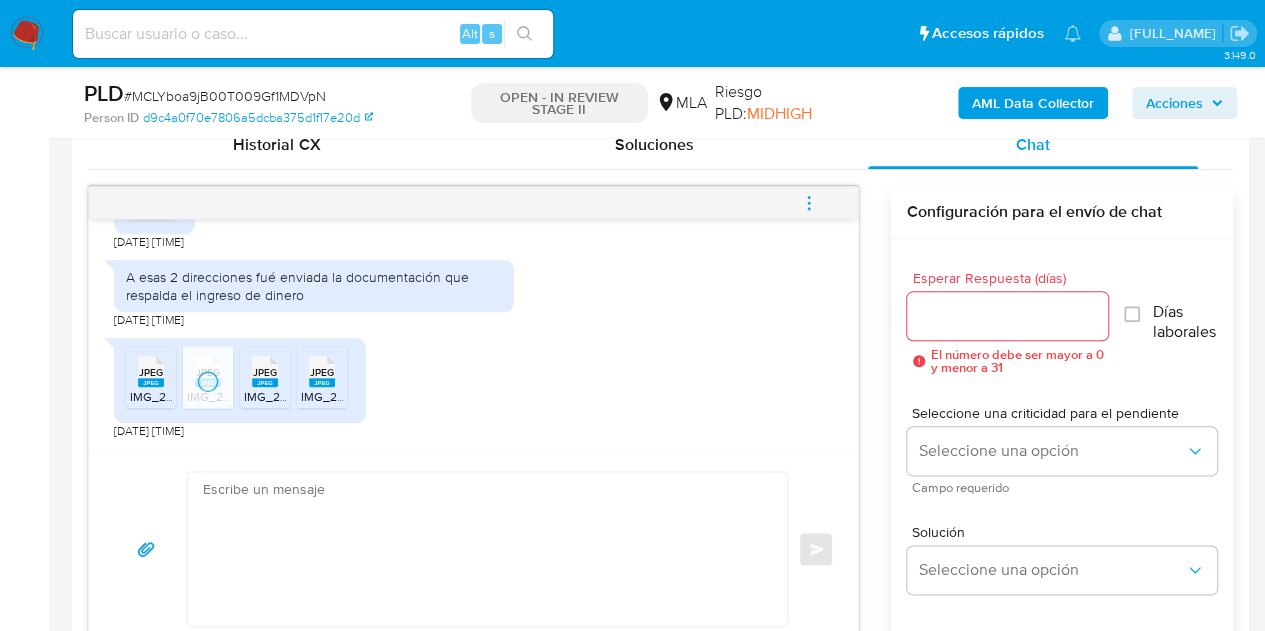 click 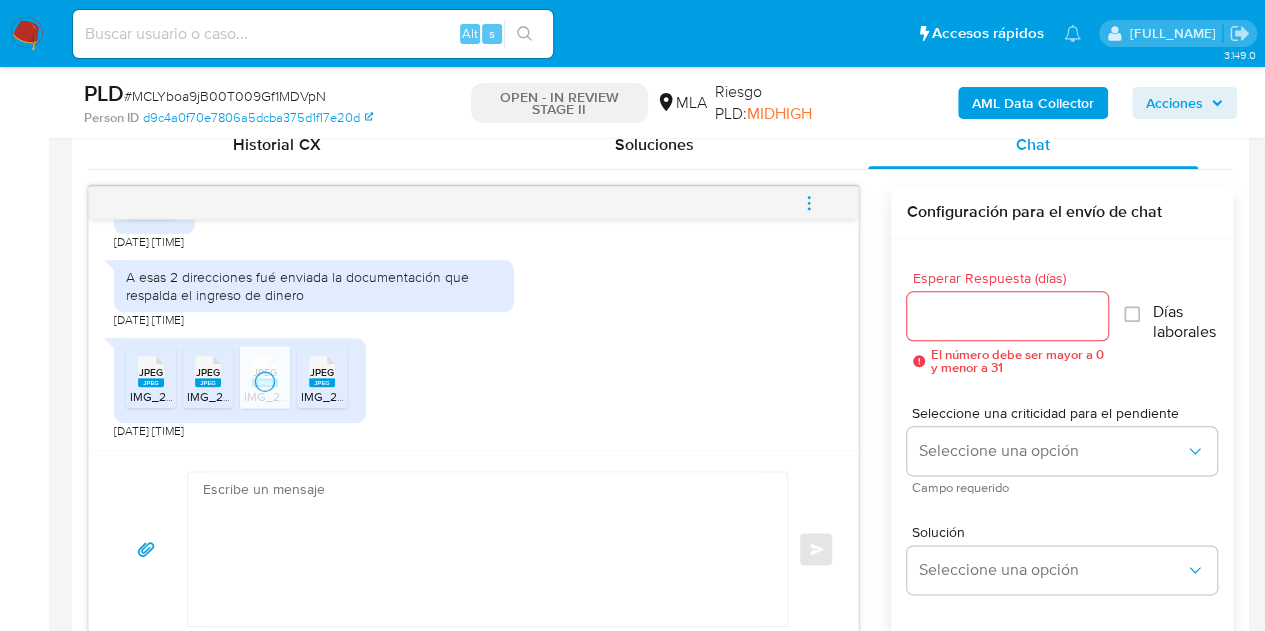 click 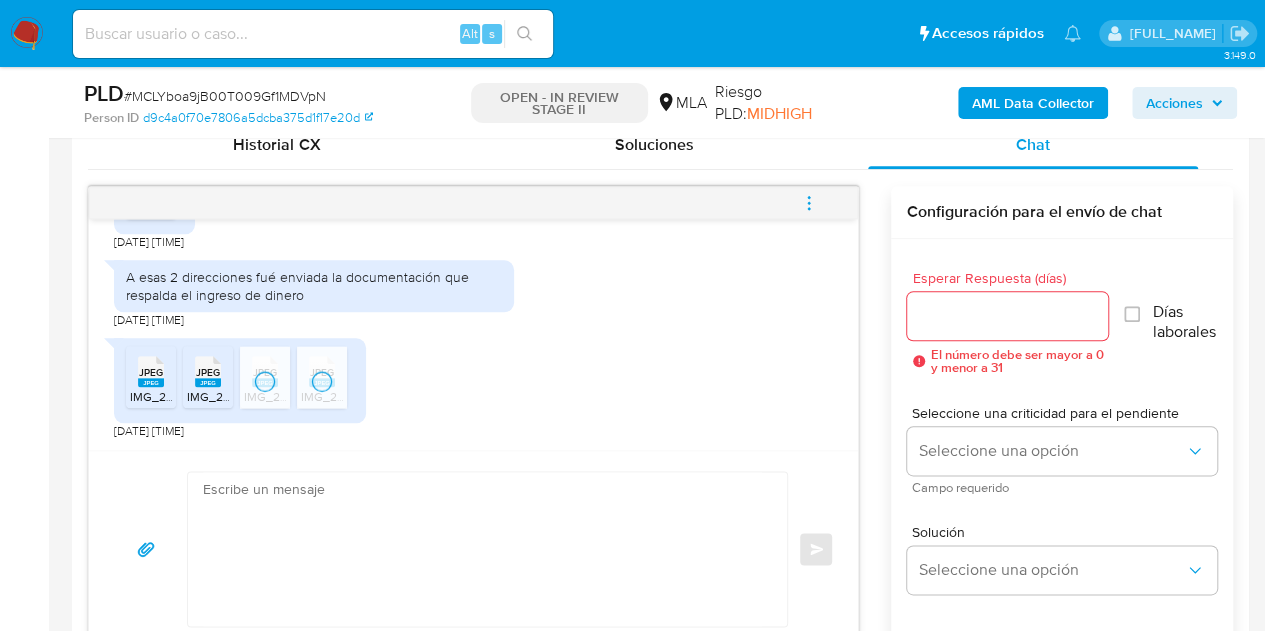 drag, startPoint x: 710, startPoint y: 380, endPoint x: 805, endPoint y: 395, distance: 96.17692 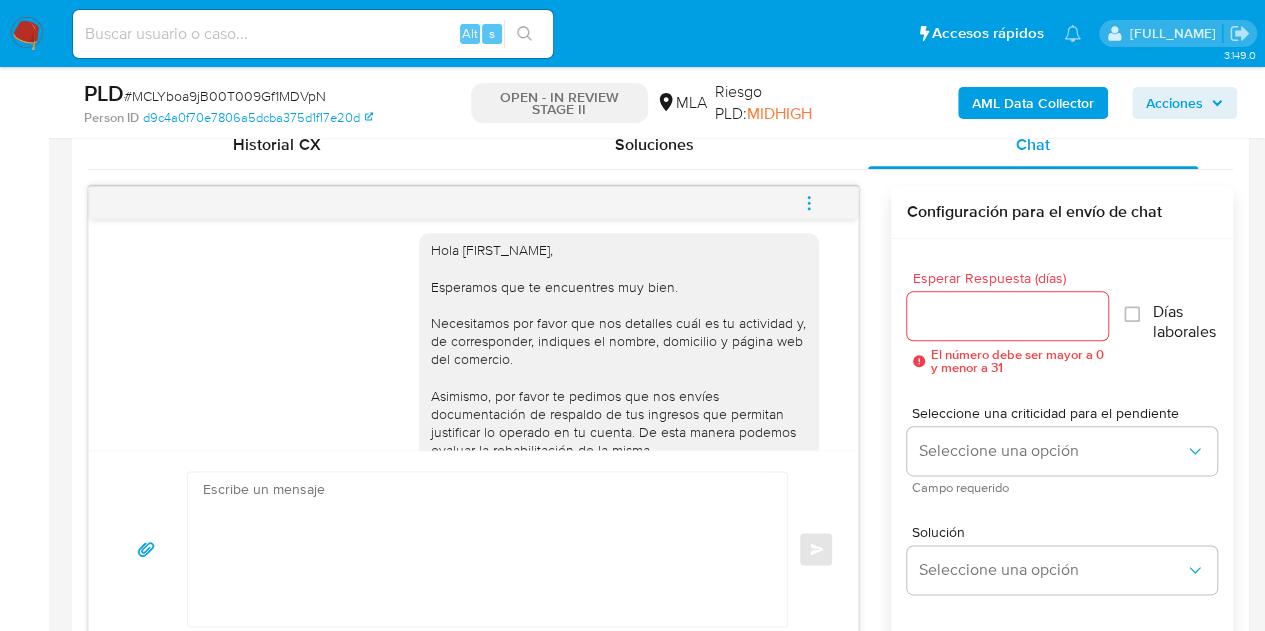 scroll, scrollTop: 1817, scrollLeft: 0, axis: vertical 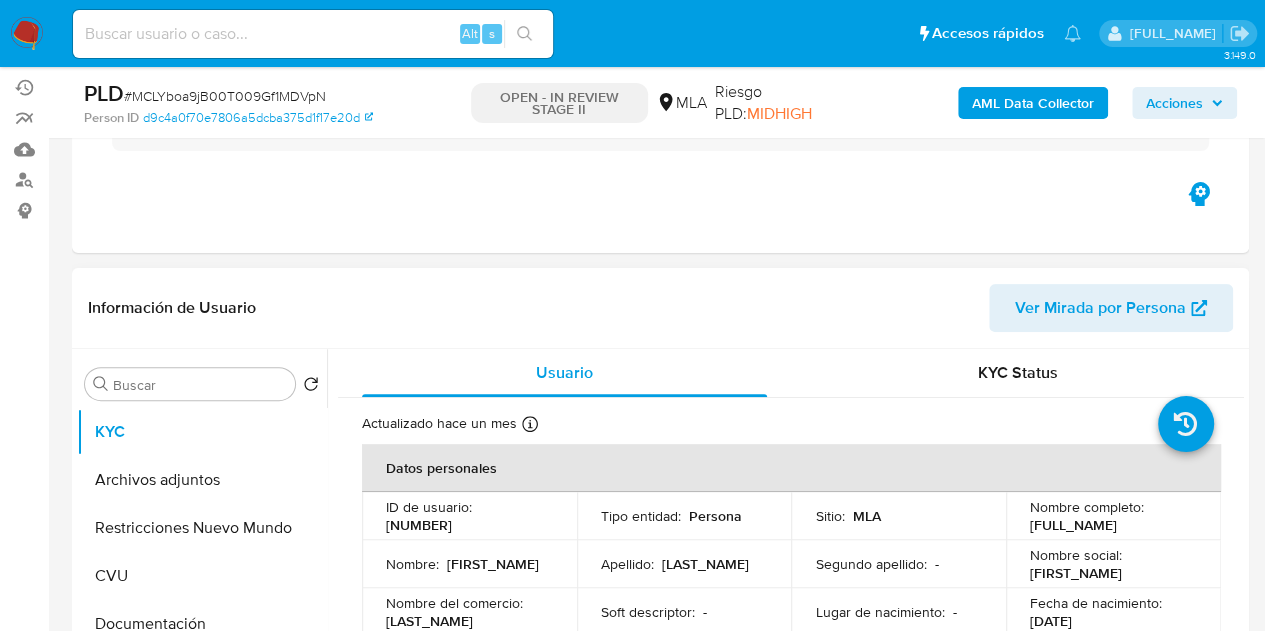 click on "Ver Mirada por Persona" at bounding box center [1100, 308] 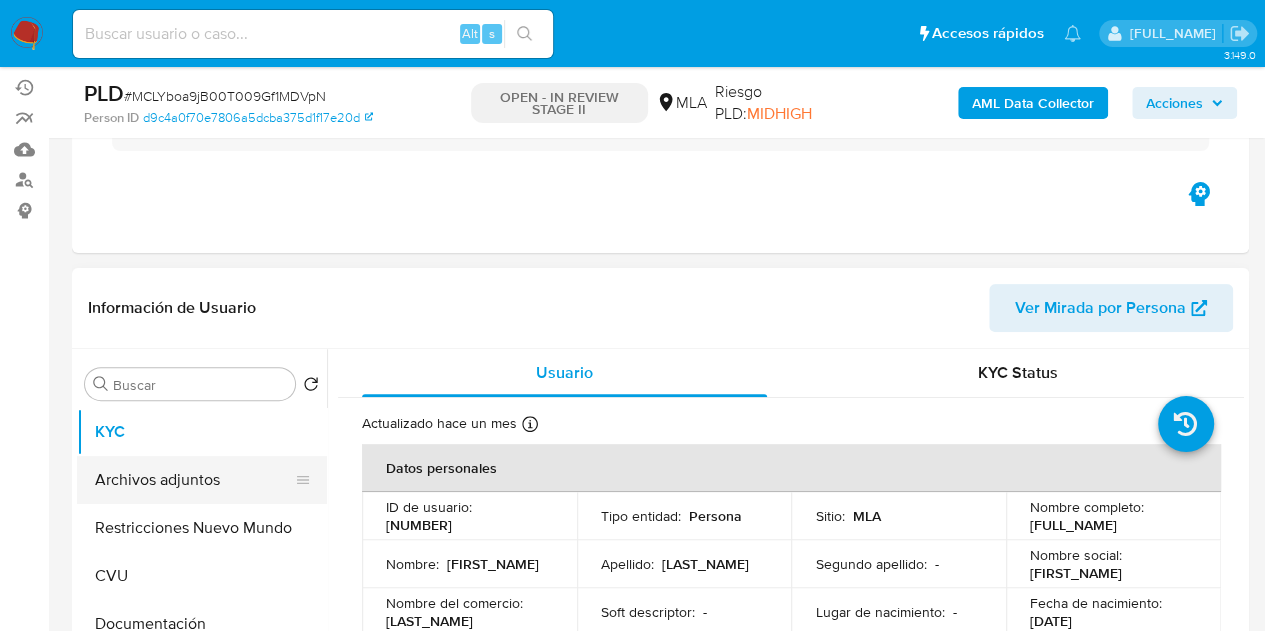click on "Archivos adjuntos" at bounding box center (194, 480) 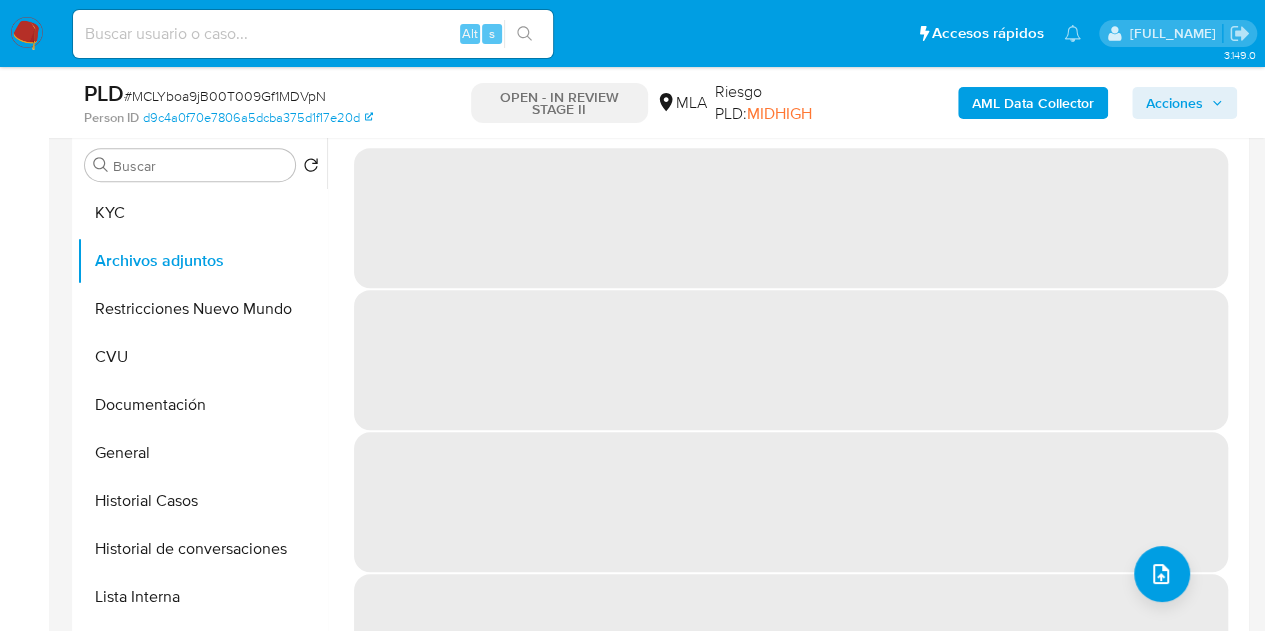 scroll, scrollTop: 318, scrollLeft: 0, axis: vertical 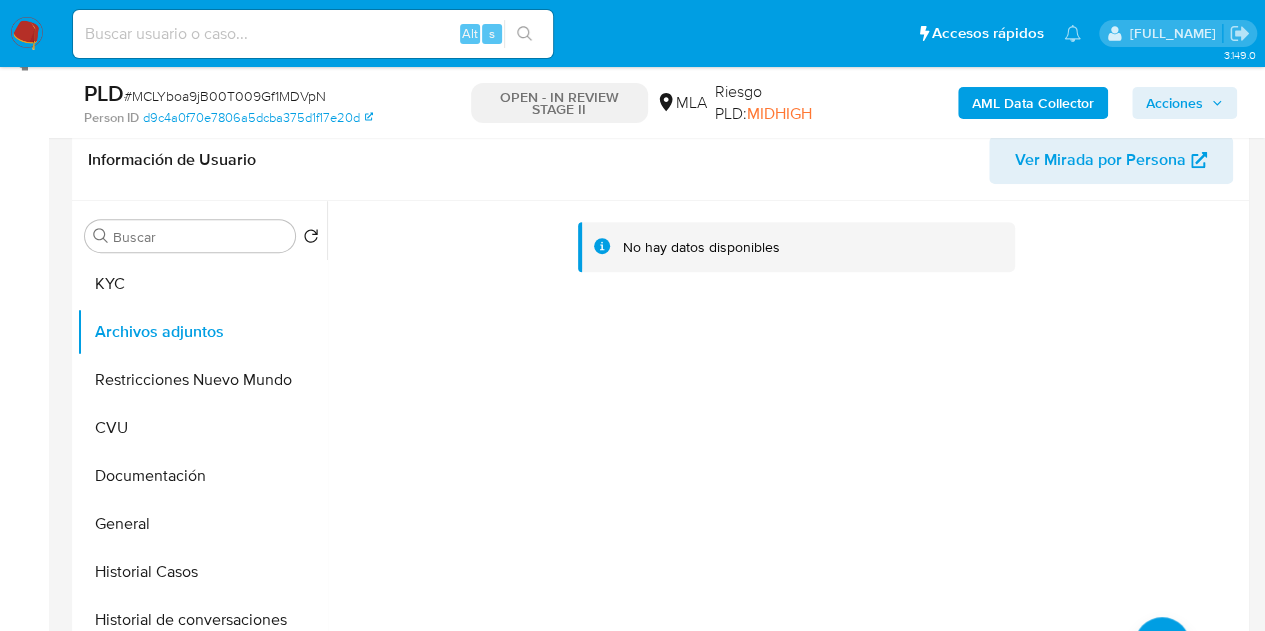click on "AML Data Collector" at bounding box center (1033, 103) 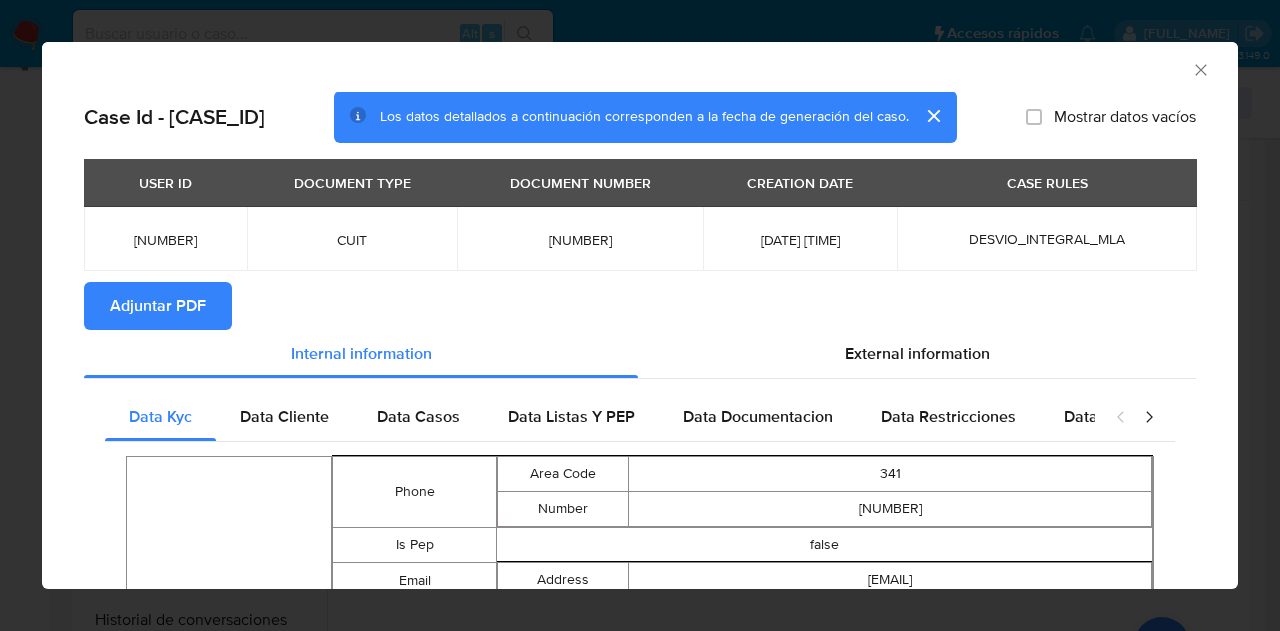click on "Adjuntar PDF" at bounding box center (158, 306) 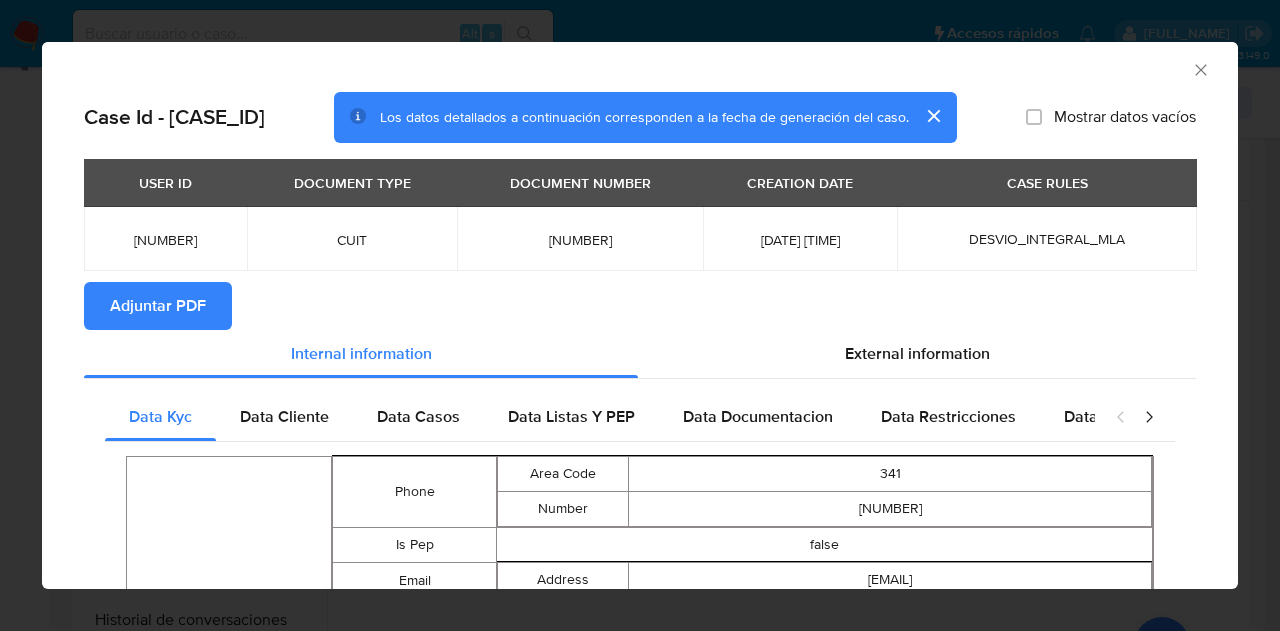 click on "Adjuntar PDF" at bounding box center (640, 306) 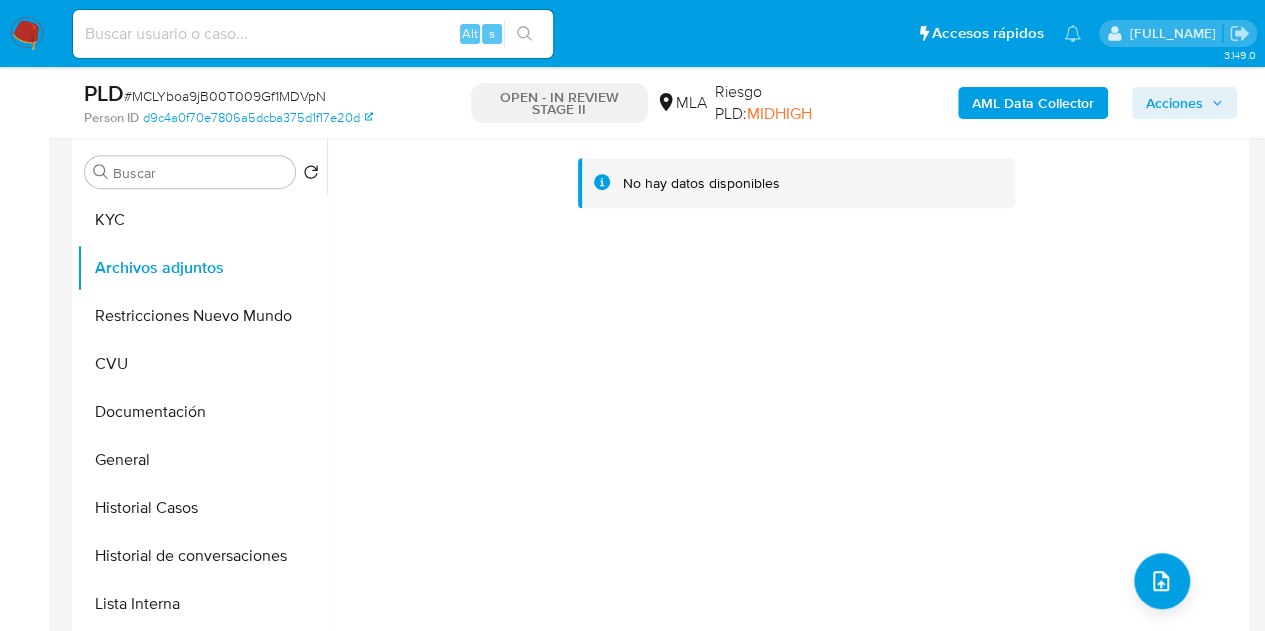 scroll, scrollTop: 361, scrollLeft: 0, axis: vertical 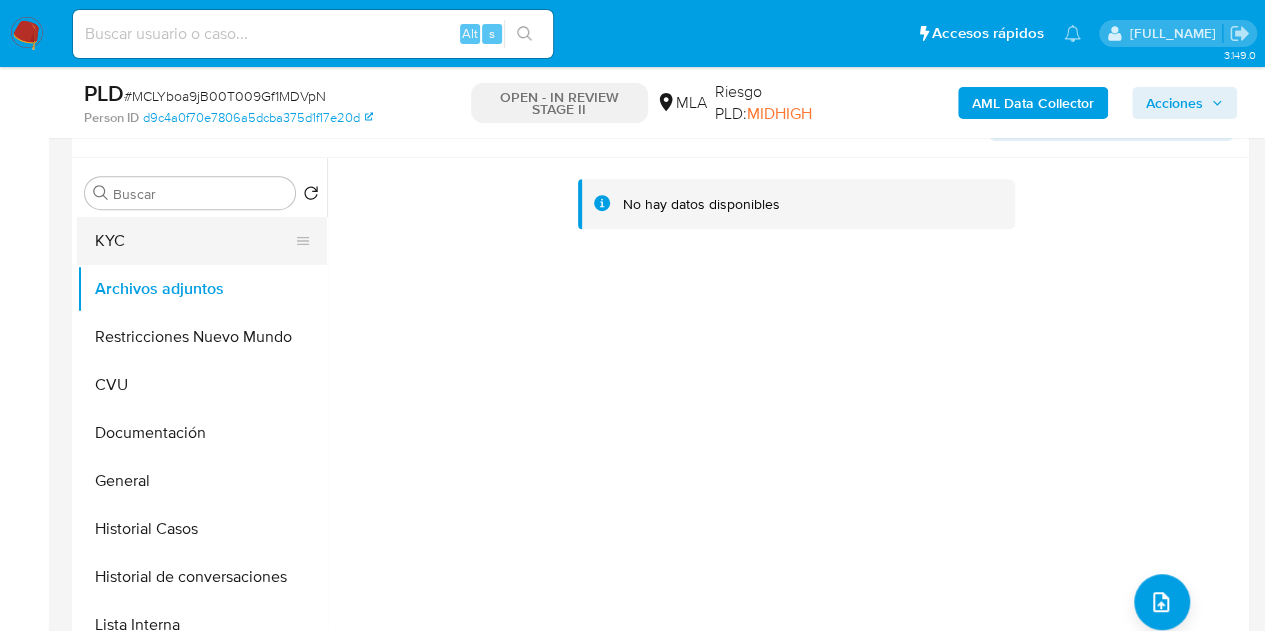 click on "KYC" at bounding box center (194, 241) 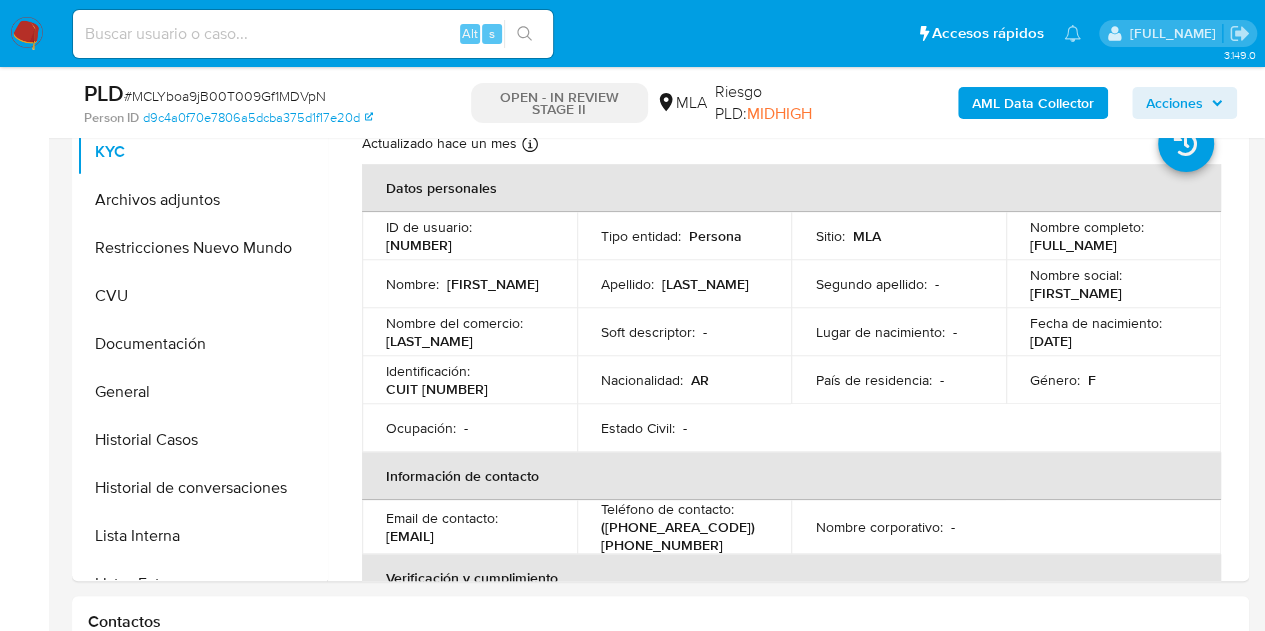 scroll, scrollTop: 475, scrollLeft: 0, axis: vertical 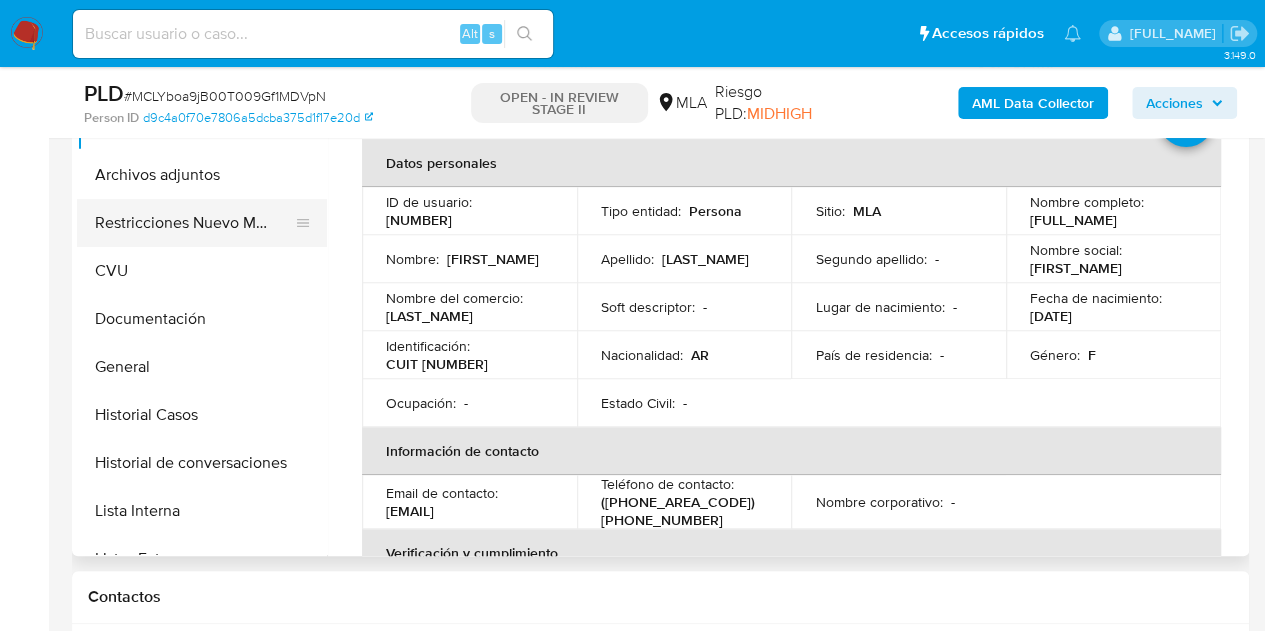 click on "Restricciones Nuevo Mundo" at bounding box center (194, 223) 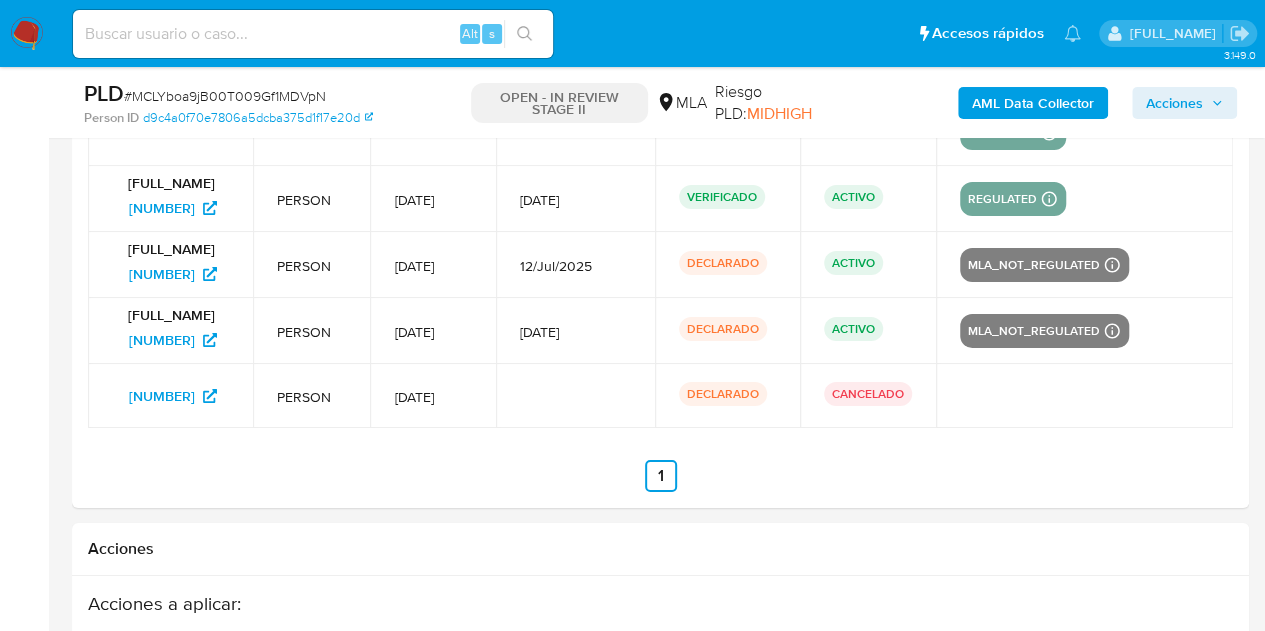 scroll, scrollTop: 3874, scrollLeft: 0, axis: vertical 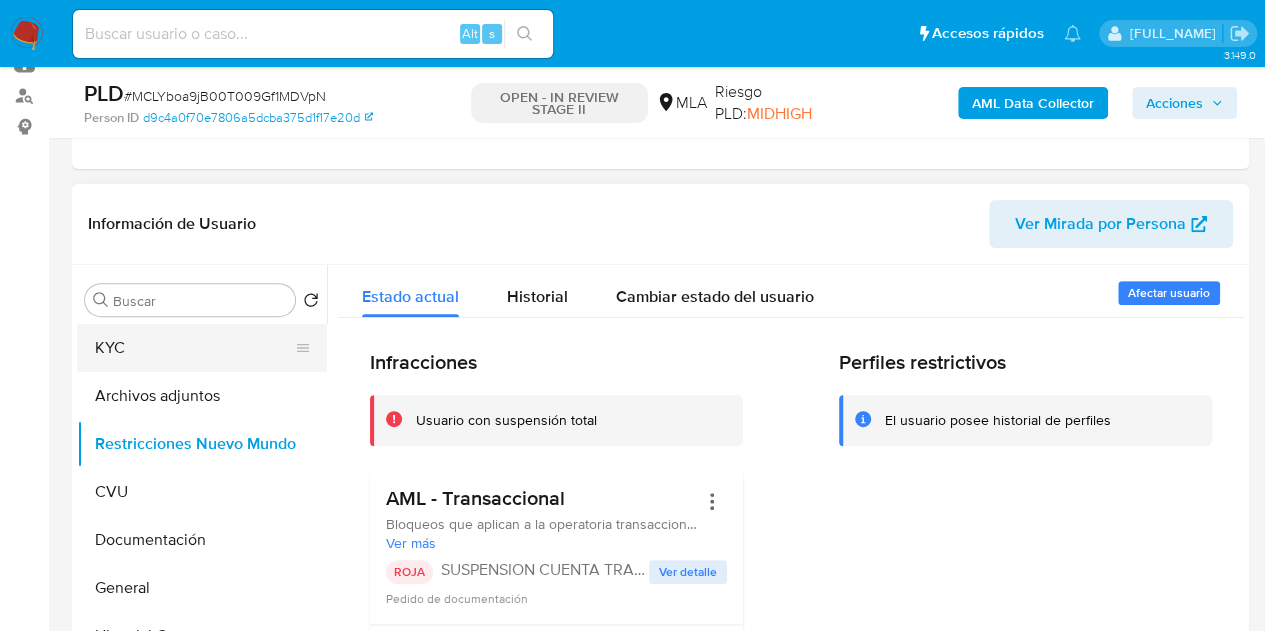 click on "KYC" at bounding box center [194, 348] 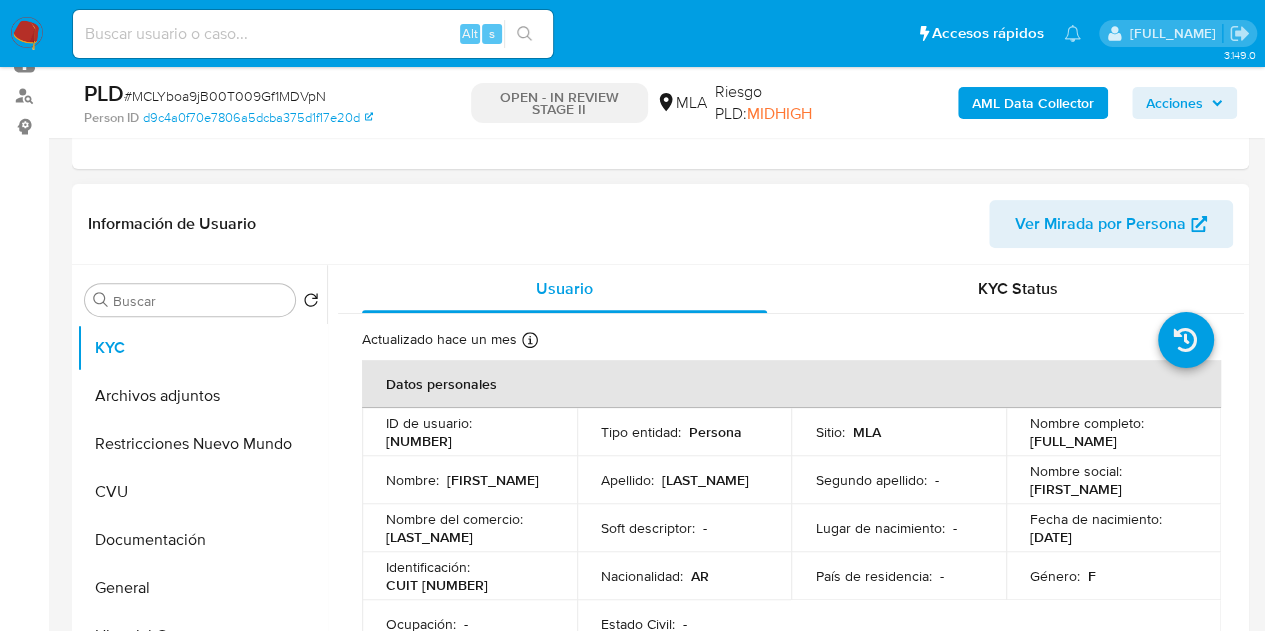 click on "Apellido :    Lopez Diaz" at bounding box center (684, 480) 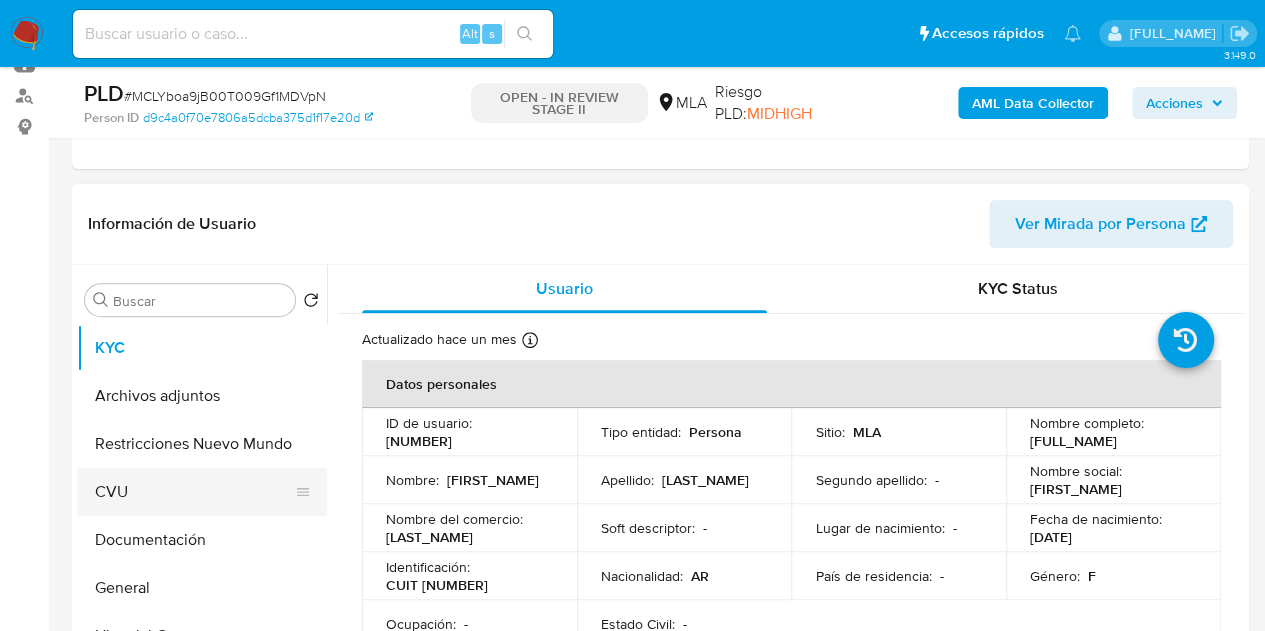 click on "CVU" at bounding box center [194, 492] 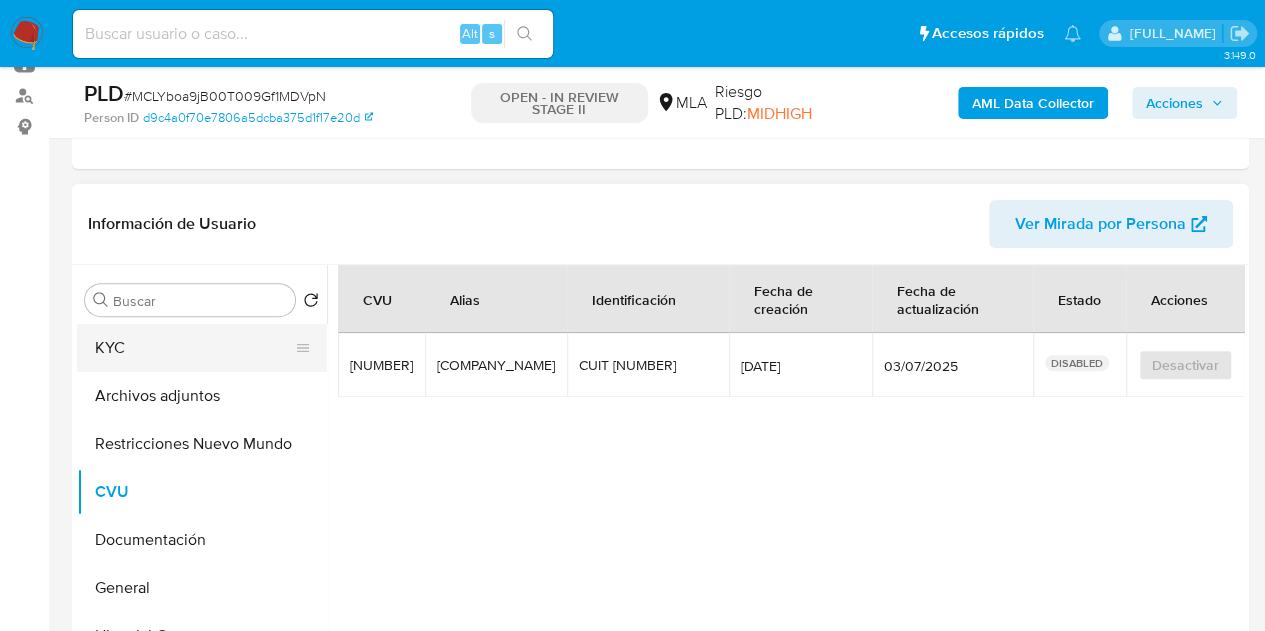 click on "KYC" at bounding box center [194, 348] 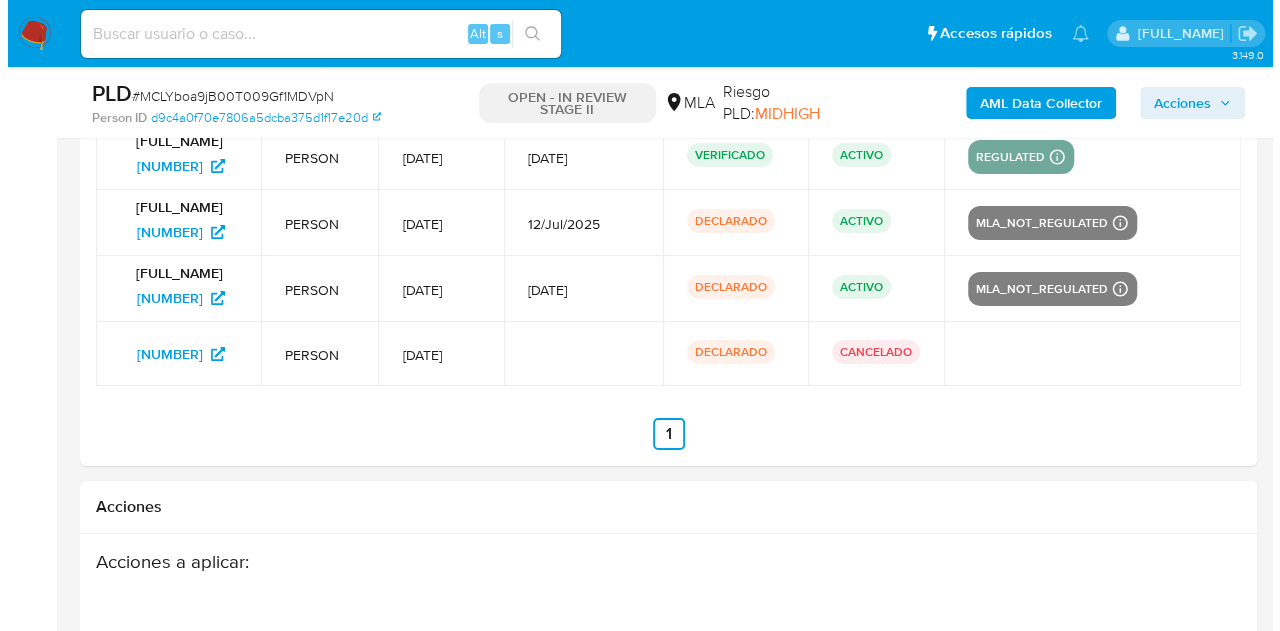 scroll, scrollTop: 3874, scrollLeft: 0, axis: vertical 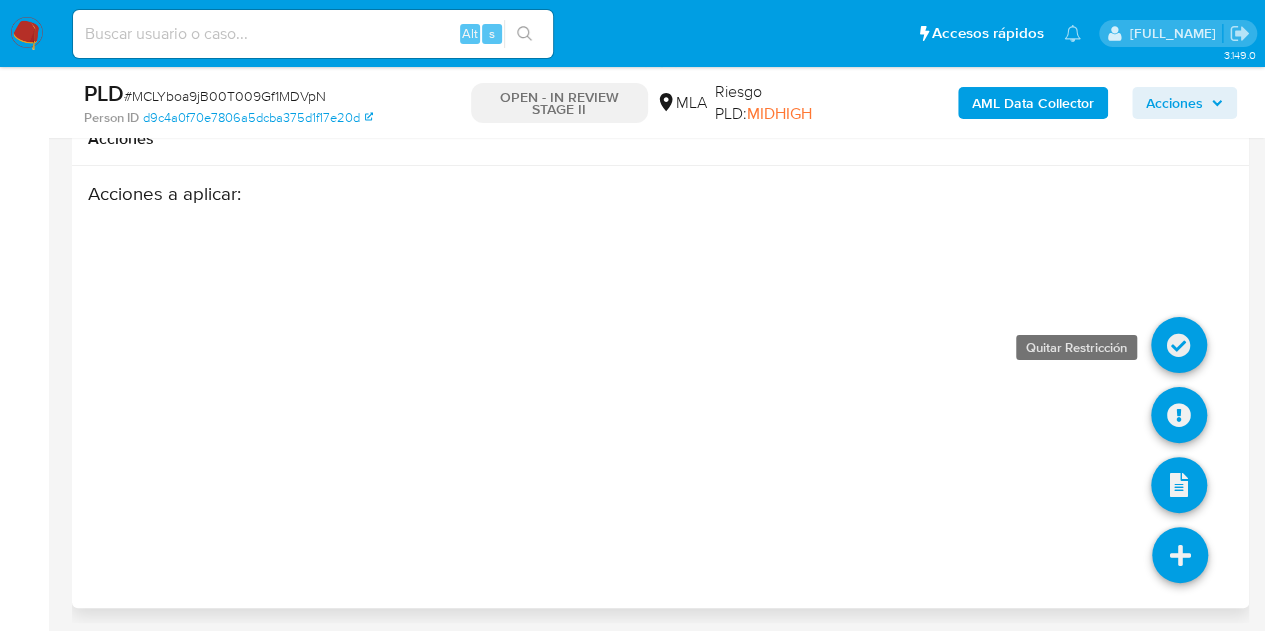 click at bounding box center (1179, 345) 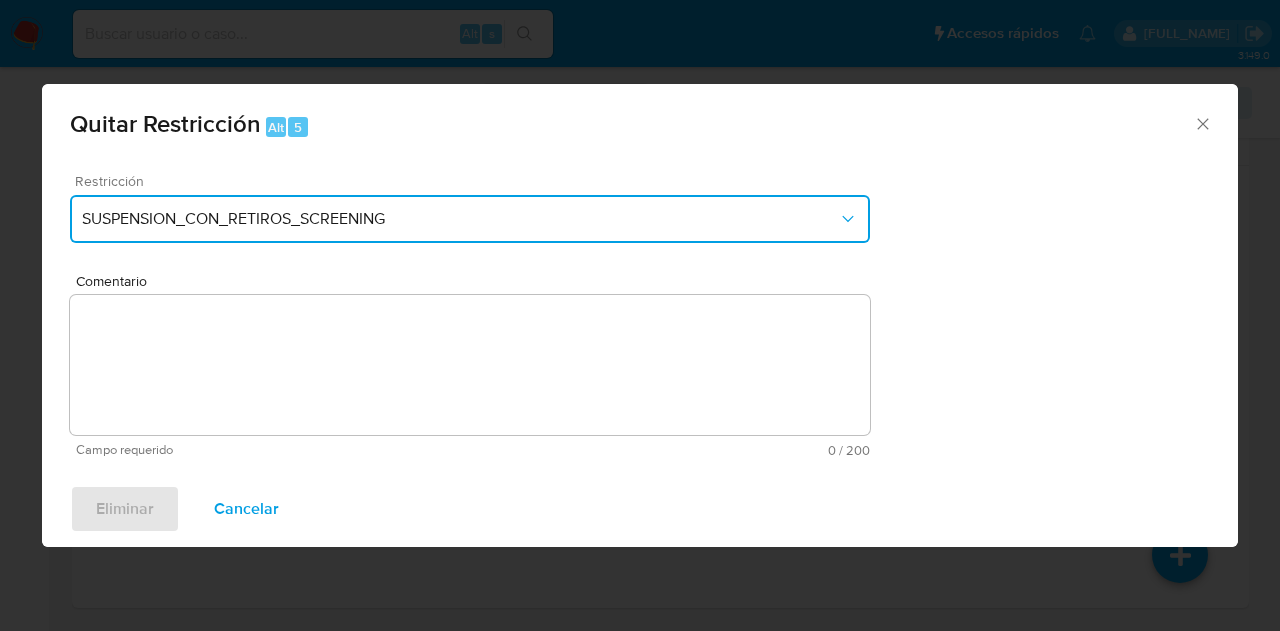 click on "SUSPENSION_CON_RETIROS_SCREENING" at bounding box center (470, 219) 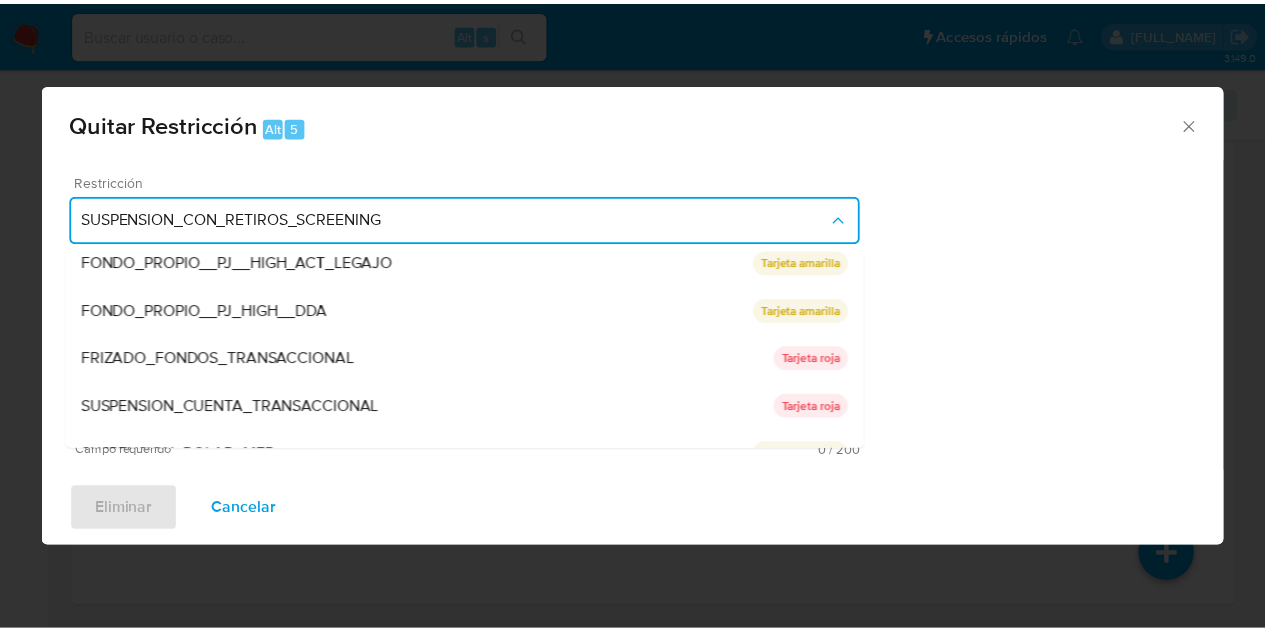 scroll, scrollTop: 328, scrollLeft: 0, axis: vertical 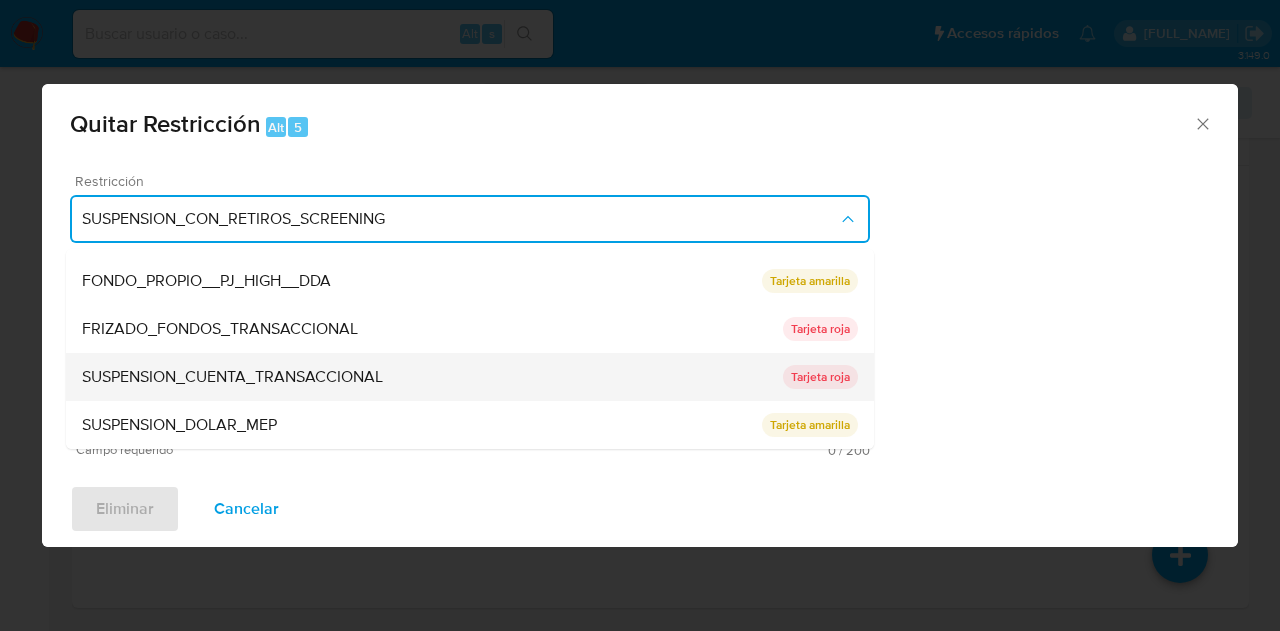 click on "SUSPENSION_CUENTA_TRANSACCIONAL" at bounding box center [432, 377] 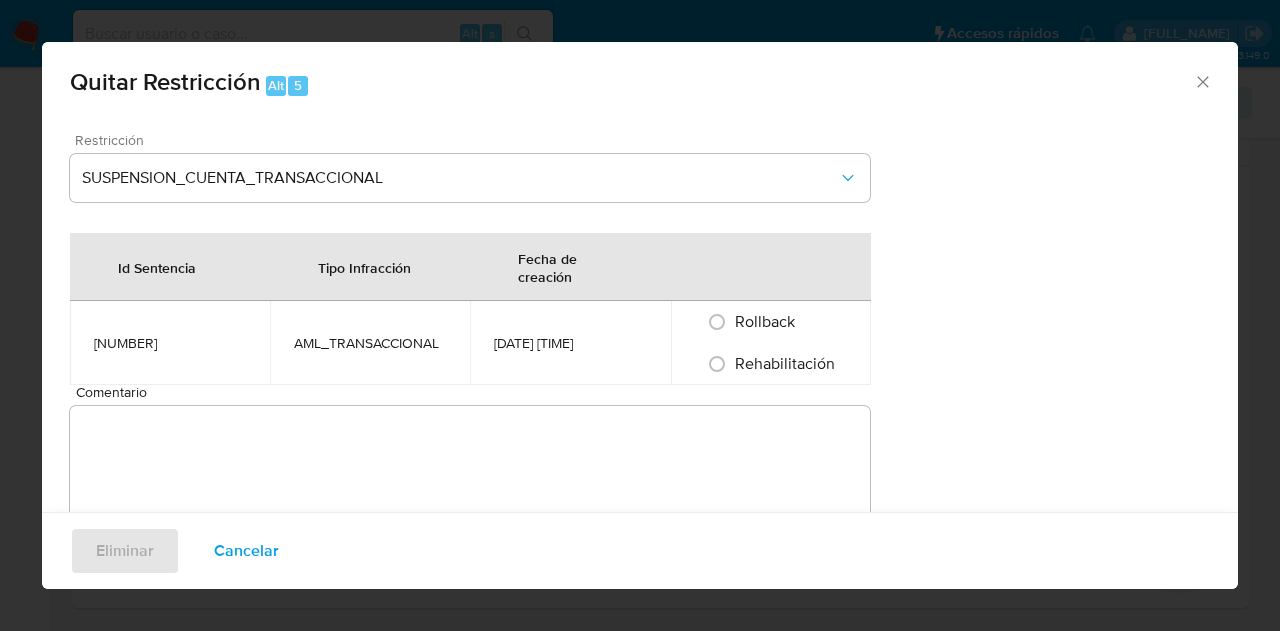 click on "Rehabilitación" at bounding box center [785, 363] 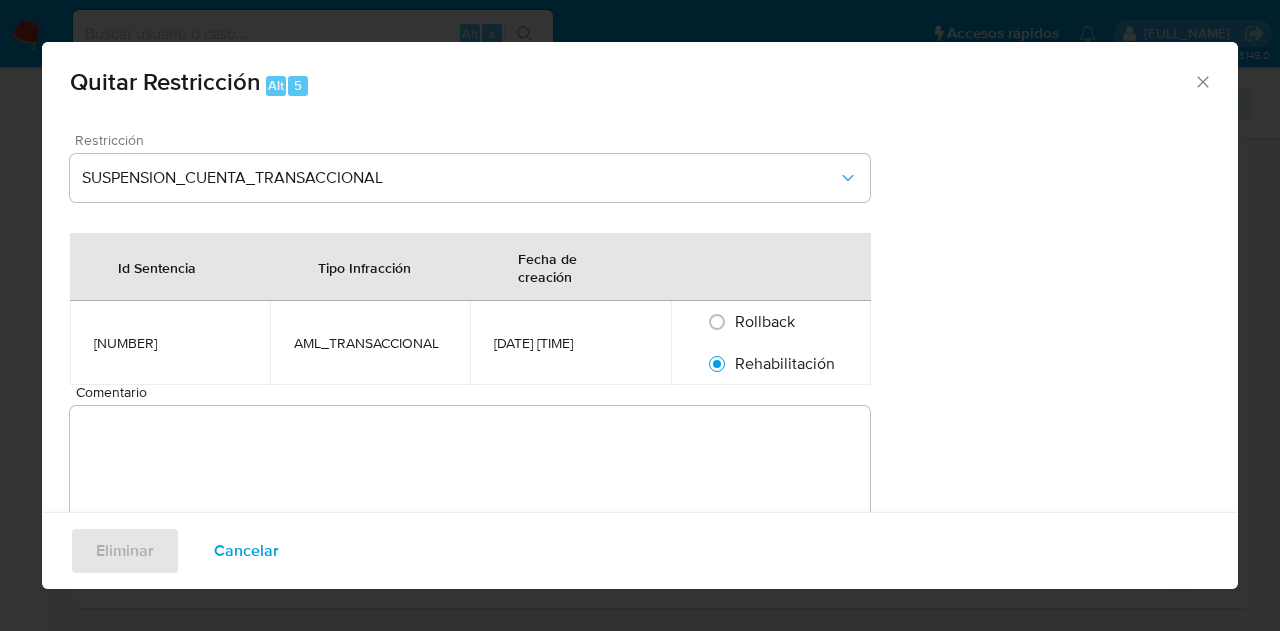 click on "Comentario" at bounding box center (470, 476) 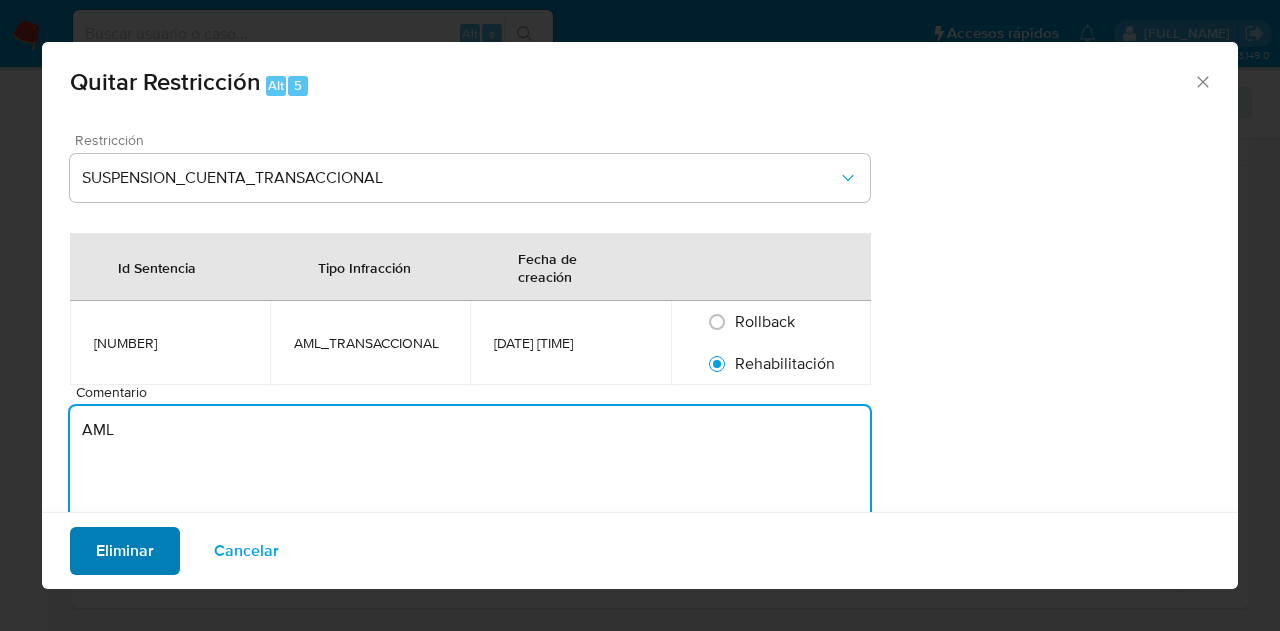 type on "AML" 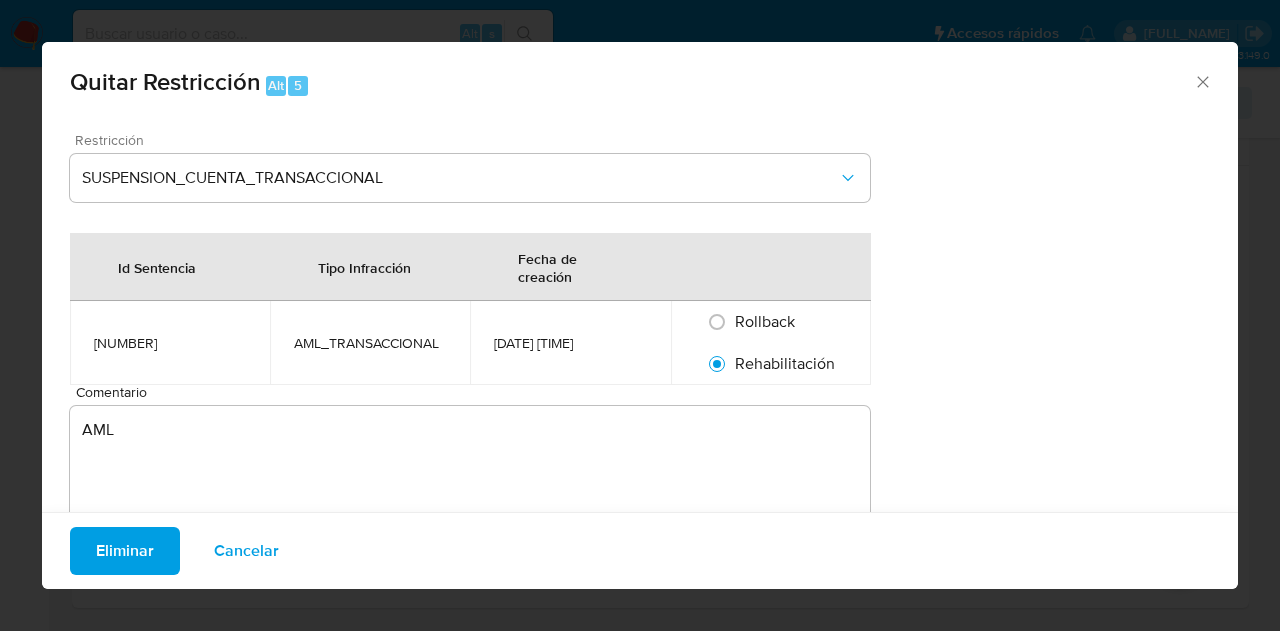 click on "Eliminar" at bounding box center (125, 551) 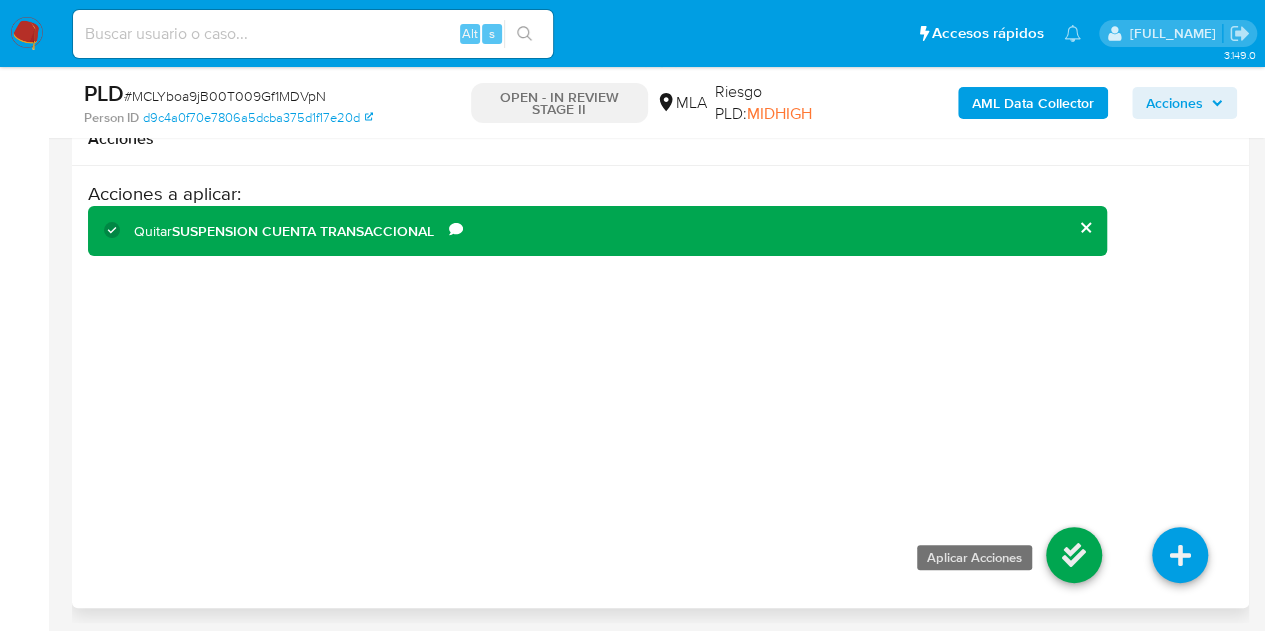 click at bounding box center (1074, 555) 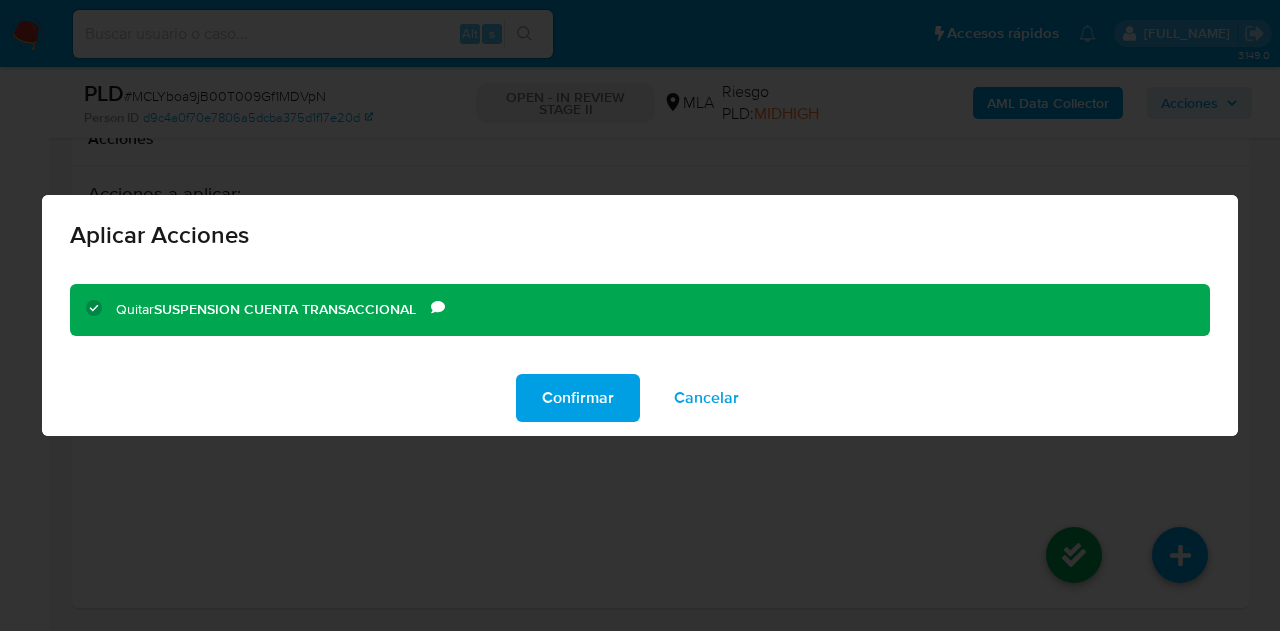 click on "Confirmar" at bounding box center [578, 398] 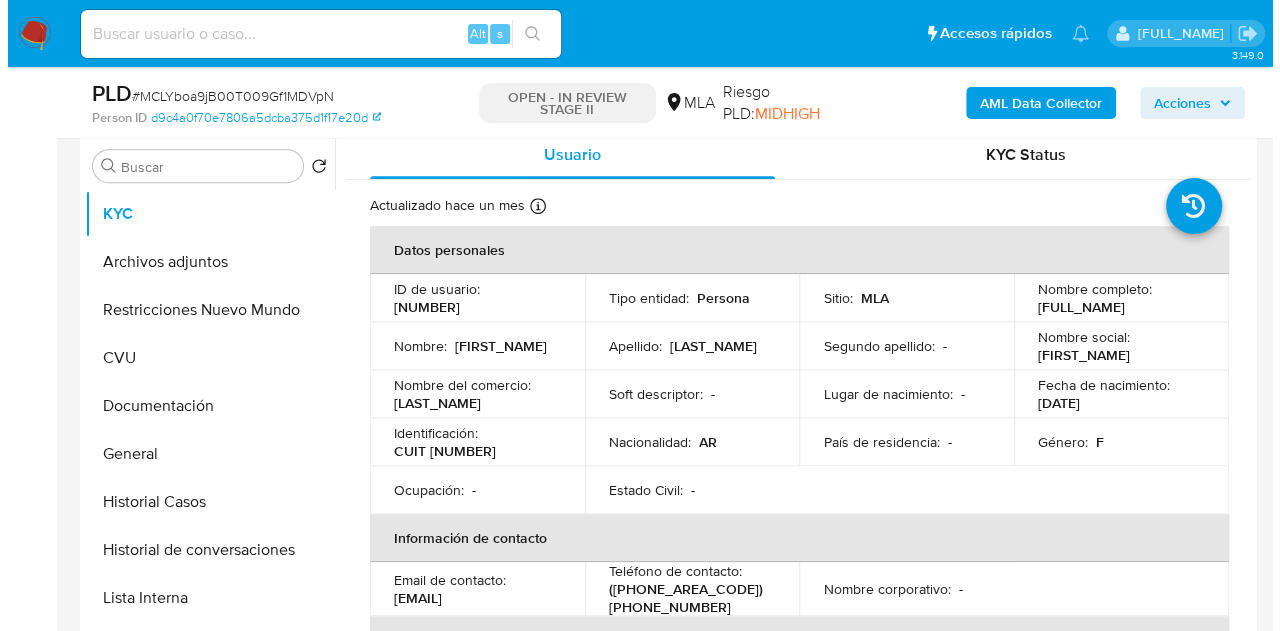 scroll, scrollTop: 413, scrollLeft: 0, axis: vertical 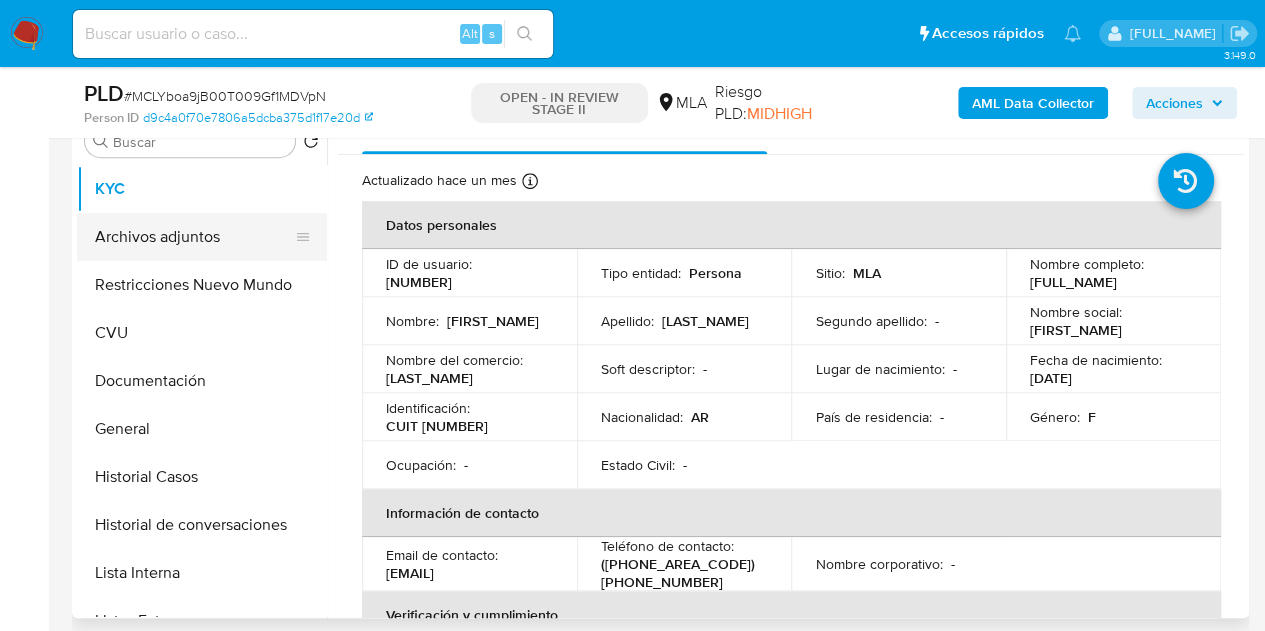 click on "Archivos adjuntos" at bounding box center [194, 237] 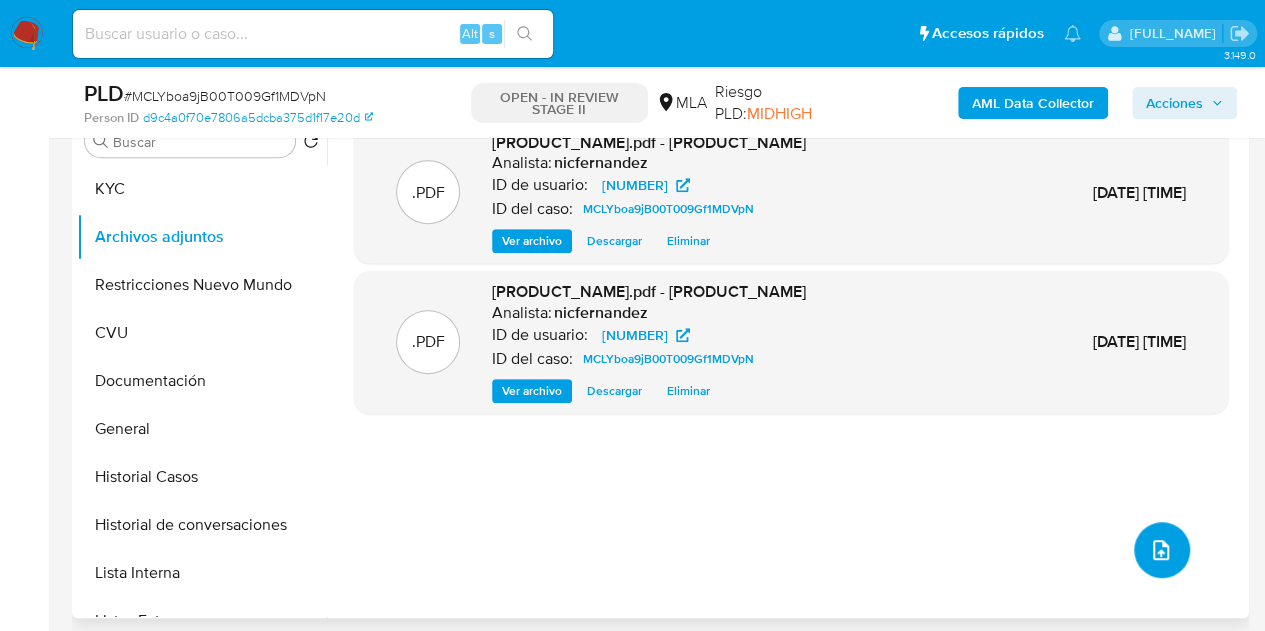 click at bounding box center (1162, 550) 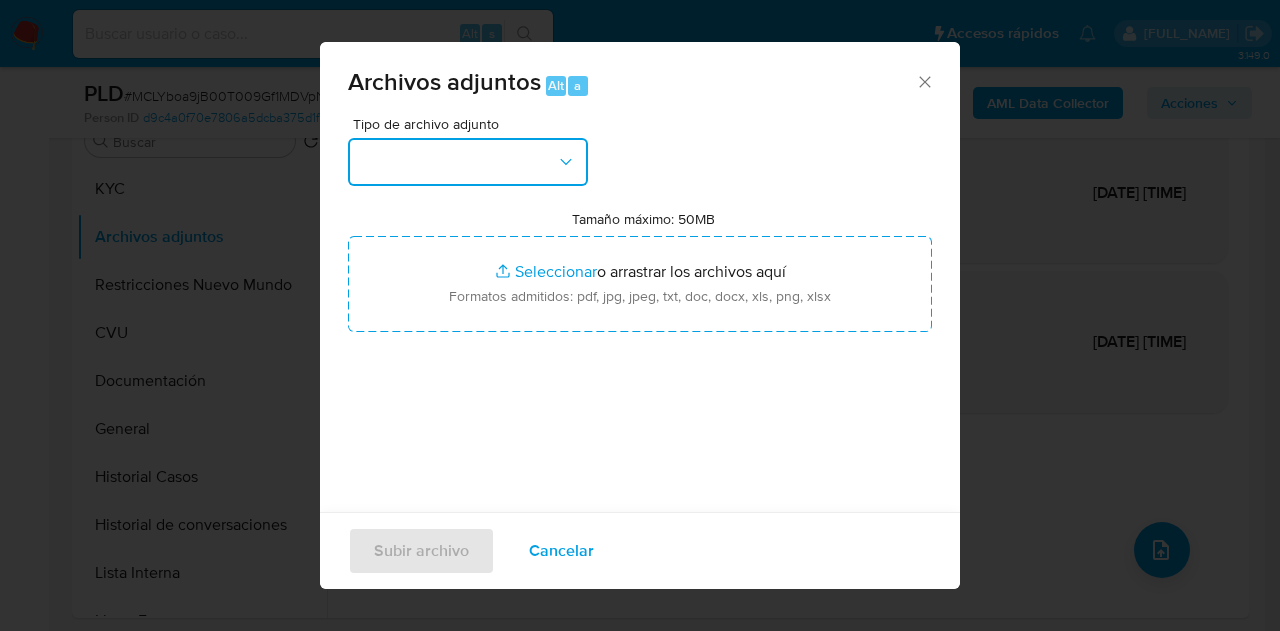 click at bounding box center [468, 162] 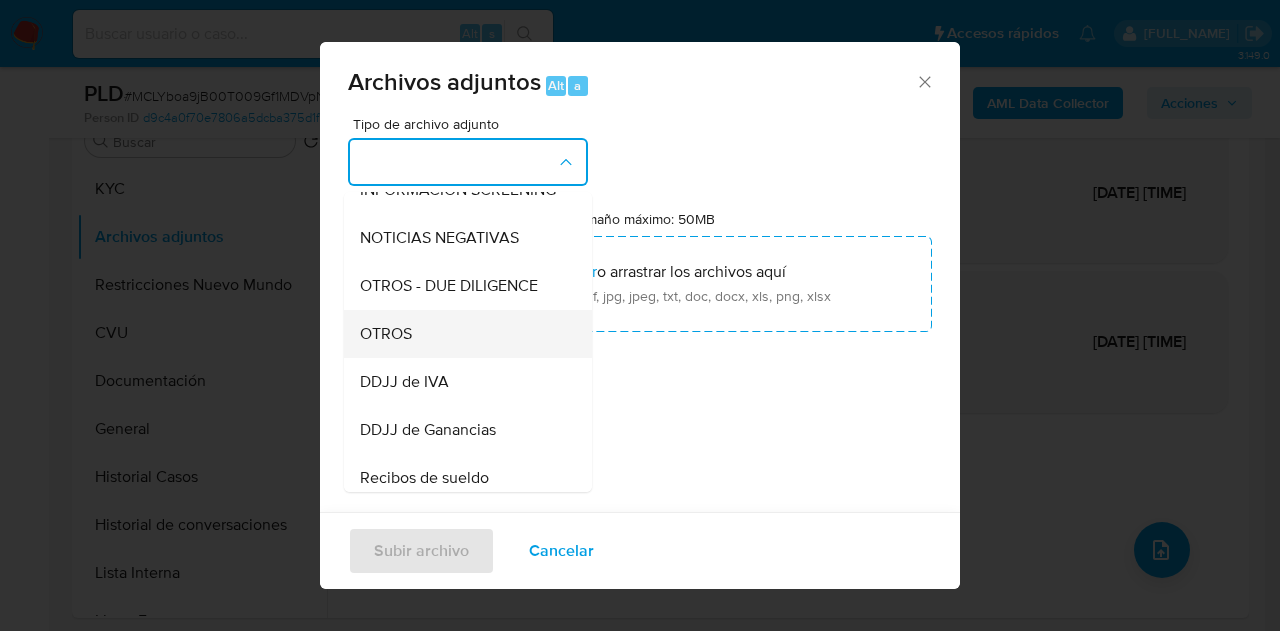 scroll, scrollTop: 328, scrollLeft: 0, axis: vertical 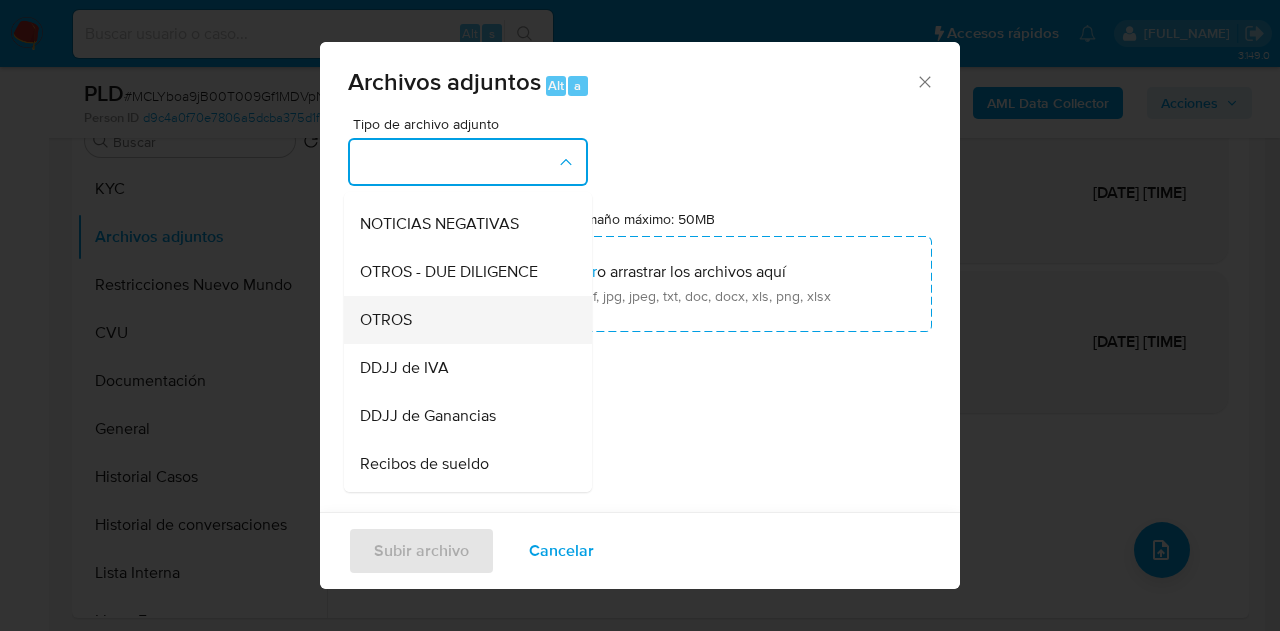 click on "OTROS" at bounding box center (462, 320) 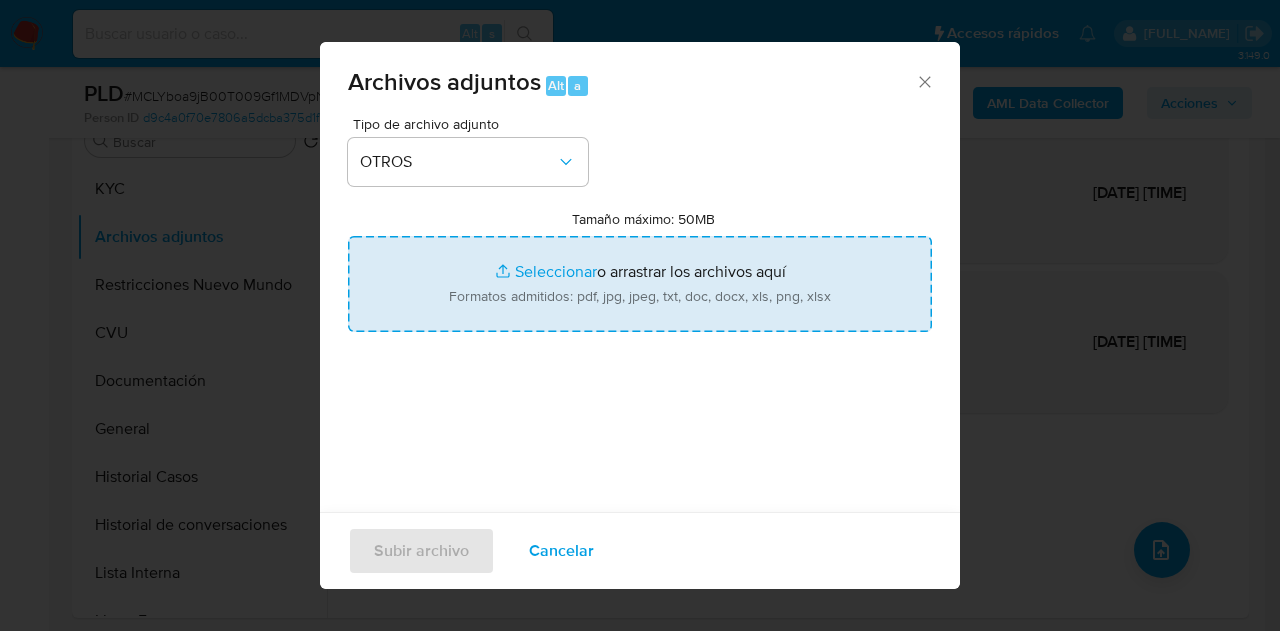 click on "Tamaño máximo: 50MB Seleccionar archivos" at bounding box center (640, 284) 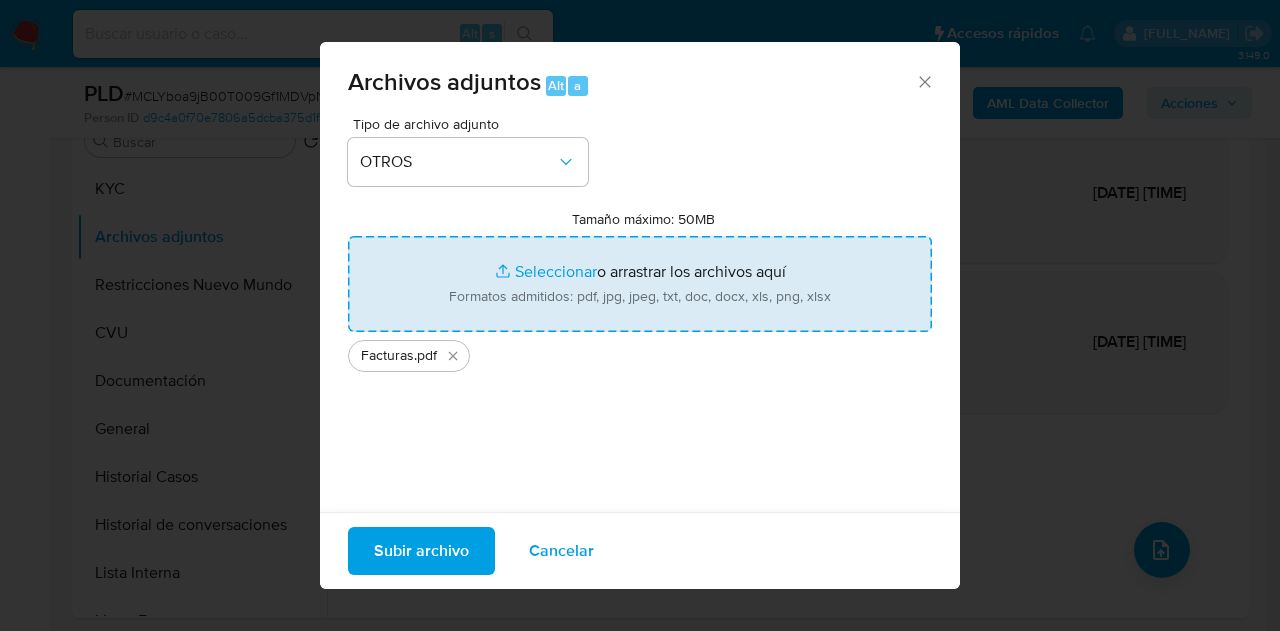 click on "Subir archivo" at bounding box center (421, 551) 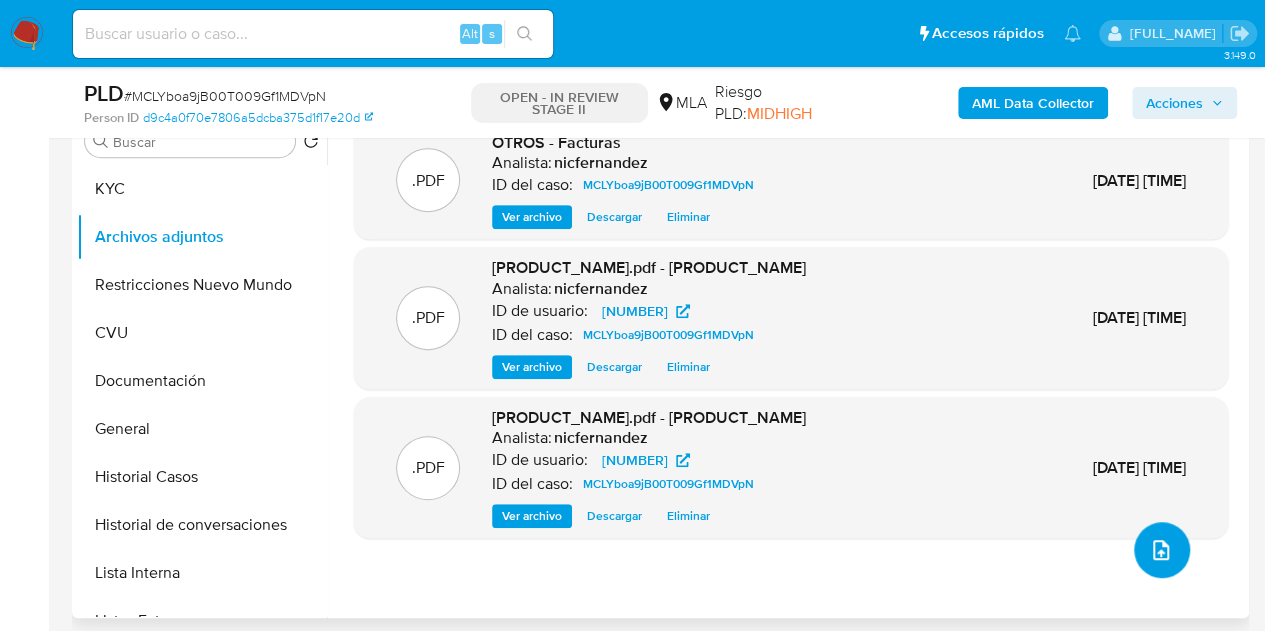 click 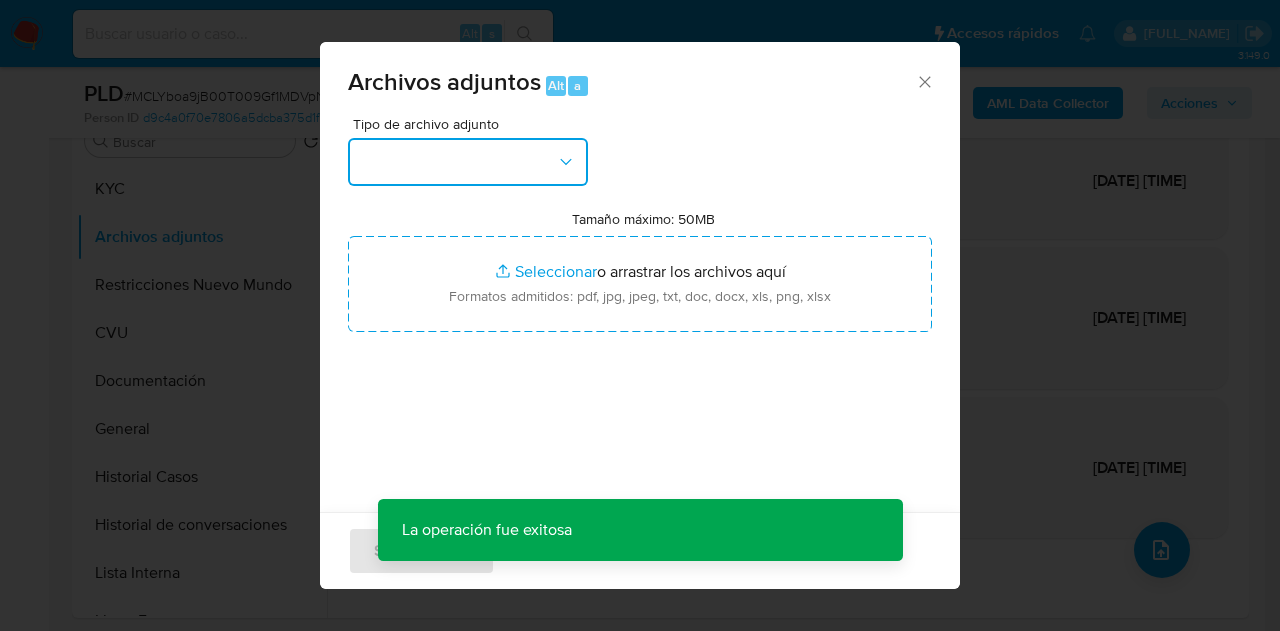 click at bounding box center (468, 162) 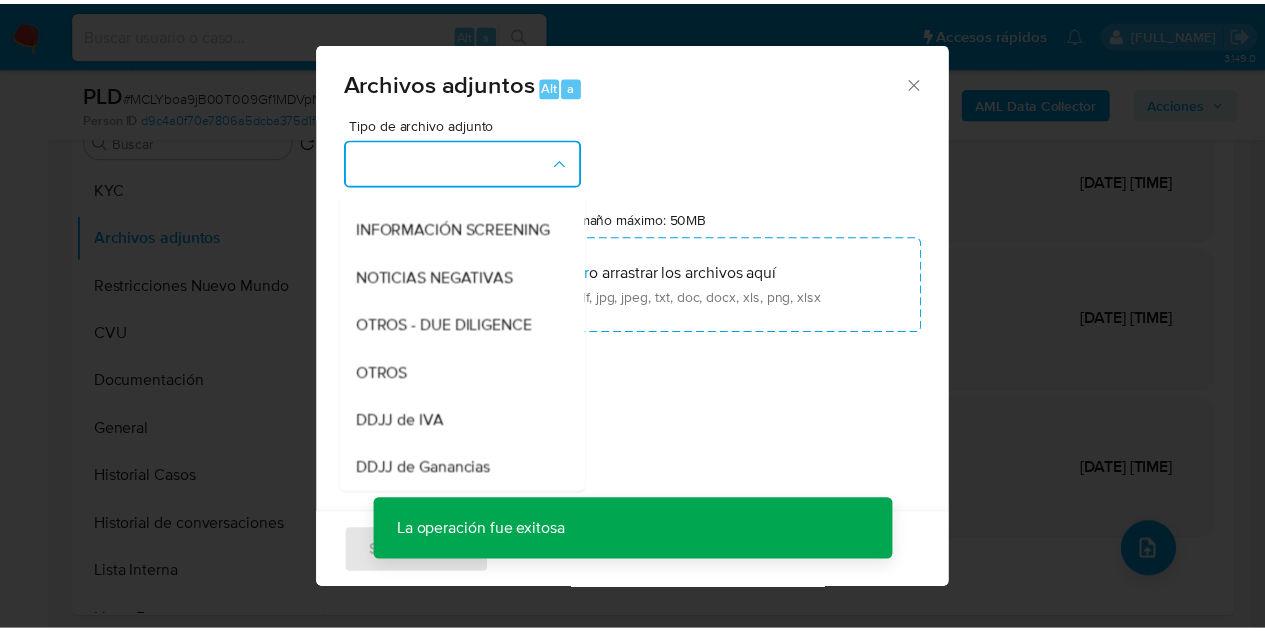scroll, scrollTop: 354, scrollLeft: 0, axis: vertical 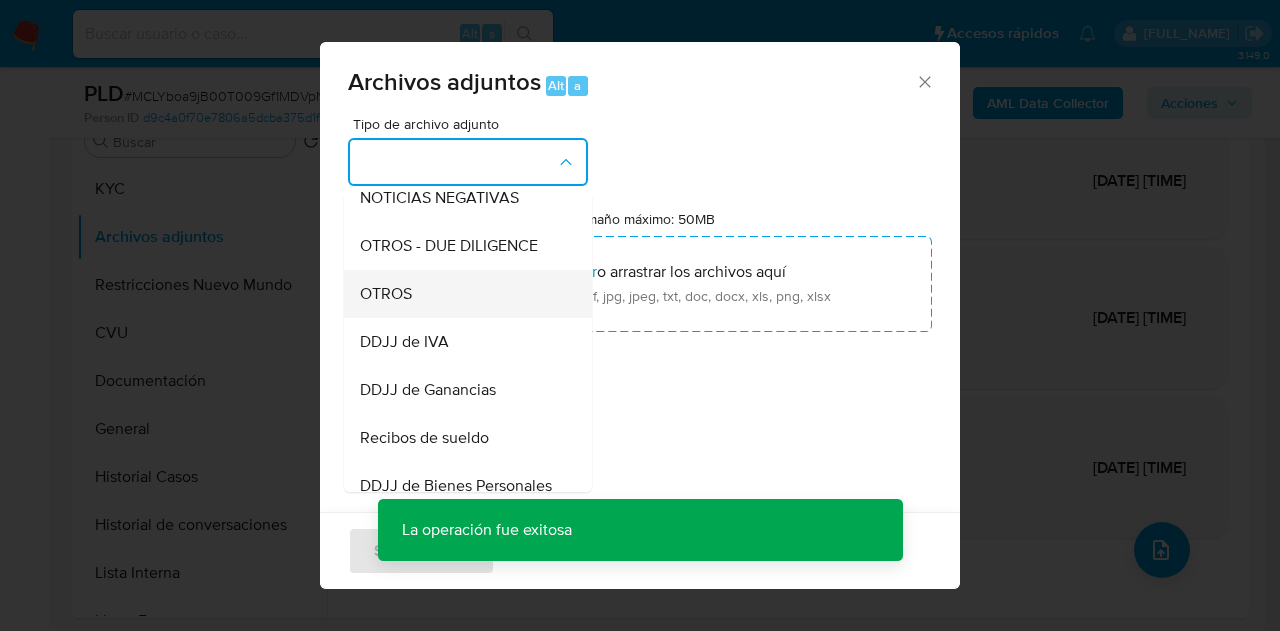 click on "OTROS" at bounding box center (462, 294) 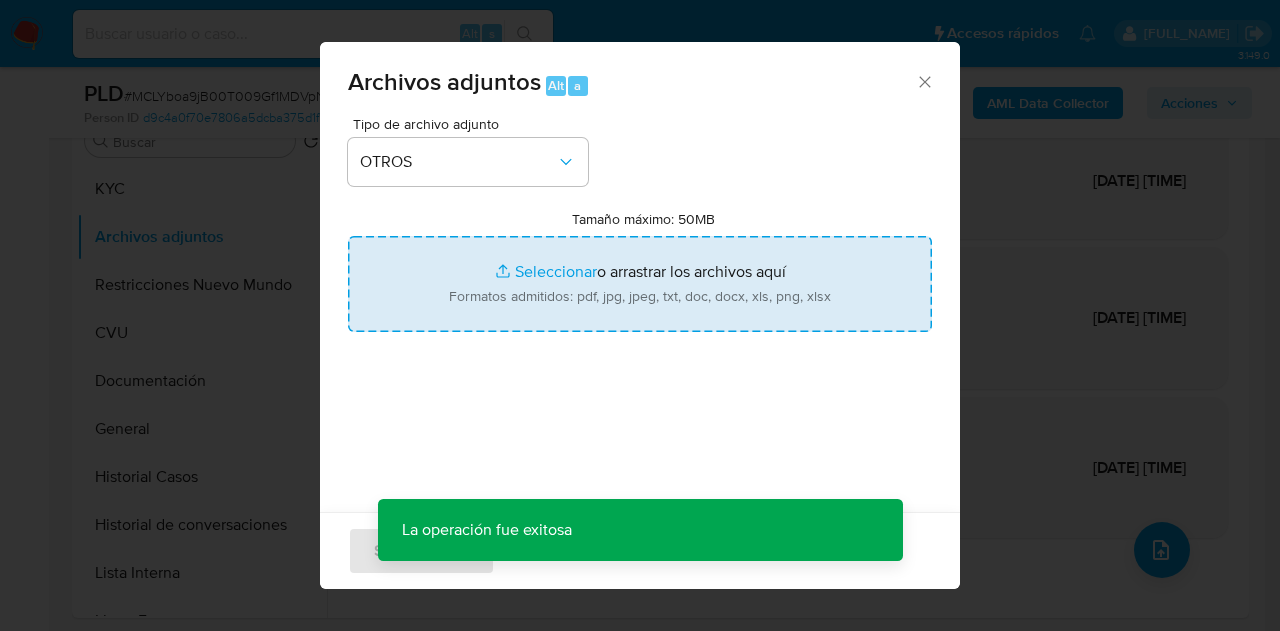 click on "Tamaño máximo: 50MB Seleccionar archivos" at bounding box center (640, 284) 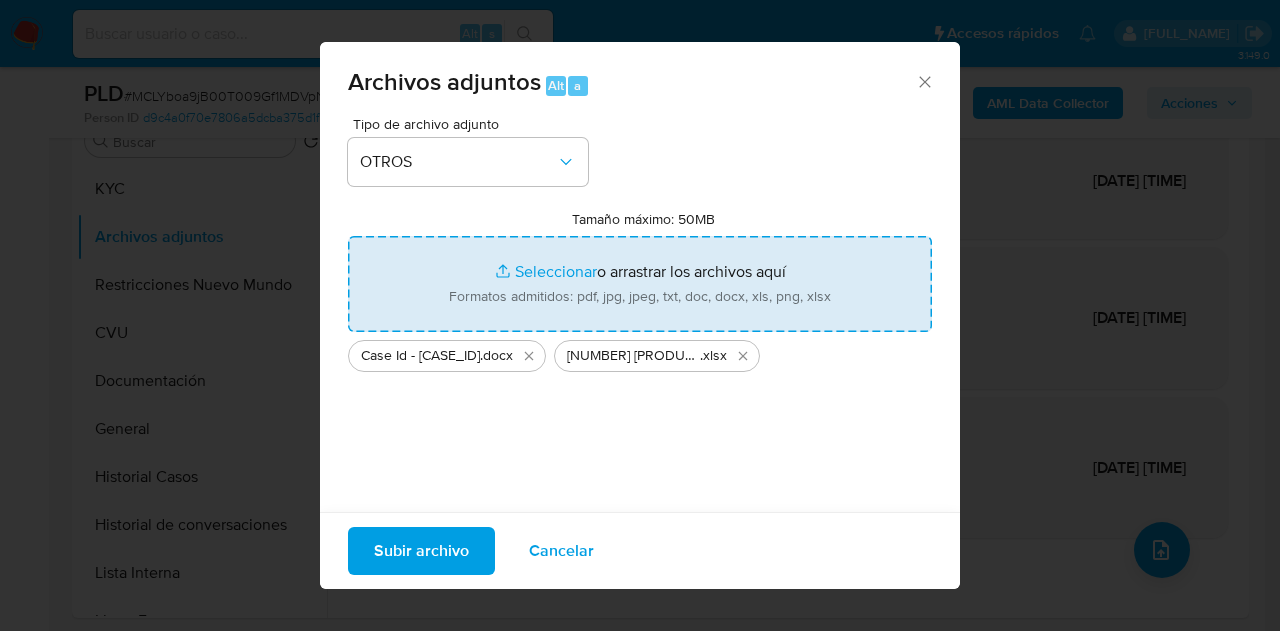 type on "C:\fakepath\Caselog NO ROI MCLYboa9jB00T009Gf1MDVpN.docx" 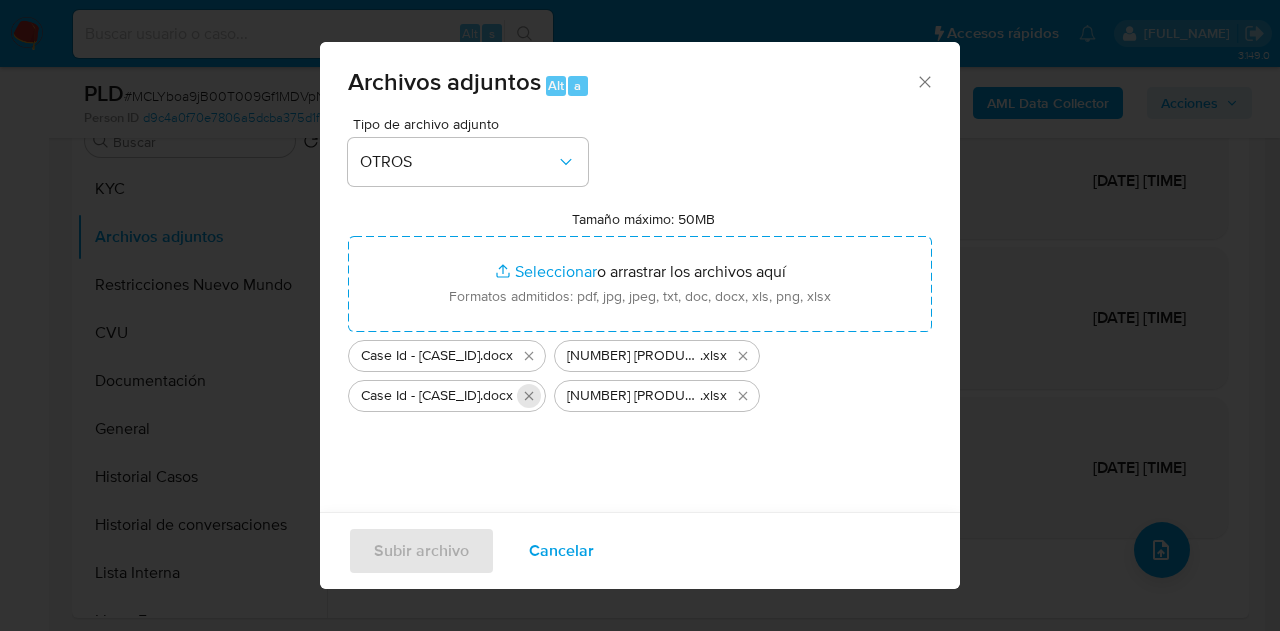 click 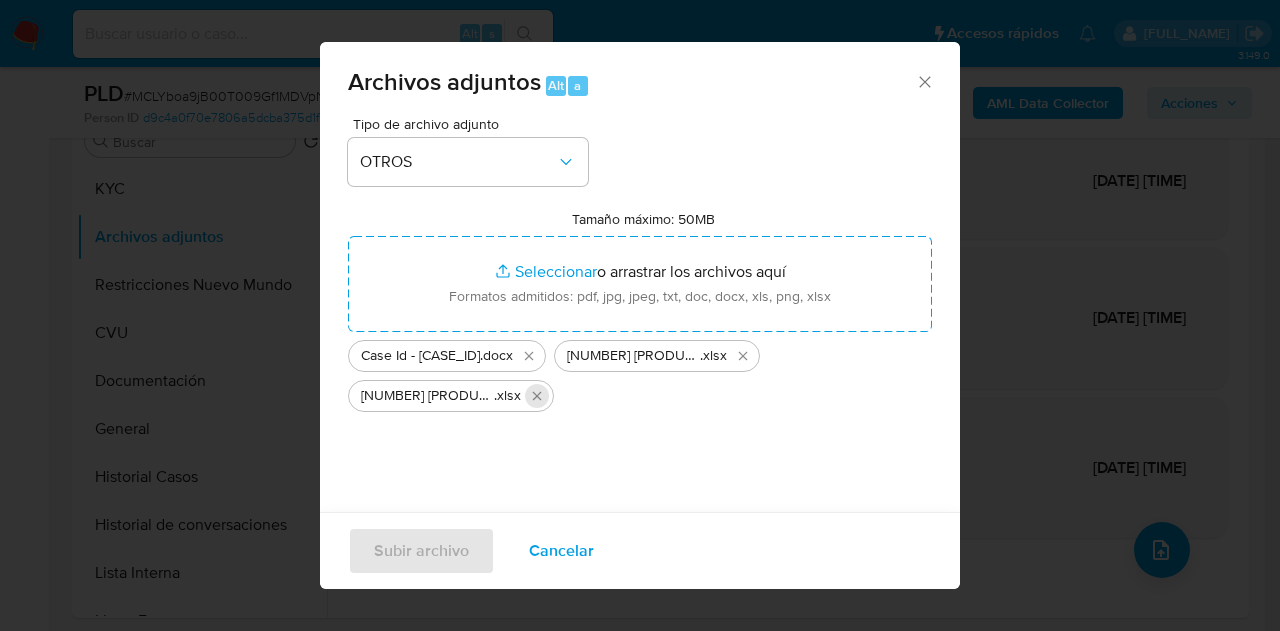 click 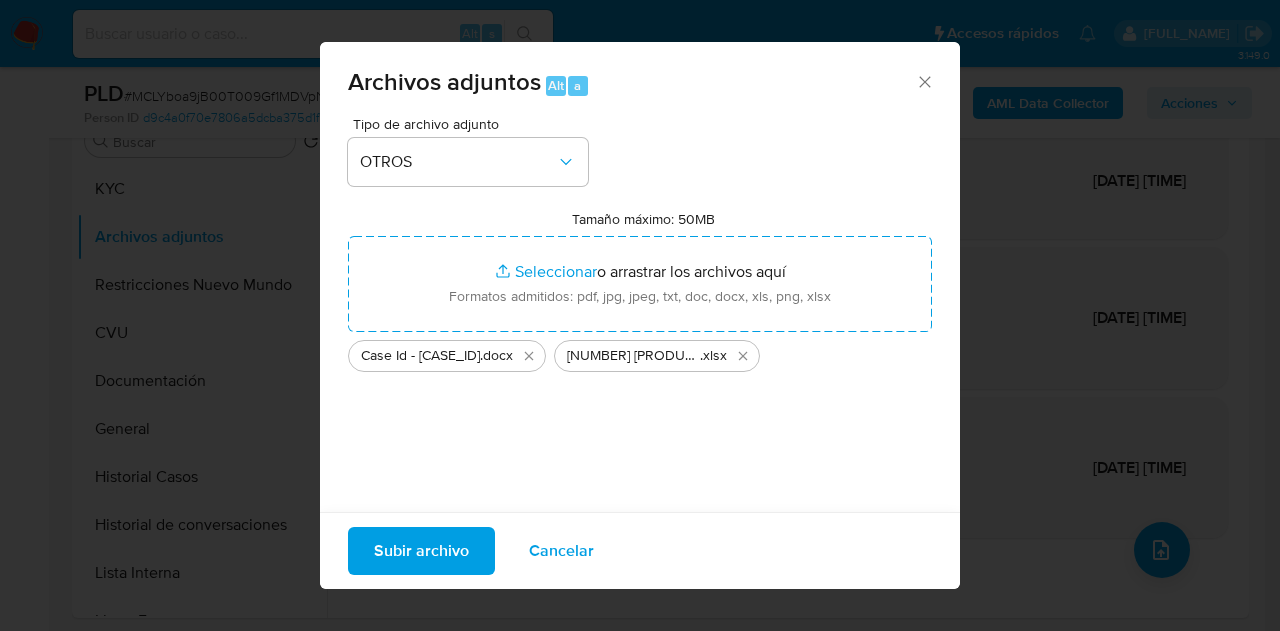 click on "Subir archivo" at bounding box center (421, 551) 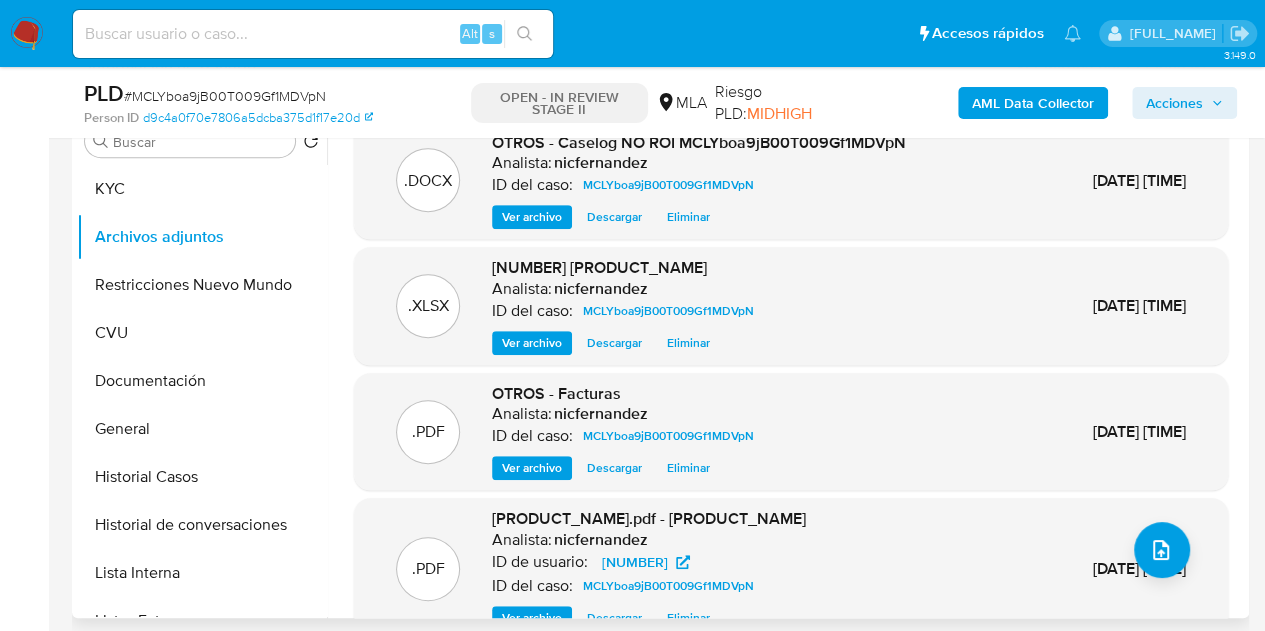 click on ".PDF MCLYboa9jB00T009Gf1MDVpN_internal_info_7_8_2025.pdf - MCLYboa9jB00T009Gf1MDVpN_internal_info_7_8_2025 Analista: nicfernandez ID de usuario: 329997367 ID del caso: MCLYboa9jB00T009Gf1MDVpN Ver archivo Descargar Eliminar 07/Ago/2025 11:07:52" at bounding box center [791, 569] 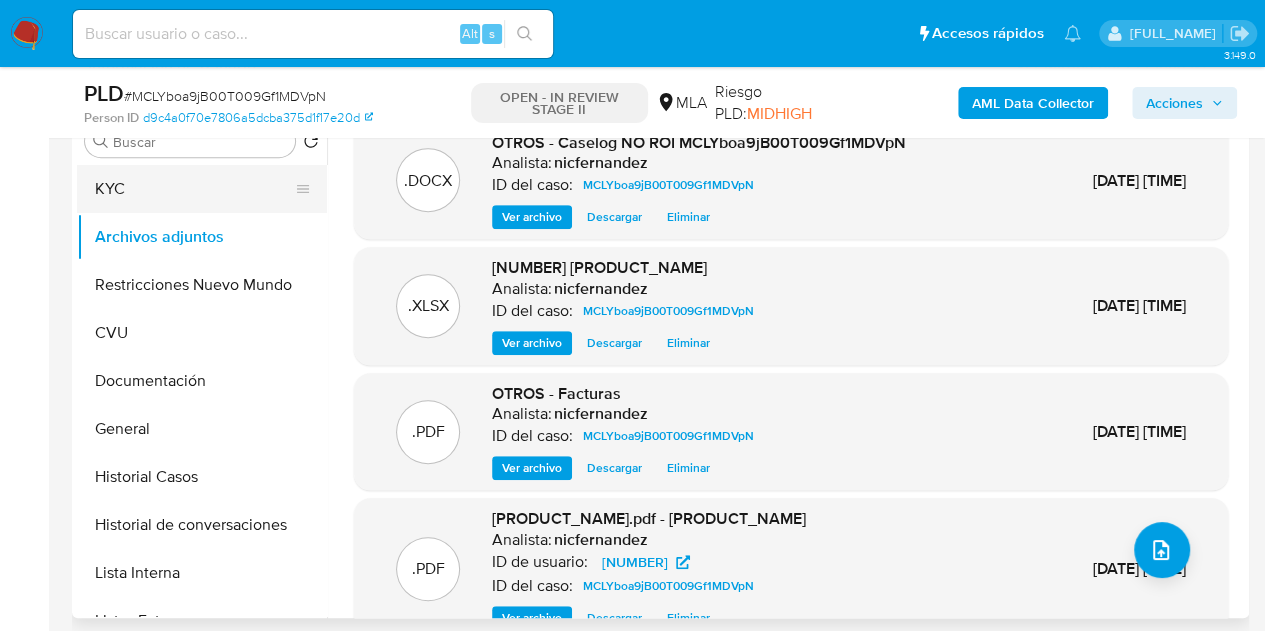 click on "KYC" at bounding box center (194, 189) 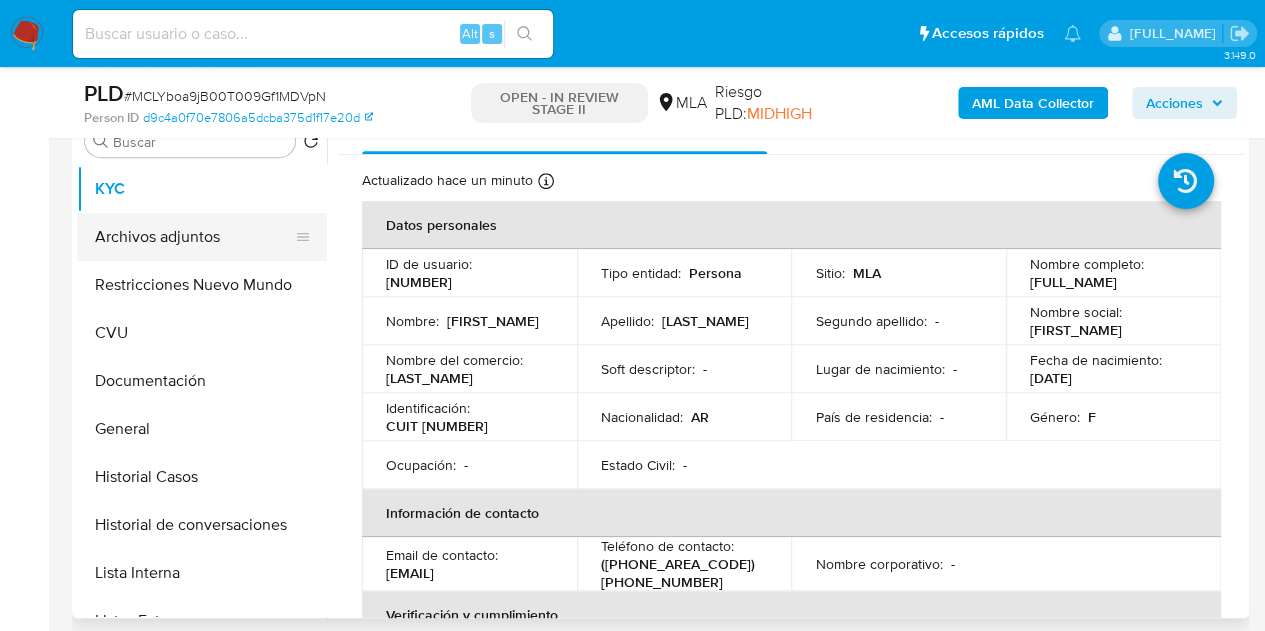click on "Archivos adjuntos" at bounding box center [194, 237] 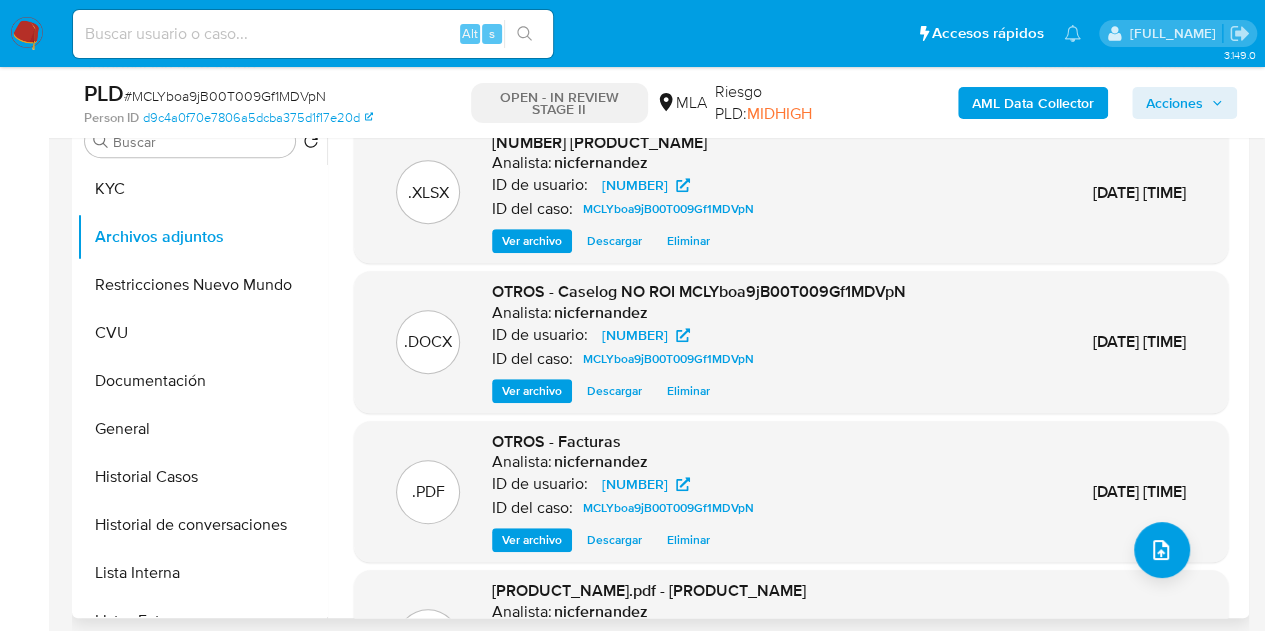 click on "Ver archivo" at bounding box center [532, 540] 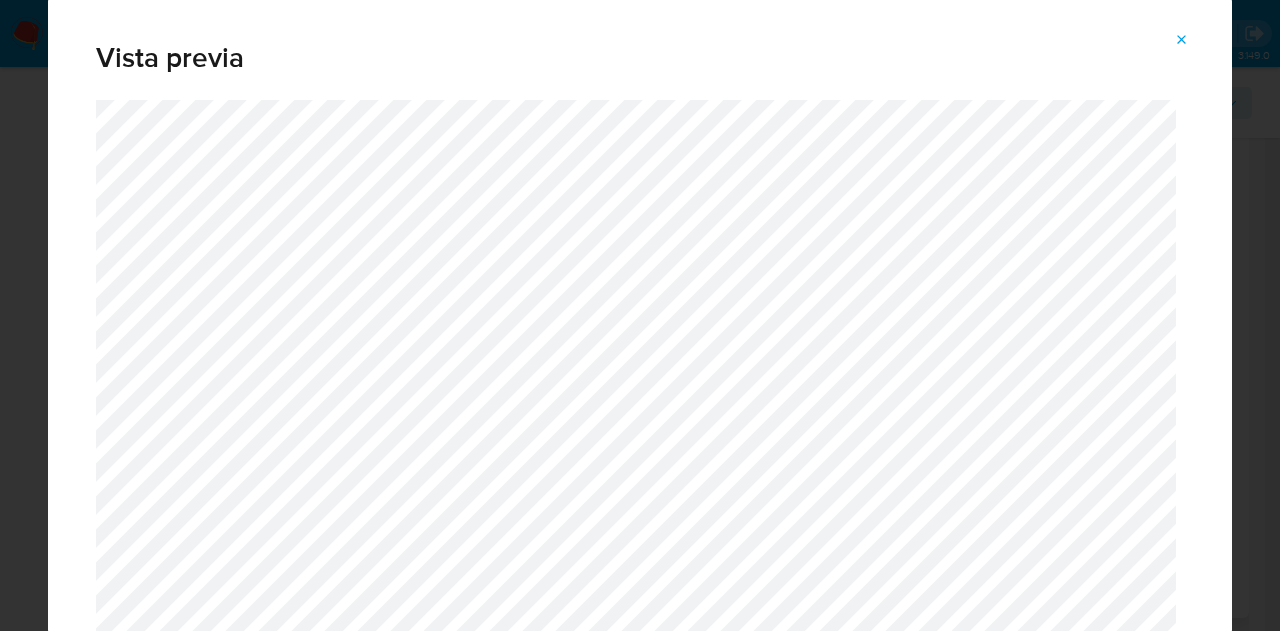 drag, startPoint x: 1177, startPoint y: 213, endPoint x: 1182, endPoint y: 273, distance: 60.207973 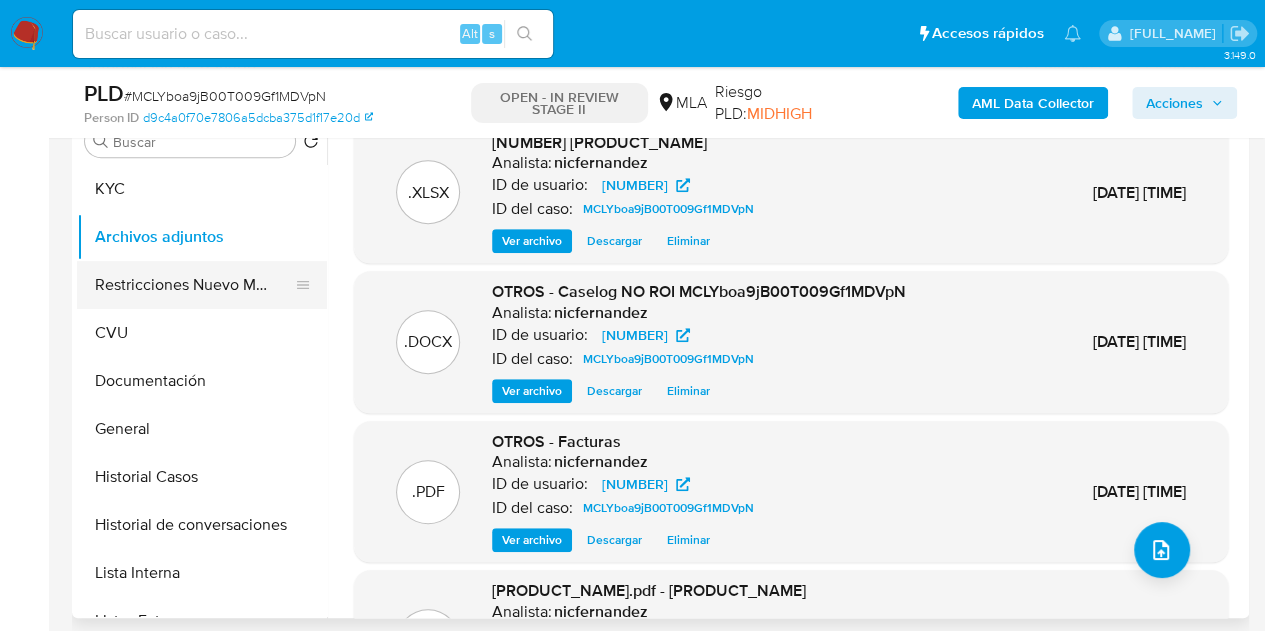 click on "Restricciones Nuevo Mundo" at bounding box center (194, 285) 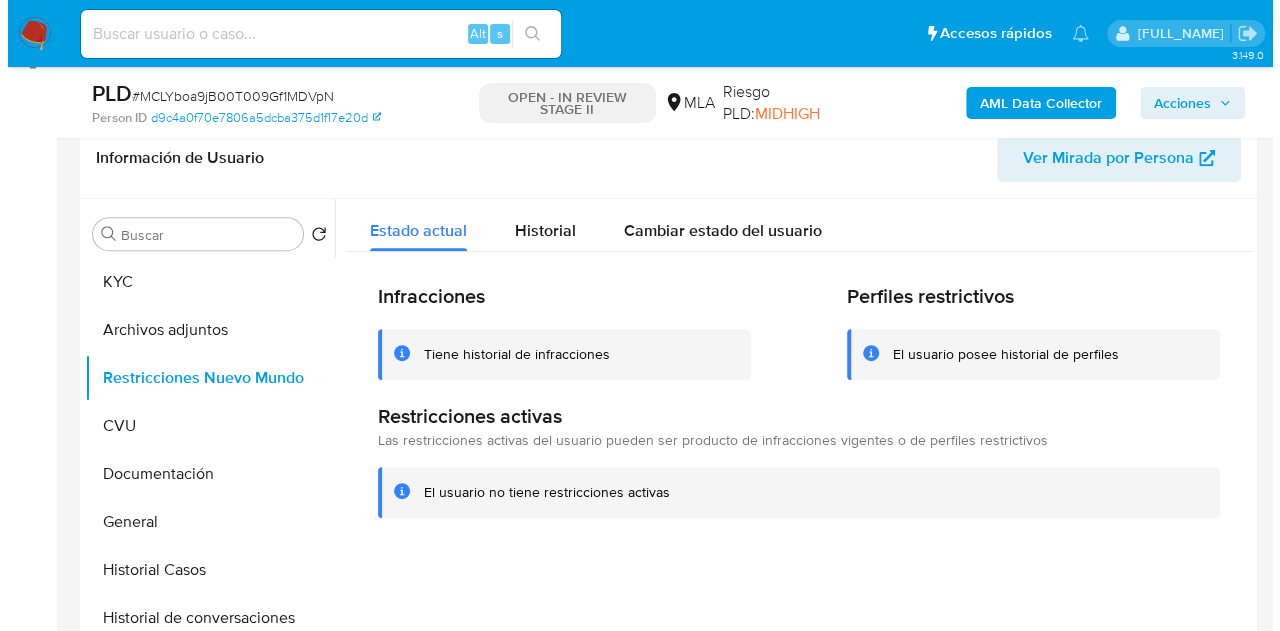 scroll, scrollTop: 380, scrollLeft: 0, axis: vertical 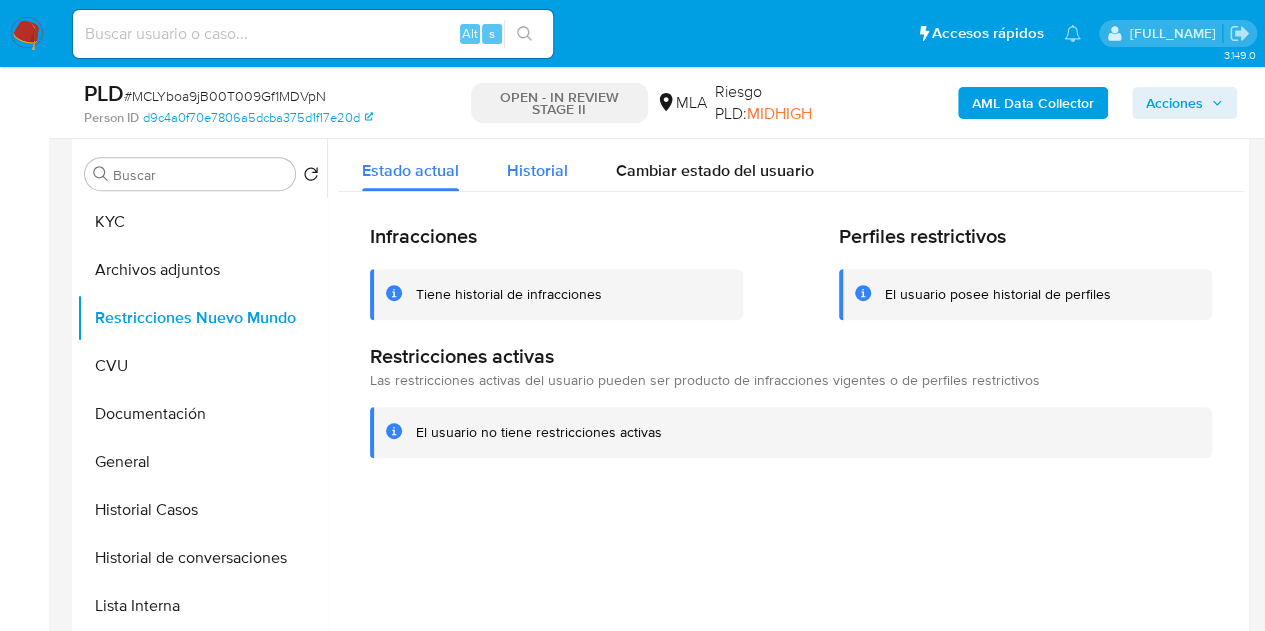 click on "Historial" at bounding box center (537, 170) 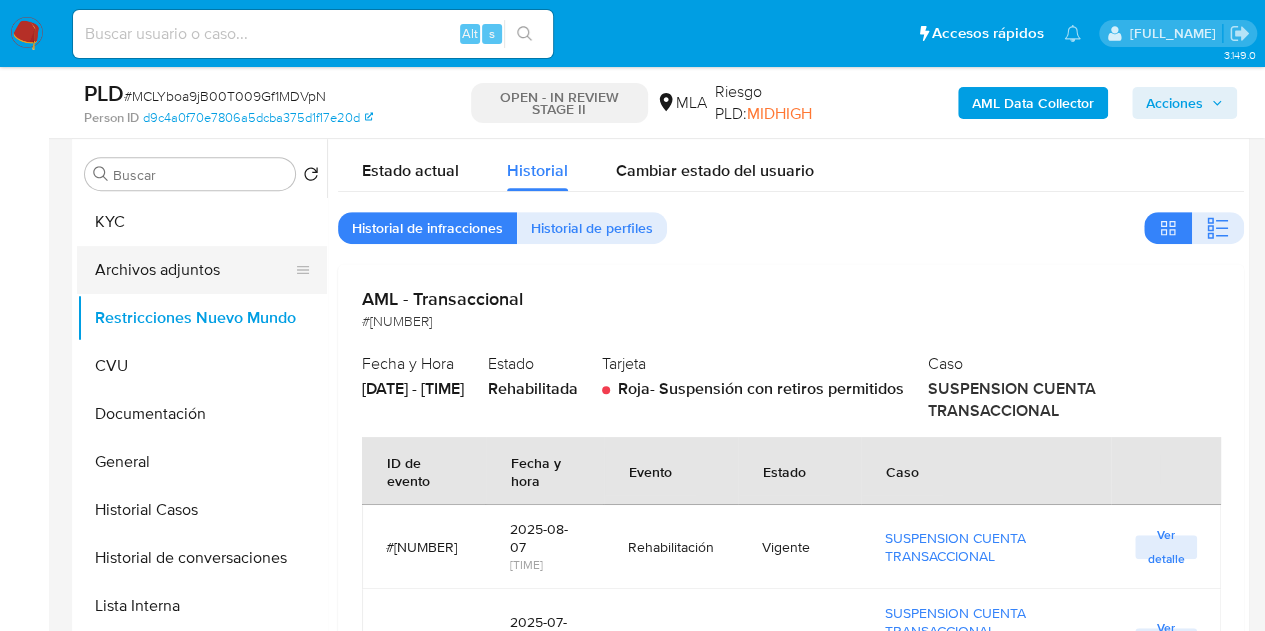 click on "Archivos adjuntos" at bounding box center [194, 270] 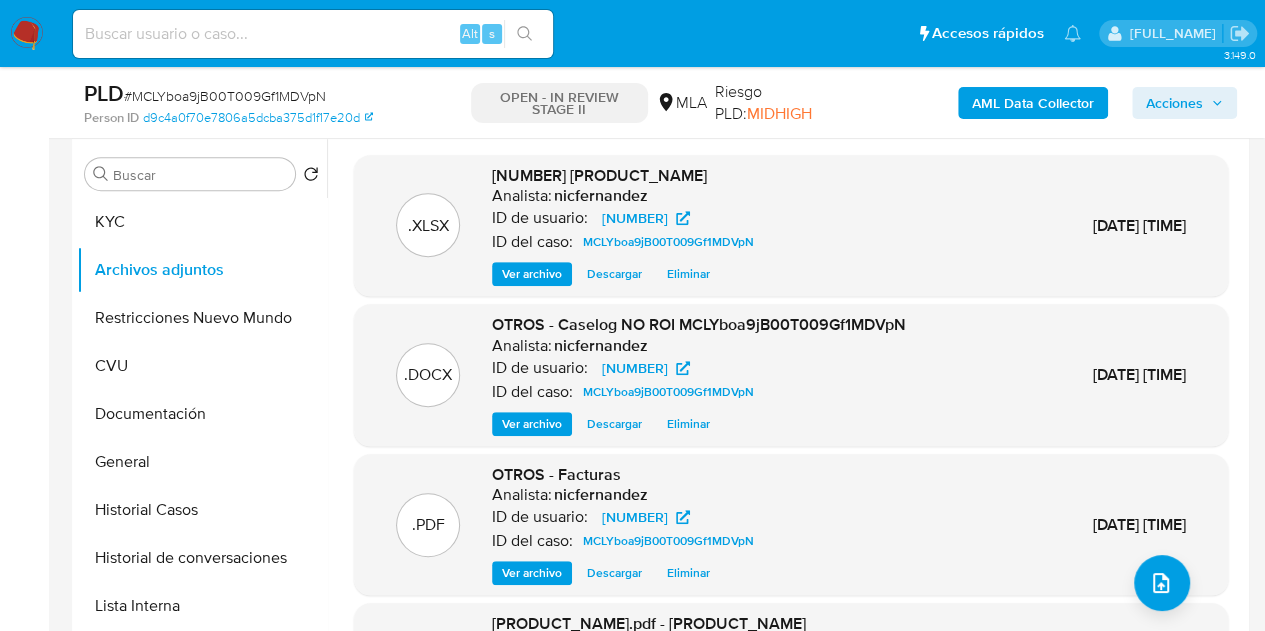 click on "Ver archivo" at bounding box center [532, 424] 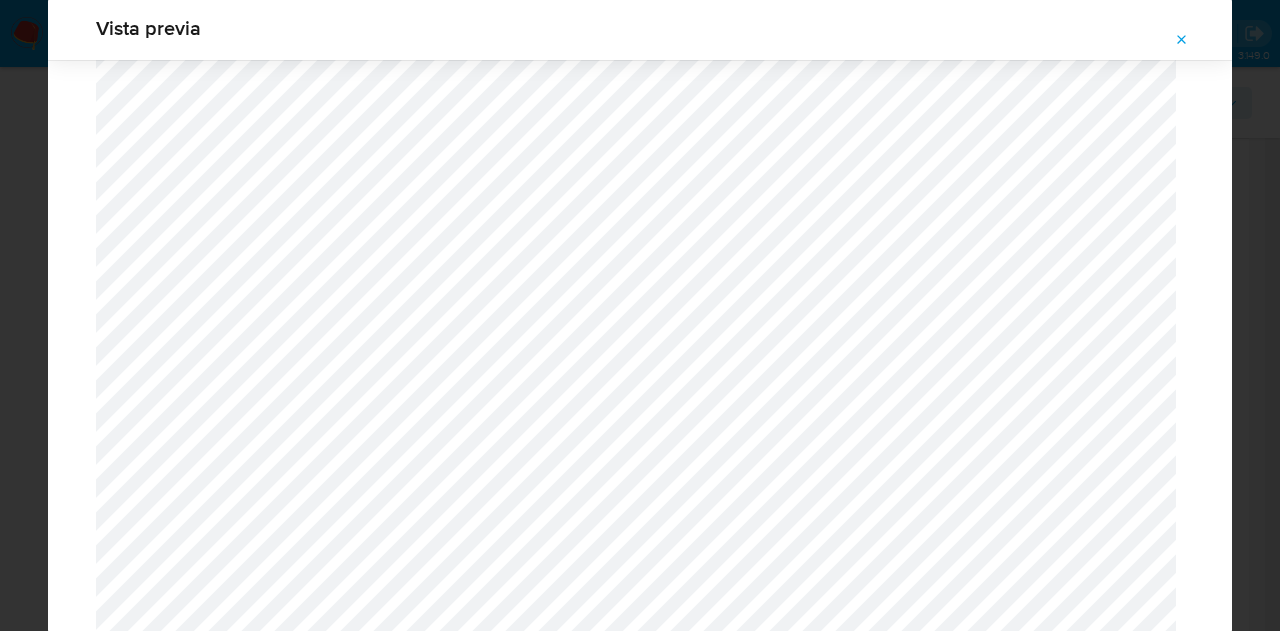 scroll, scrollTop: 1694, scrollLeft: 0, axis: vertical 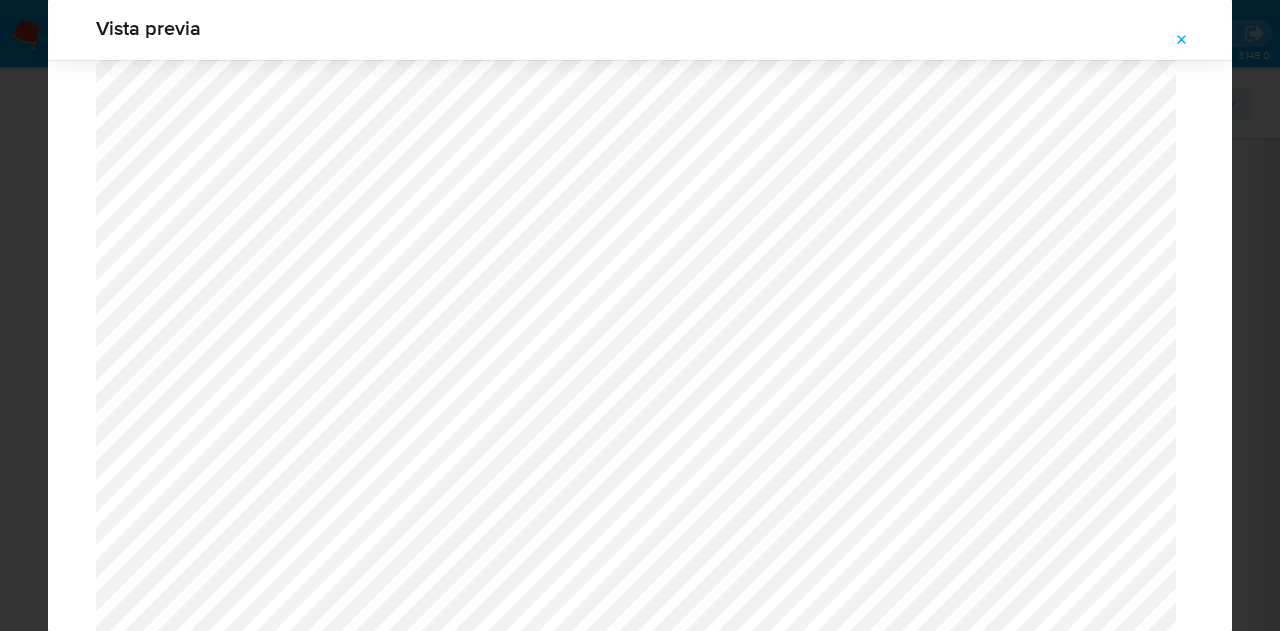 drag, startPoint x: 1188, startPoint y: 37, endPoint x: 1172, endPoint y: 89, distance: 54.405884 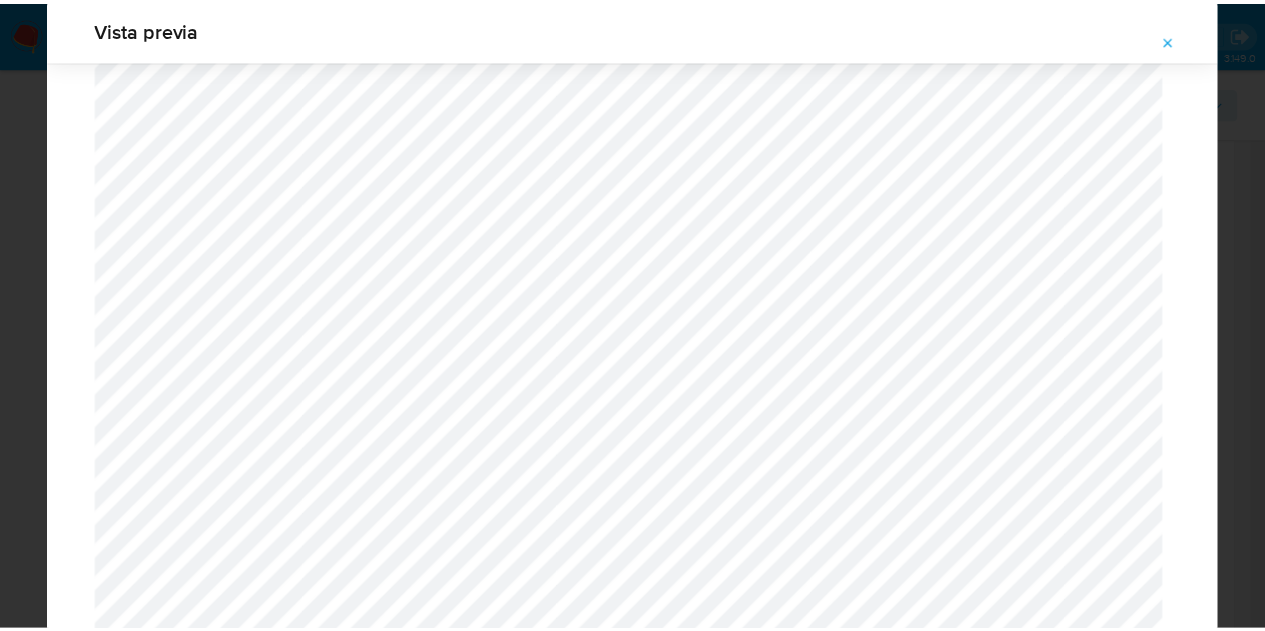 scroll, scrollTop: 64, scrollLeft: 0, axis: vertical 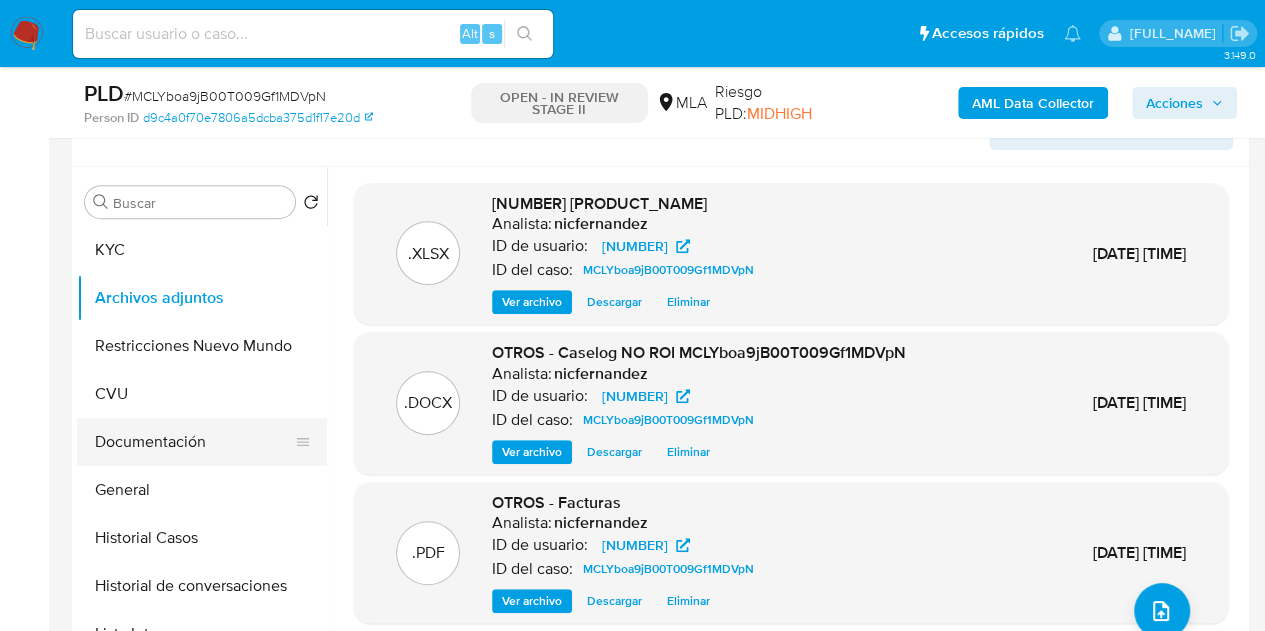 click on "Documentación" at bounding box center [194, 442] 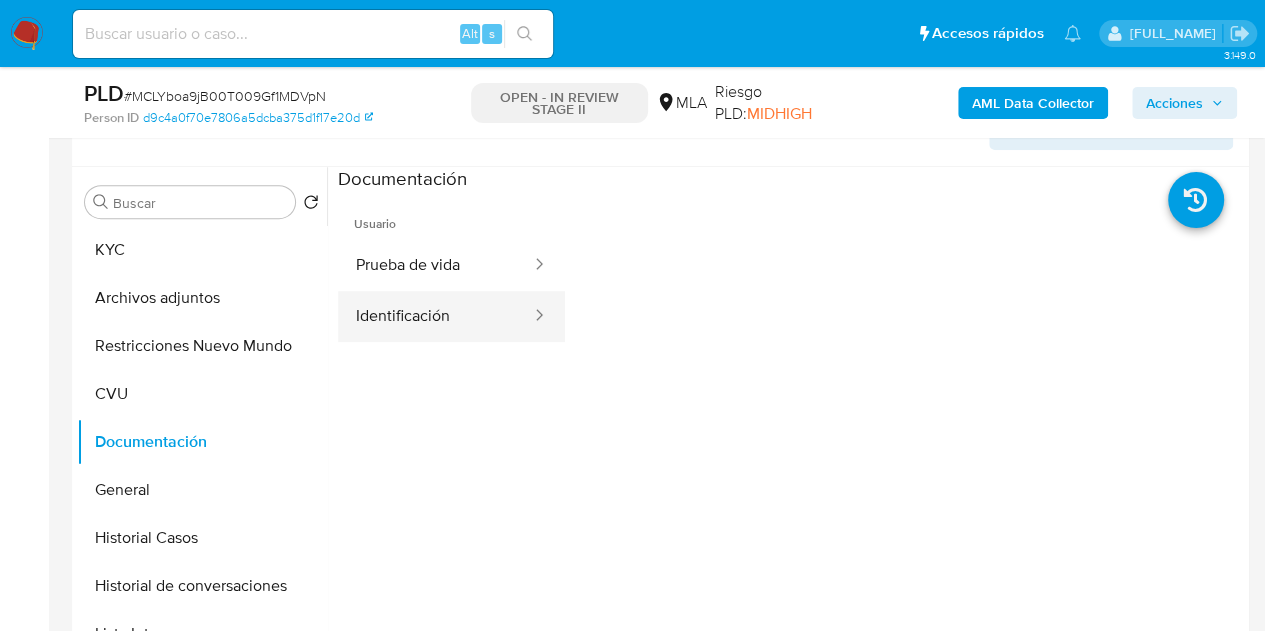 click on "Identificación" at bounding box center (435, 316) 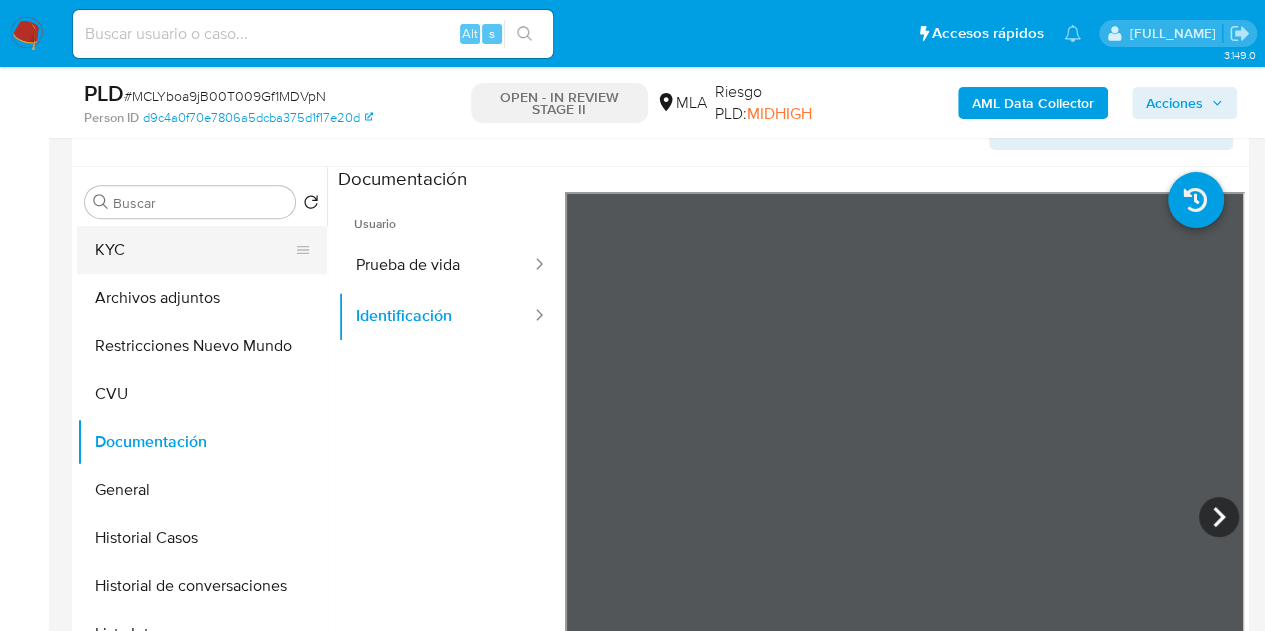 click on "KYC" at bounding box center [194, 250] 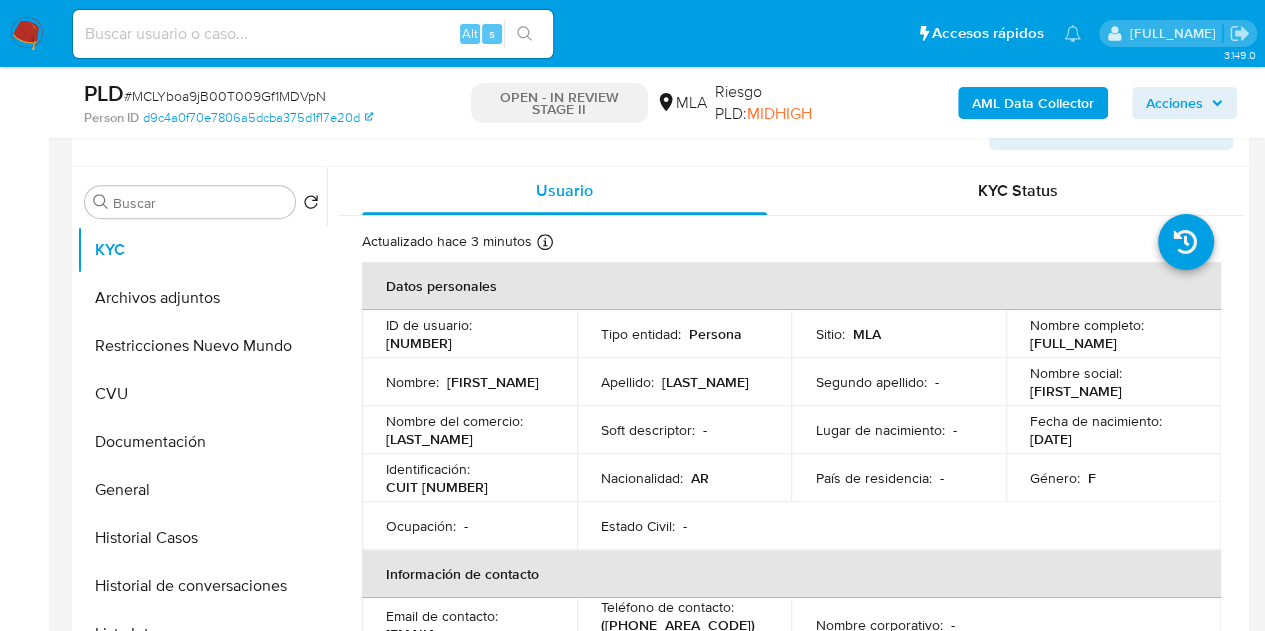 click on "Mariangeles" at bounding box center (493, 382) 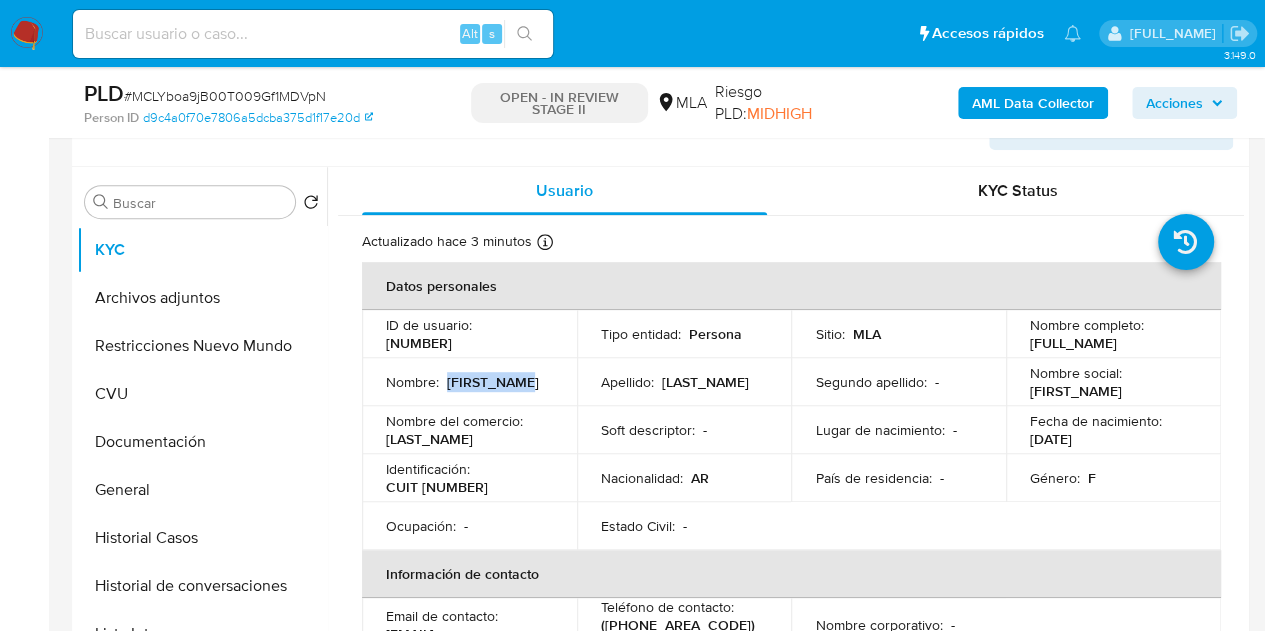 click on "Mariangeles" at bounding box center [493, 382] 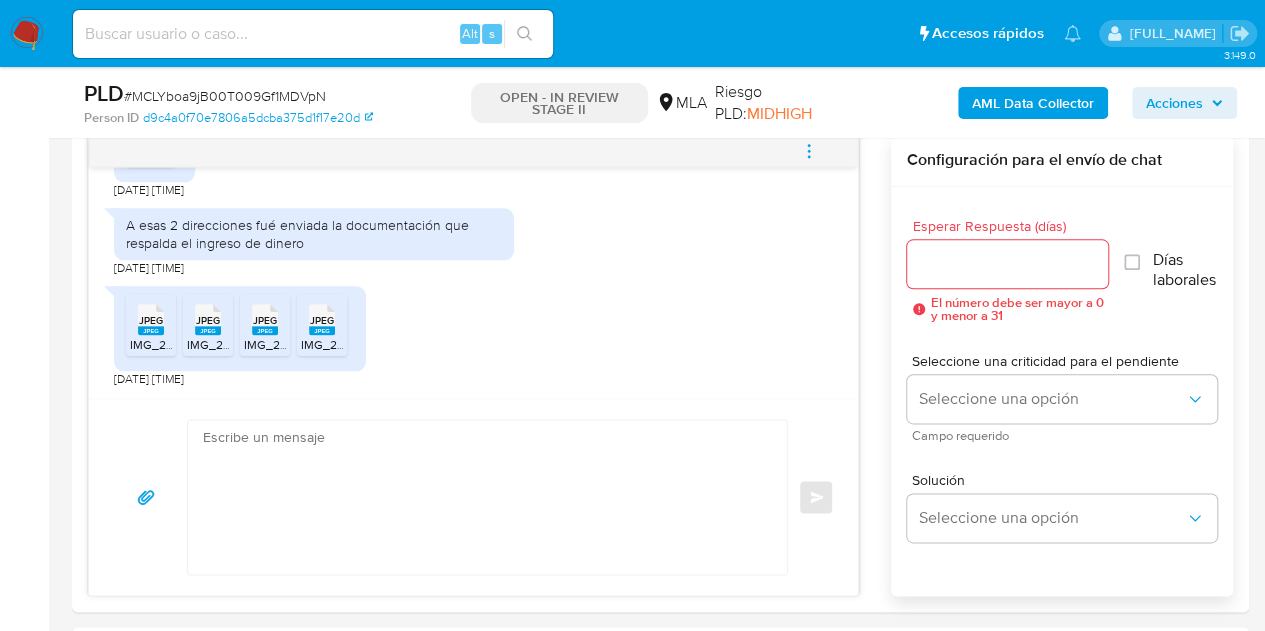 scroll, scrollTop: 1066, scrollLeft: 0, axis: vertical 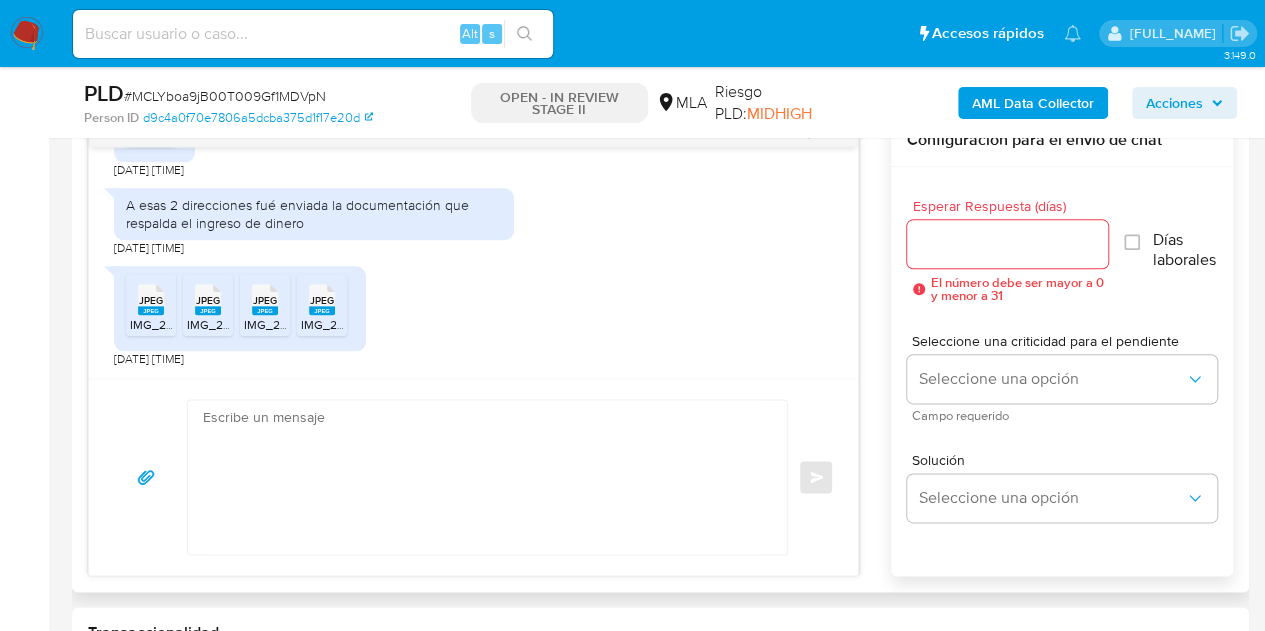 click at bounding box center [482, 477] 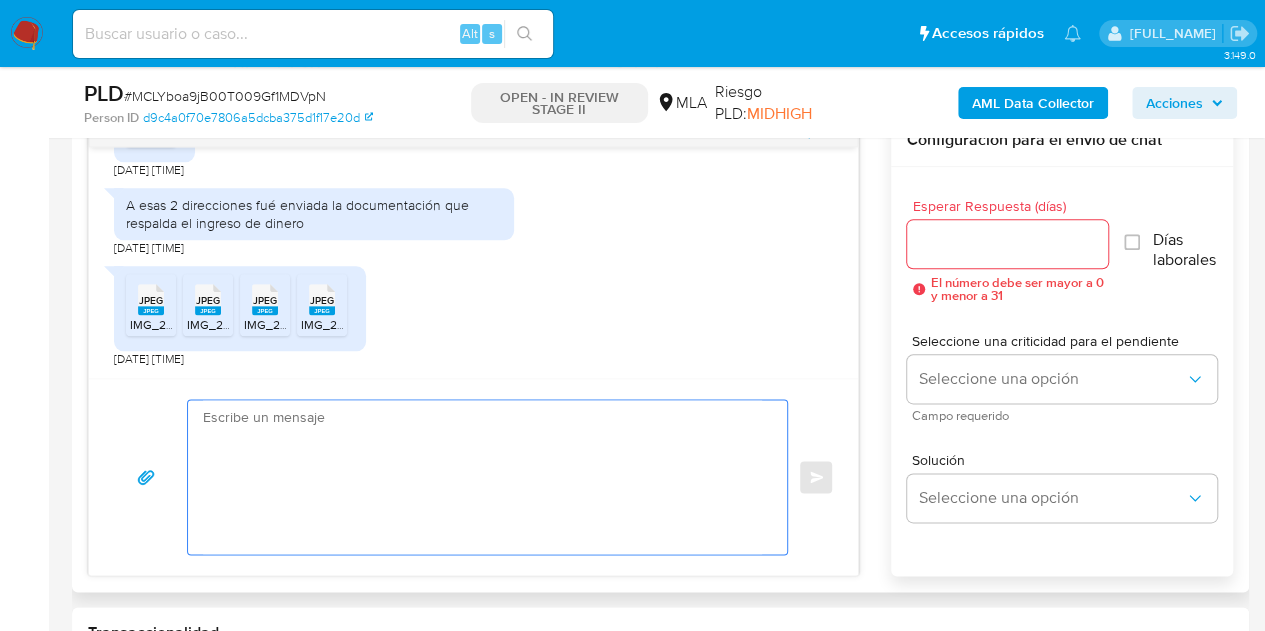 paste on "Hola Mariangeles,
¡Muchas gracias por tu respuesta! Confirmamos la recepción de la documentación.
¡Te contamos que tu cuenta ya está activa nuevamente para que operes con normalidad!
Recuerda que por cualquier consulta puedes contactarte a través de nuestro Portal de Ayuda.
Saludos, Equipo de Mercado Pago." 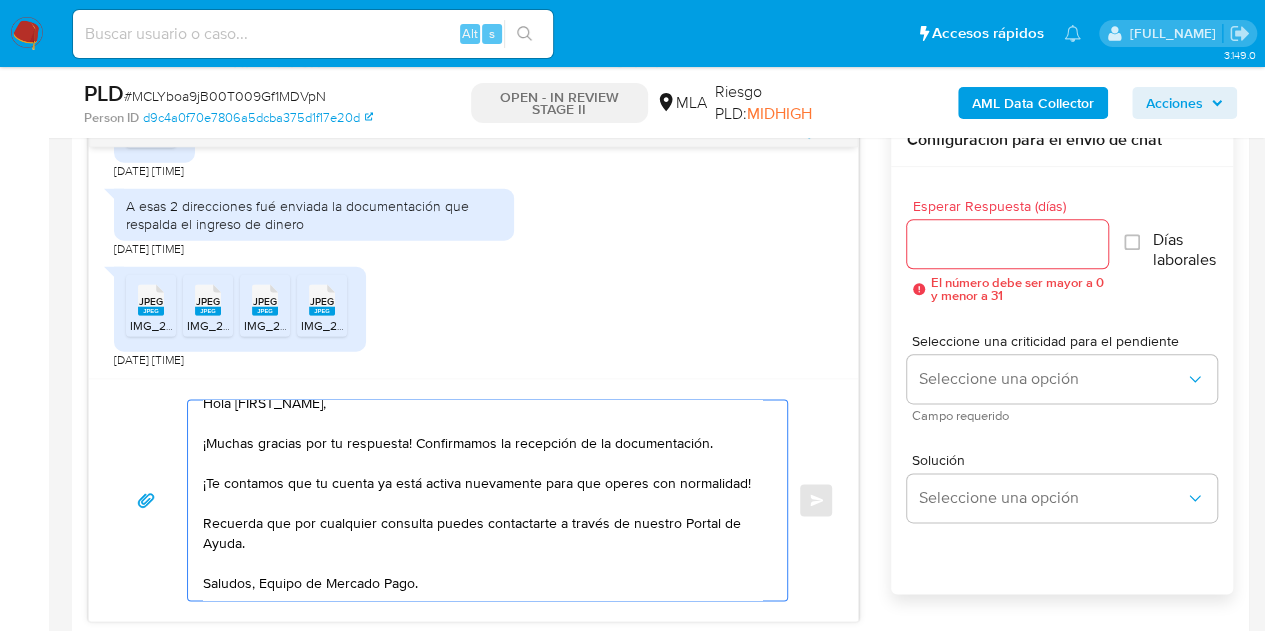 scroll, scrollTop: 14, scrollLeft: 0, axis: vertical 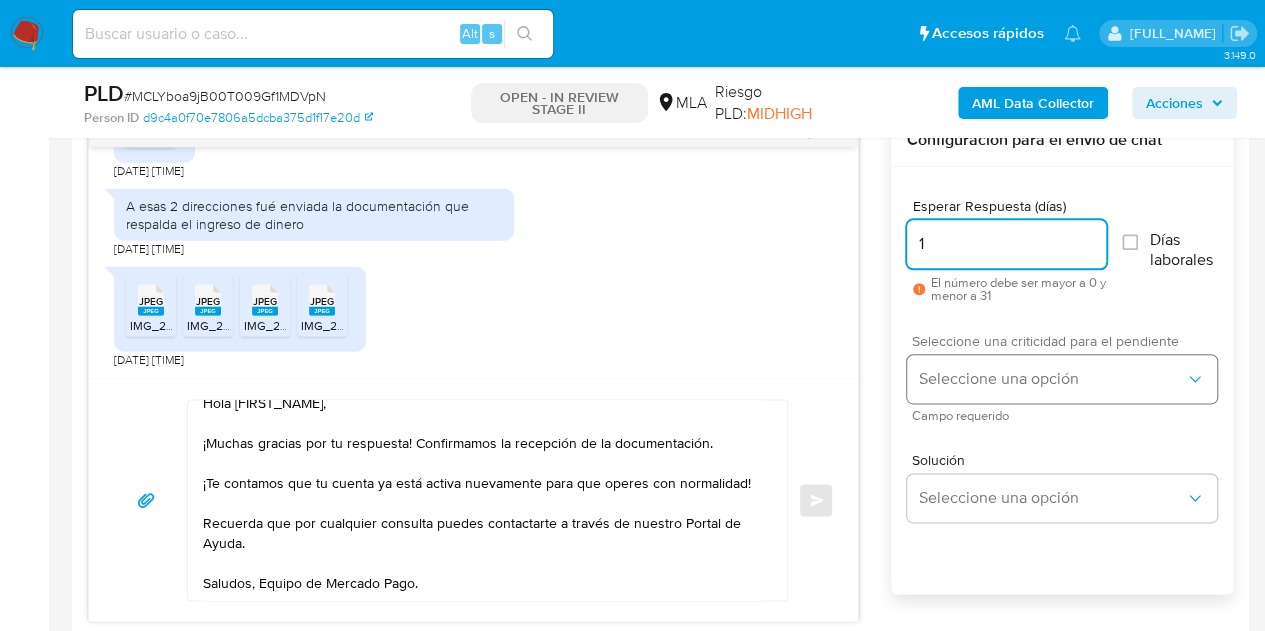 type on "1" 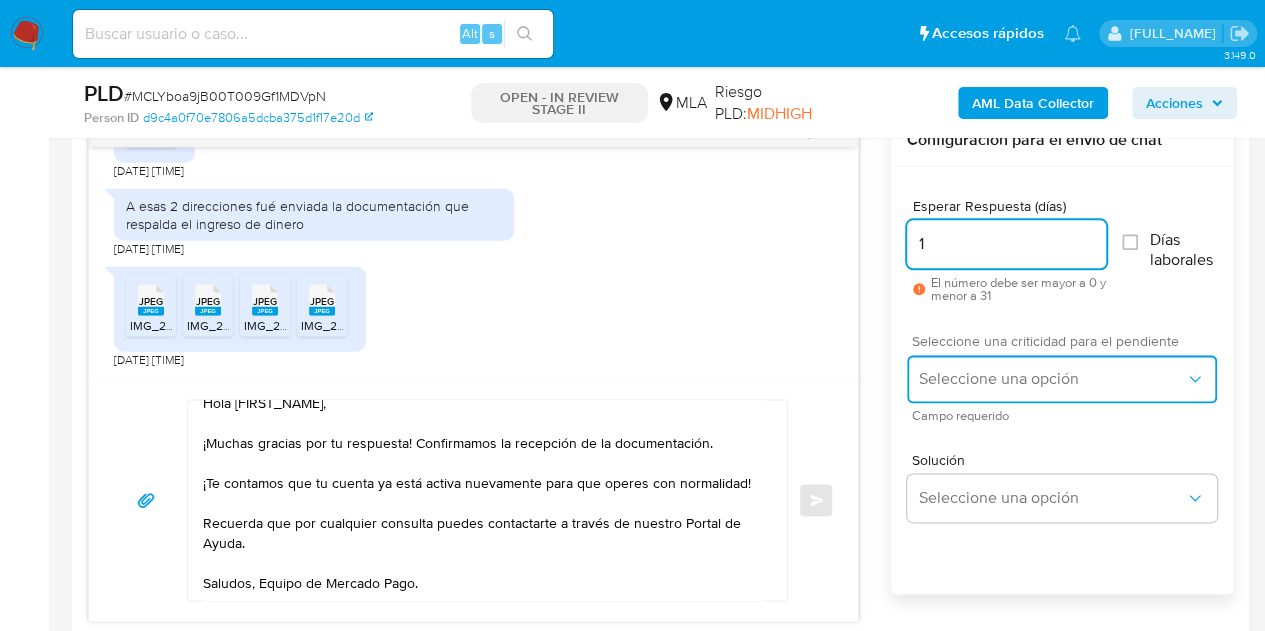 click on "Seleccione una opción" at bounding box center [1062, 379] 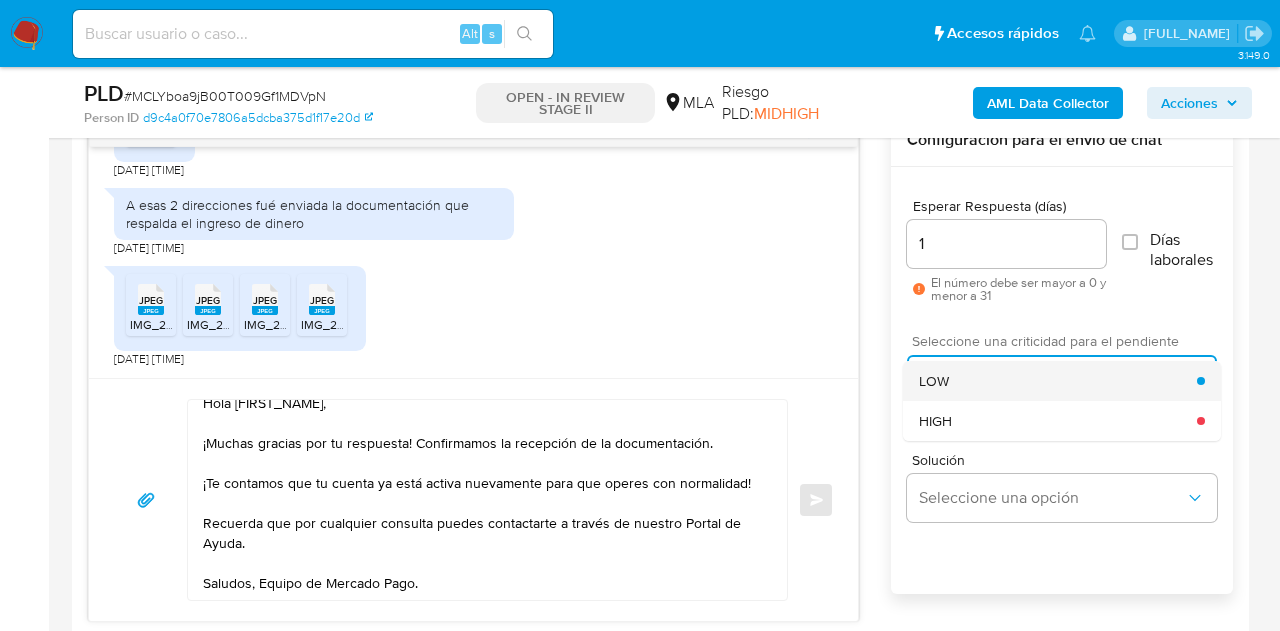 click on "LOW" at bounding box center [1058, 381] 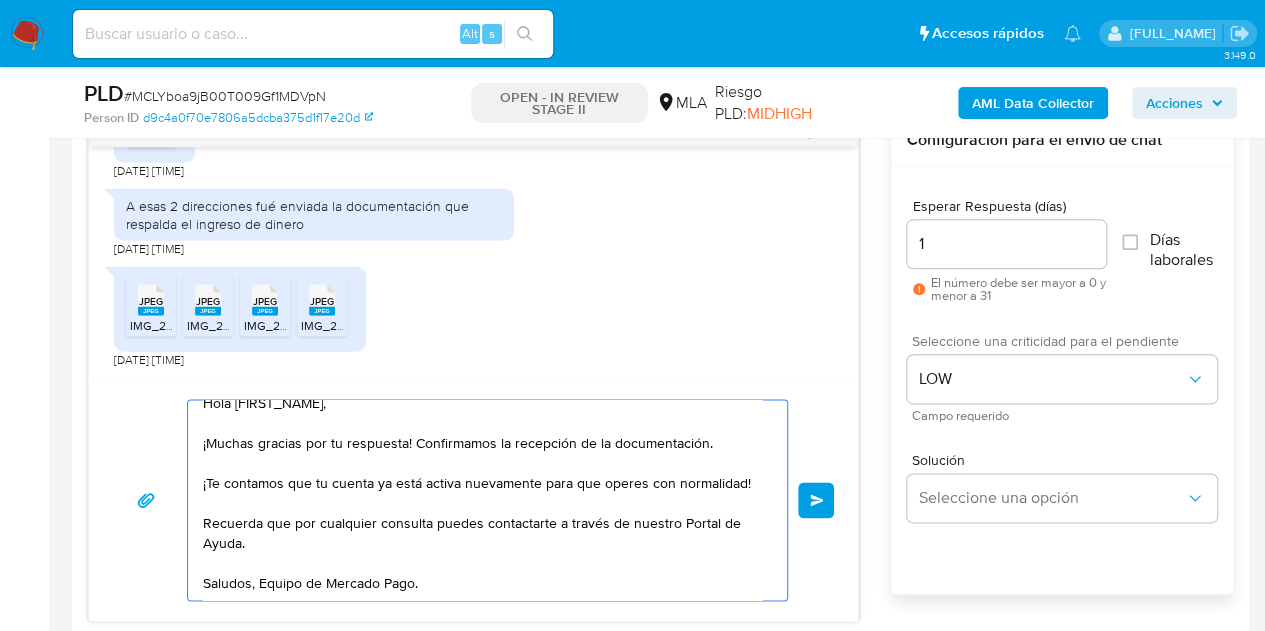 scroll, scrollTop: 0, scrollLeft: 0, axis: both 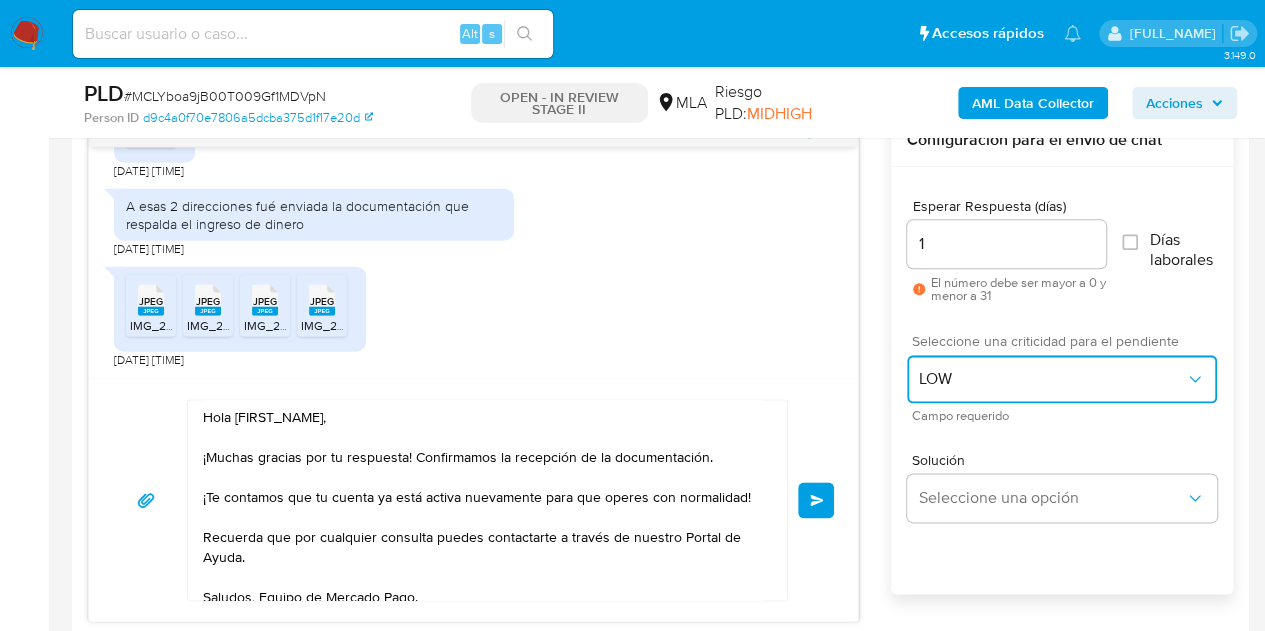 click on "LOW" at bounding box center [1052, 379] 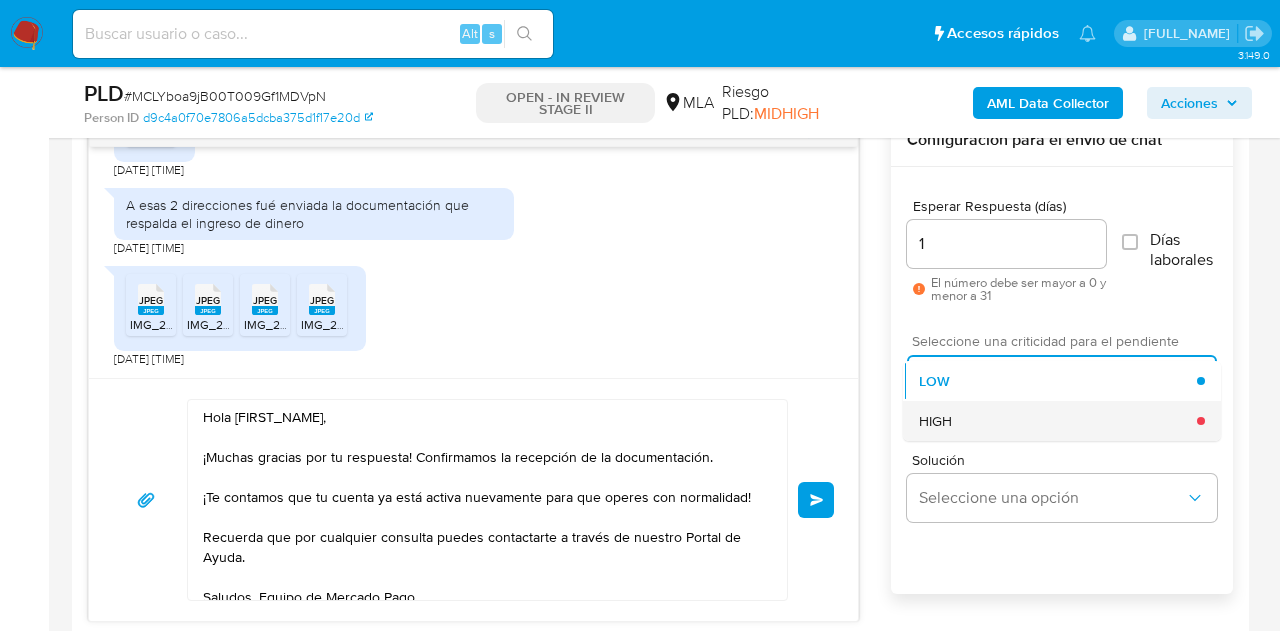 click on "HIGH" at bounding box center [1058, 421] 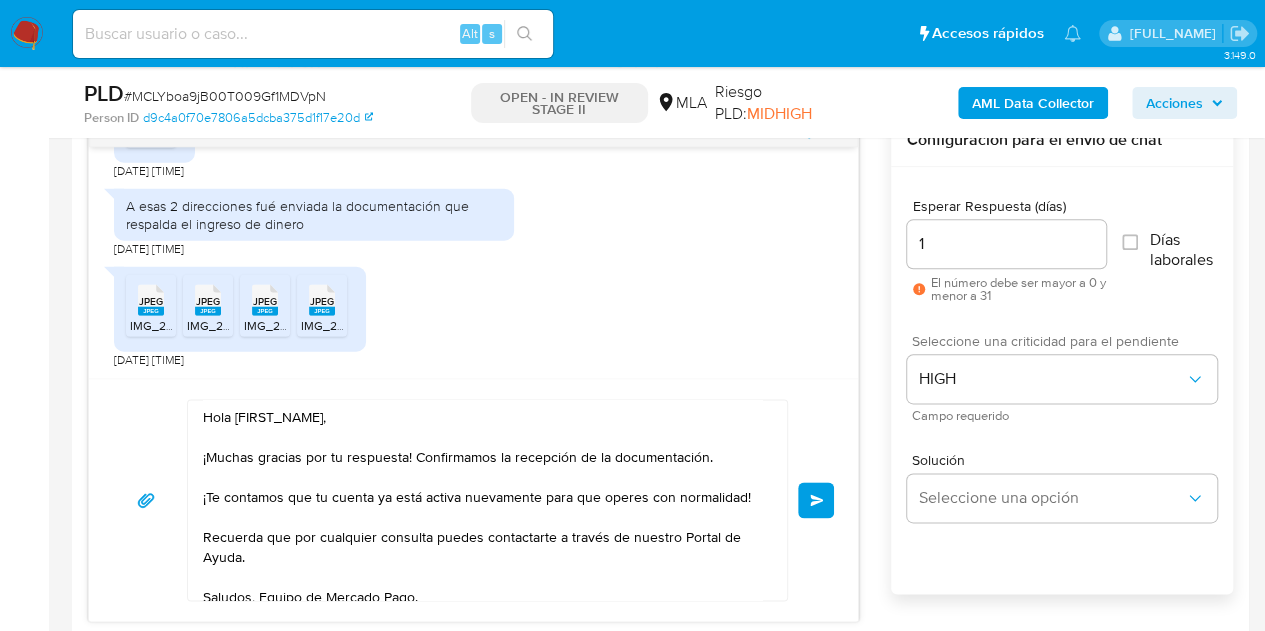drag, startPoint x: 816, startPoint y: 425, endPoint x: 793, endPoint y: 429, distance: 23.345236 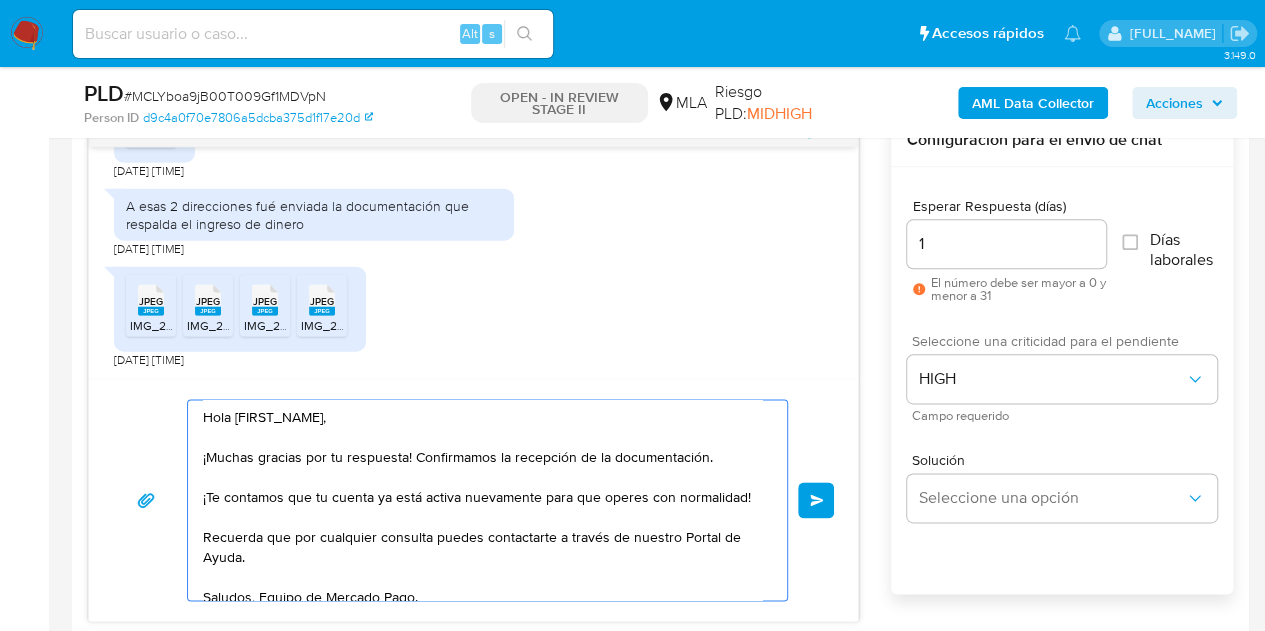 scroll, scrollTop: 14, scrollLeft: 0, axis: vertical 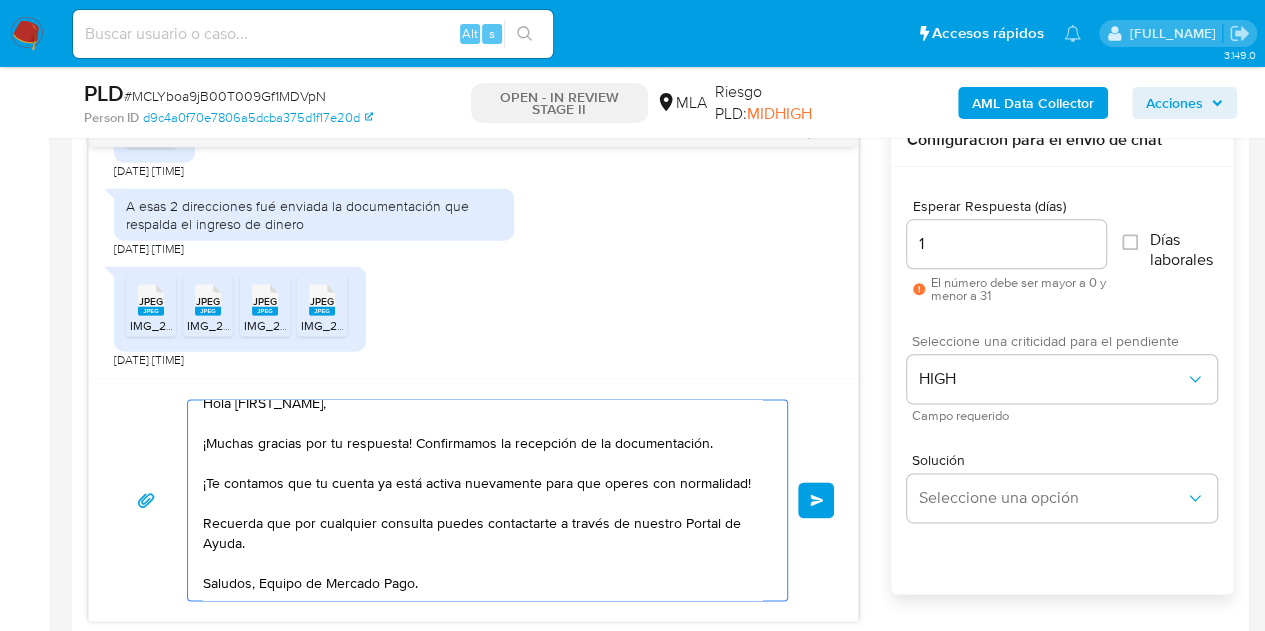 click on "Enviar" at bounding box center (816, 500) 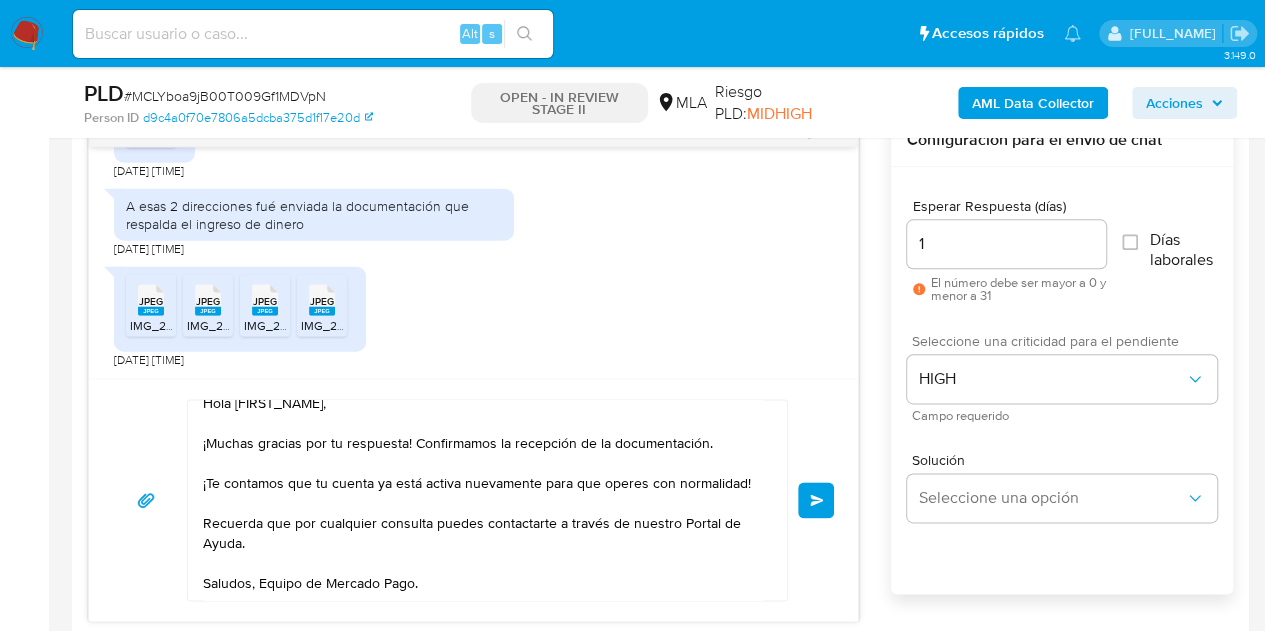 type 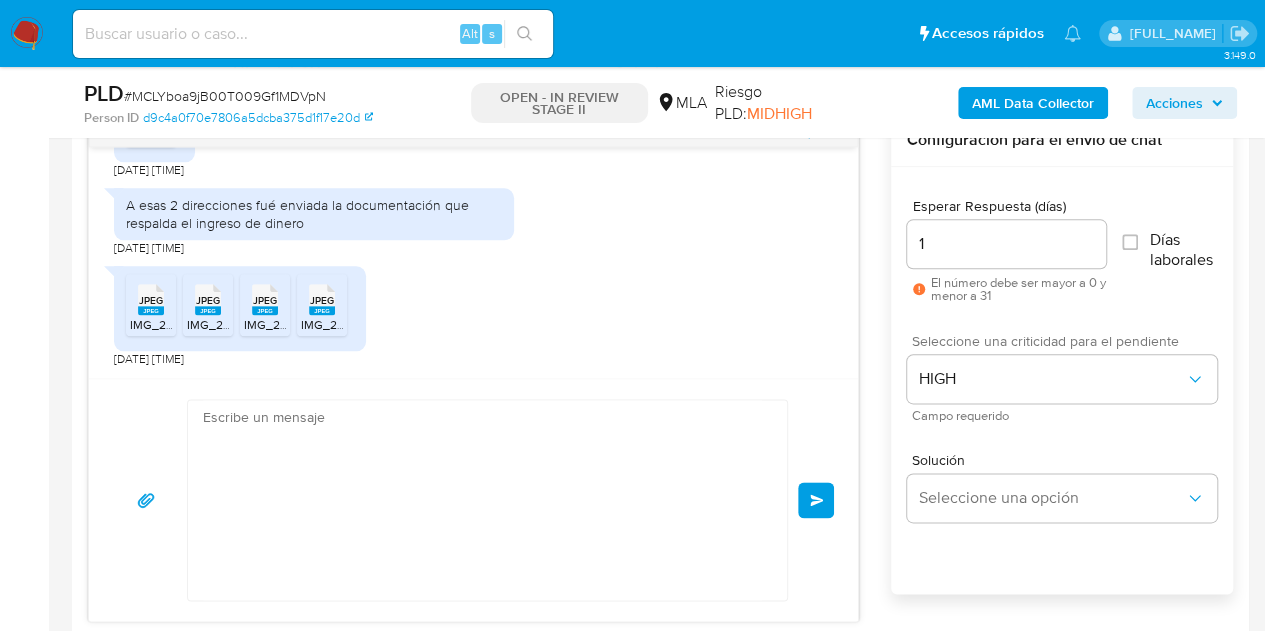 scroll, scrollTop: 0, scrollLeft: 0, axis: both 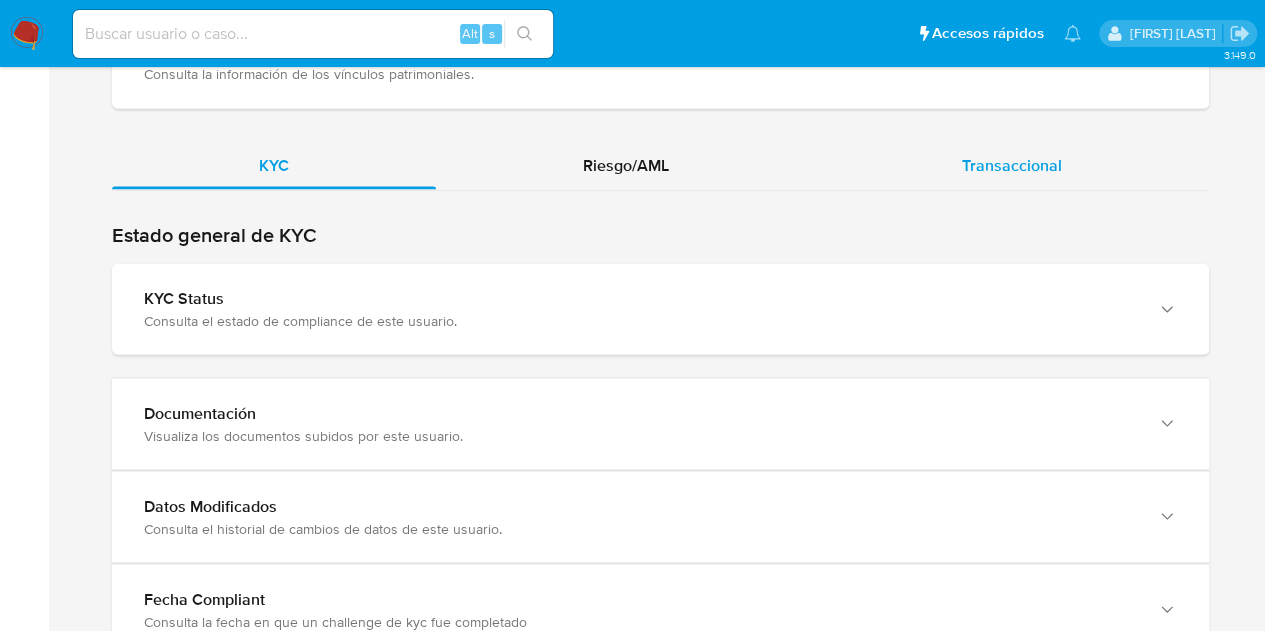 click on "Transaccional" at bounding box center [1012, 164] 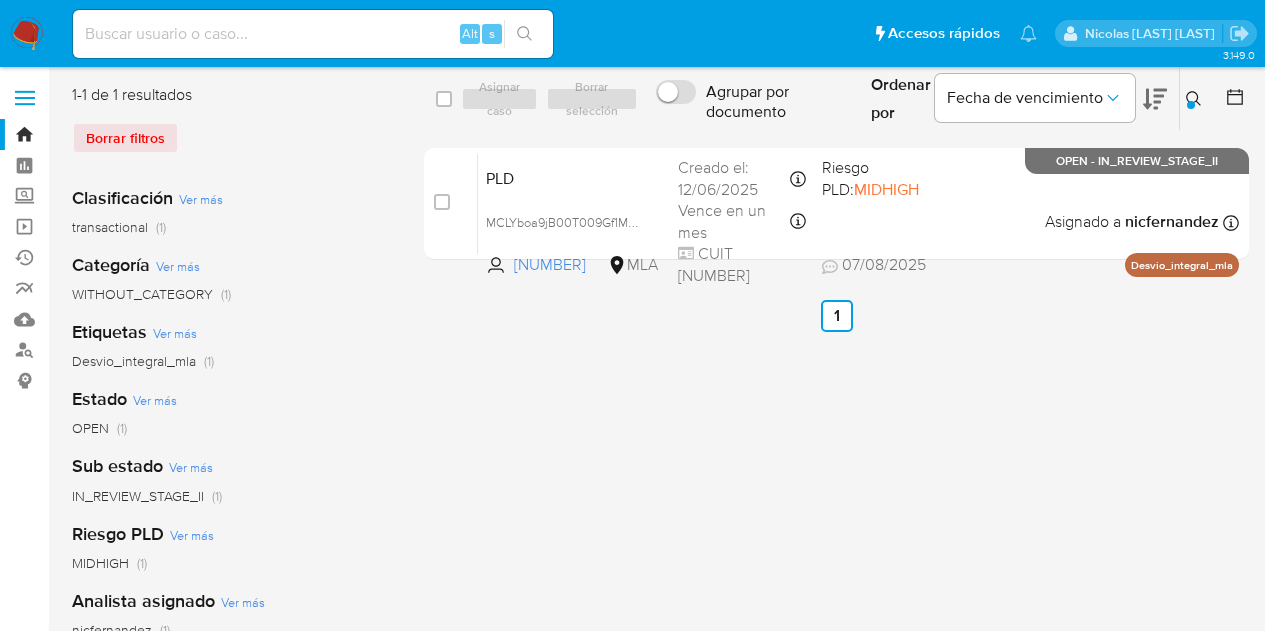 scroll, scrollTop: 0, scrollLeft: 0, axis: both 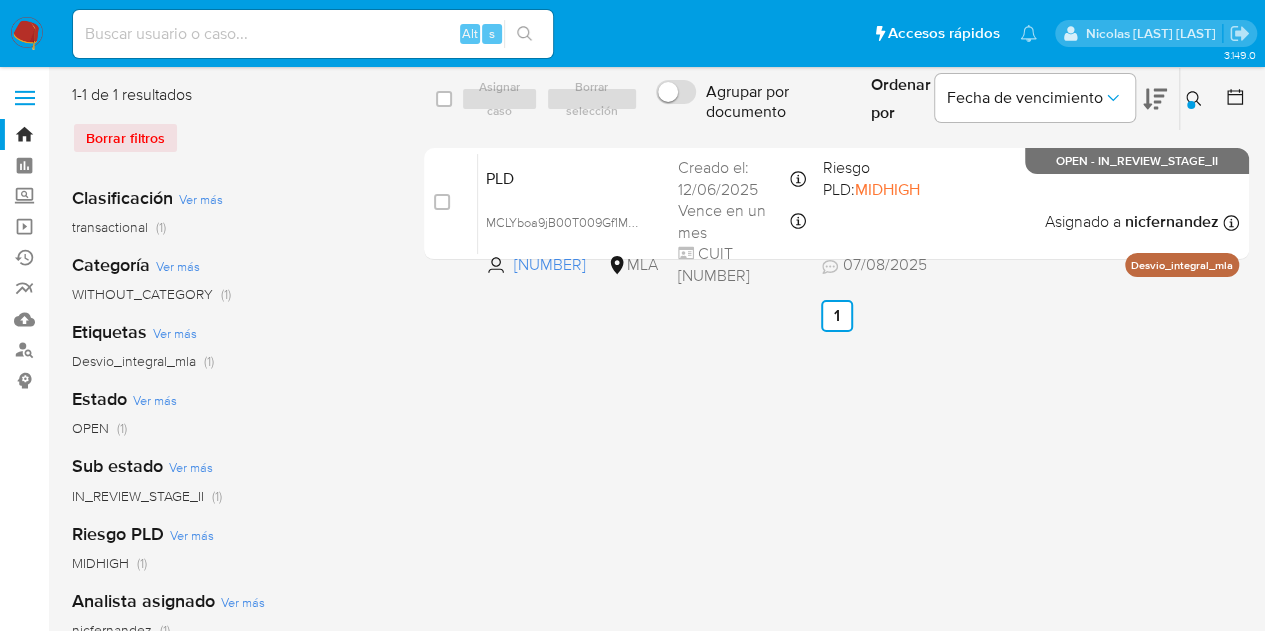 click on "Ingrese ID de usuario o caso [NUMBER] Buscar Borrar filtros" at bounding box center (1196, 99) 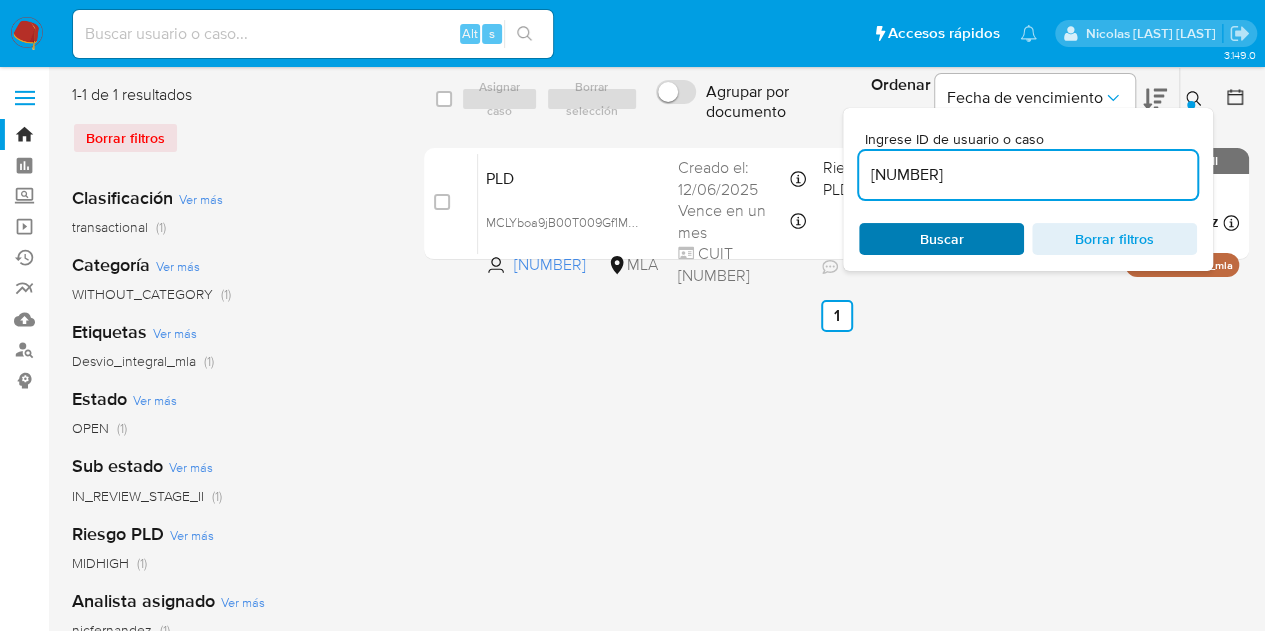 click on "Buscar" at bounding box center (941, 239) 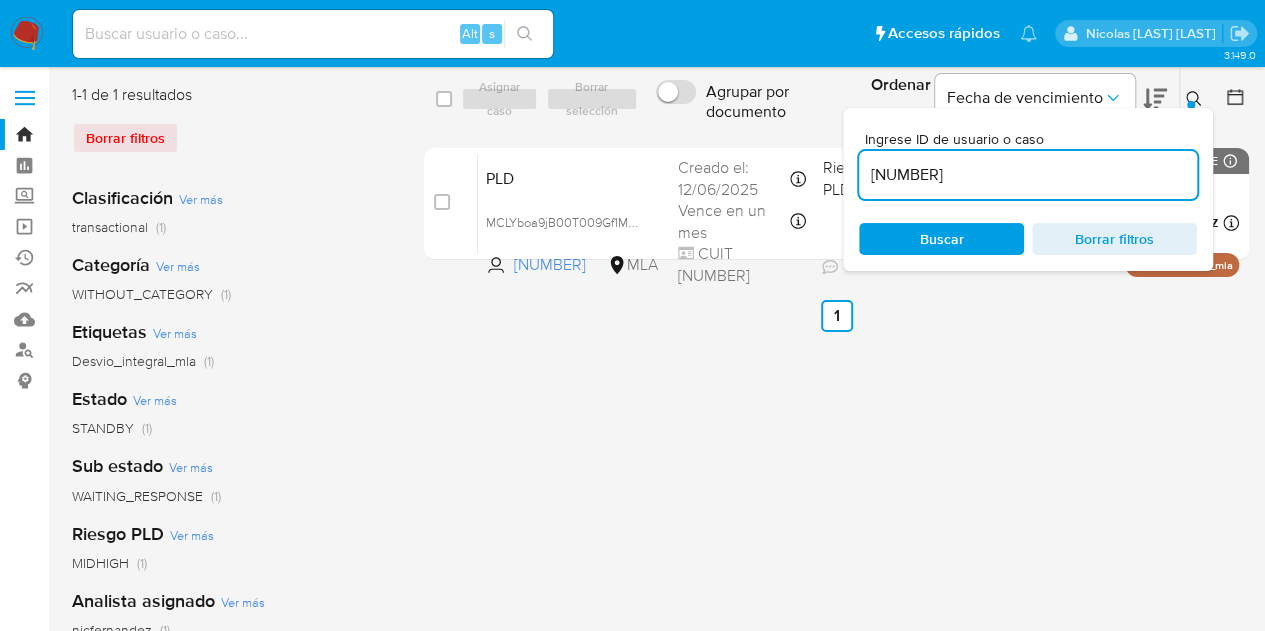 click on "Ingrese ID de usuario o caso 329997367 Buscar Borrar filtros" at bounding box center (1028, 189) 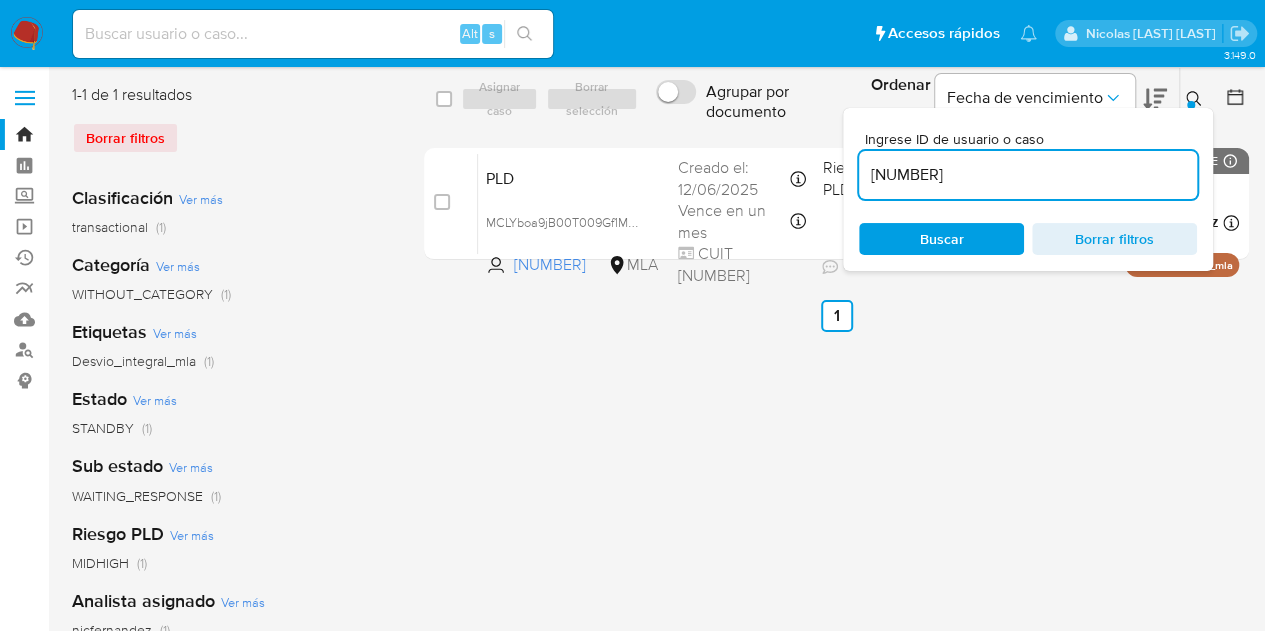 drag, startPoint x: 1198, startPoint y: 104, endPoint x: 686, endPoint y: 59, distance: 513.97375 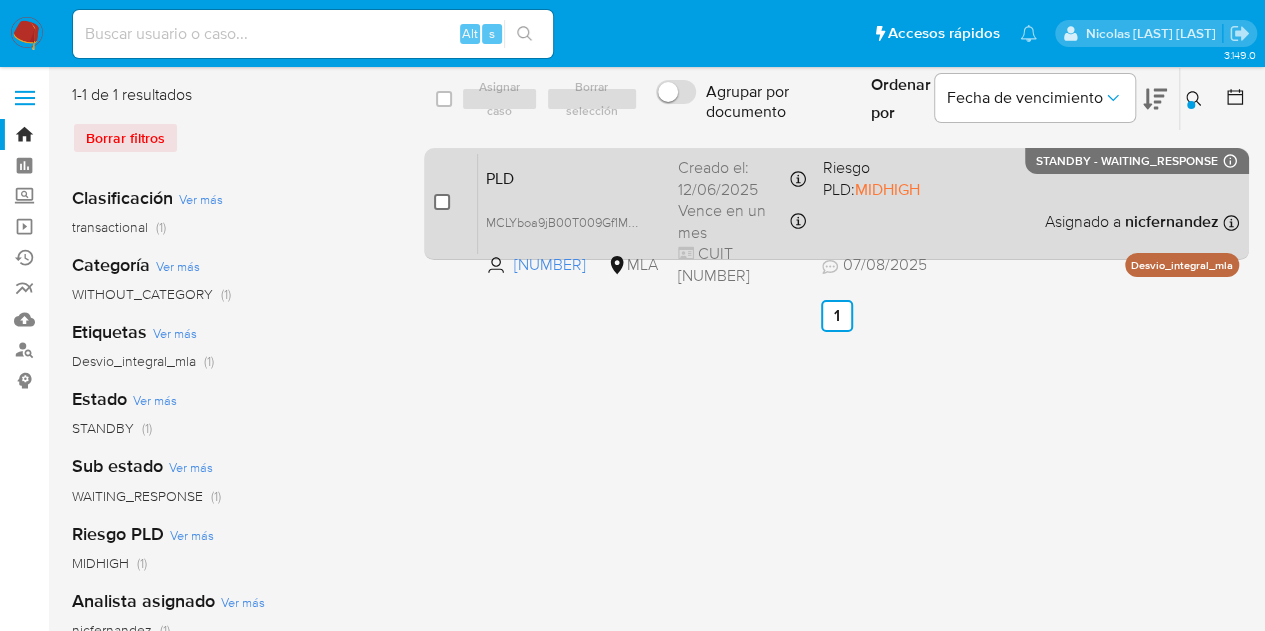 click at bounding box center [442, 202] 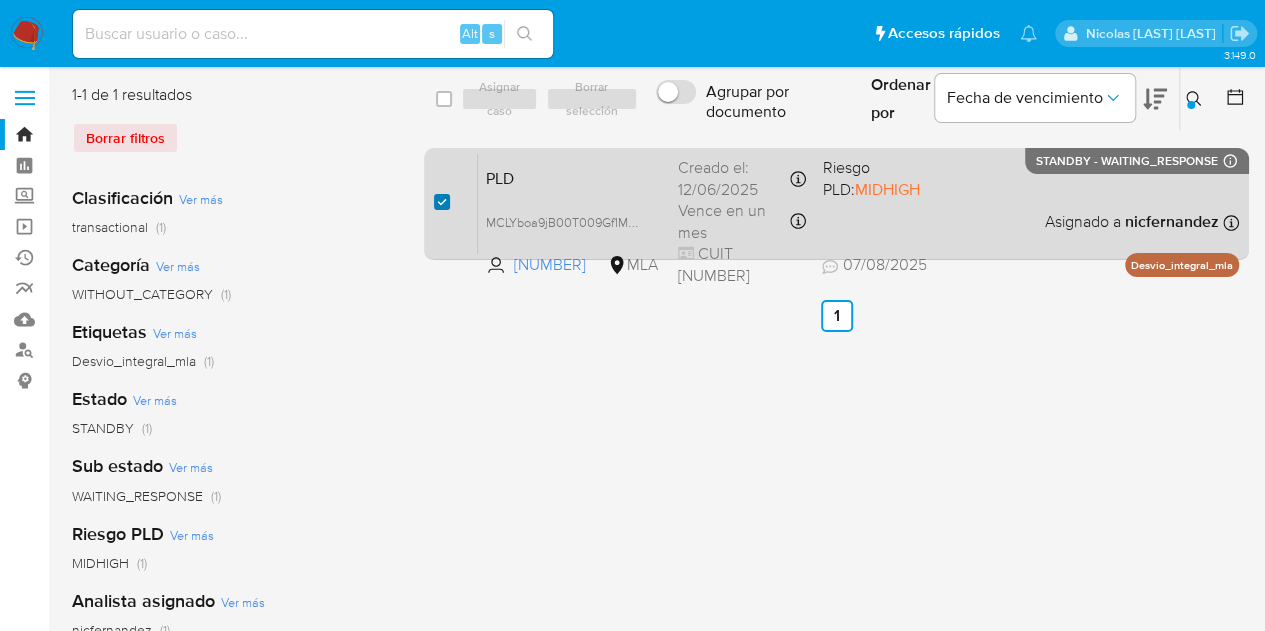 checkbox on "true" 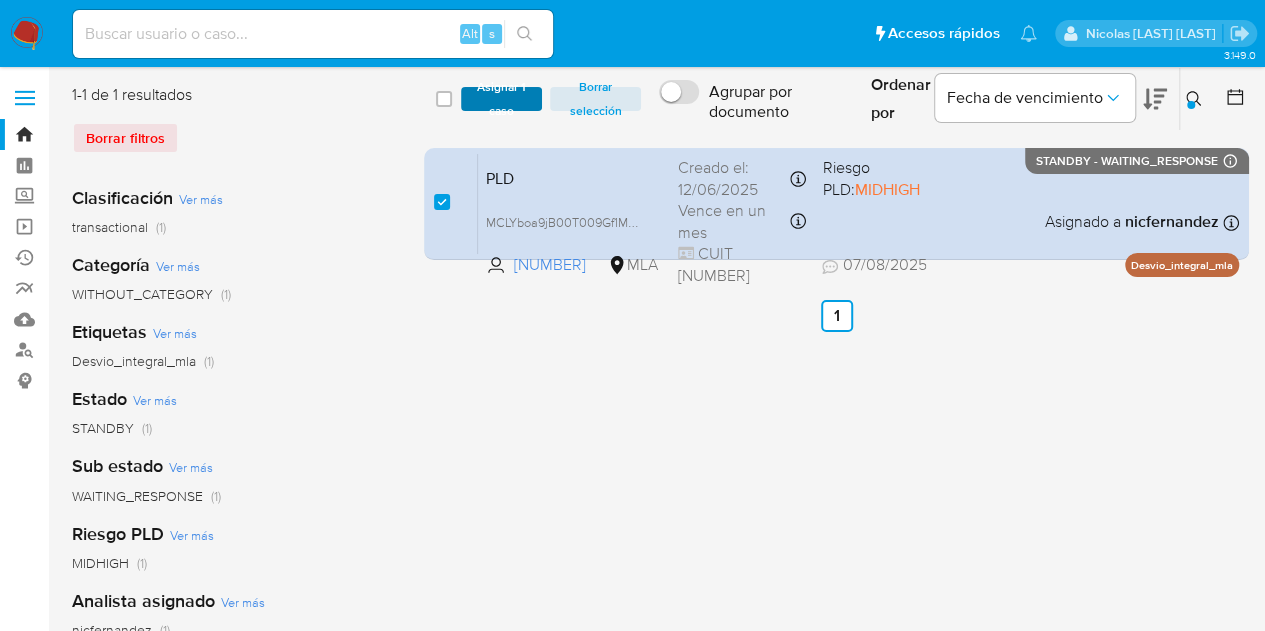 click on "Asignar 1 caso" at bounding box center [502, 99] 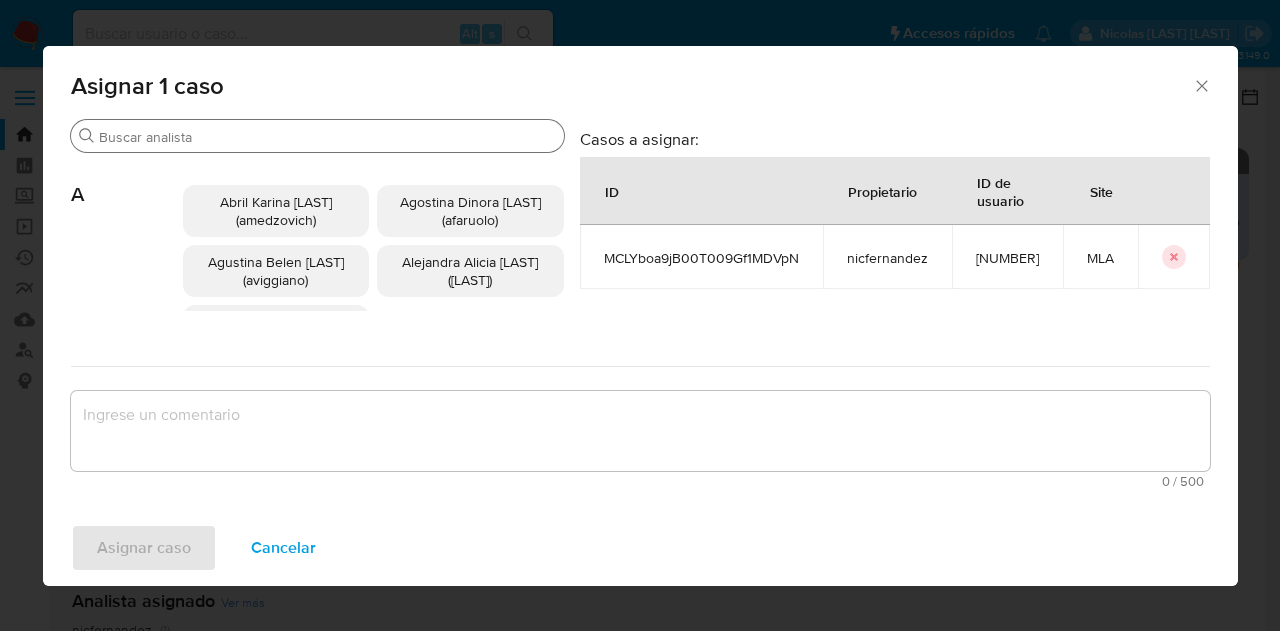 click on "Buscar" at bounding box center [317, 136] 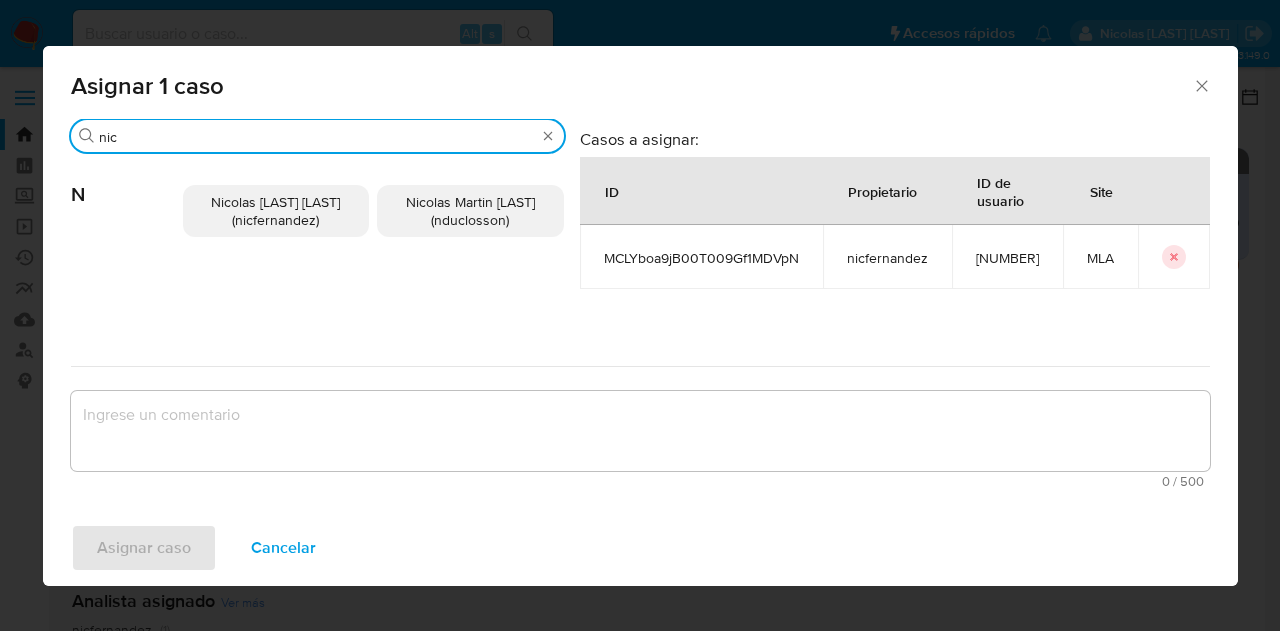type on "nic" 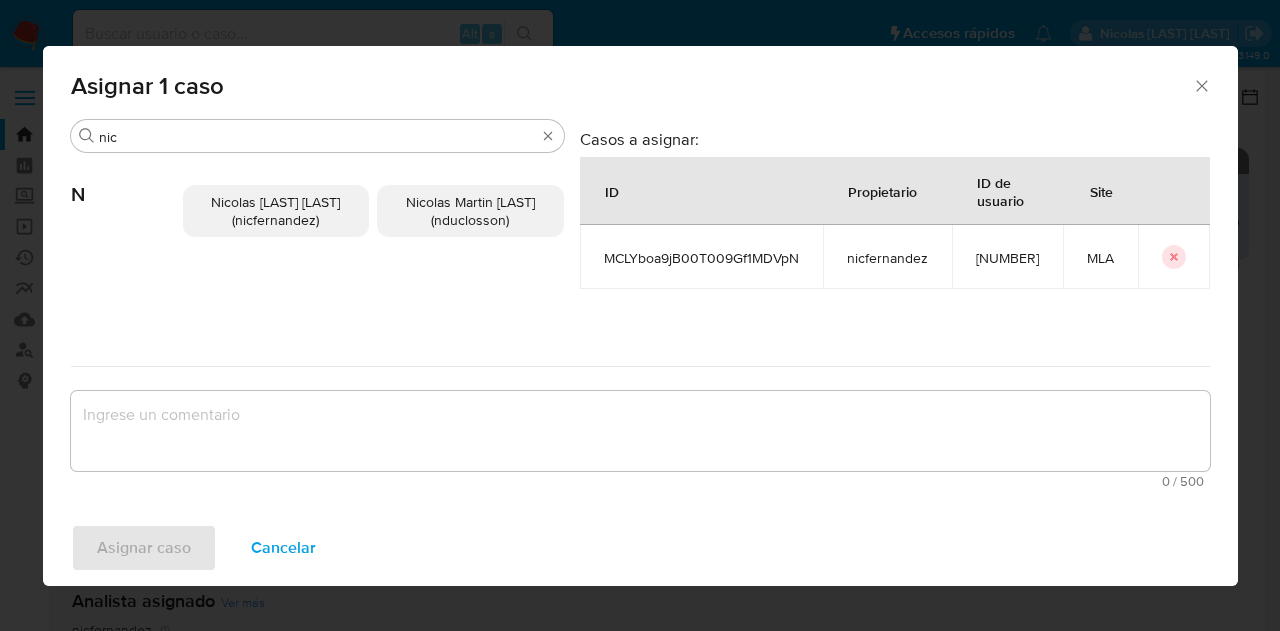 click on "Nicolas Fernandez Allen (nicfernandez)" at bounding box center (275, 211) 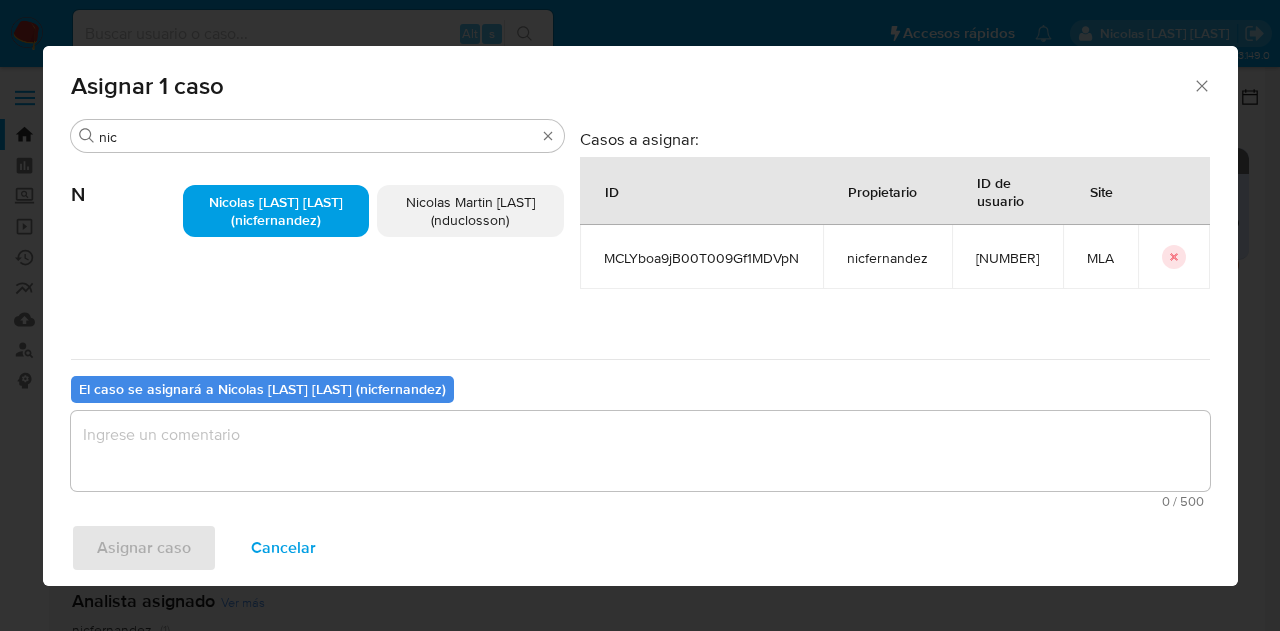 click at bounding box center [640, 451] 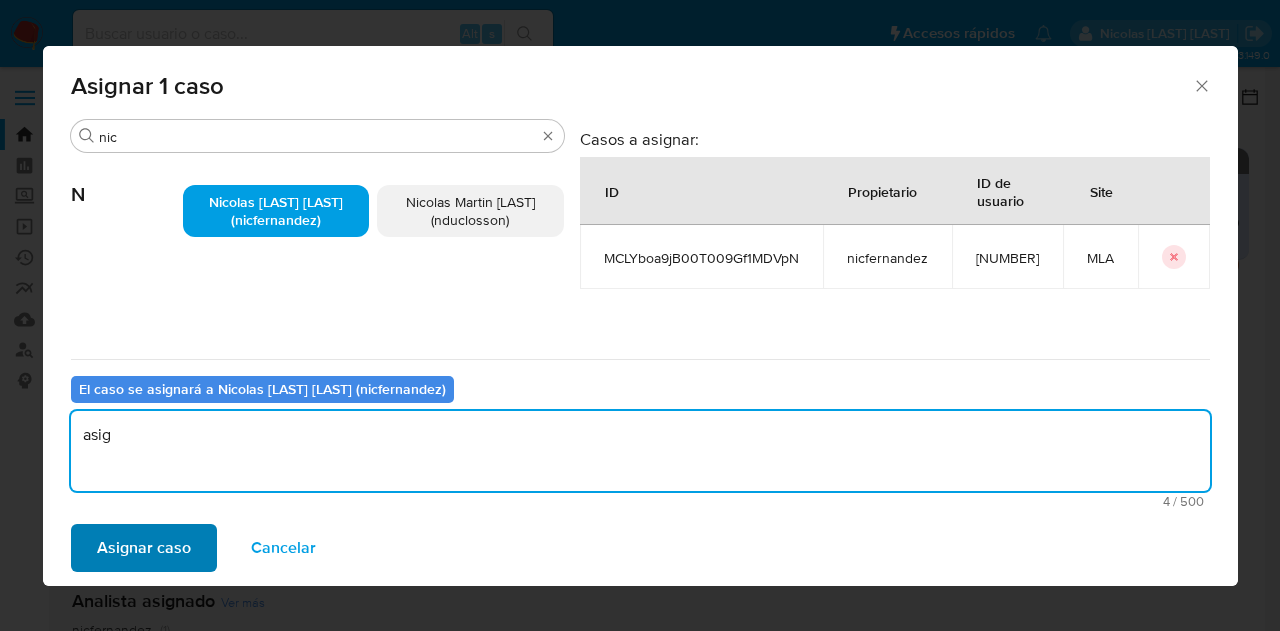 type on "asig" 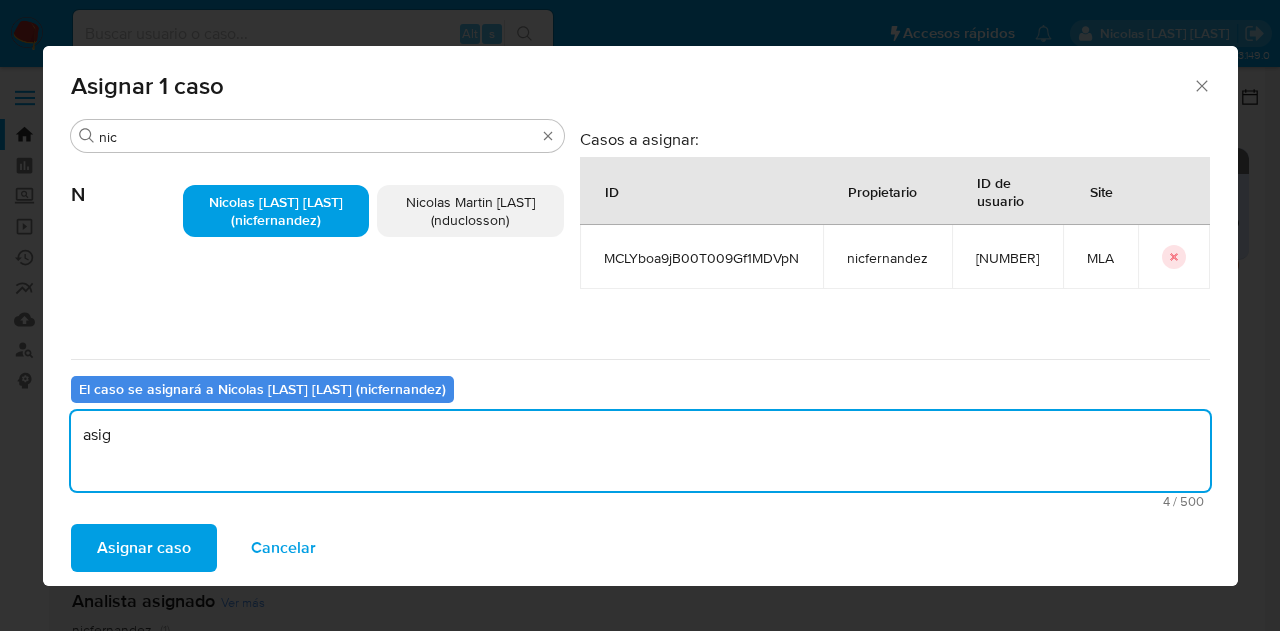 click on "Asignar caso" at bounding box center [144, 548] 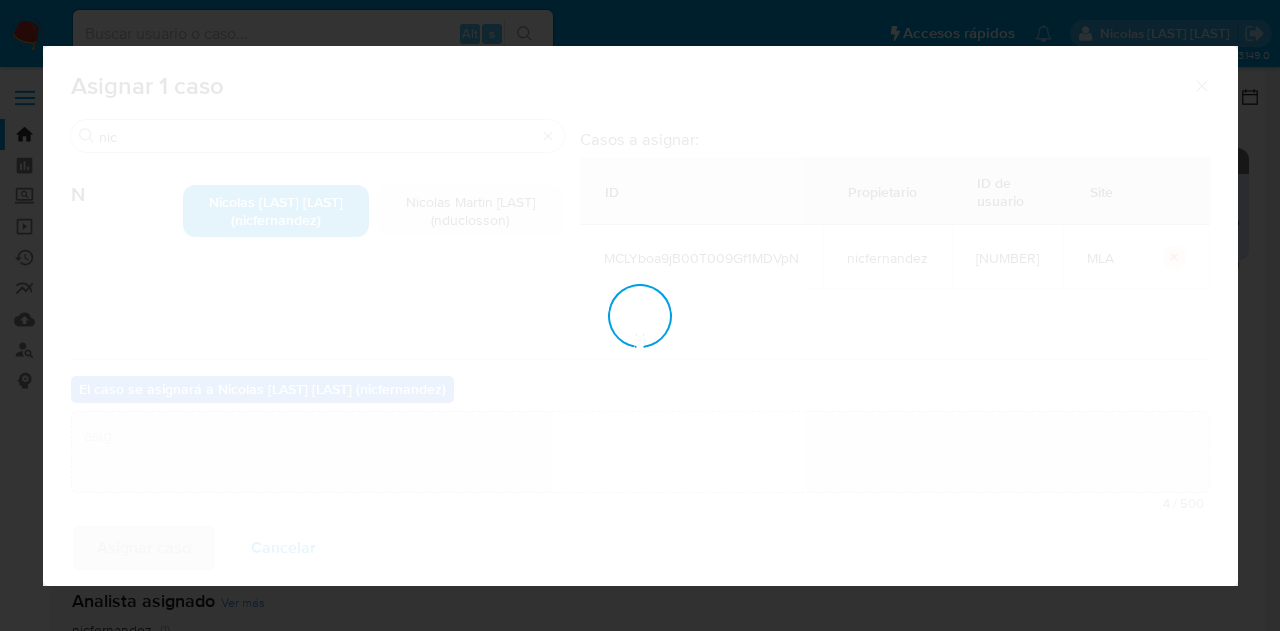 type 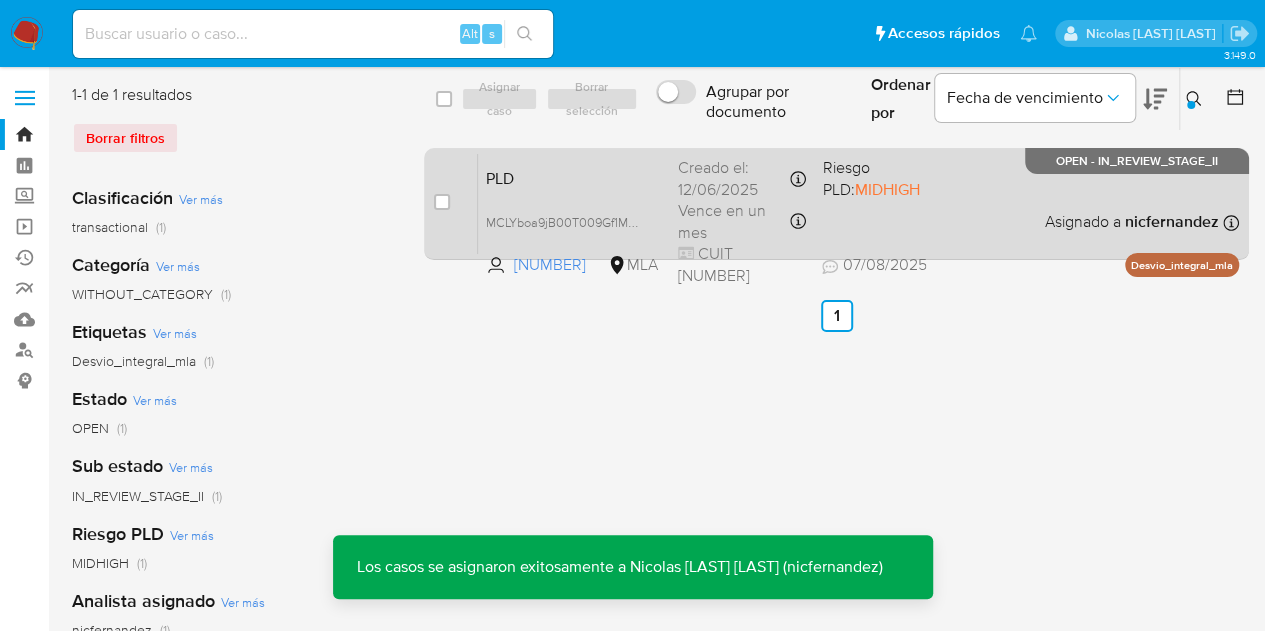 click on "PLD" at bounding box center [574, 177] 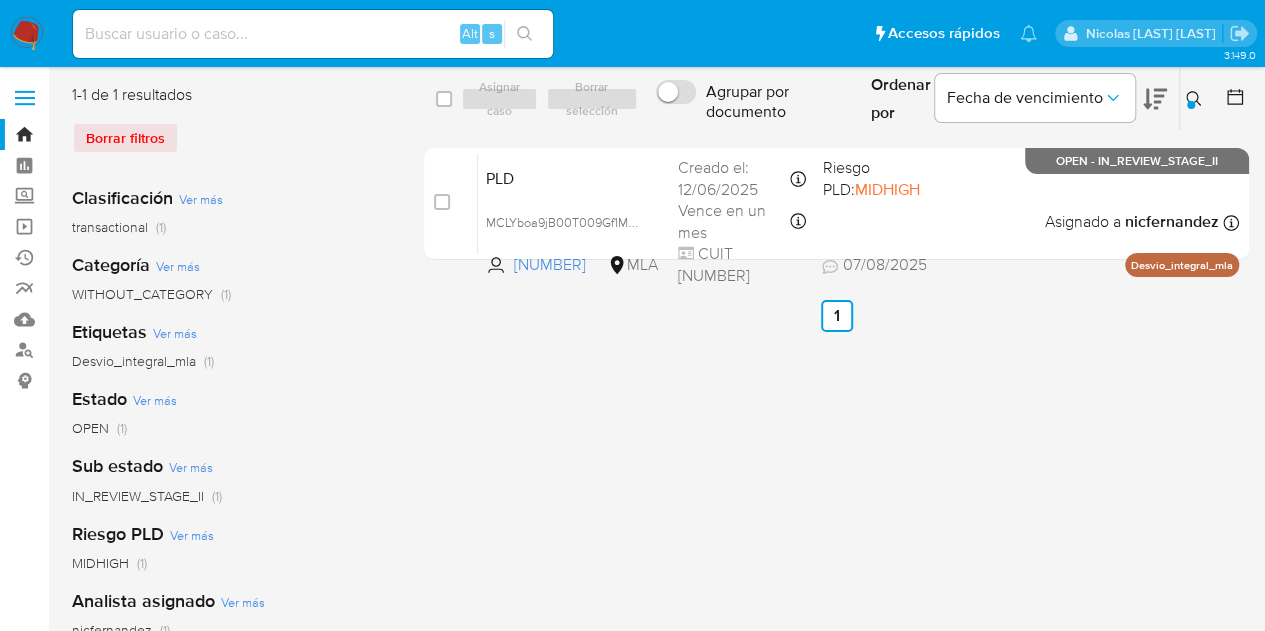 click at bounding box center [1191, 105] 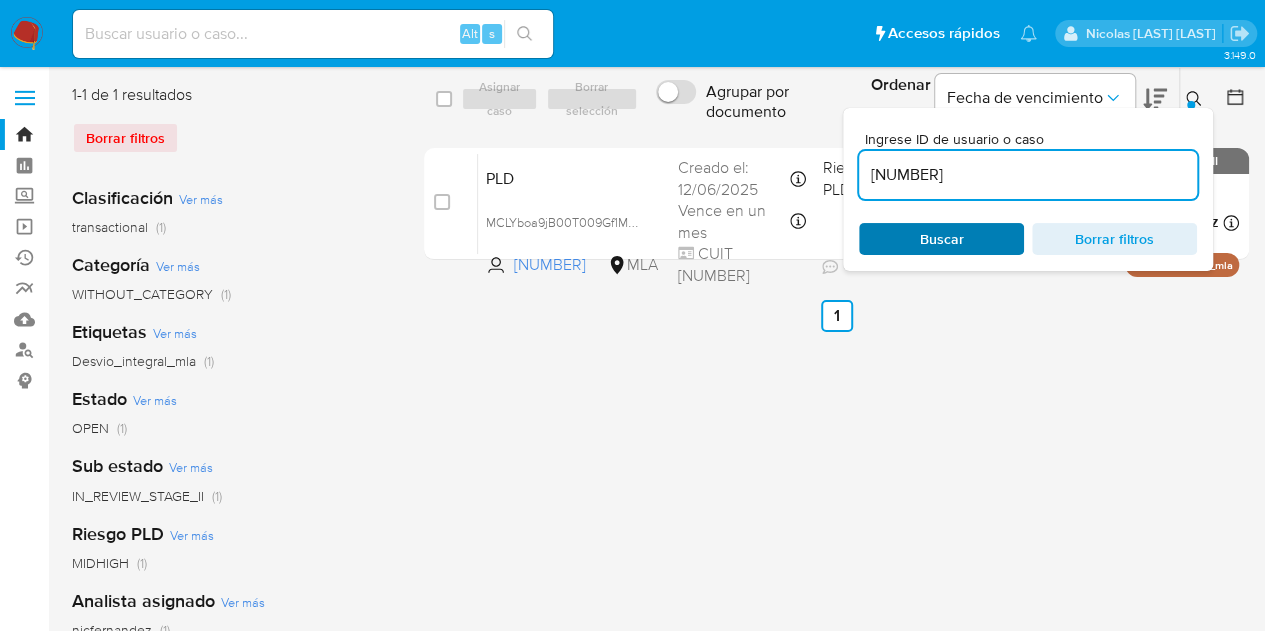 click on "Buscar" at bounding box center (941, 239) 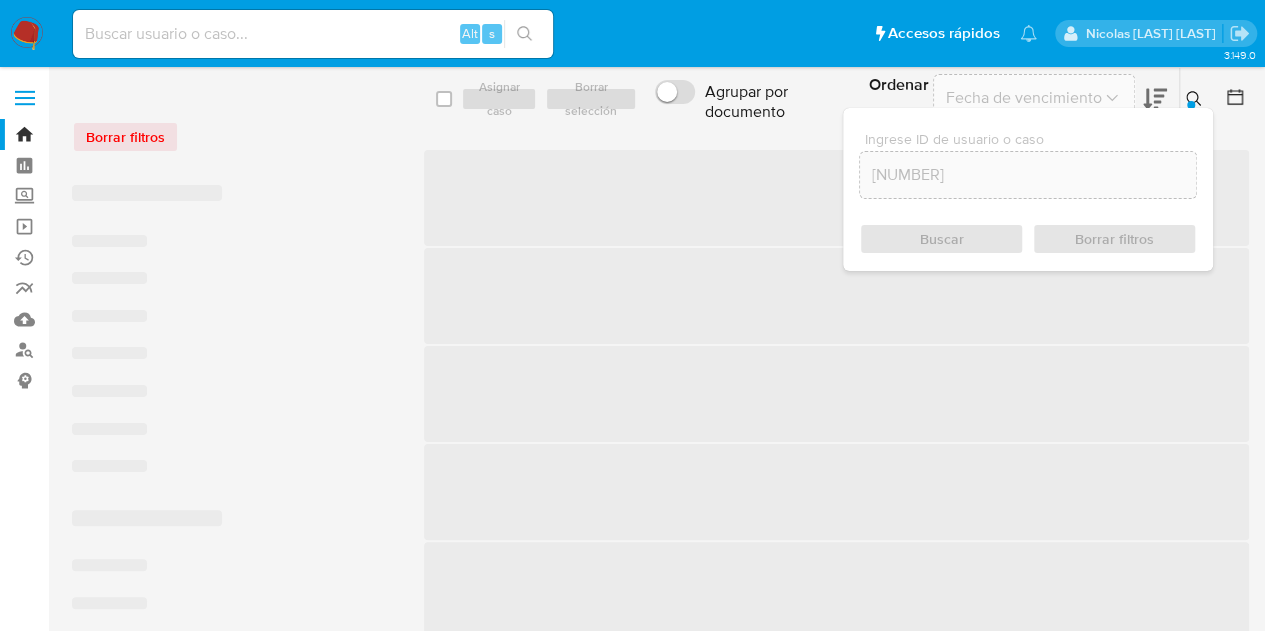 click 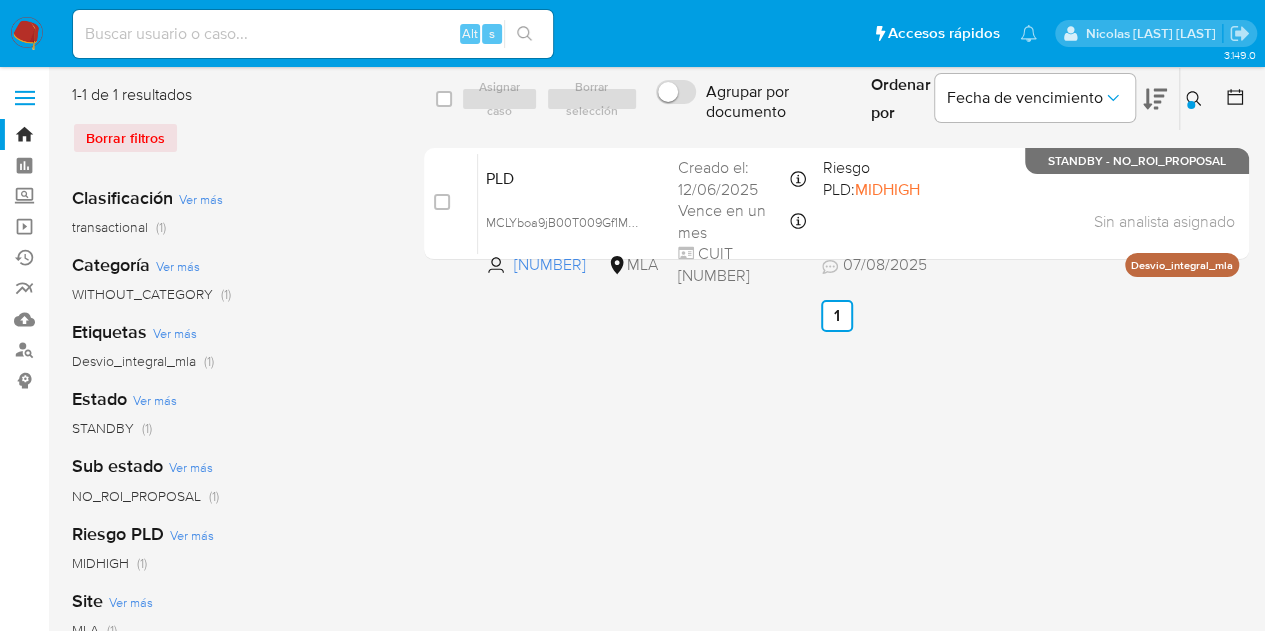 click 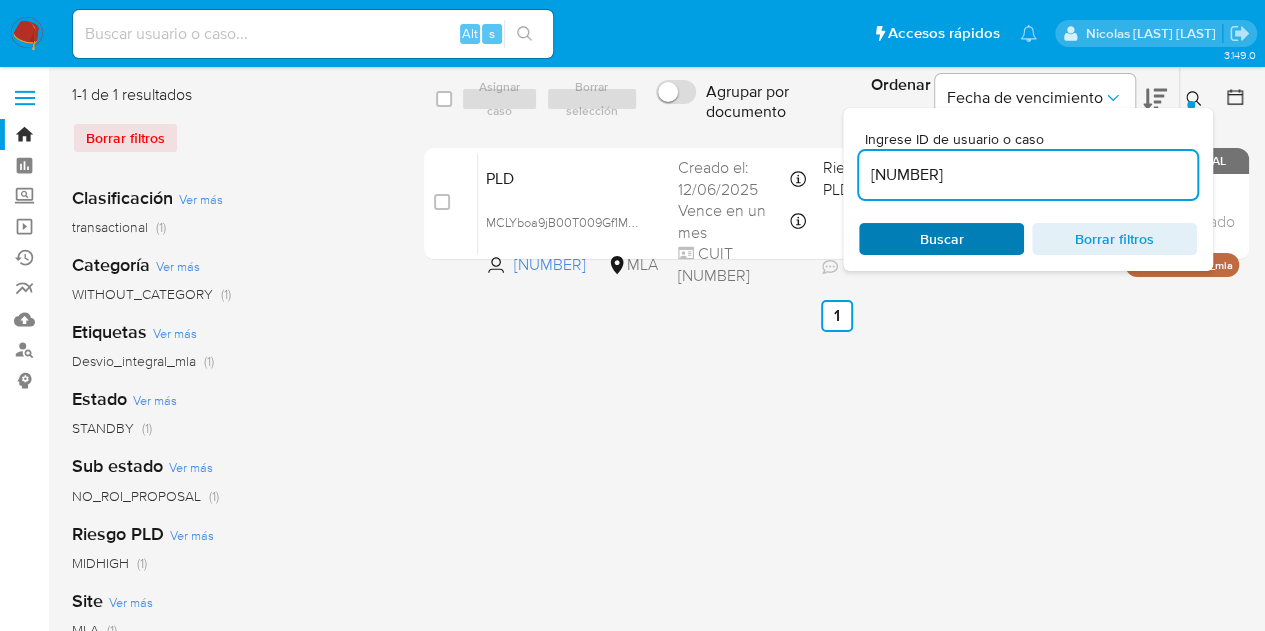 click on "Buscar" at bounding box center (942, 239) 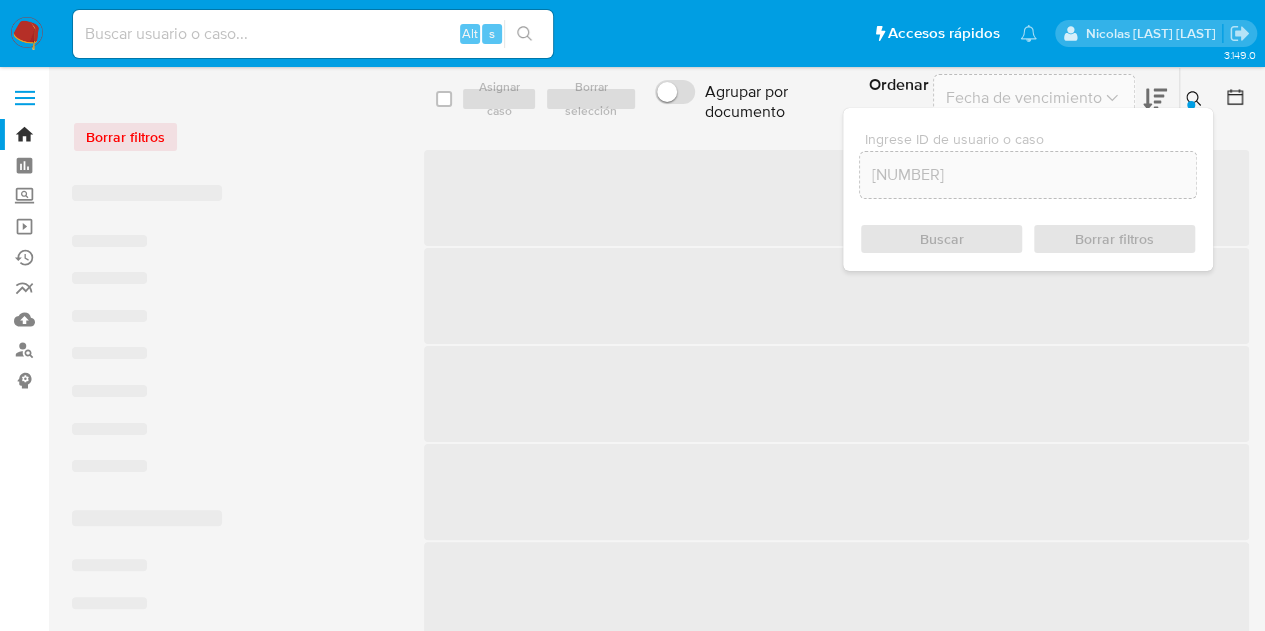 click 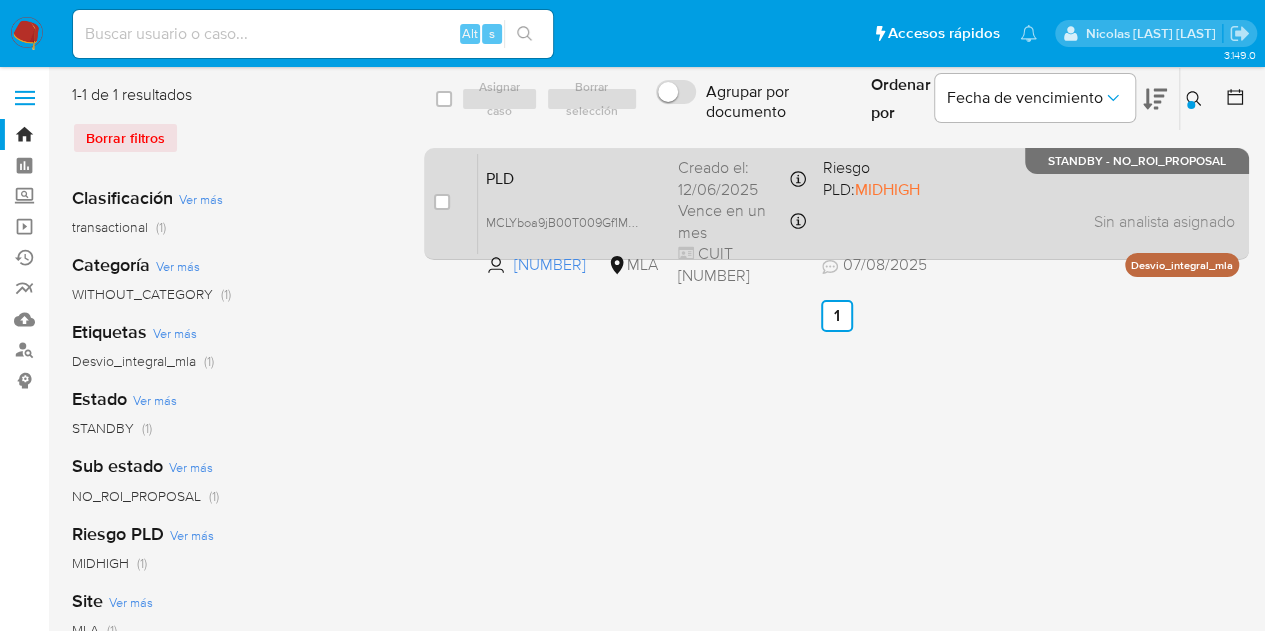 click on "PLD MCLYboa9jB00T009Gf1MDVpN 329997367 MLA Riesgo PLD:  MIDHIGH Creado el: 12/06/2025   Creado el: 12/06/2025 03:20:32 Vence en un mes   Vence el 10/09/2025 03:20:32 CUIT   27287717410 07/08/2025   07/08/2025 08:41 Sin analista asignado   Asignado el: 18/06/2025 14:17:38 Desvio_integral_mla STANDBY - NO_ROI_PROPOSAL" at bounding box center (858, 203) 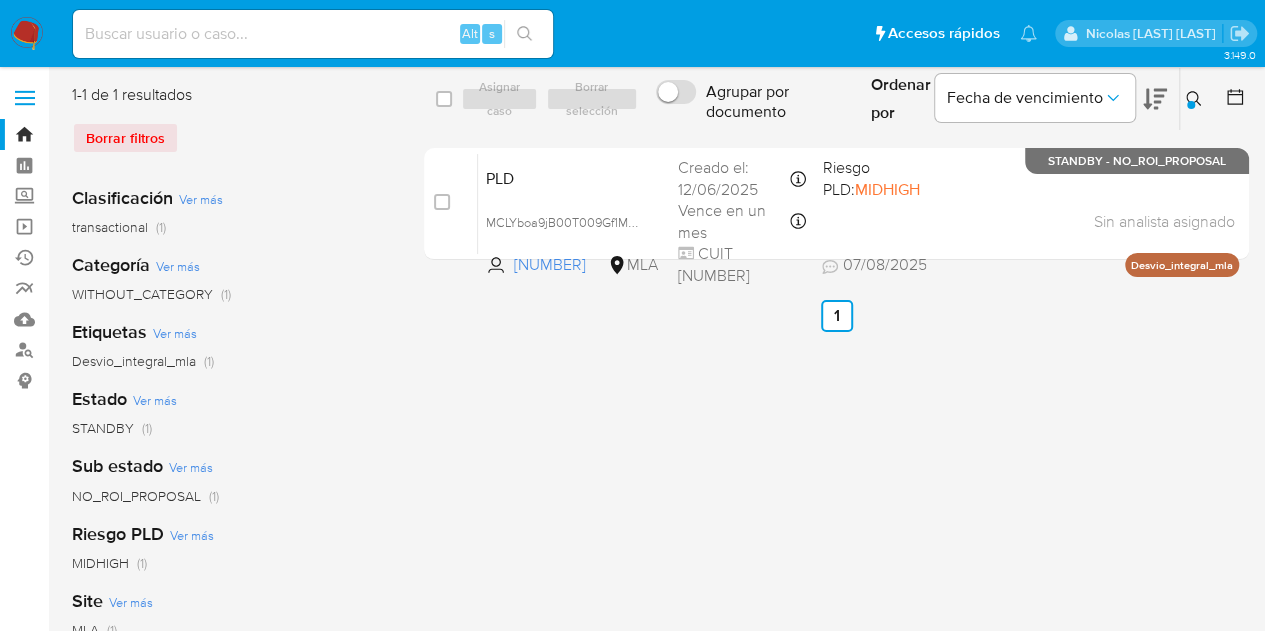 click 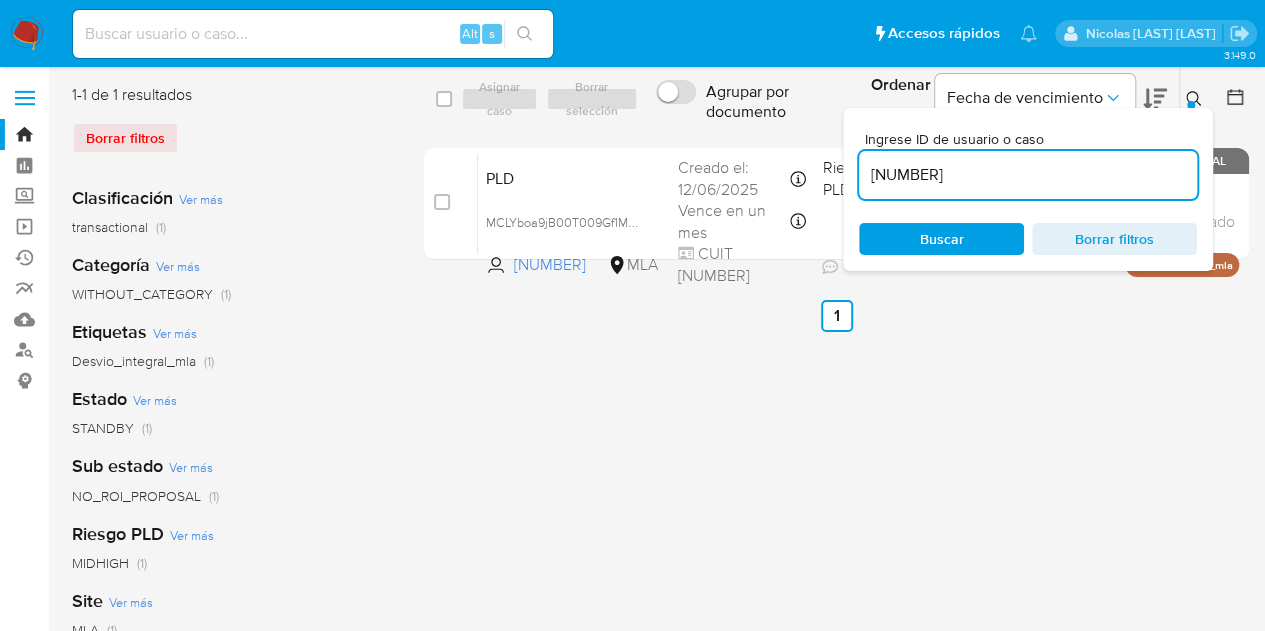 drag, startPoint x: 967, startPoint y: 240, endPoint x: 1160, endPoint y: 148, distance: 213.80598 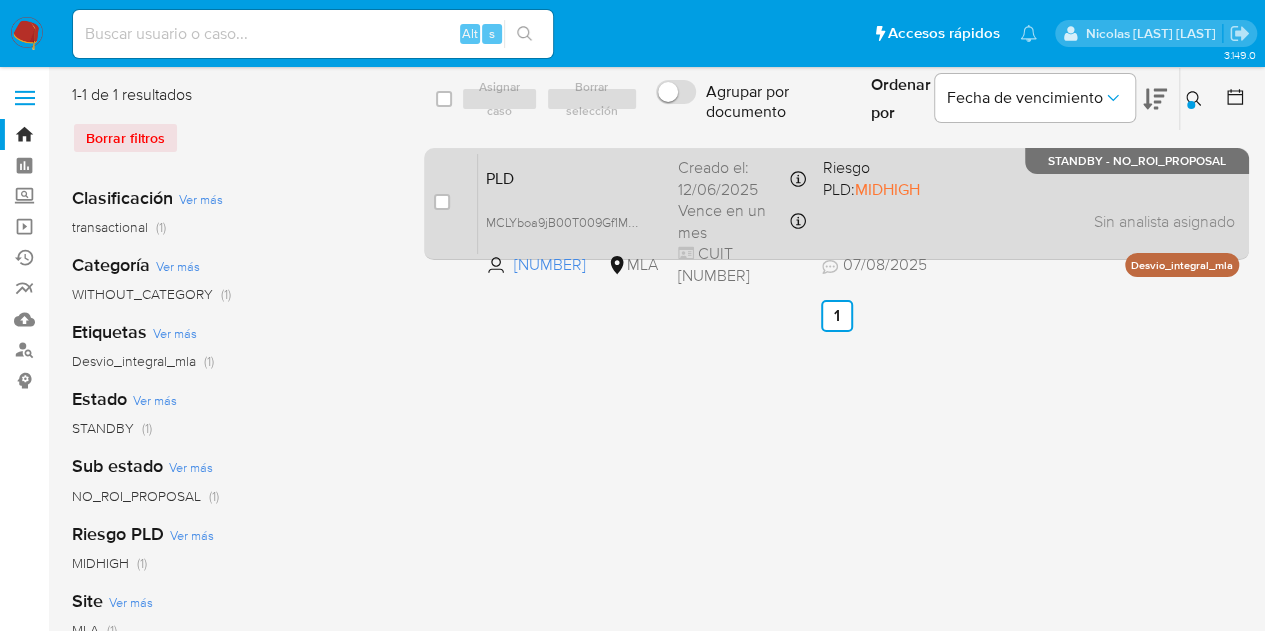click on "PLD MCLYboa9jB00T009Gf1MDVpN 329997367 MLA Riesgo PLD:  MIDHIGH Creado el: 12/06/2025   Creado el: 12/06/2025 03:20:32 Vence en un mes   Vence el 10/09/2025 03:20:32 CUIT   27287717410 07/08/2025   07/08/2025 08:41 Sin analista asignado   Asignado el: 18/06/2025 14:17:38 Desvio_integral_mla STANDBY - NO_ROI_PROPOSAL" at bounding box center [858, 203] 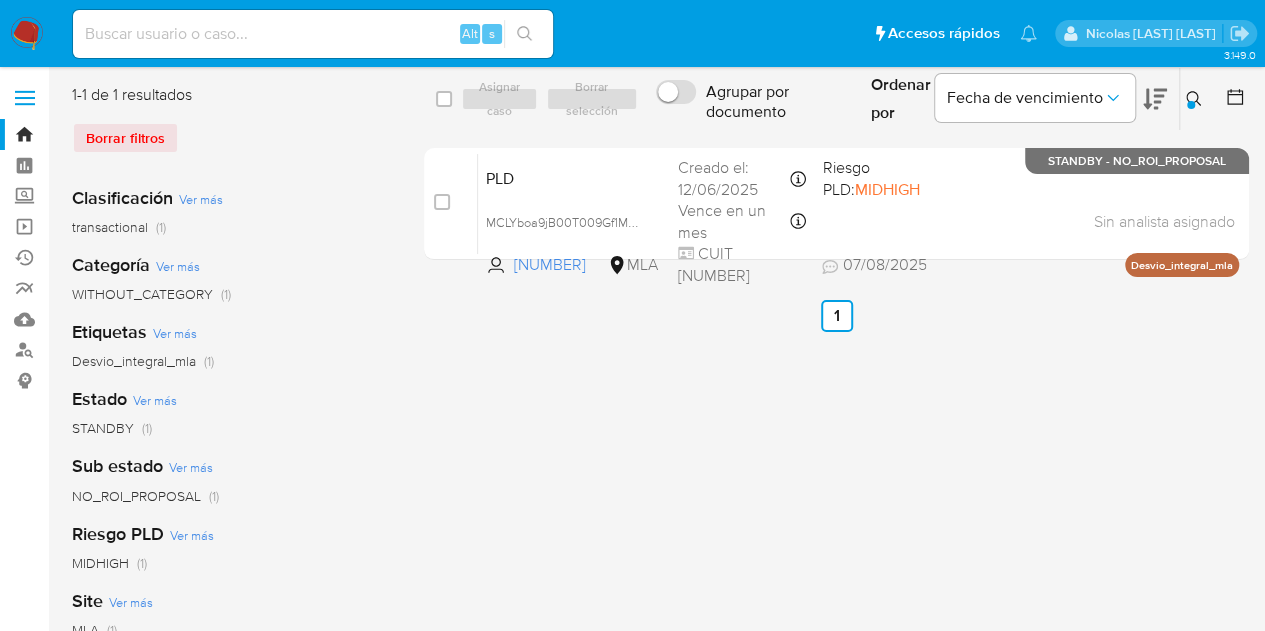 click 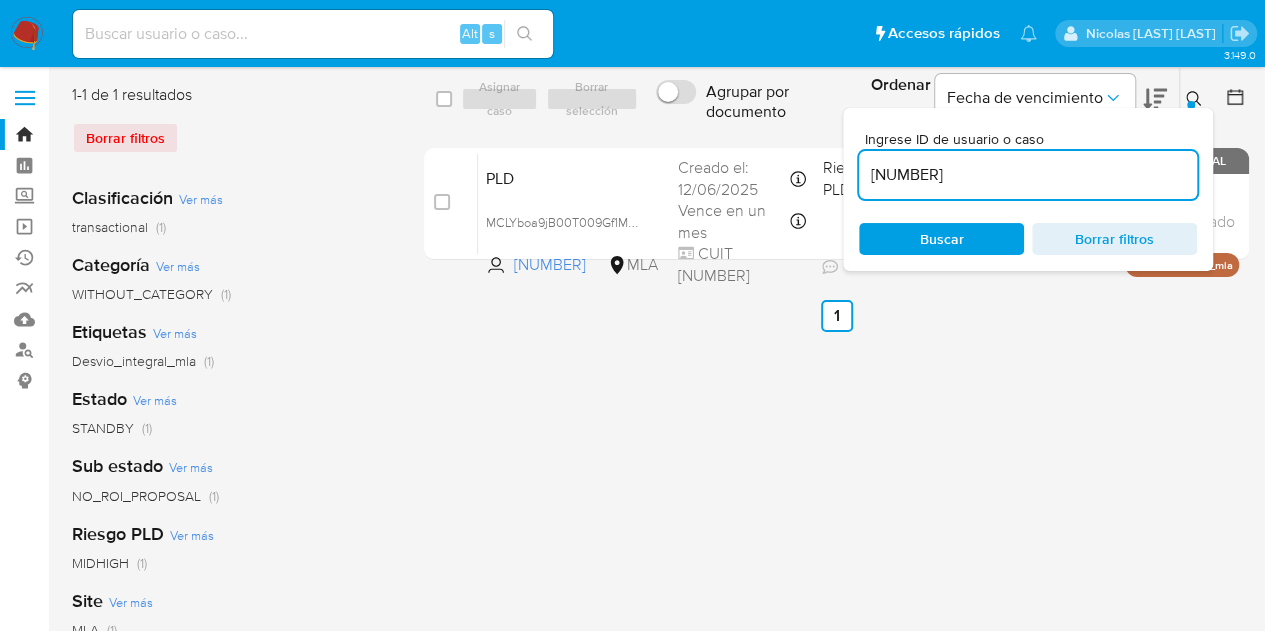 drag, startPoint x: 982, startPoint y: 171, endPoint x: 733, endPoint y: 131, distance: 252.19238 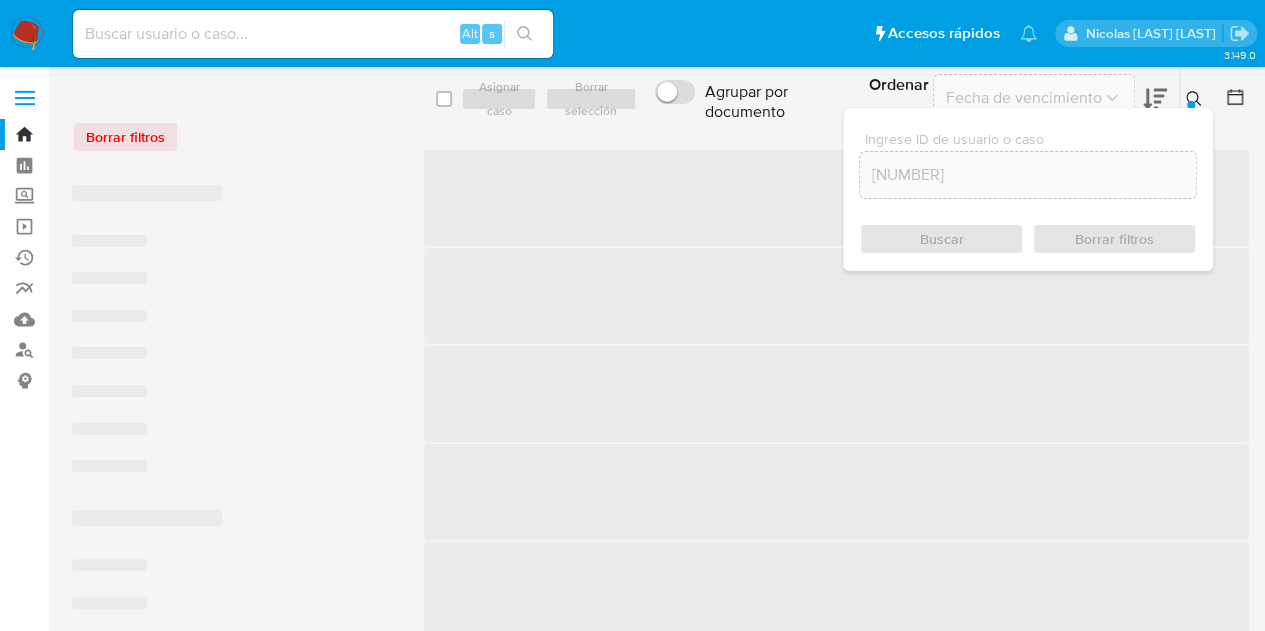 click 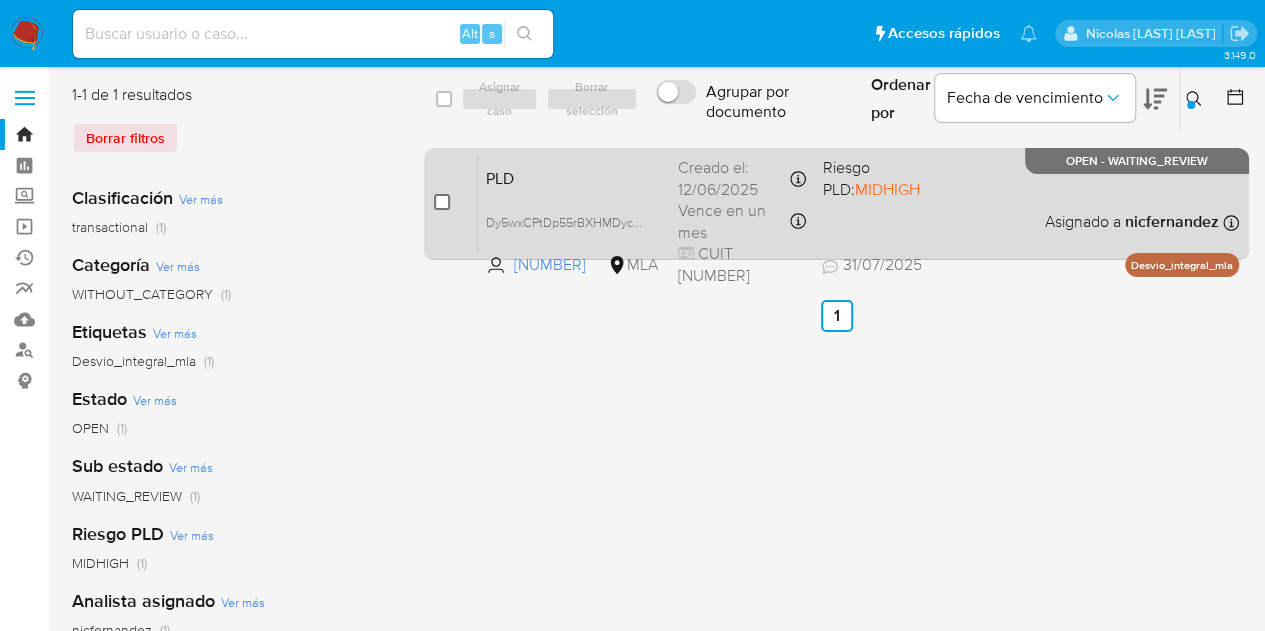 click at bounding box center [442, 202] 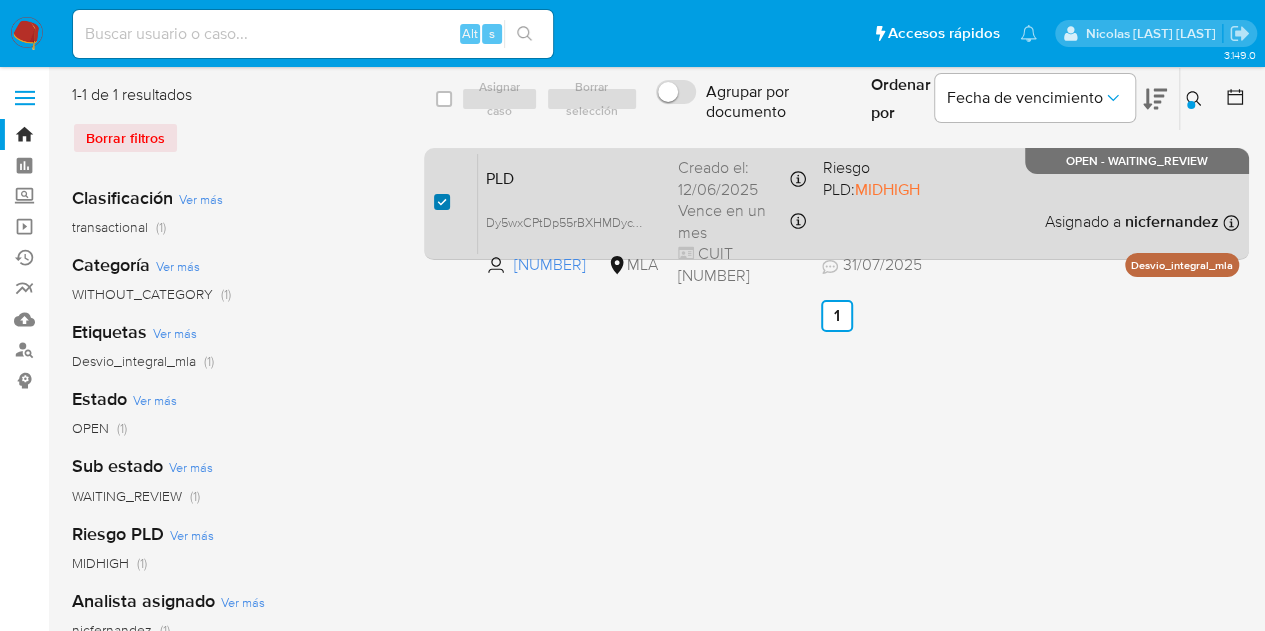 checkbox on "true" 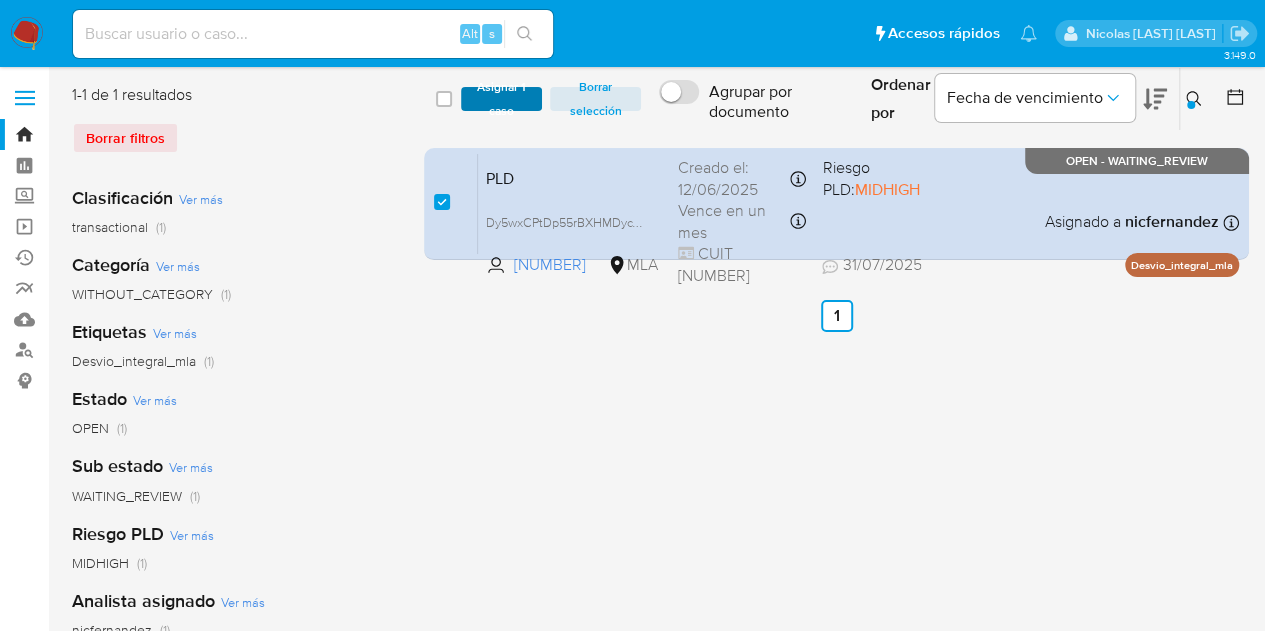 click on "Asignar 1 caso" at bounding box center (502, 99) 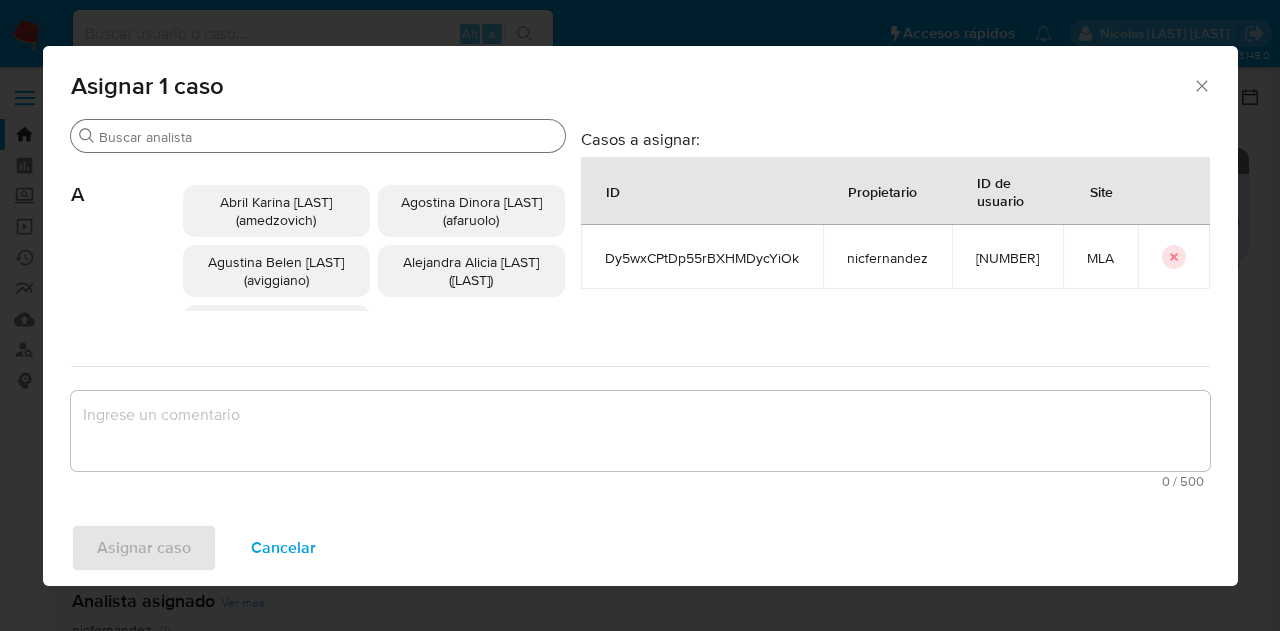 click on "Buscar" at bounding box center [328, 137] 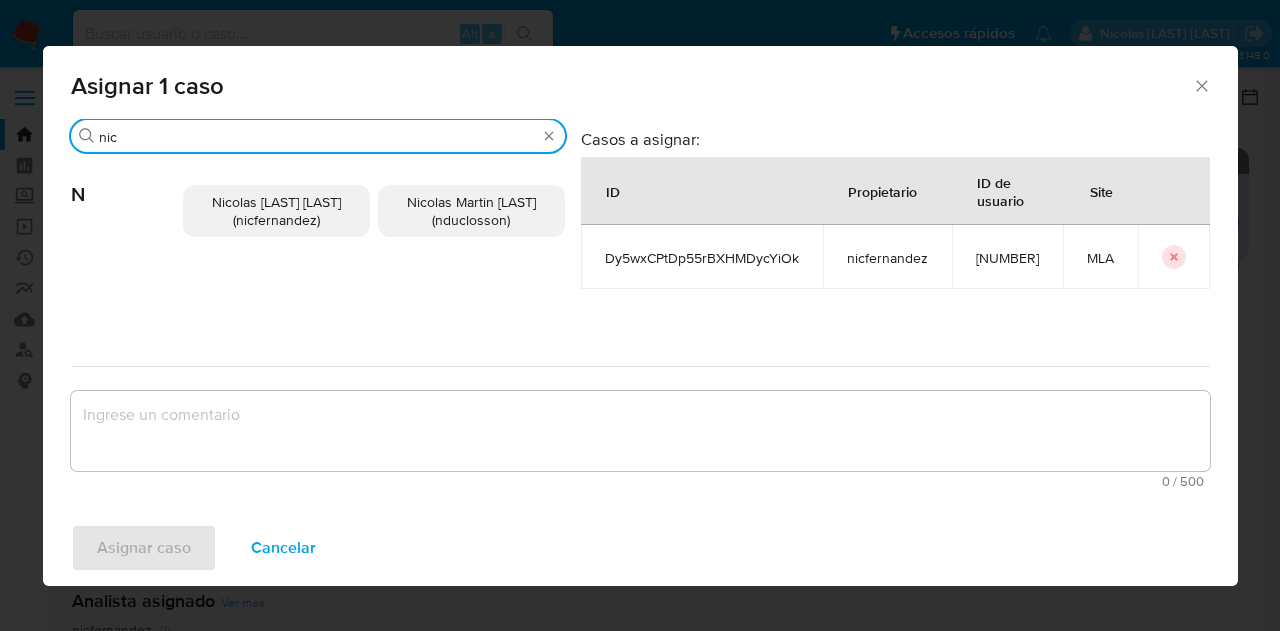 type on "nic" 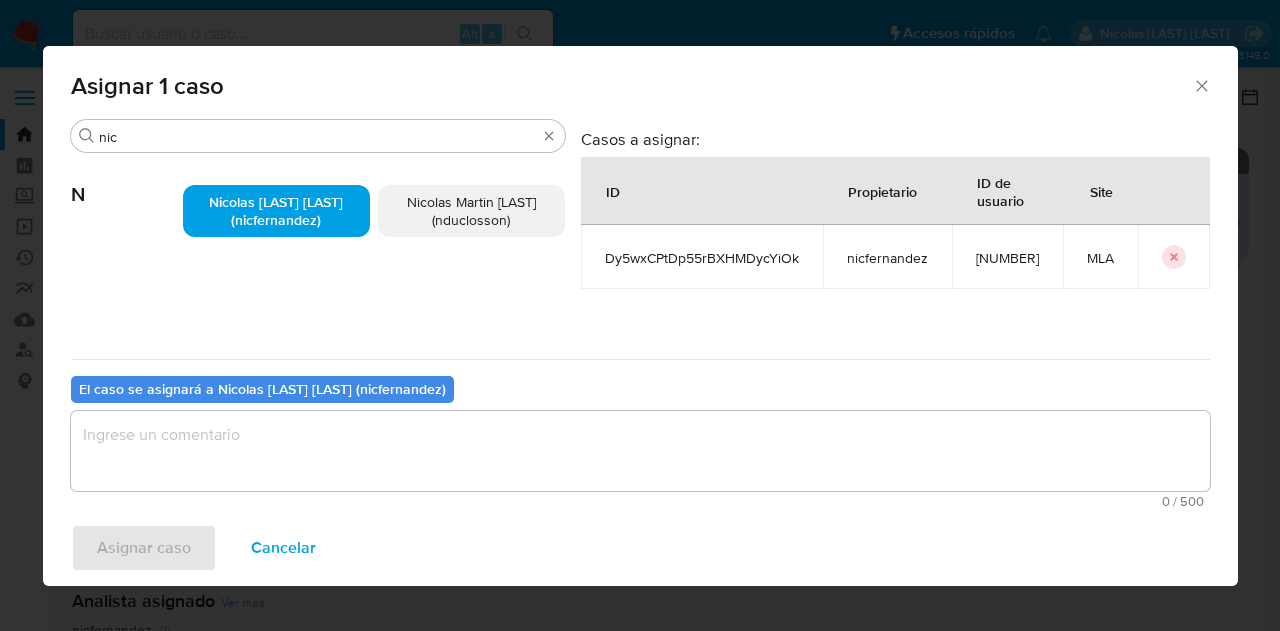 click at bounding box center (640, 451) 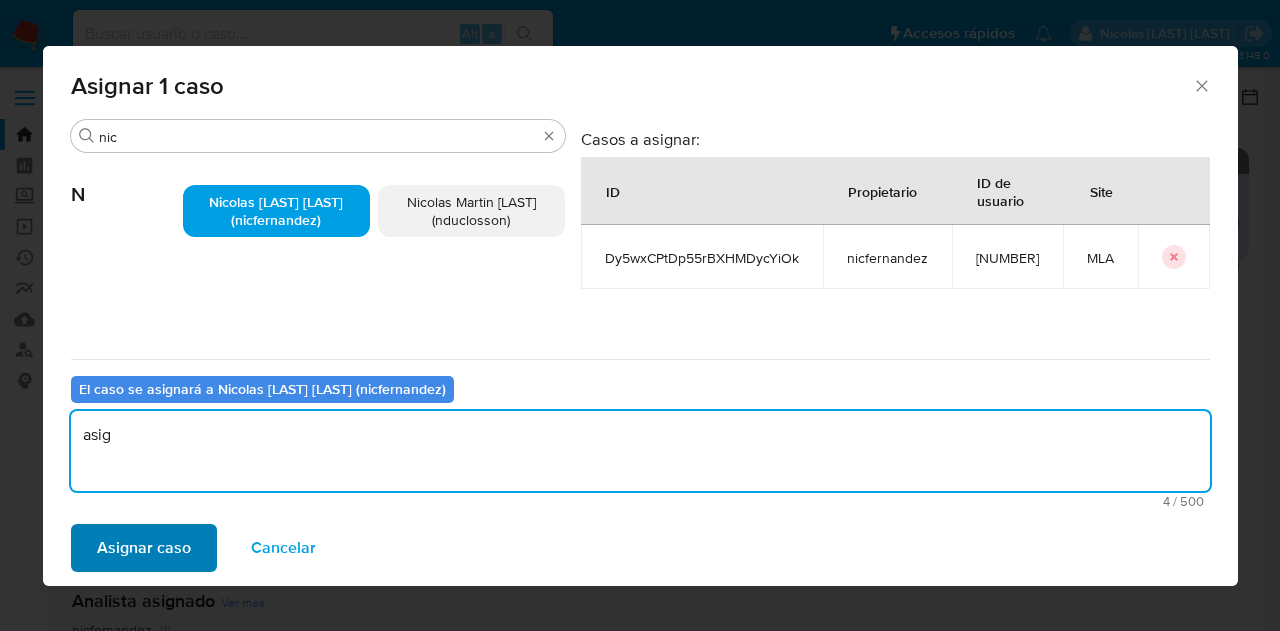type on "asig" 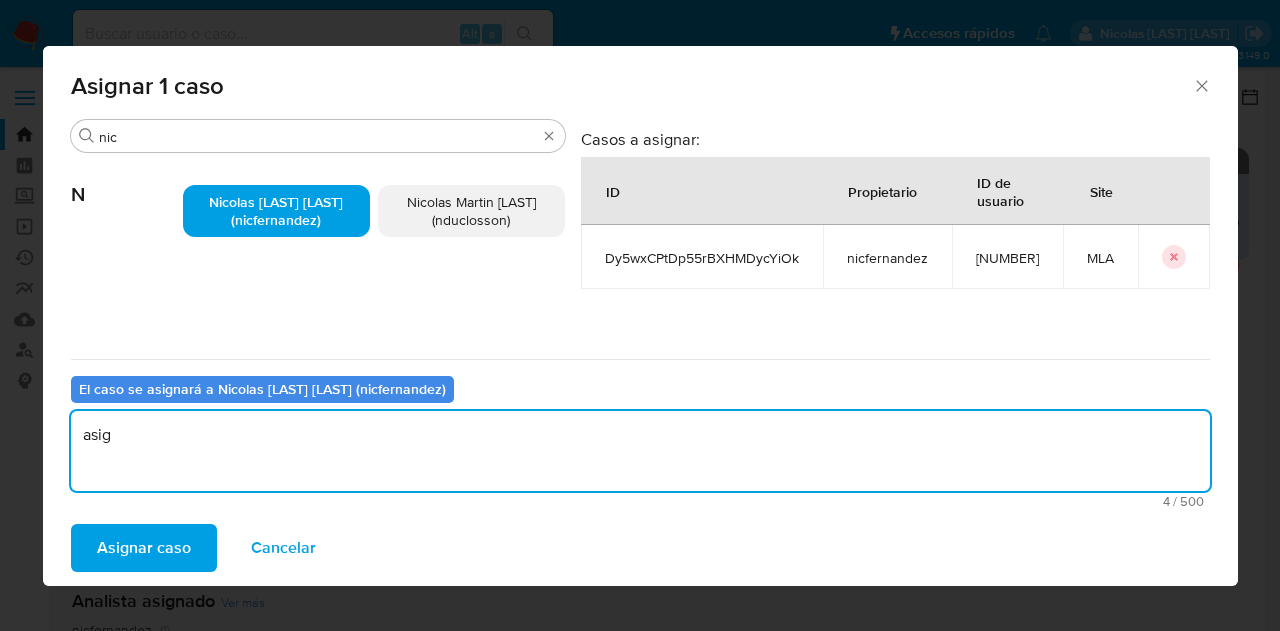 click on "Asignar caso" at bounding box center (144, 548) 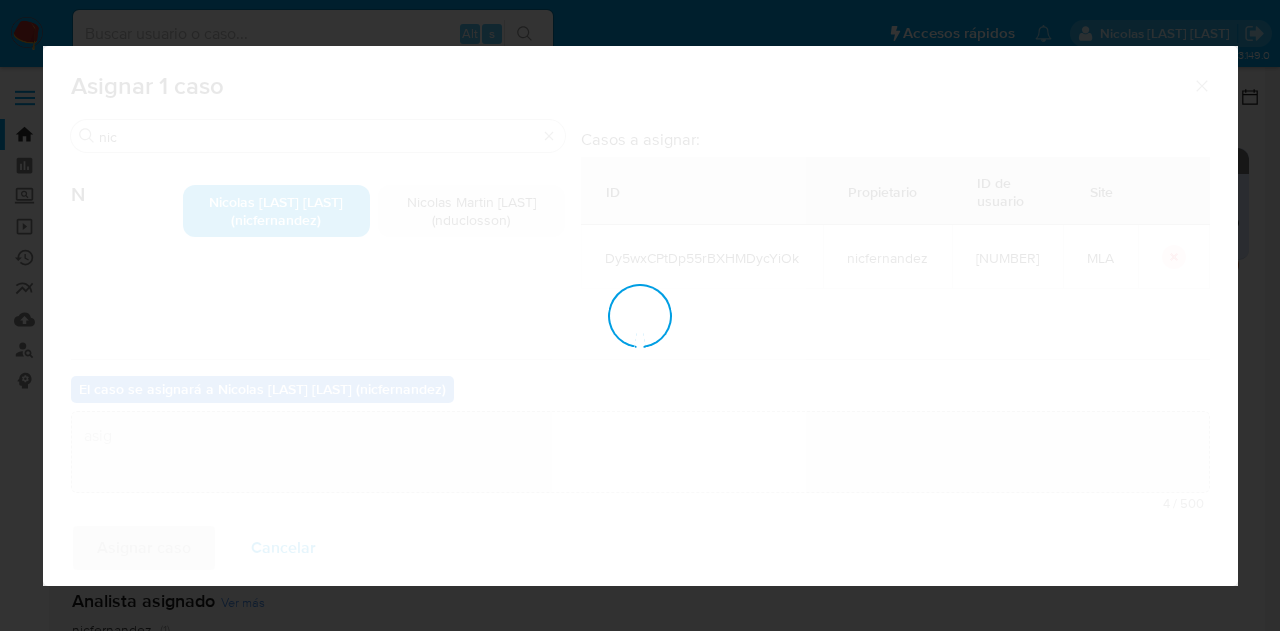 type 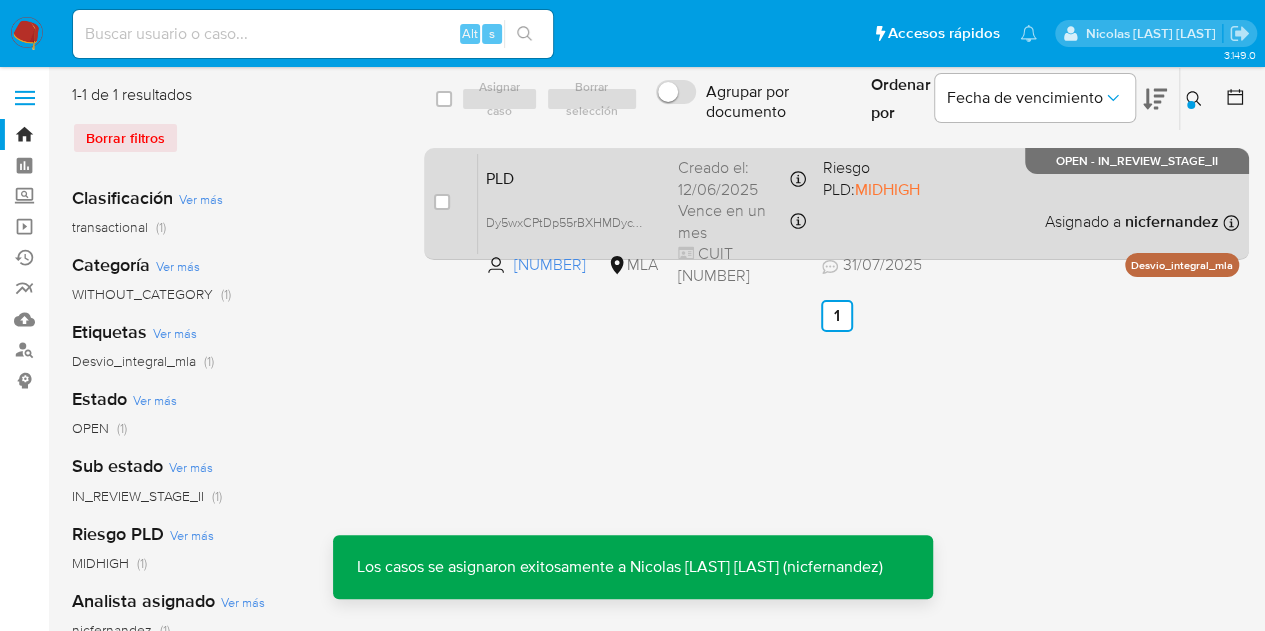 click on "PLD" at bounding box center [574, 177] 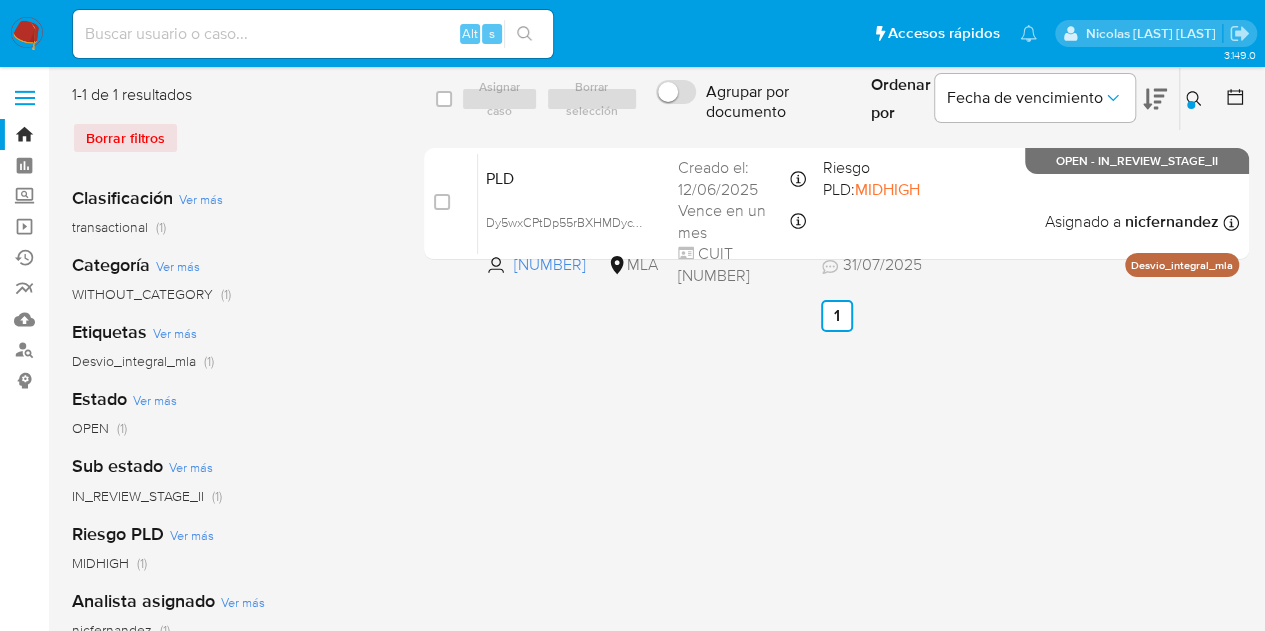 click 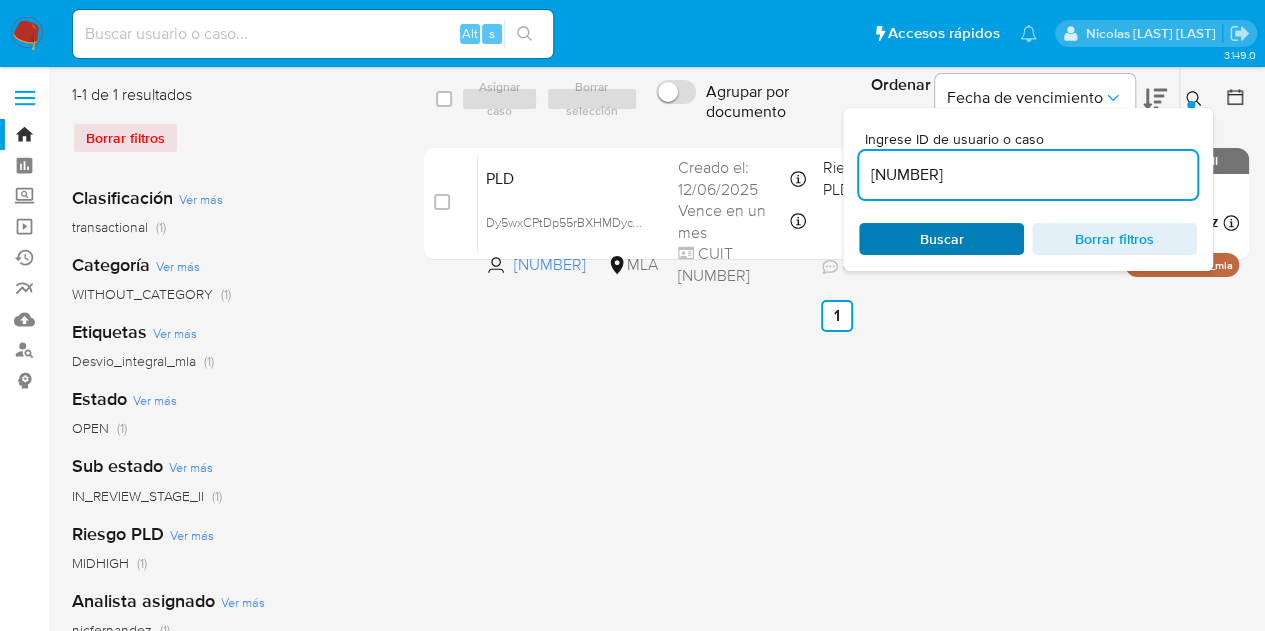 click on "Buscar" at bounding box center [942, 239] 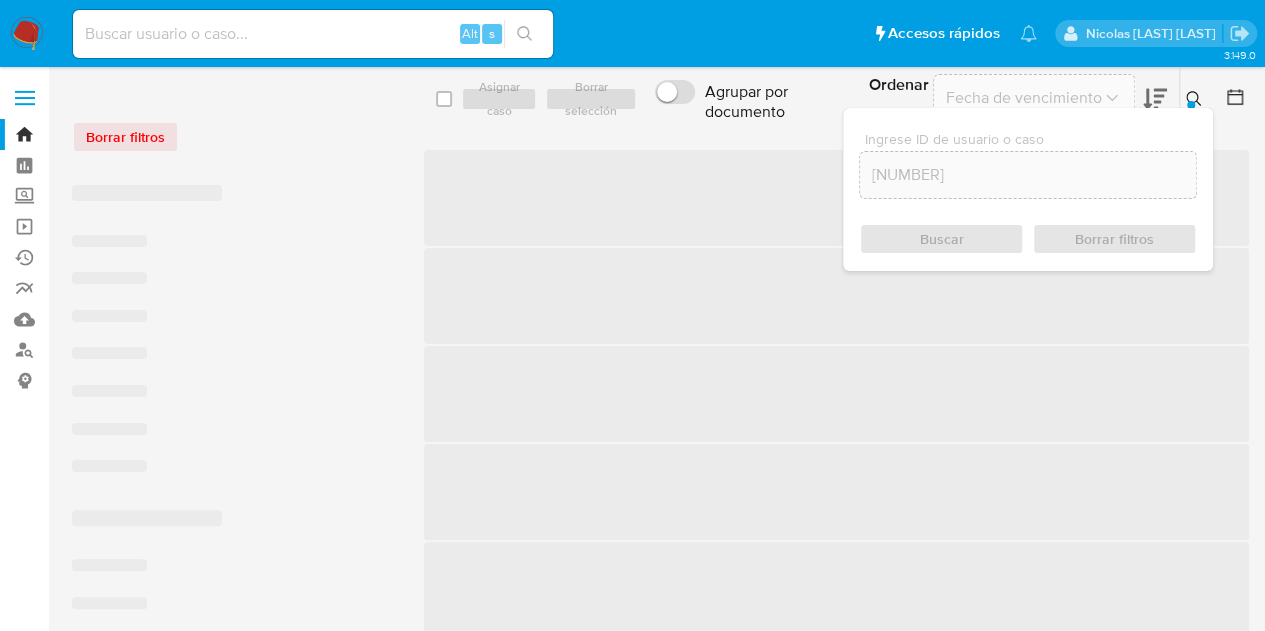click 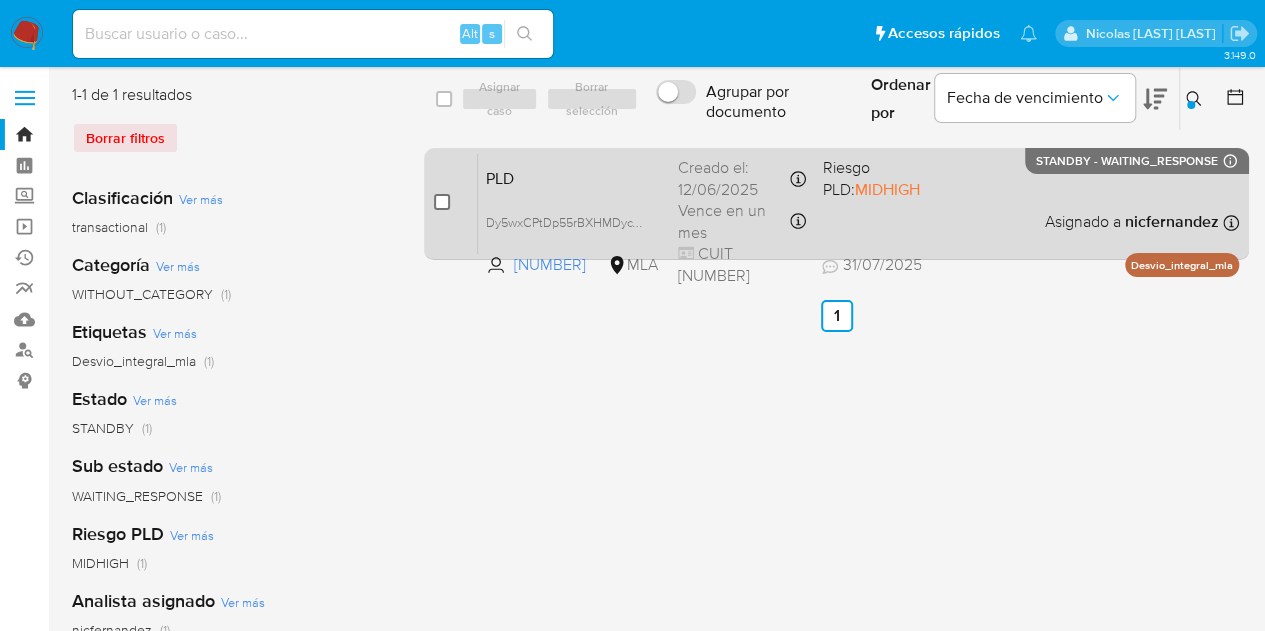 click at bounding box center [442, 202] 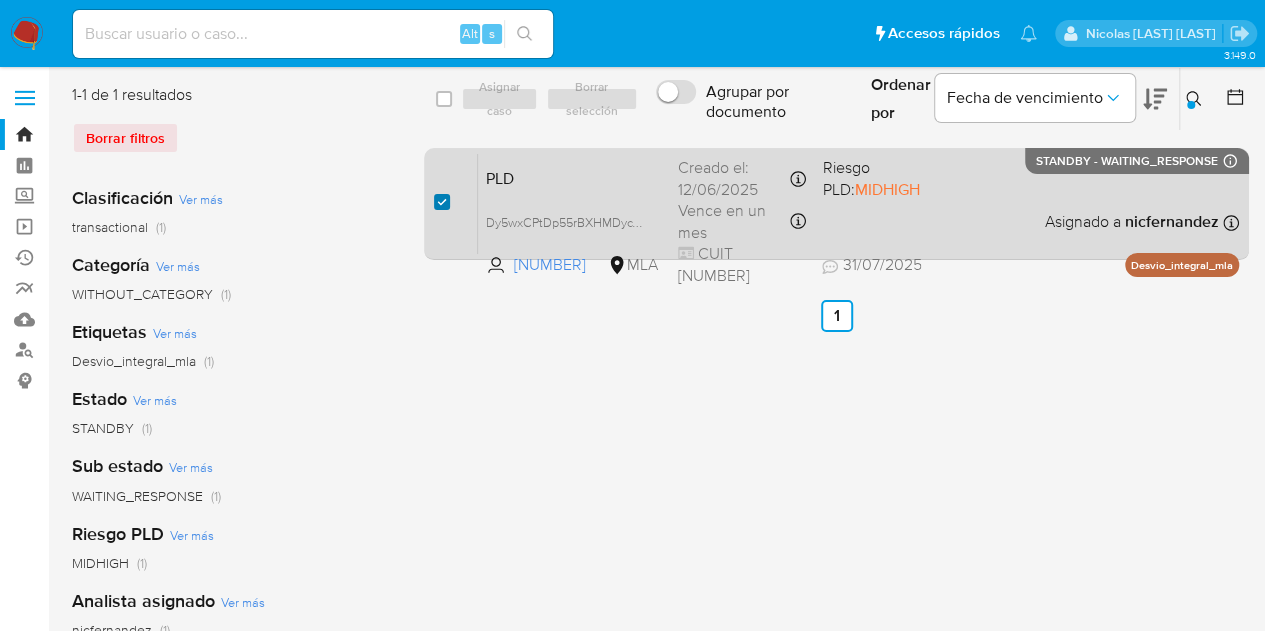 checkbox on "true" 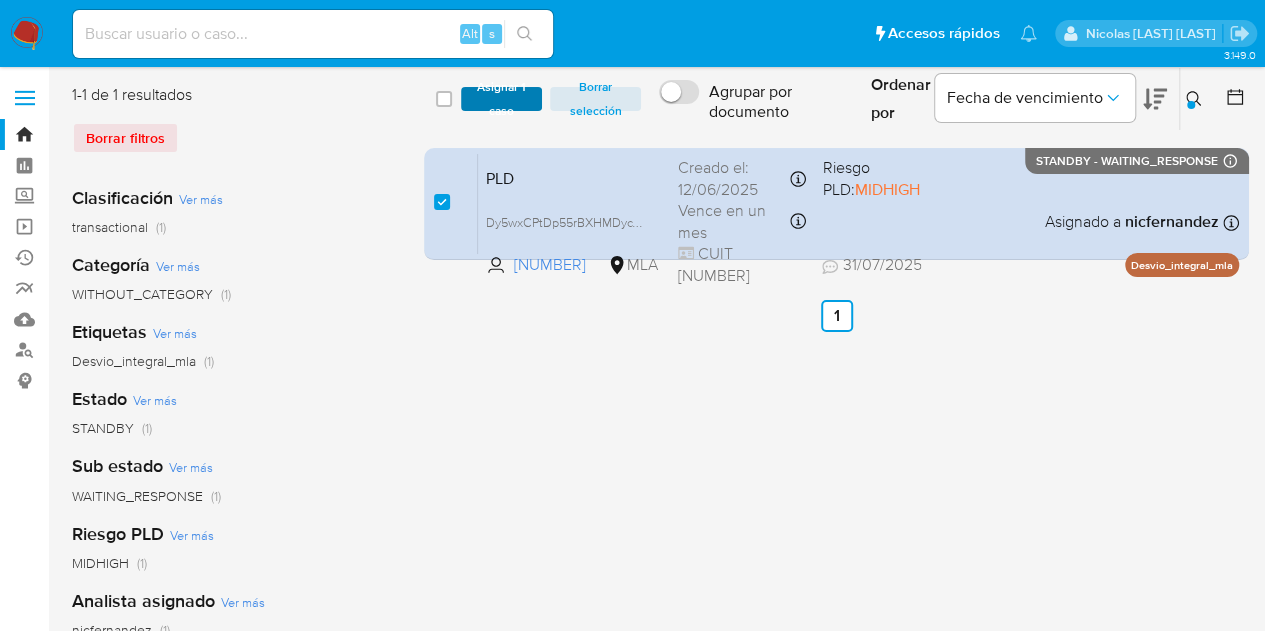 click on "Asignar 1 caso" at bounding box center [502, 99] 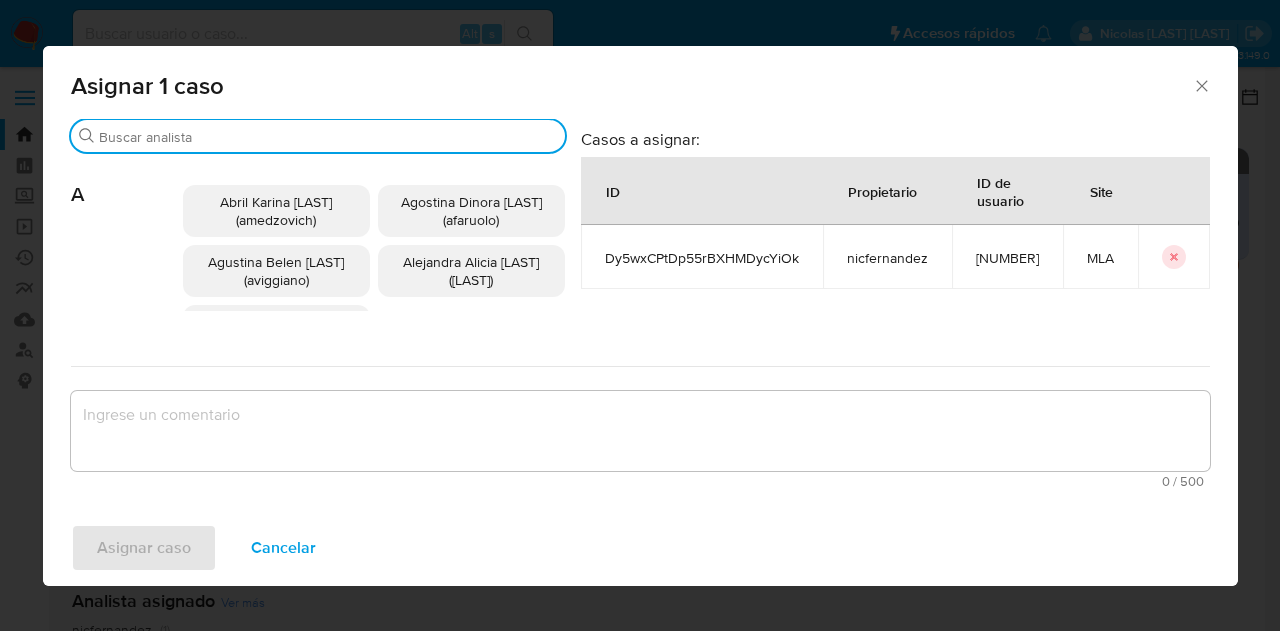 click on "Buscar" at bounding box center [328, 137] 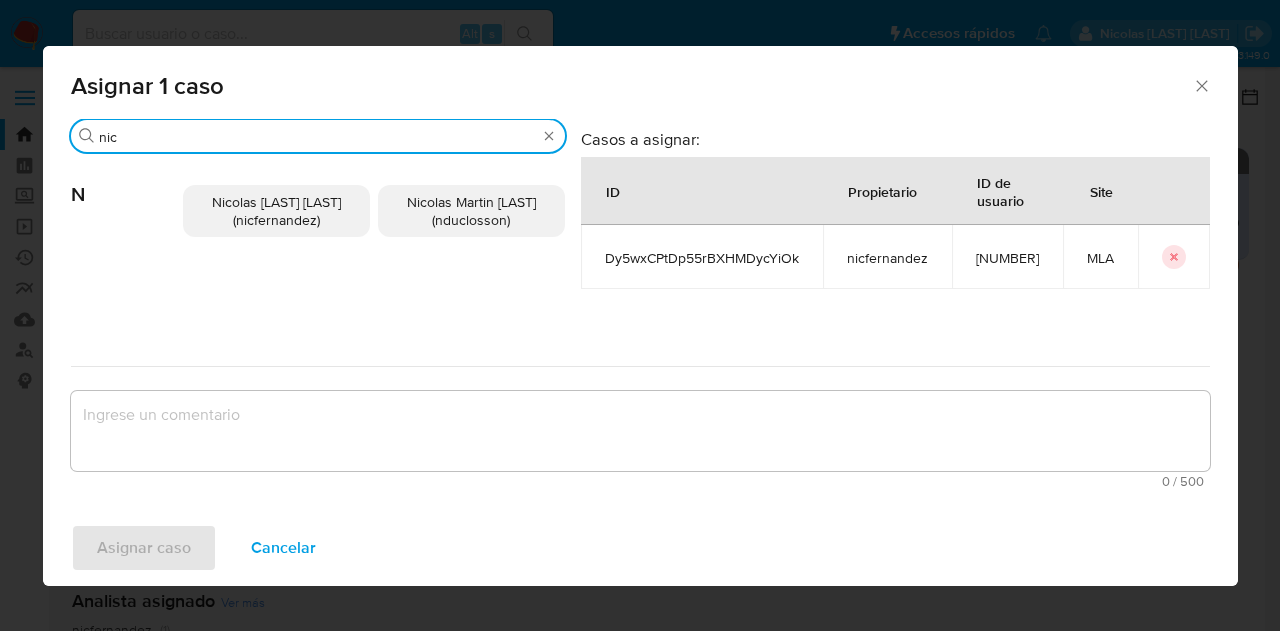 type on "nic" 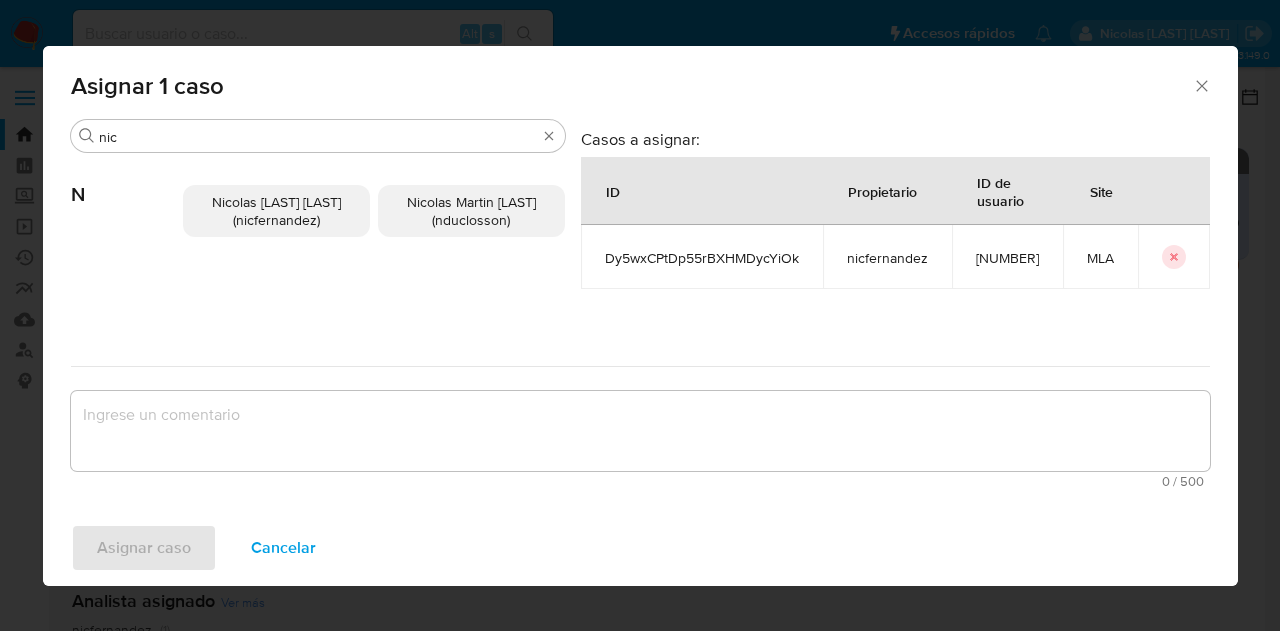 click on "Nicolas Fernandez Allen (nicfernandez)" at bounding box center [276, 211] 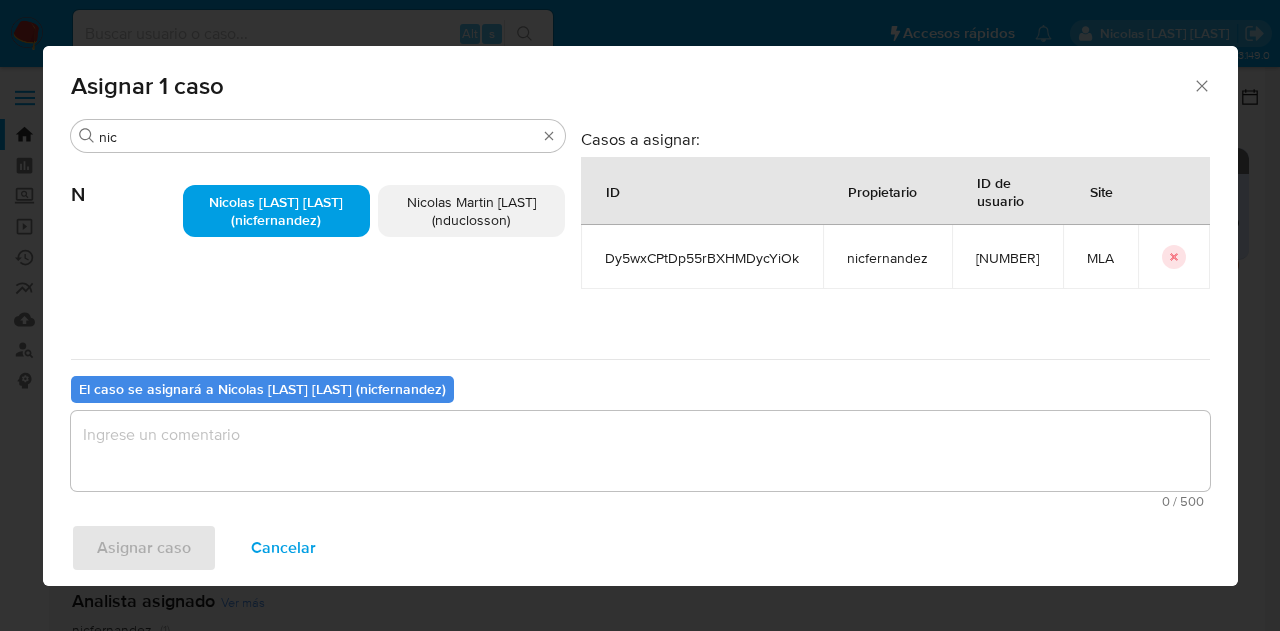 click at bounding box center (640, 451) 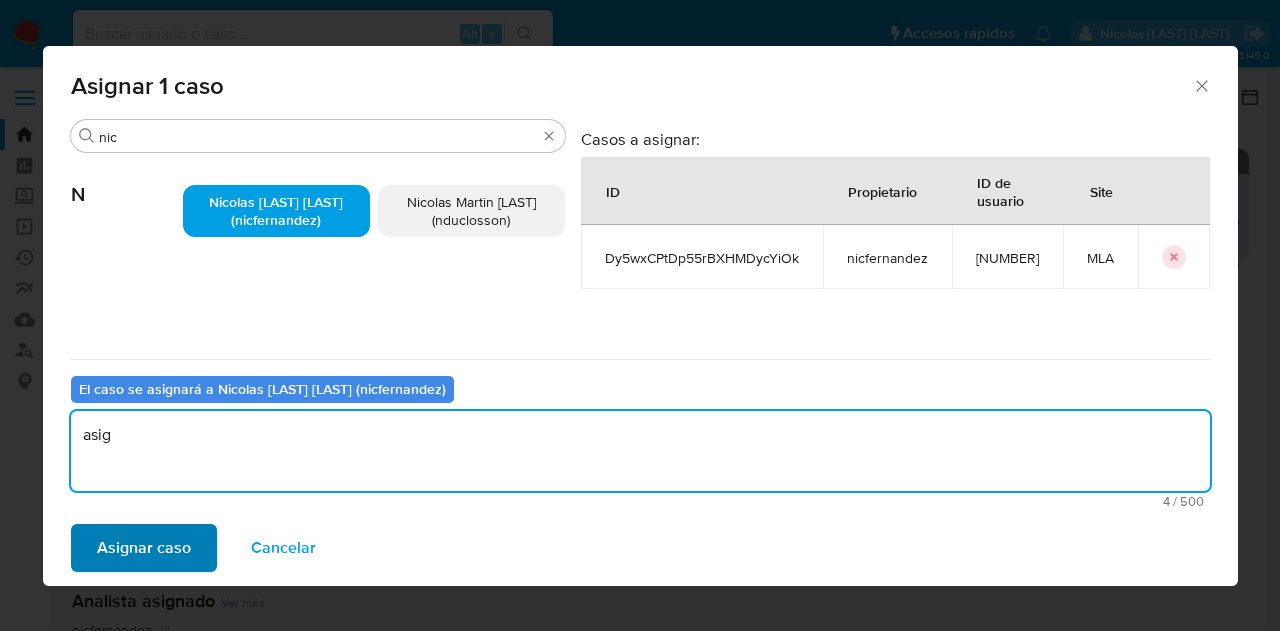 type on "asig" 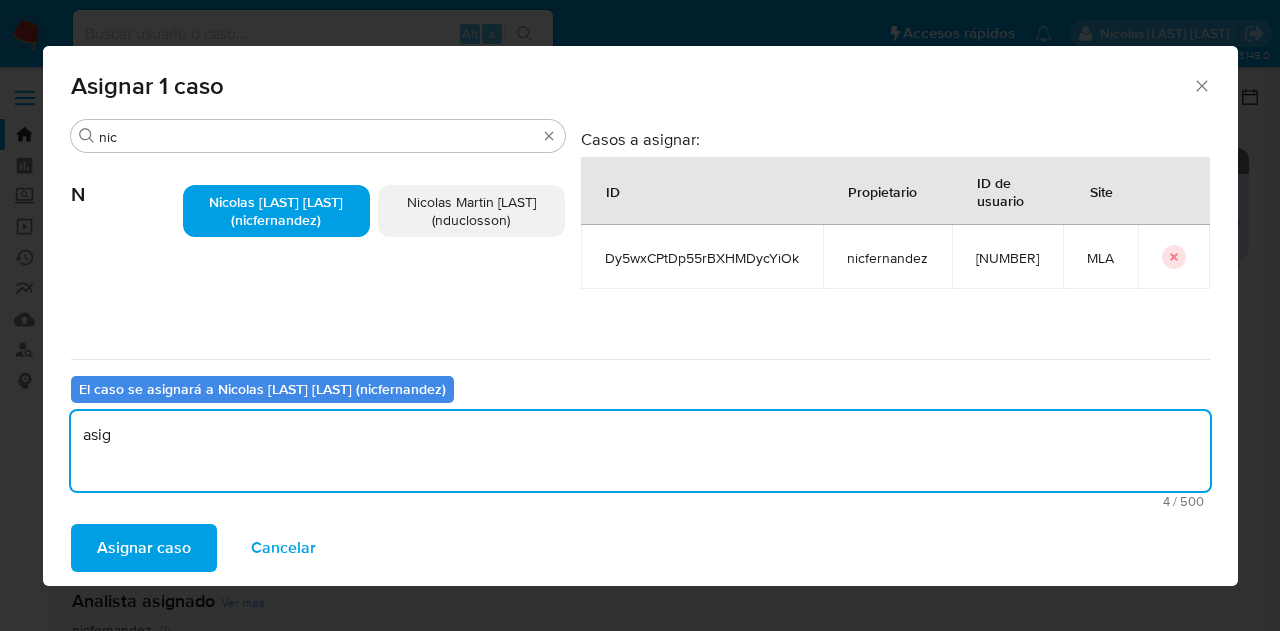 click on "Asignar caso" at bounding box center [144, 548] 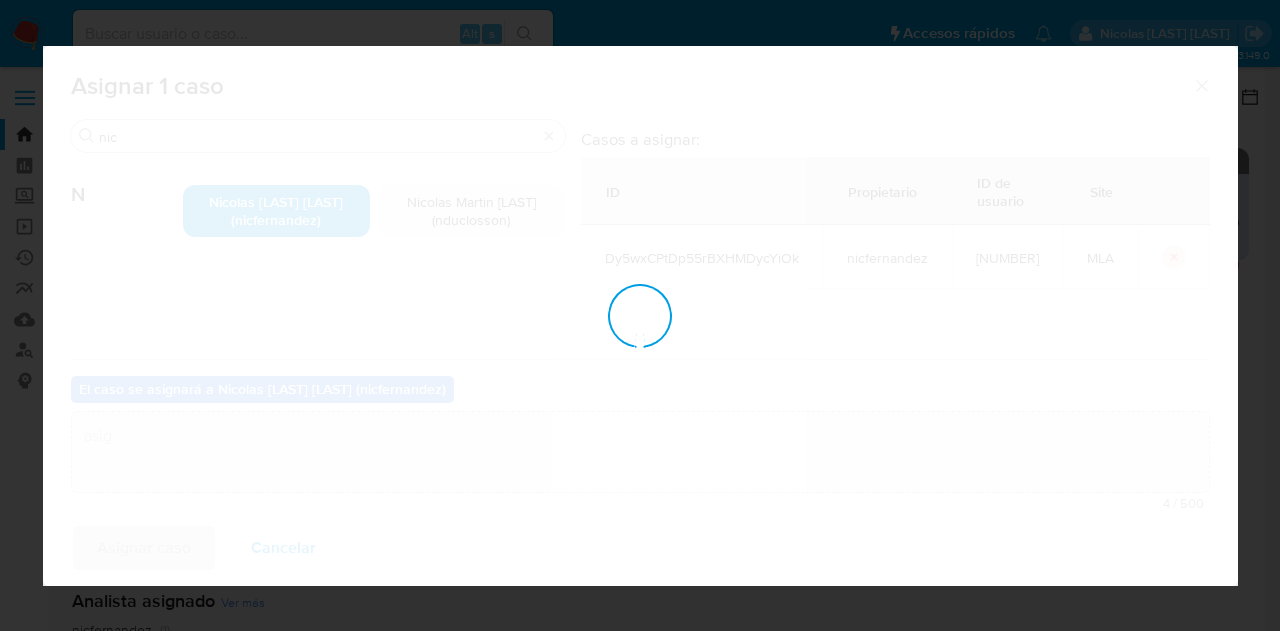 type 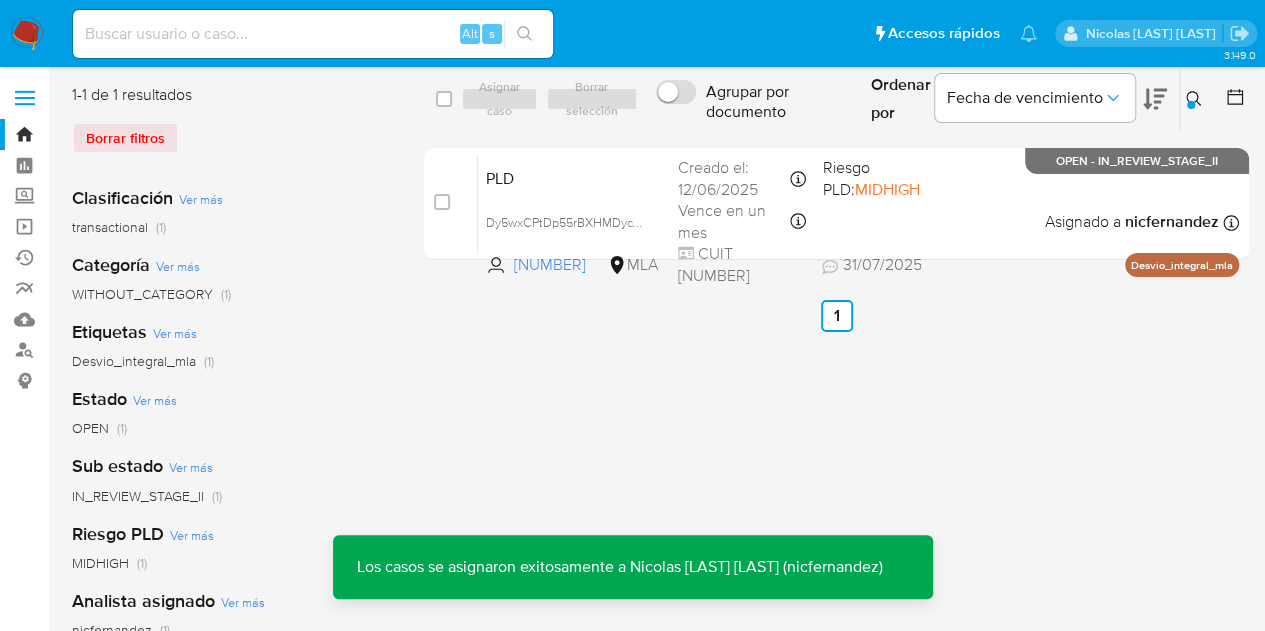 click on "PLD" at bounding box center [574, 177] 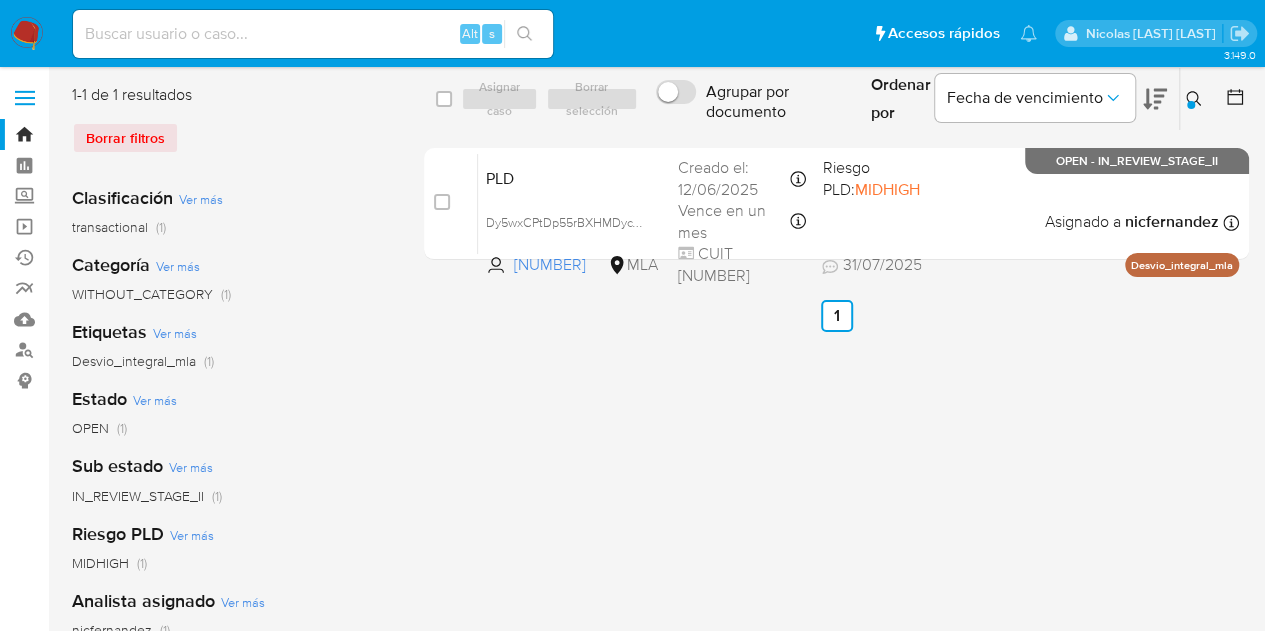click at bounding box center (1196, 99) 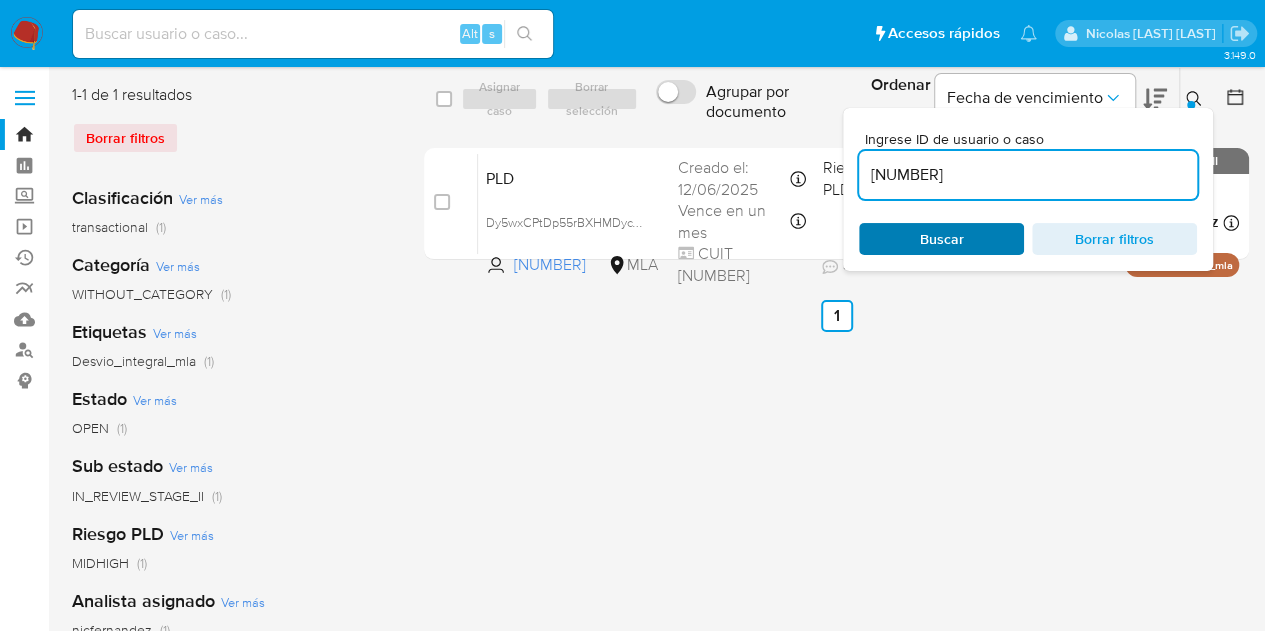 click on "Buscar" at bounding box center (942, 239) 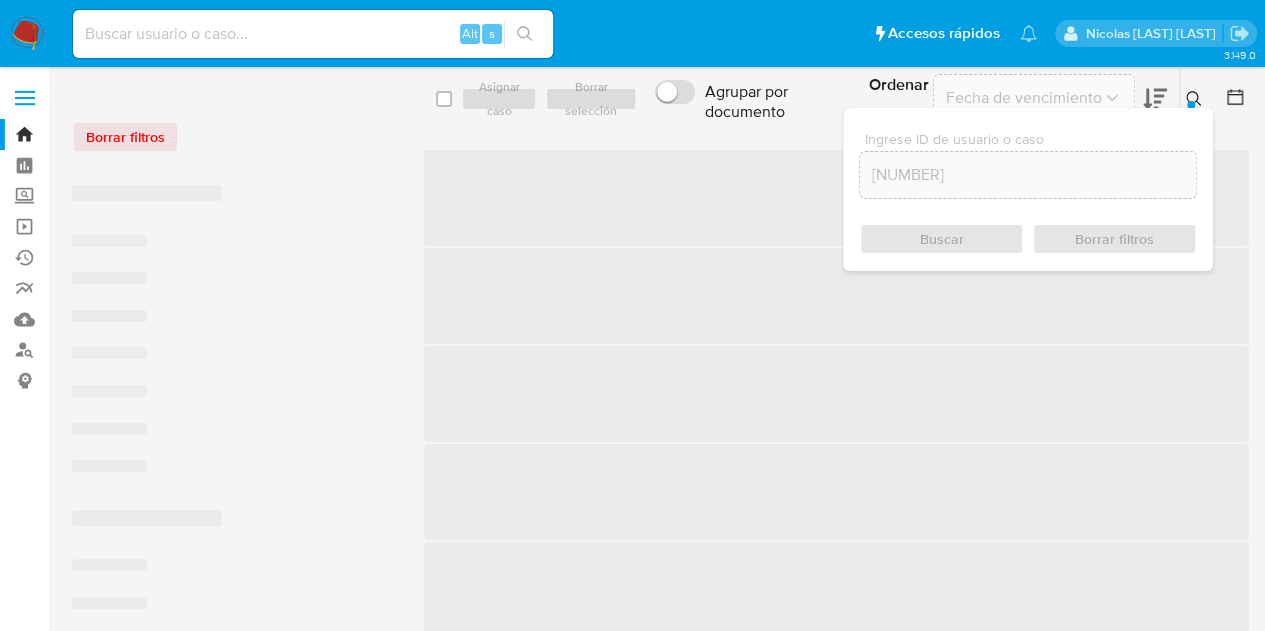 click 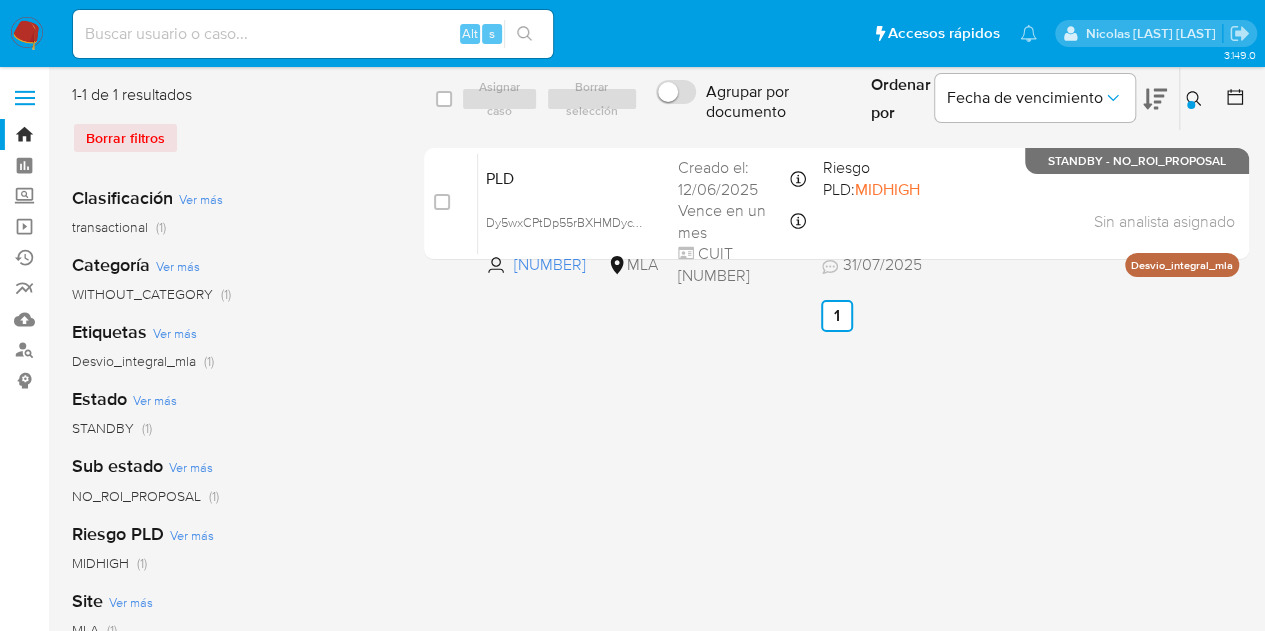 click 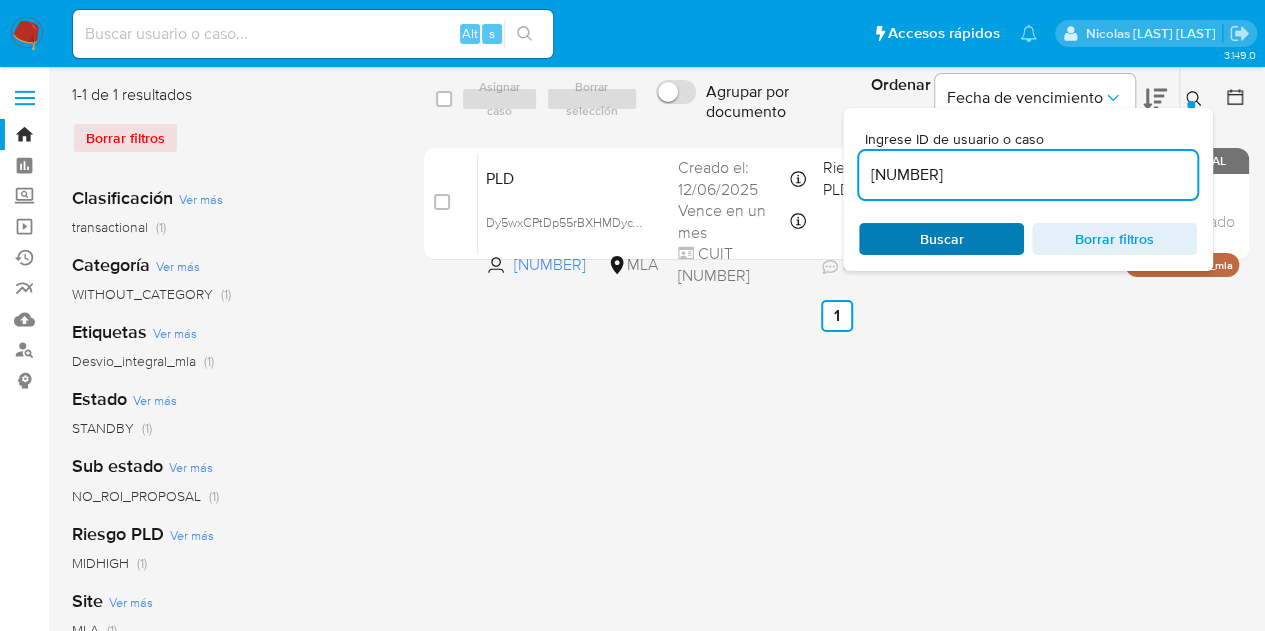 click on "Buscar" at bounding box center [941, 239] 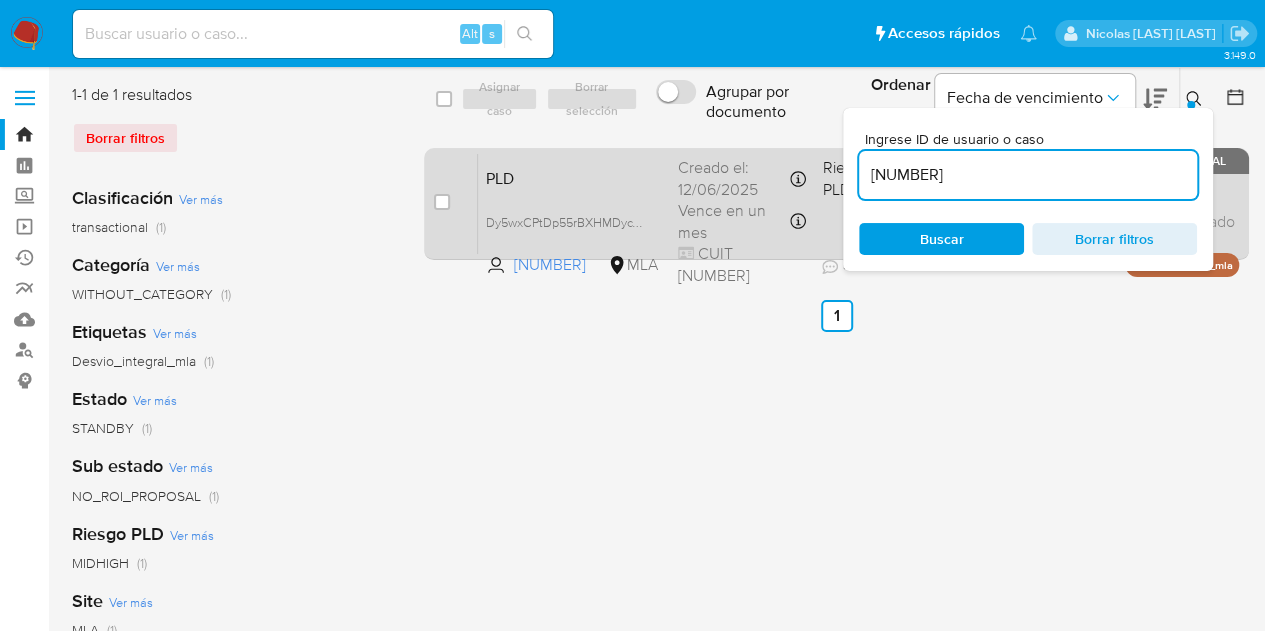 click on "PLD" at bounding box center (574, 177) 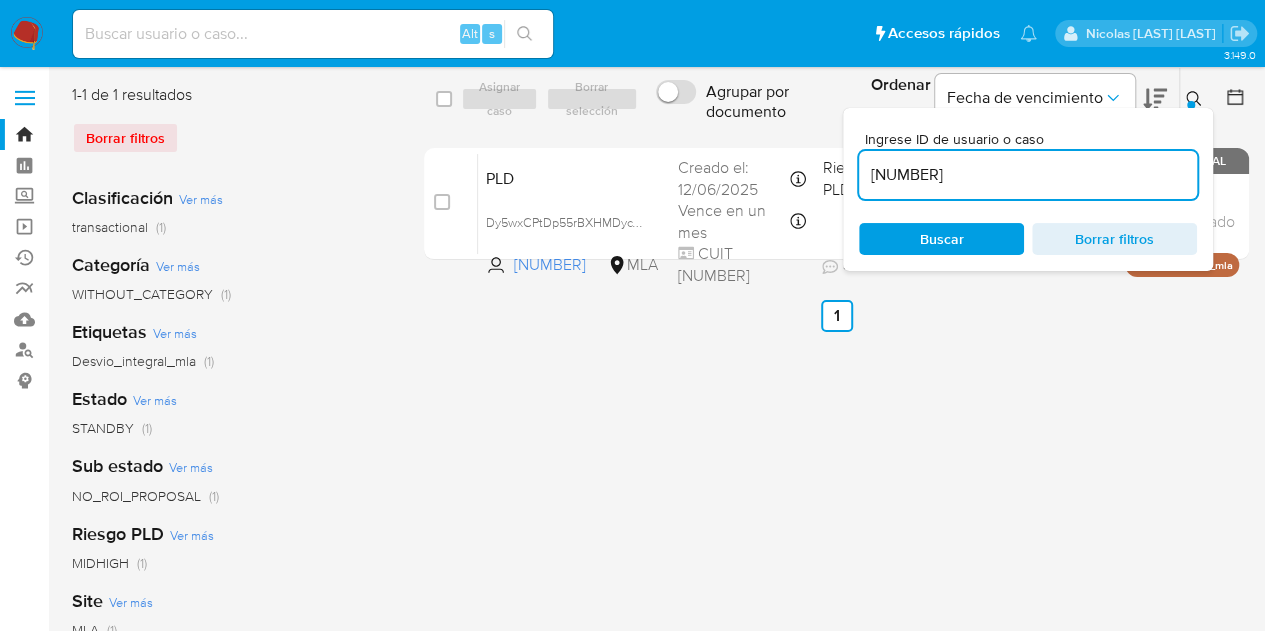 click 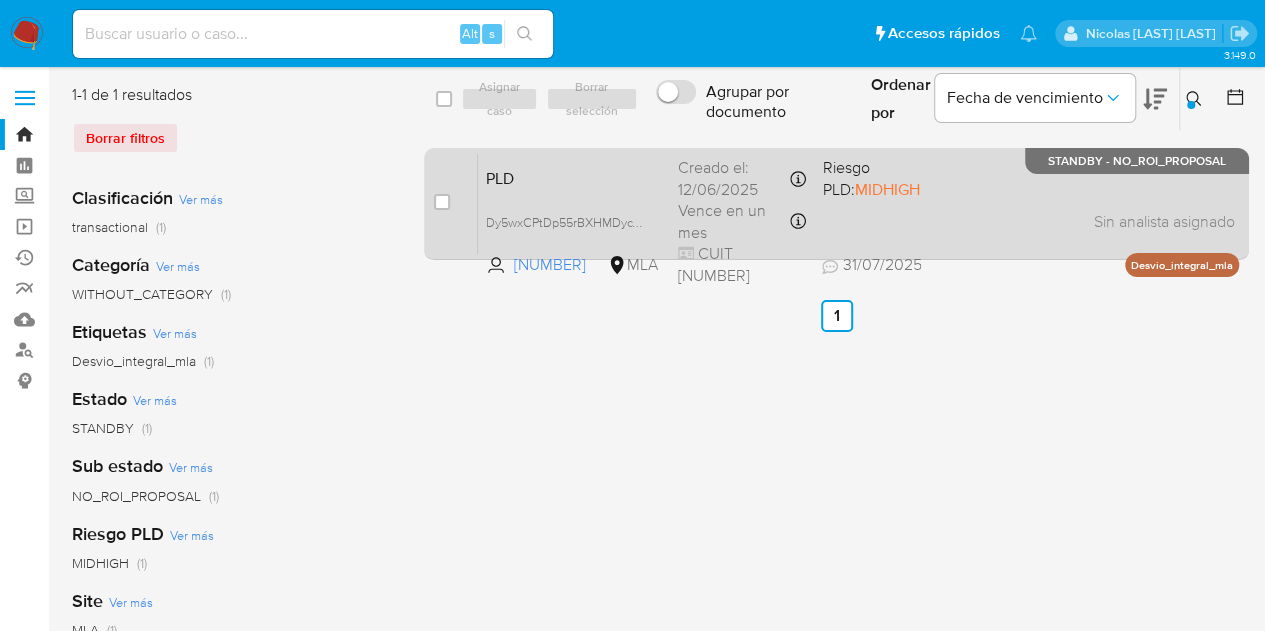 click on "PLD" at bounding box center [574, 177] 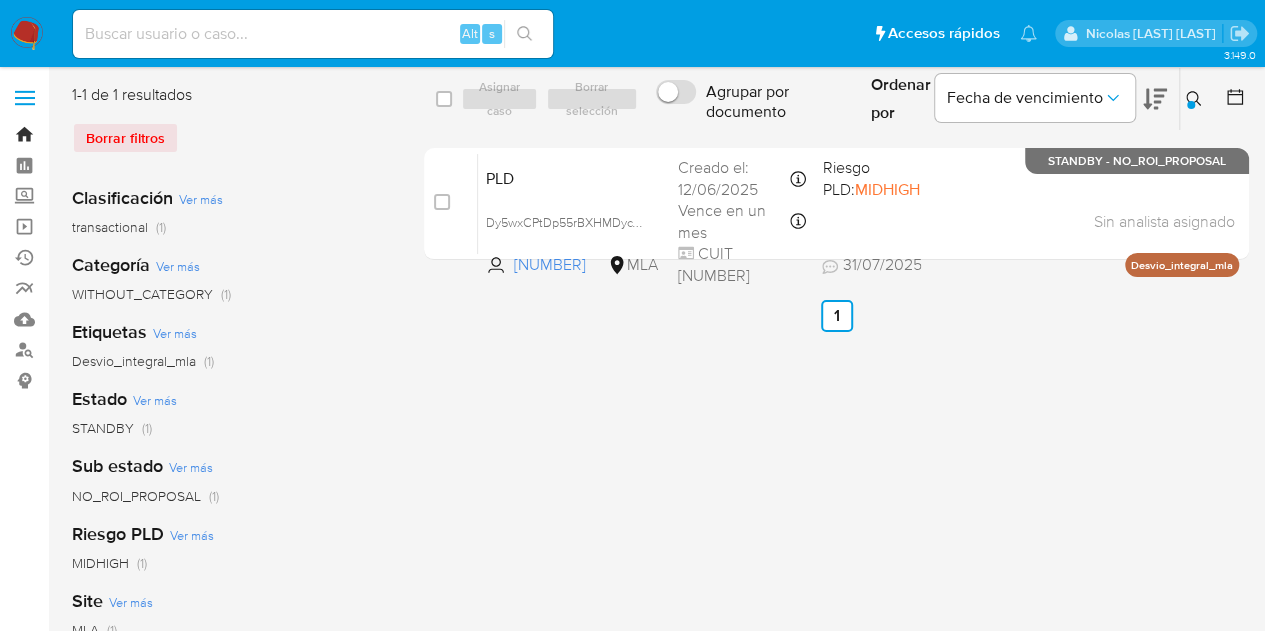 click on "Bandeja" at bounding box center [119, 134] 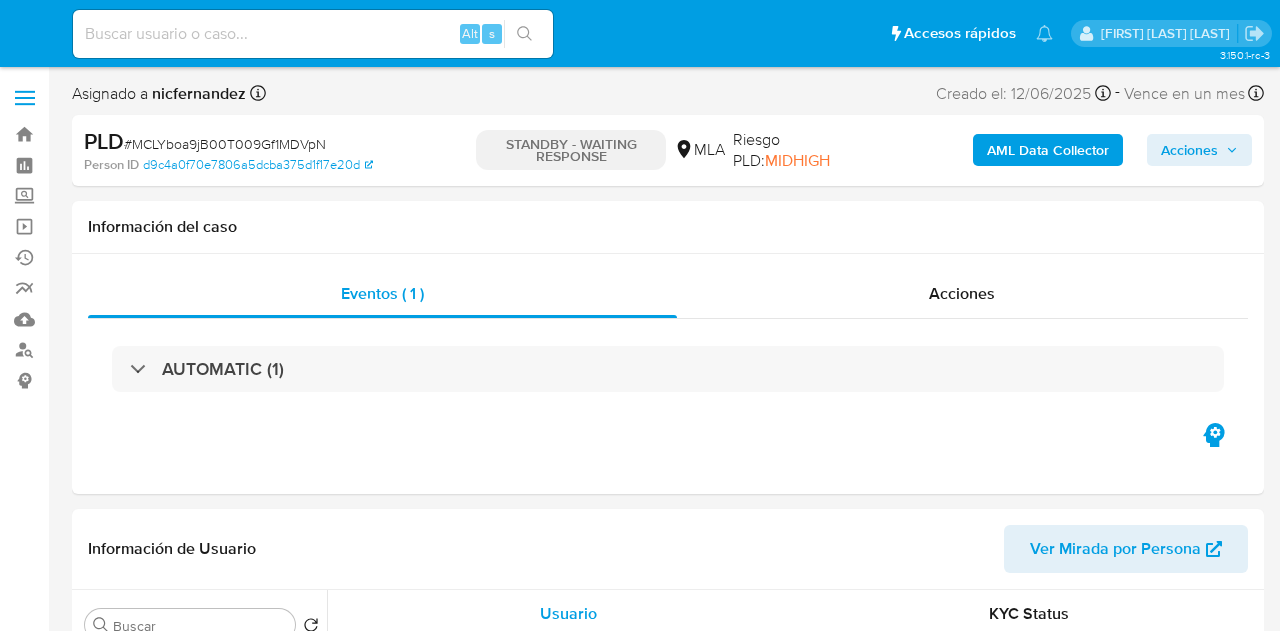 select on "10" 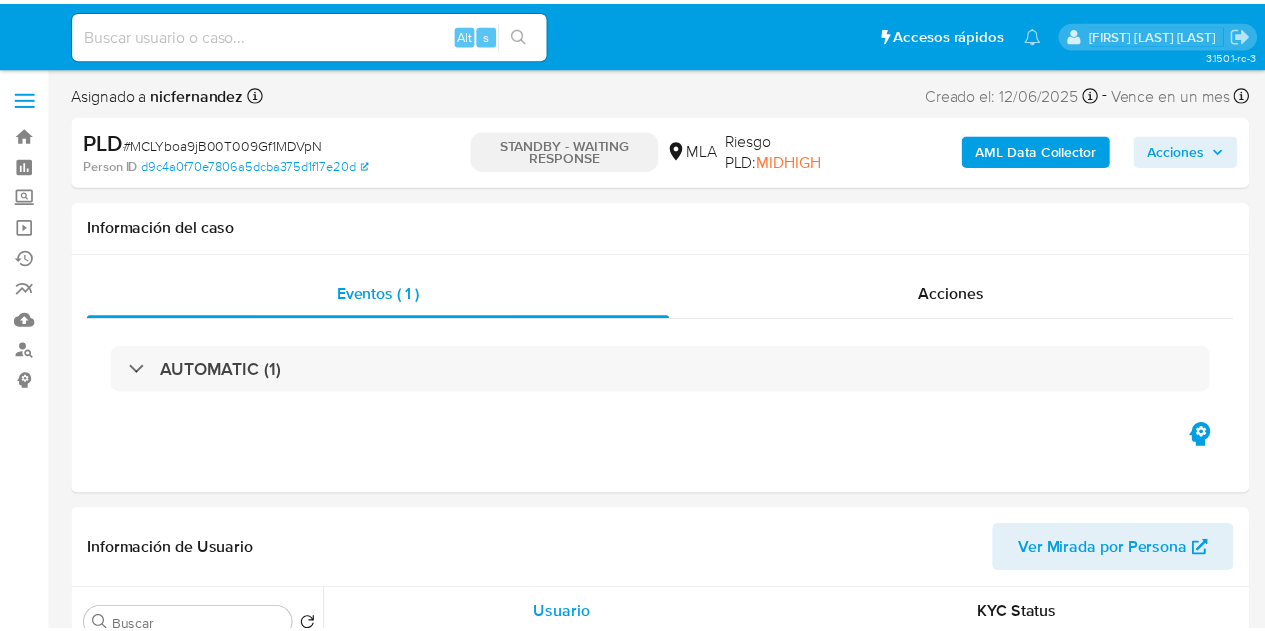 scroll, scrollTop: 0, scrollLeft: 0, axis: both 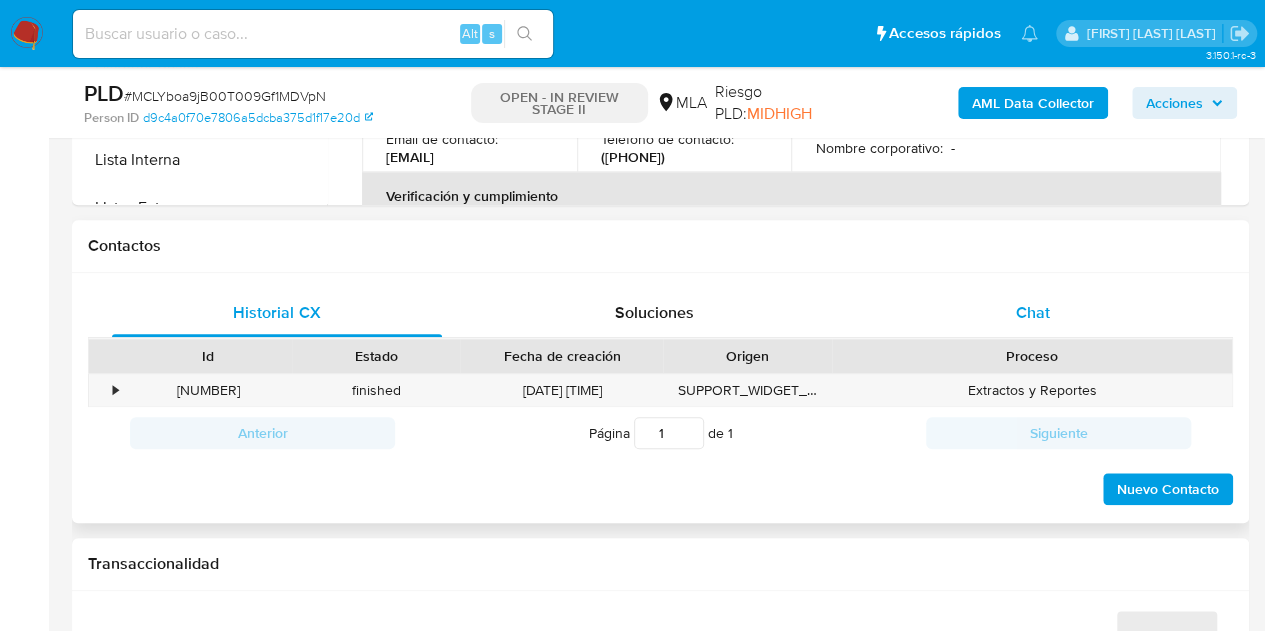 select on "10" 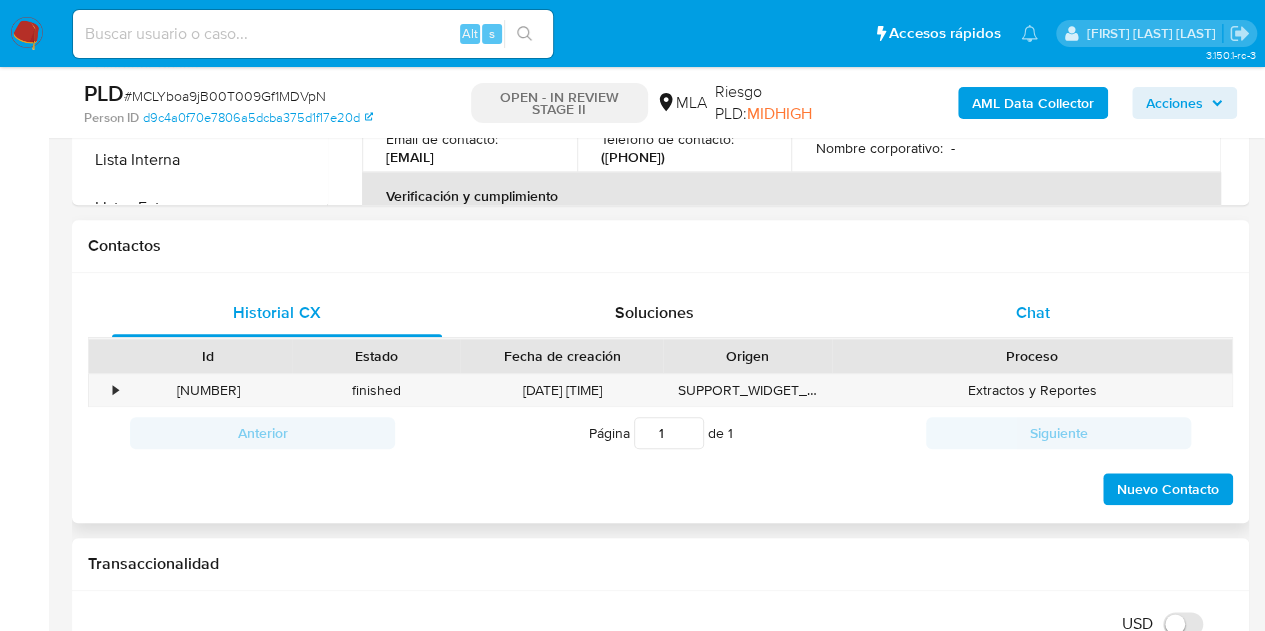 click on "Chat" at bounding box center [1033, 313] 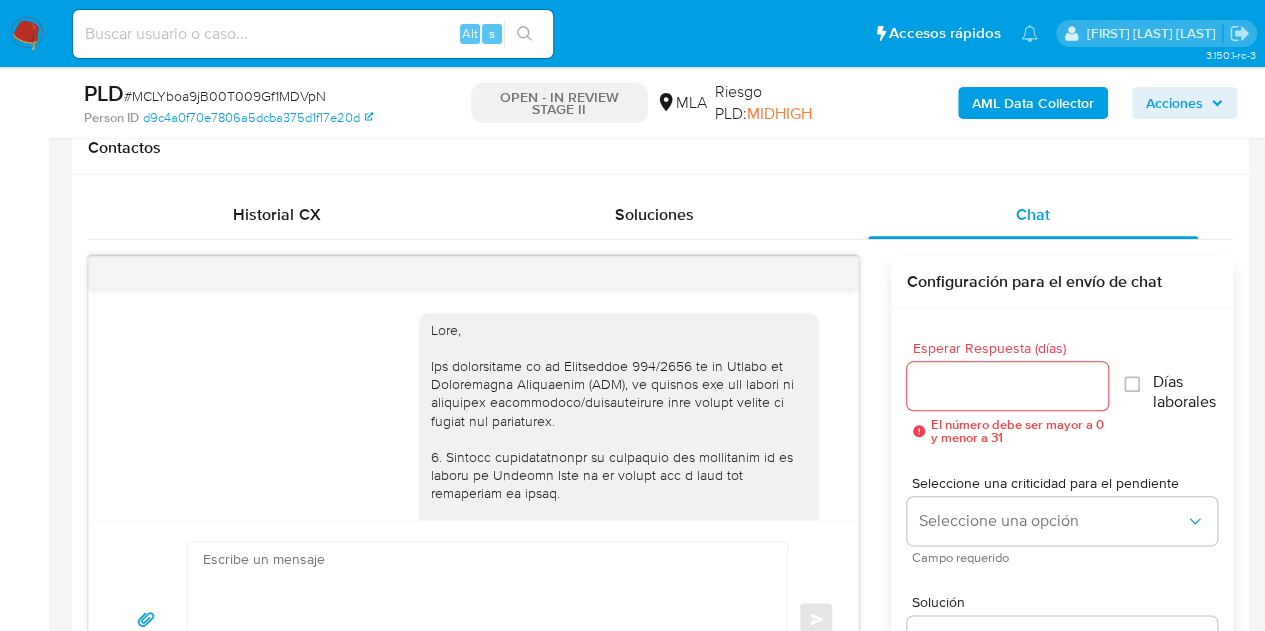 scroll, scrollTop: 944, scrollLeft: 0, axis: vertical 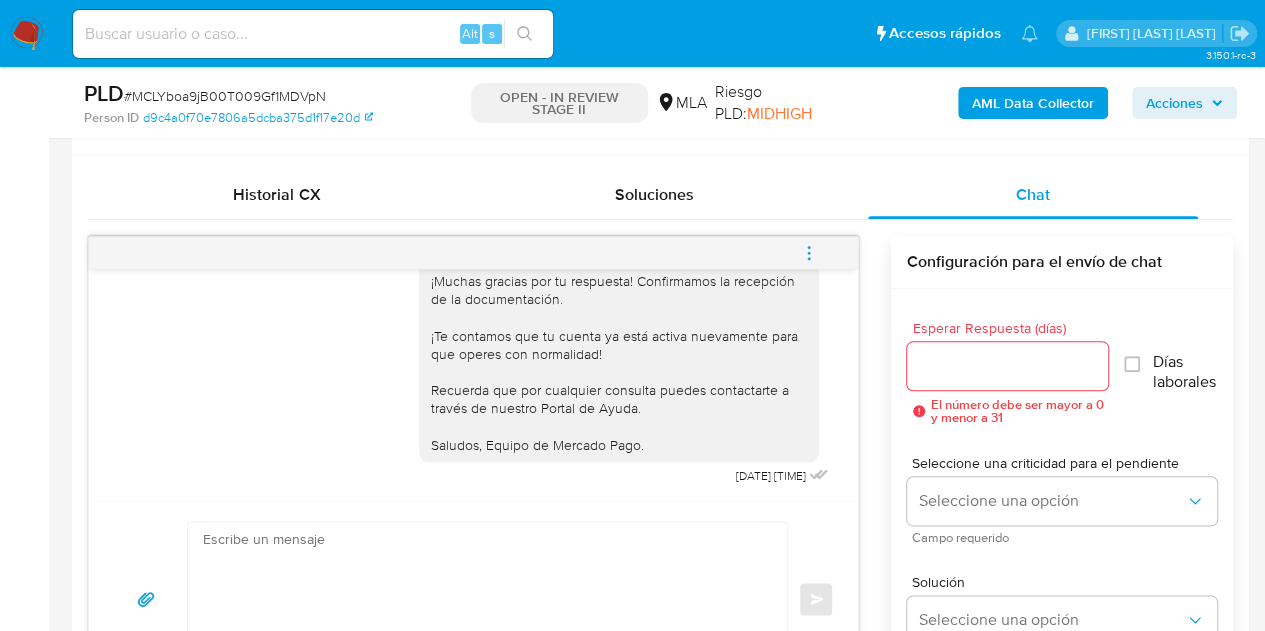 click 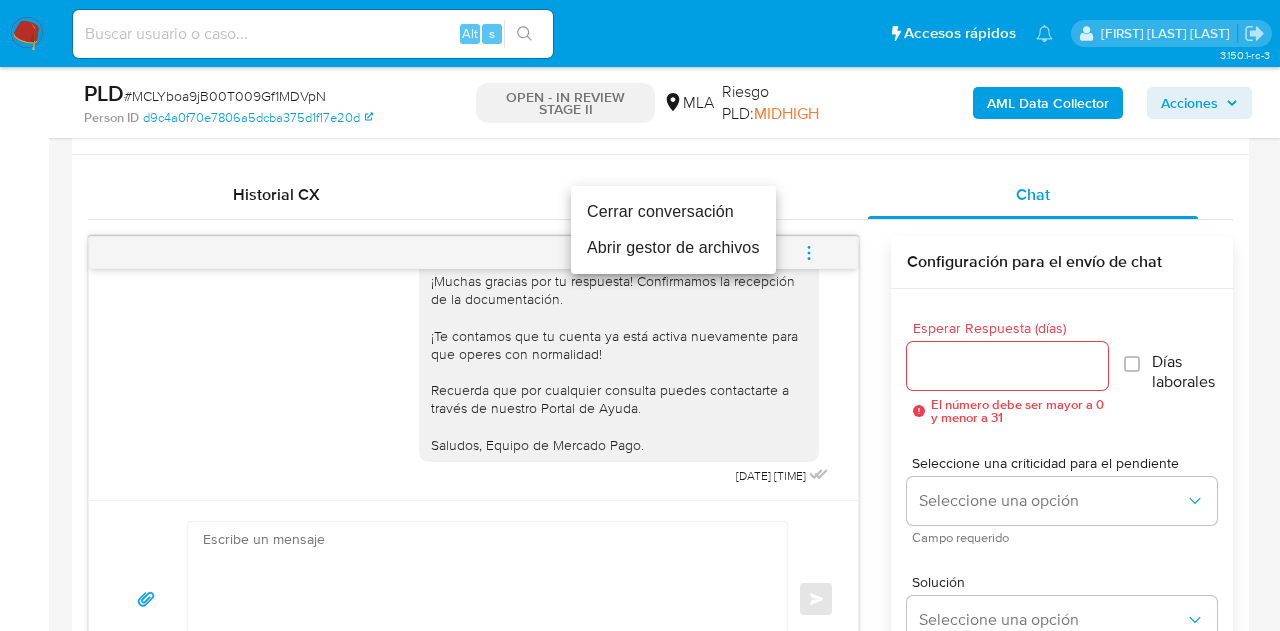 click on "Cerrar conversación" at bounding box center (673, 212) 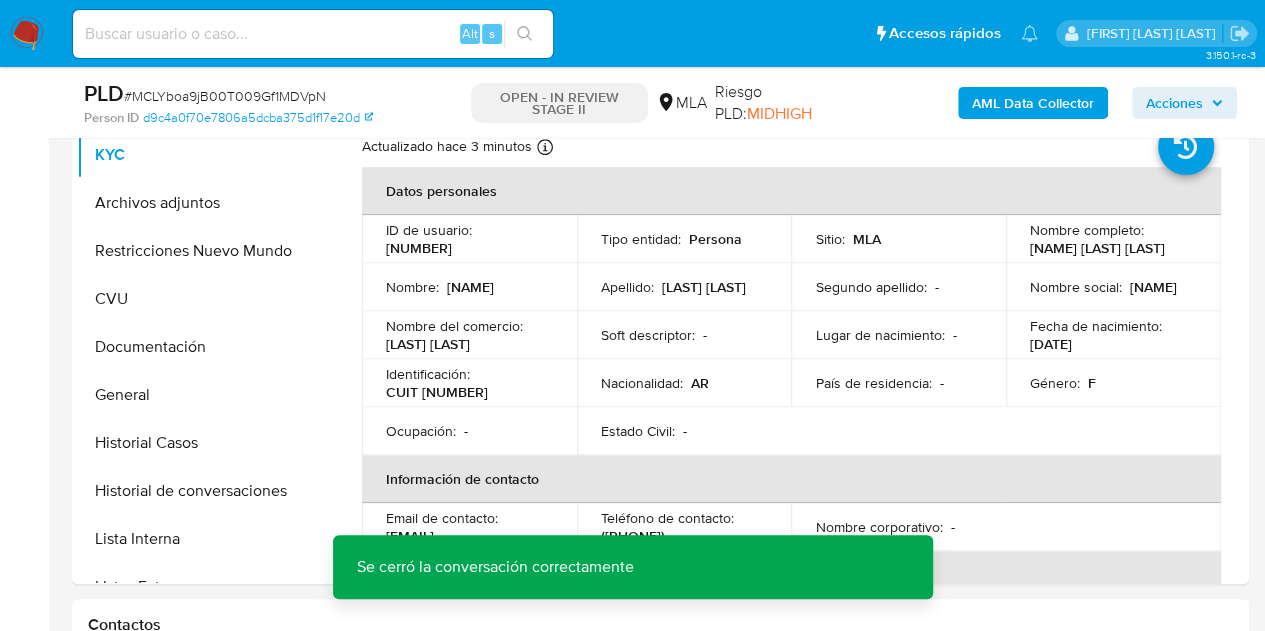 scroll, scrollTop: 386, scrollLeft: 0, axis: vertical 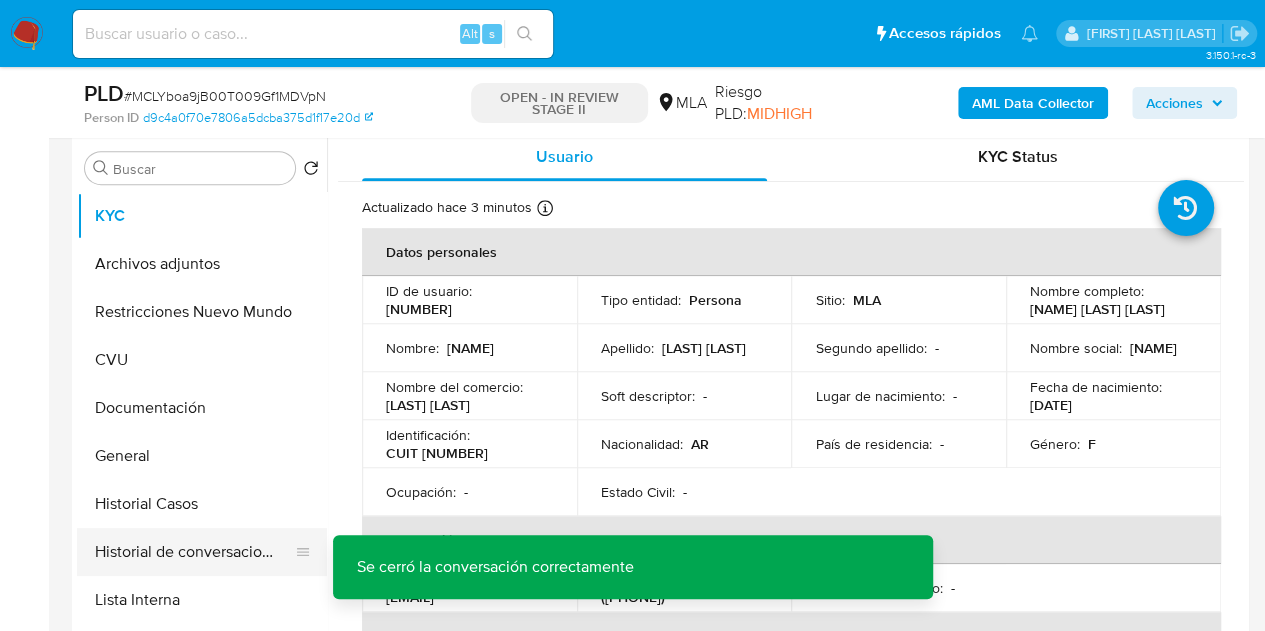 click on "Historial de conversaciones" at bounding box center (194, 552) 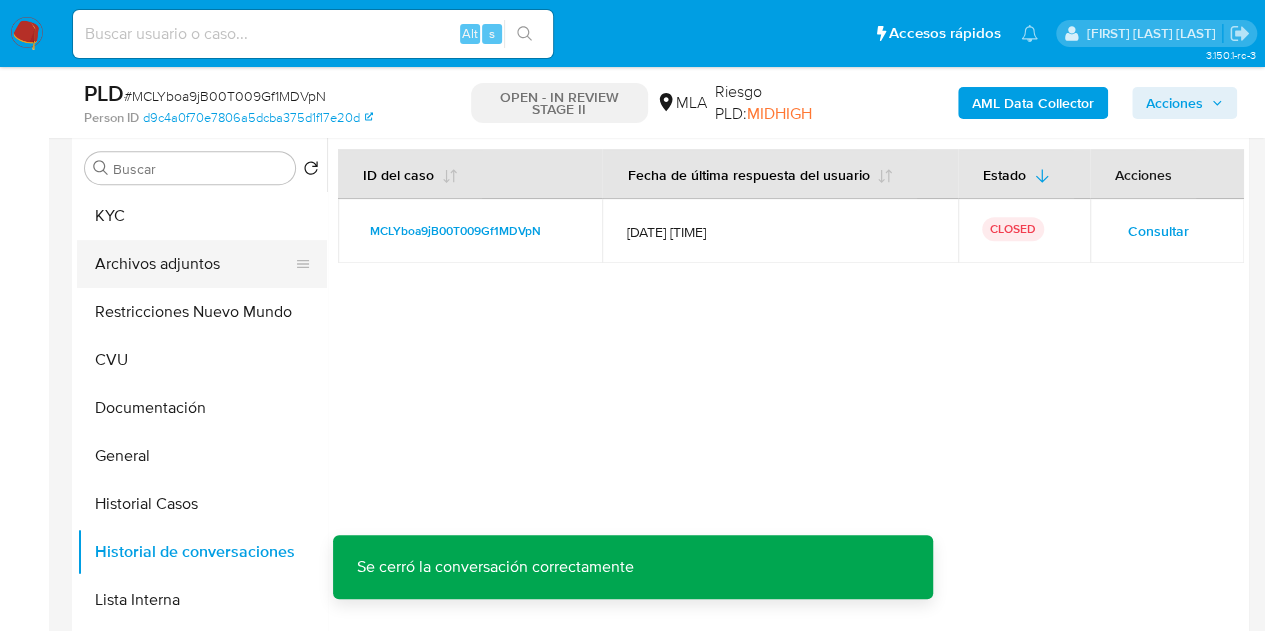 click on "Archivos adjuntos" at bounding box center [194, 264] 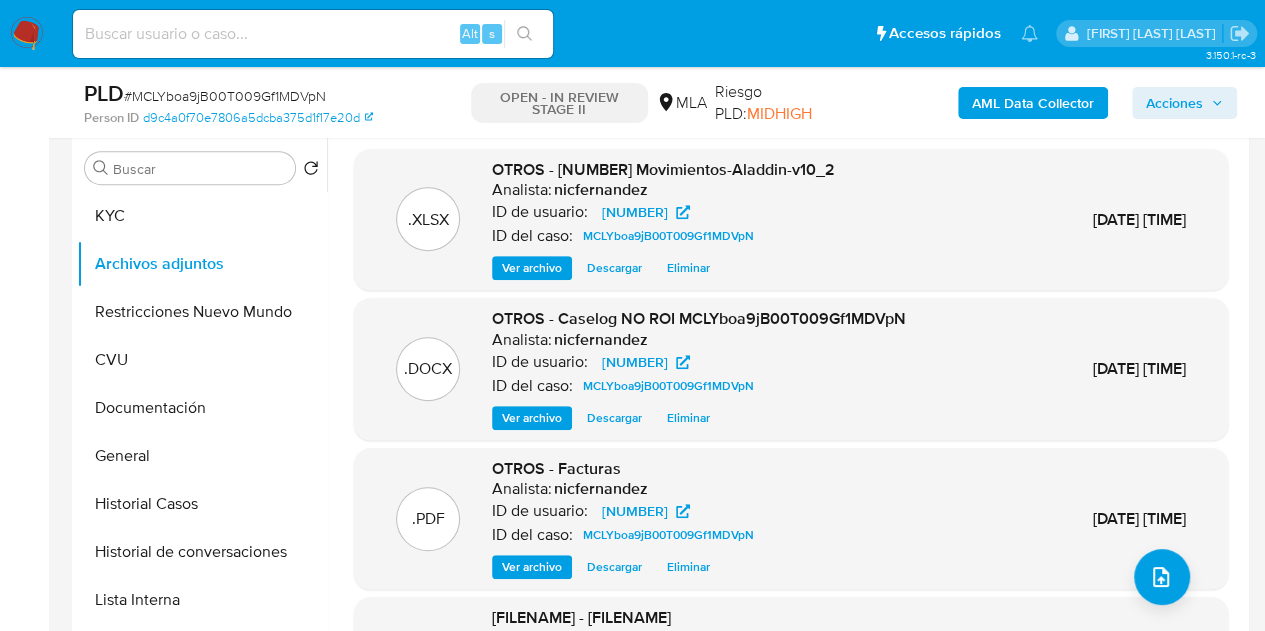 click on "nicfernandez" at bounding box center (601, 340) 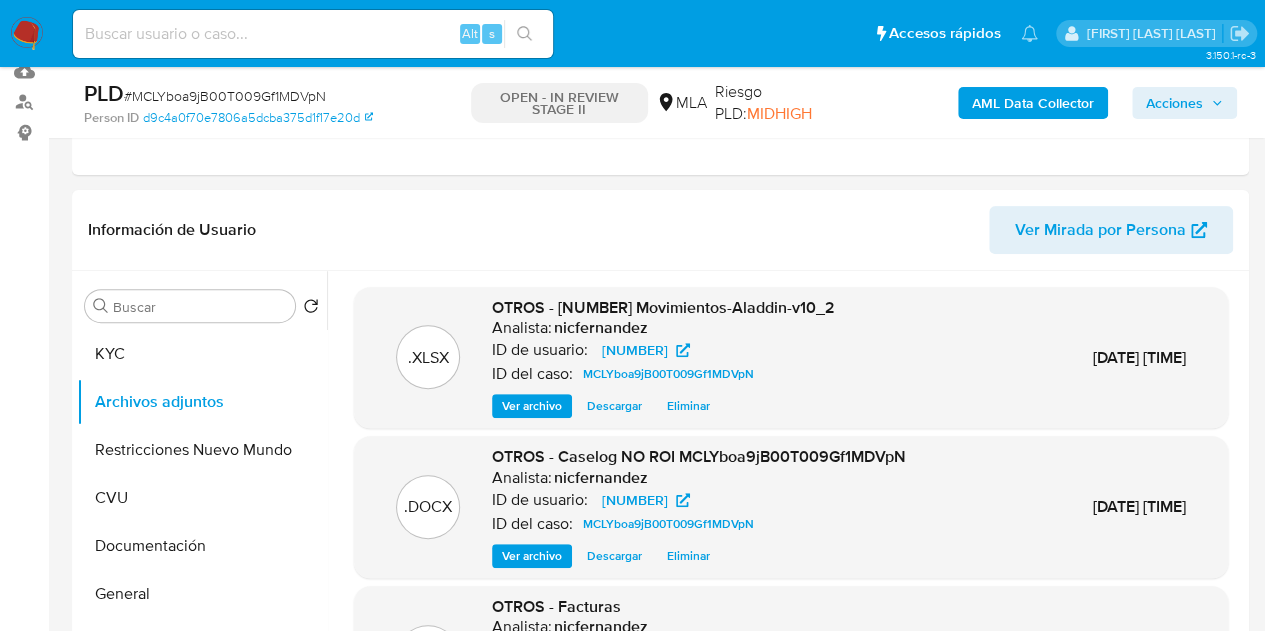 scroll, scrollTop: 222, scrollLeft: 0, axis: vertical 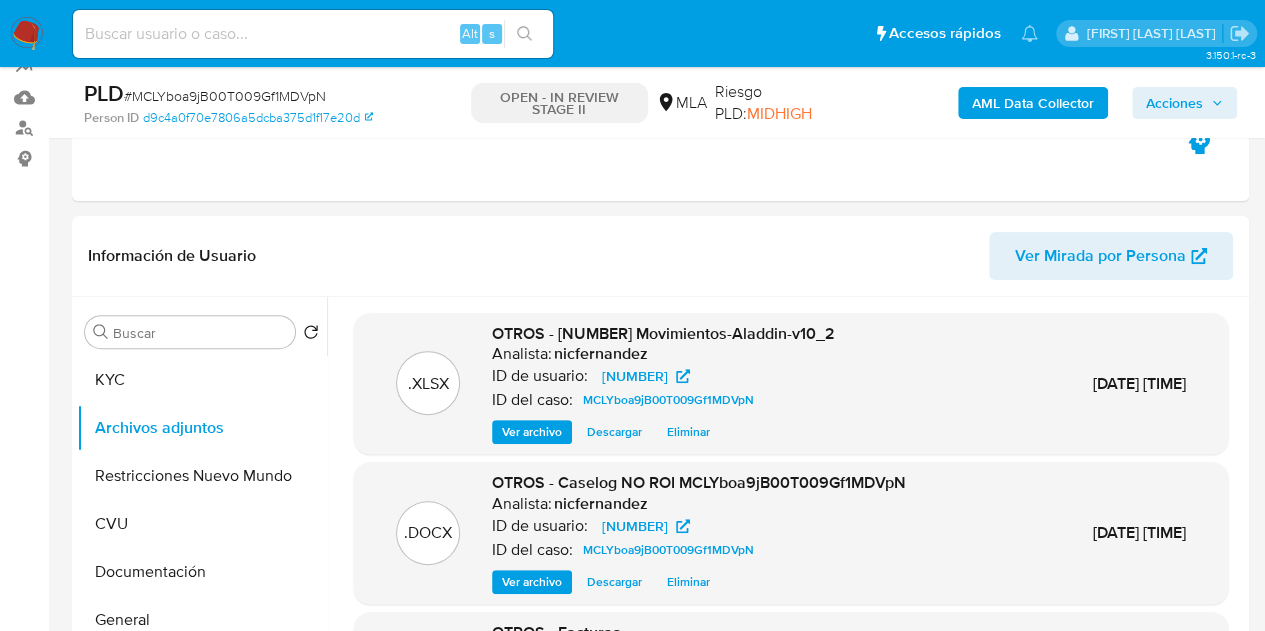 click on "Acciones" at bounding box center [1174, 103] 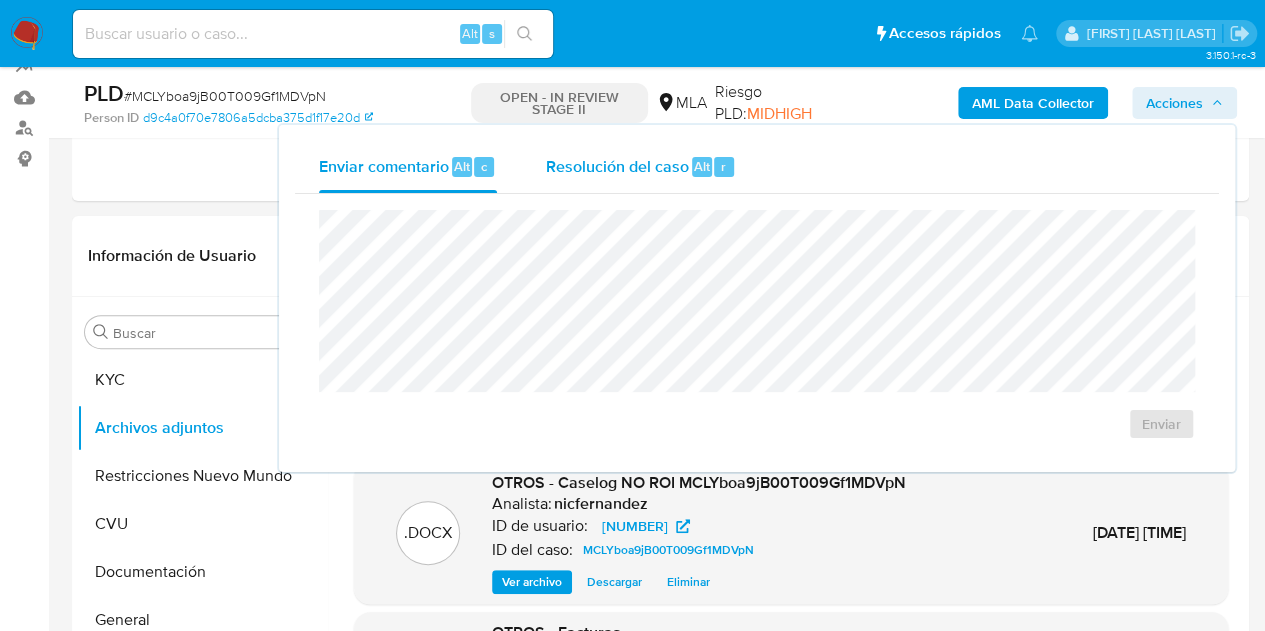 click on "Resolución del caso" at bounding box center (616, 165) 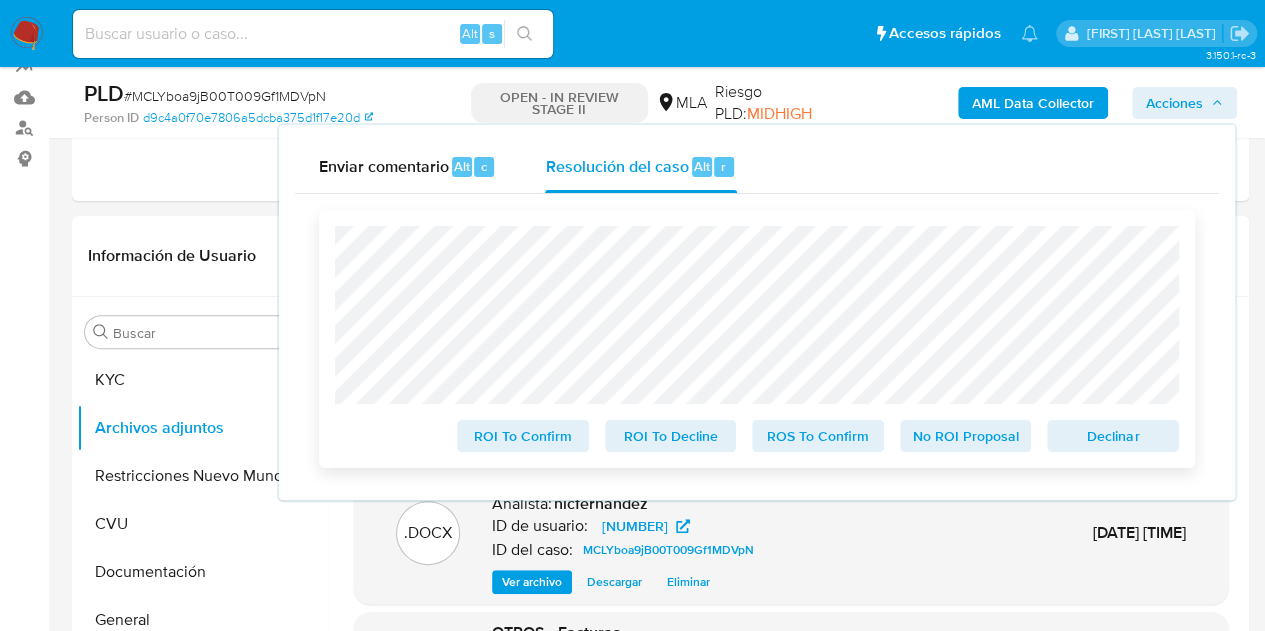 click on "No ROI Proposal" at bounding box center [966, 436] 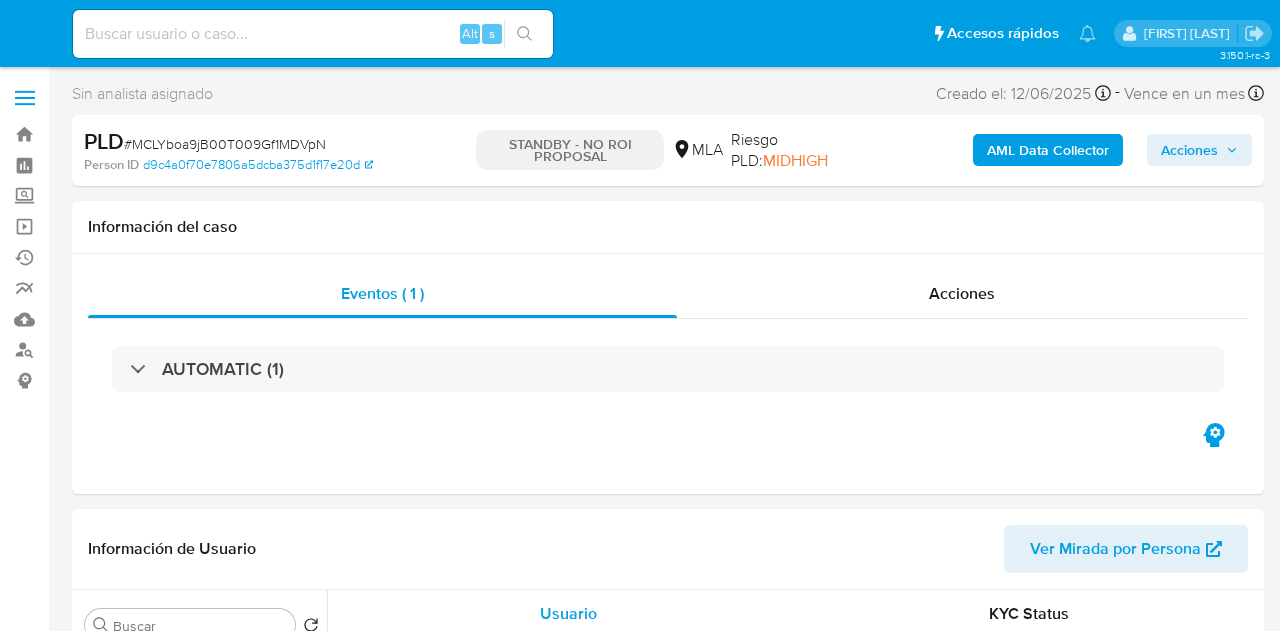 select on "10" 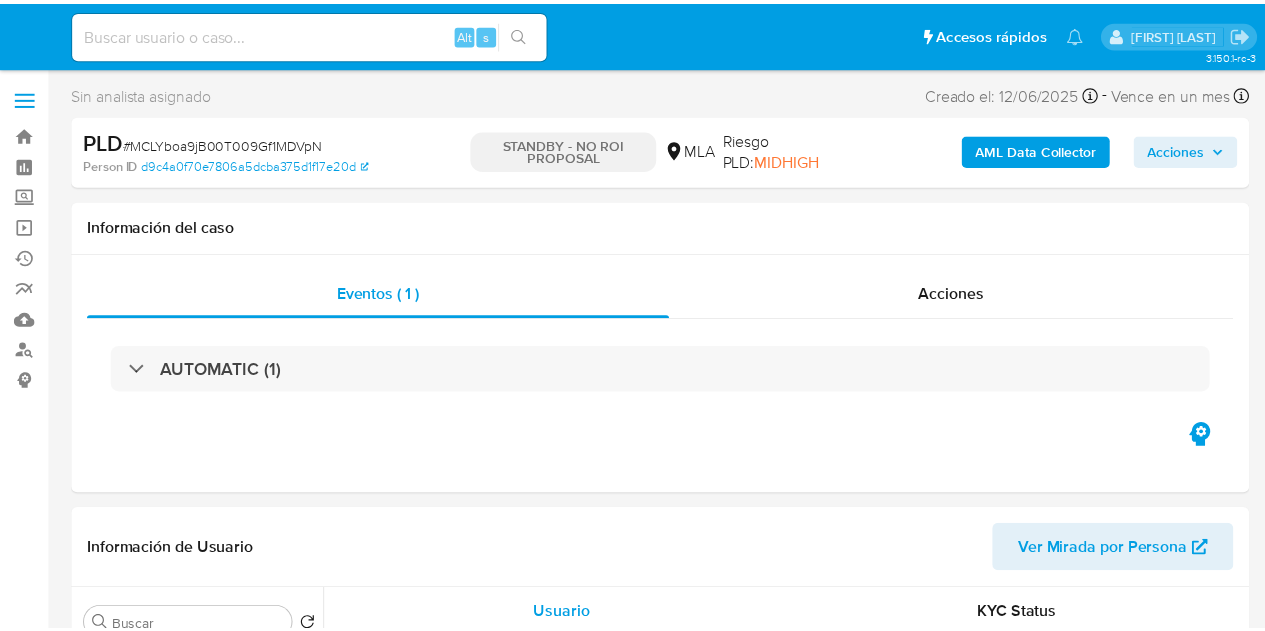 scroll, scrollTop: 0, scrollLeft: 0, axis: both 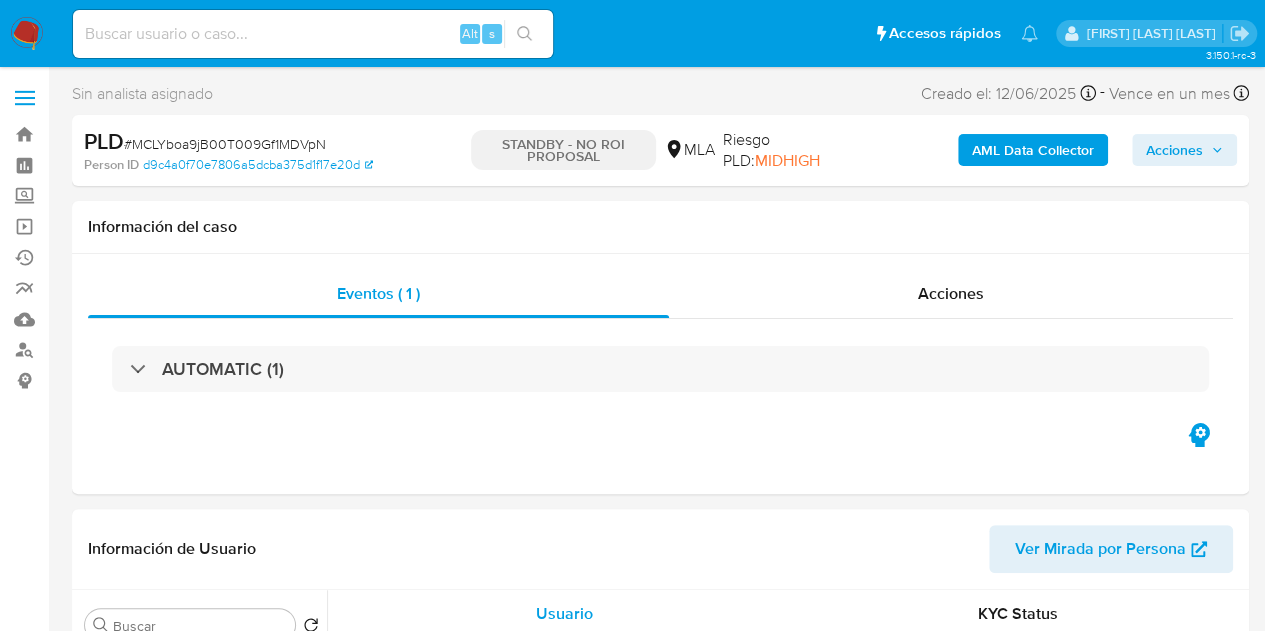 select on "10" 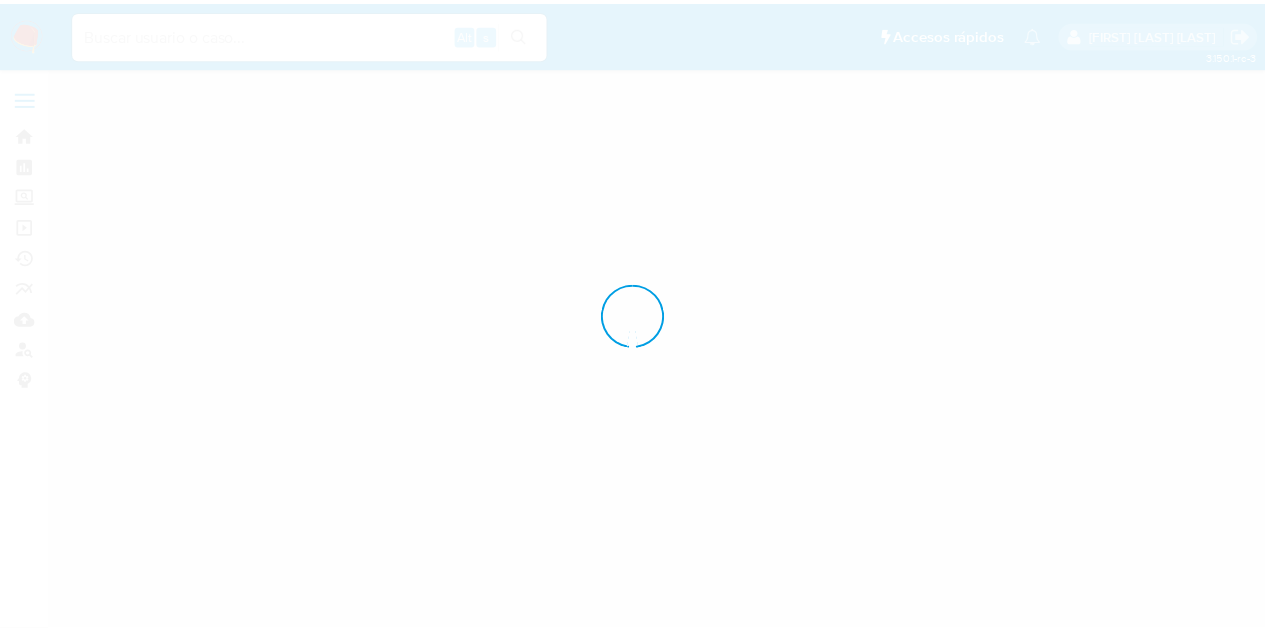 scroll, scrollTop: 0, scrollLeft: 0, axis: both 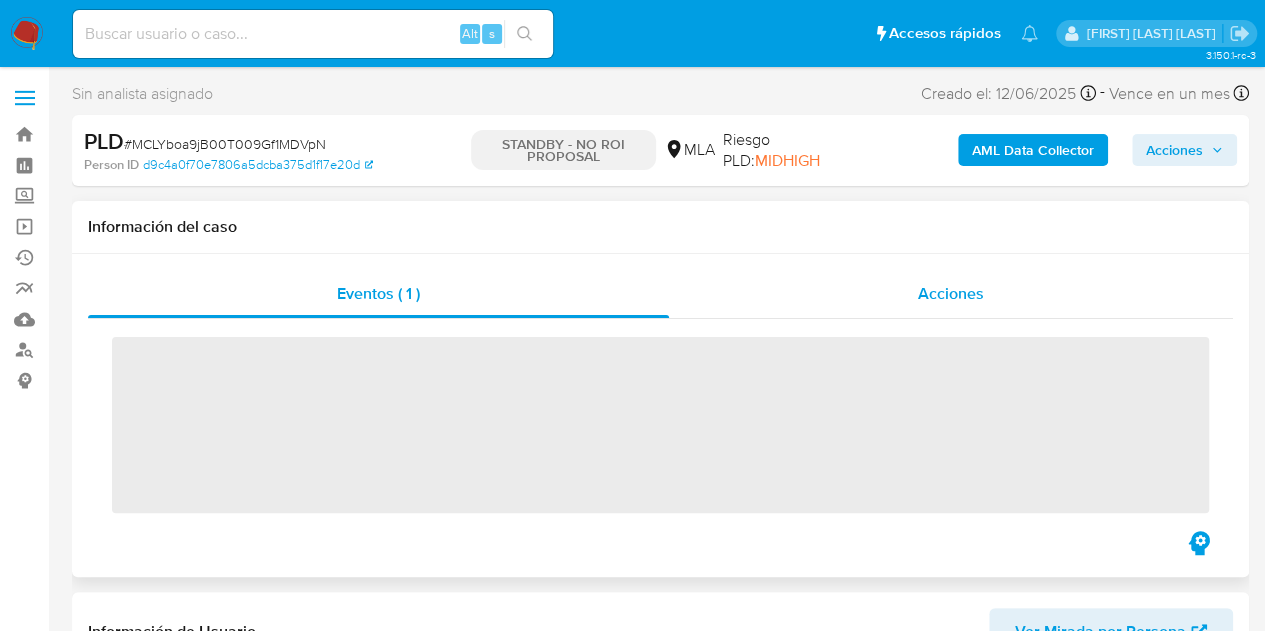 click on "Acciones" at bounding box center [951, 293] 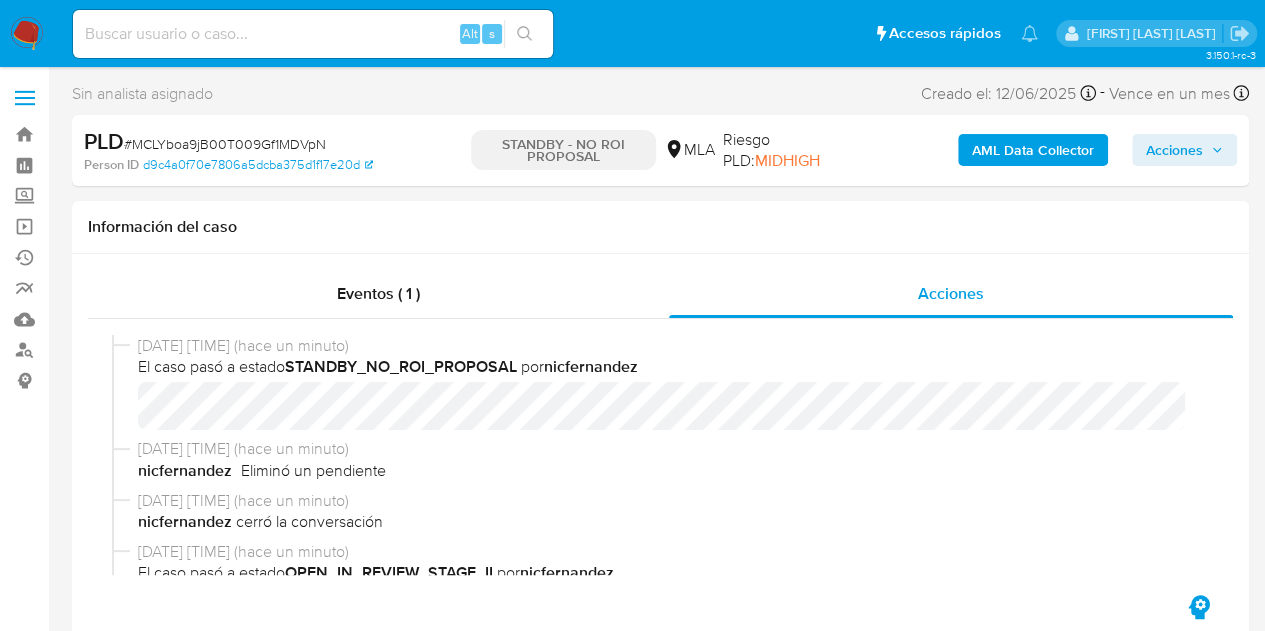 scroll, scrollTop: 69, scrollLeft: 0, axis: vertical 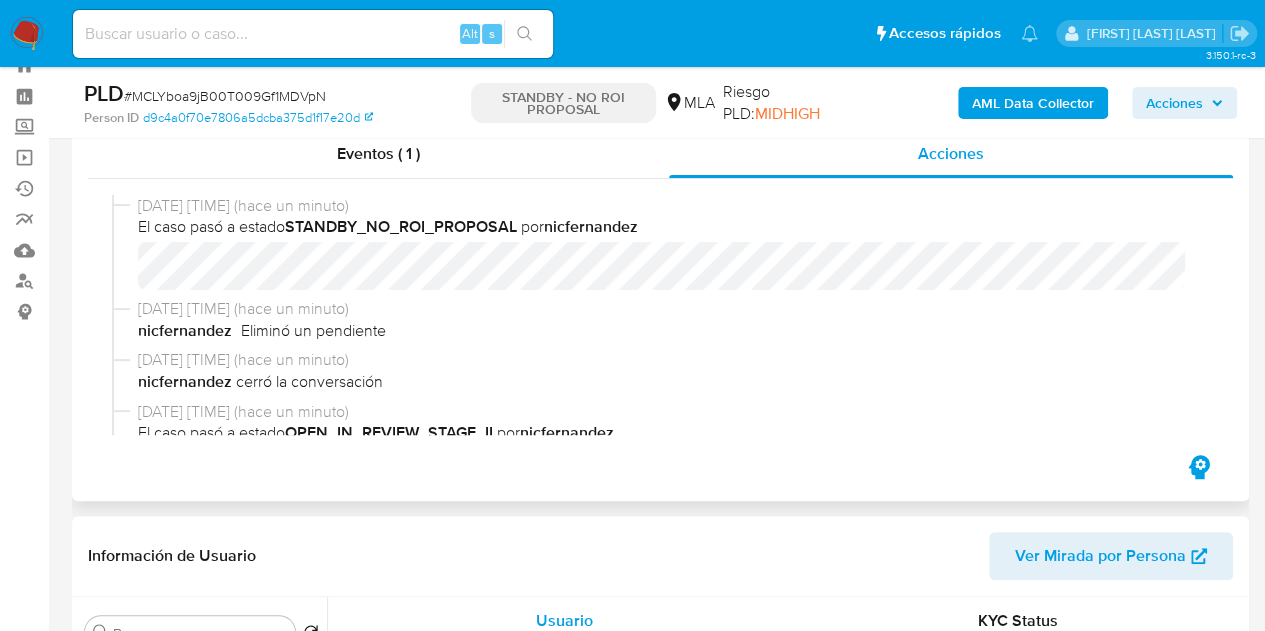 select on "10" 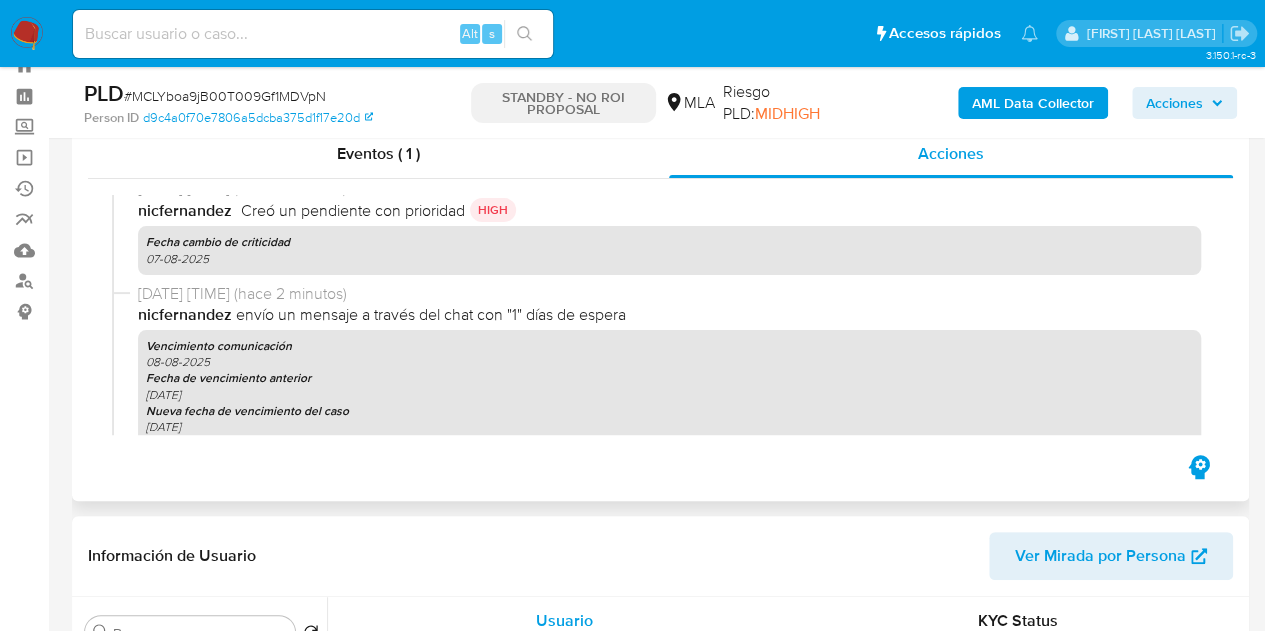 scroll, scrollTop: 0, scrollLeft: 0, axis: both 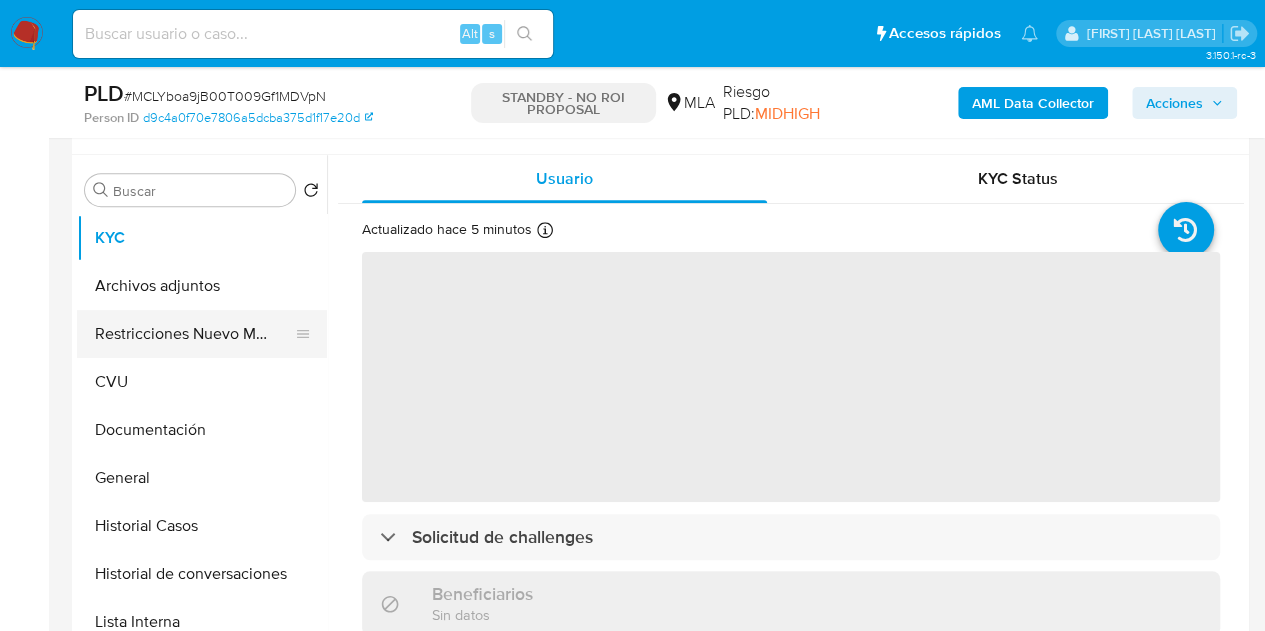 click on "Restricciones Nuevo Mundo" at bounding box center (194, 334) 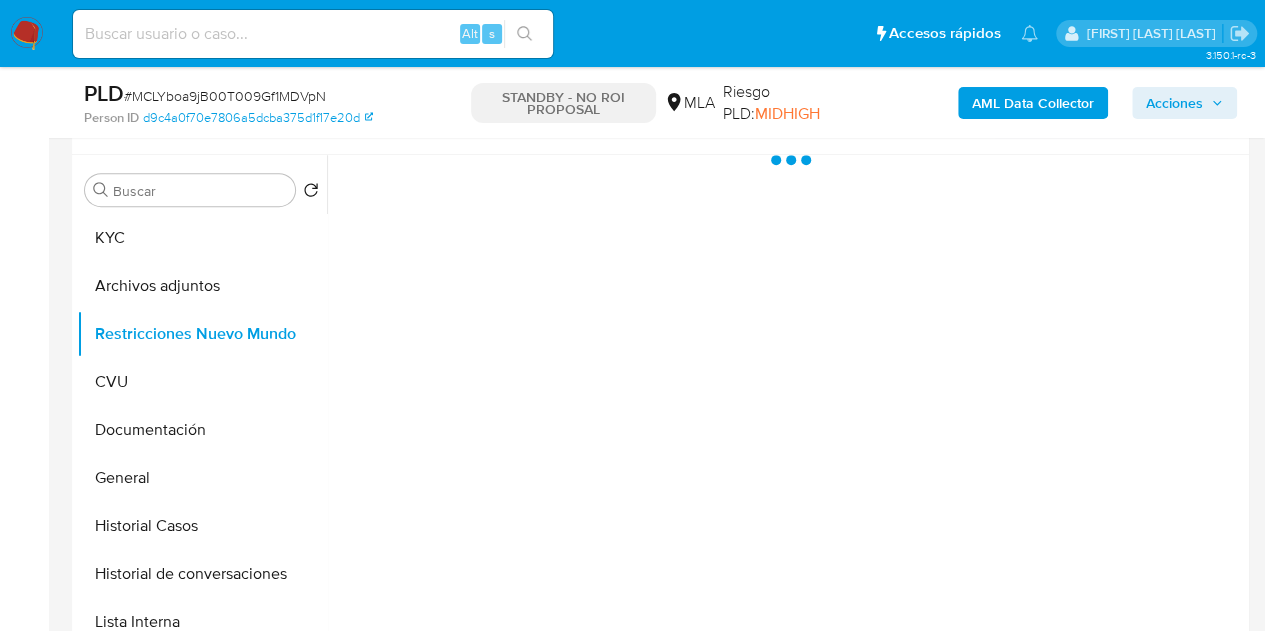select on "10" 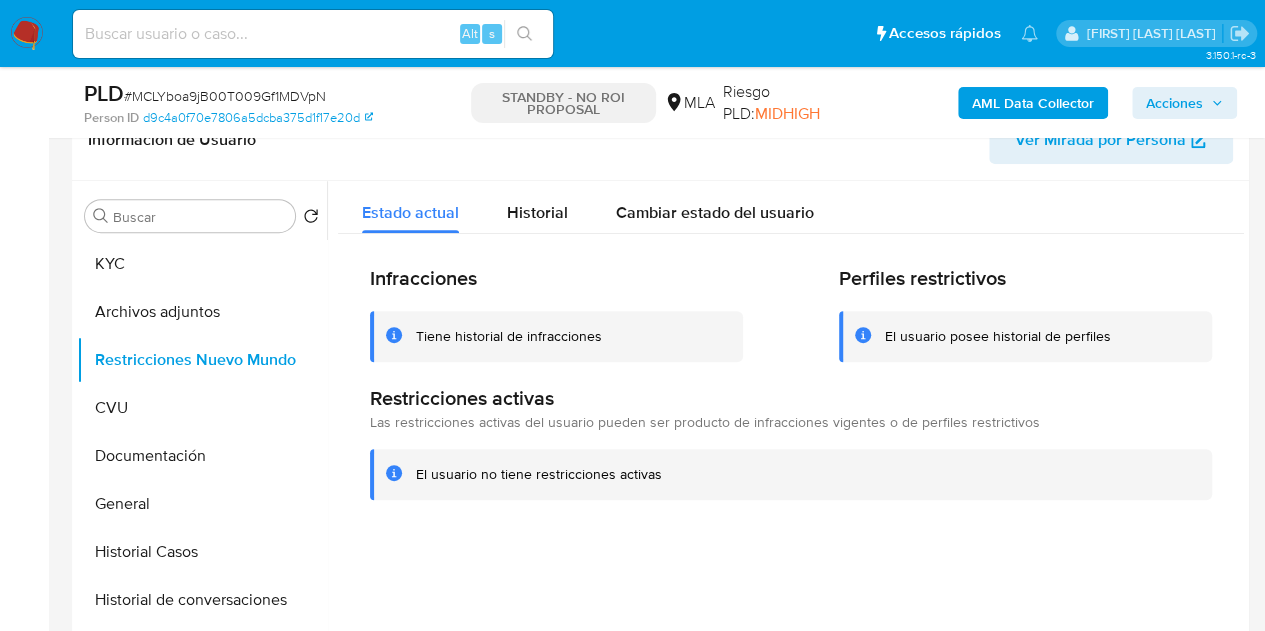 scroll, scrollTop: 354, scrollLeft: 0, axis: vertical 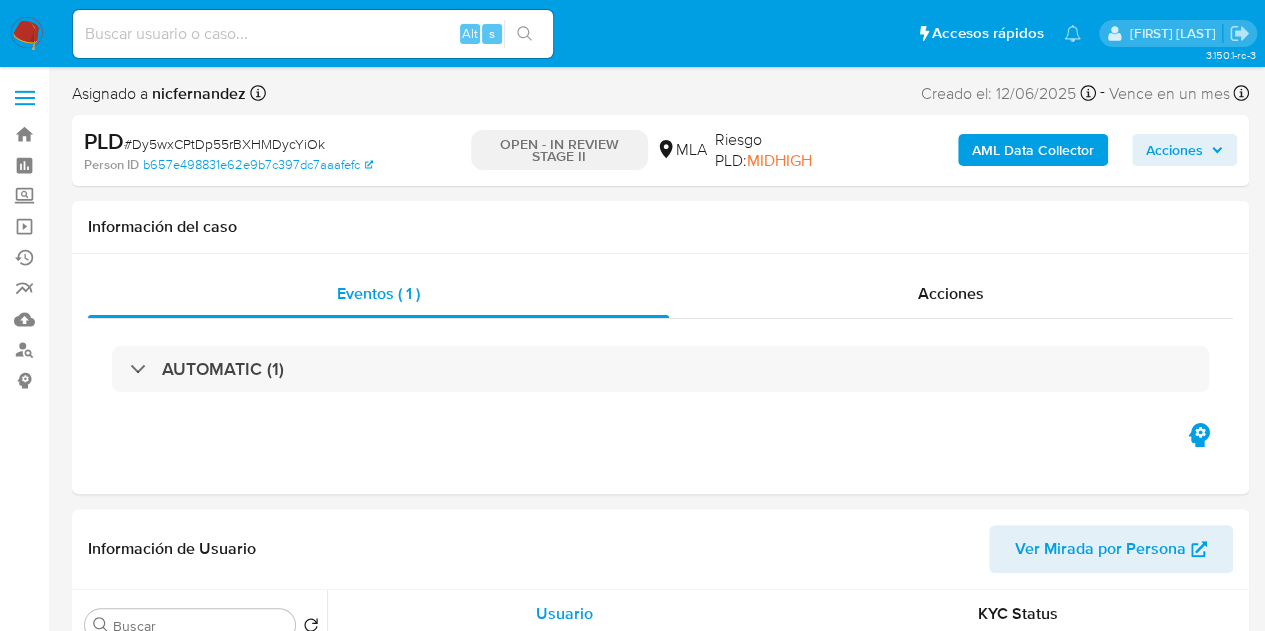 select on "10" 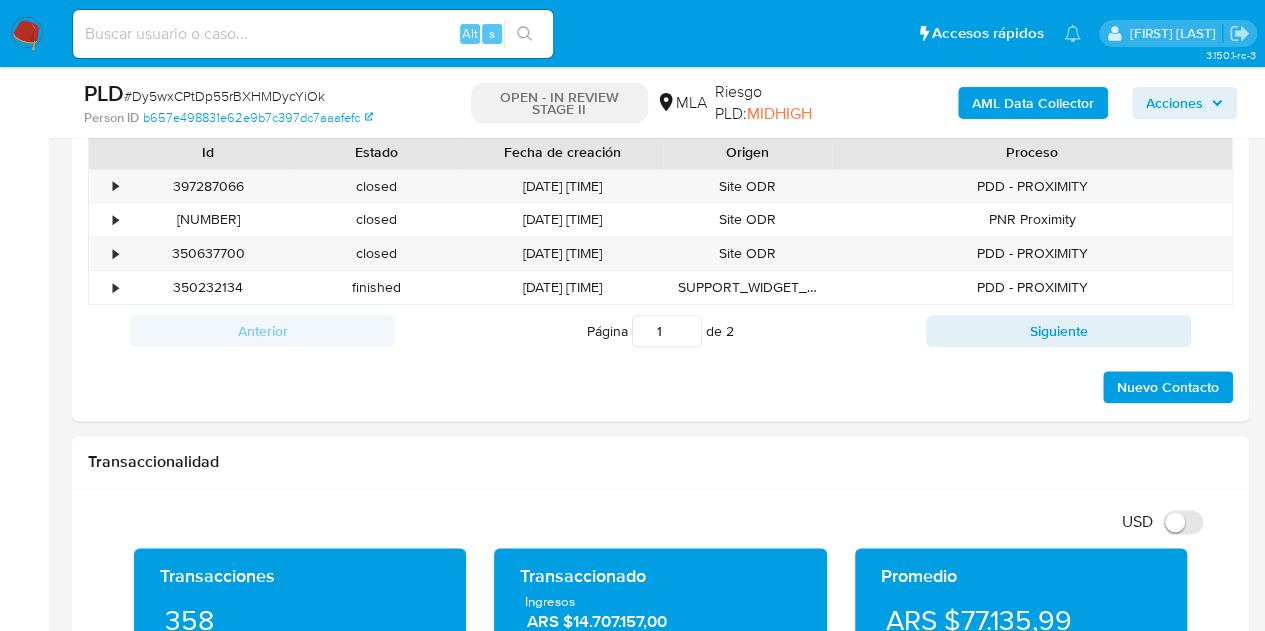 scroll, scrollTop: 967, scrollLeft: 0, axis: vertical 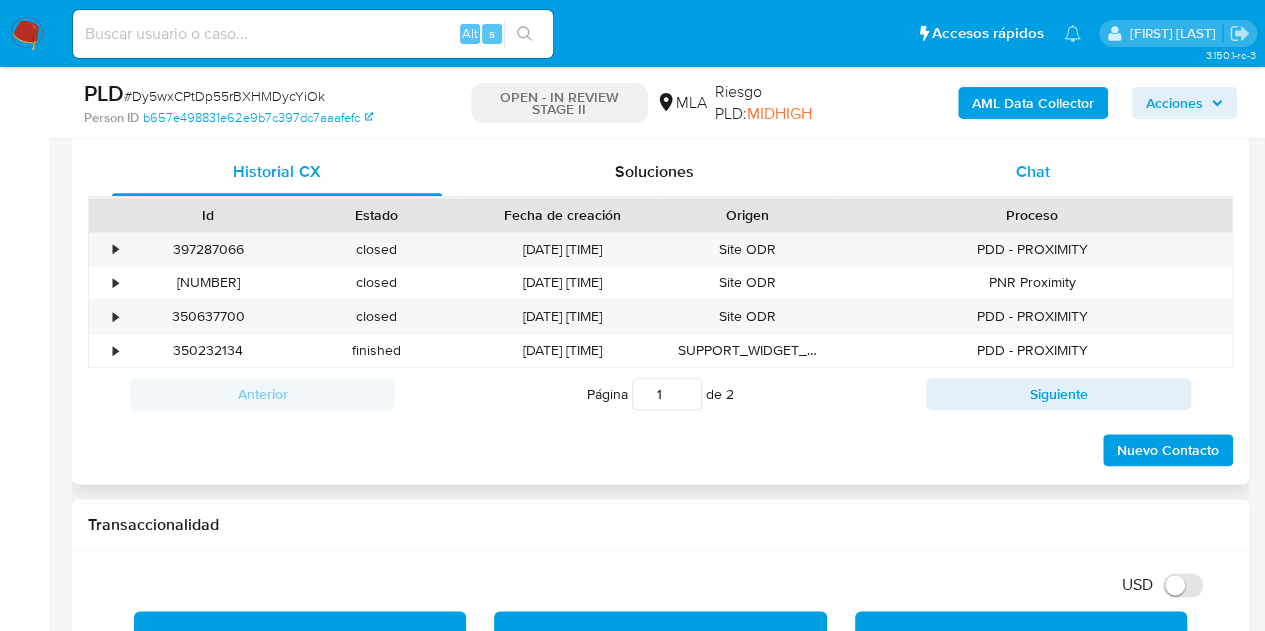 click on "Chat" at bounding box center (1033, 171) 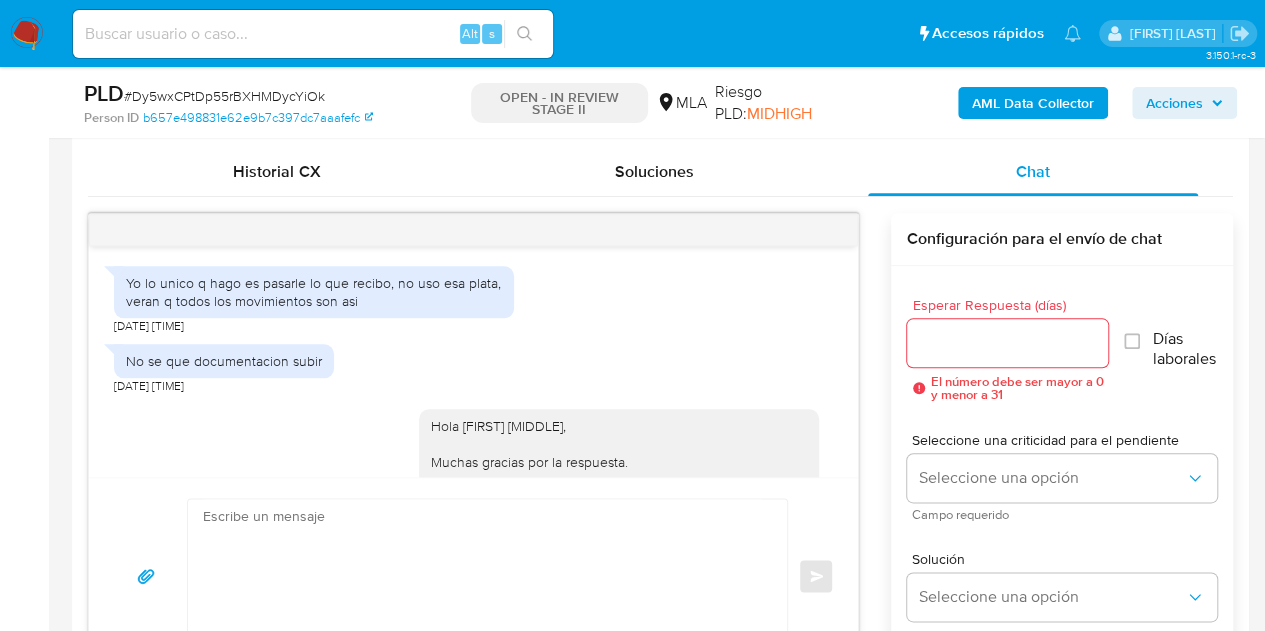 scroll, scrollTop: 1545, scrollLeft: 0, axis: vertical 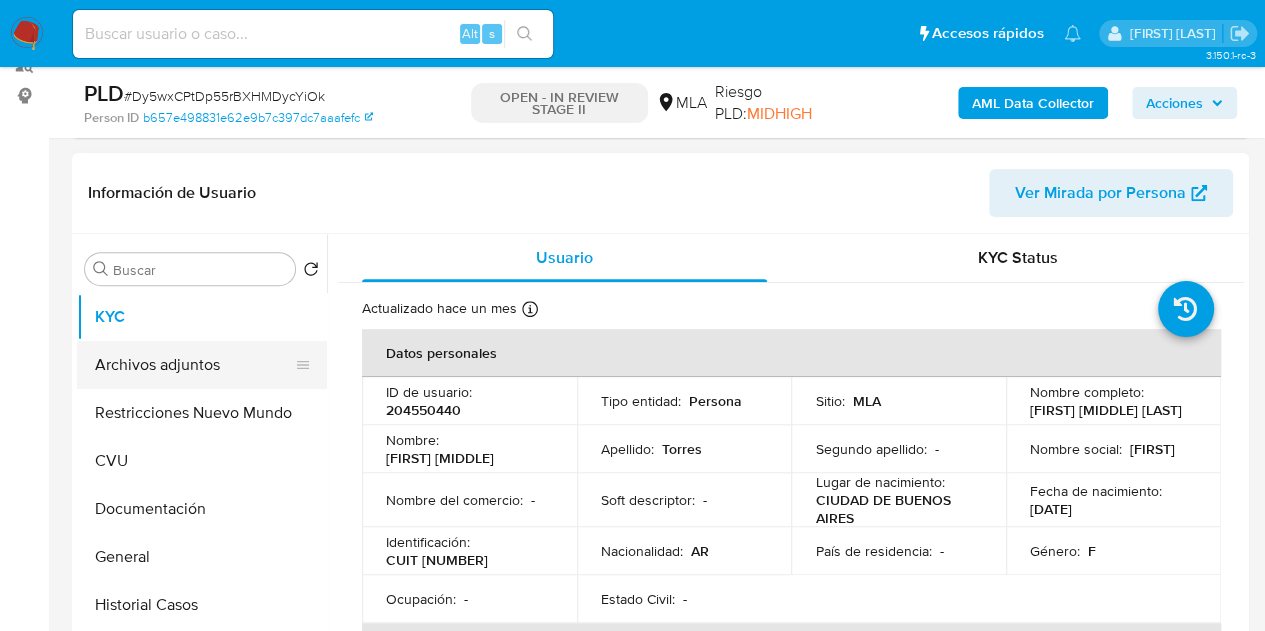 click on "Archivos adjuntos" at bounding box center (194, 365) 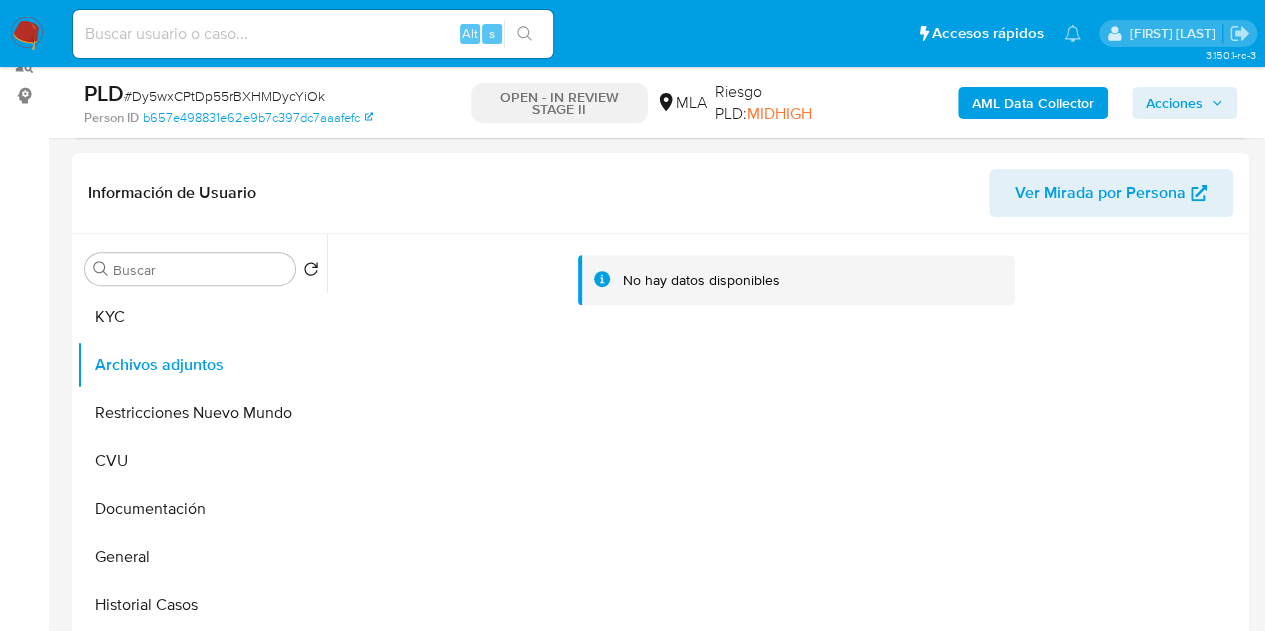 click on "AML Data Collector" at bounding box center [1033, 103] 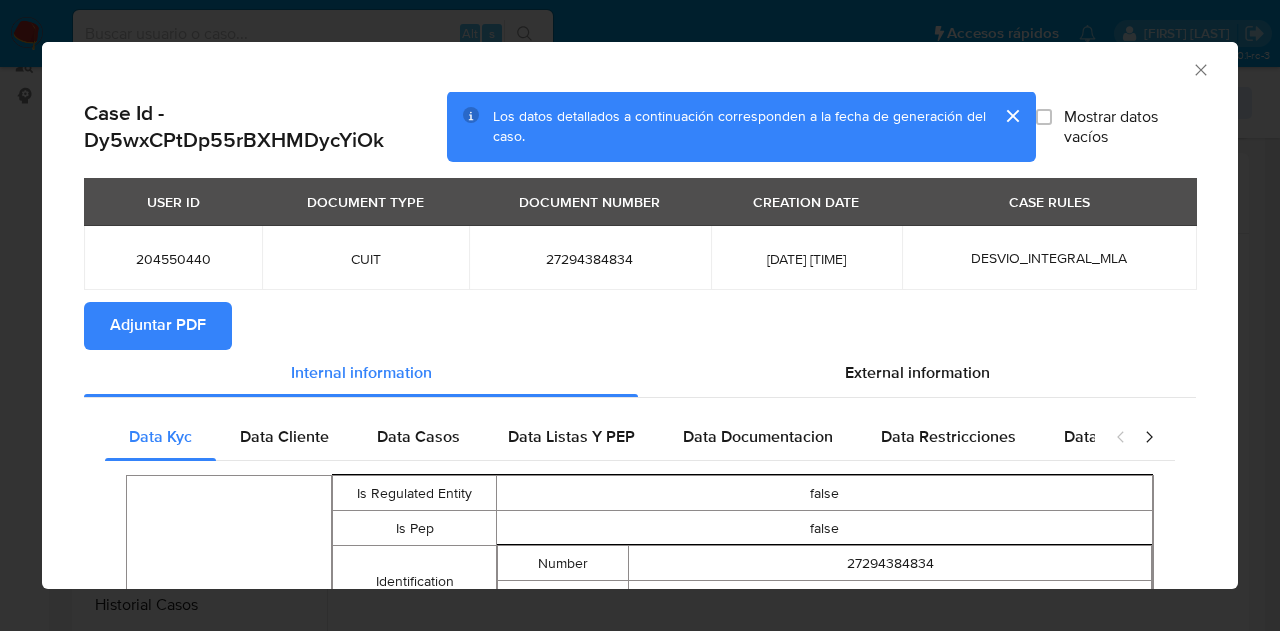 click on "Adjuntar PDF" at bounding box center (158, 326) 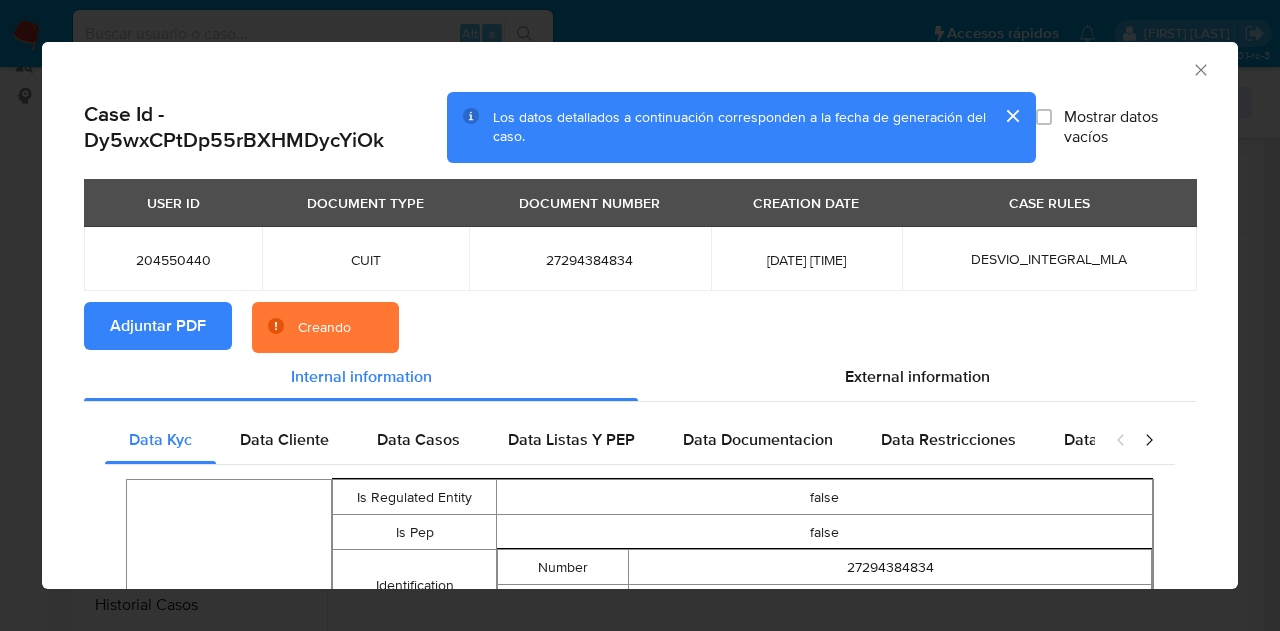 click at bounding box center [1012, 116] 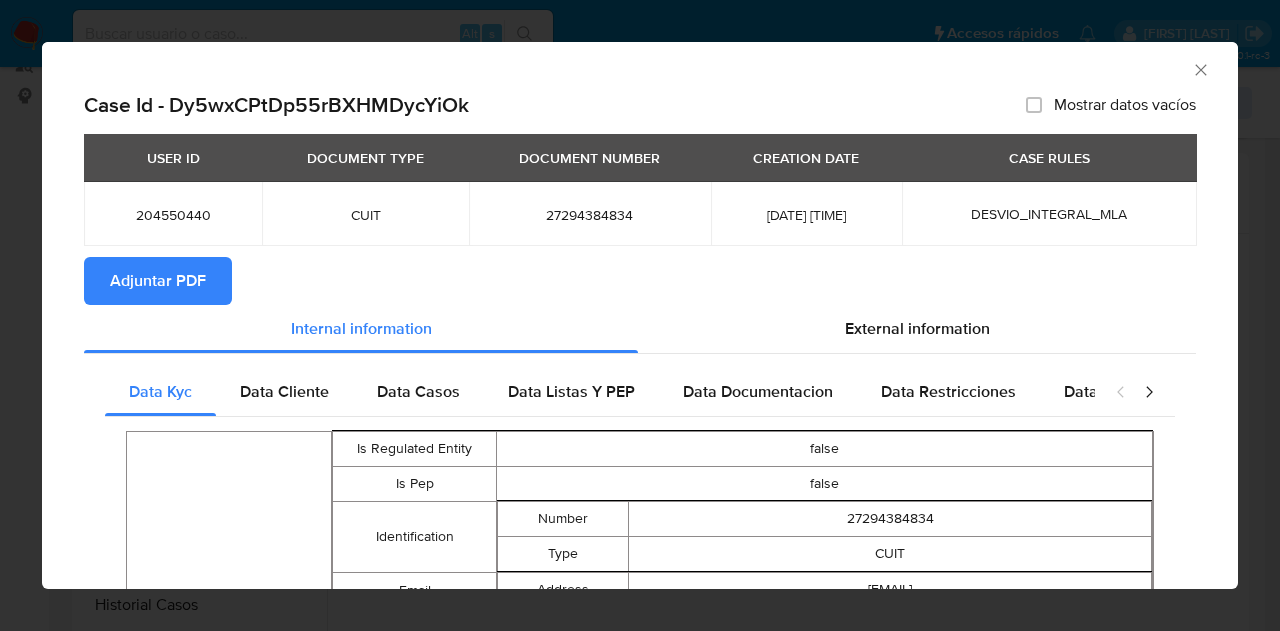 click 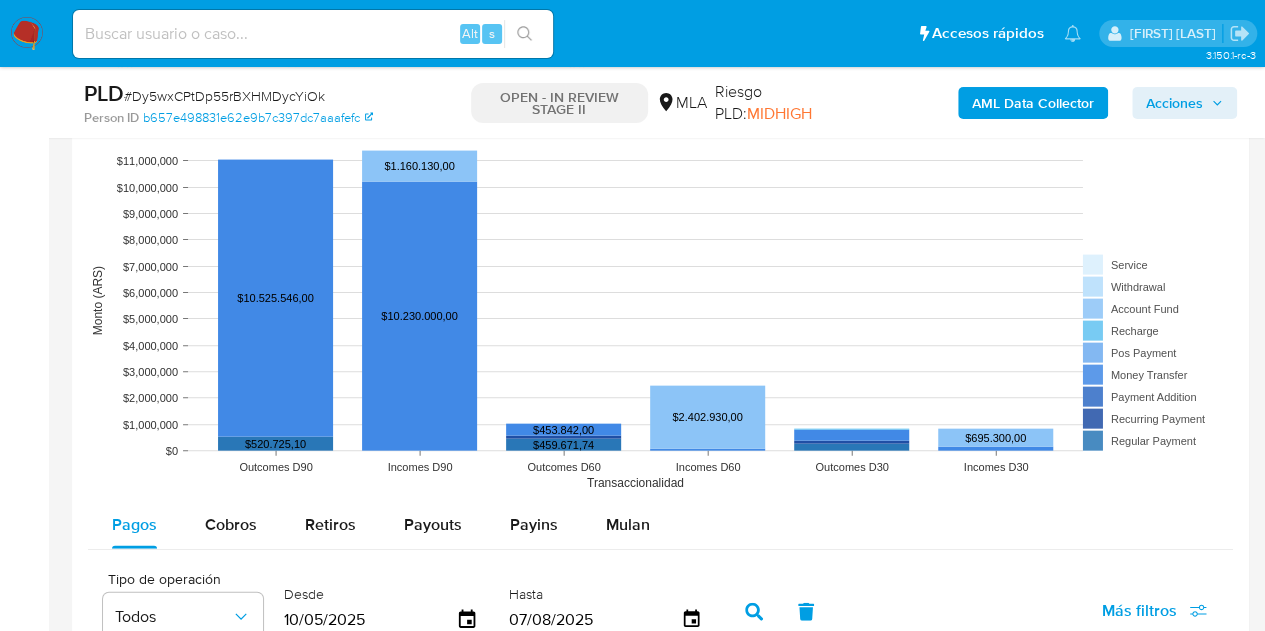 scroll, scrollTop: 2082, scrollLeft: 0, axis: vertical 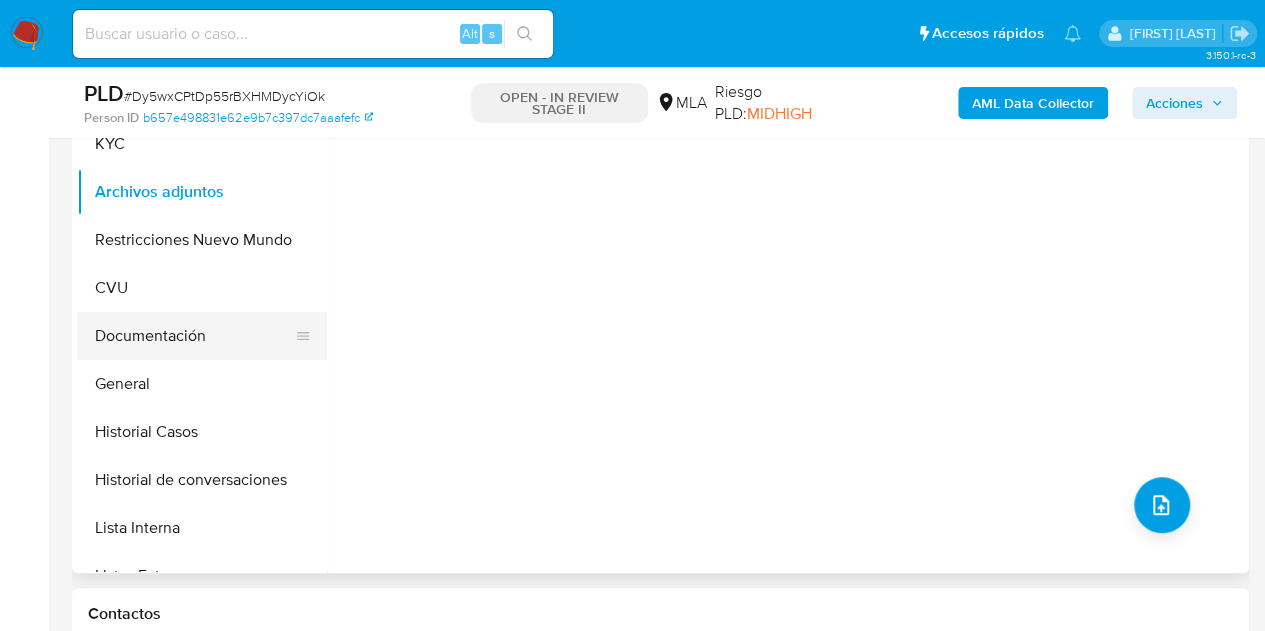 click on "Documentación" at bounding box center (194, 336) 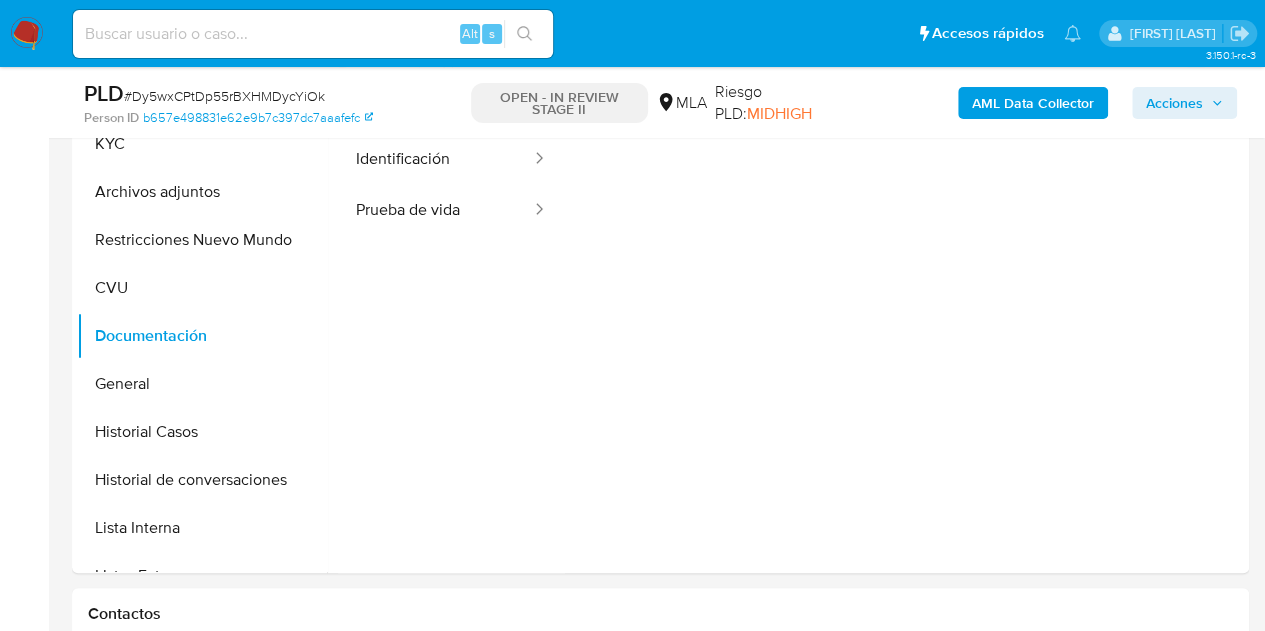 scroll, scrollTop: 370, scrollLeft: 0, axis: vertical 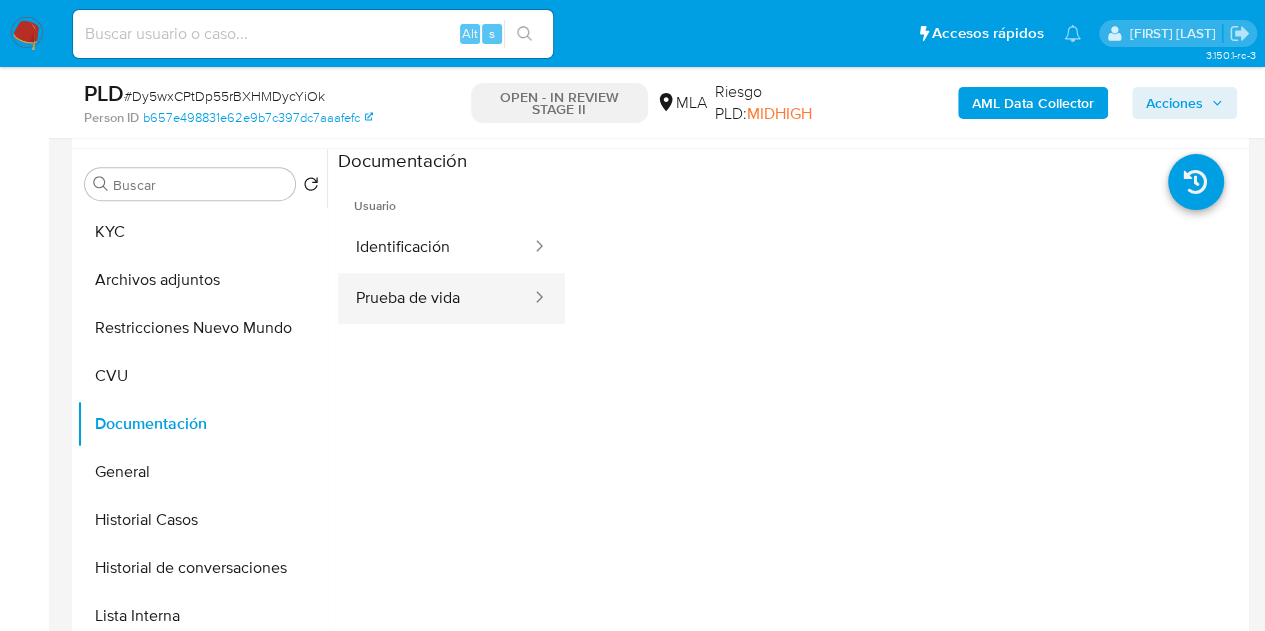 click on "Prueba de vida" at bounding box center [435, 298] 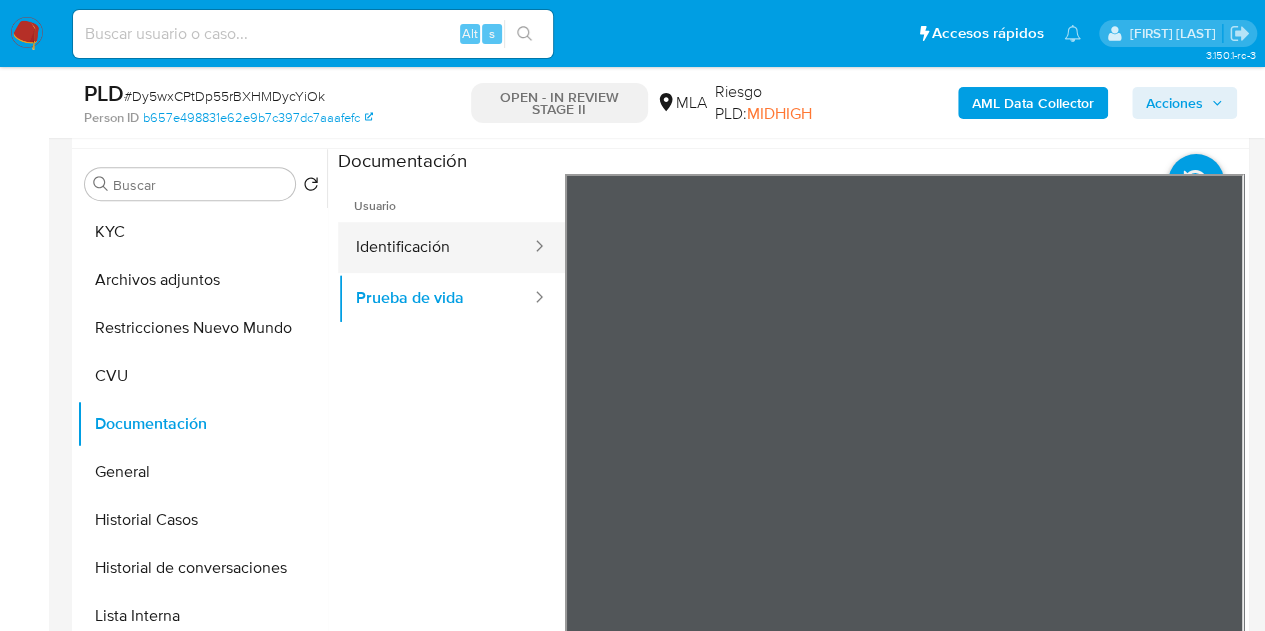 click on "Identificación" at bounding box center [435, 247] 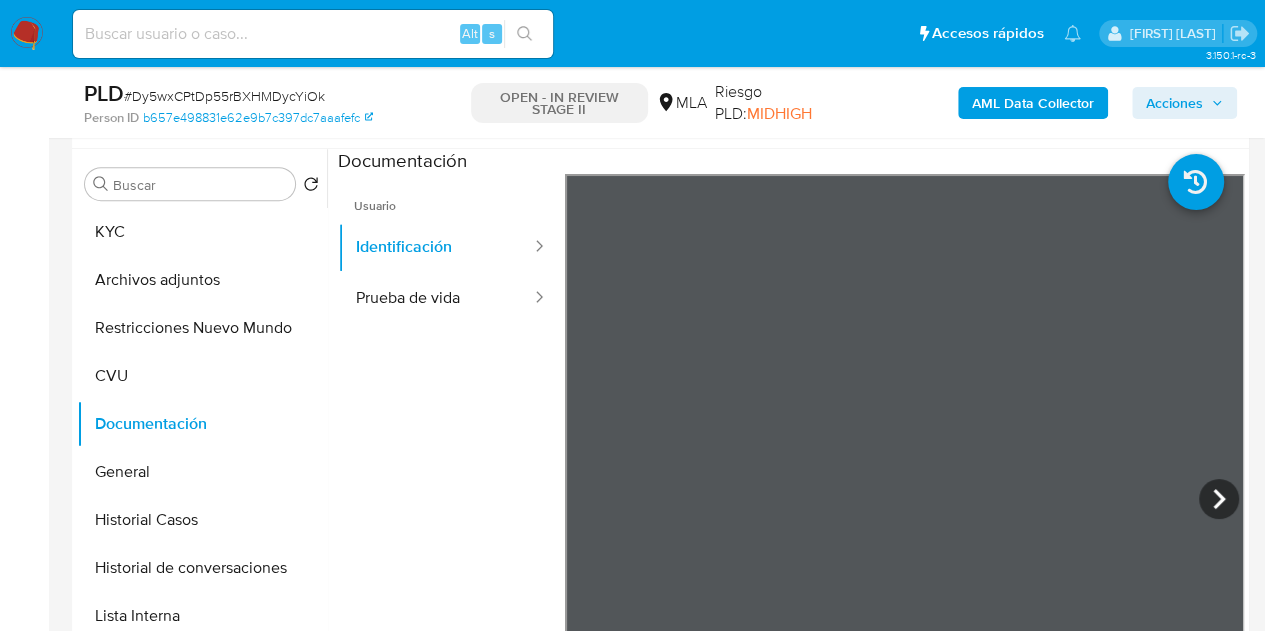 scroll, scrollTop: 922, scrollLeft: 0, axis: vertical 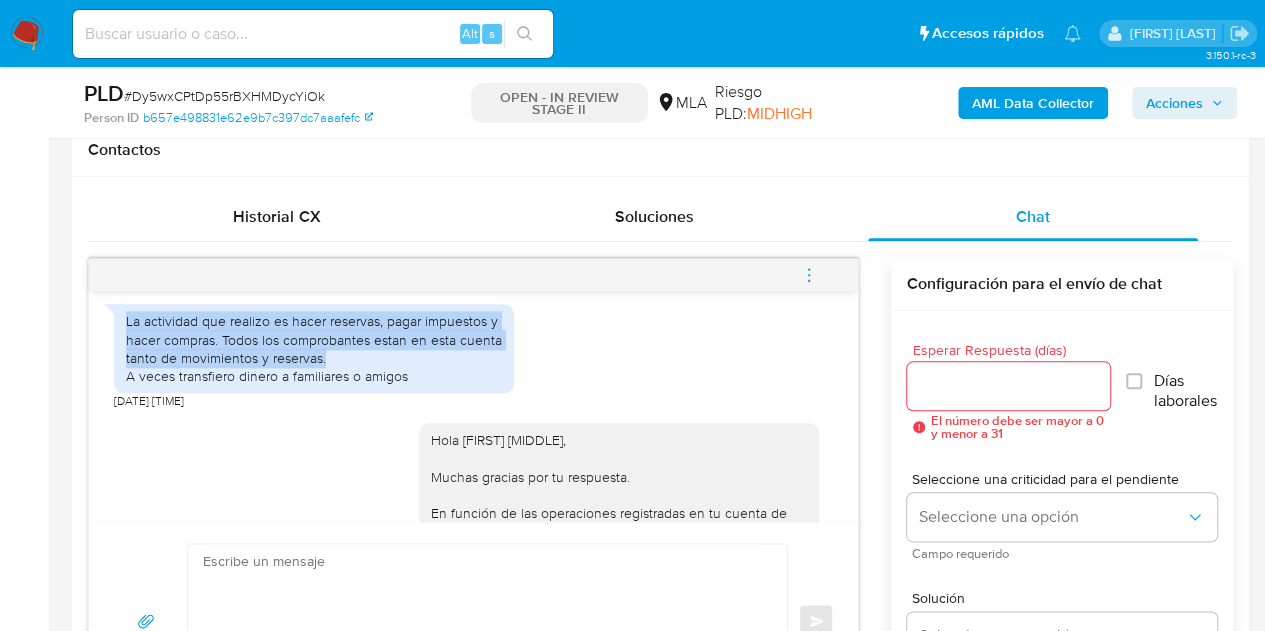 drag, startPoint x: 124, startPoint y: 357, endPoint x: 336, endPoint y: 394, distance: 215.20456 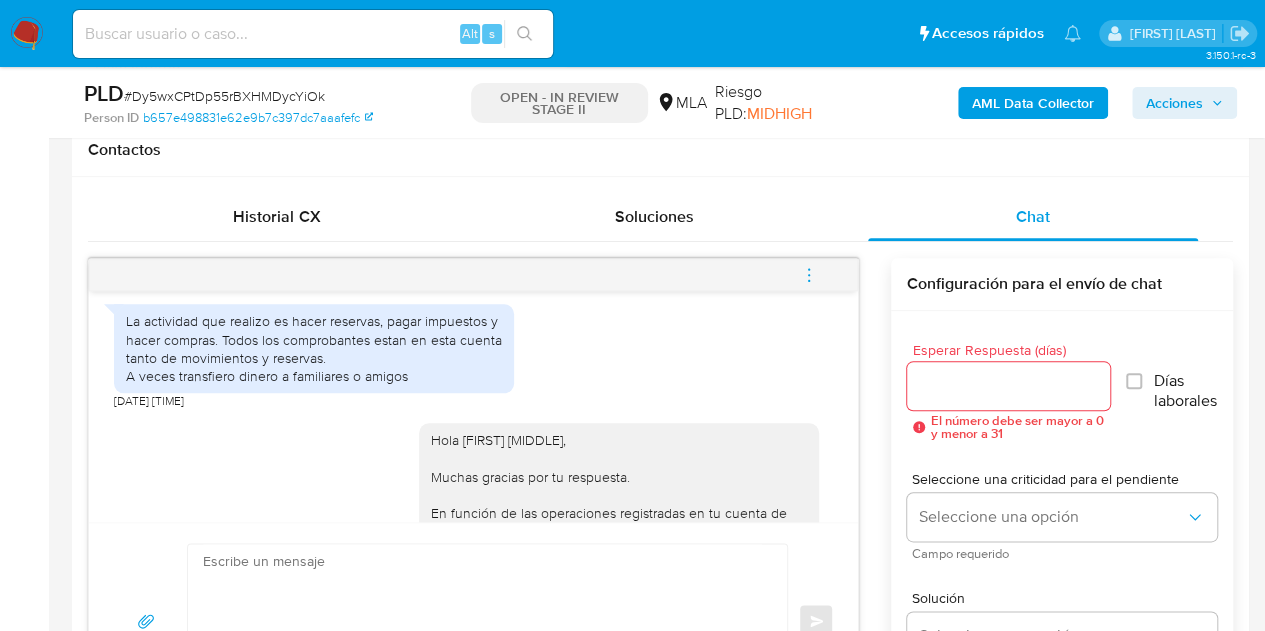 click on "La actividad que realizo es hacer reservas, pagar impuestos y hacer compras. Todos los comprobantes estan en esta cuenta tanto de movimientos y reservas.
A veces transfiero dinero a familiares o amigos" at bounding box center [314, 348] 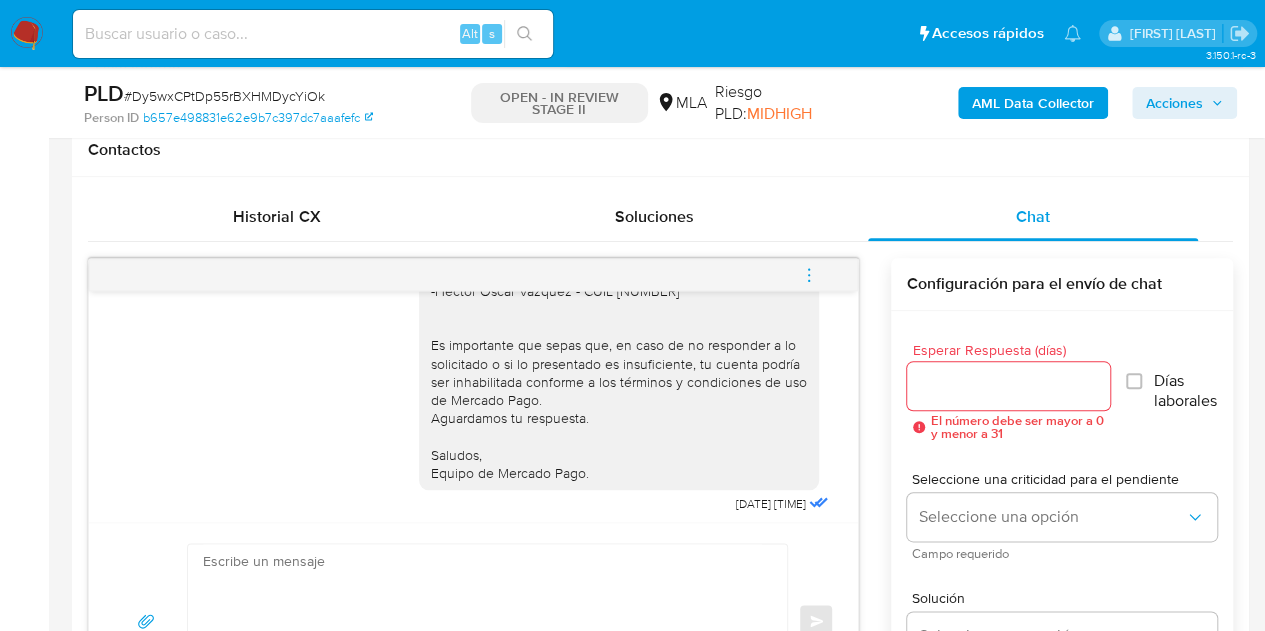 scroll, scrollTop: 1332, scrollLeft: 0, axis: vertical 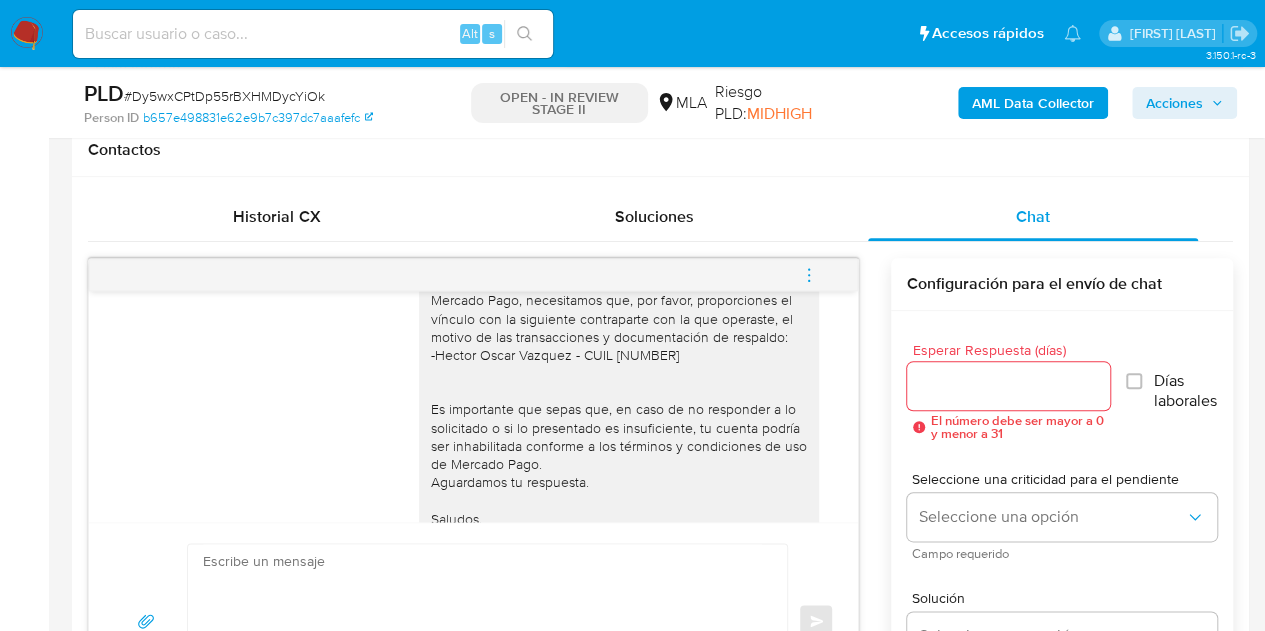 click on "Hola [FIRST] [MIDDLE],
Muchas gracias por tu respuesta.
En función de las operaciones registradas en tu cuenta de Mercado Pago, necesitamos que, por favor, proporciones el vínculo con la siguiente contraparte con la que operaste, el motivo de las transacciones y documentación de respaldo:
-Hector Oscar Vazquez - CUIL [NUMBER]
Es importante que sepas que, en caso de no responder a lo solicitado o si lo presentado es insuficiente, tu cuenta podría ser inhabilitada conforme a los términos y condiciones de uso de Mercado Pago.
Aguardamos tu respuesta.
Saludos,
Equipo de Mercado Pago." at bounding box center (619, 373) 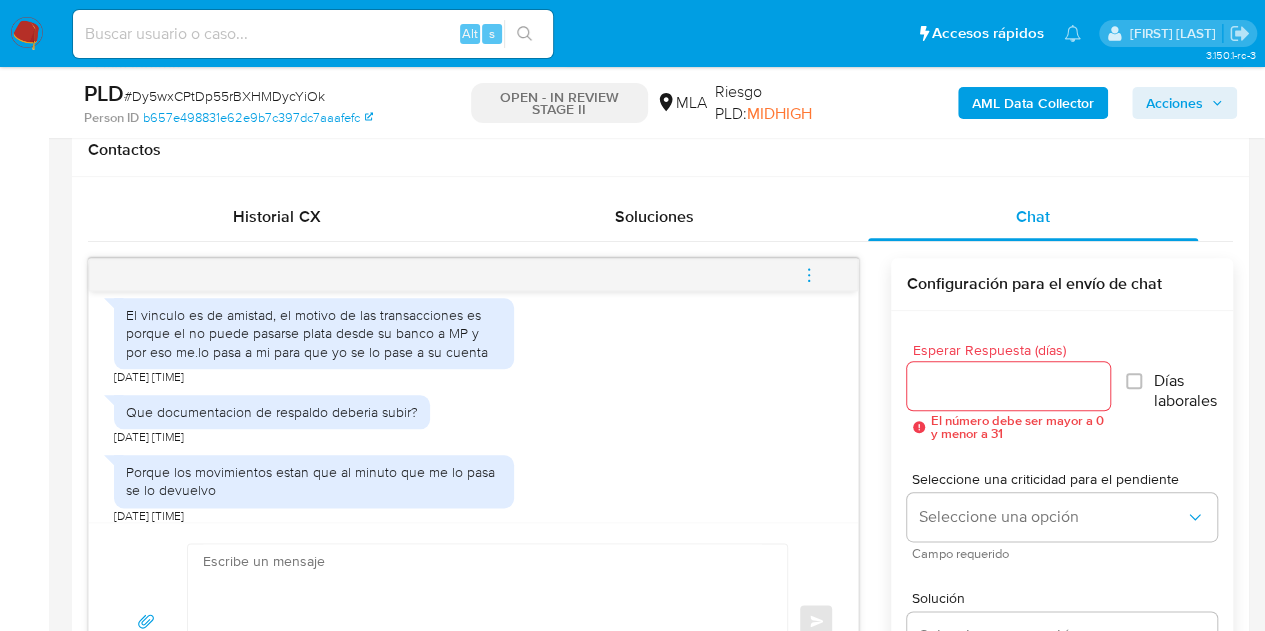 scroll, scrollTop: 1652, scrollLeft: 0, axis: vertical 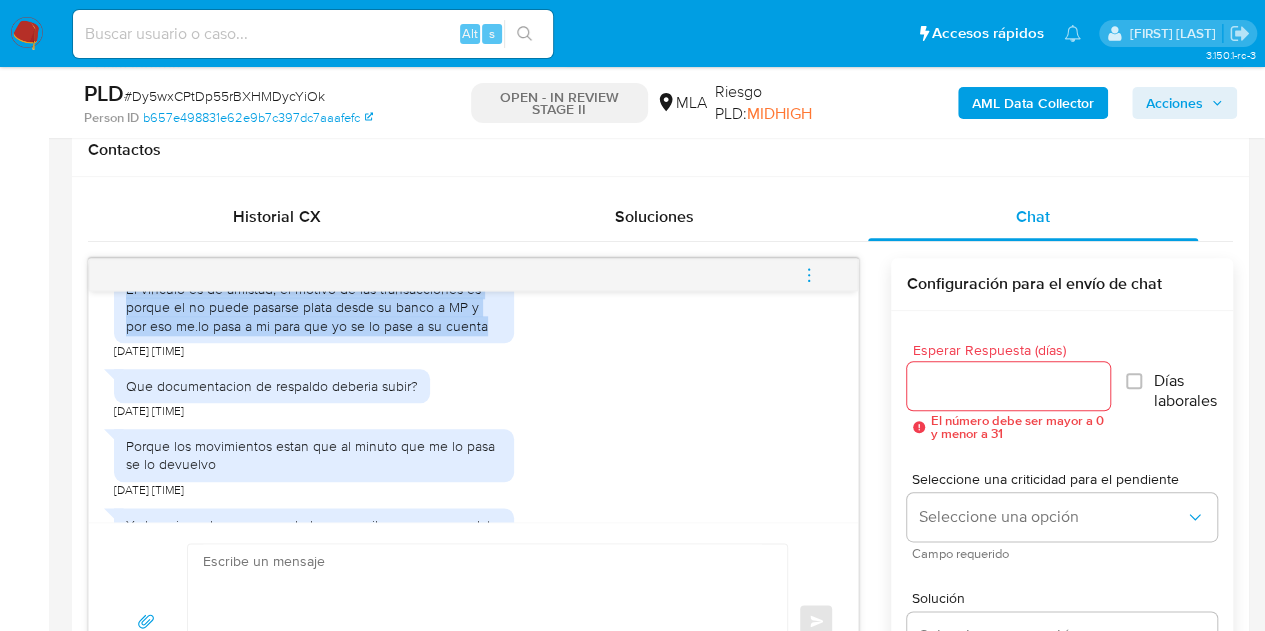 drag, startPoint x: 123, startPoint y: 324, endPoint x: 493, endPoint y: 359, distance: 371.65173 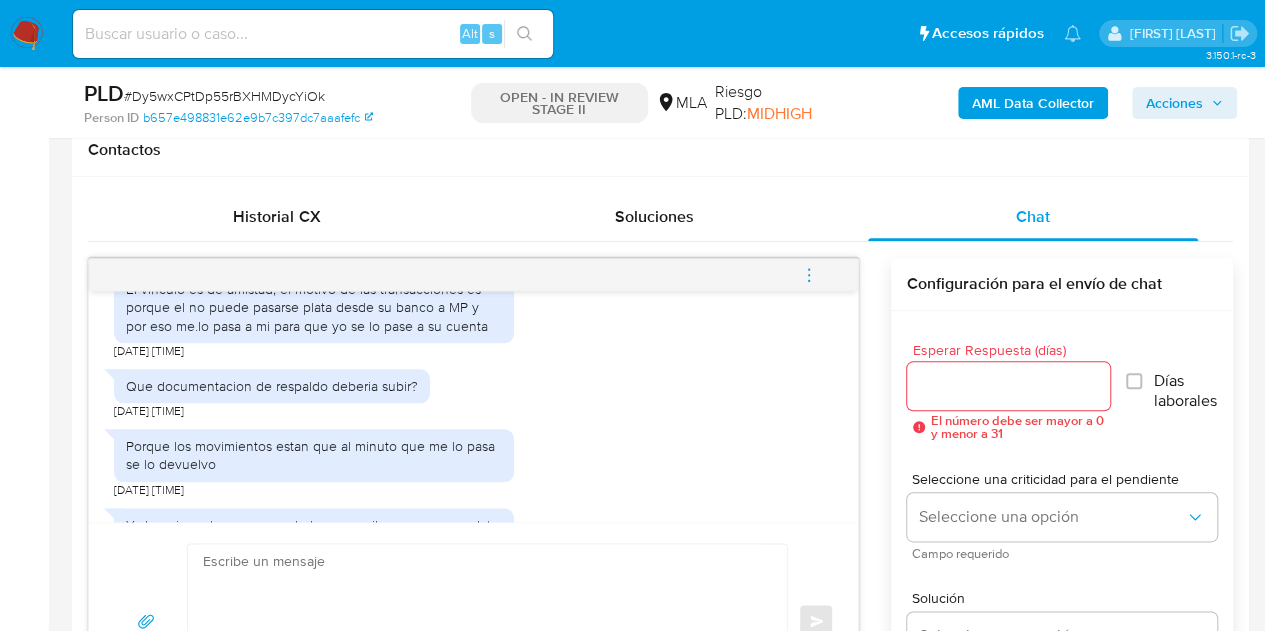 click on "Que documentacion de respaldo deberia subir? [DATE] [TIME]" at bounding box center [473, 389] 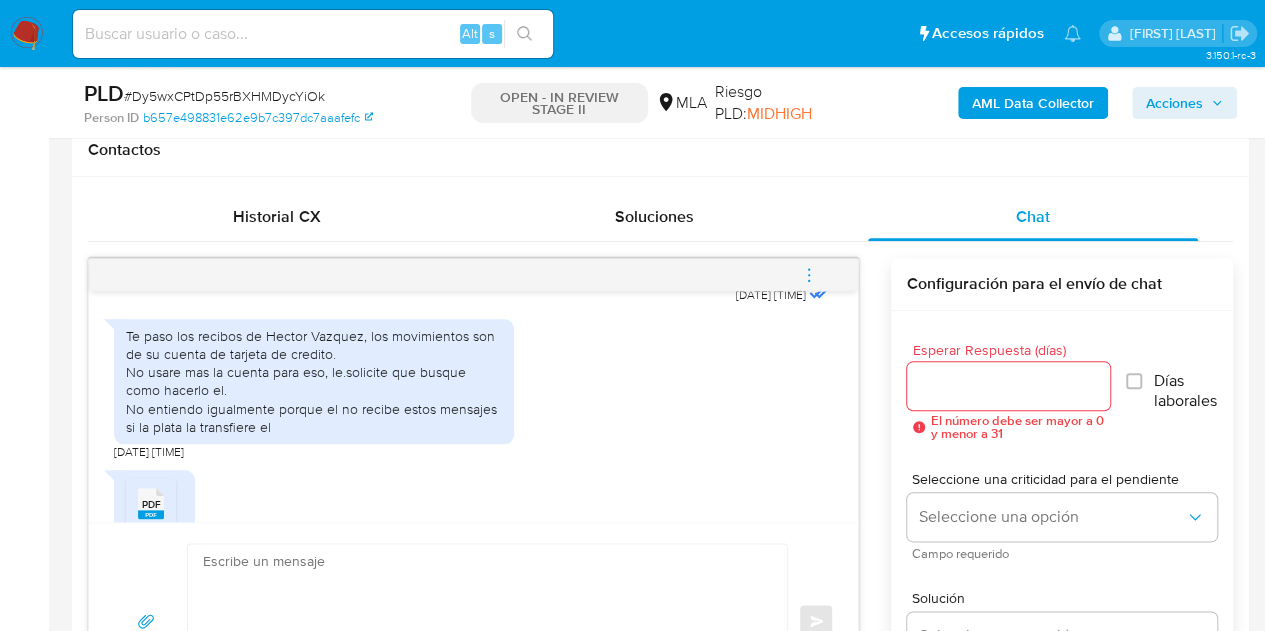 scroll, scrollTop: 2446, scrollLeft: 0, axis: vertical 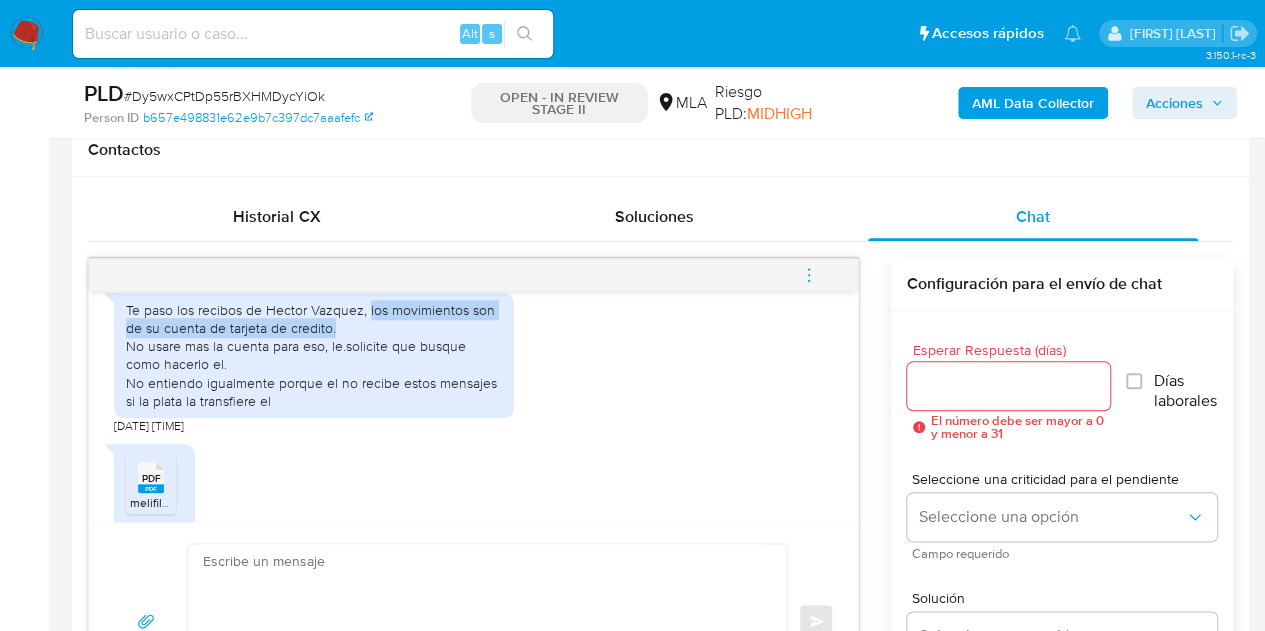 drag, startPoint x: 368, startPoint y: 343, endPoint x: 408, endPoint y: 359, distance: 43.081318 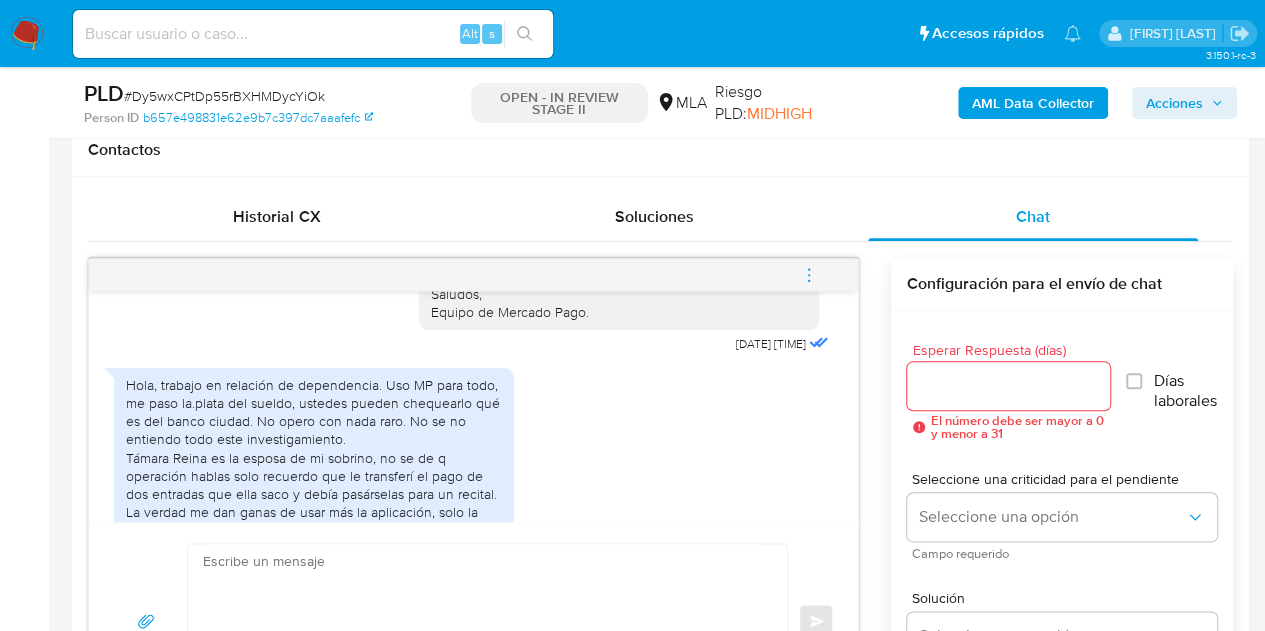 scroll, scrollTop: 3432, scrollLeft: 0, axis: vertical 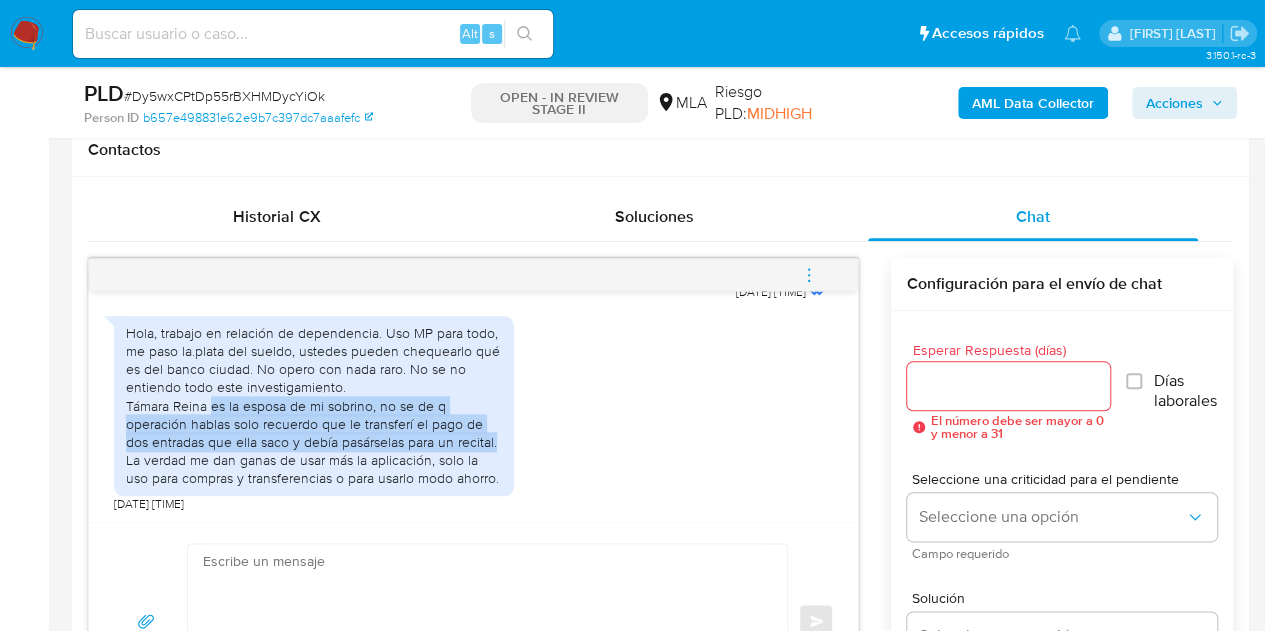 drag, startPoint x: 216, startPoint y: 407, endPoint x: 500, endPoint y: 443, distance: 286.27258 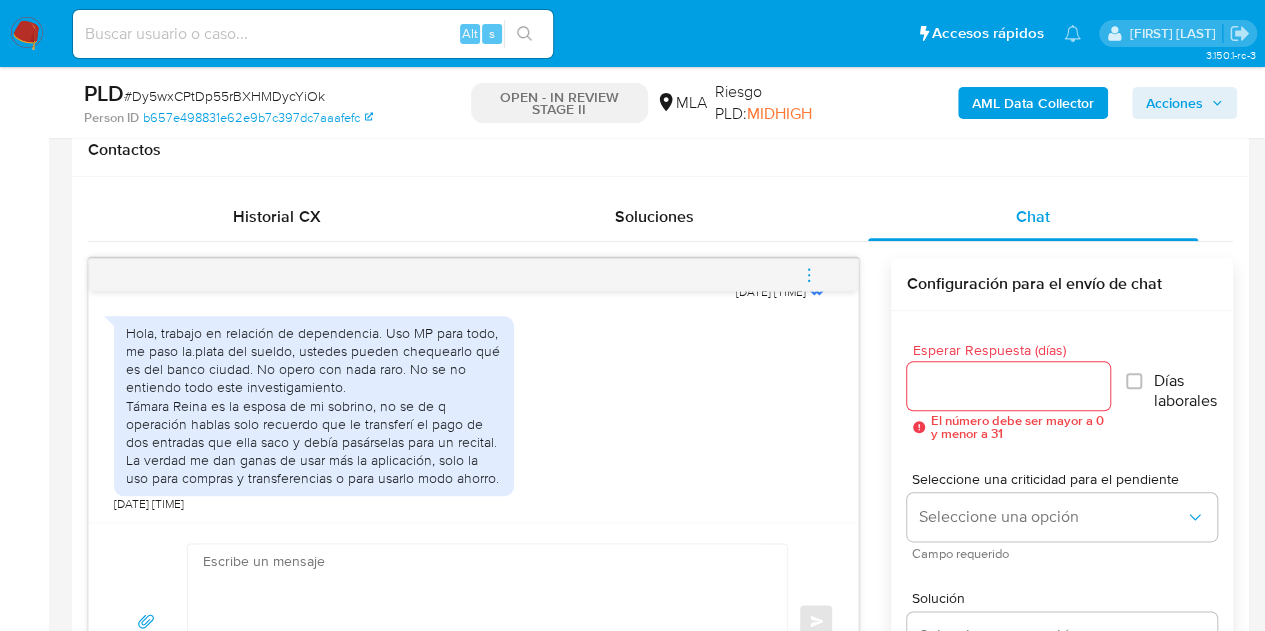 click on "Hola, trabajo en relación de dependencia. Uso MP para todo, me paso la.plata del sueldo, ustedes pueden chequearlo qué es del banco ciudad. No opero con nada raro. No se no entiendo todo este investigamiento.
Támara Reina es la esposa de mi sobrino, no se de q operación hablas solo recuerdo que le transferí el pago de dos entradas que ella saco y debía pasárselas para un recital.
La verdad me dan ganas de usar más la aplicación, solo la uso para compras y transferencias o para usarlo modo ahorro. [DATE] [TIME]" at bounding box center [473, 409] 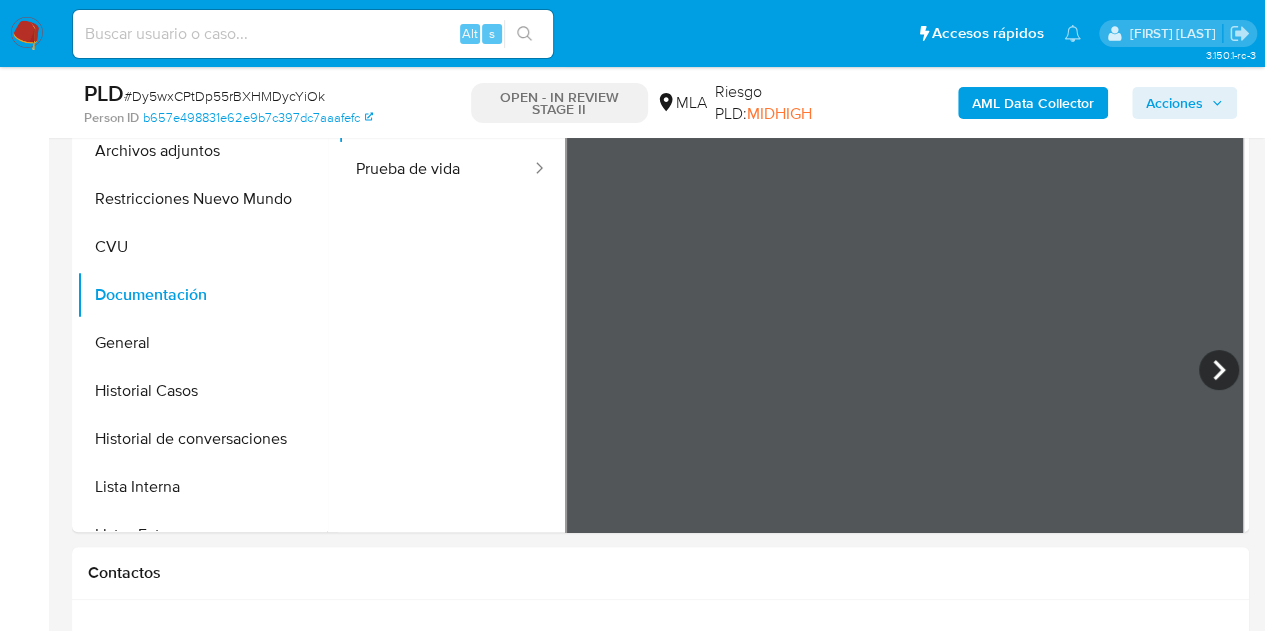 scroll, scrollTop: 404, scrollLeft: 0, axis: vertical 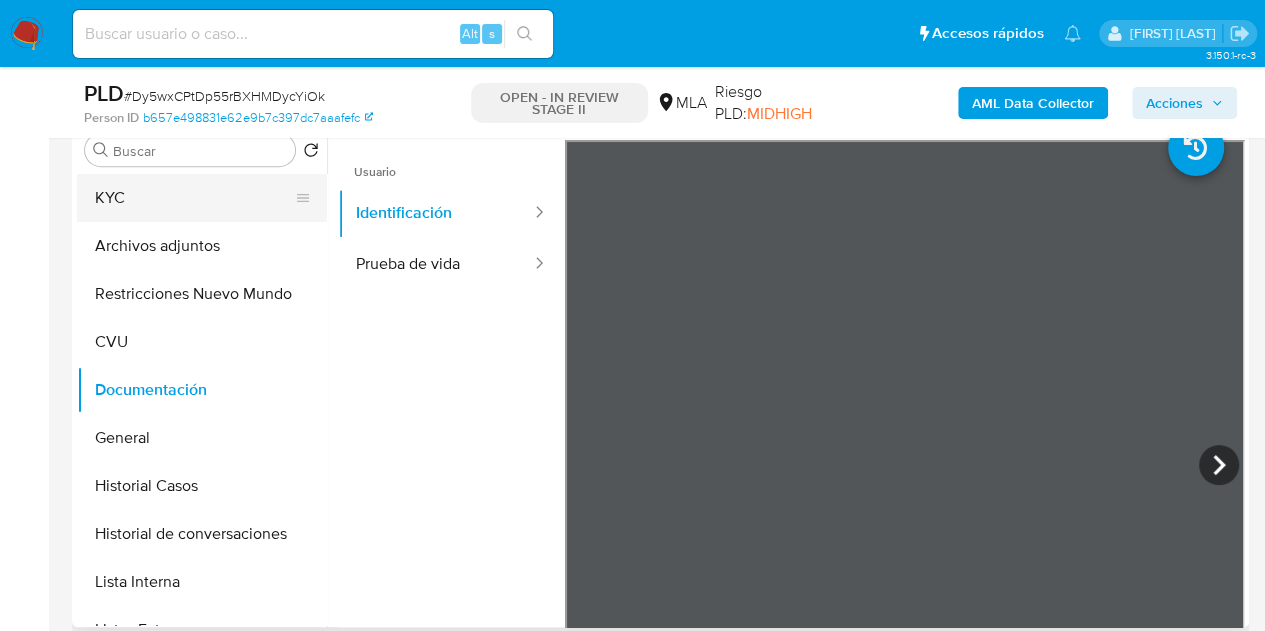 click on "KYC" at bounding box center [194, 198] 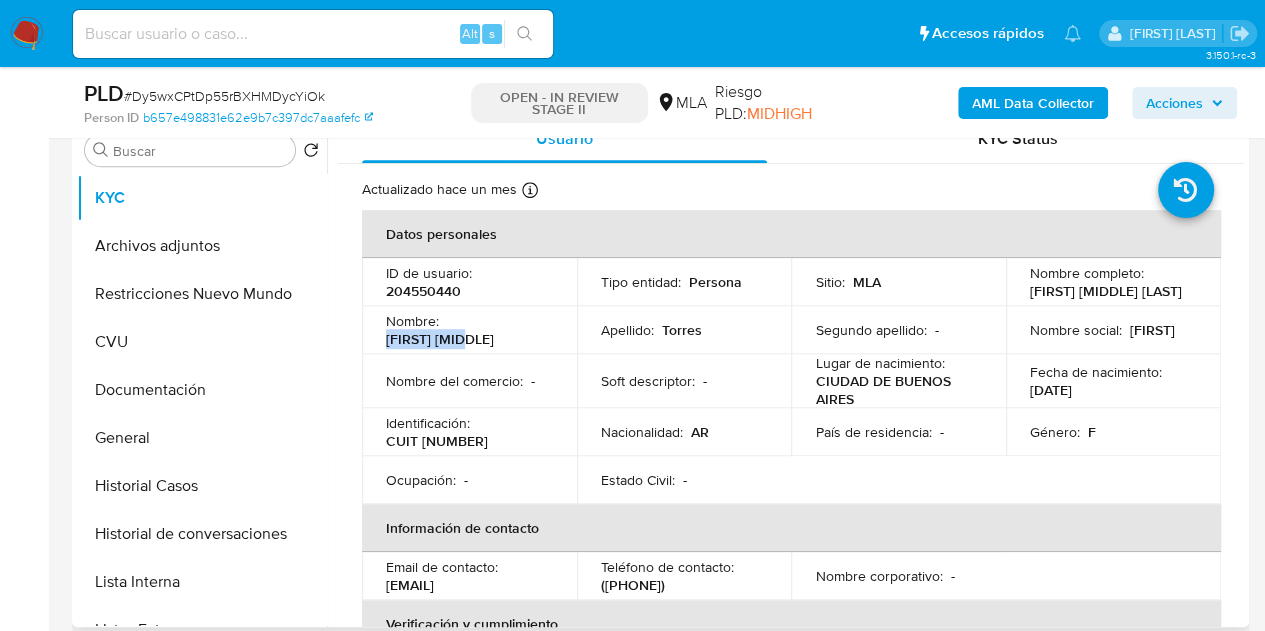 drag, startPoint x: 448, startPoint y: 325, endPoint x: 554, endPoint y: 359, distance: 111.31936 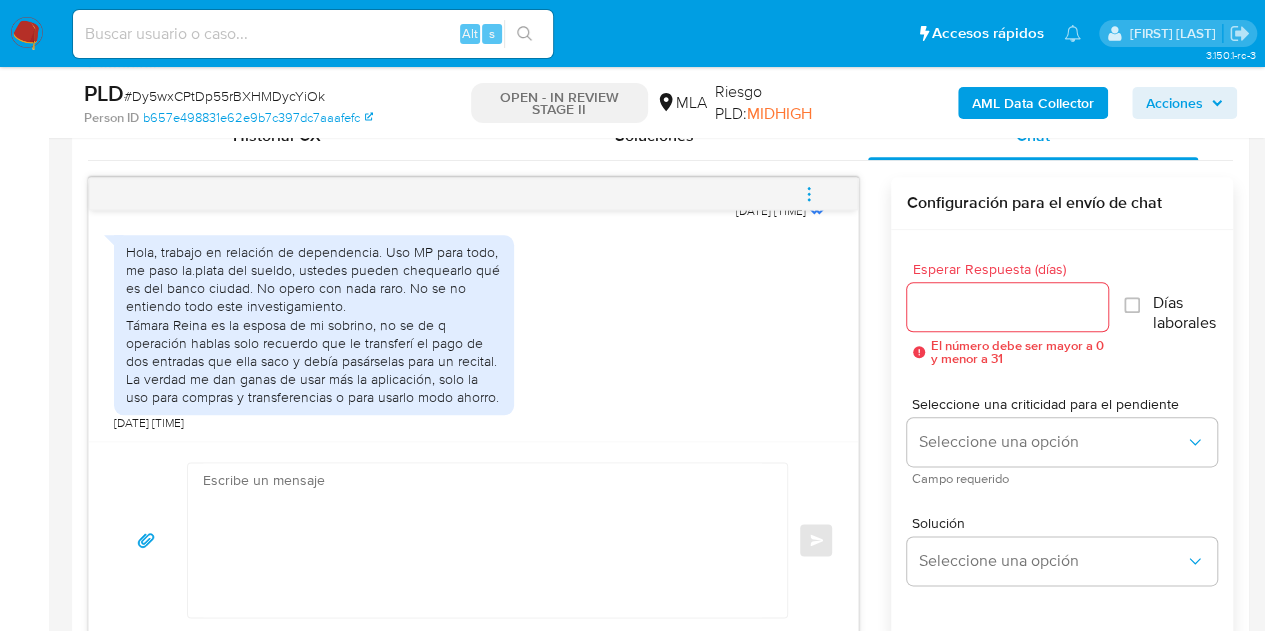 scroll, scrollTop: 1116, scrollLeft: 0, axis: vertical 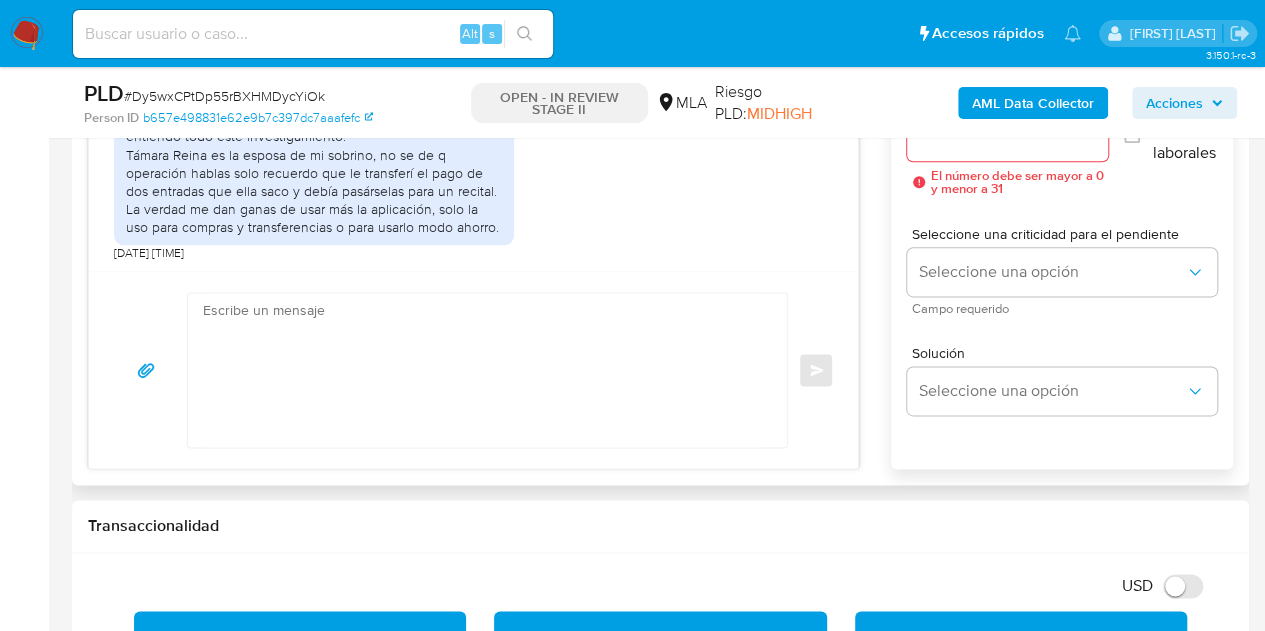 click at bounding box center [482, 370] 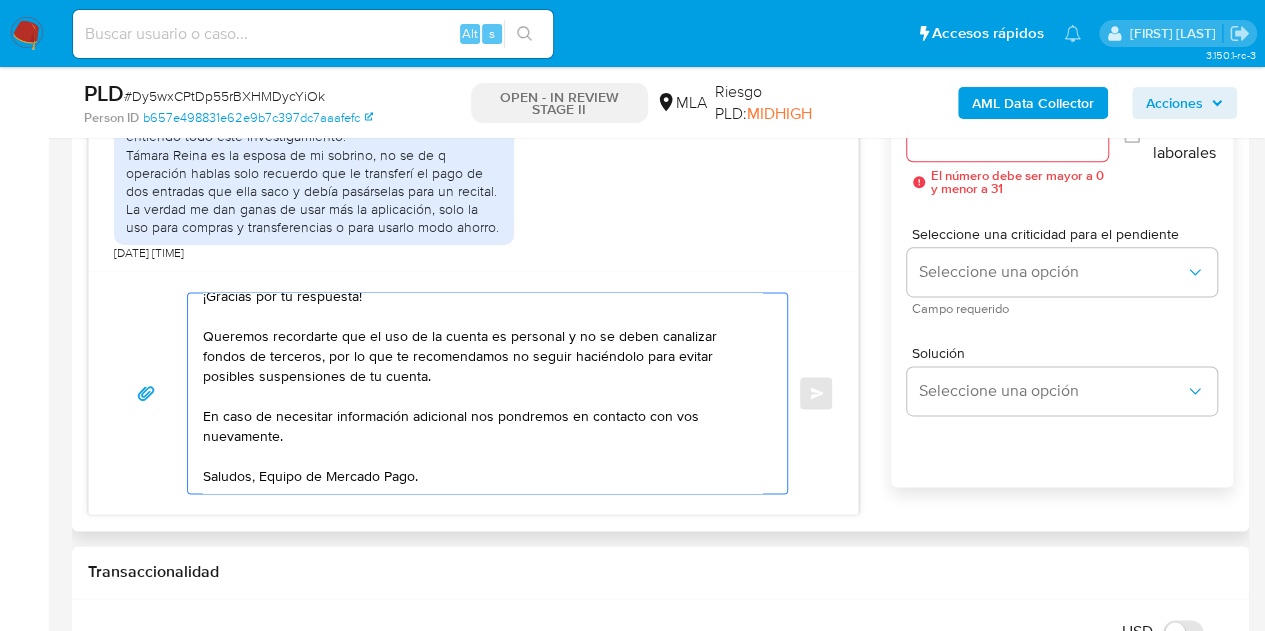 scroll, scrollTop: 54, scrollLeft: 0, axis: vertical 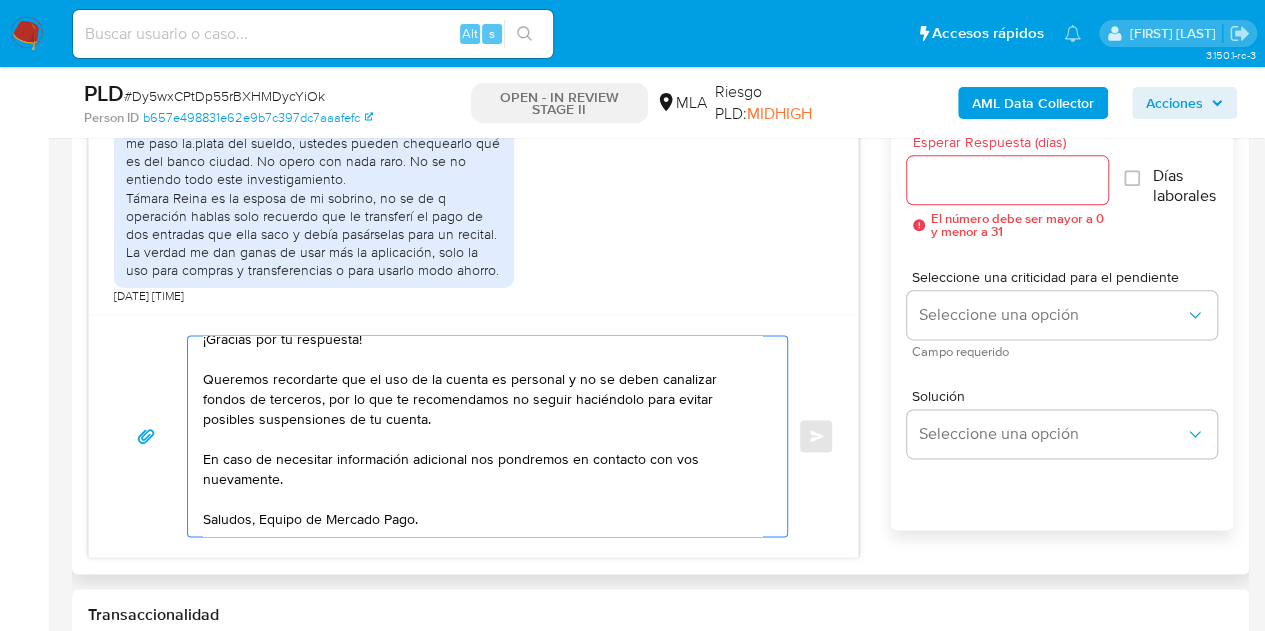 type on "Hola [FIRST] [LAST],
¡Gracias por tu respuesta!
Queremos recordarte que el uso de la cuenta es personal y no se deben canalizar fondos de terceros, por lo que te recomendamos no seguir haciéndolo para evitar posibles suspensiones de tu cuenta.
En caso de necesitar información adicional nos pondremos en contacto con vos nuevamente.
Saludos, Equipo de Mercado Pago." 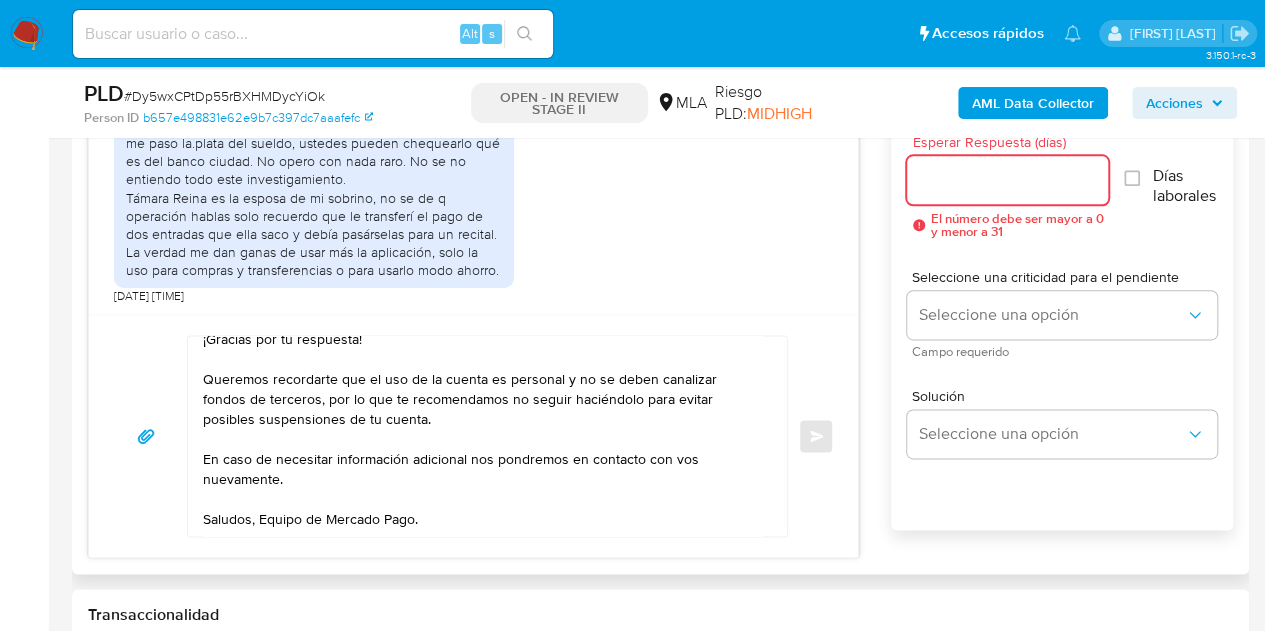 click on "Esperar Respuesta (días)" at bounding box center (1008, 180) 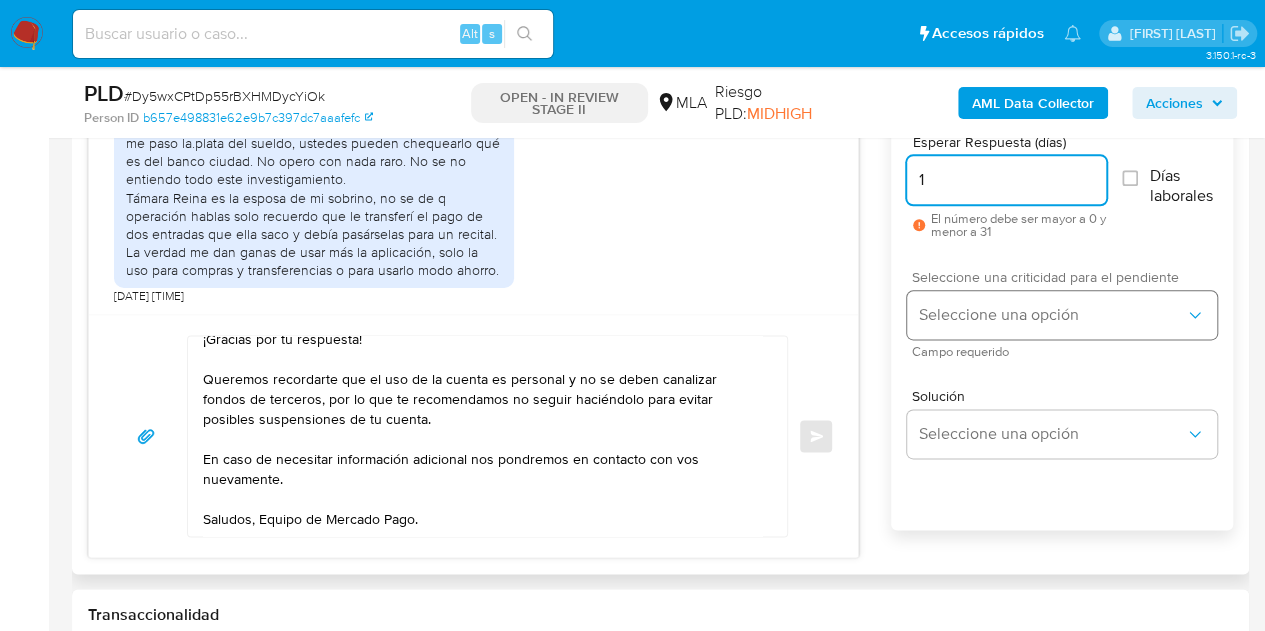 type on "1" 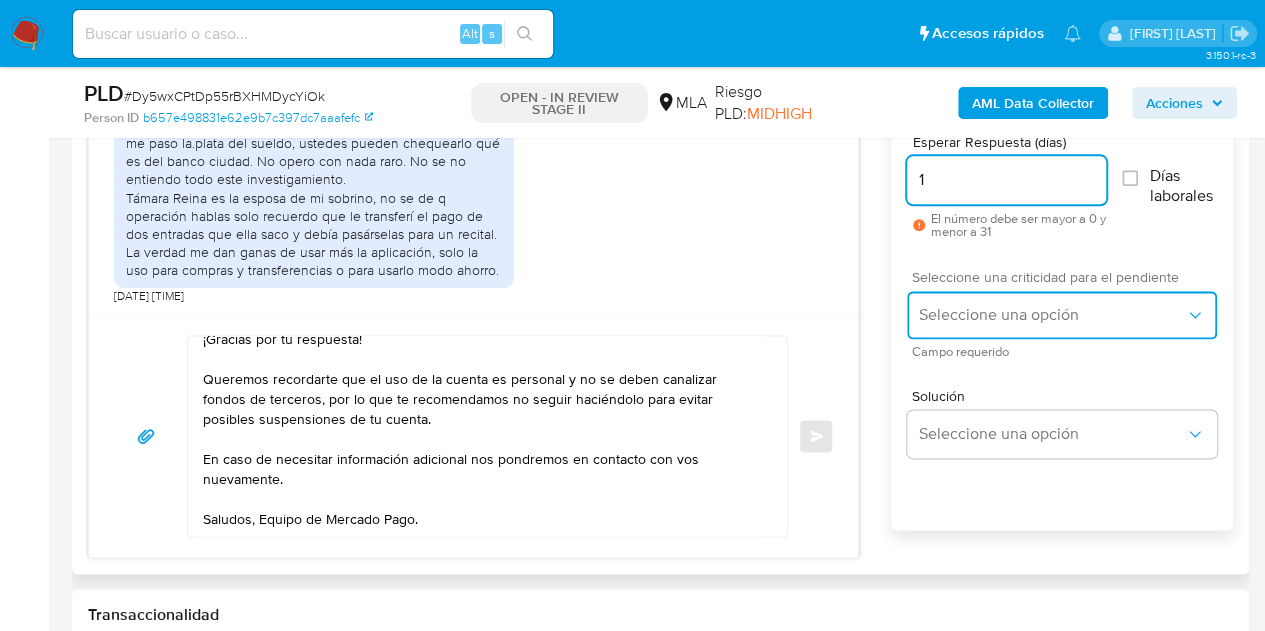 click on "Seleccione una opción" at bounding box center (1052, 315) 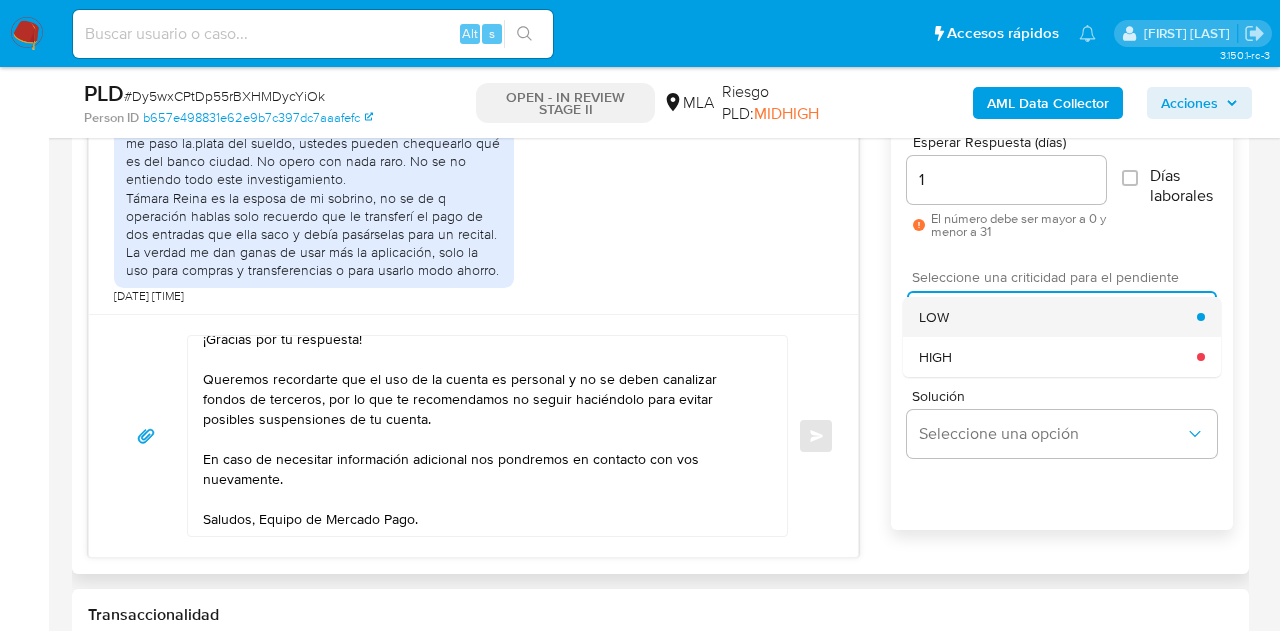 click on "LOW" at bounding box center [1058, 317] 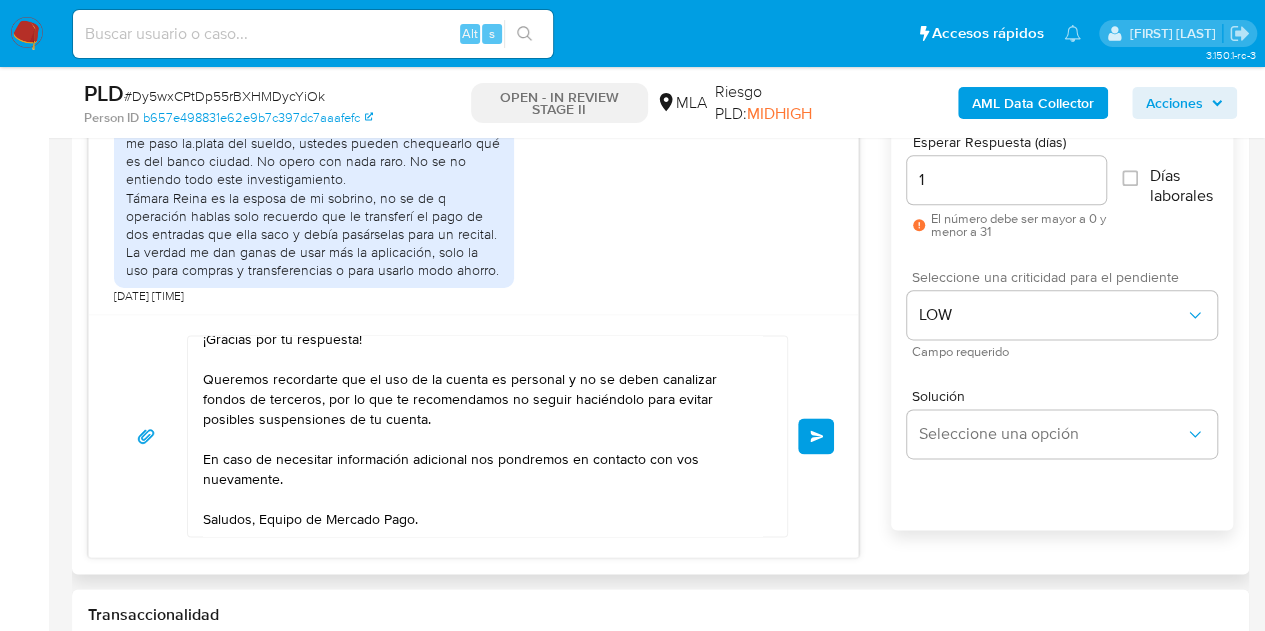 click on "Enviar" at bounding box center (816, 436) 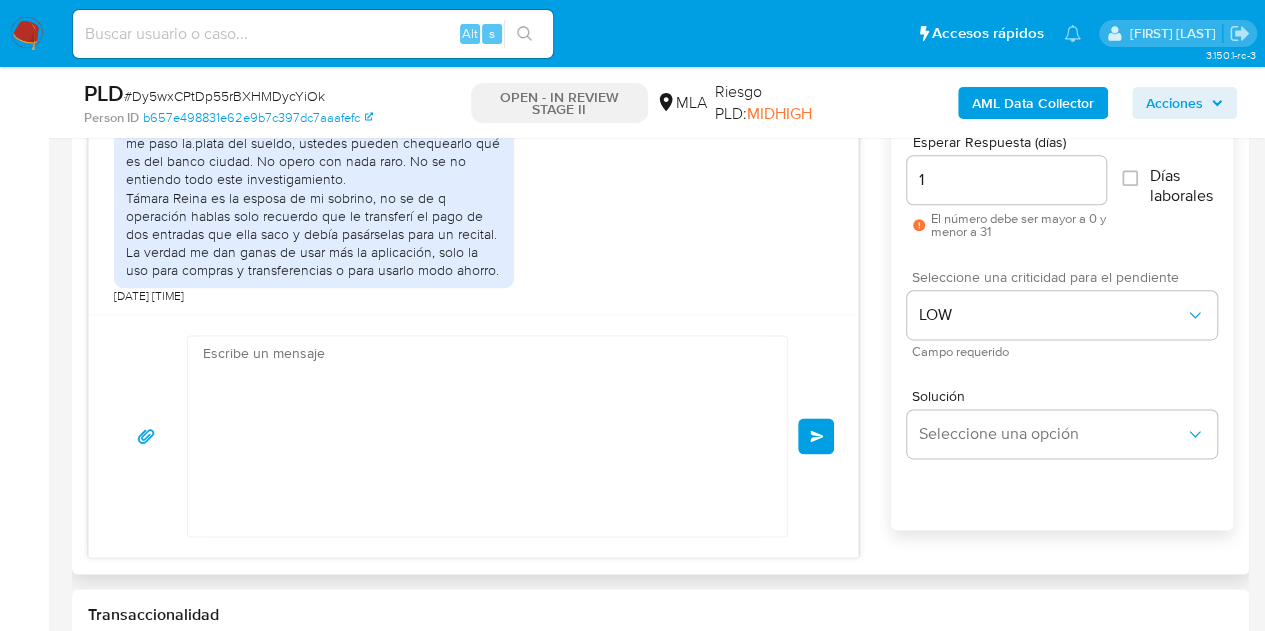 scroll, scrollTop: 0, scrollLeft: 0, axis: both 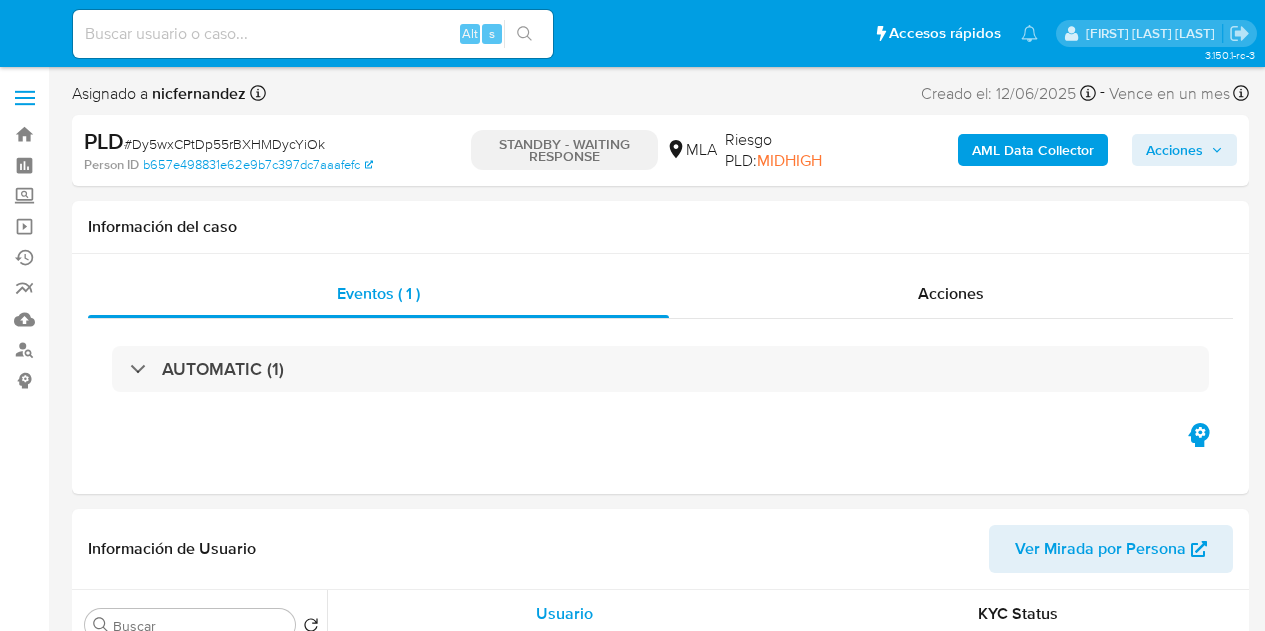 select on "10" 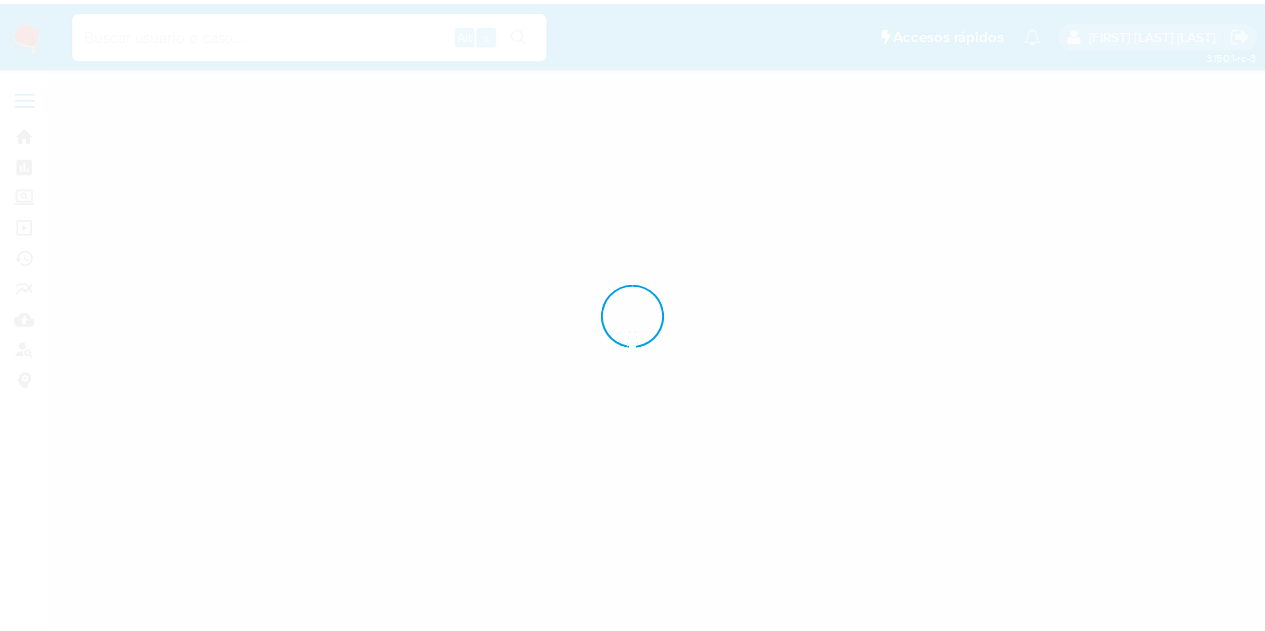 scroll, scrollTop: 0, scrollLeft: 0, axis: both 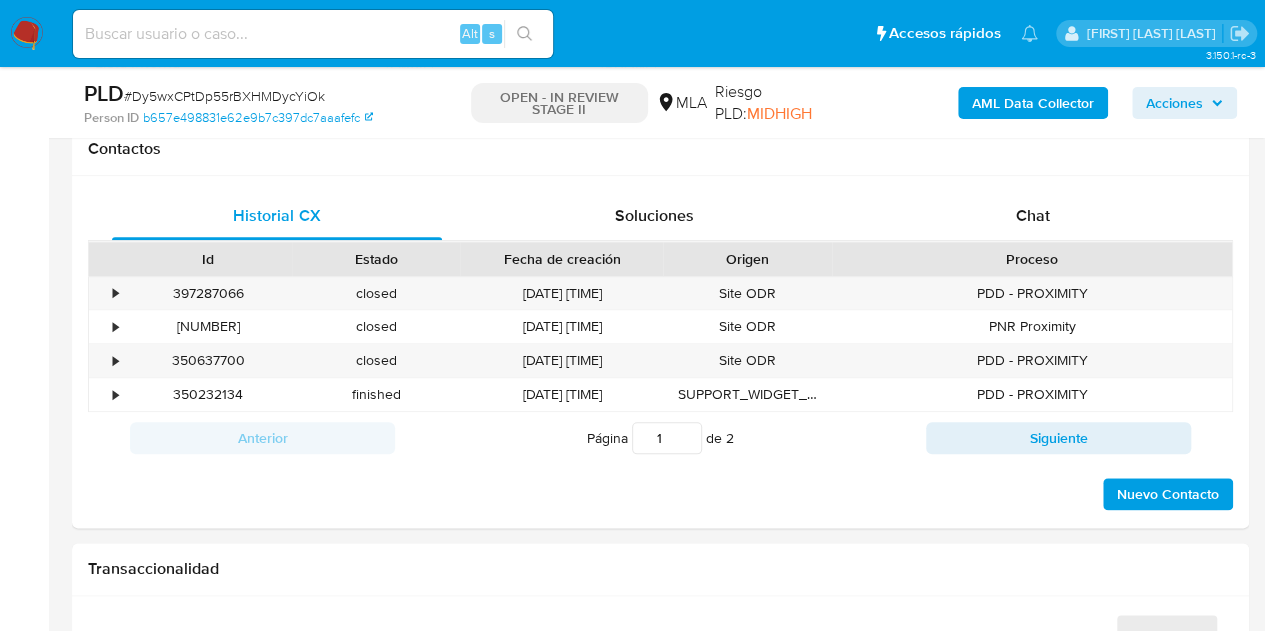 select on "10" 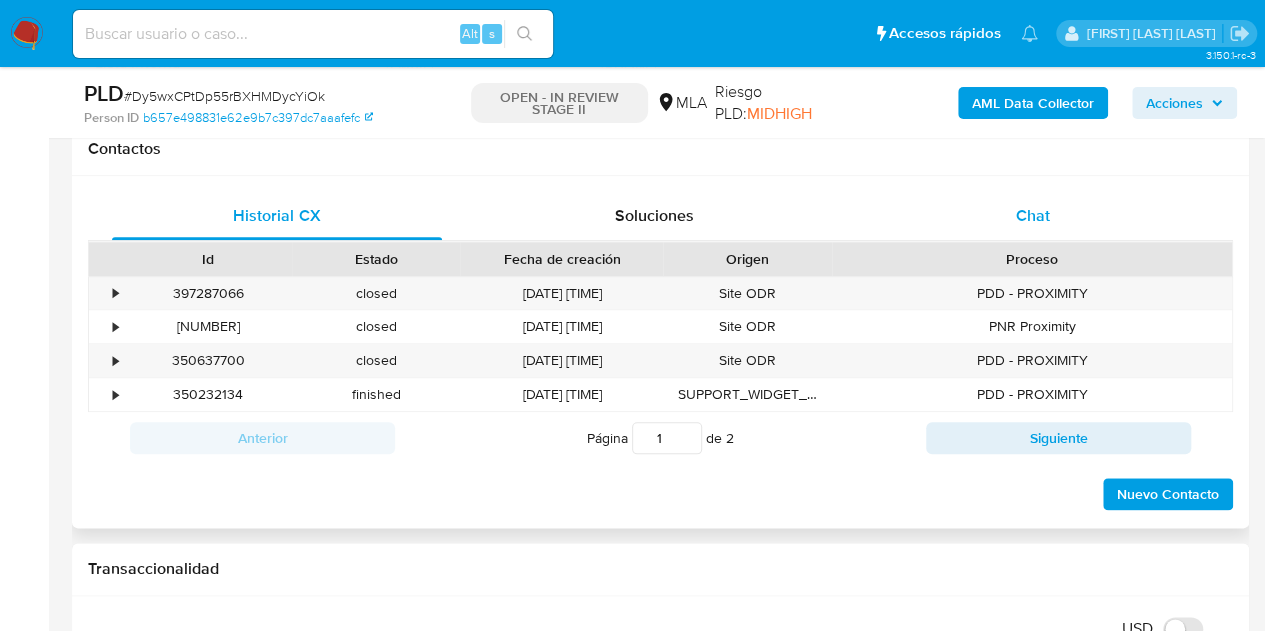 click on "Chat" at bounding box center [1033, 215] 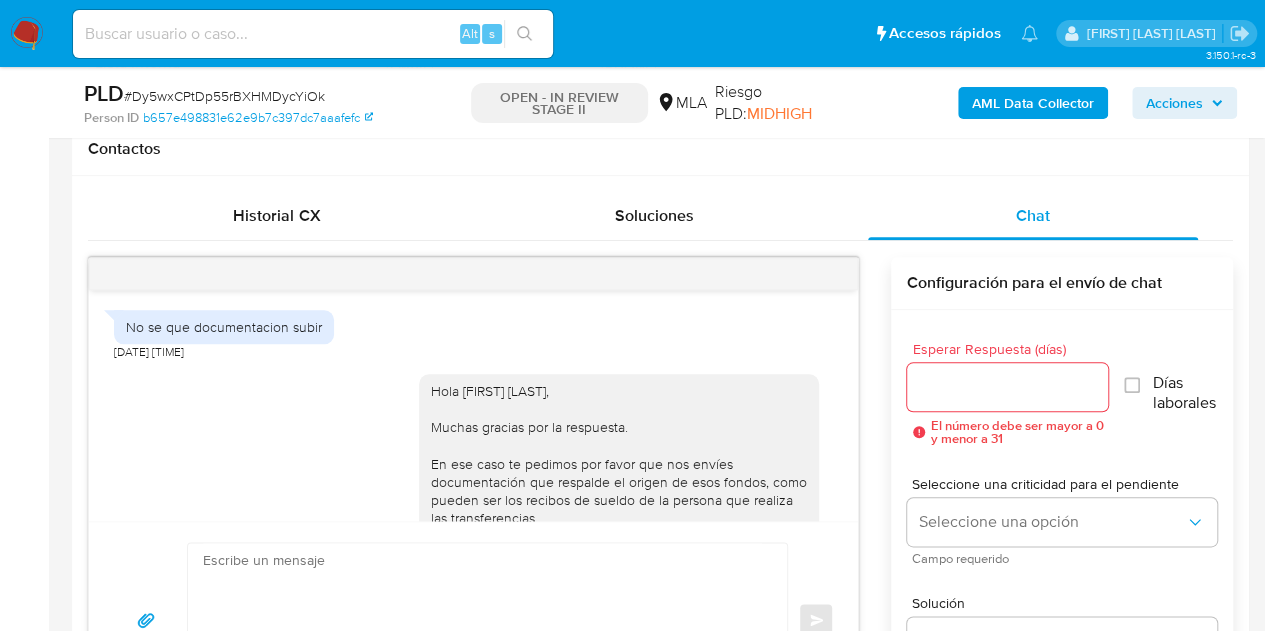 scroll, scrollTop: 1761, scrollLeft: 0, axis: vertical 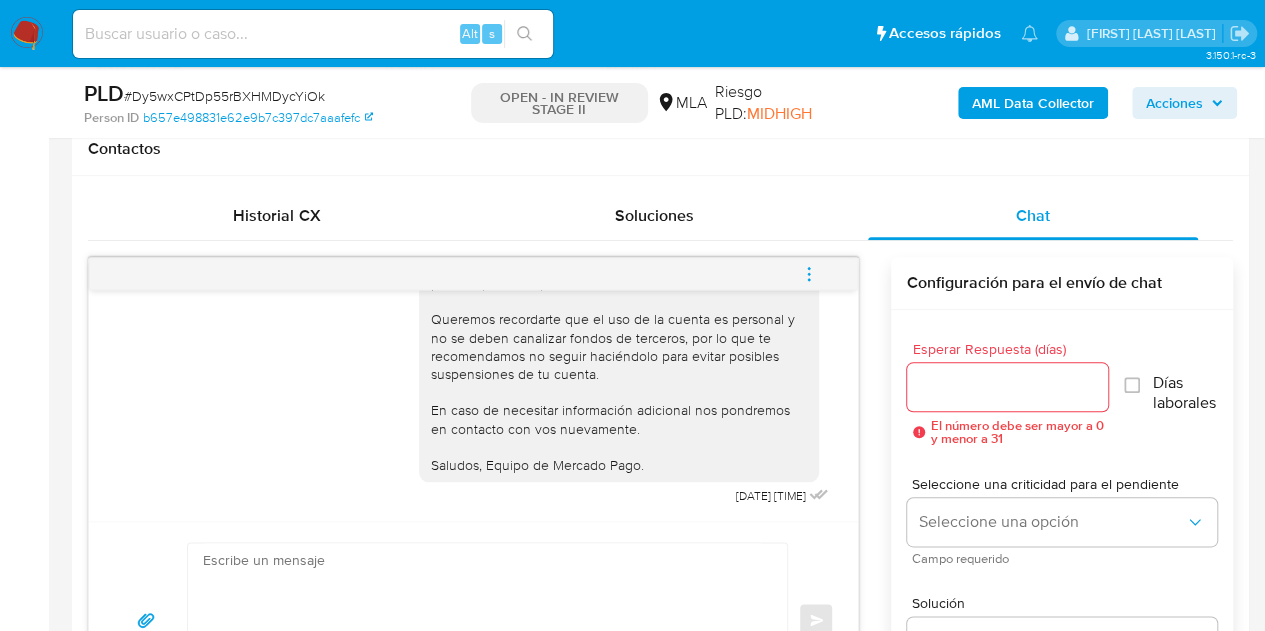 click 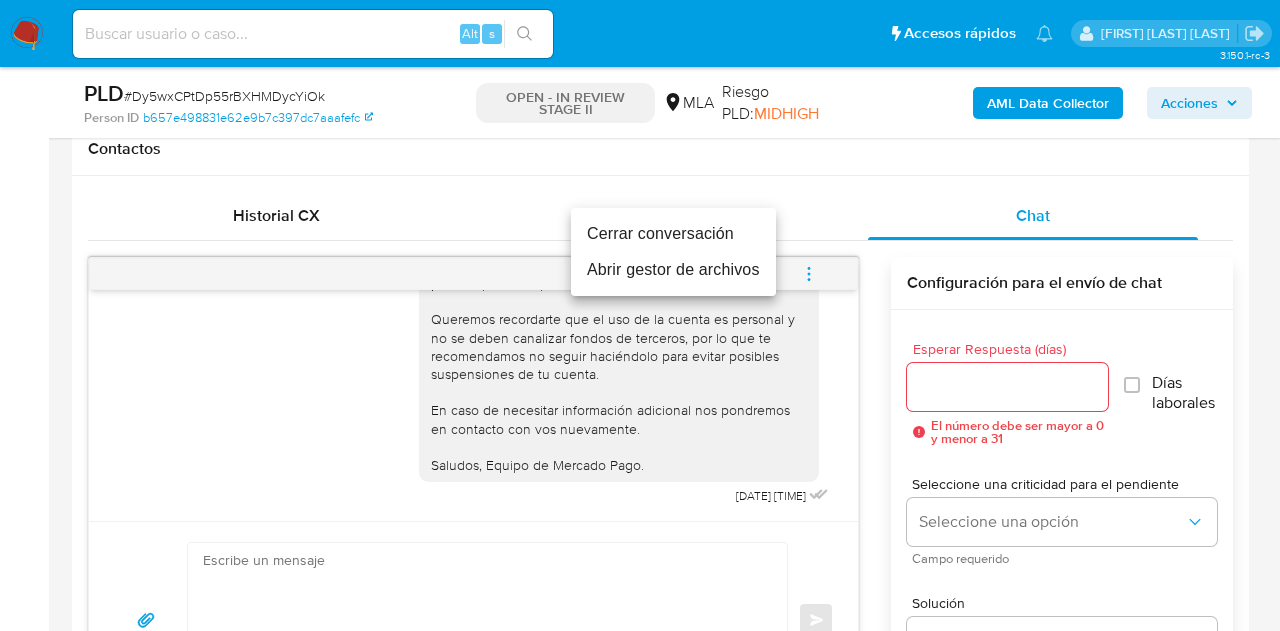 click on "Cerrar conversación" at bounding box center [673, 234] 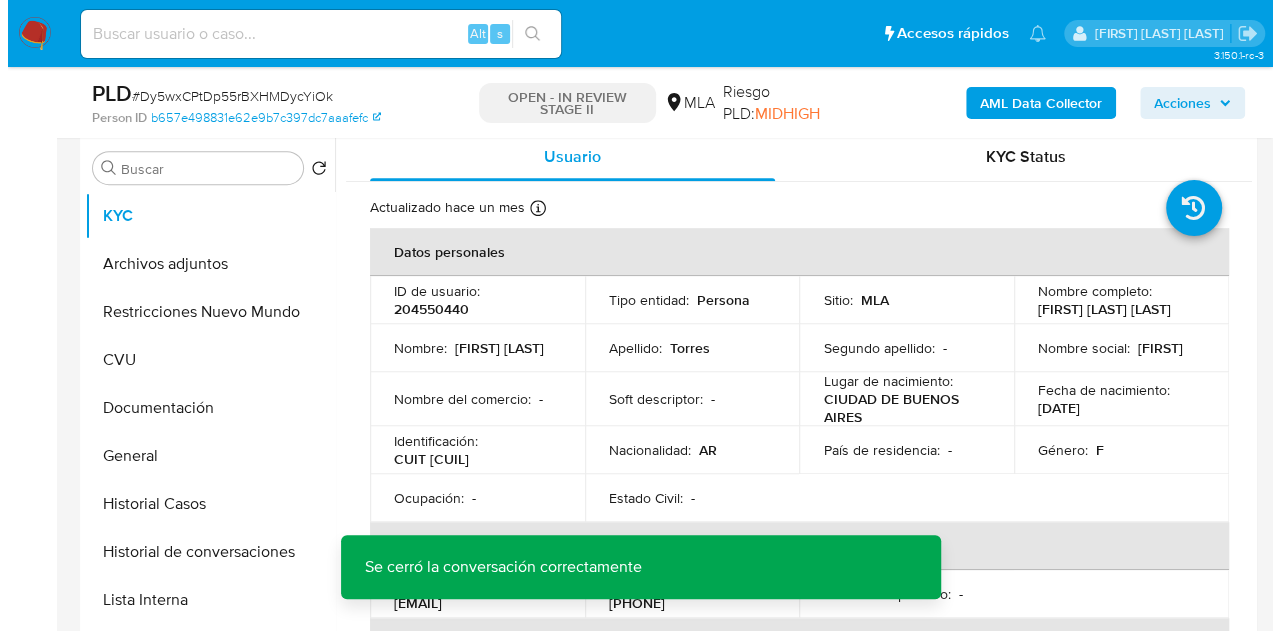 scroll, scrollTop: 353, scrollLeft: 0, axis: vertical 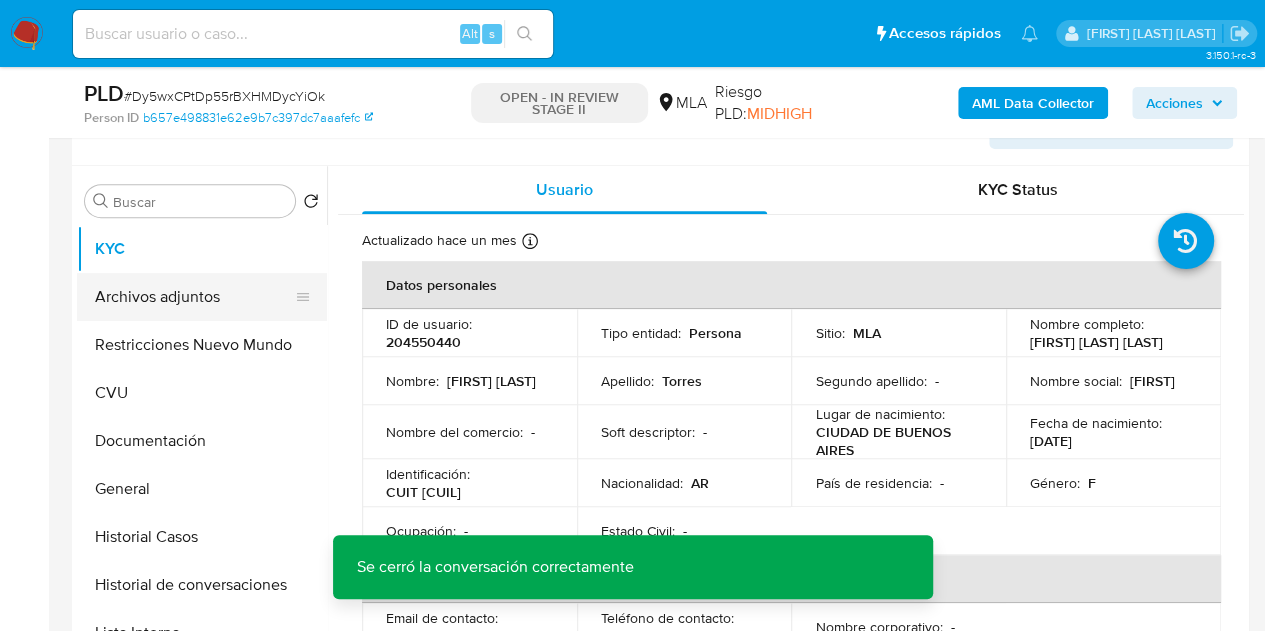 click on "Archivos adjuntos" at bounding box center [194, 297] 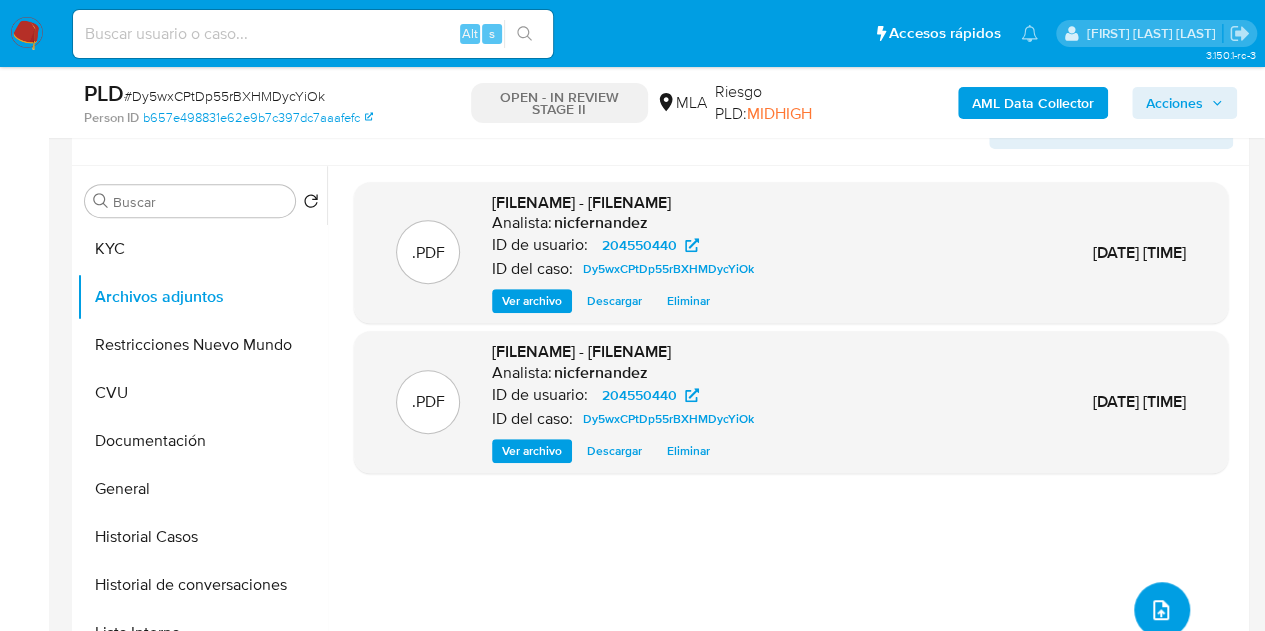 click at bounding box center [1162, 610] 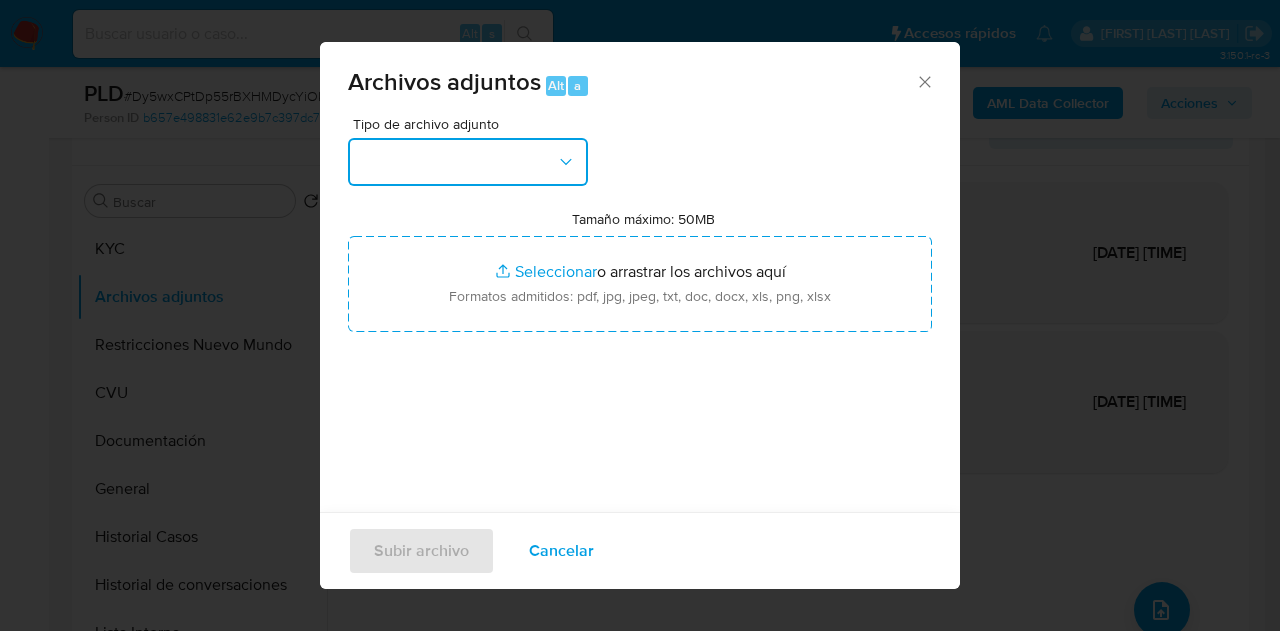 click at bounding box center (468, 162) 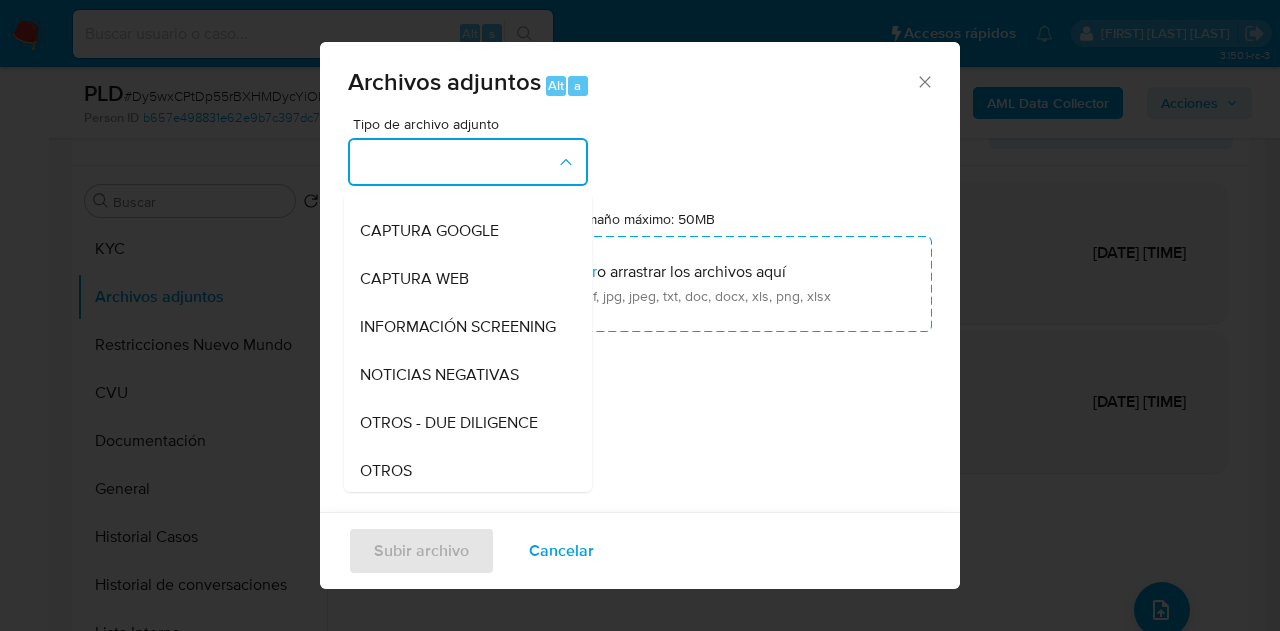 scroll, scrollTop: 267, scrollLeft: 0, axis: vertical 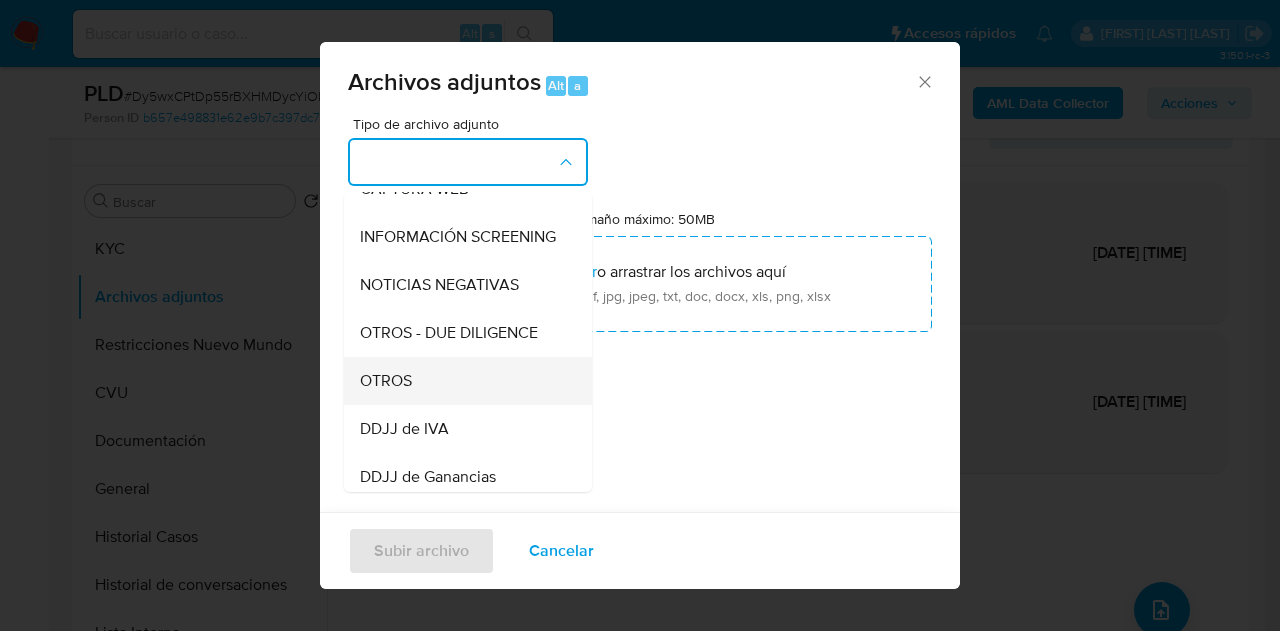 click on "OTROS" at bounding box center (462, 381) 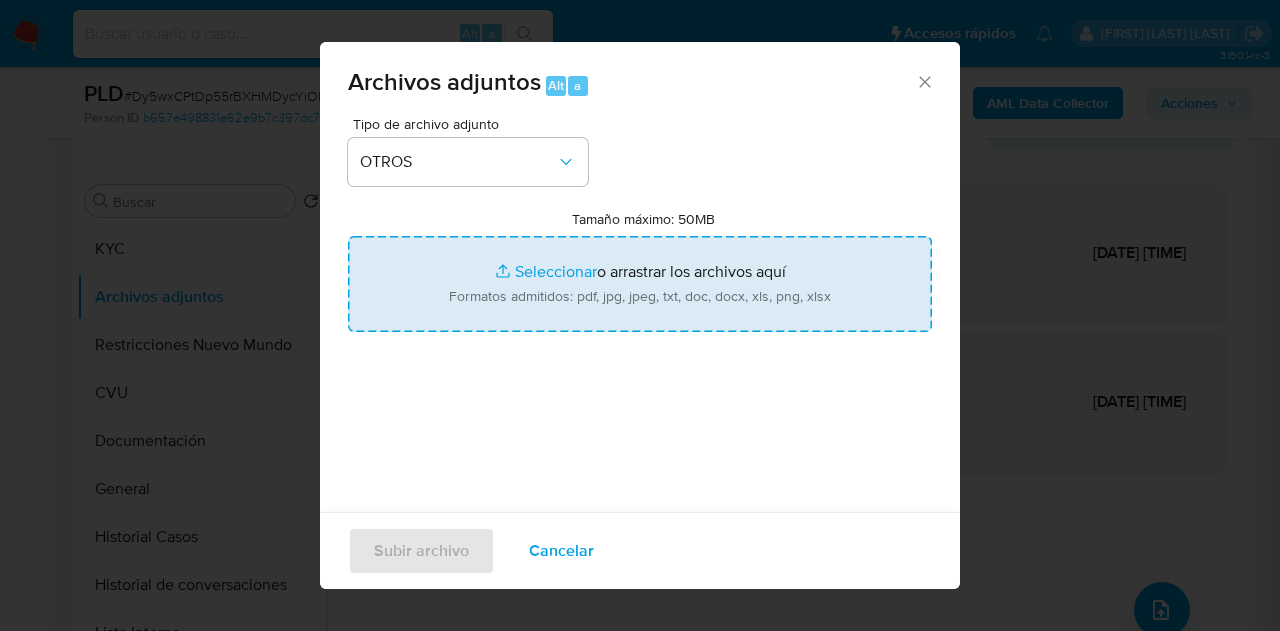 click on "Tamaño máximo: 50MB Seleccionar archivos" at bounding box center (640, 284) 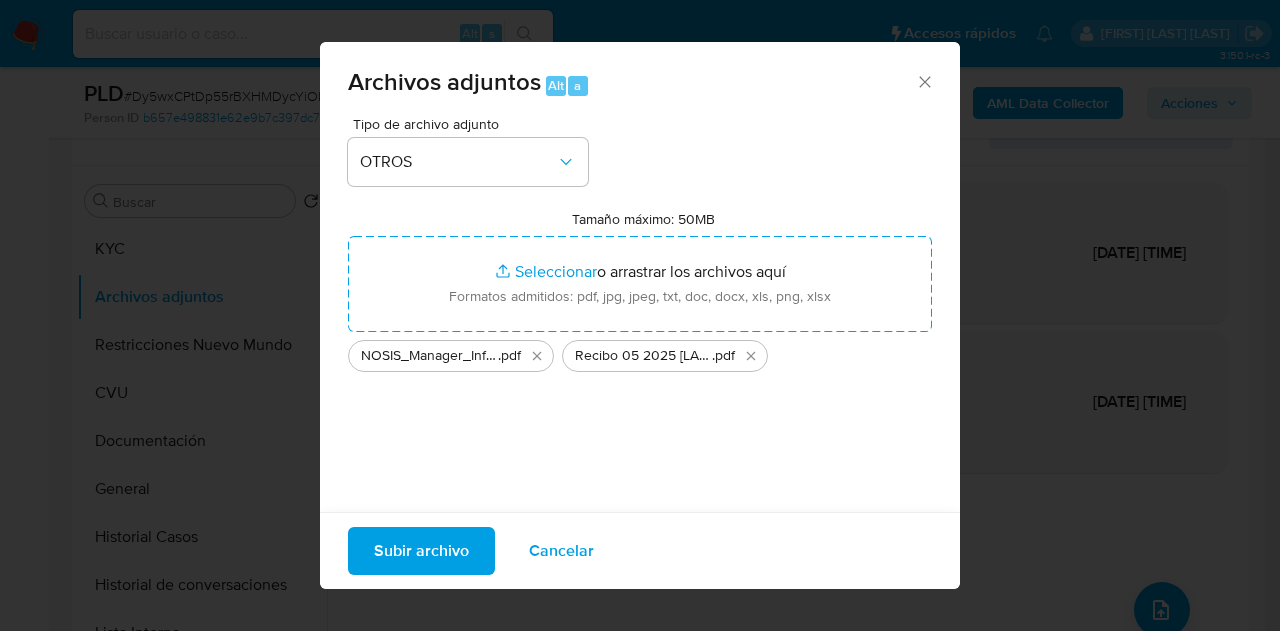 drag, startPoint x: 506, startPoint y: 286, endPoint x: 418, endPoint y: 547, distance: 275.436 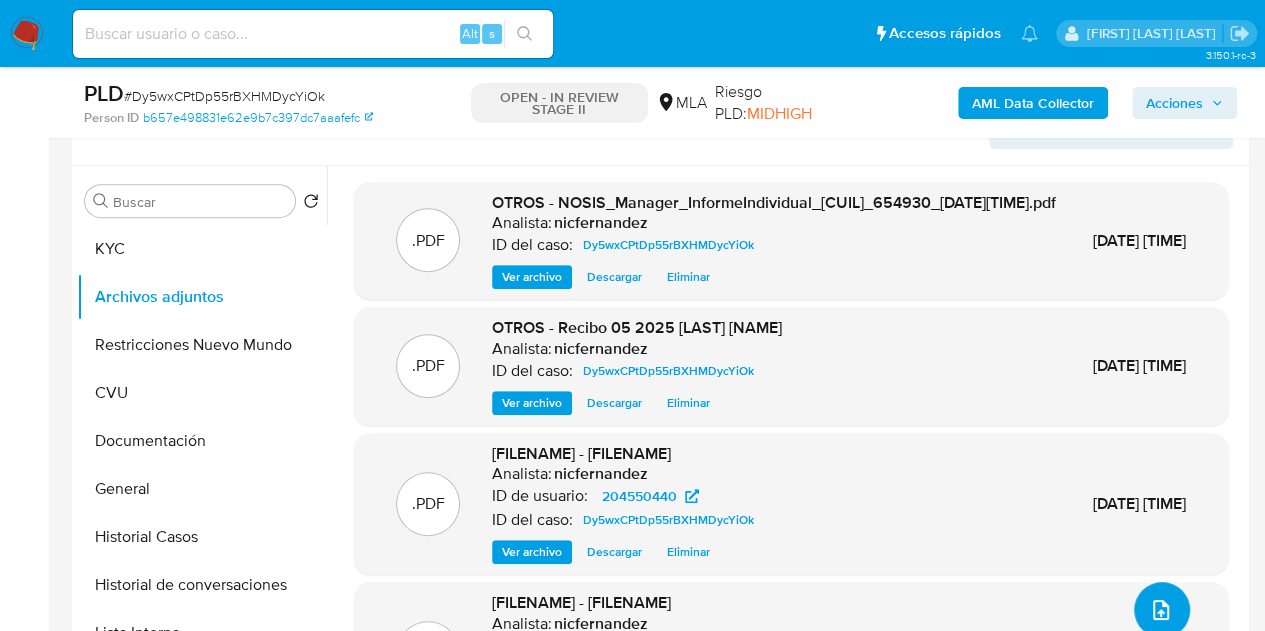 click at bounding box center [1162, 610] 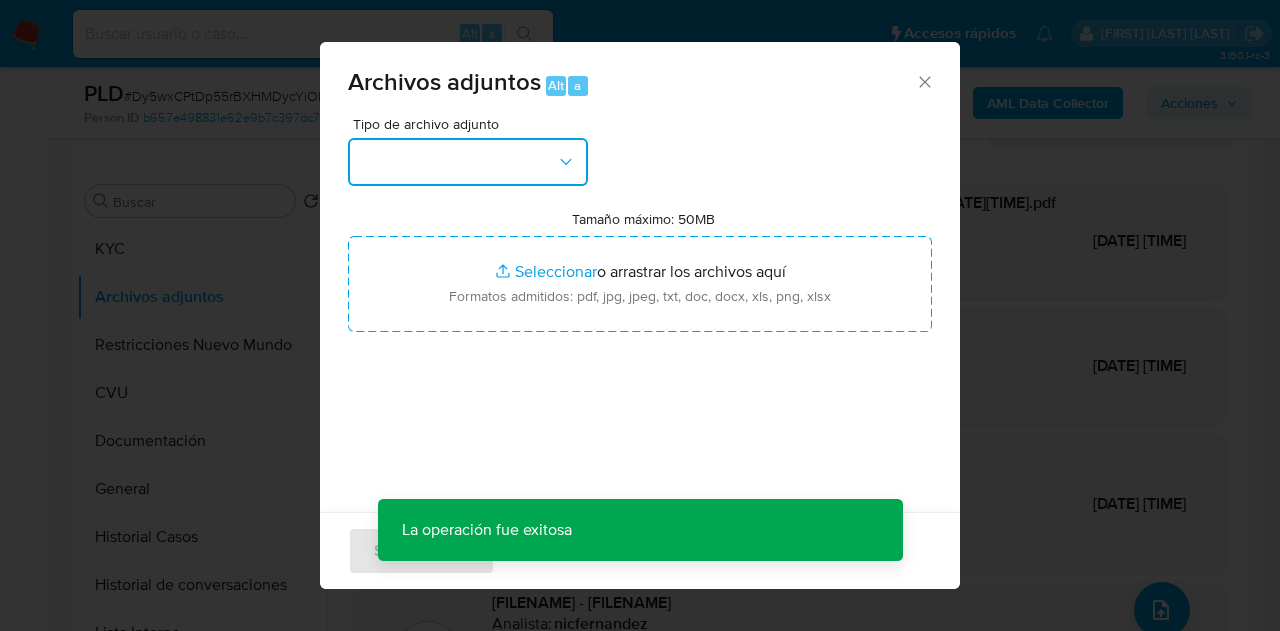 click at bounding box center [468, 162] 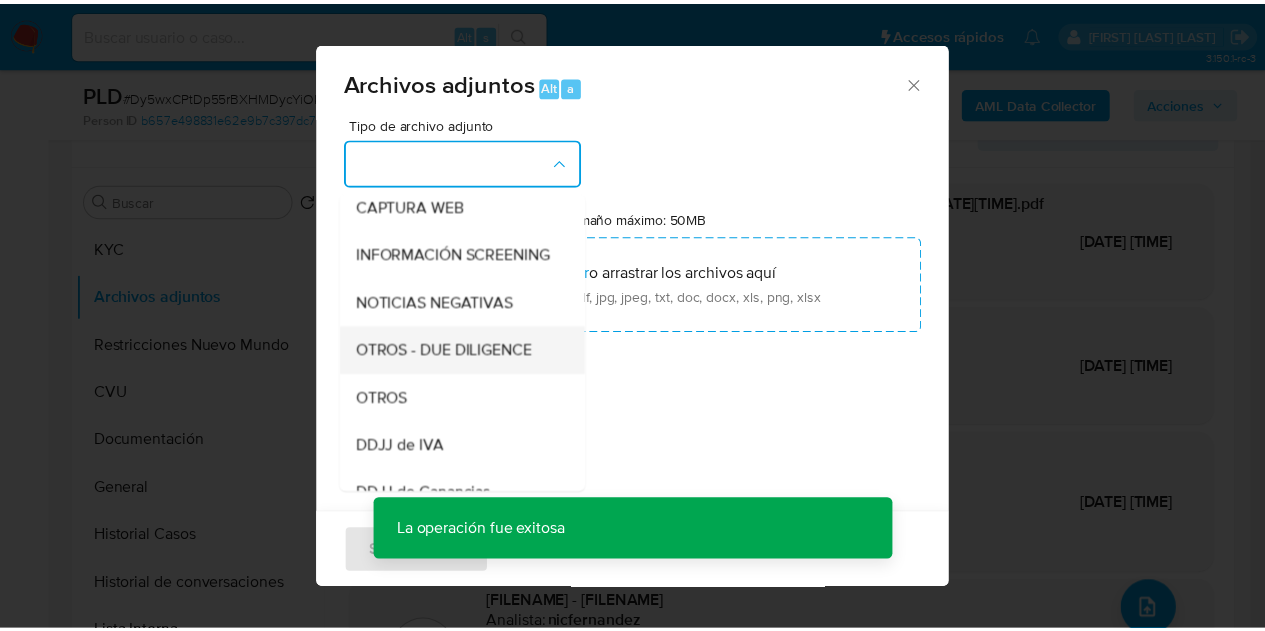 scroll, scrollTop: 280, scrollLeft: 0, axis: vertical 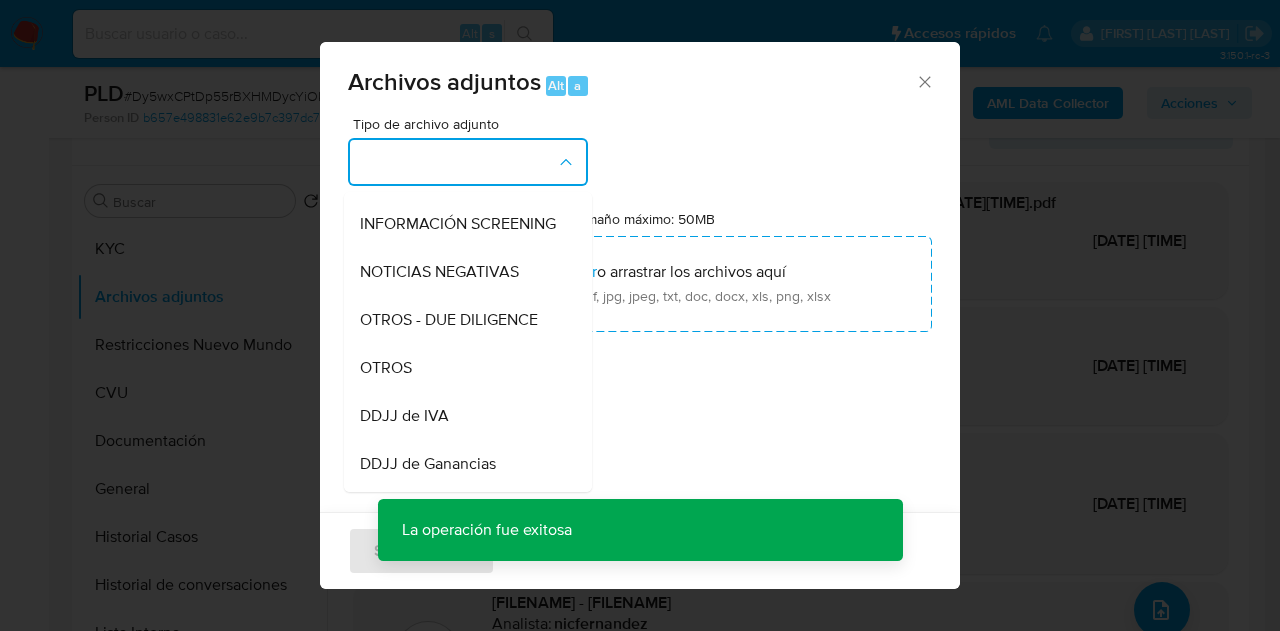 drag, startPoint x: 482, startPoint y: 384, endPoint x: 486, endPoint y: 372, distance: 12.649111 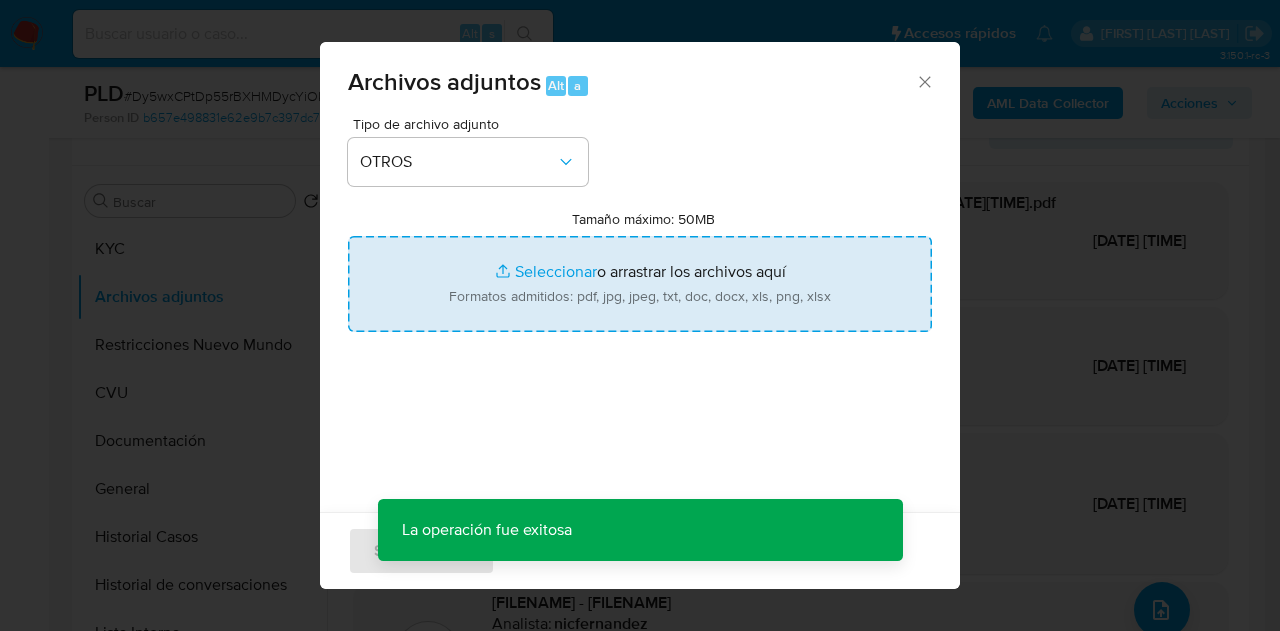 click on "Tamaño máximo: 50MB Seleccionar archivos" at bounding box center (640, 284) 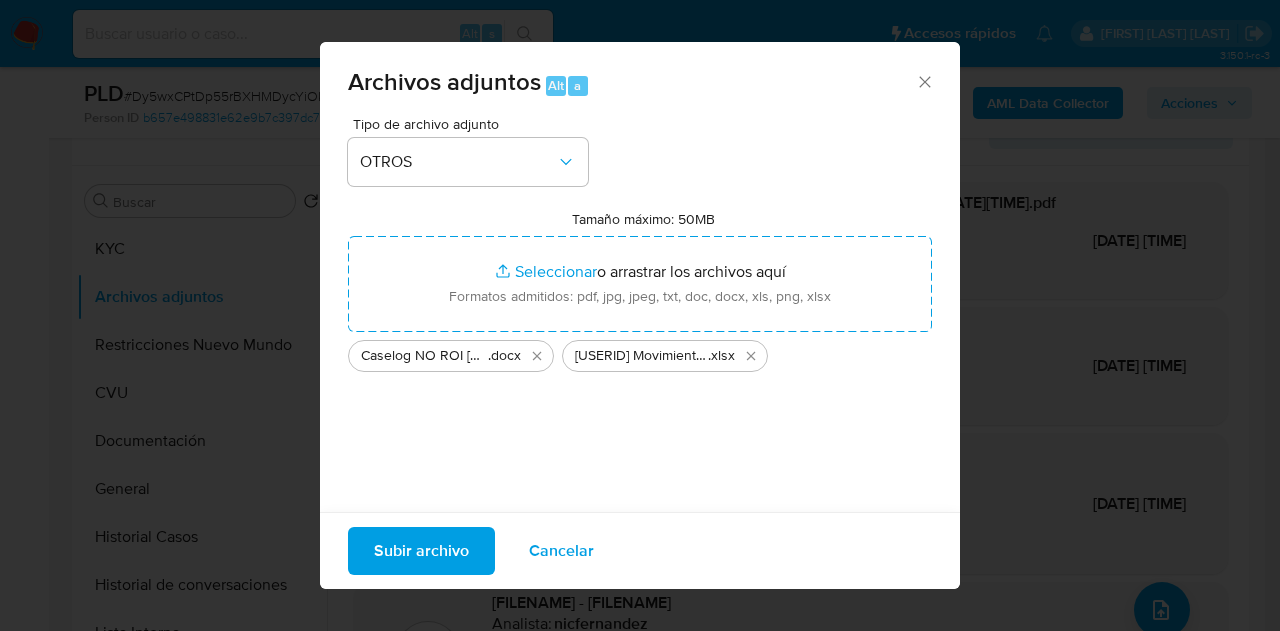 click on "Subir archivo" at bounding box center [421, 551] 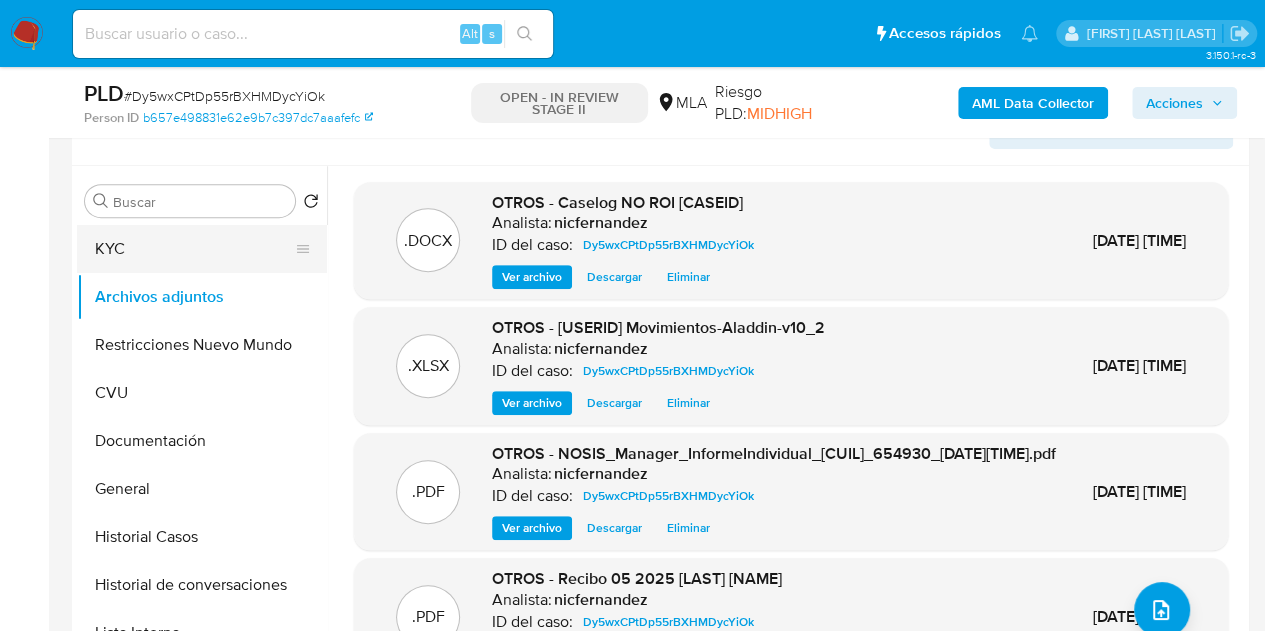 click on "KYC" at bounding box center [194, 249] 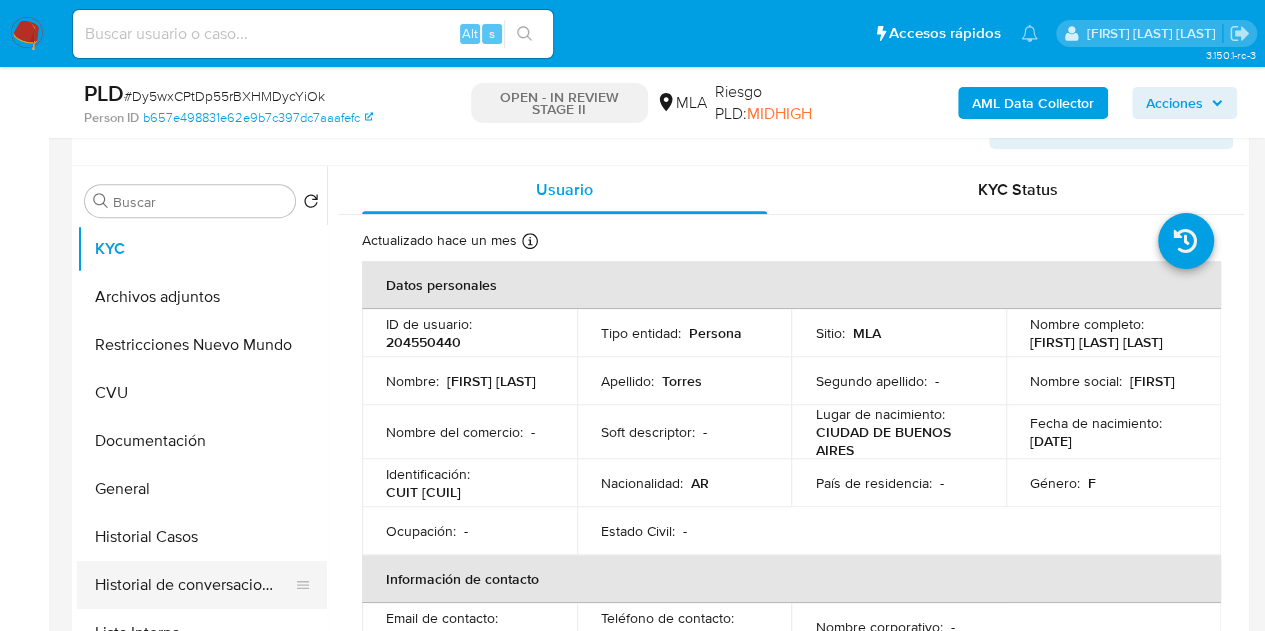 click on "Historial de conversaciones" at bounding box center [194, 585] 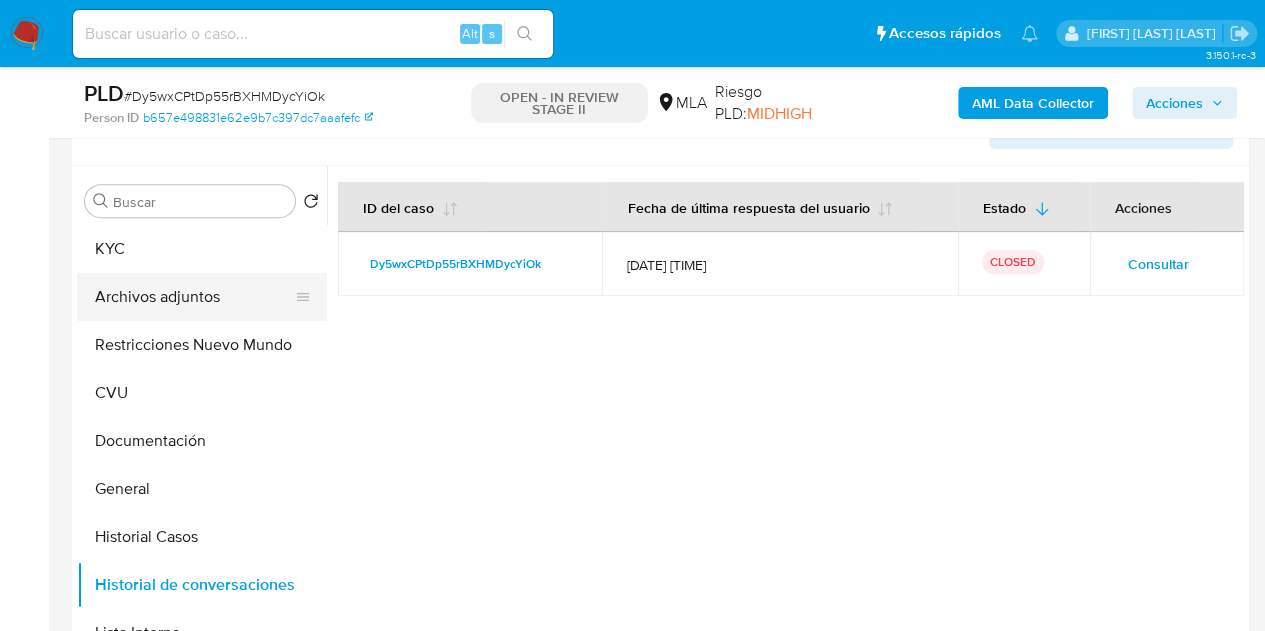 click on "Archivos adjuntos" at bounding box center [194, 297] 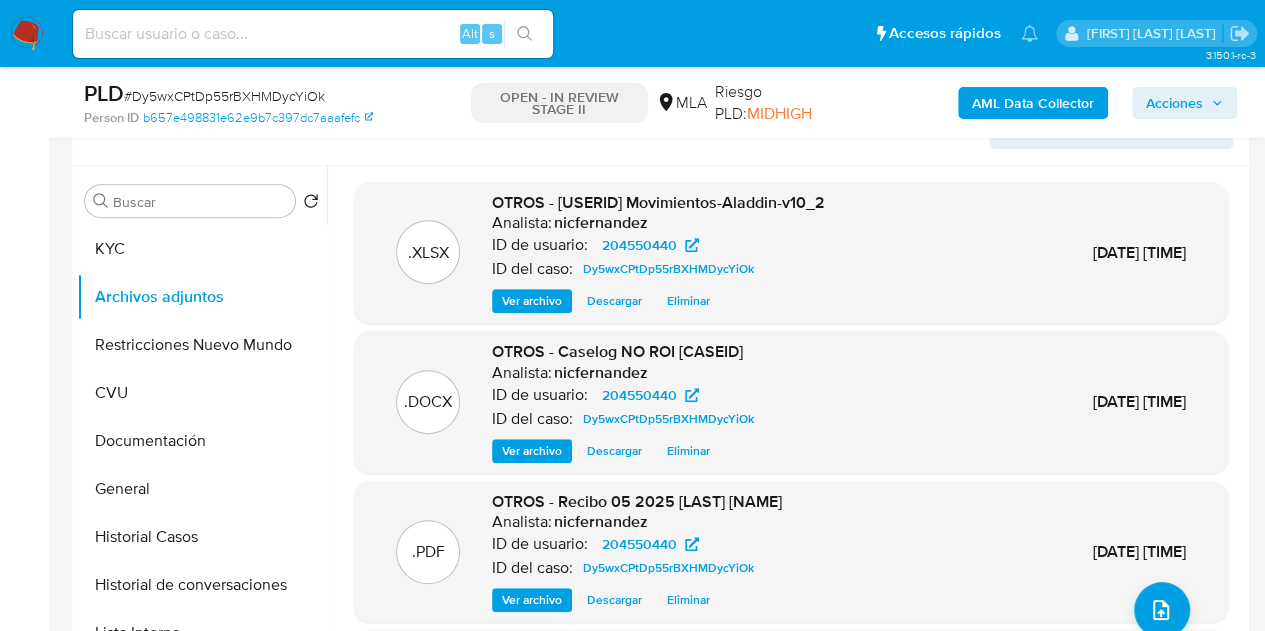 drag, startPoint x: 1250, startPoint y: 249, endPoint x: 1256, endPoint y: 342, distance: 93.193344 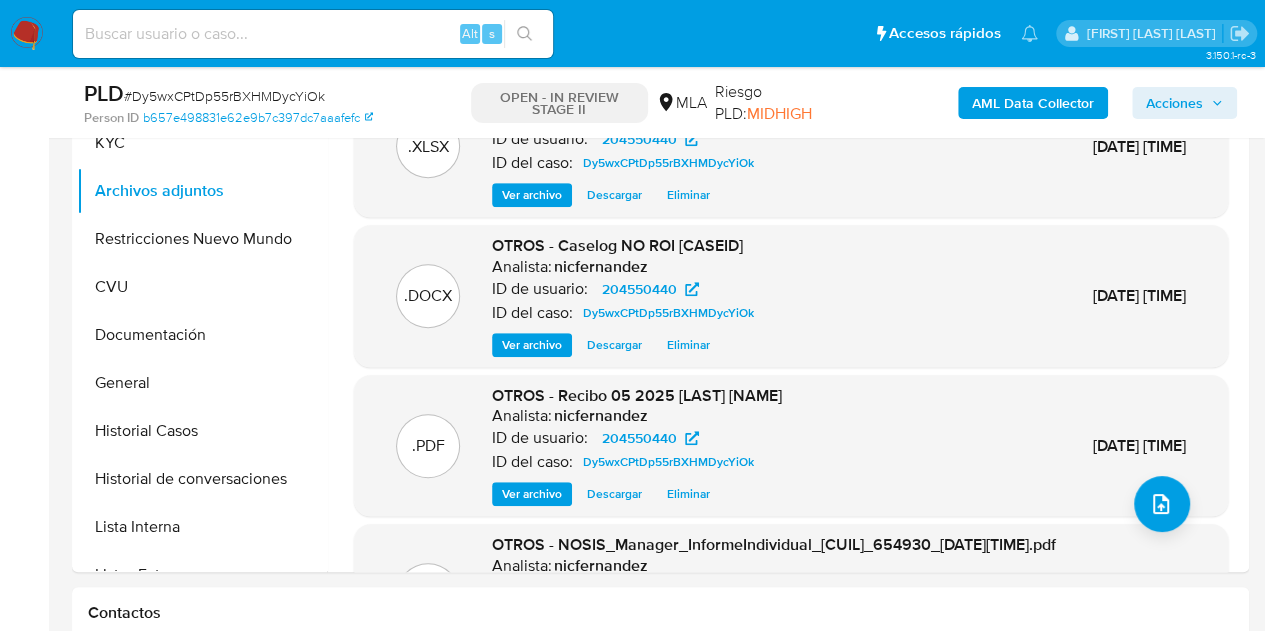 scroll, scrollTop: 492, scrollLeft: 0, axis: vertical 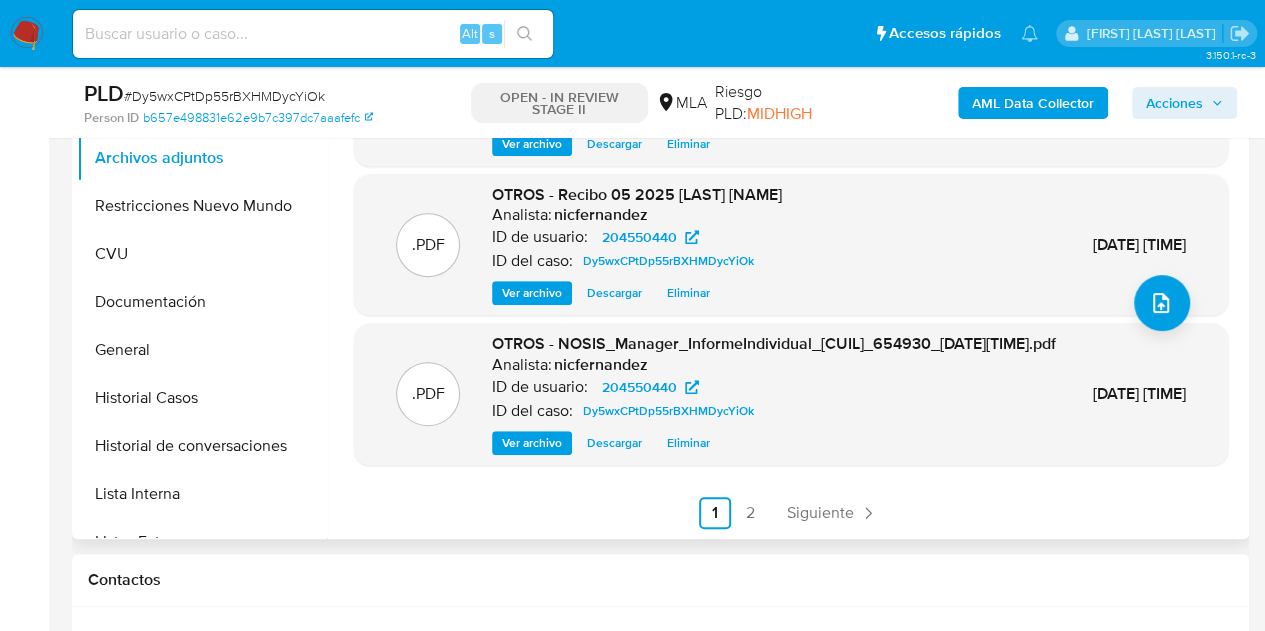click on "Ver archivo" at bounding box center (532, 443) 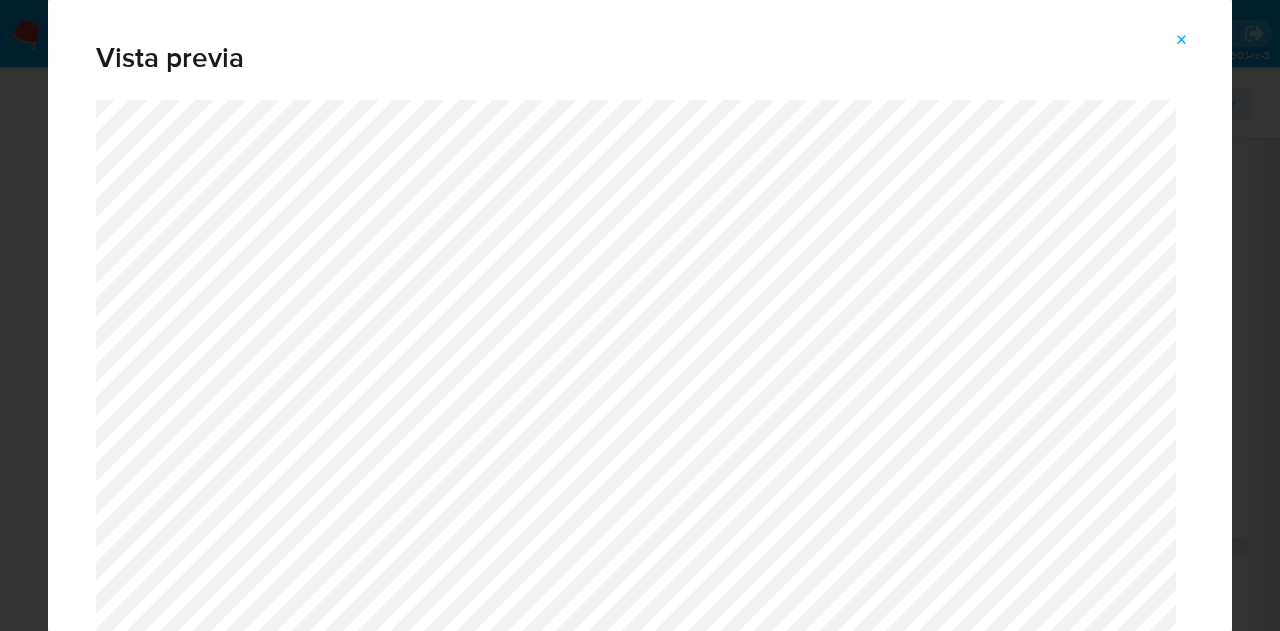 click 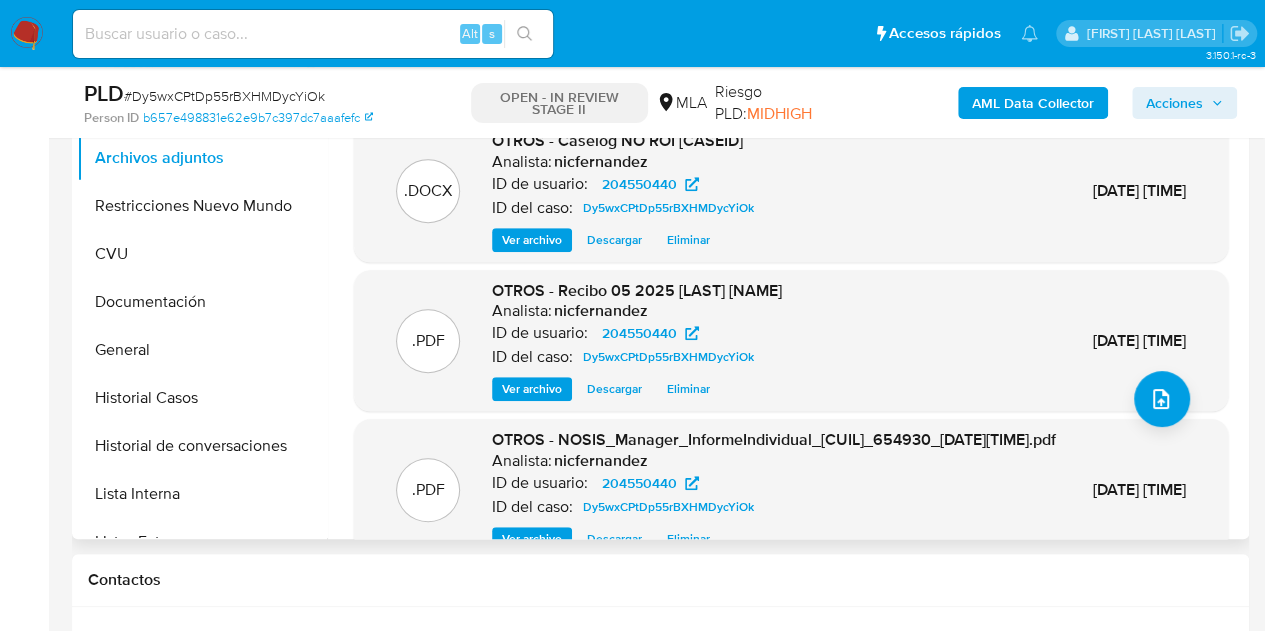 scroll, scrollTop: 57, scrollLeft: 0, axis: vertical 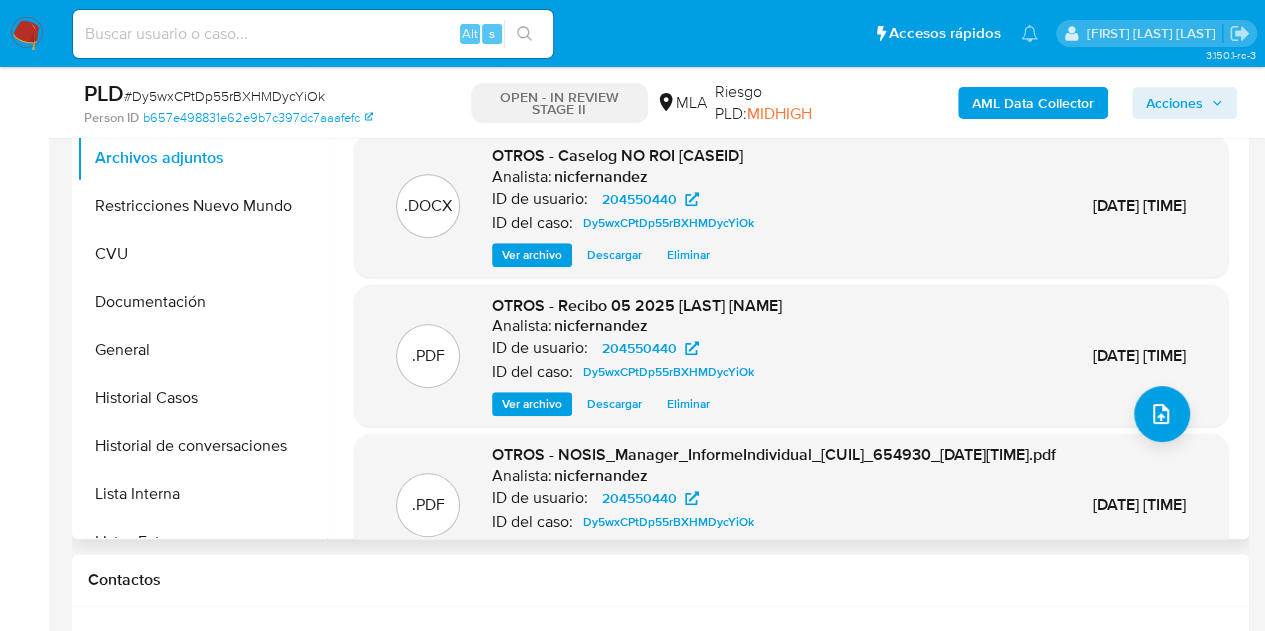click on ".DOCX OTROS - Caselog NO ROI Dy5wxCPtDp55rBXHMDycYiOk Analista: nicfernandez ID de usuario: 204550440 ID del caso: Dy5wxCPtDp55rBXHMDycYiOk Ver archivo Descargar Eliminar 07/Ago/2025 11:43:27" at bounding box center [791, 206] 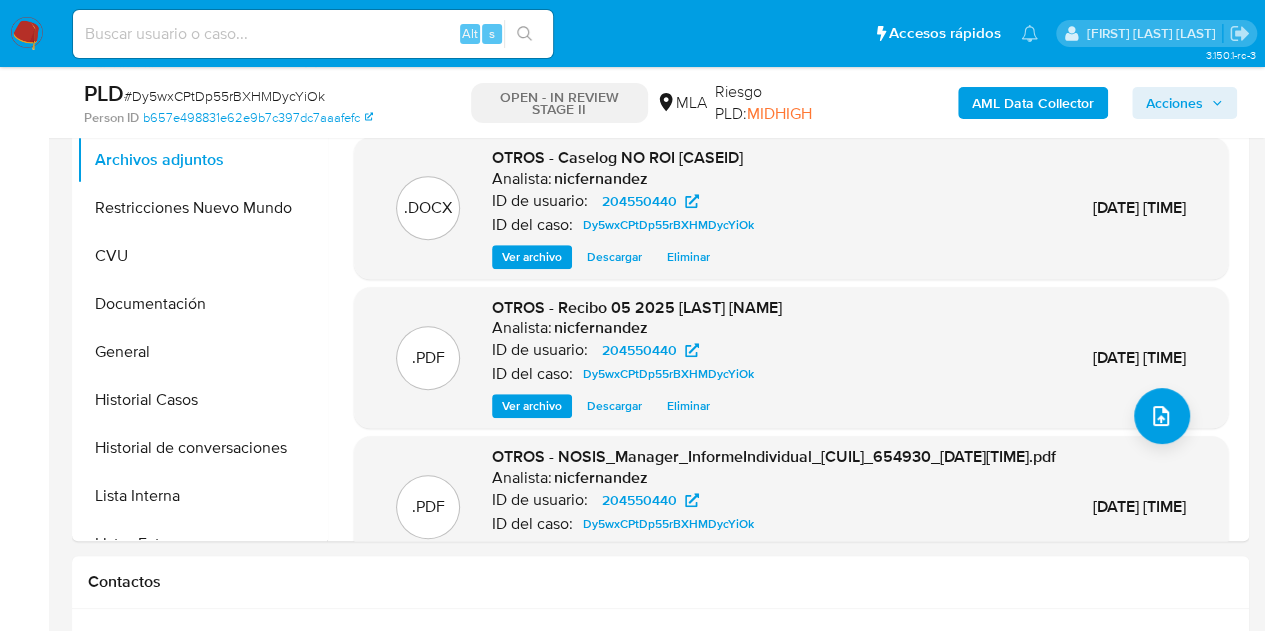 scroll, scrollTop: 395, scrollLeft: 0, axis: vertical 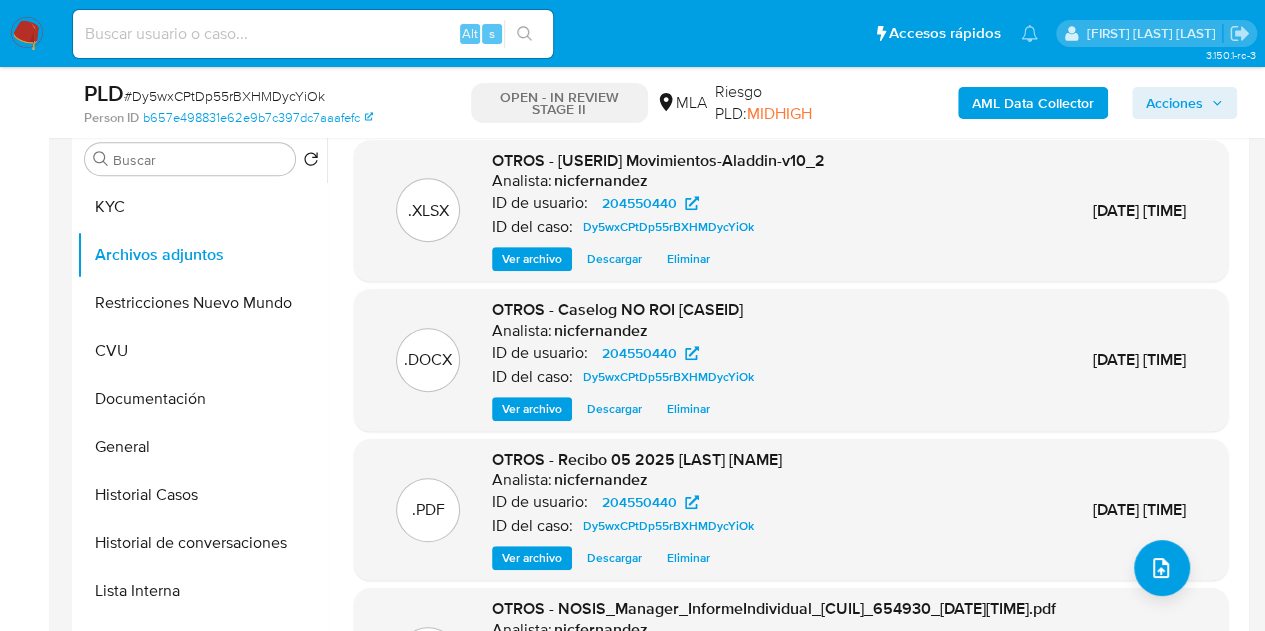 click on "Ver archivo" at bounding box center [532, 409] 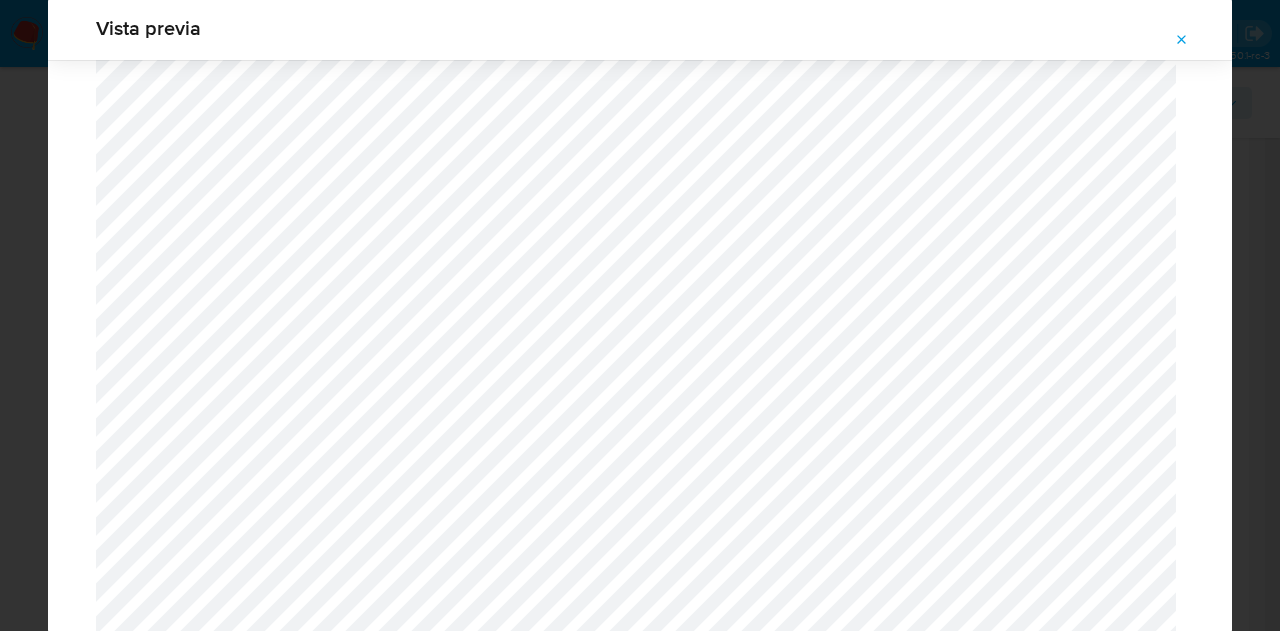 scroll, scrollTop: 1974, scrollLeft: 0, axis: vertical 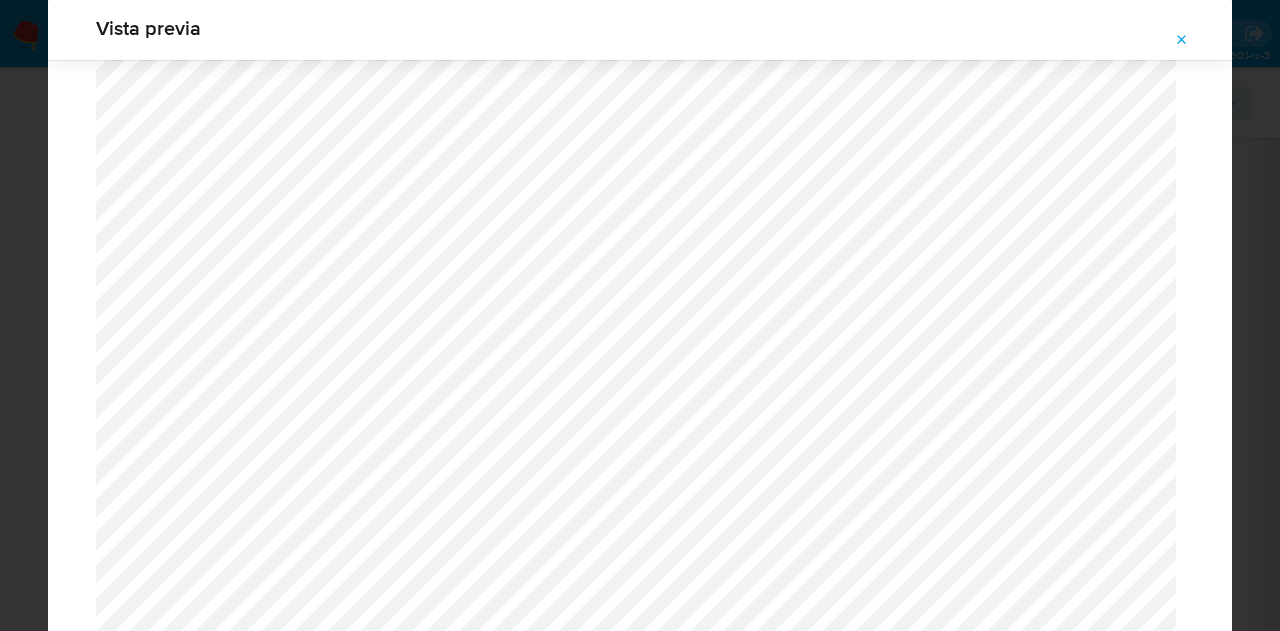click 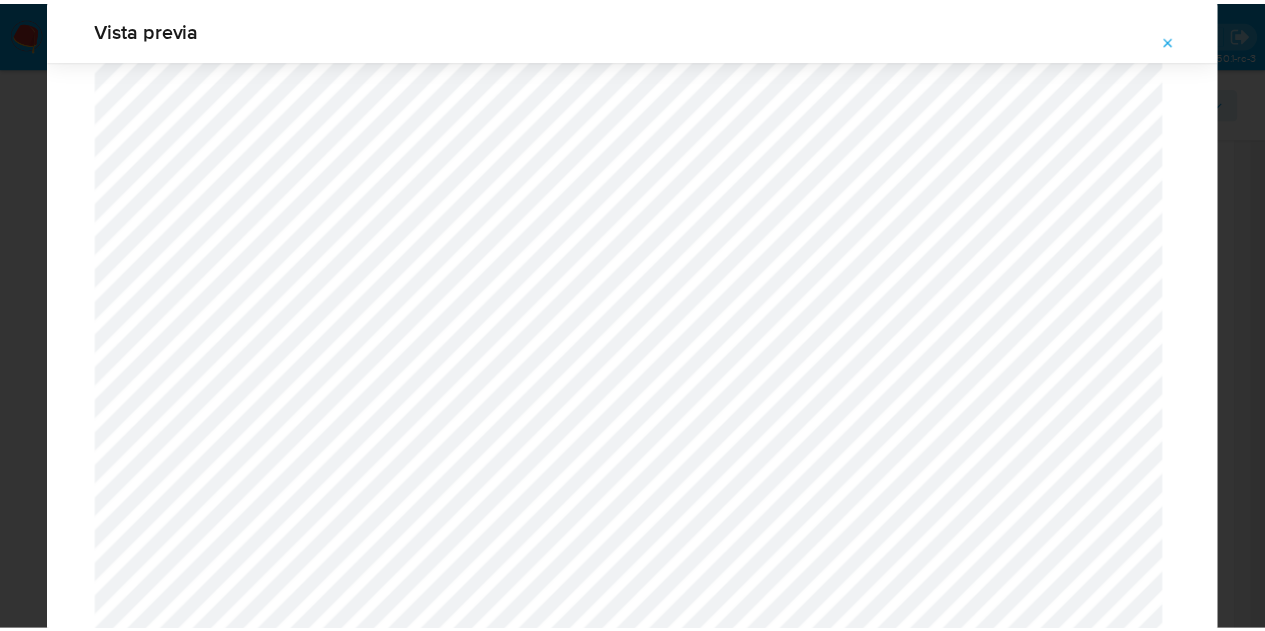 scroll, scrollTop: 64, scrollLeft: 0, axis: vertical 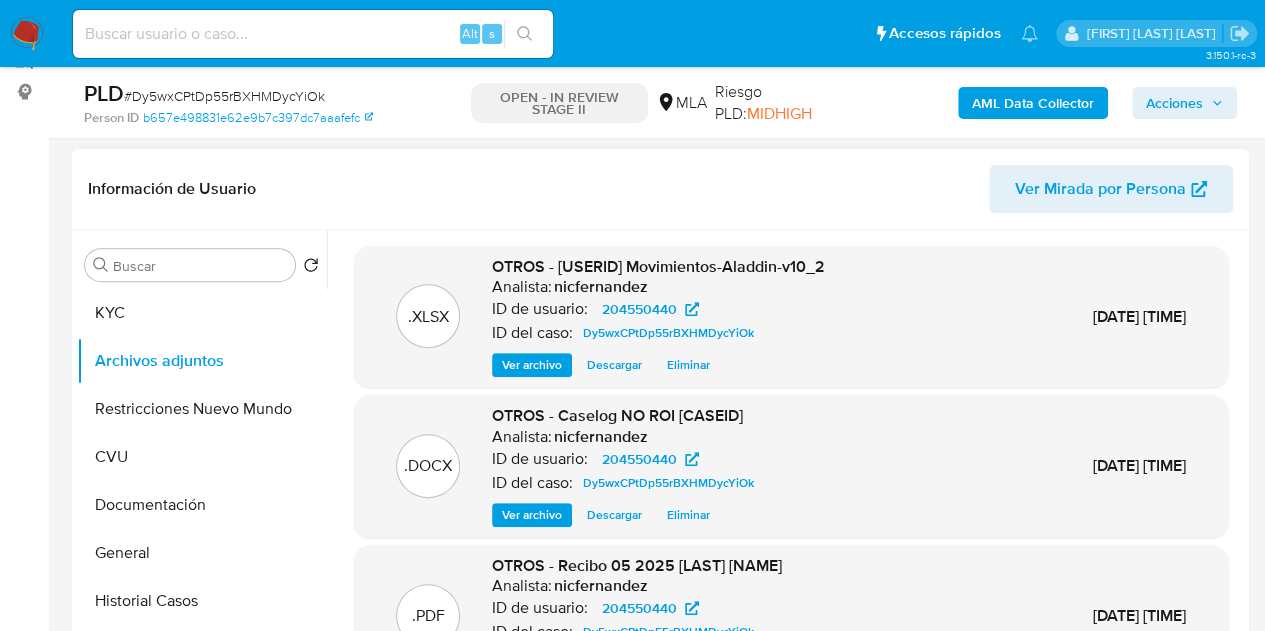 click on "Acciones" at bounding box center [1174, 103] 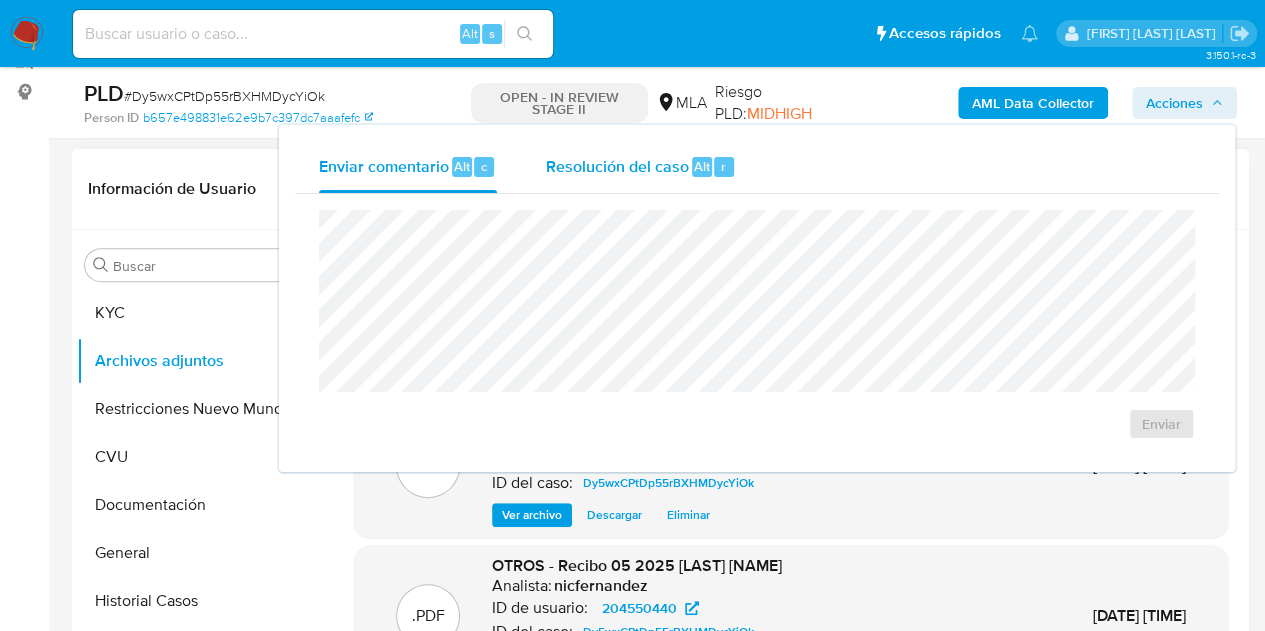 click on "Resolución del caso" at bounding box center (616, 165) 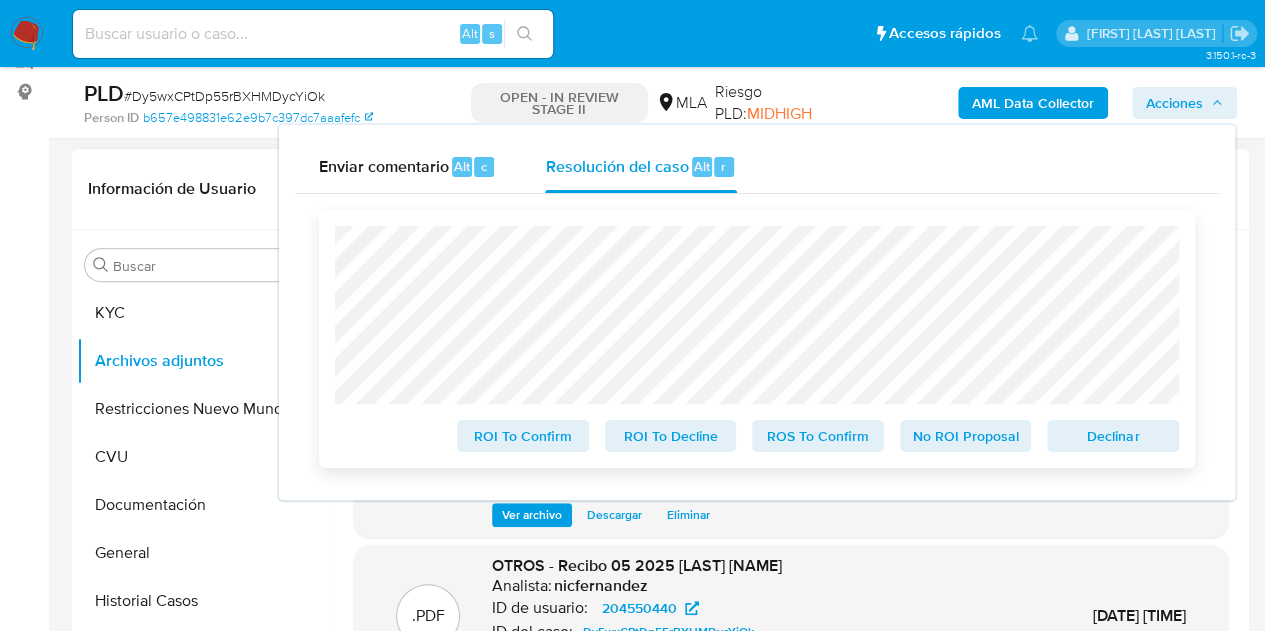 click on "No ROI Proposal" at bounding box center (966, 436) 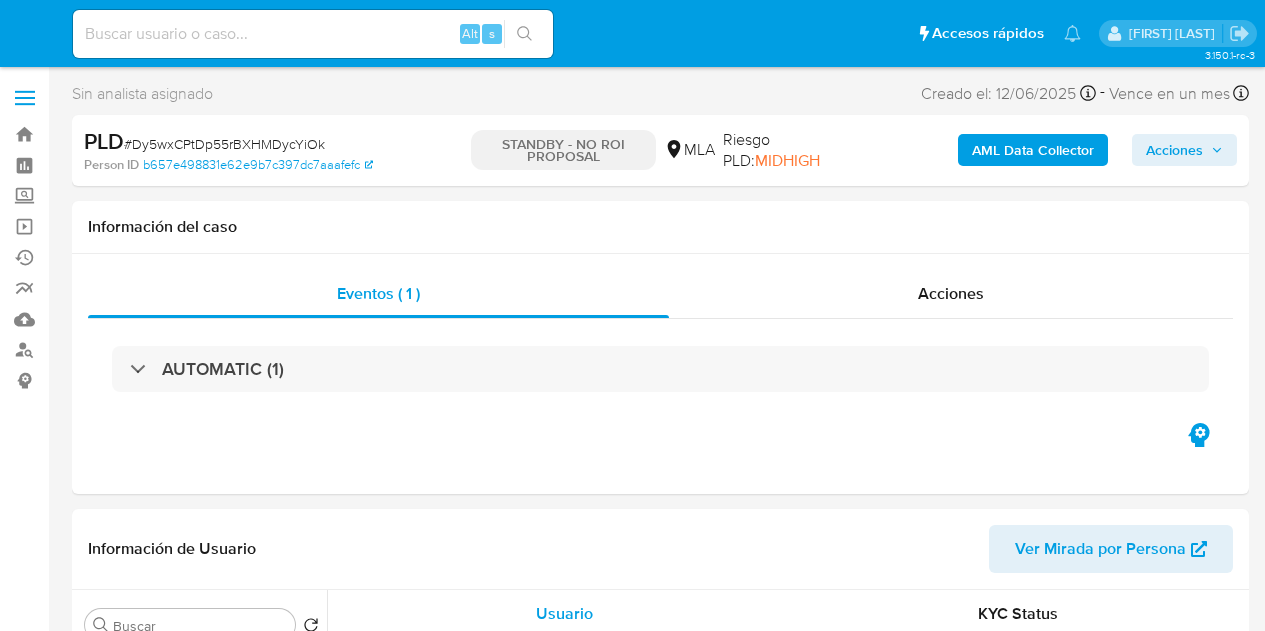 select on "10" 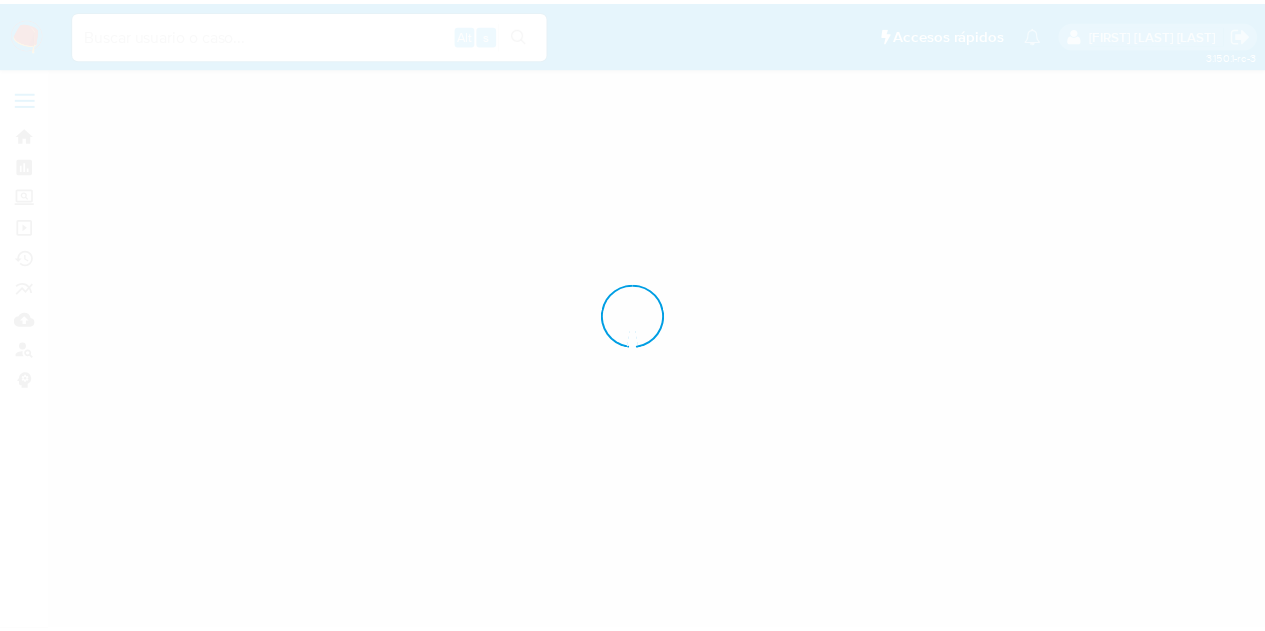 scroll, scrollTop: 0, scrollLeft: 0, axis: both 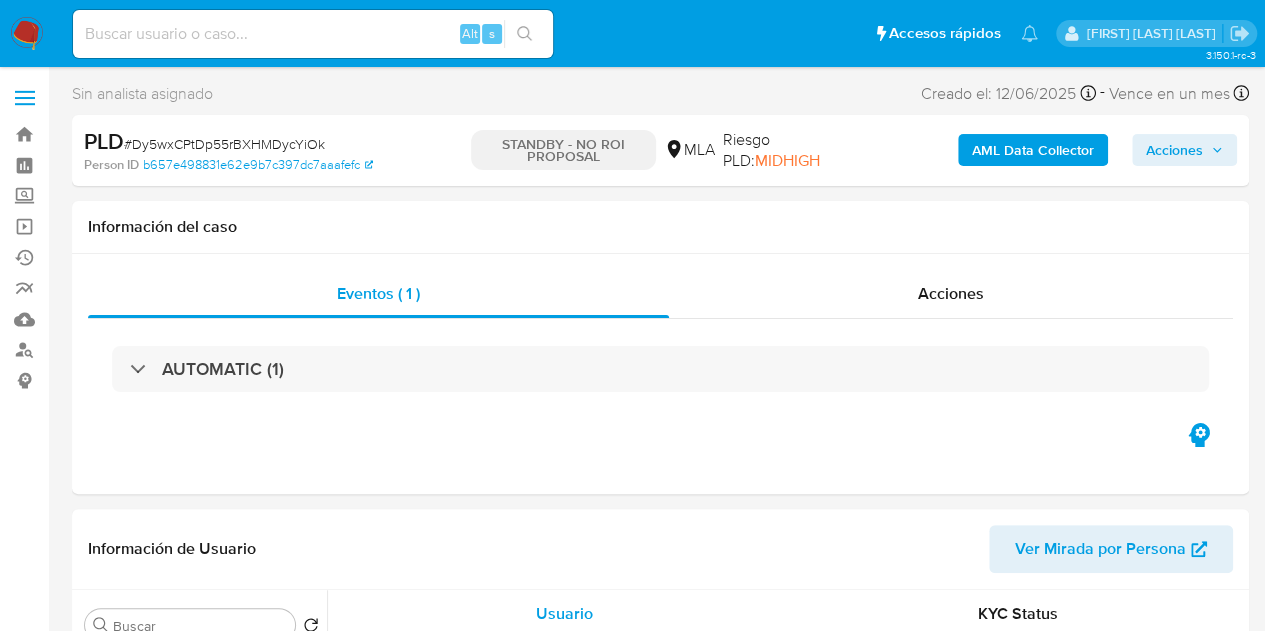 select on "10" 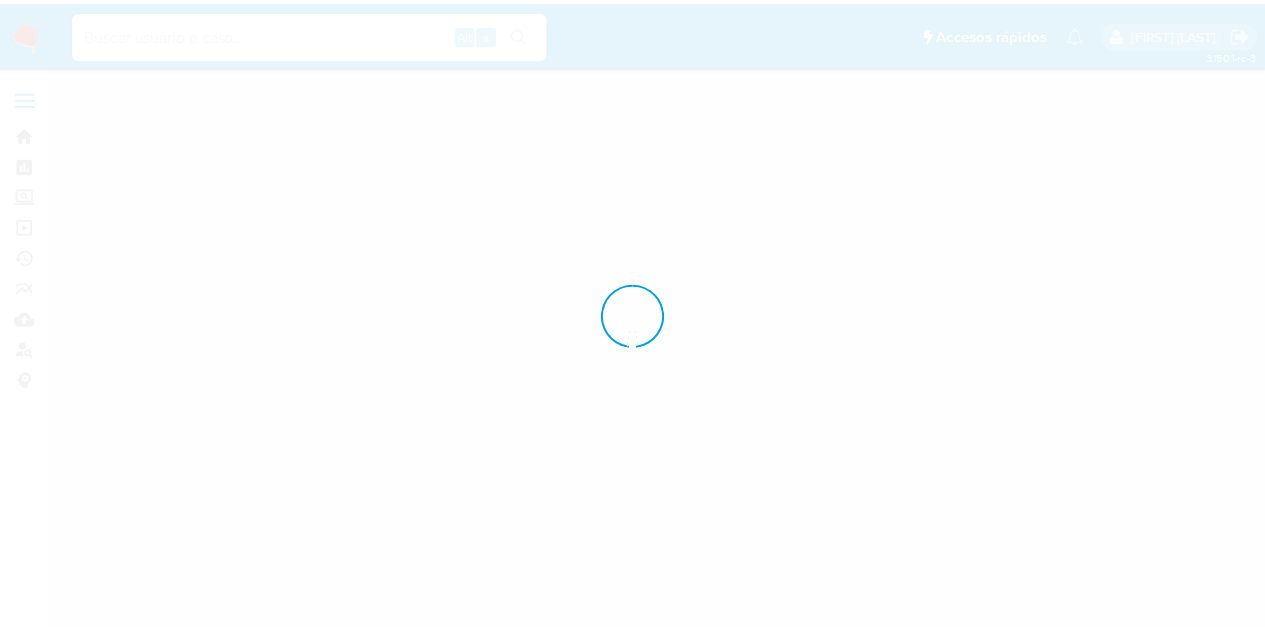 scroll, scrollTop: 0, scrollLeft: 0, axis: both 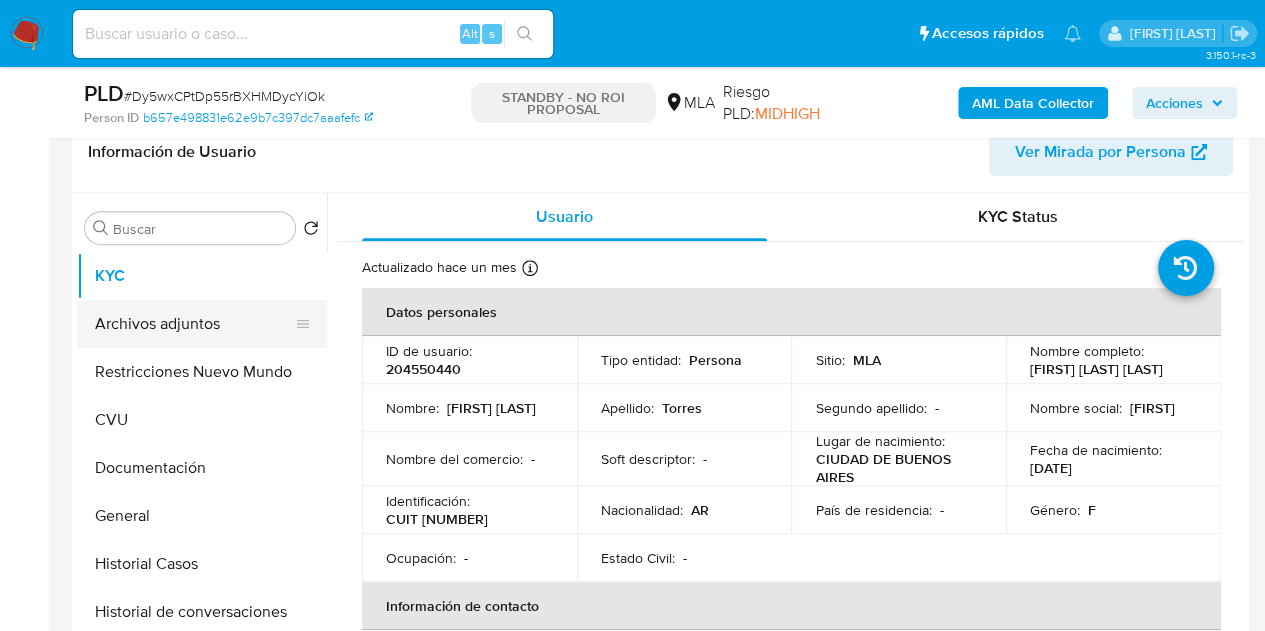 click on "Archivos adjuntos" at bounding box center (194, 324) 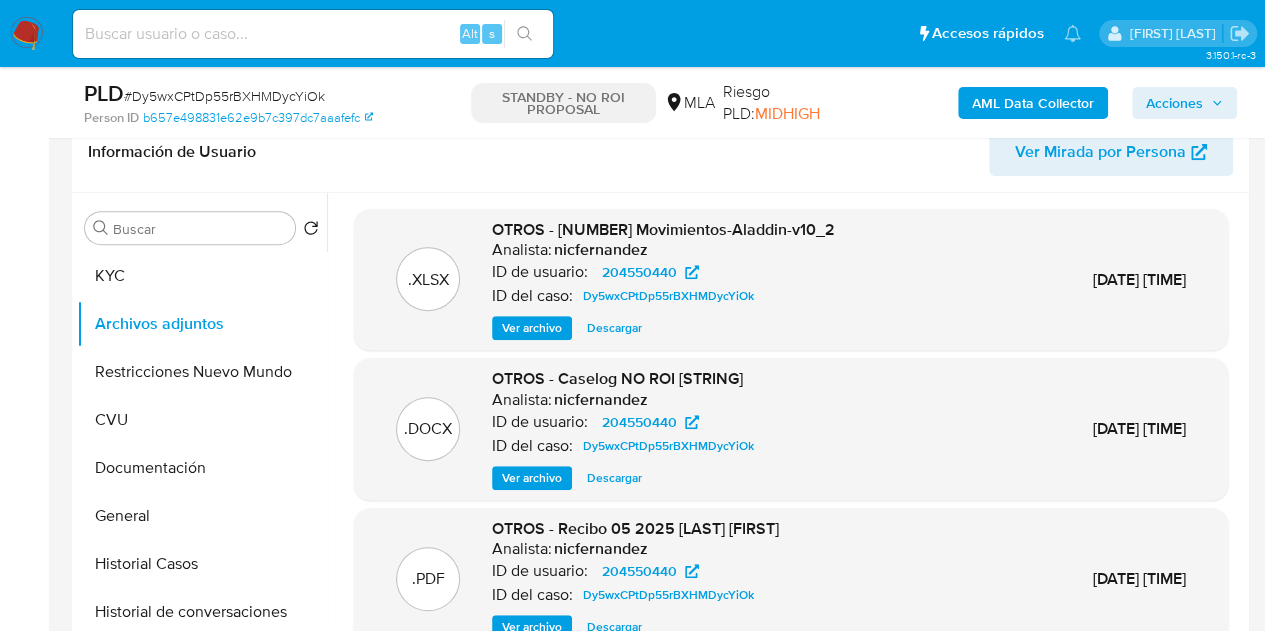 click on "Ver archivo" at bounding box center [532, 478] 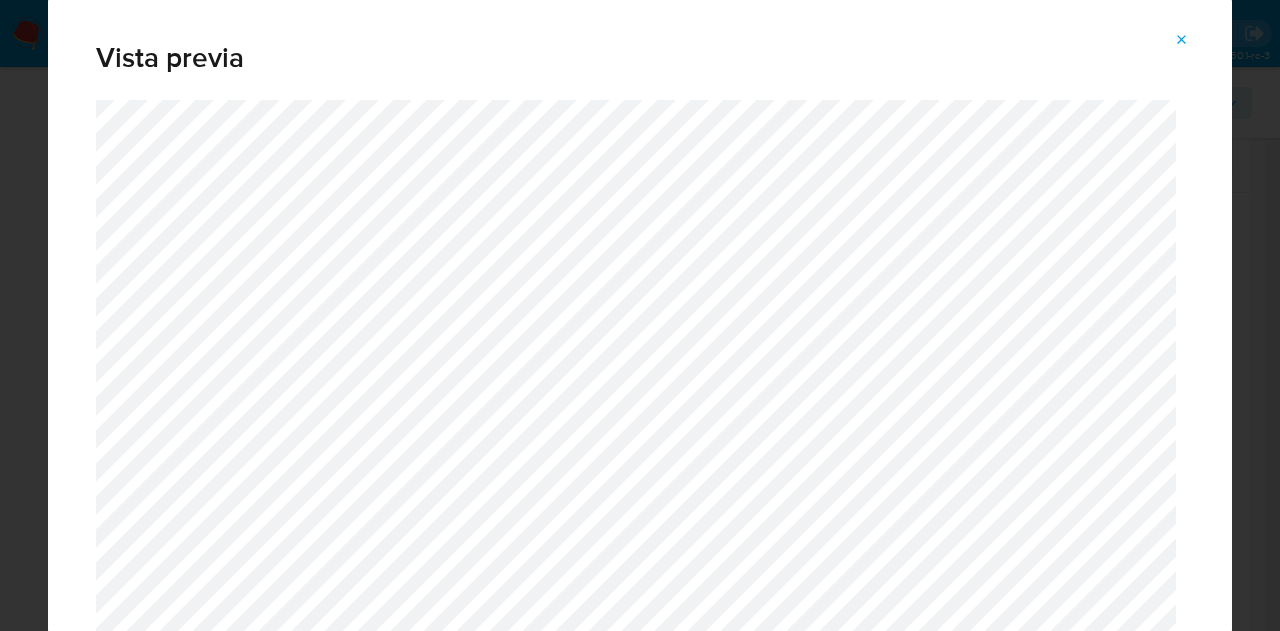 click 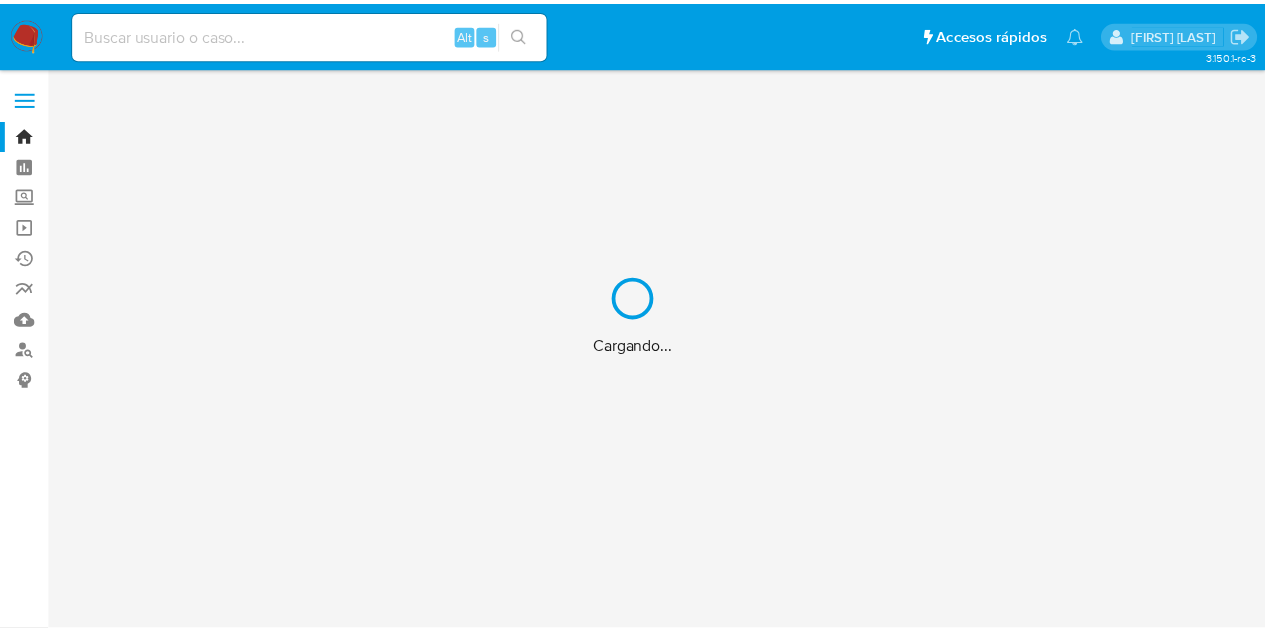 scroll, scrollTop: 0, scrollLeft: 0, axis: both 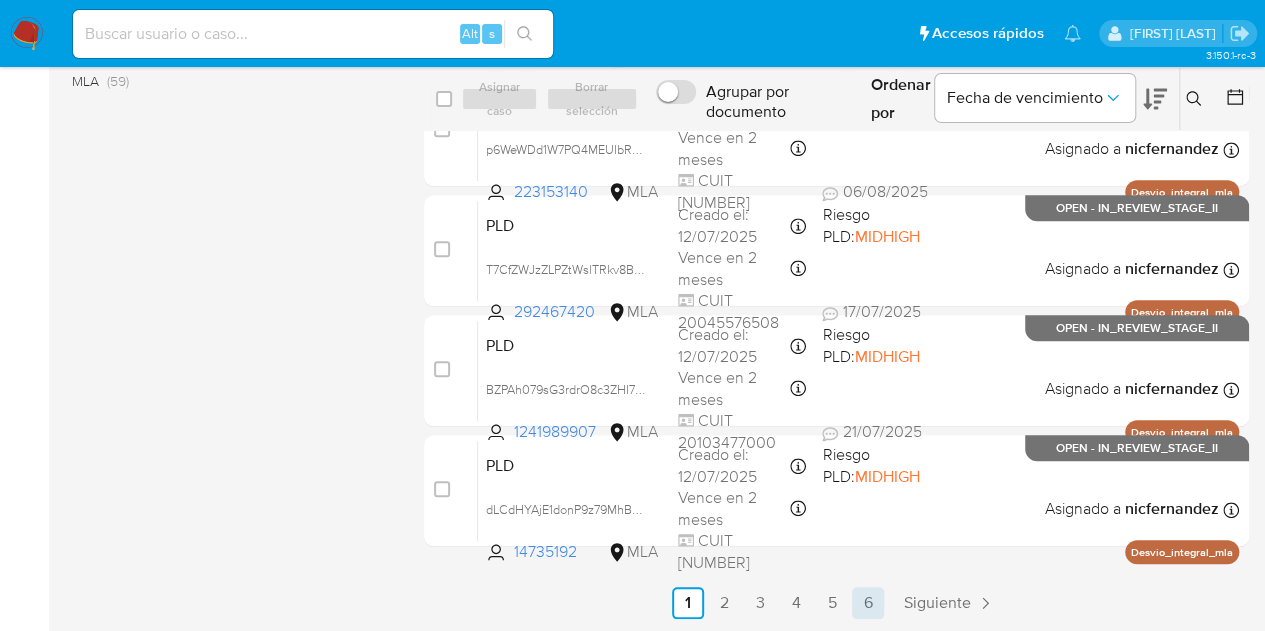 click on "6" at bounding box center [868, 603] 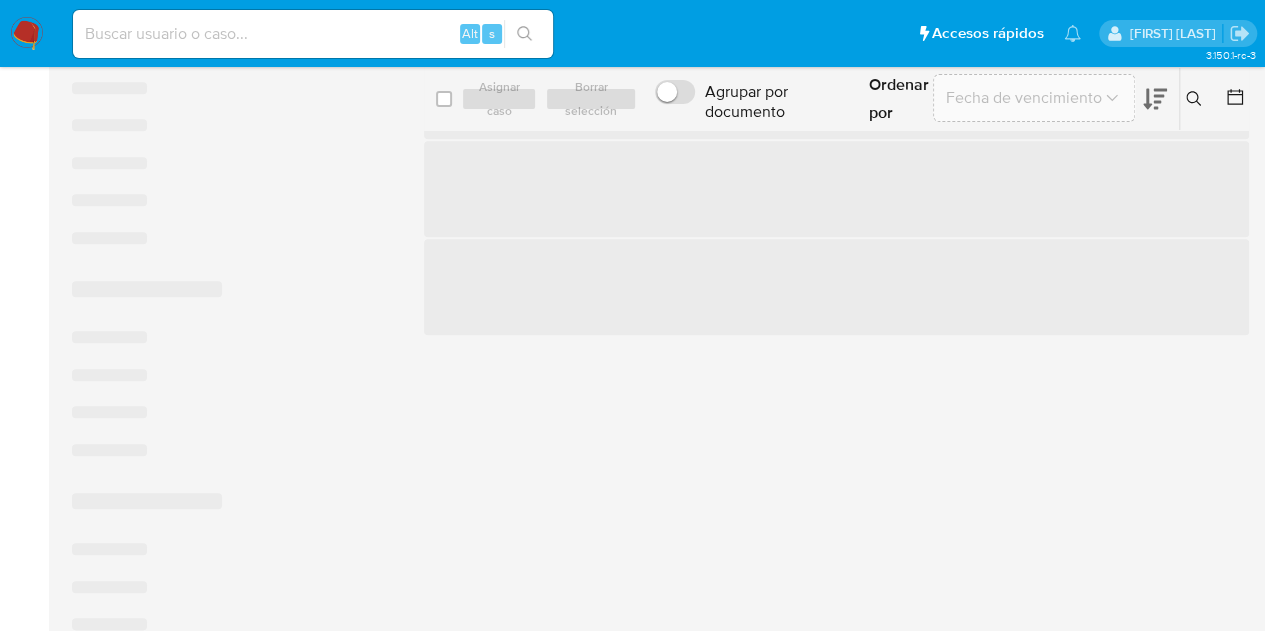 scroll, scrollTop: 0, scrollLeft: 0, axis: both 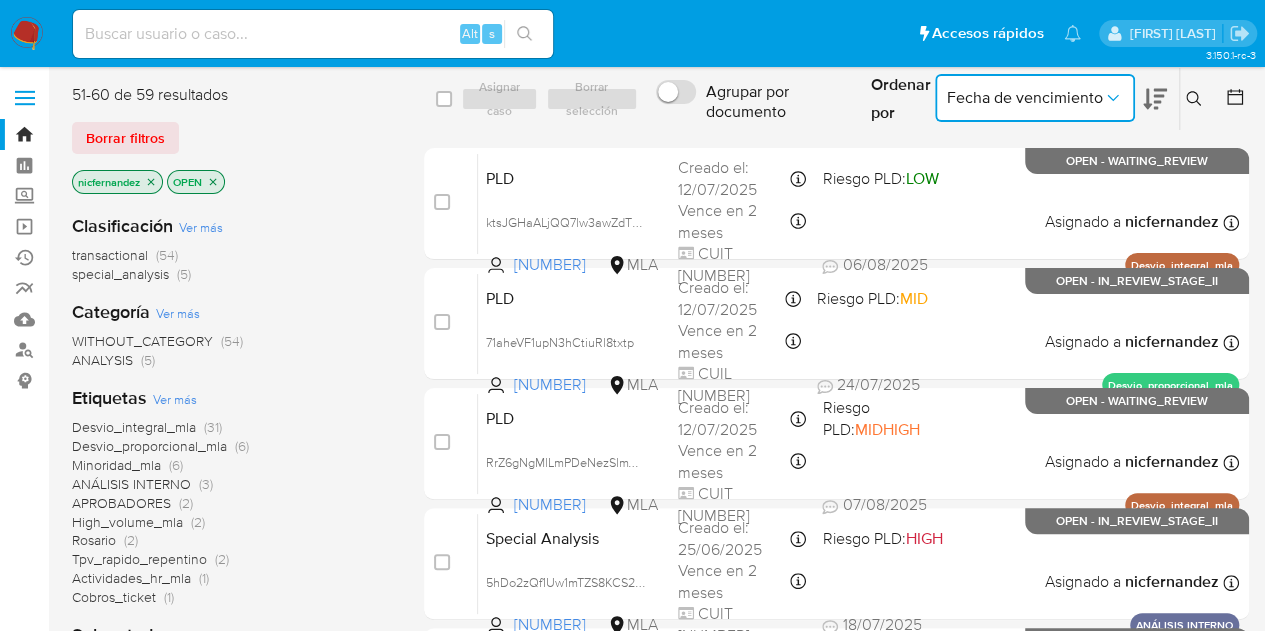 click on "Fecha de vencimiento" at bounding box center (1025, 98) 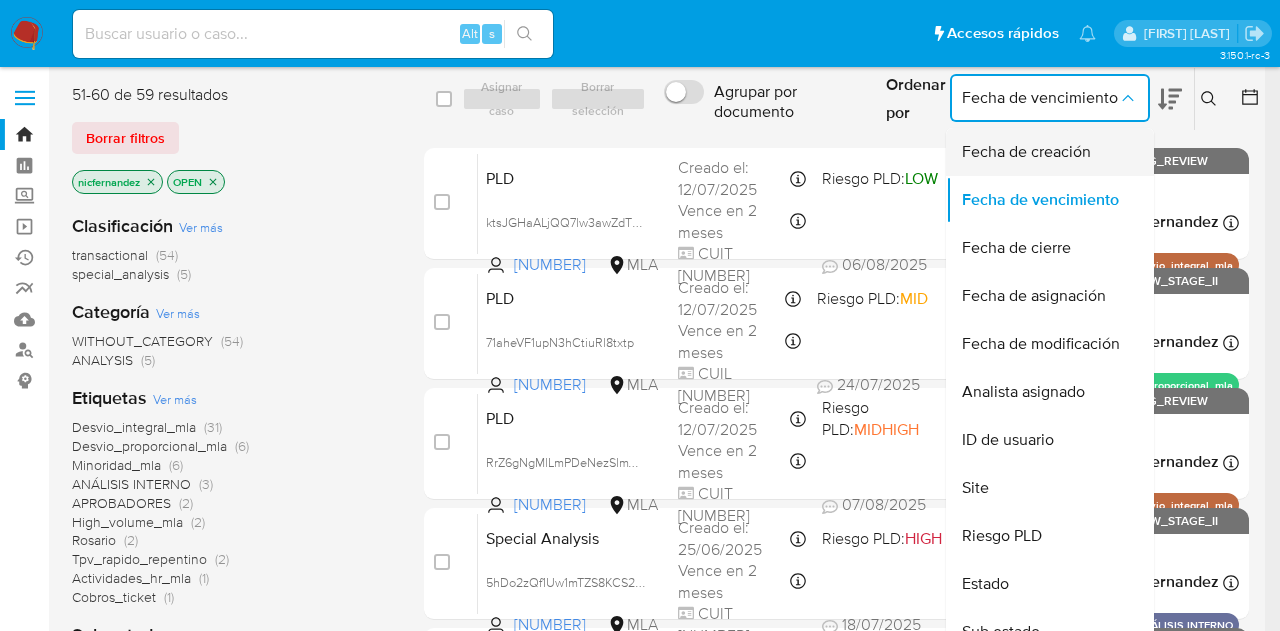 click on "Fecha de creación" at bounding box center (1026, 152) 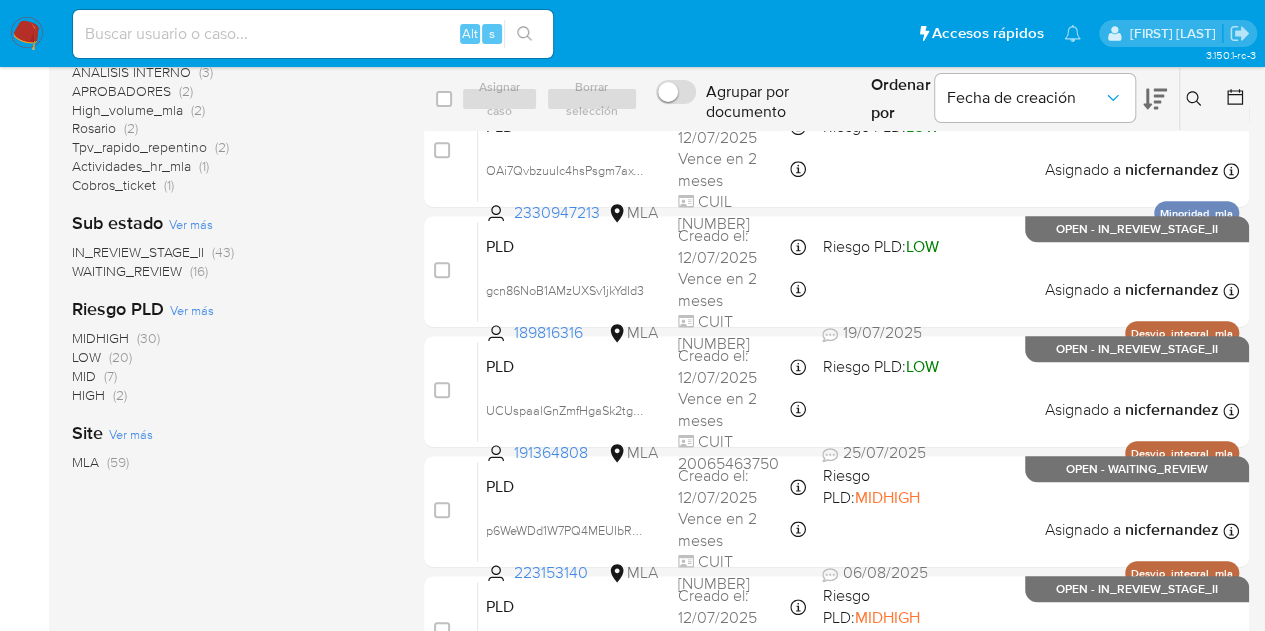 scroll, scrollTop: 793, scrollLeft: 0, axis: vertical 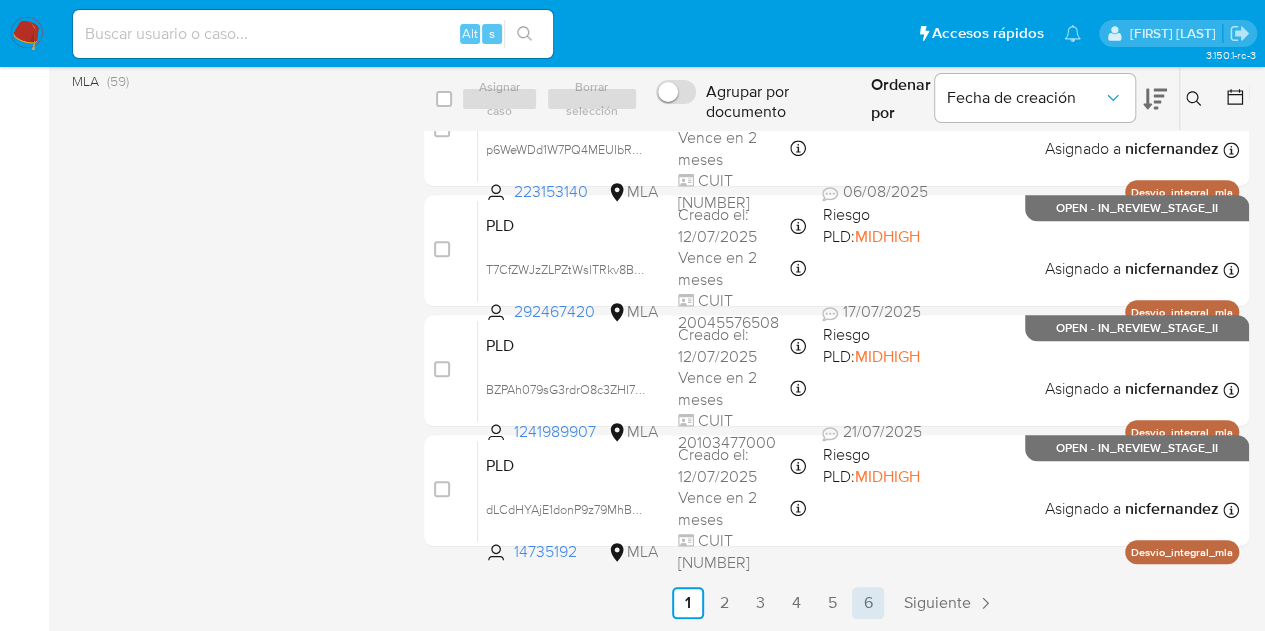 click on "6" at bounding box center (868, 603) 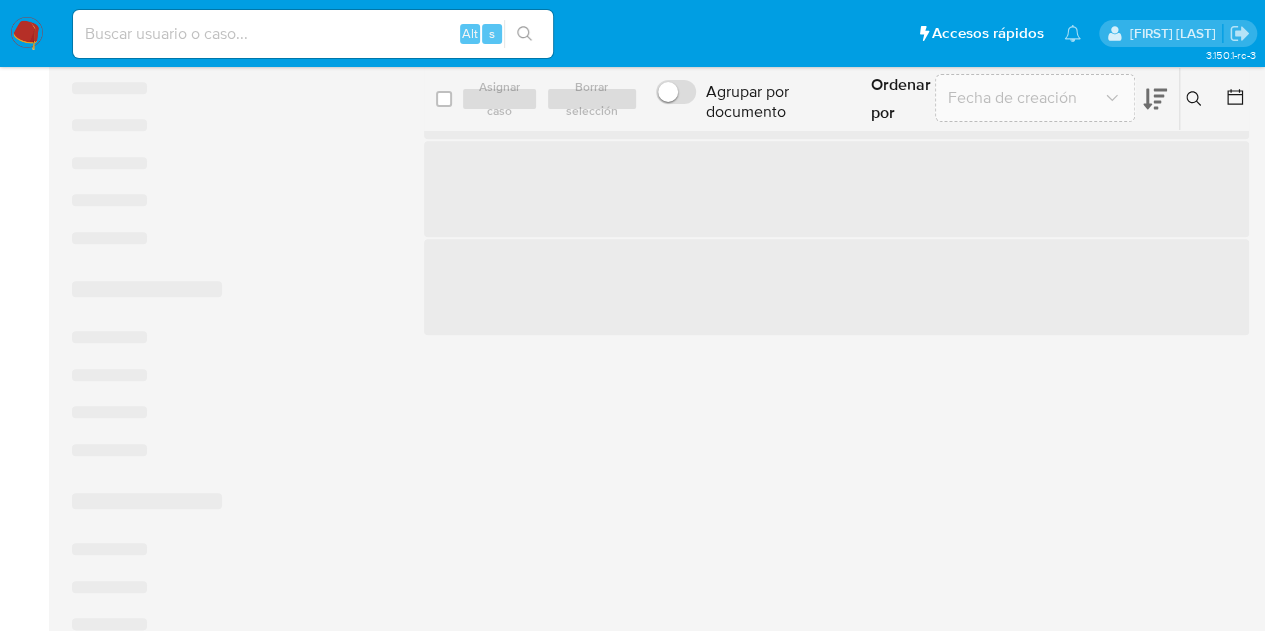 scroll, scrollTop: 0, scrollLeft: 0, axis: both 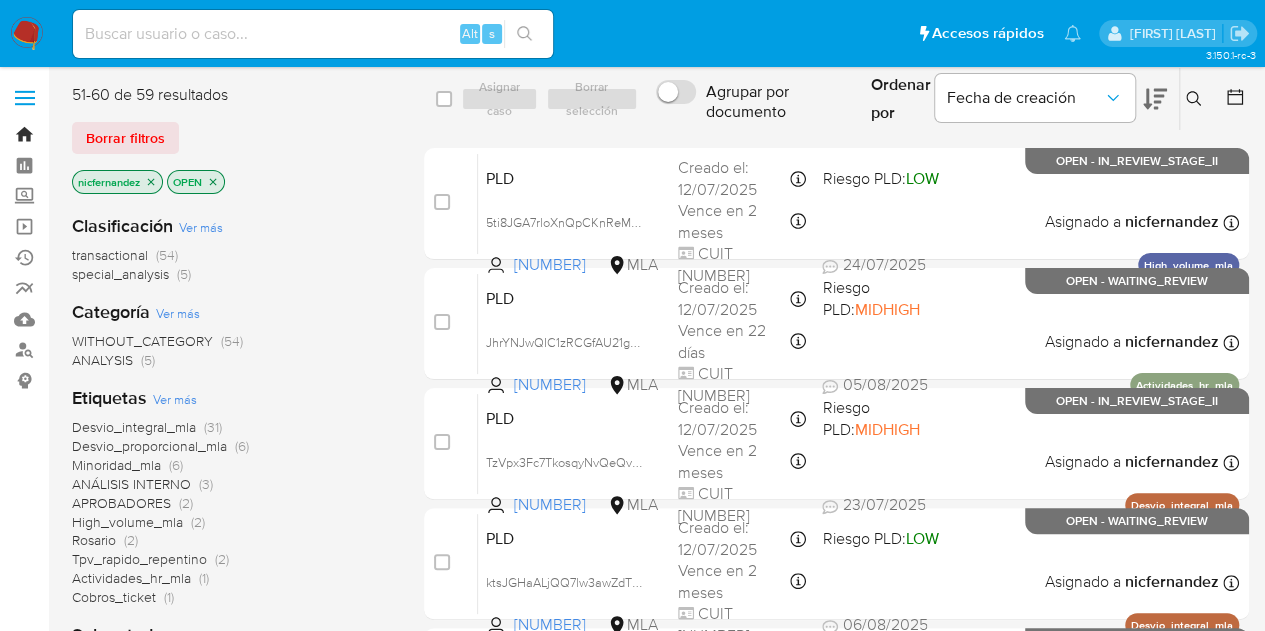 click on "Bandeja" at bounding box center (119, 134) 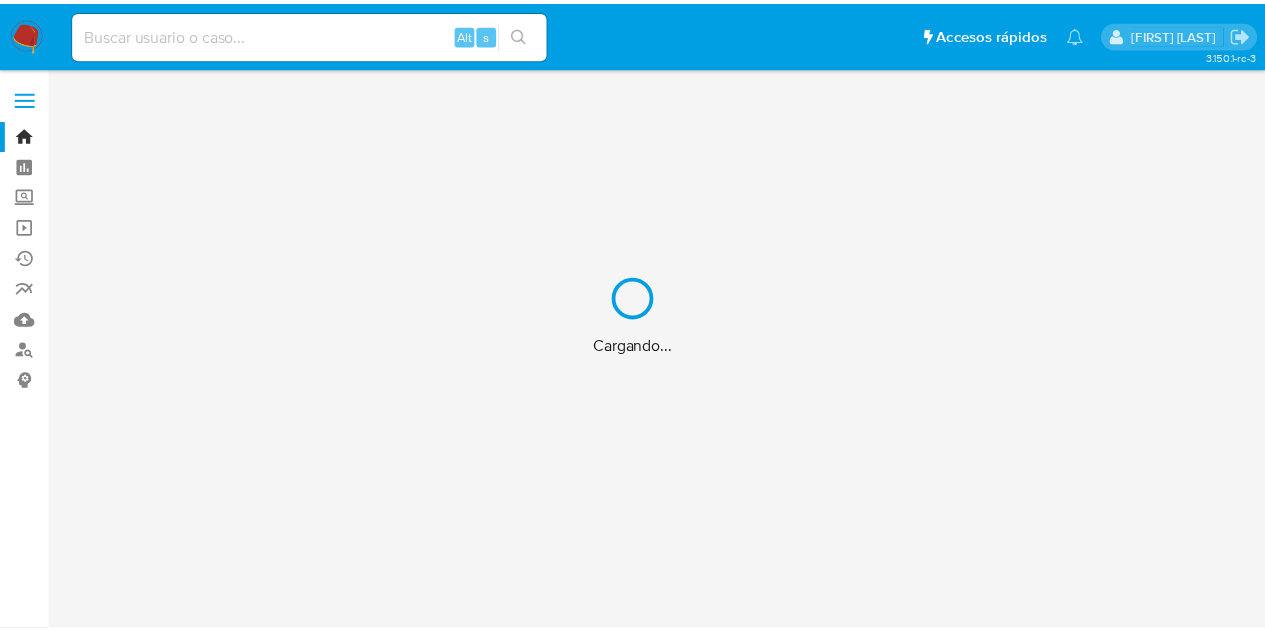 scroll, scrollTop: 0, scrollLeft: 0, axis: both 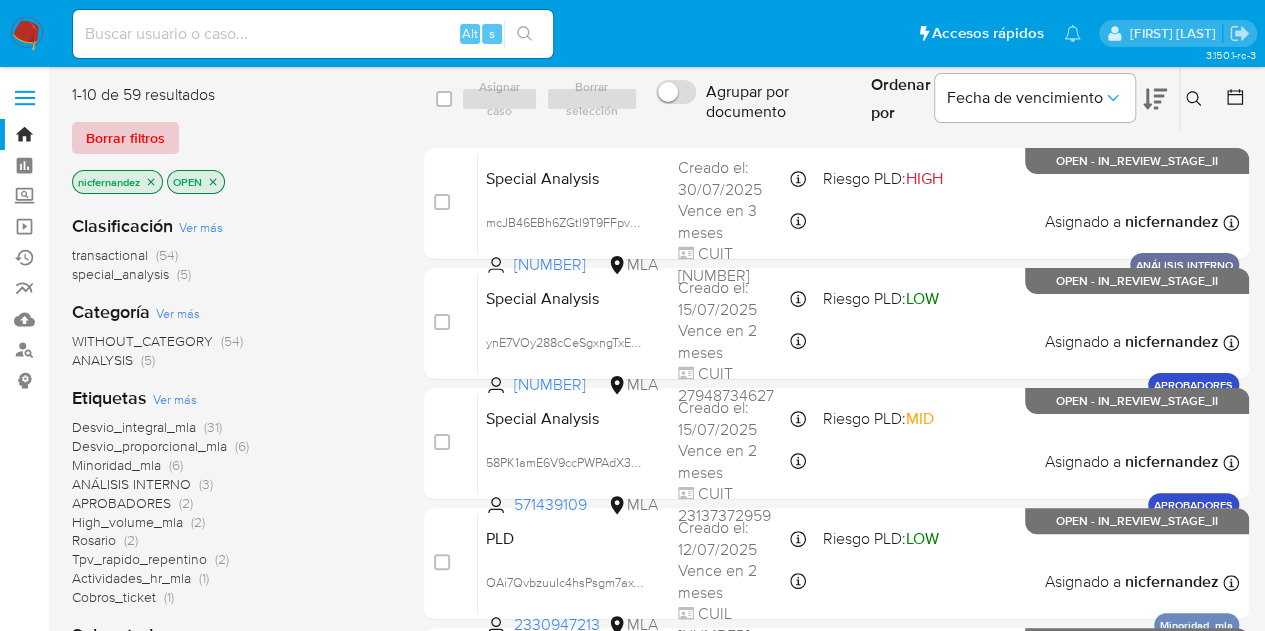 click on "Borrar filtros" at bounding box center [125, 138] 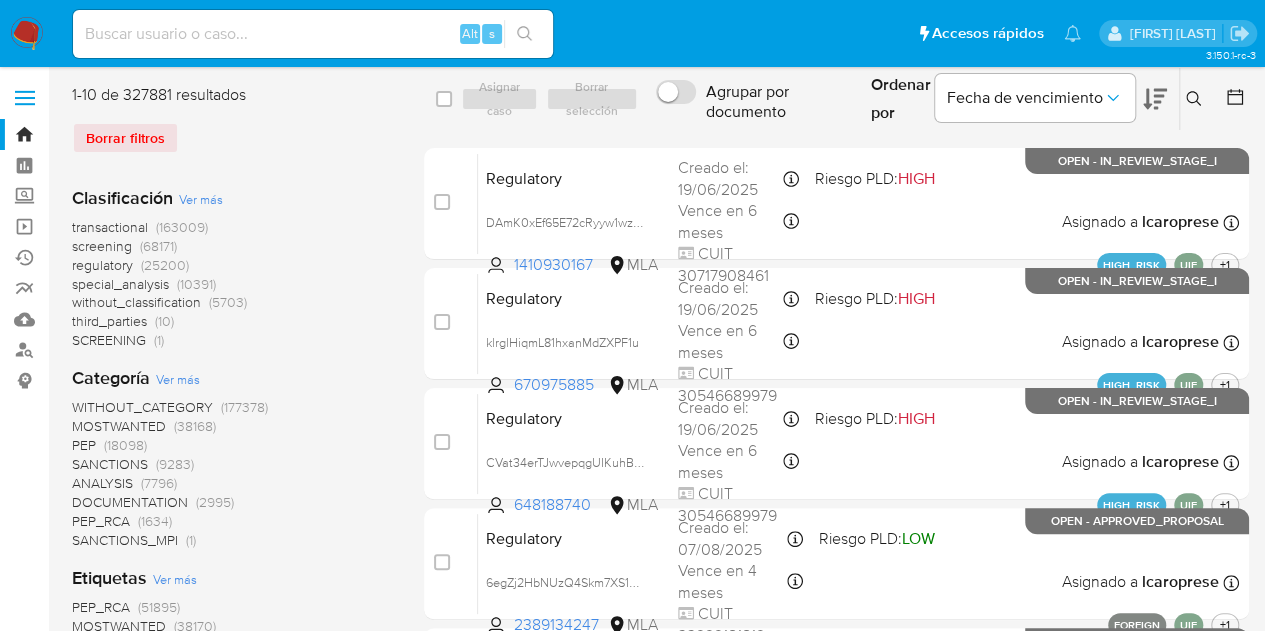click at bounding box center [1196, 99] 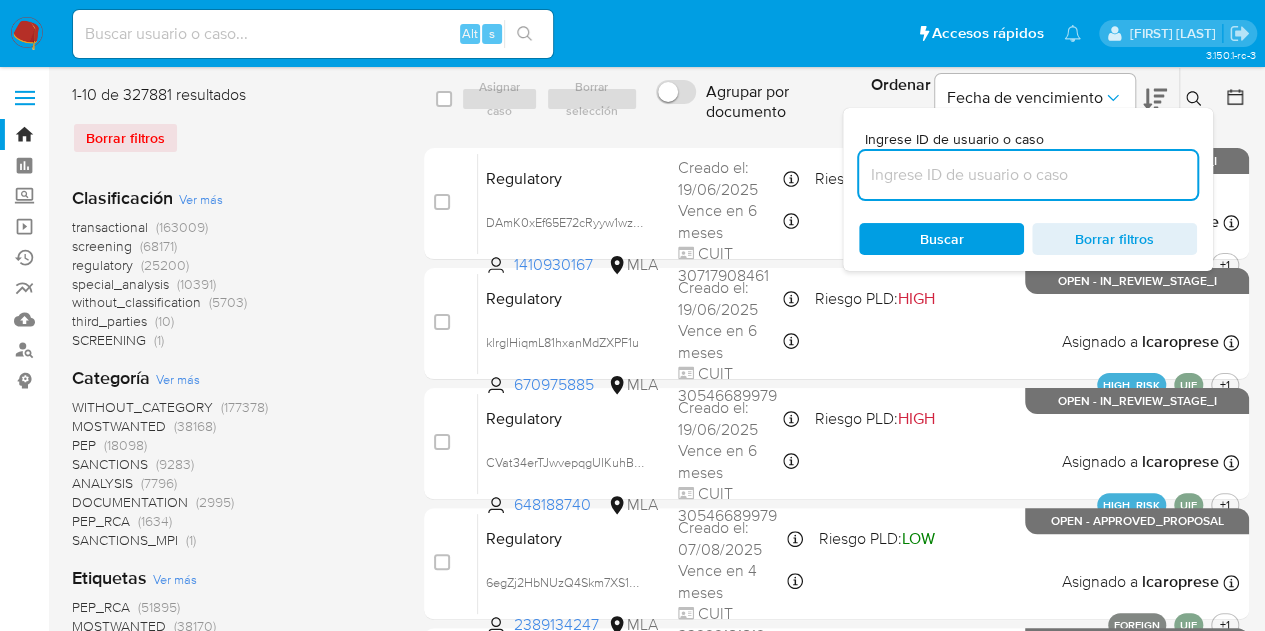 click at bounding box center [1028, 175] 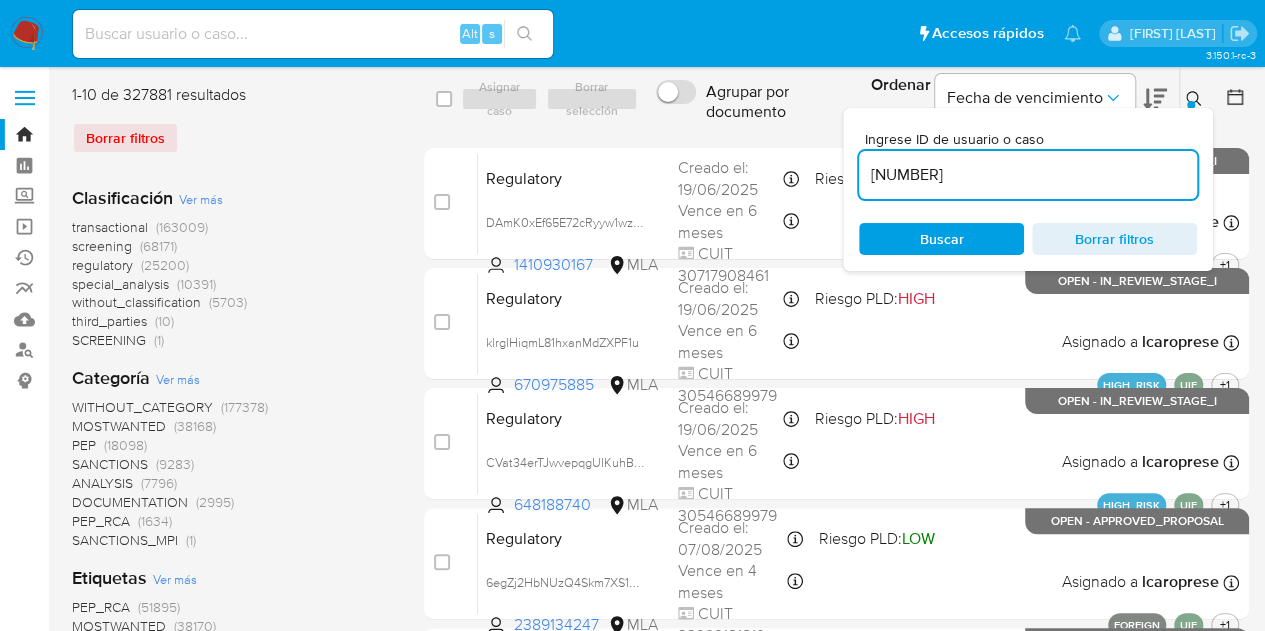 type on "[NUMBER]" 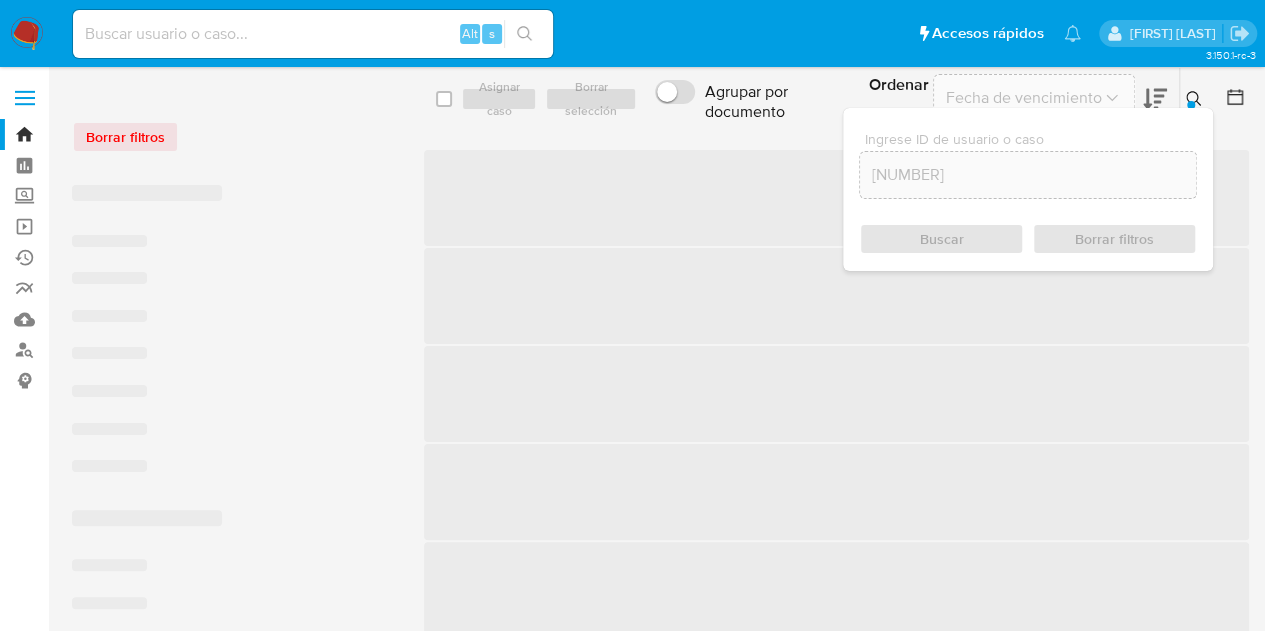 click on "Ingrese ID de usuario o caso [NUMBER] Buscar Borrar filtros" at bounding box center (1028, 189) 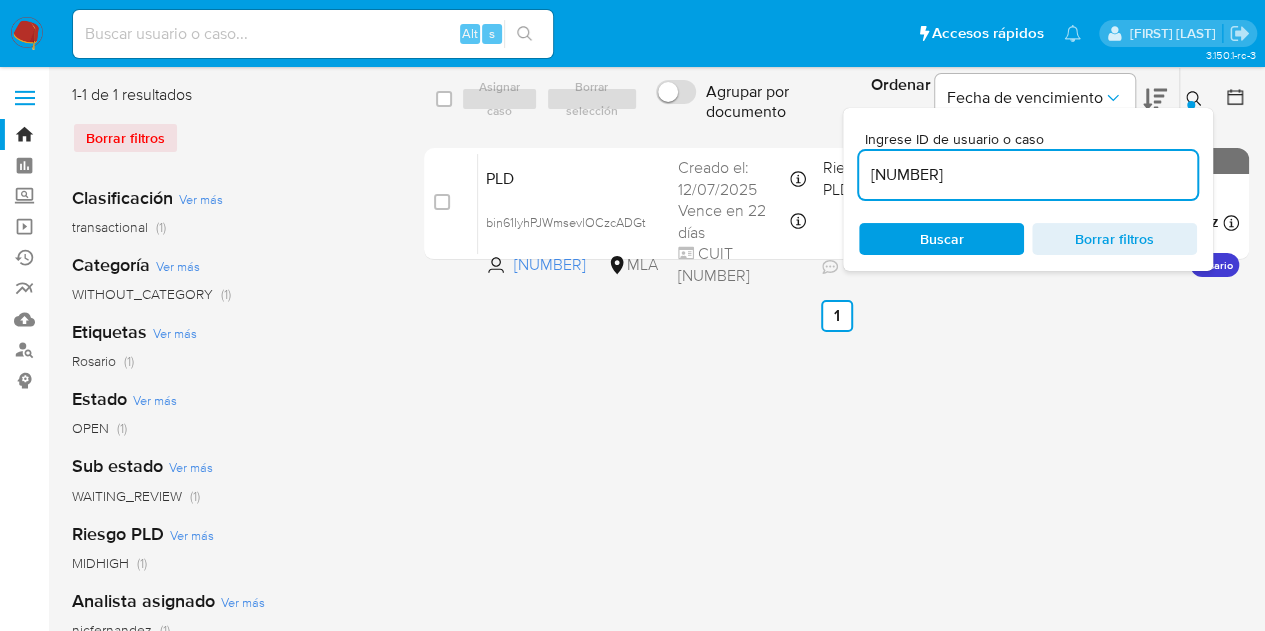 click 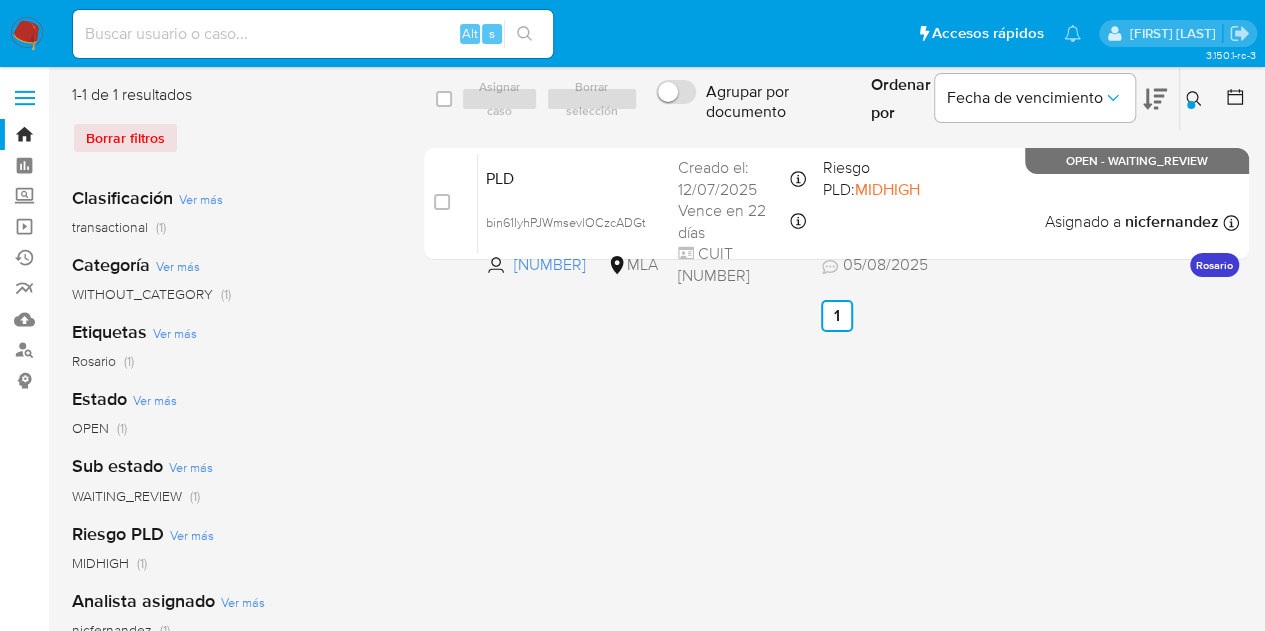 drag, startPoint x: 491, startPoint y: 611, endPoint x: 486, endPoint y: 627, distance: 16.763054 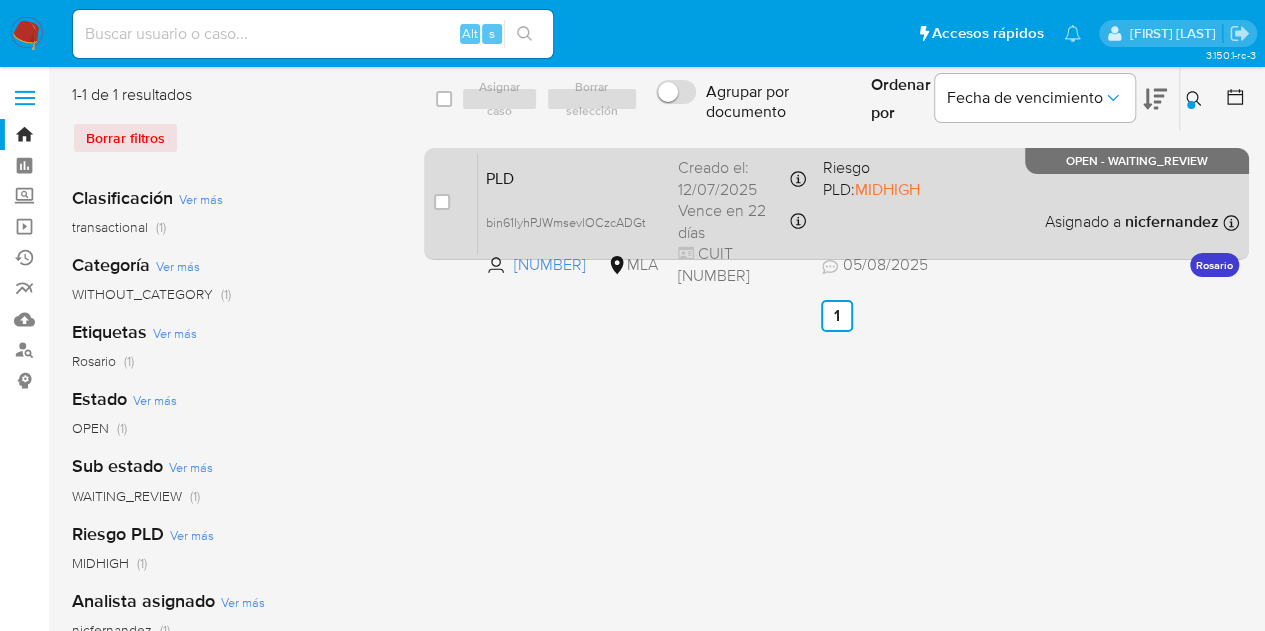 drag, startPoint x: 436, startPoint y: 203, endPoint x: 456, endPoint y: 171, distance: 37.735924 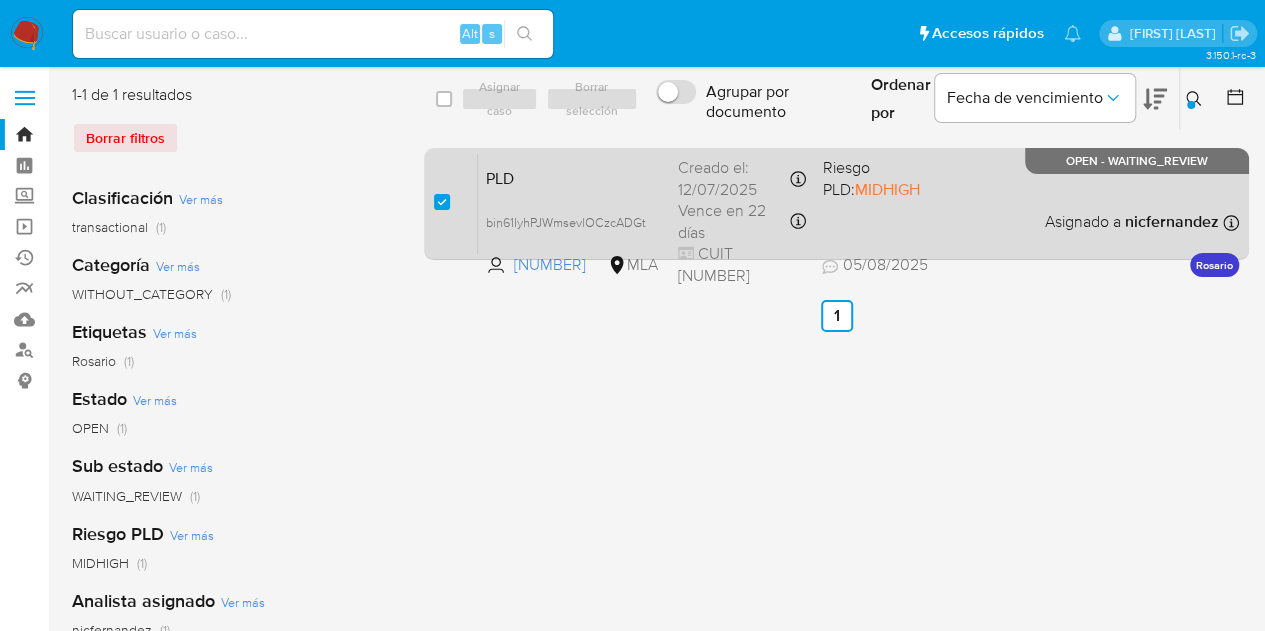checkbox on "true" 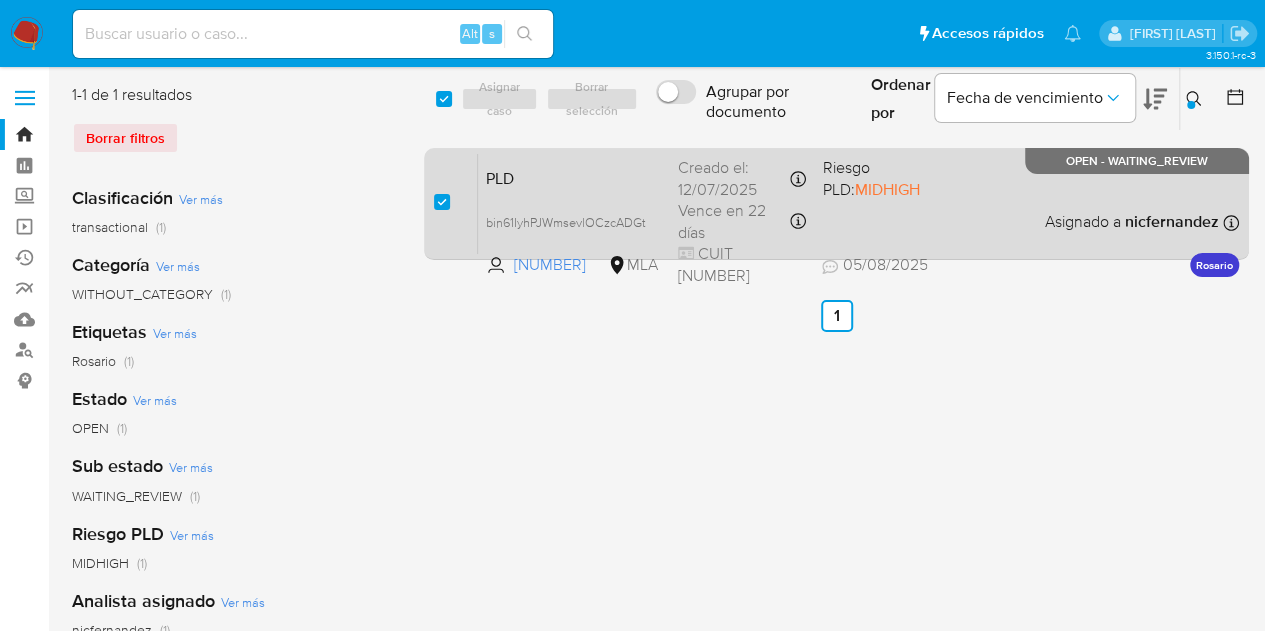 checkbox on "true" 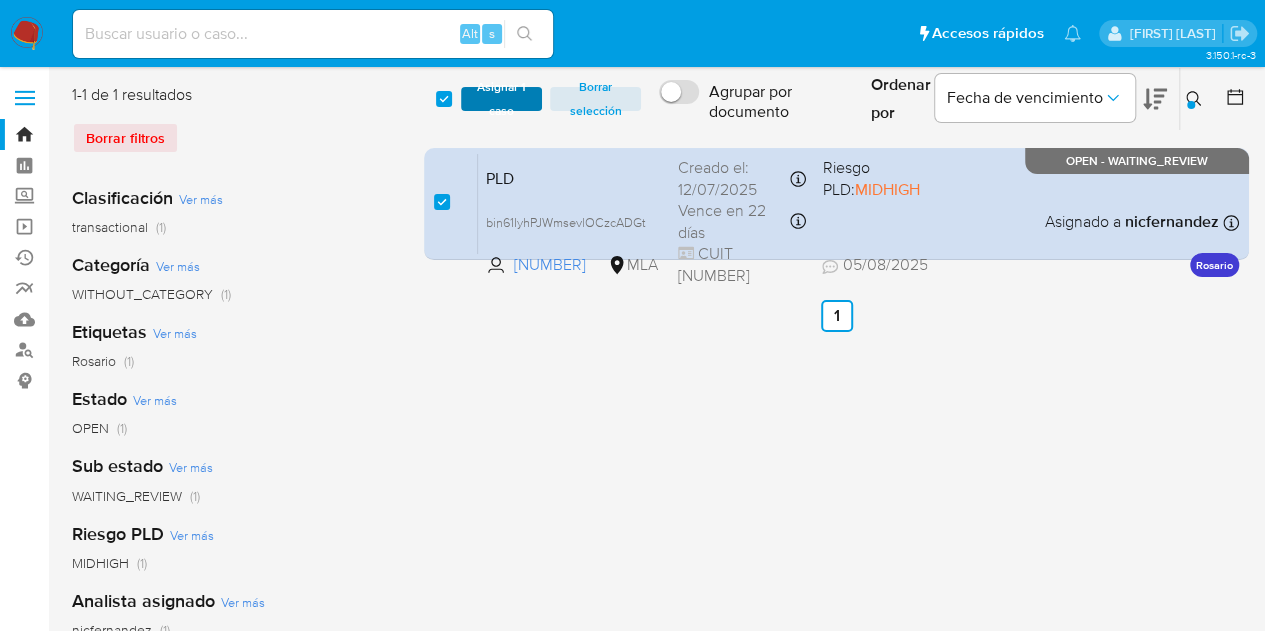 click on "Asignar 1 caso" at bounding box center [502, 99] 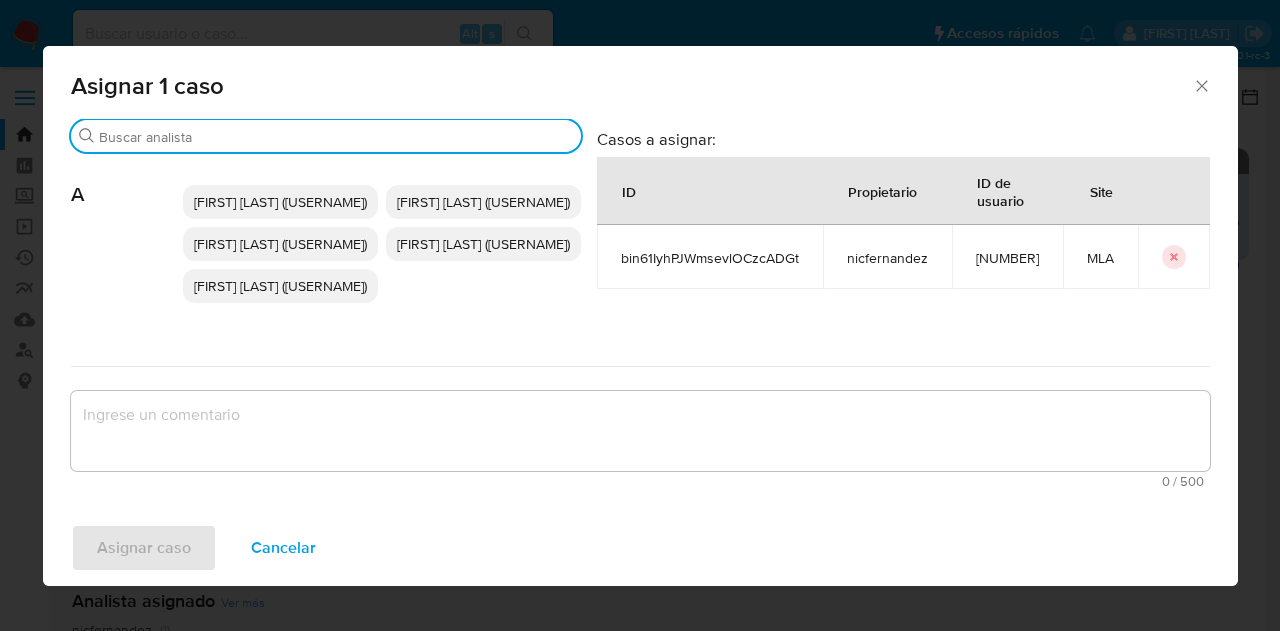 click on "Buscar" at bounding box center [336, 137] 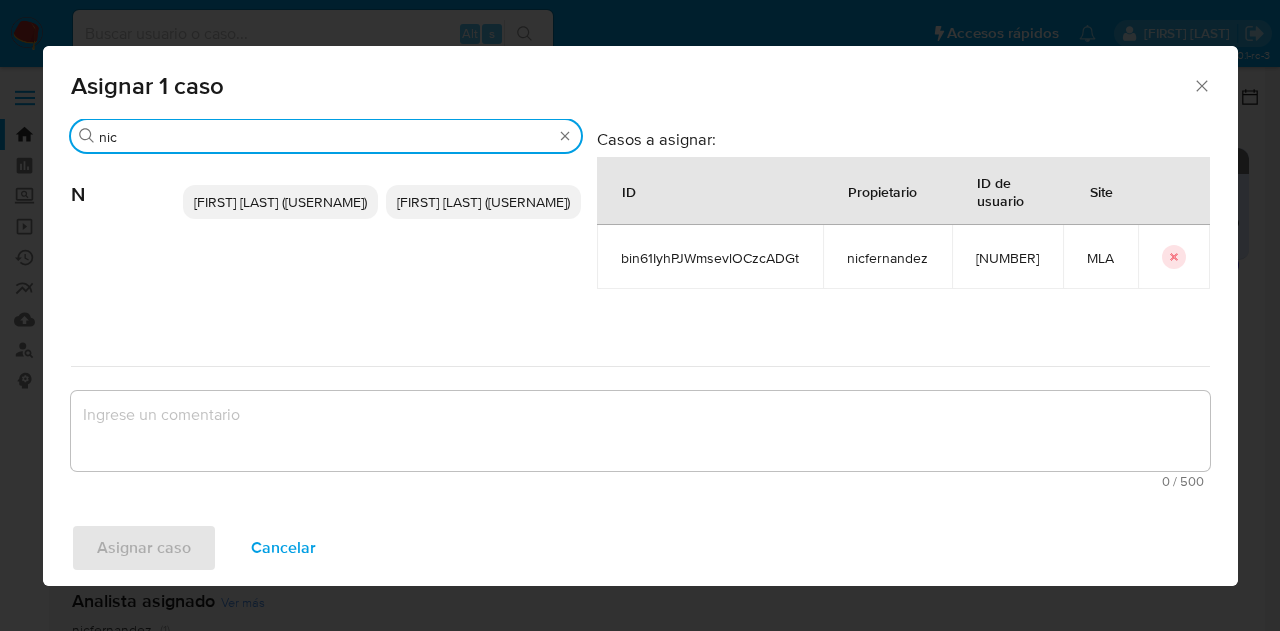 type on "nic" 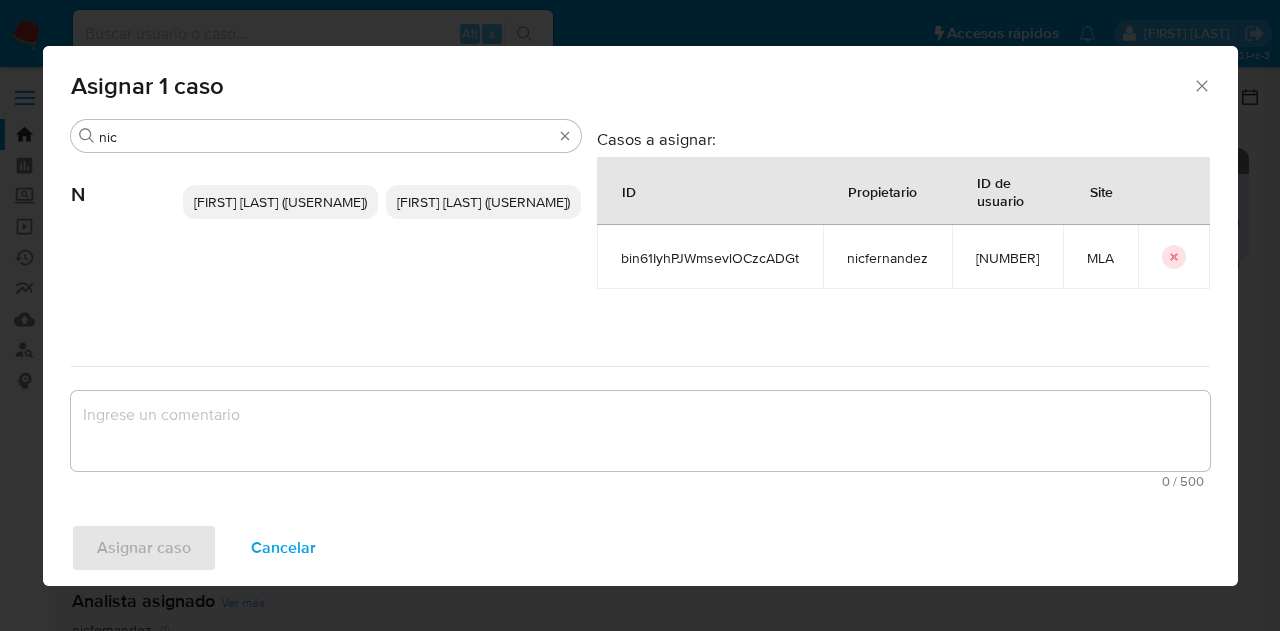 click on "[FIRST] [LAST] ([USERNAME])" at bounding box center (280, 202) 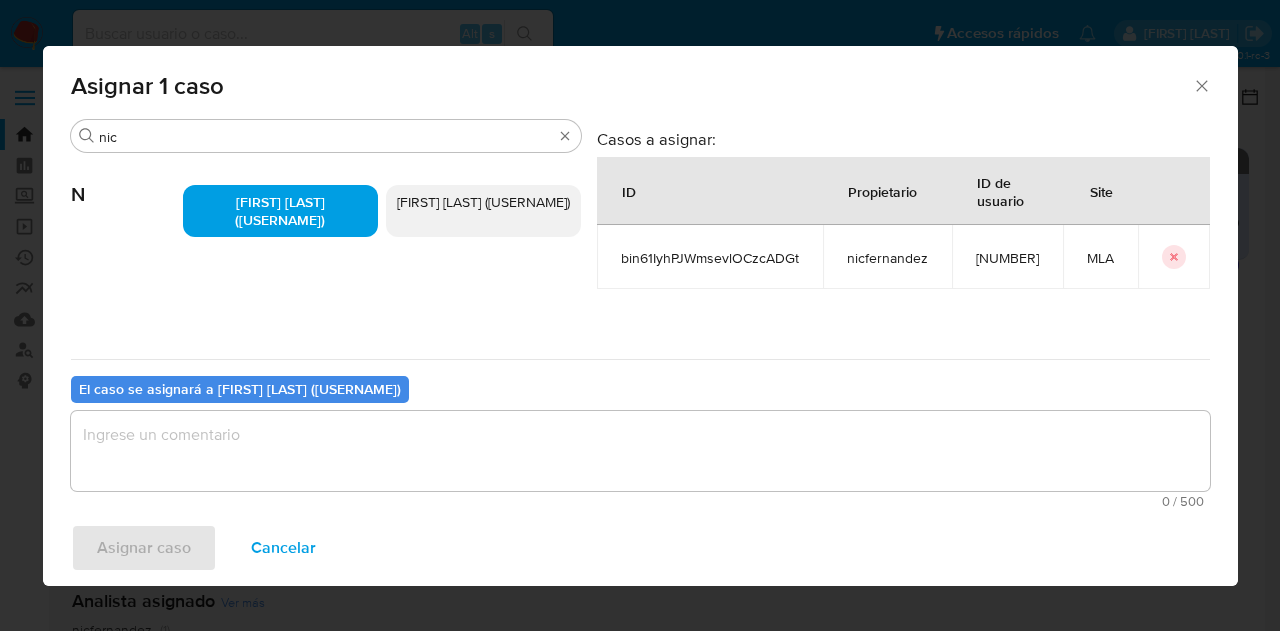 drag, startPoint x: 320, startPoint y: 403, endPoint x: 325, endPoint y: 435, distance: 32.38827 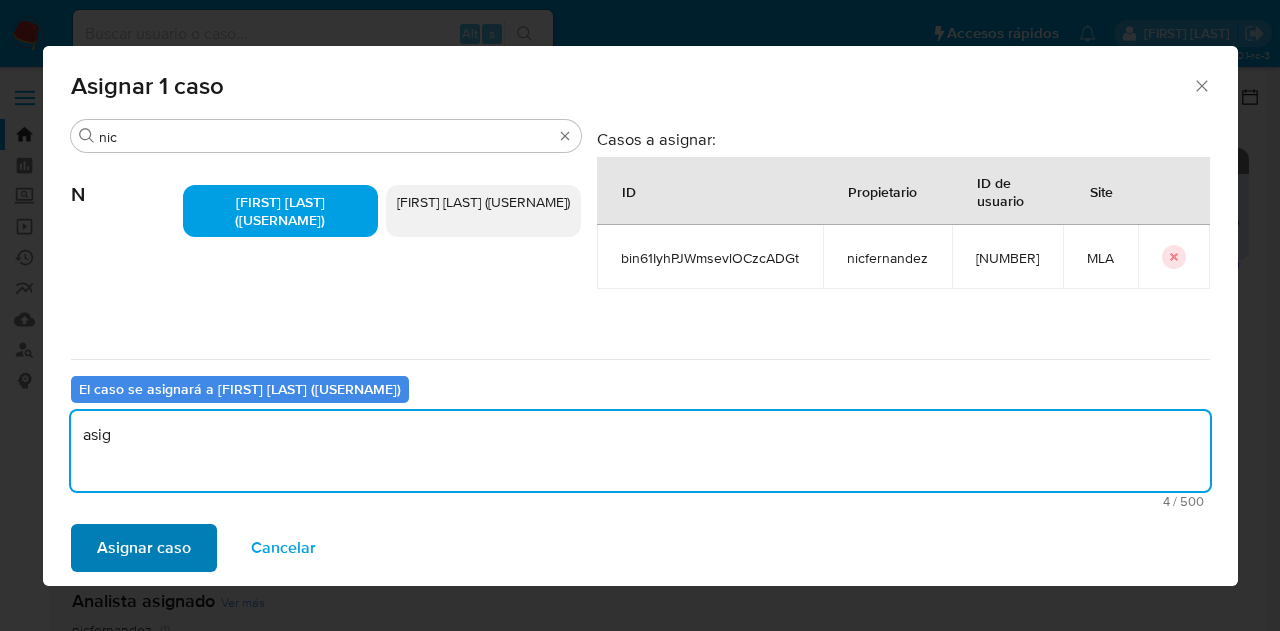 type on "asig" 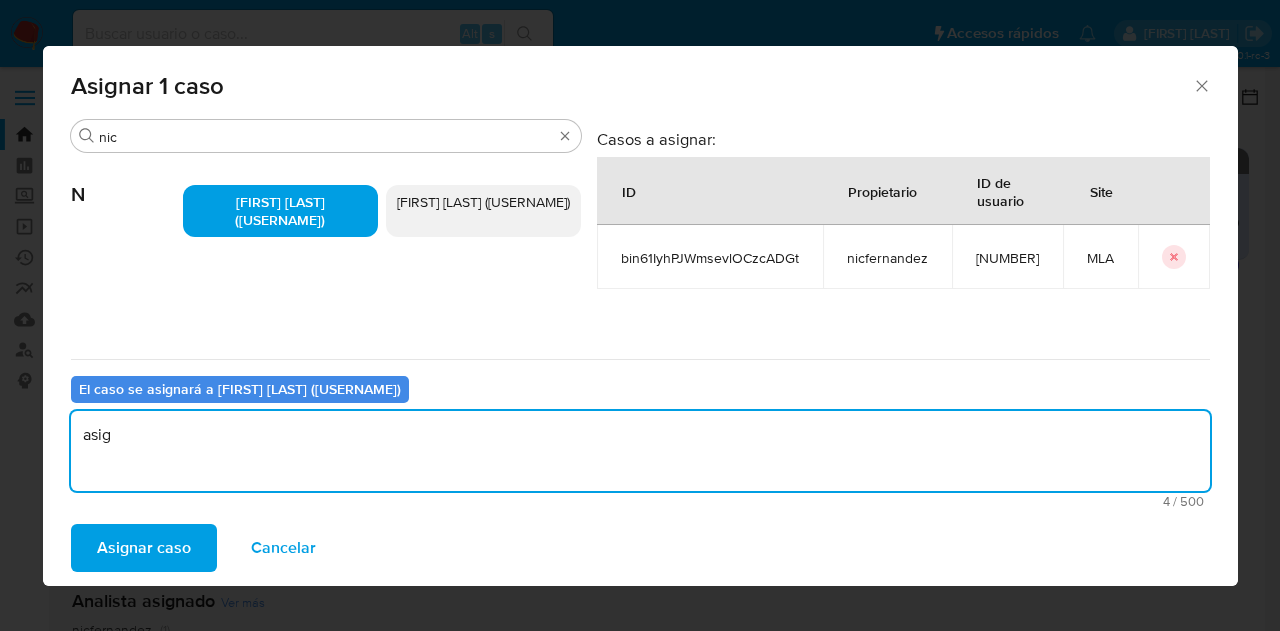 click on "Asignar caso" at bounding box center [144, 548] 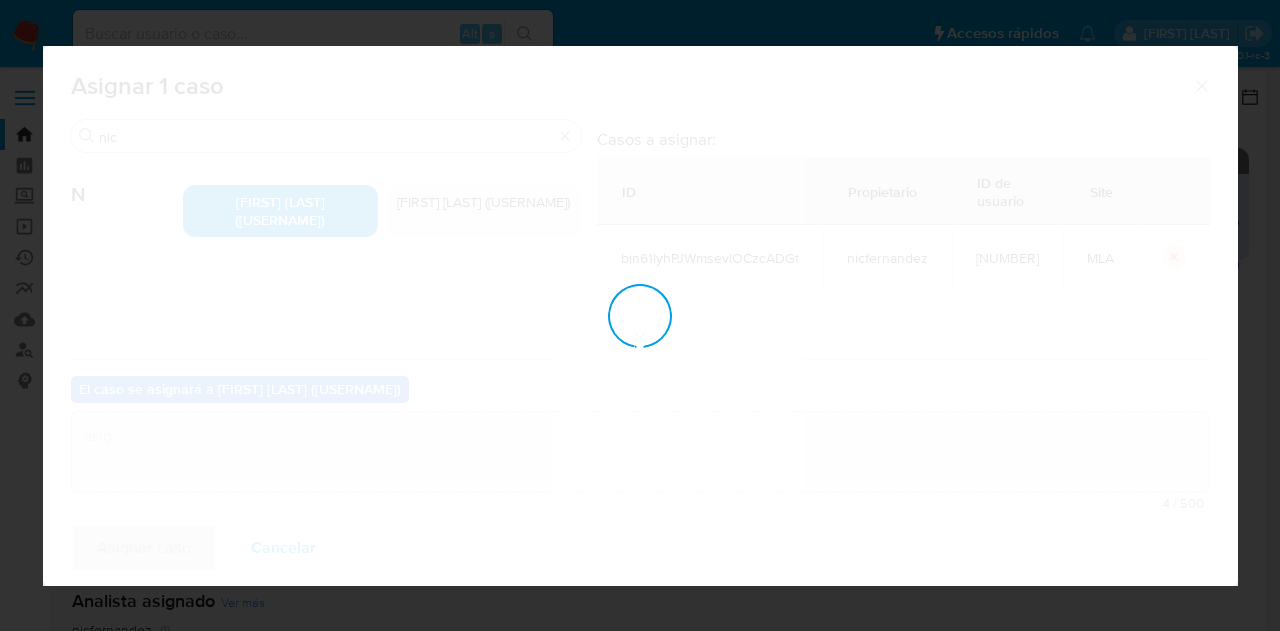 type 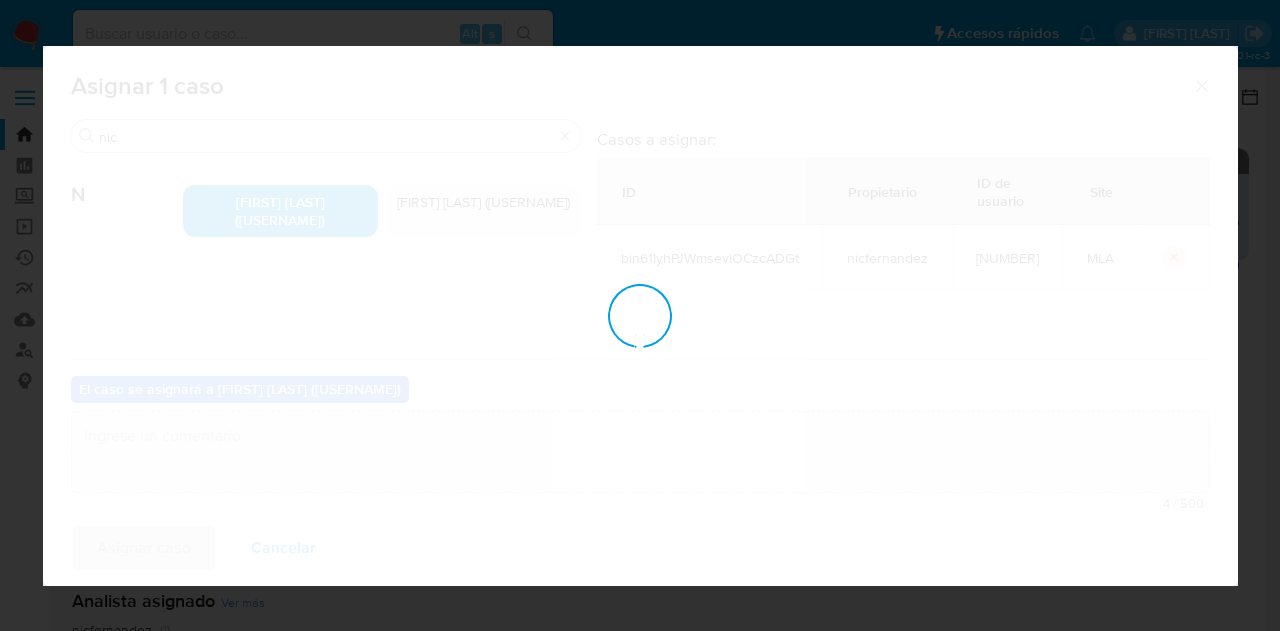 checkbox on "false" 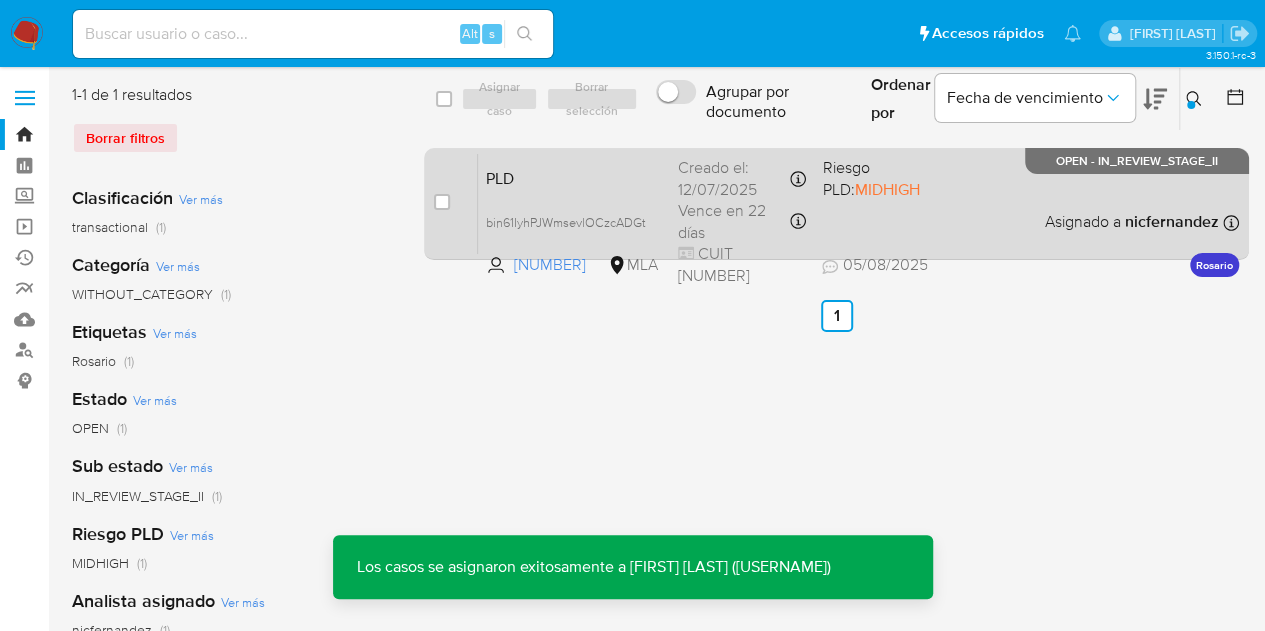 click on "PLD" at bounding box center (574, 177) 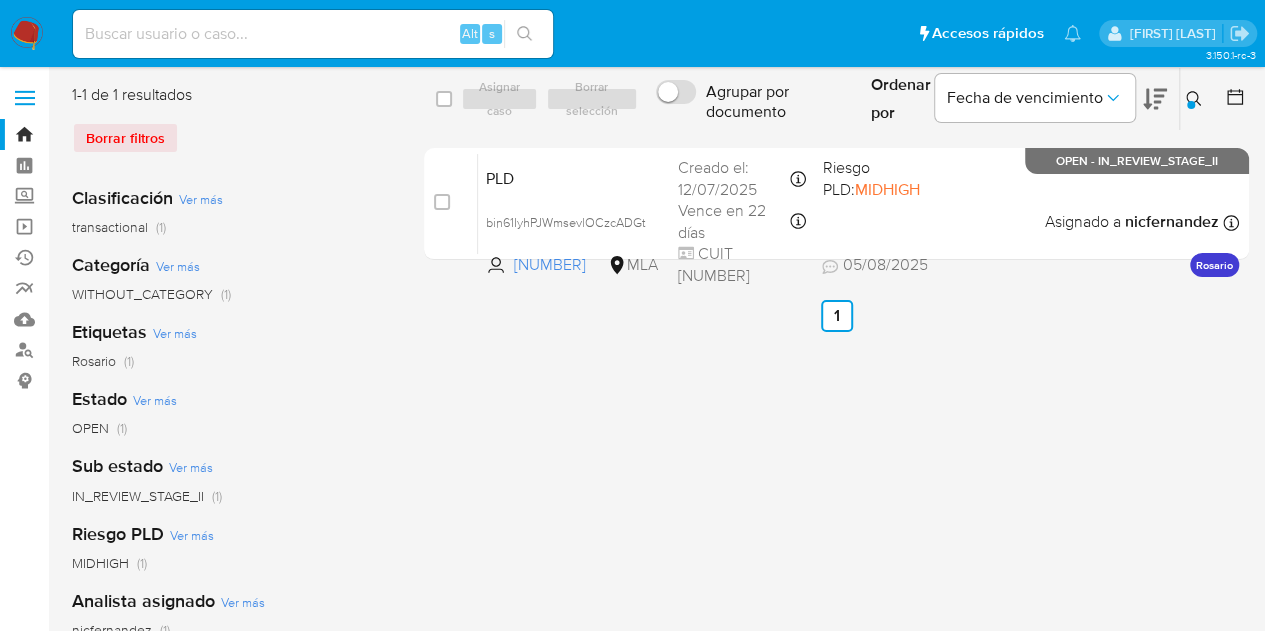 click 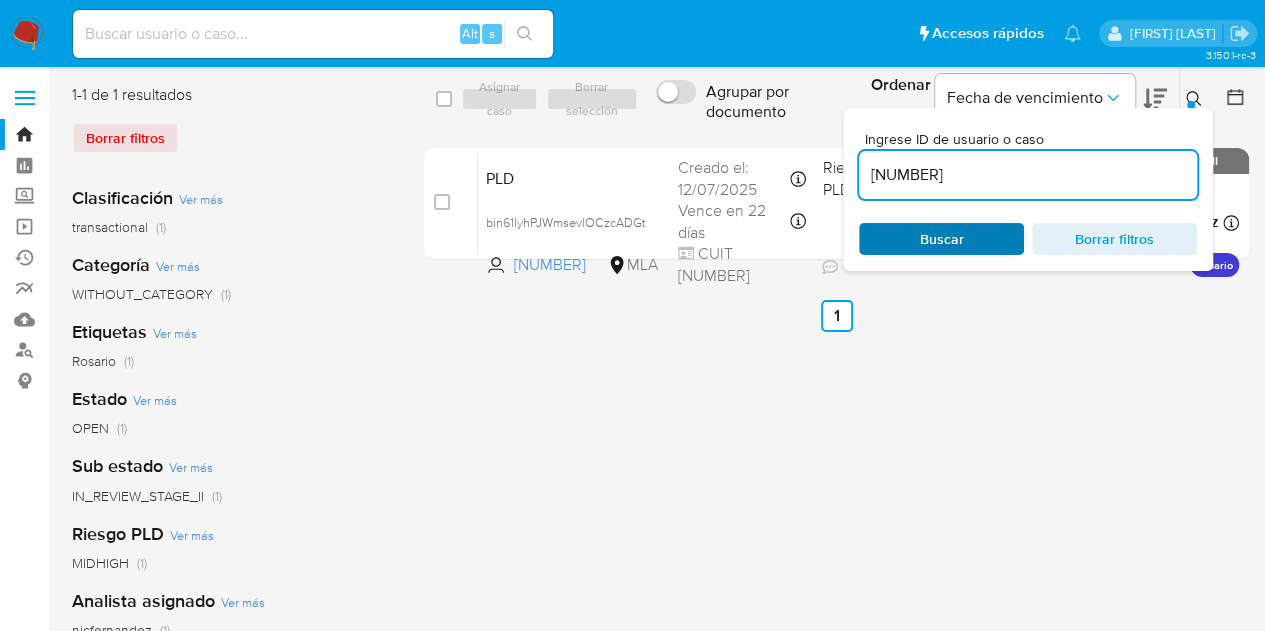 click on "Buscar" at bounding box center [942, 239] 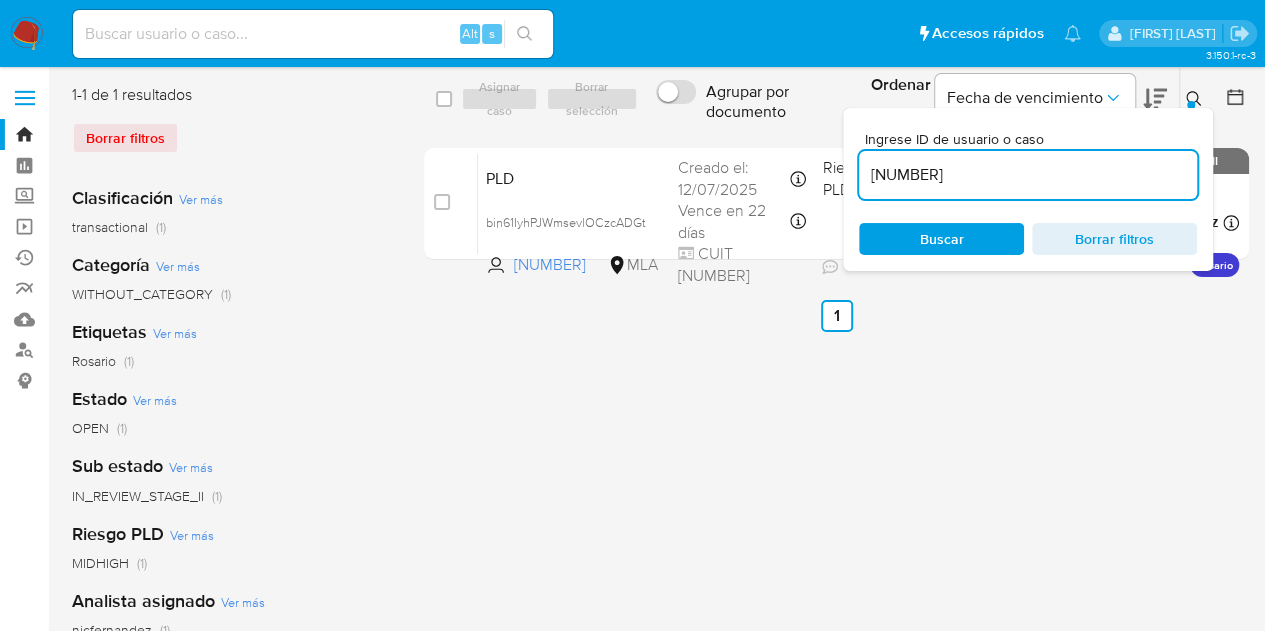 click 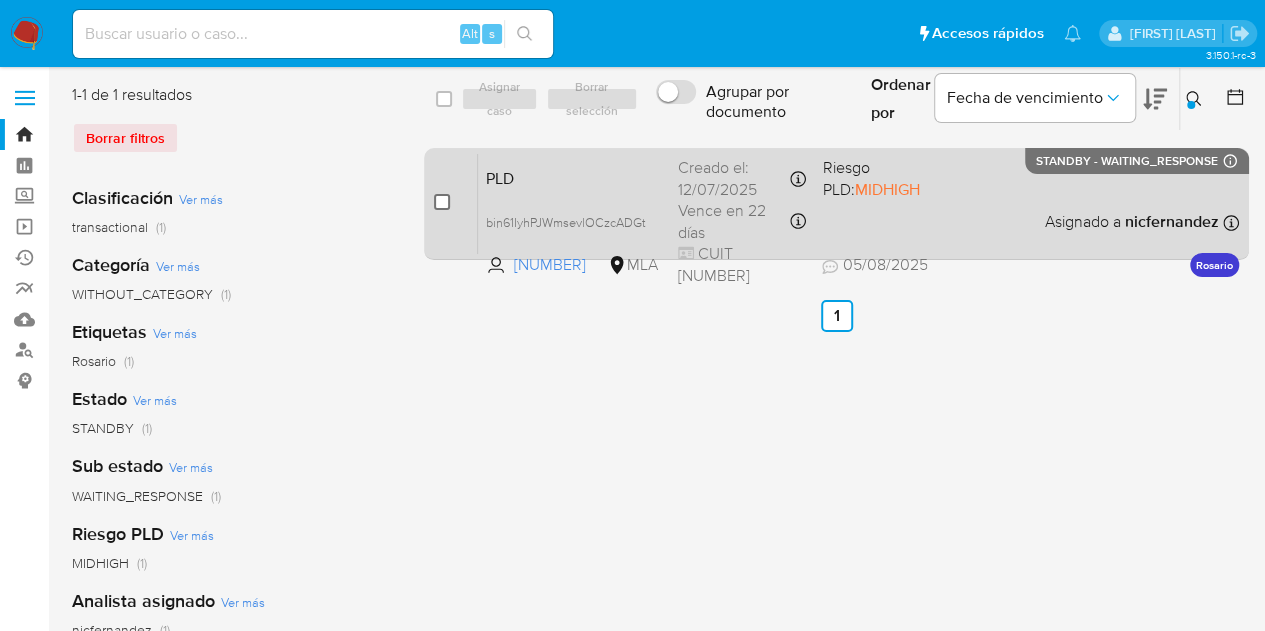 click at bounding box center (442, 202) 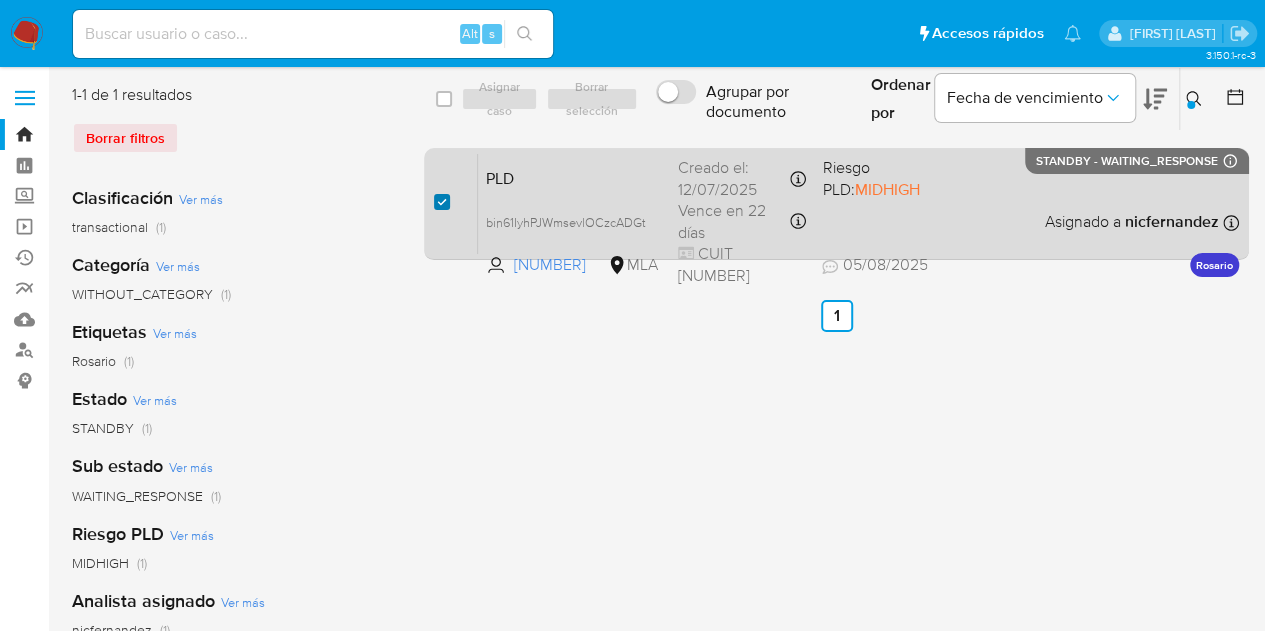 checkbox on "true" 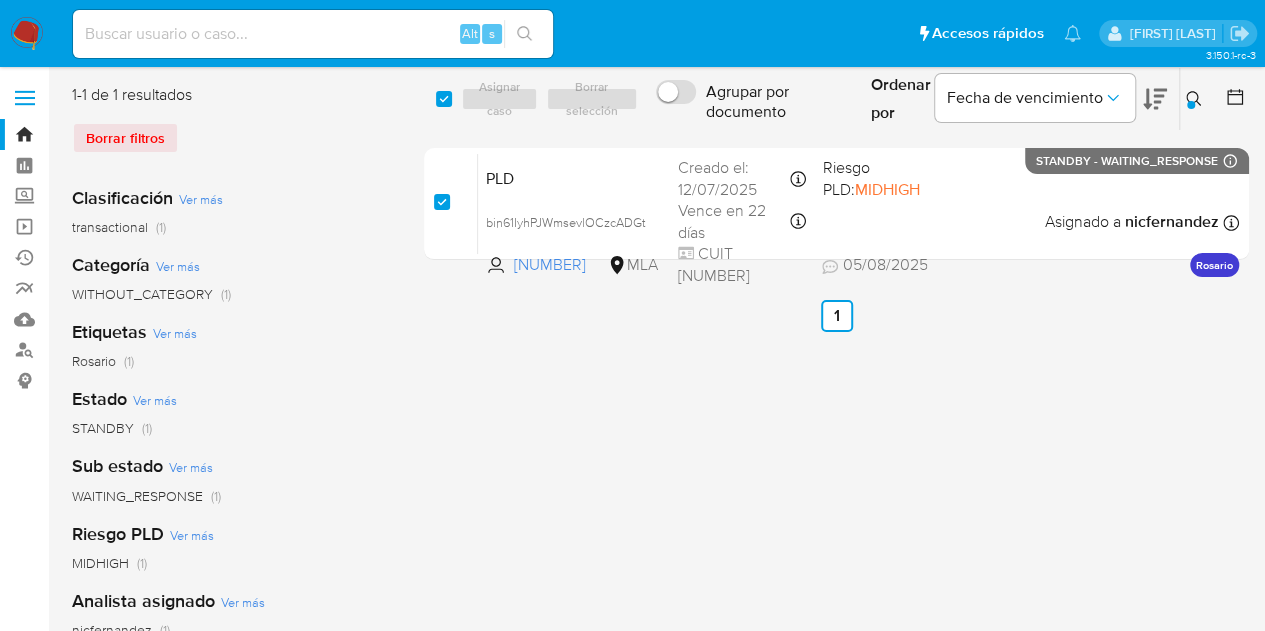 checkbox on "true" 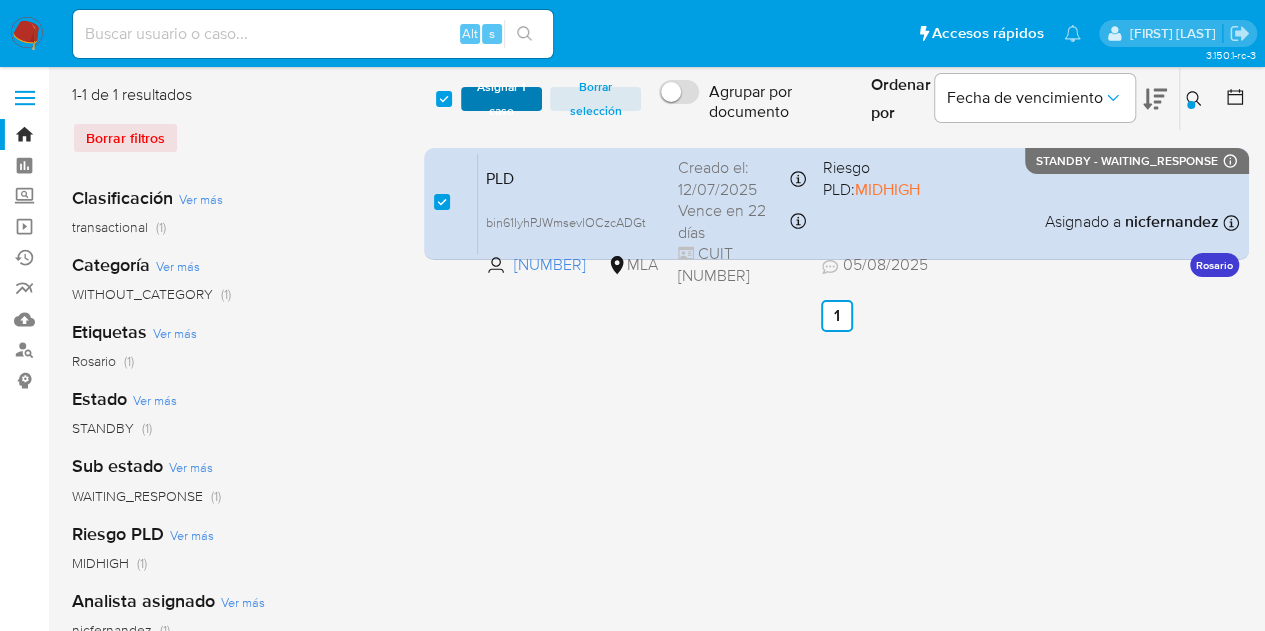 click on "Asignar 1 caso" at bounding box center (502, 99) 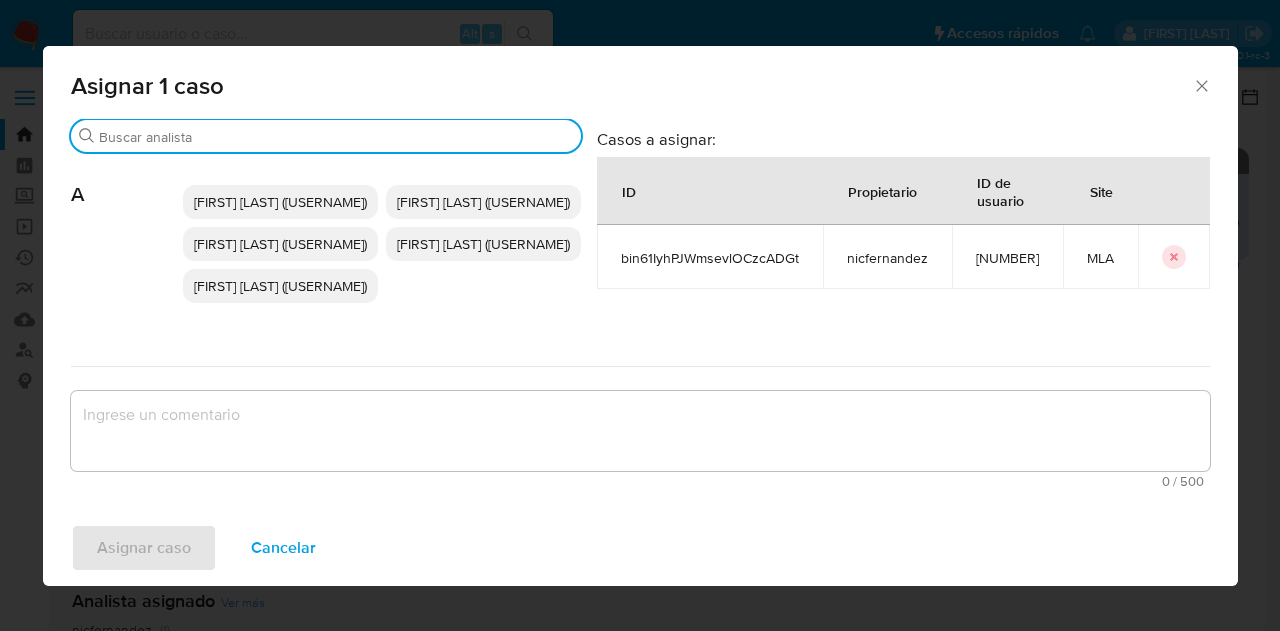 click on "Buscar" at bounding box center [336, 137] 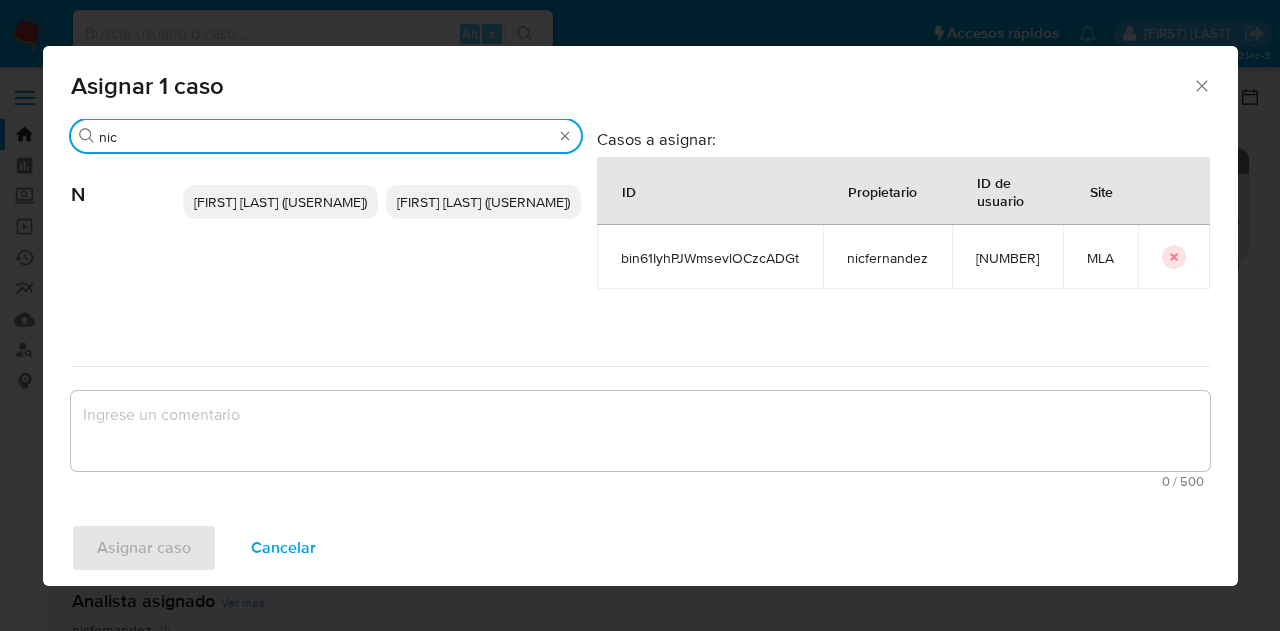type on "nic" 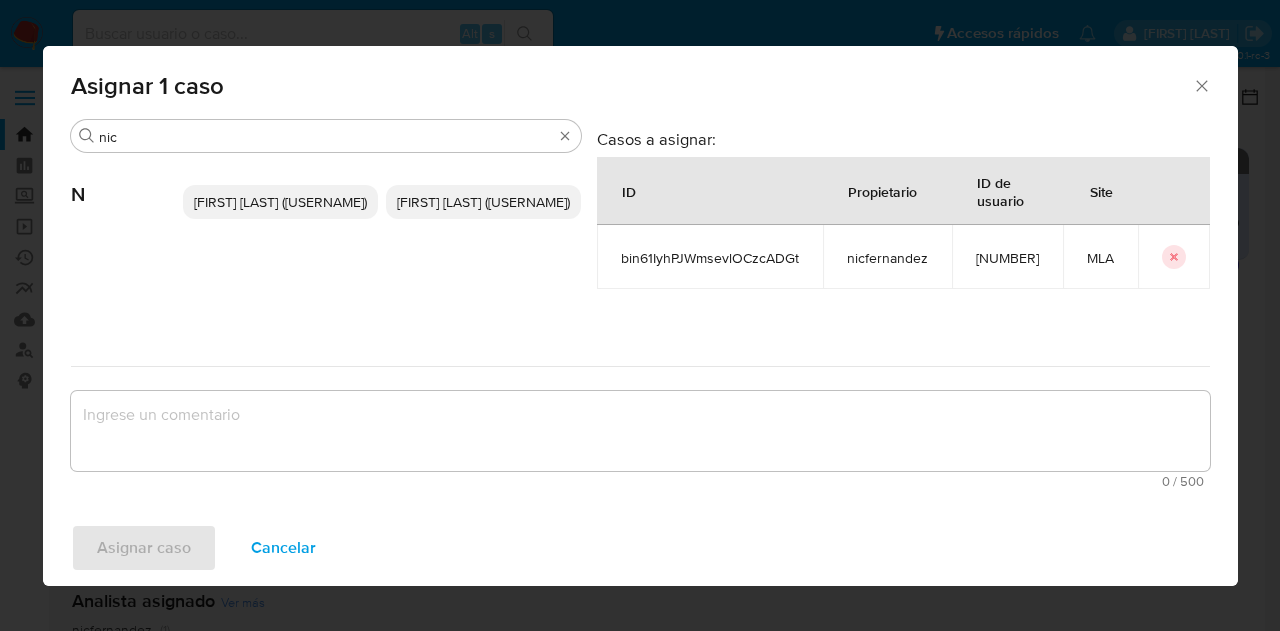 click on "Nicolas Fernandez Allen (nicfernandez)" at bounding box center [280, 202] 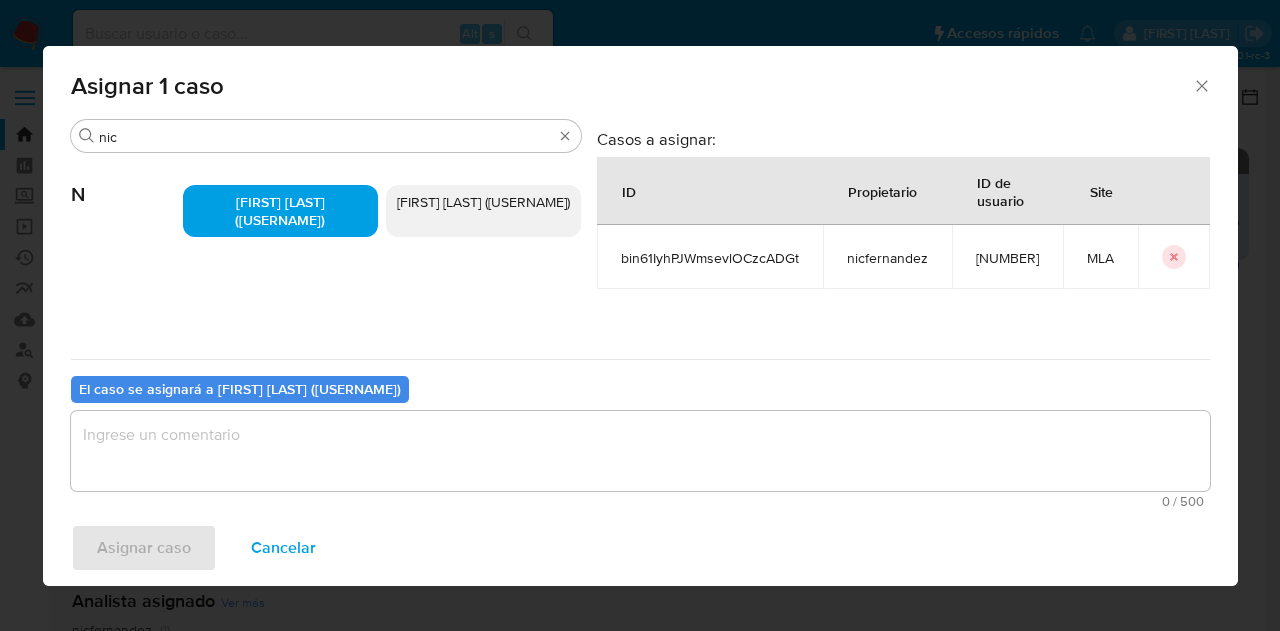 click at bounding box center [640, 451] 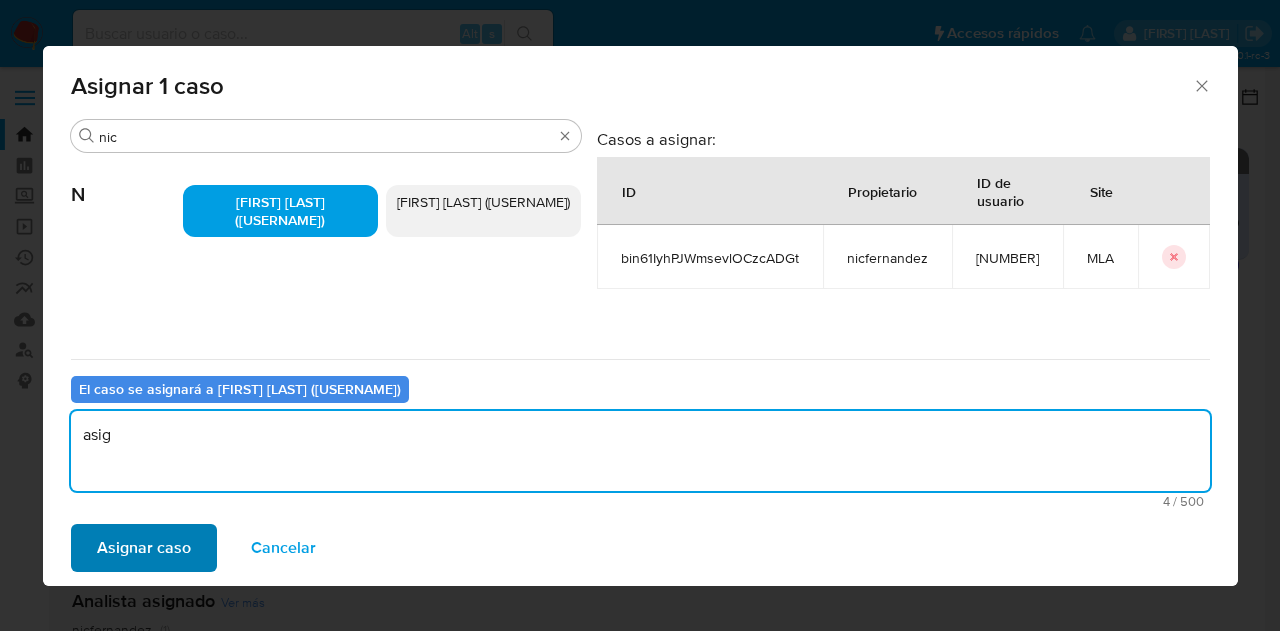 type on "asig" 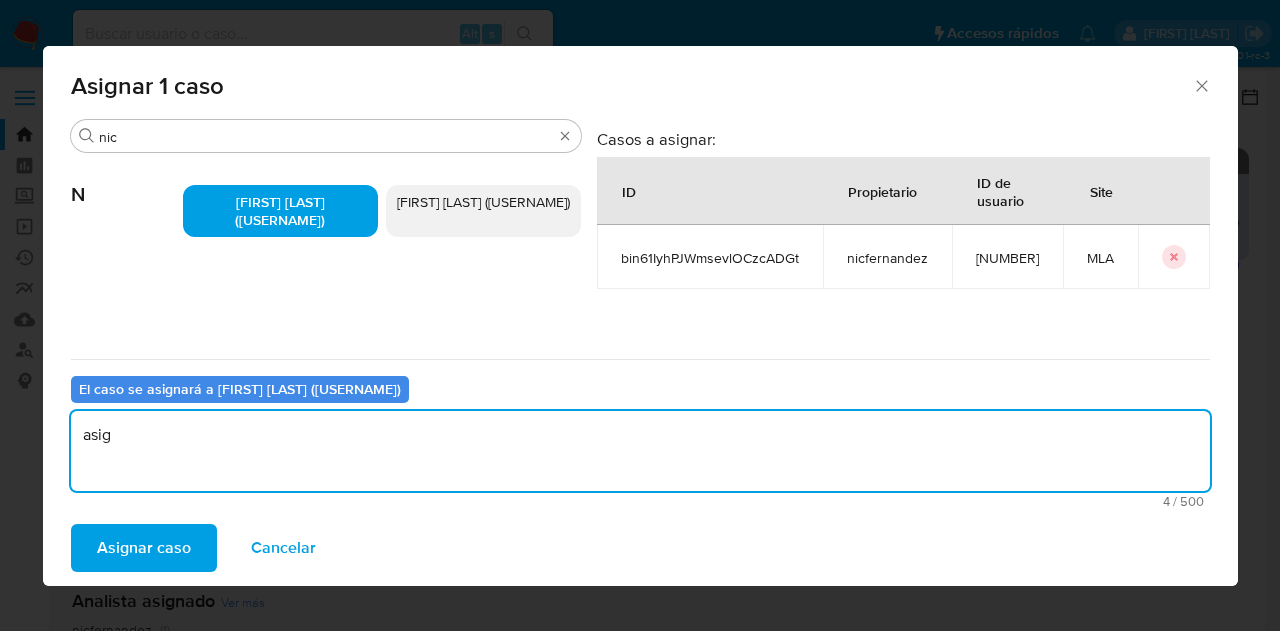 click on "Asignar caso" at bounding box center [144, 548] 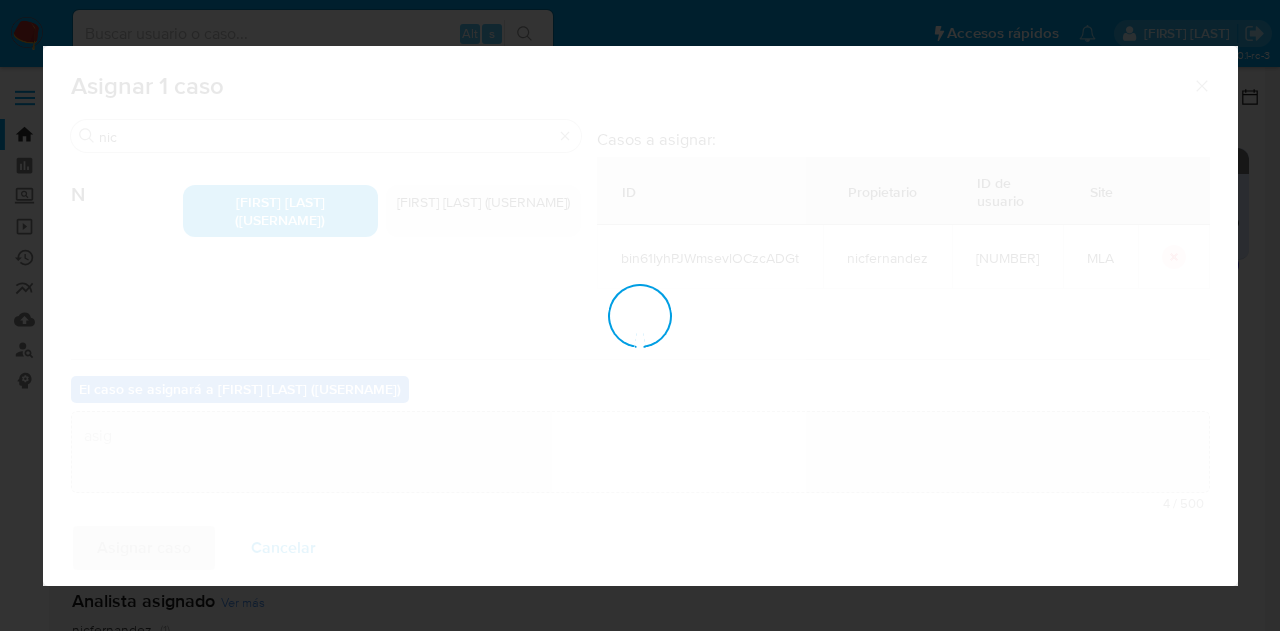 type 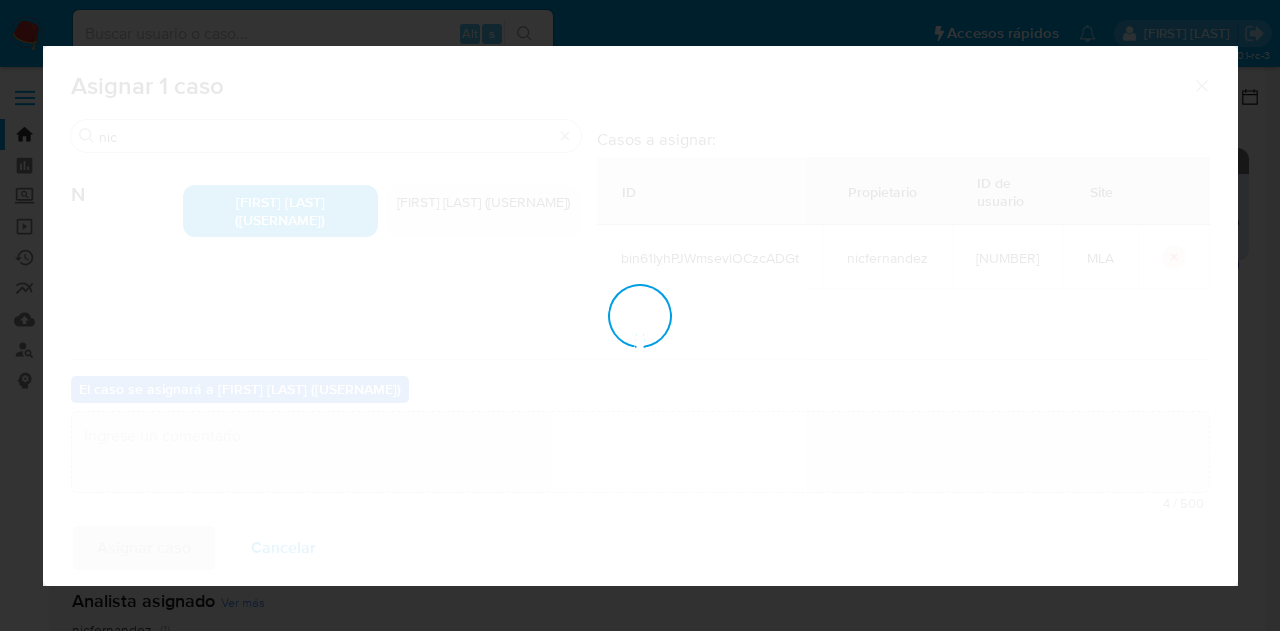 checkbox on "false" 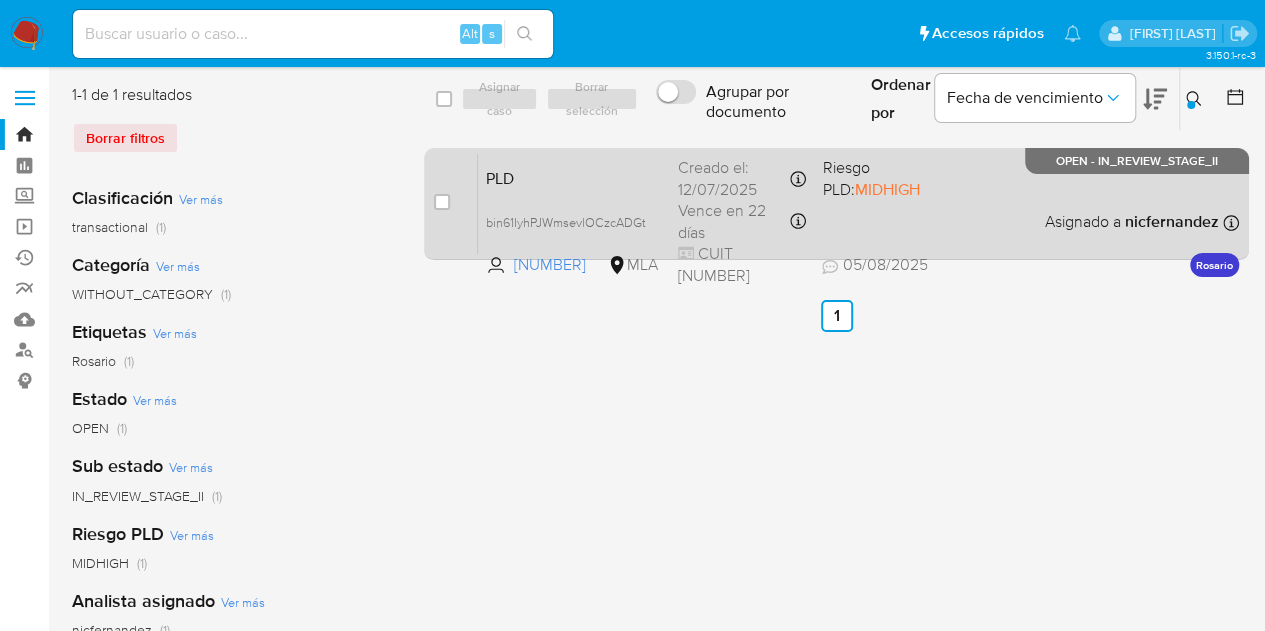 click on "PLD" at bounding box center (574, 177) 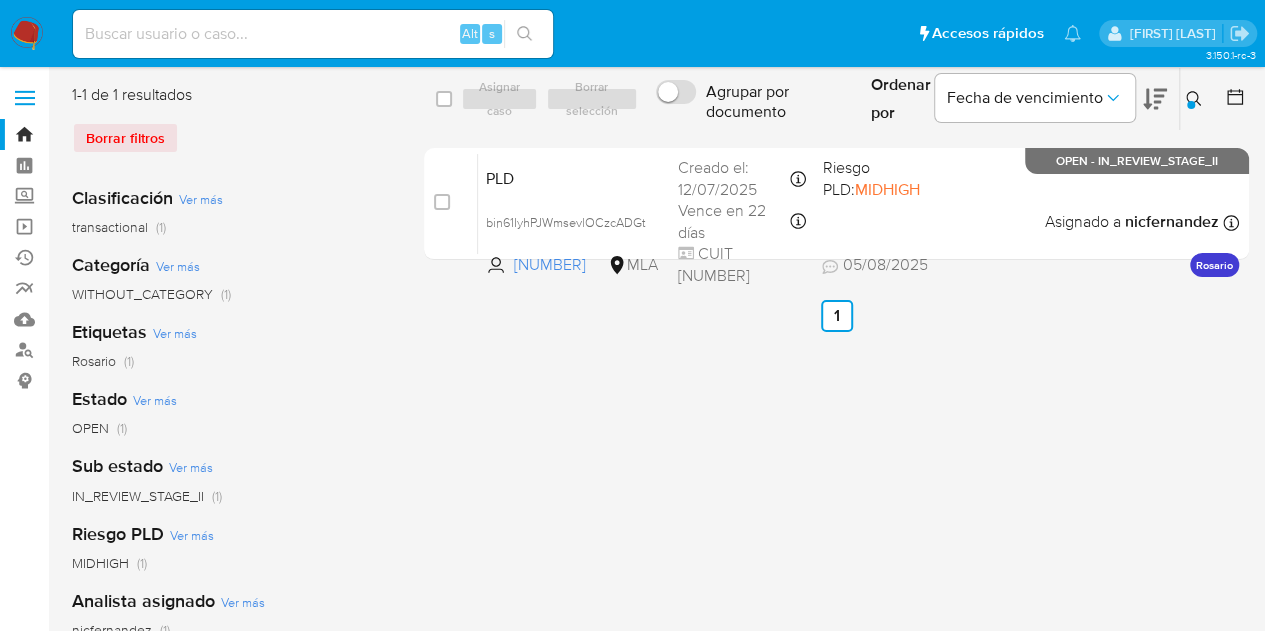 click on "select-all-cases-checkbox Asignar caso Borrar selección Agrupar por documento Ordenar por Fecha de vencimiento   No es posible ordenar los resultados mientras se encuentren agrupados. Ingrese ID de usuario o caso 549191619 Buscar Borrar filtros case-item-checkbox   No es posible asignar el caso PLD bin61IyhPJWmsevlOCzcADGt 549191619 MLA Riesgo PLD:  MIDHIGH Creado el: 12/07/2025   Creado el: 12/07/2025 03:22:50 Vence en 22 días   Vence el 29/08/2025 03:22:50 CUIT   20243224811 05/08/2025   05/08/2025 13:32 Asignado a   nicfernandez   Asignado el: 17/07/2025 16:37:29 Rosario OPEN - IN_REVIEW_STAGE_II  Anterior 1 Siguiente" at bounding box center (836, 515) 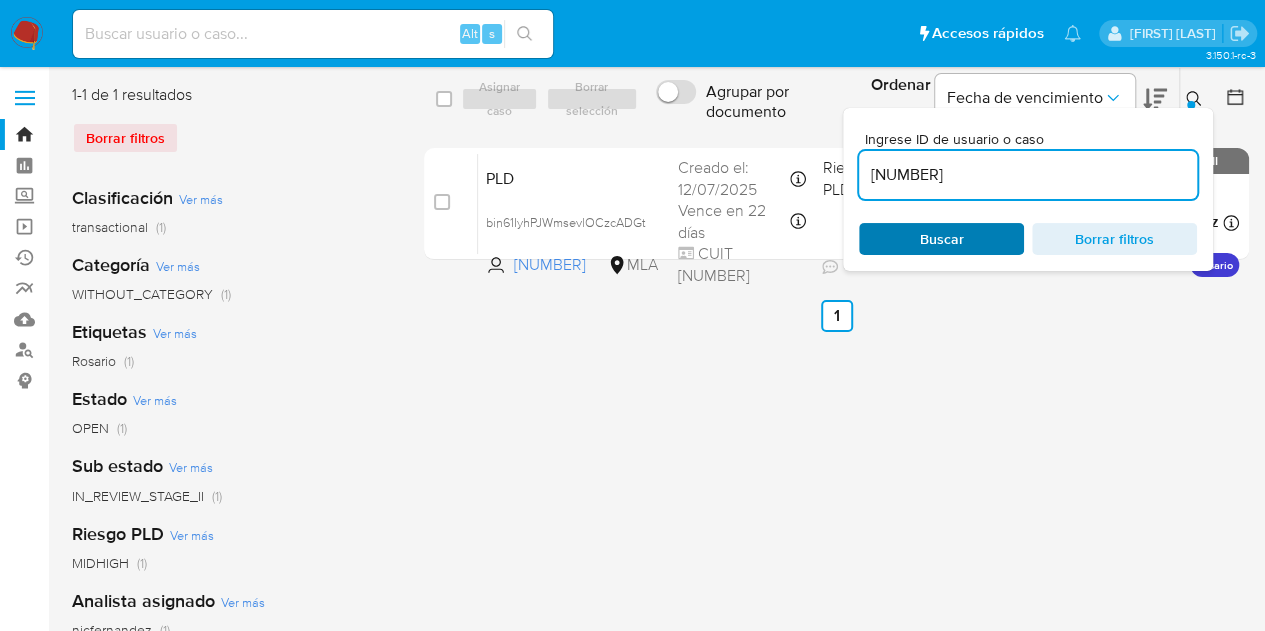 click on "Buscar" at bounding box center (941, 239) 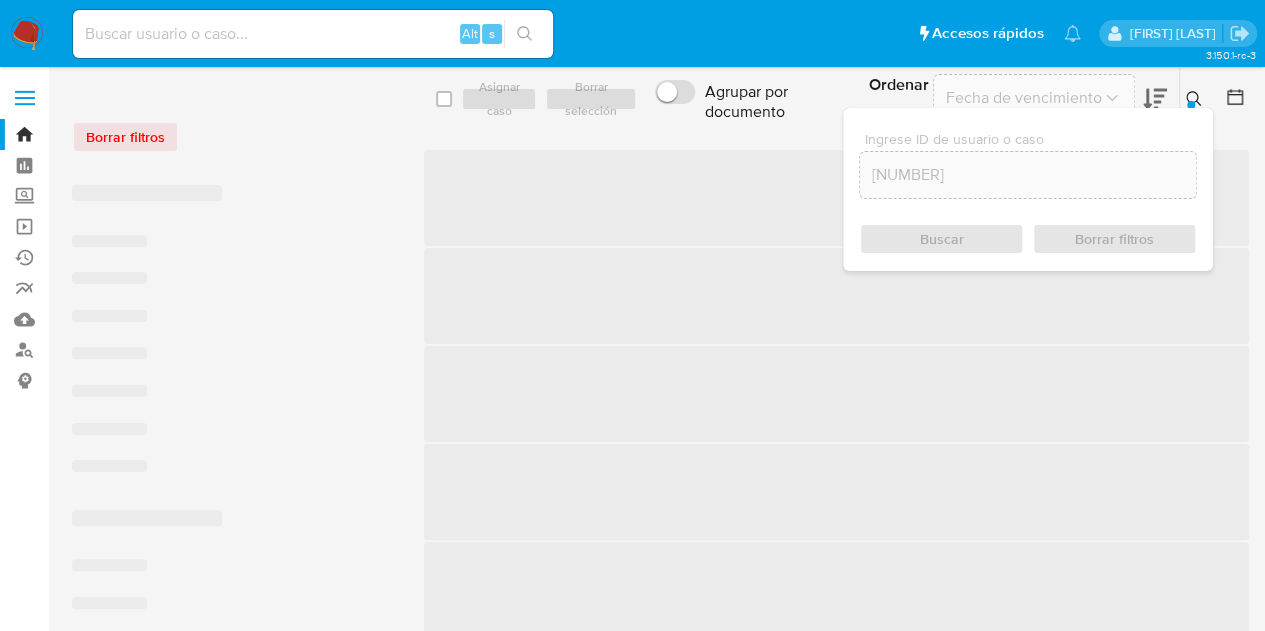 click 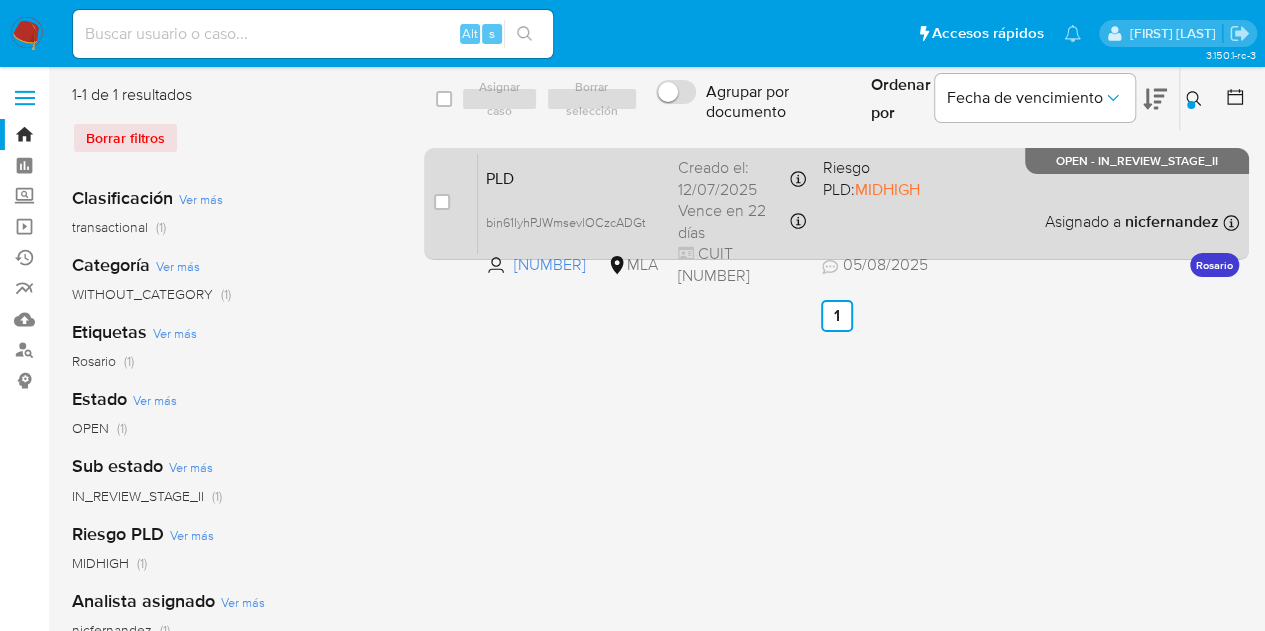 click on "PLD bin61IyhPJWmsevlOCzcADGt 549191619 MLA Riesgo PLD:  MIDHIGH Creado el: 12/07/2025   Creado el: 12/07/2025 03:22:50 Vence en 22 días   Vence el 29/08/2025 03:22:50 CUIT   20243224811 05/08/2025   05/08/2025 13:32 Asignado a   nicfernandez   Asignado el: 17/07/2025 16:37:29 Rosario OPEN - IN_REVIEW_STAGE_II" at bounding box center [858, 203] 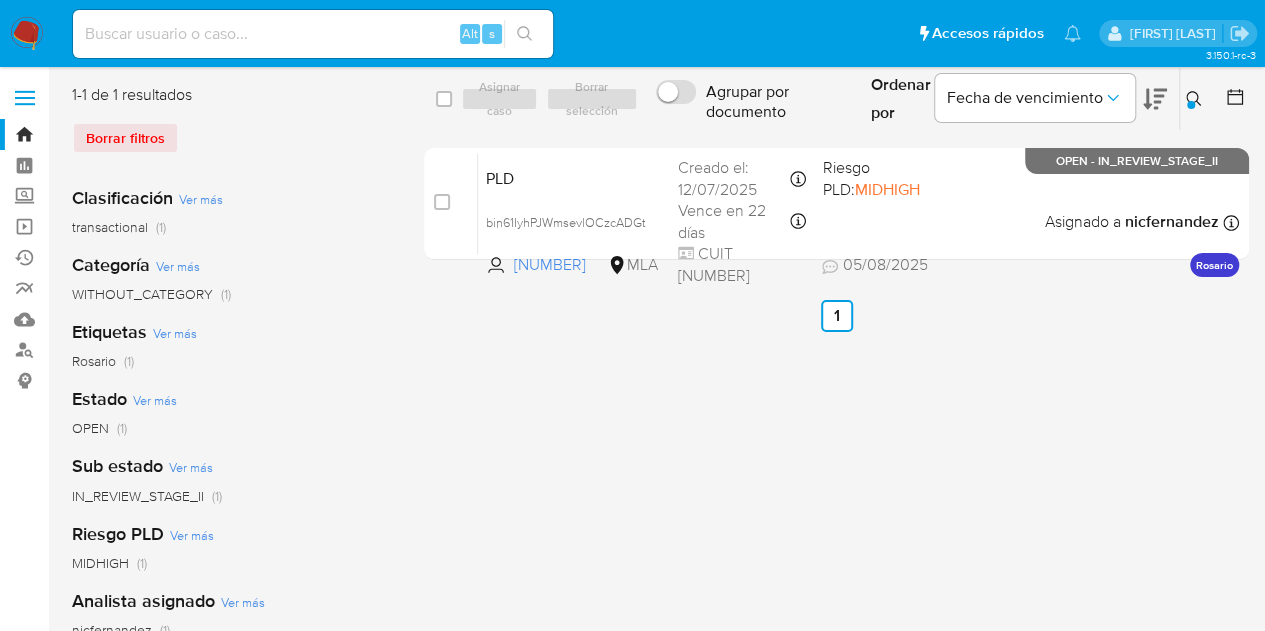 click 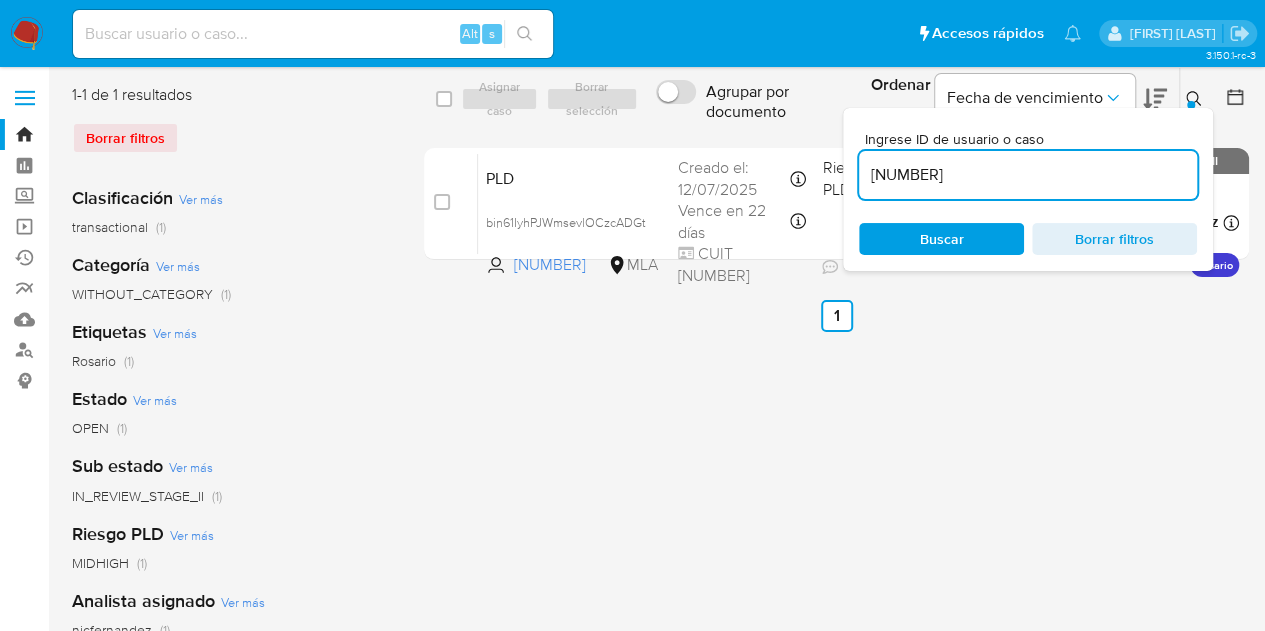 drag, startPoint x: 1053, startPoint y: 187, endPoint x: 736, endPoint y: 139, distance: 320.61346 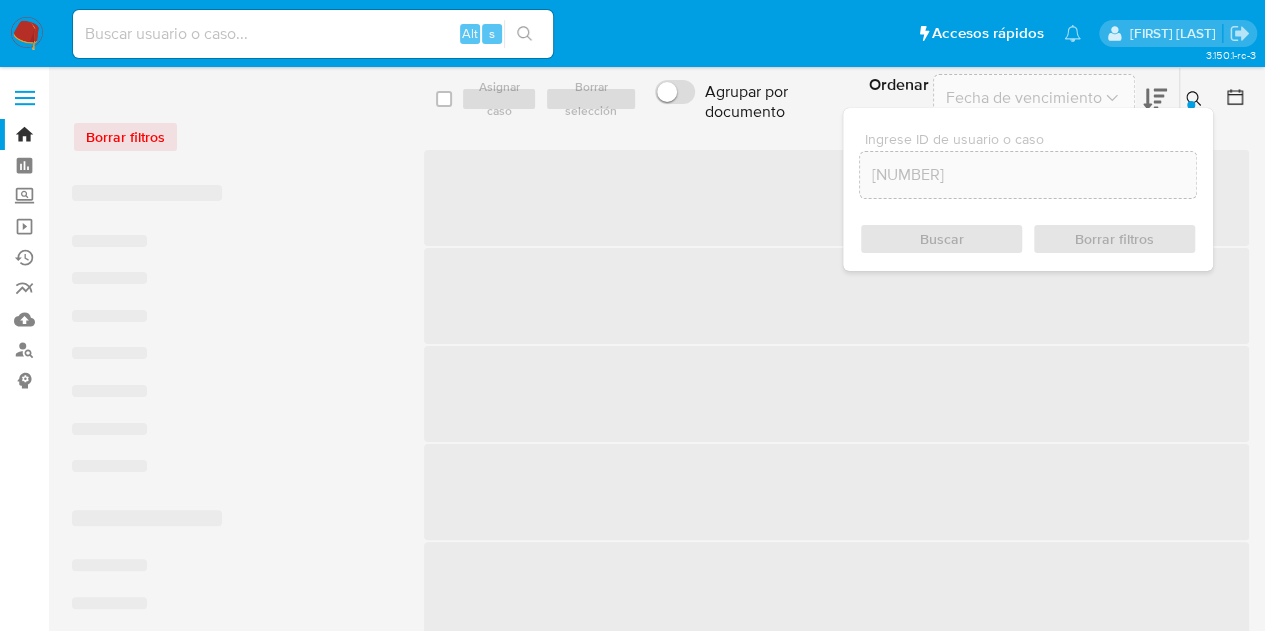 click at bounding box center [1196, 99] 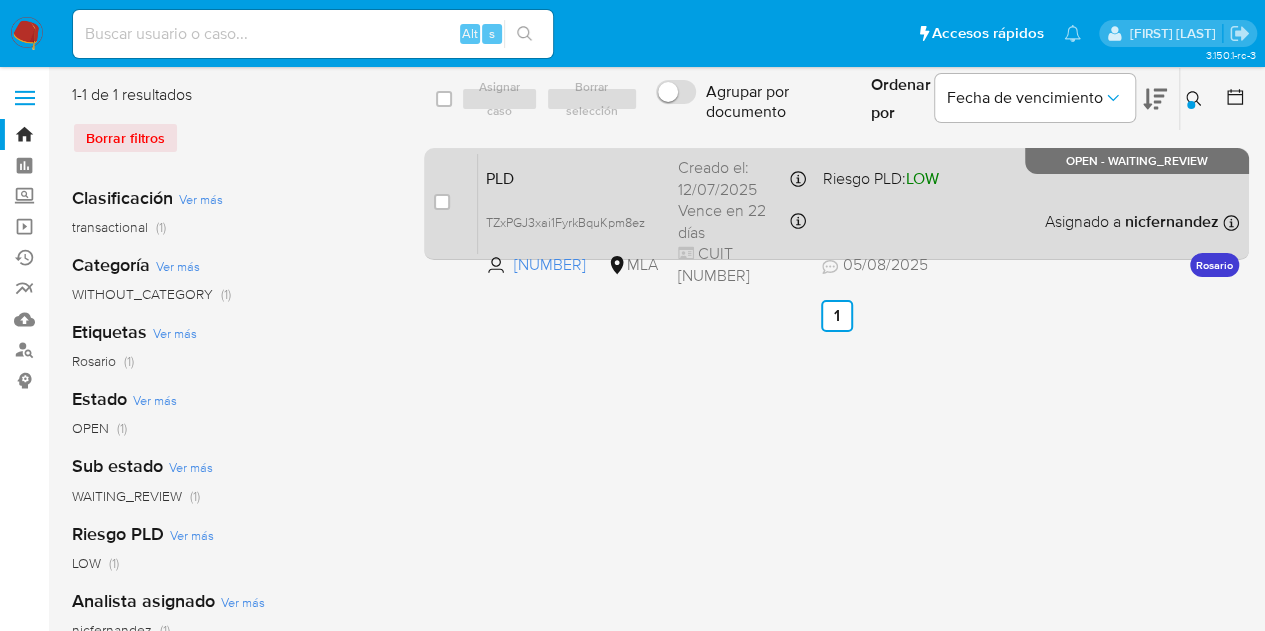 click on "case-item-checkbox   No es posible asignar el caso PLD TZxPGJ3xai1FyrkBquKpm8ez 533816181 MLA Riesgo PLD:  LOW Creado el: 12/07/2025   Creado el: 12/07/2025 03:16:52 Vence en 22 días   Vence el 29/08/2025 03:16:52 CUIT   20398080425 05/08/2025   05/08/2025 23:31 Asignado a   nicfernandez   Asignado el: 17/07/2025 16:35:07 Rosario OPEN - WAITING_REVIEW" at bounding box center (836, 204) 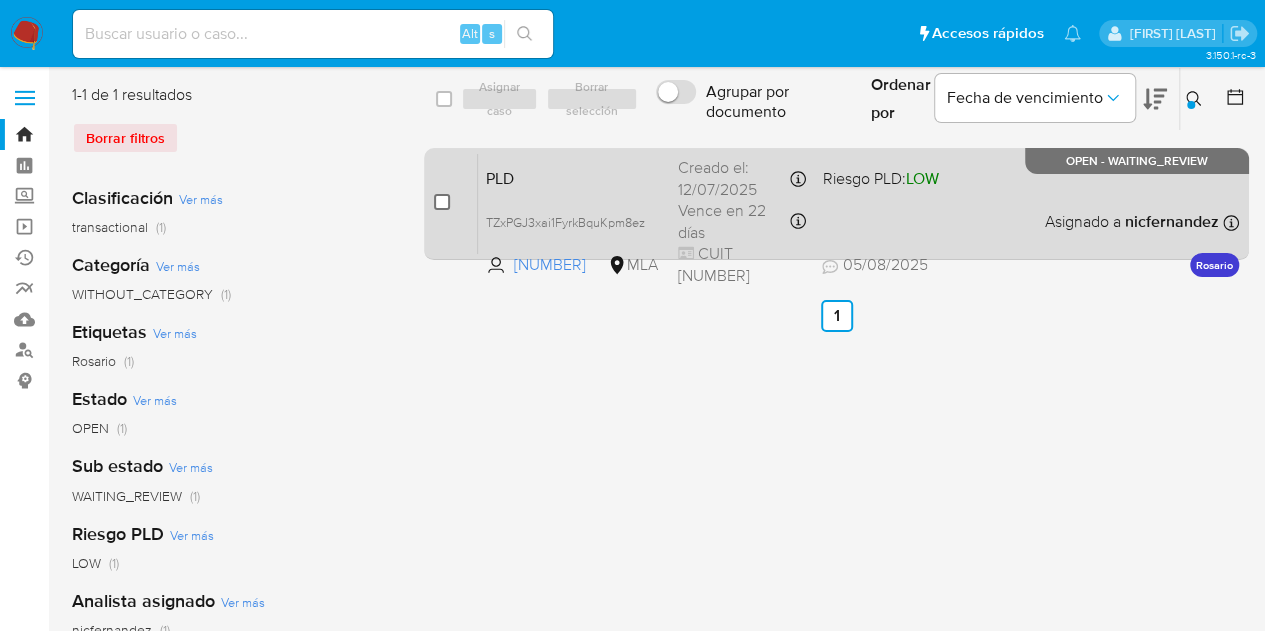 click at bounding box center (442, 202) 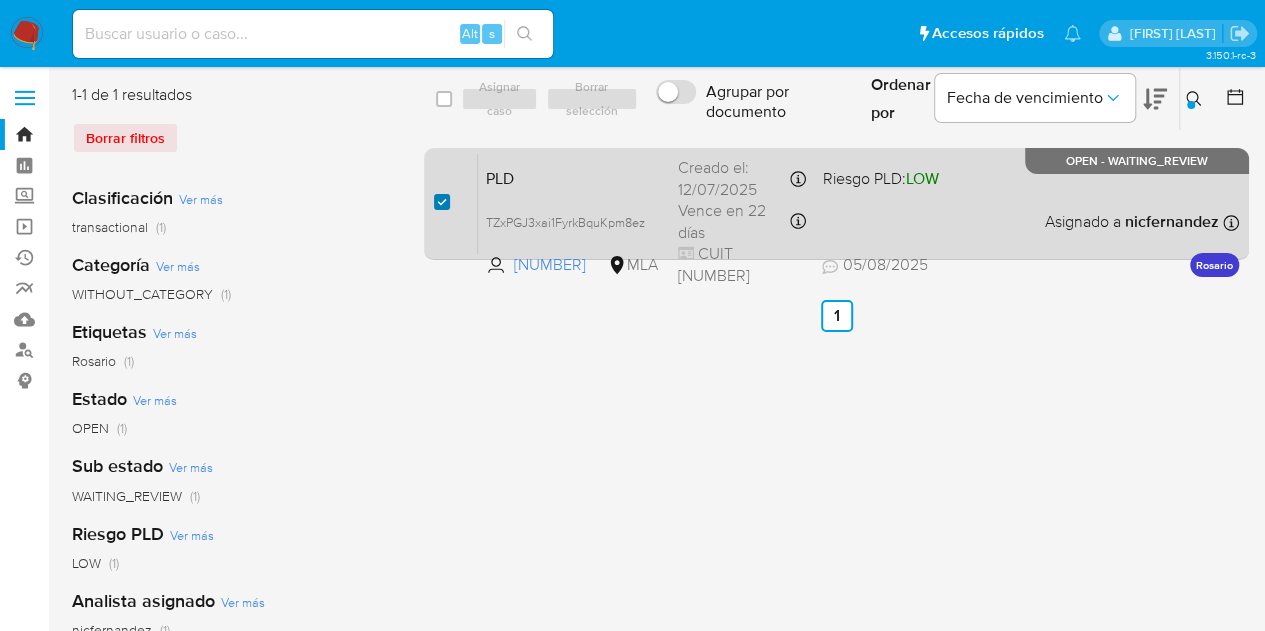 checkbox on "true" 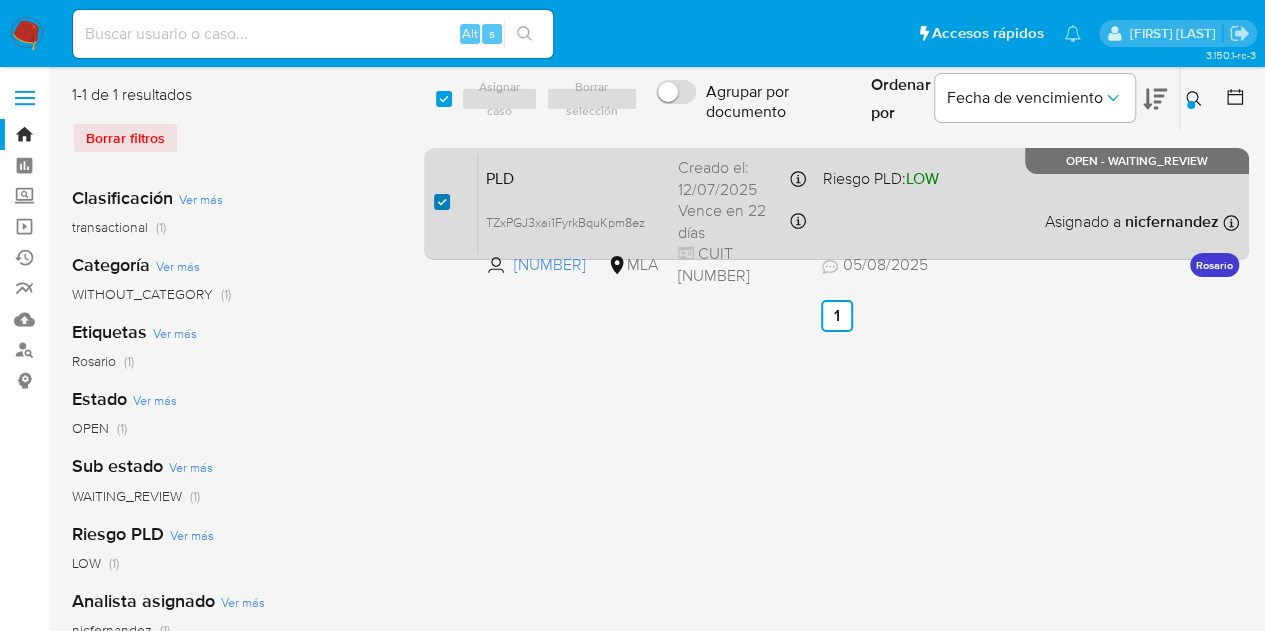 checkbox on "true" 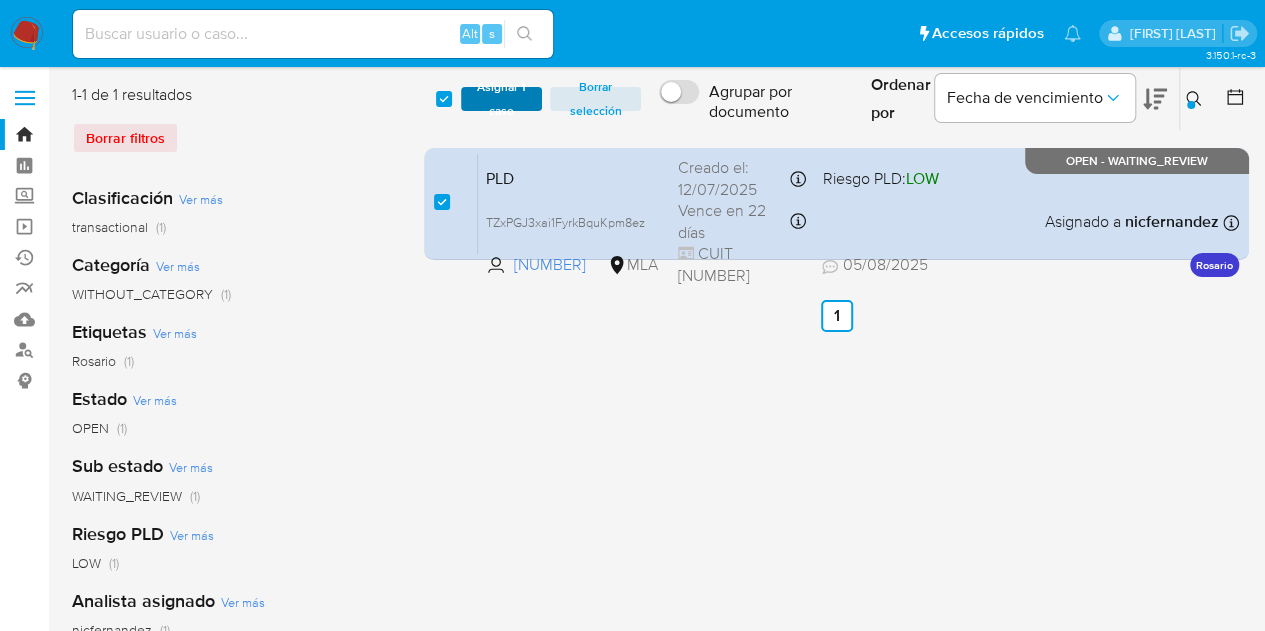 click on "Asignar 1 caso" at bounding box center (502, 99) 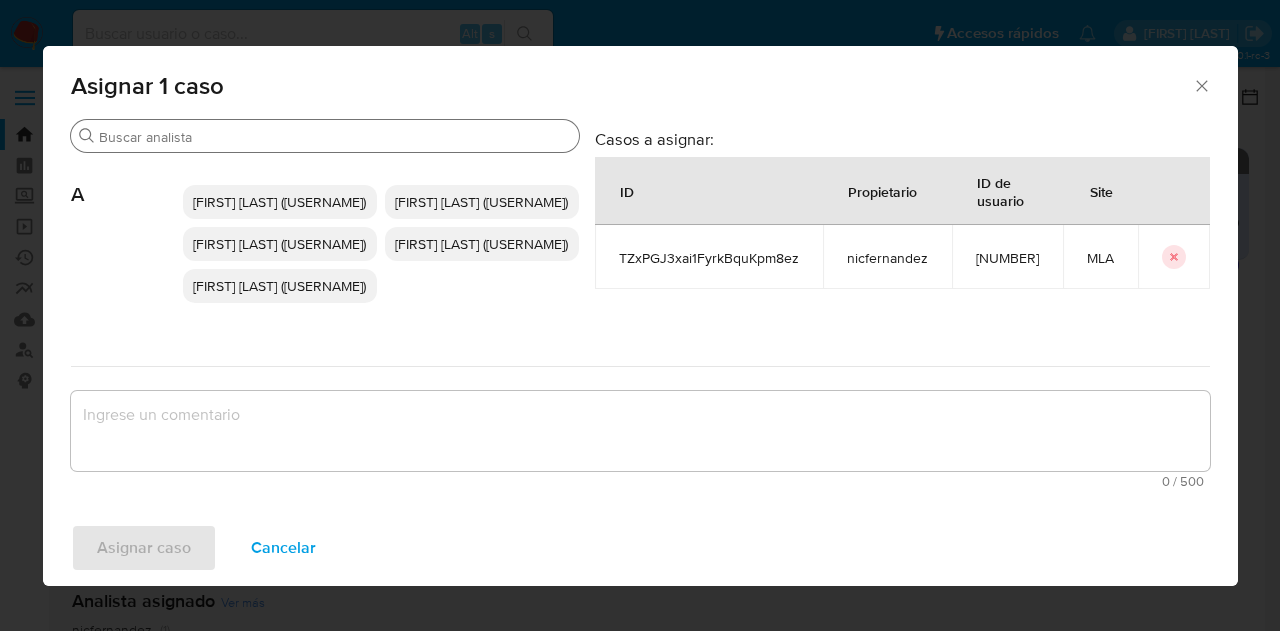 click on "Buscar" at bounding box center (335, 137) 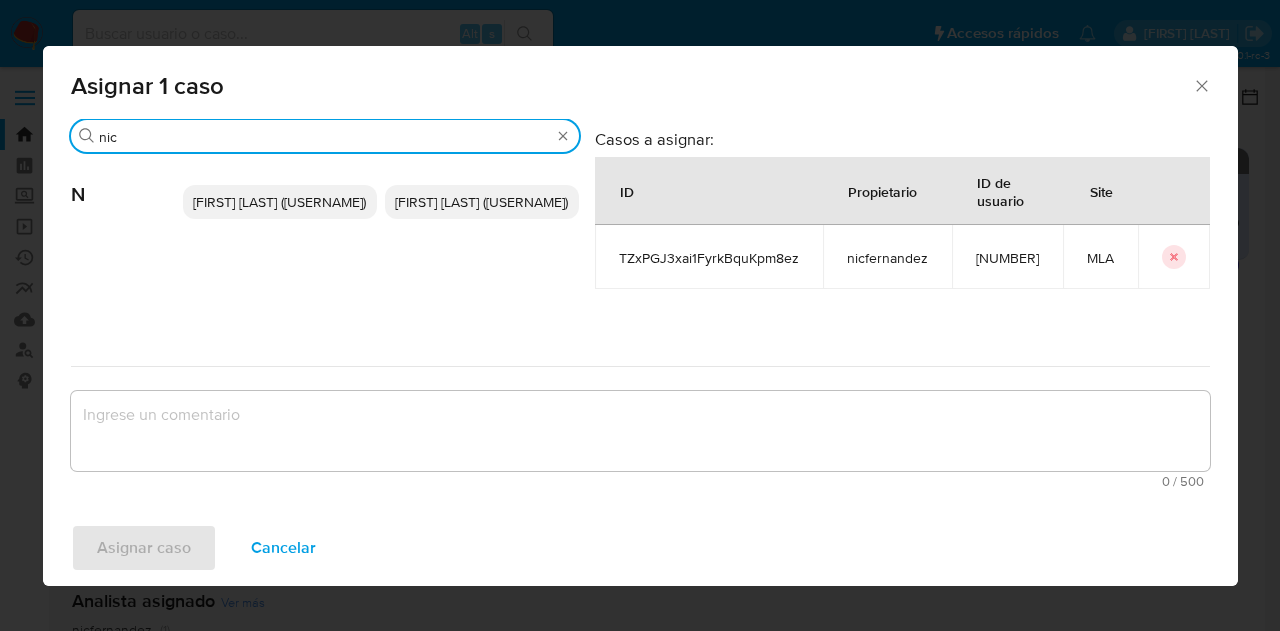 type on "nic" 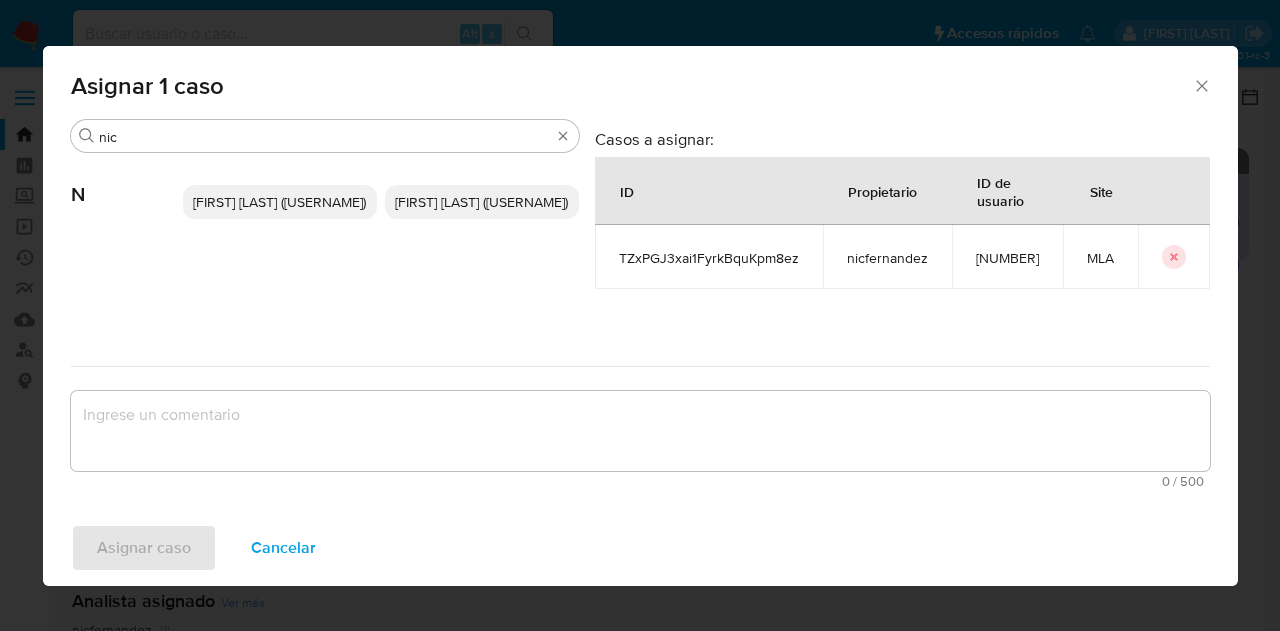 click on "Nicolas Fernandez Allen (nicfernandez)" at bounding box center (279, 202) 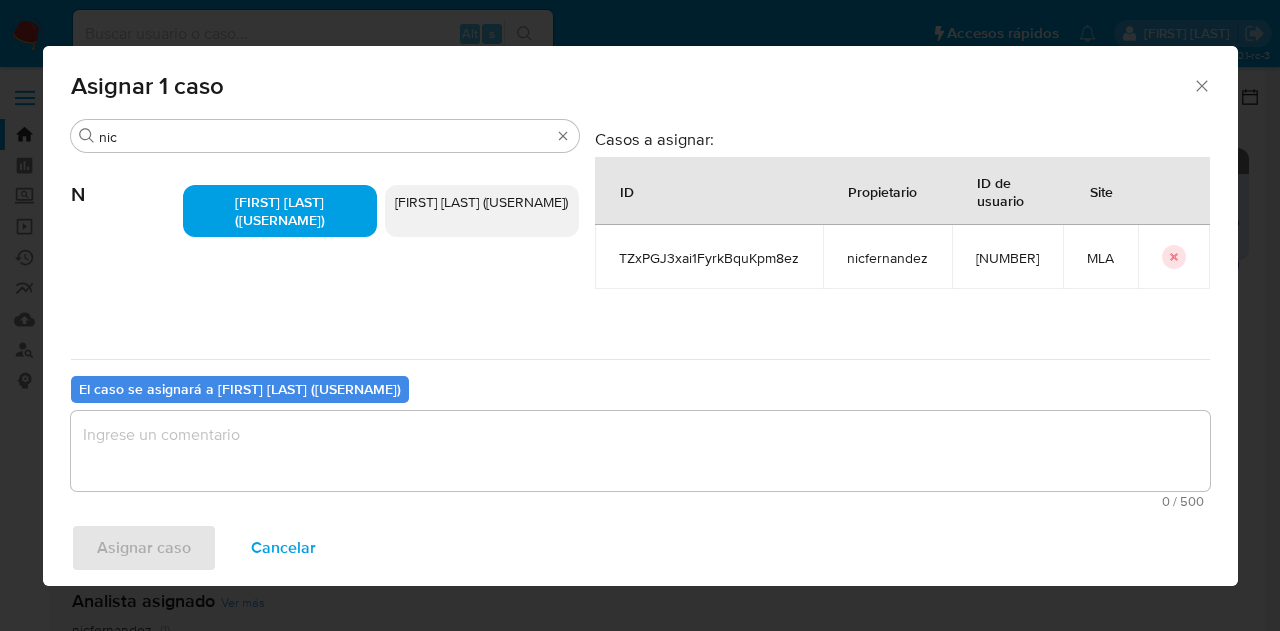 click at bounding box center [640, 451] 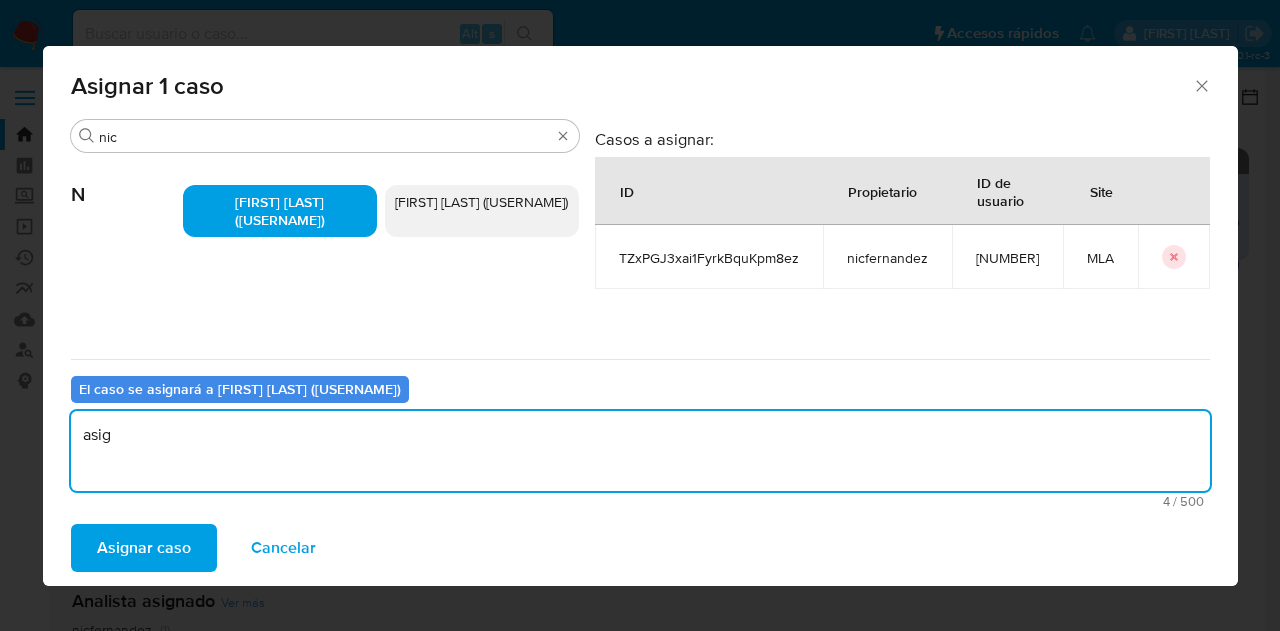 type on "asig" 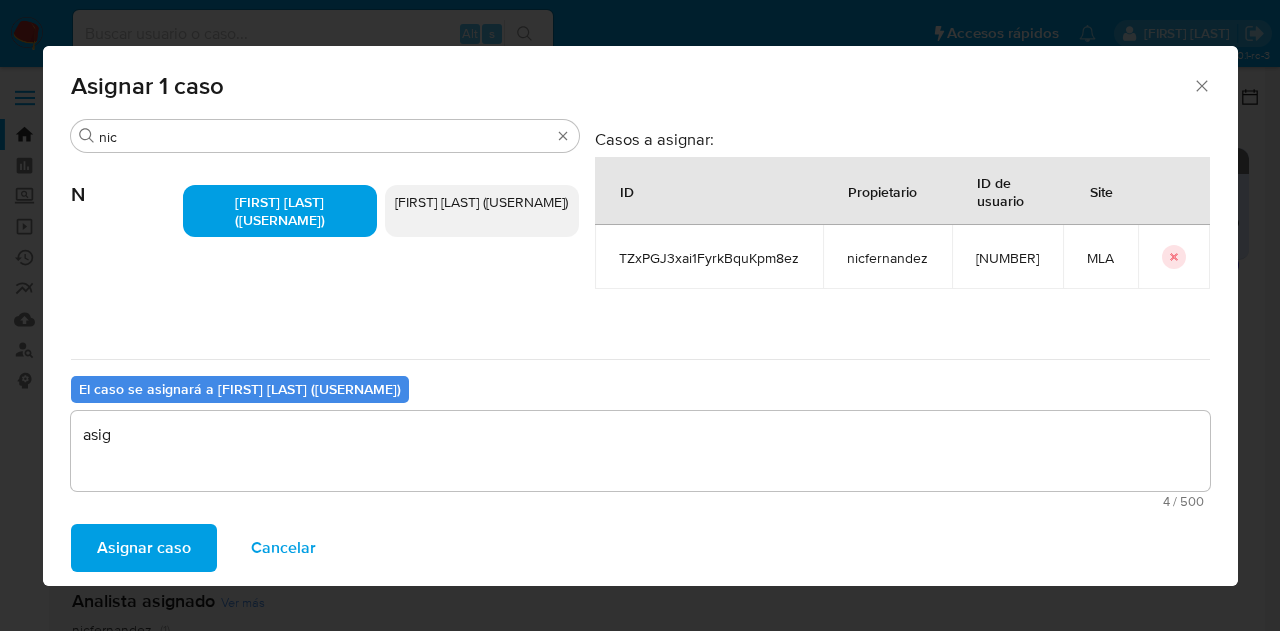 click on "Asignar caso" at bounding box center (144, 548) 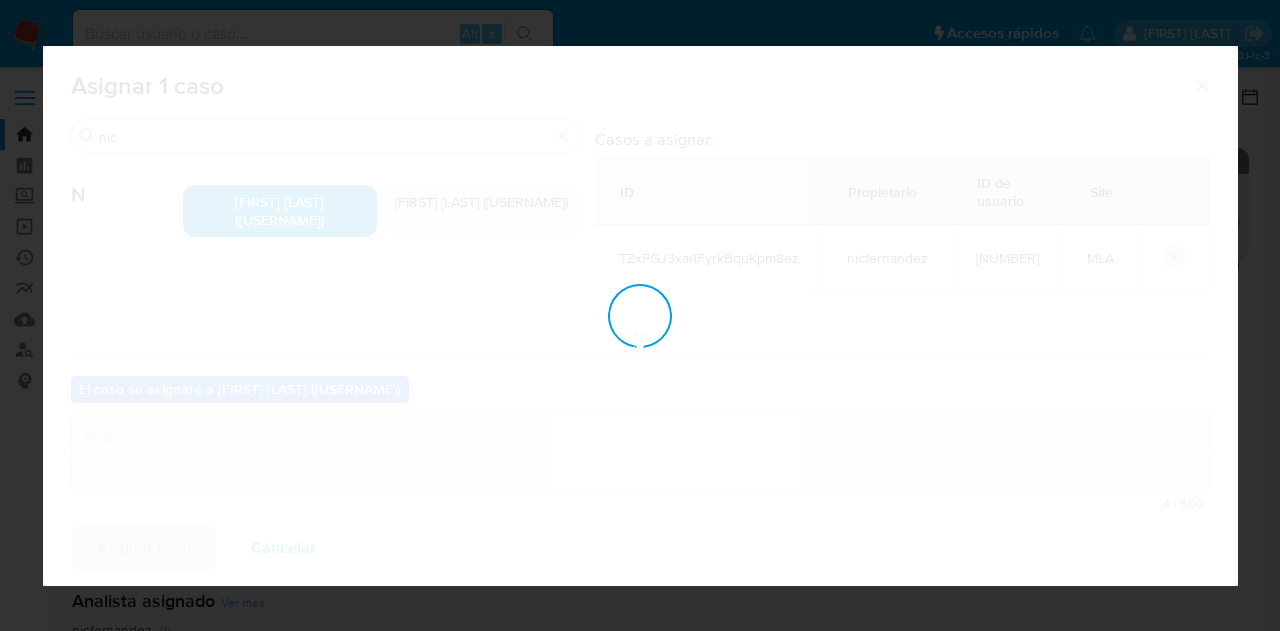 type 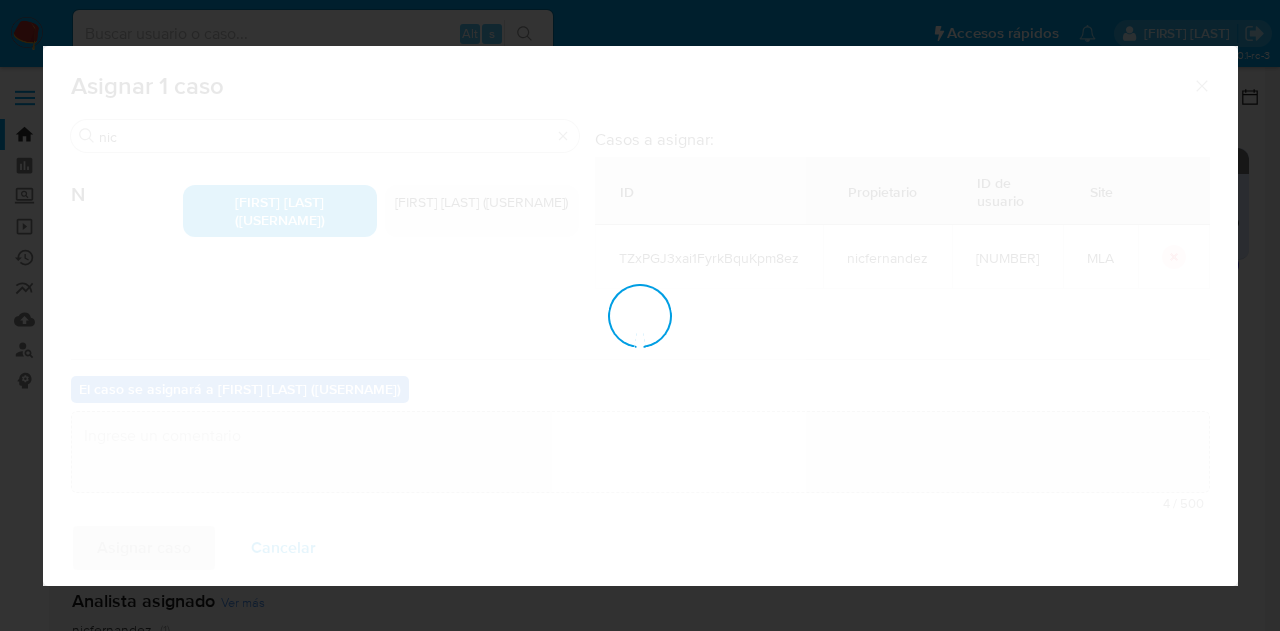checkbox on "false" 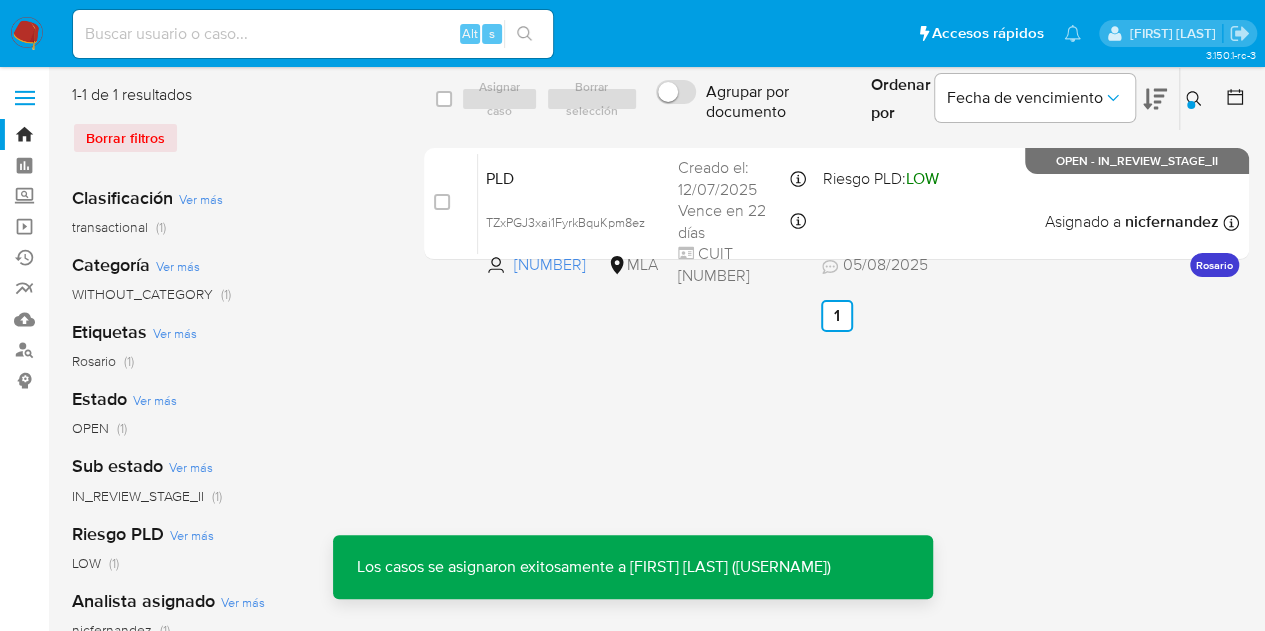 click on "PLD" at bounding box center [574, 177] 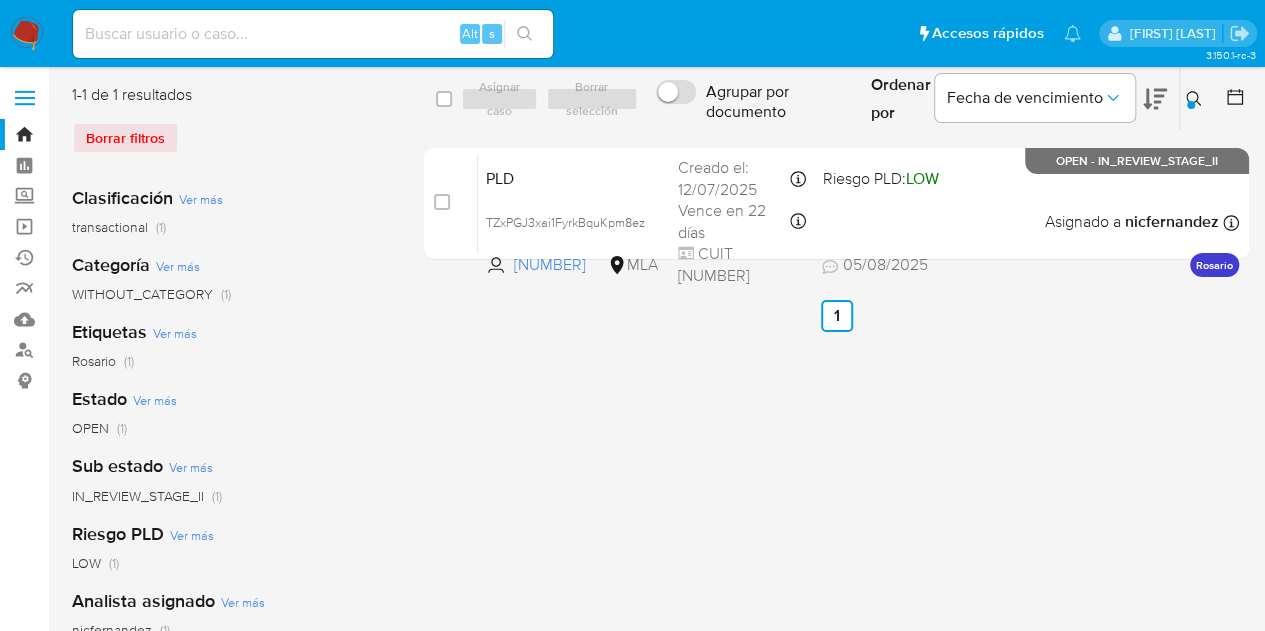 click 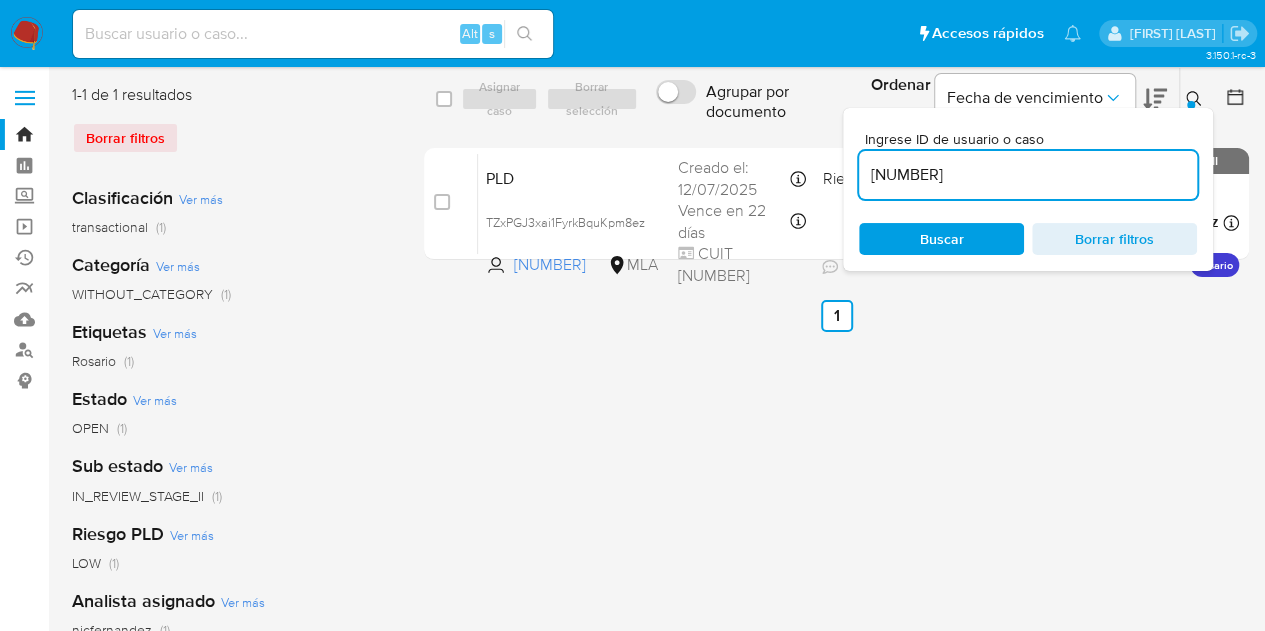 drag, startPoint x: 962, startPoint y: 237, endPoint x: 1028, endPoint y: 225, distance: 67.08204 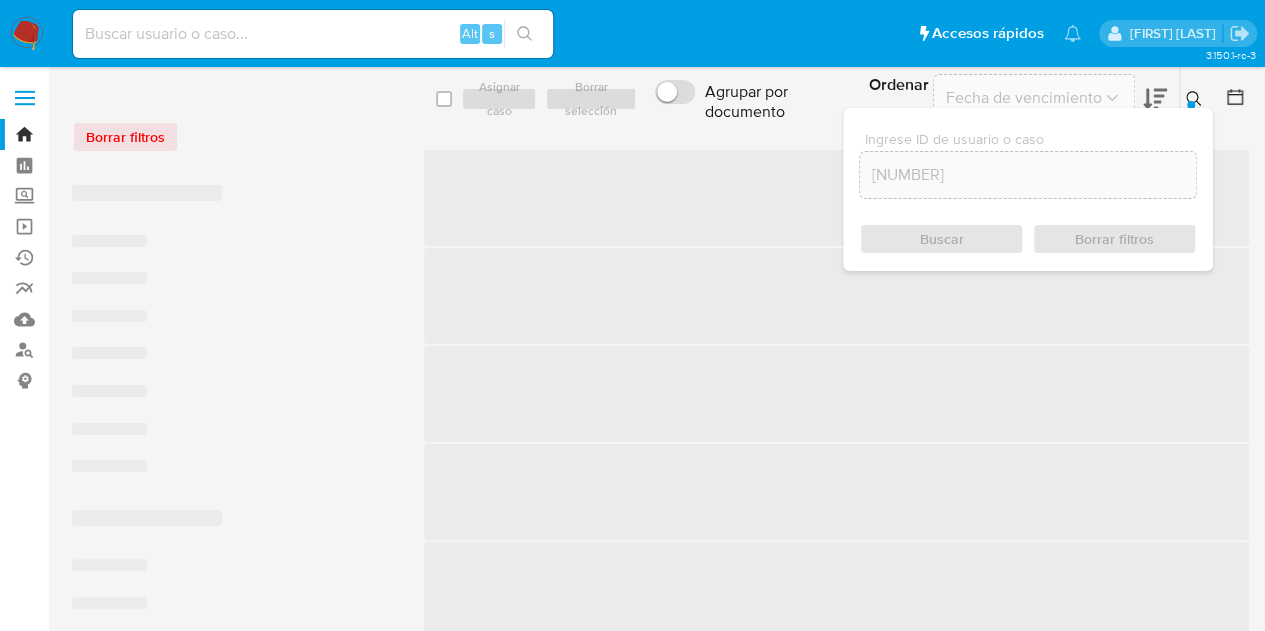 click 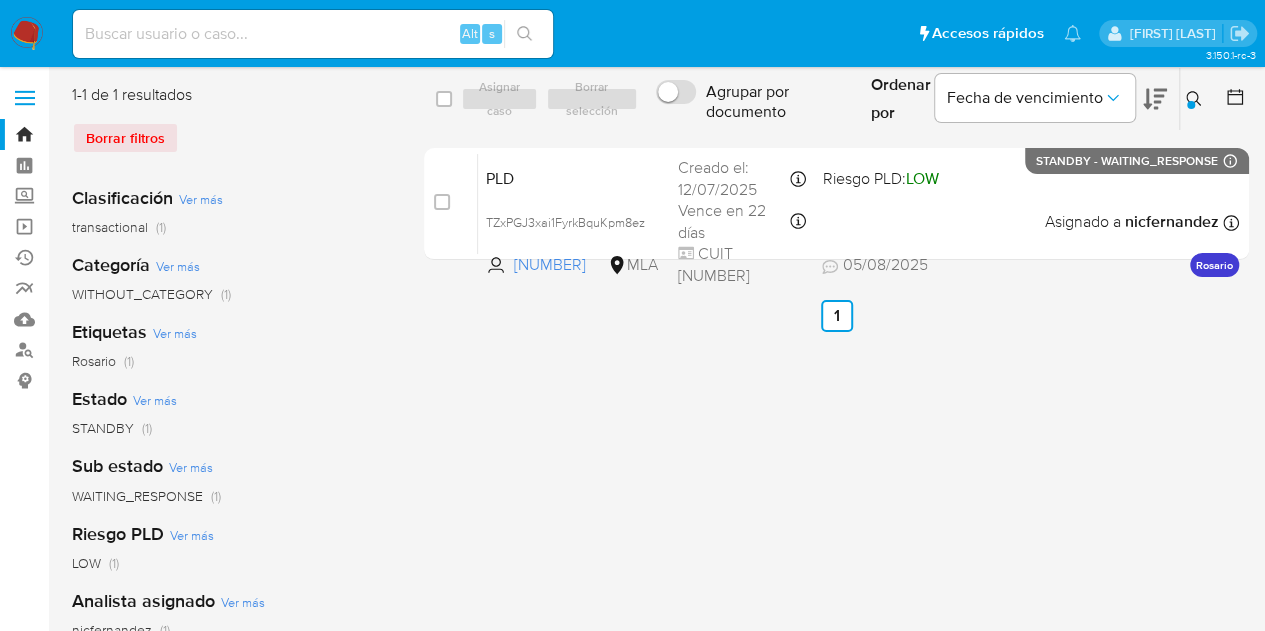 click at bounding box center [1196, 99] 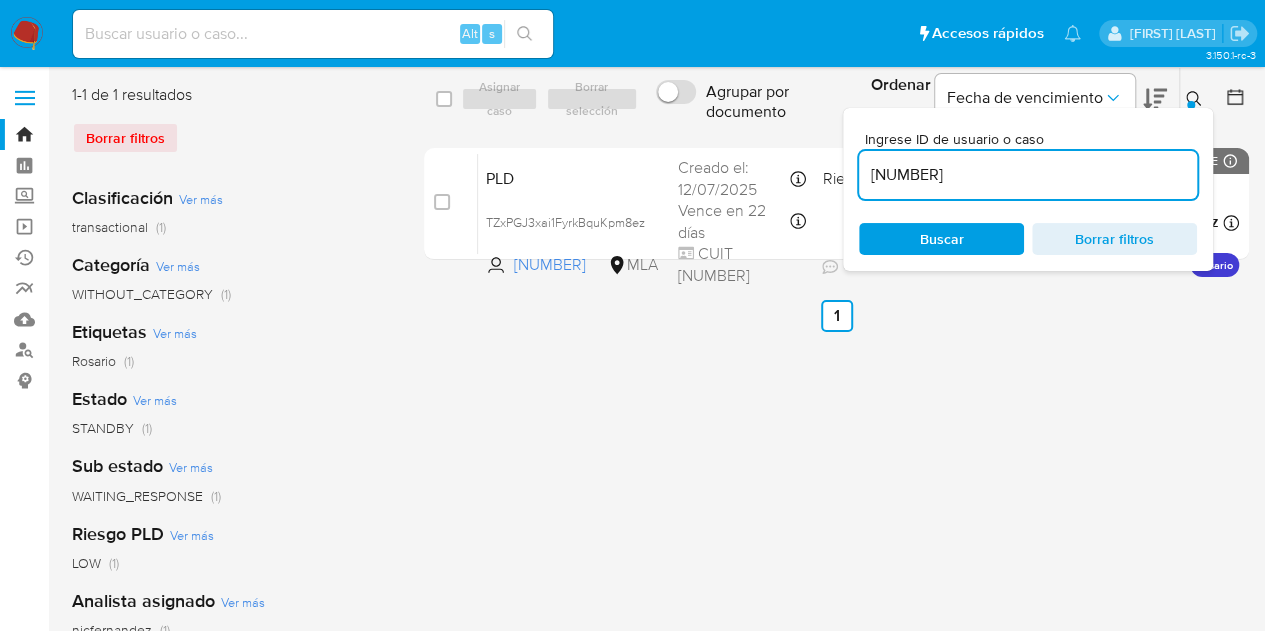 drag, startPoint x: 1063, startPoint y: 168, endPoint x: 651, endPoint y: 101, distance: 417.41226 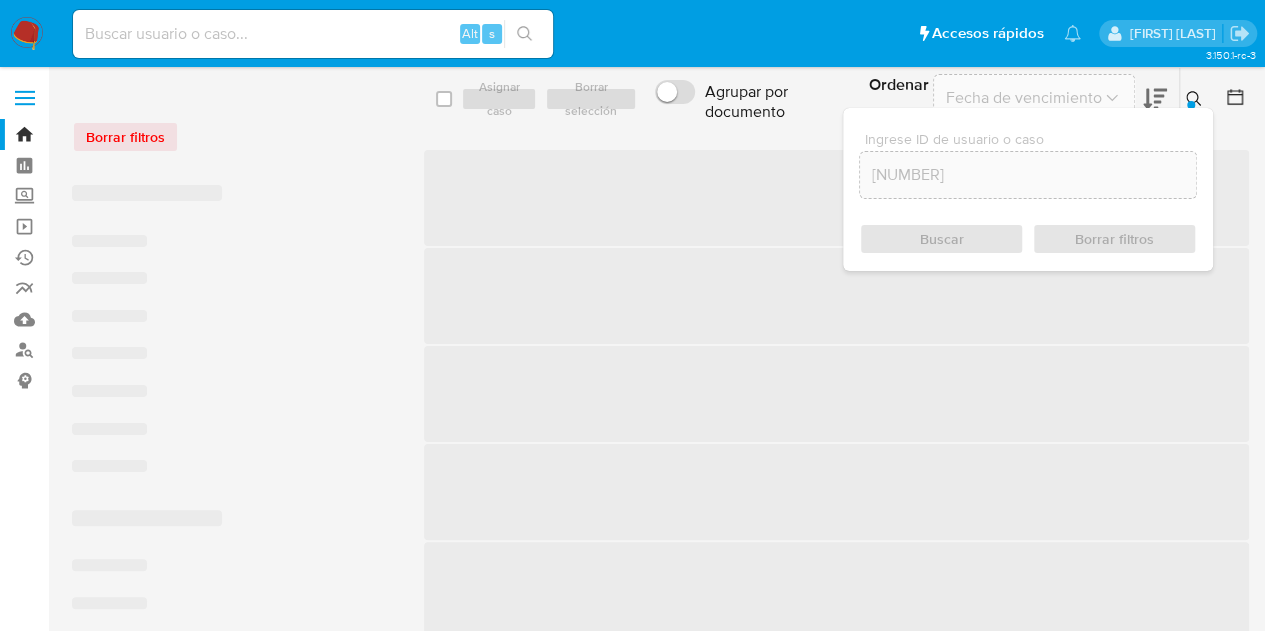click 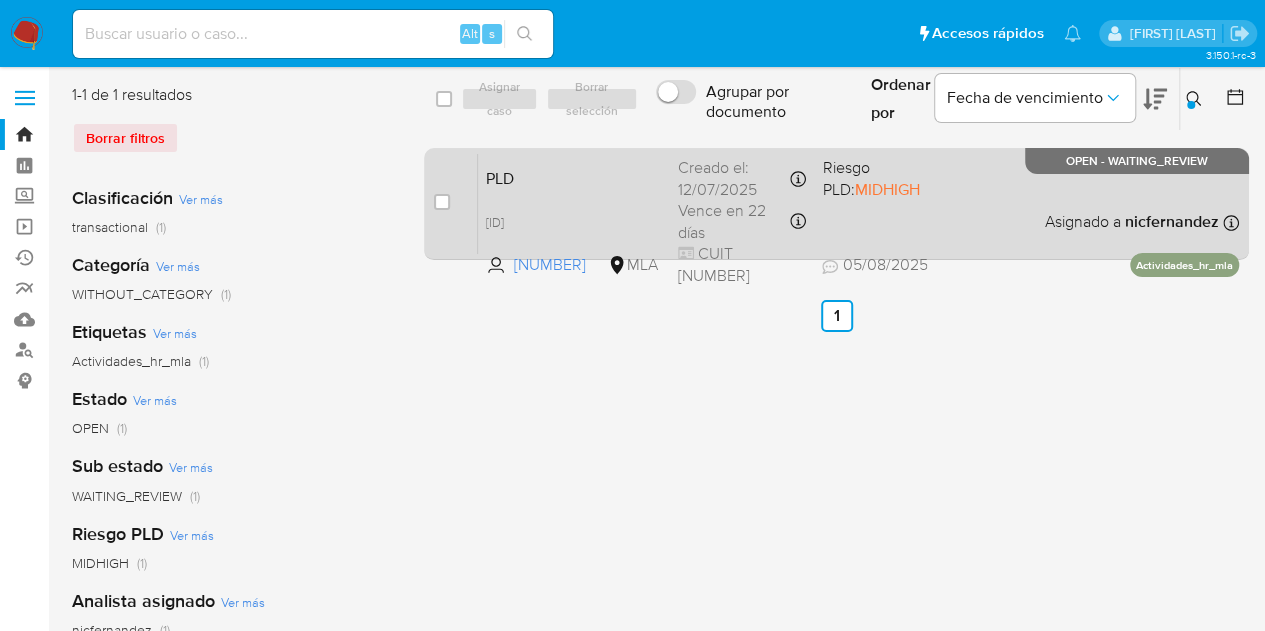 click on "case-item-checkbox   No es posible asignar el caso PLD JhrYNJwQIC1zRCGfAU21g0do 1232671524 MLA Riesgo PLD:  MIDHIGH Creado el: 12/07/2025   Creado el: 12/07/2025 03:10:47 Vence en 22 días   Vence el 29/08/2025 03:10:48 CUIT   20443060937 05/08/2025   05/08/2025 12:17 Asignado a   nicfernandez   Asignado el: 17/07/2025 16:34:31 Actividades_hr_mla OPEN - WAITING_REVIEW" at bounding box center [836, 204] 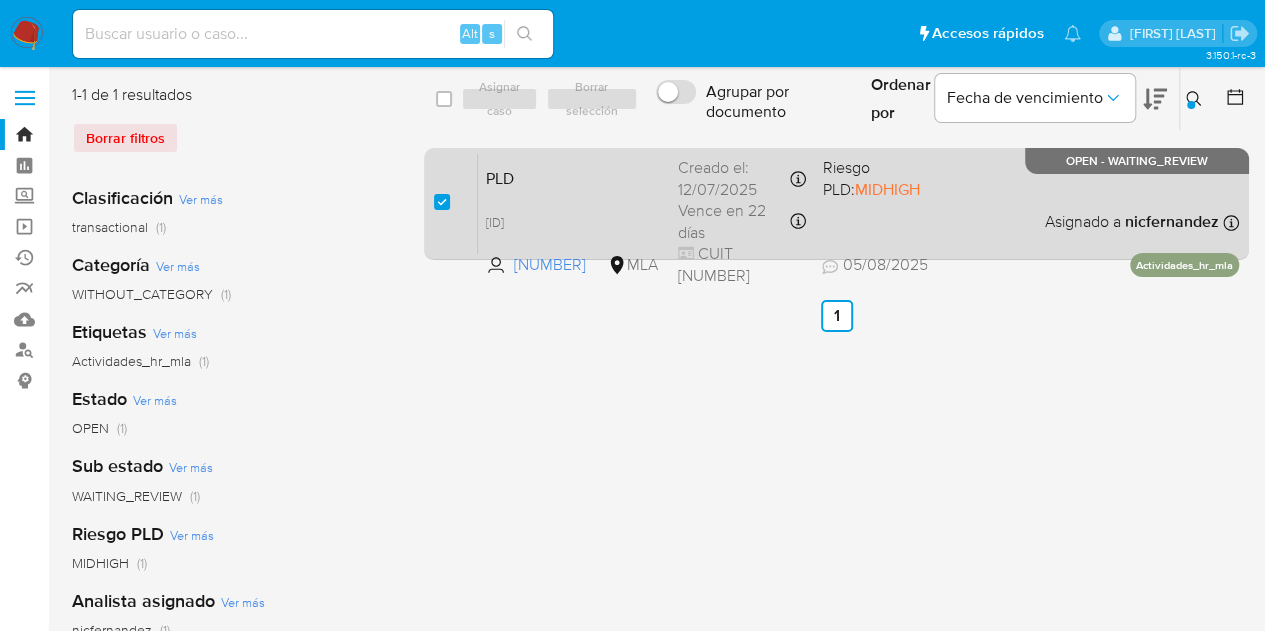 checkbox on "true" 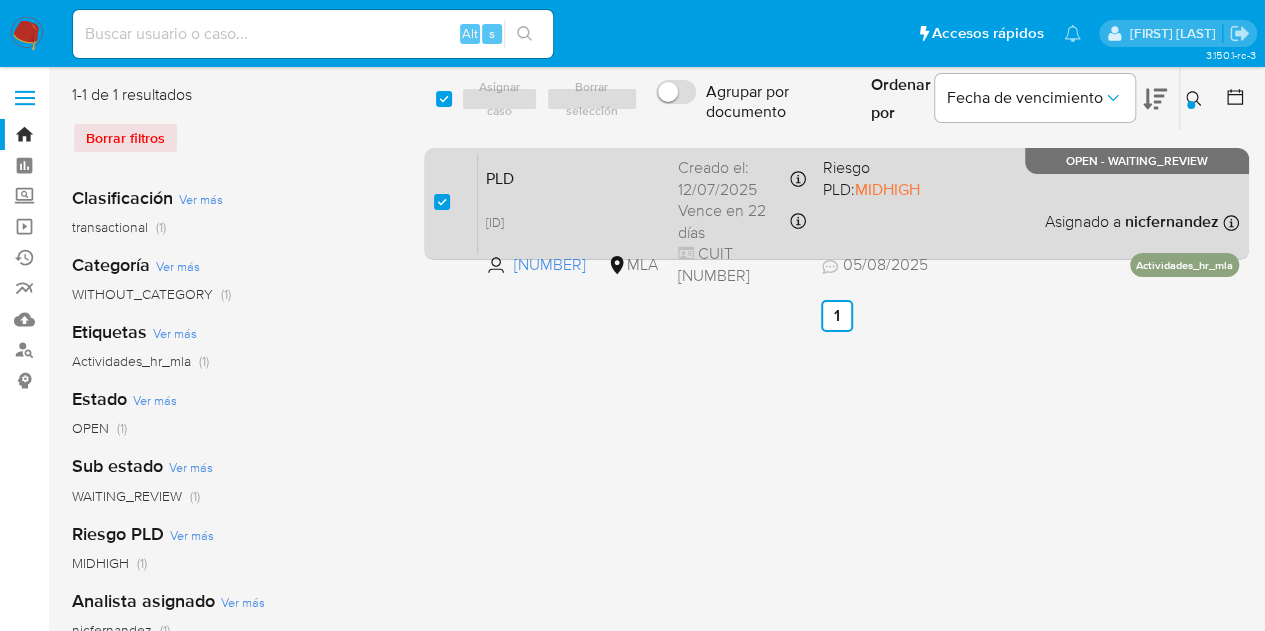 checkbox on "true" 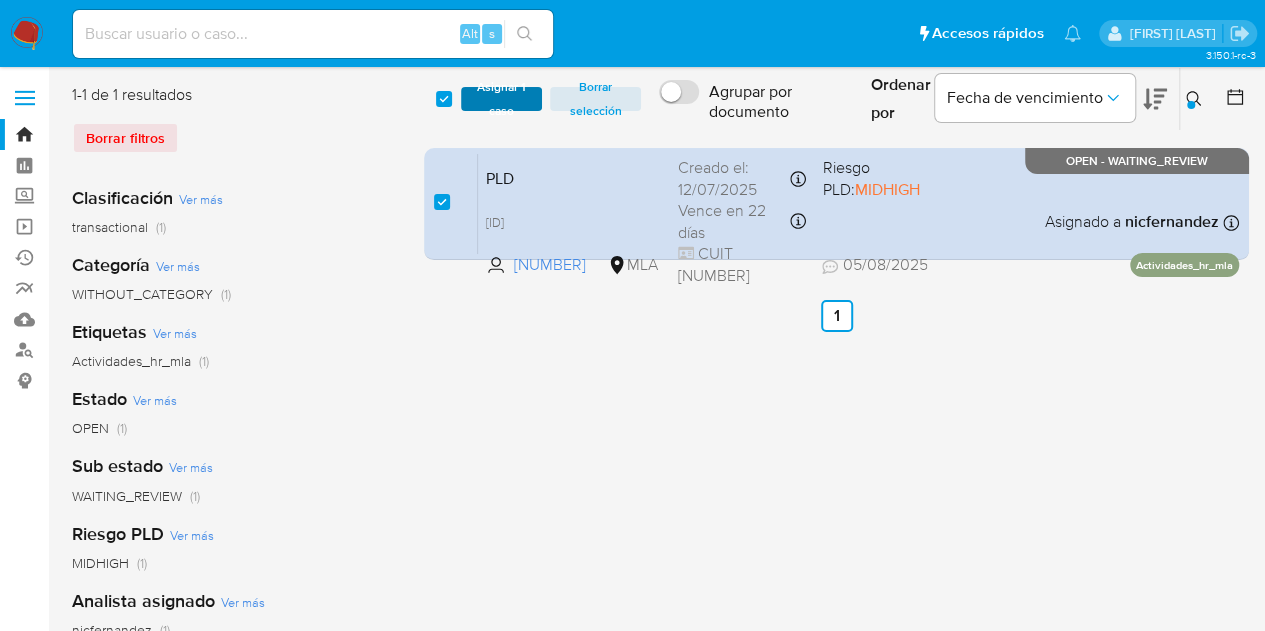 click on "Asignar 1 caso" at bounding box center (502, 99) 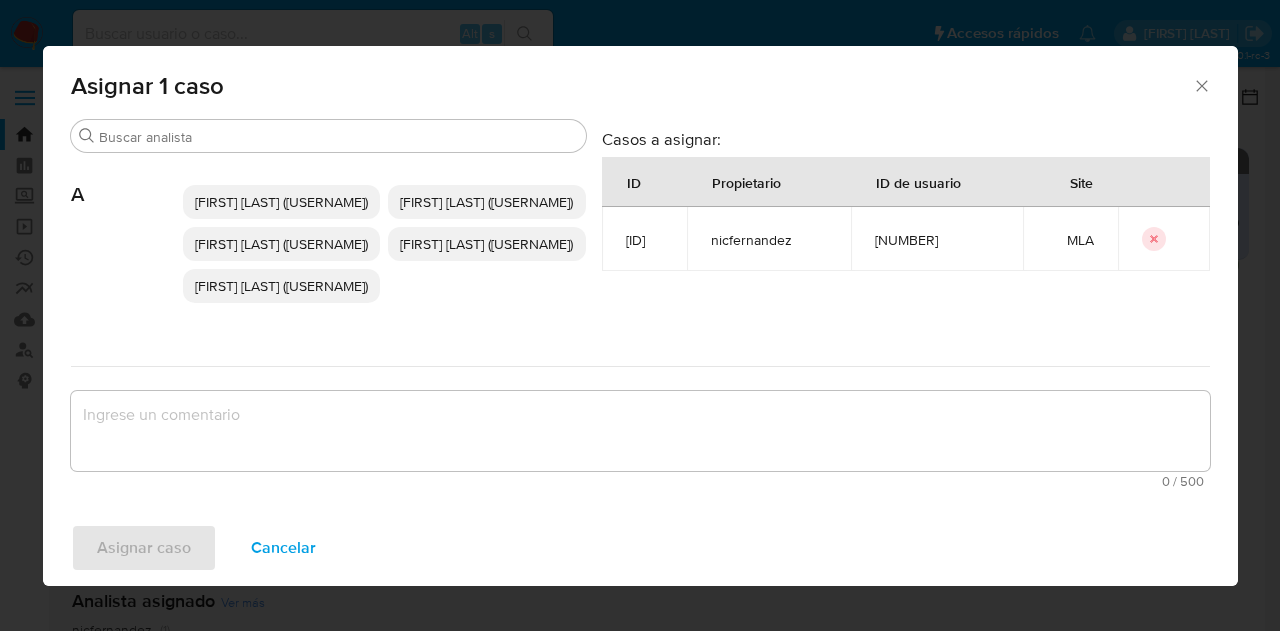 click on "Buscar" at bounding box center (328, 136) 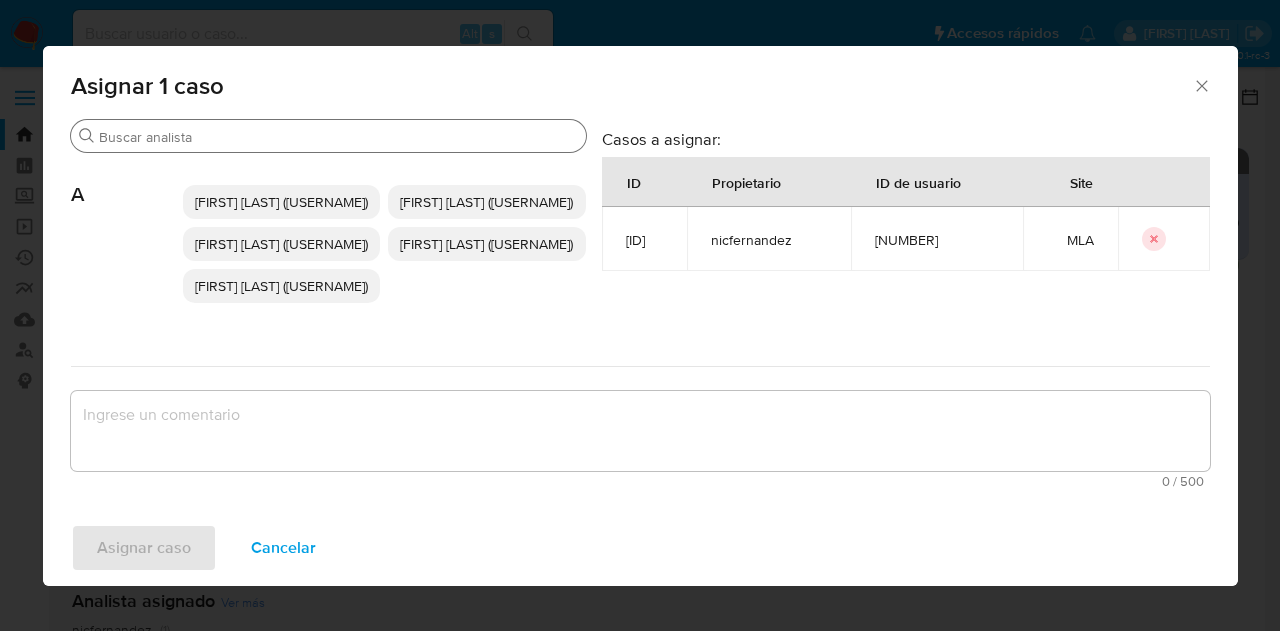 click on "Buscar" at bounding box center (328, 136) 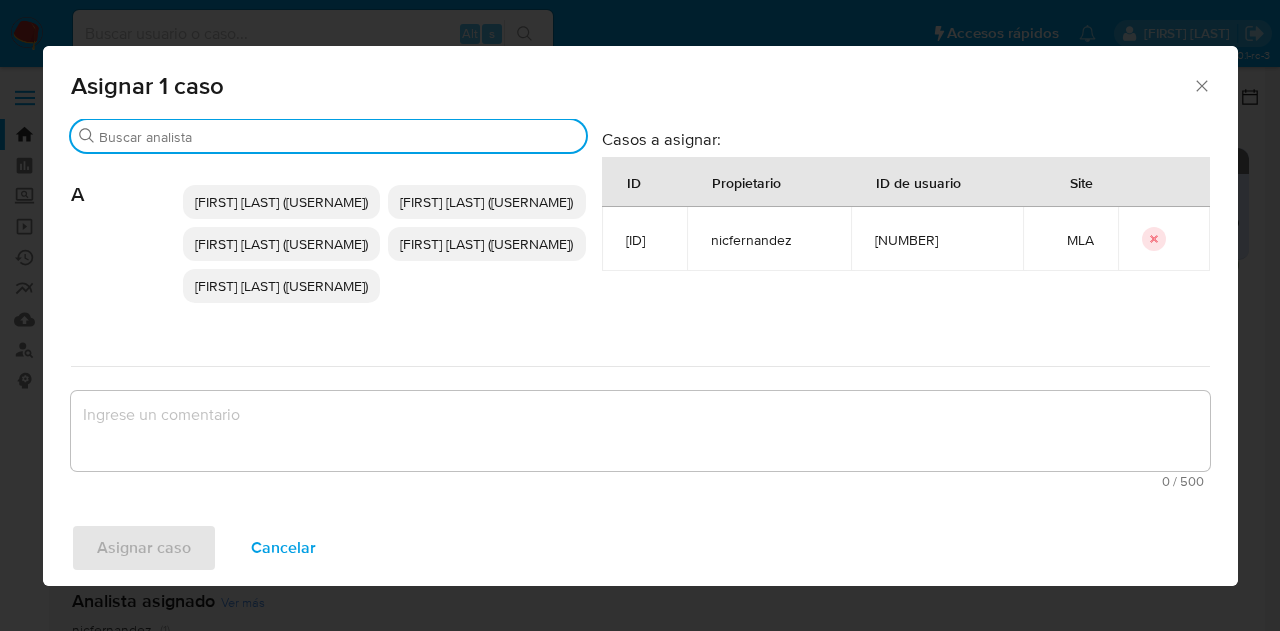 click on "Buscar" at bounding box center [338, 137] 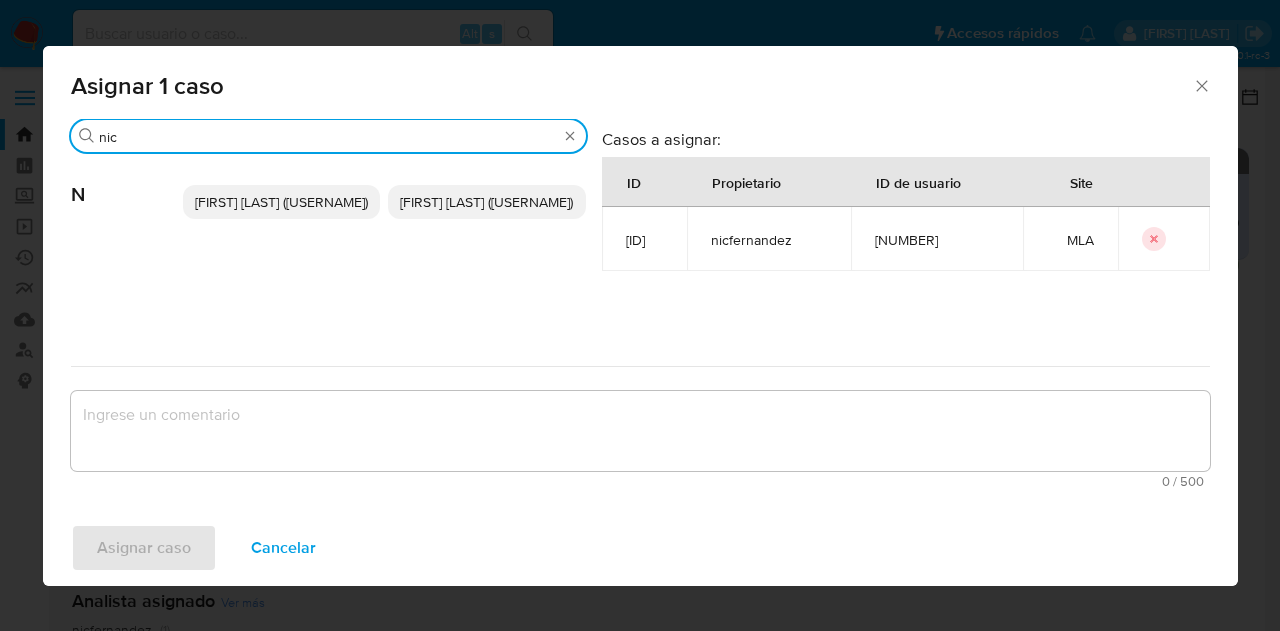 type on "nic" 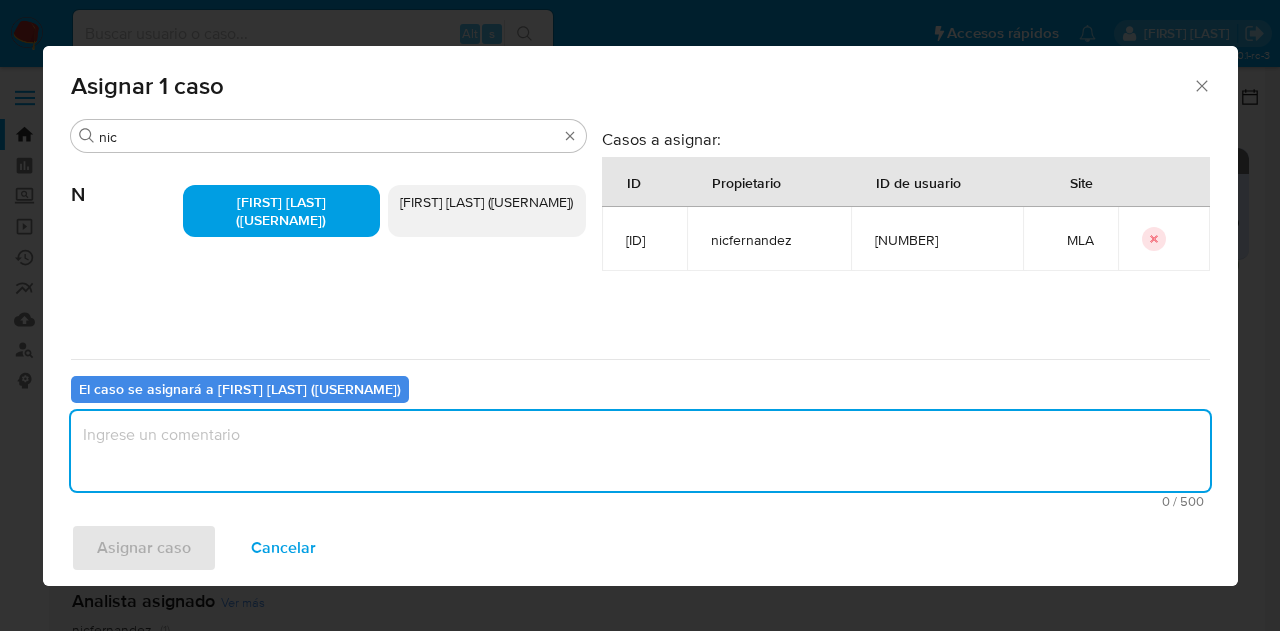 click at bounding box center [640, 451] 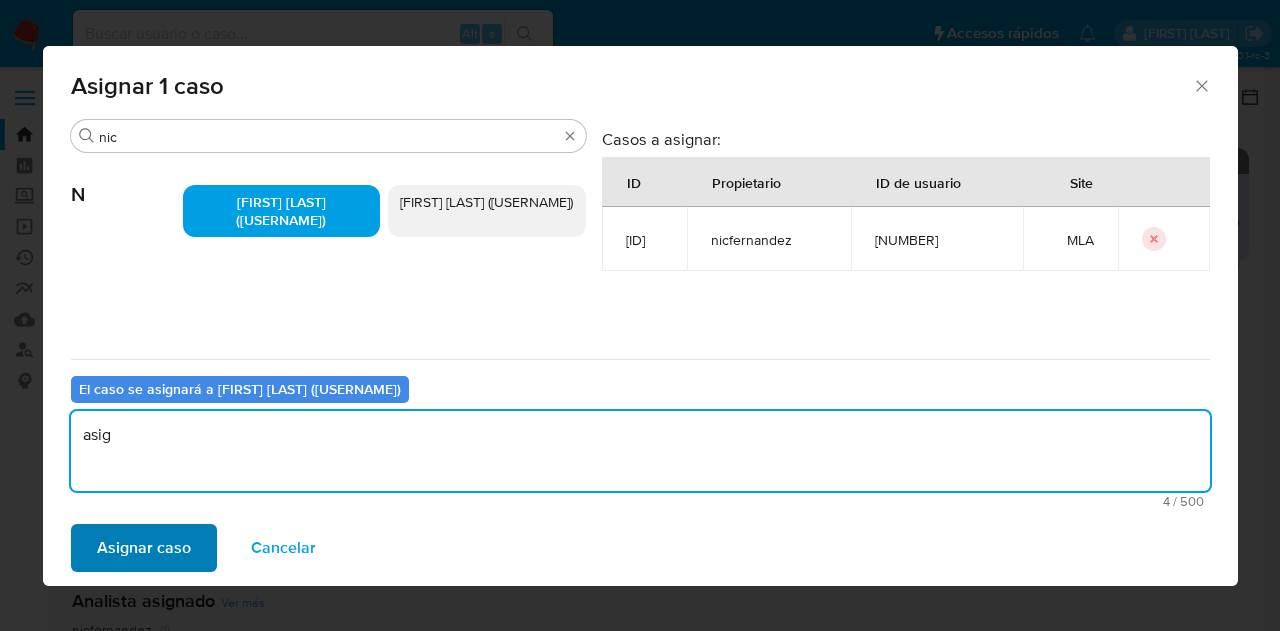 type on "asig" 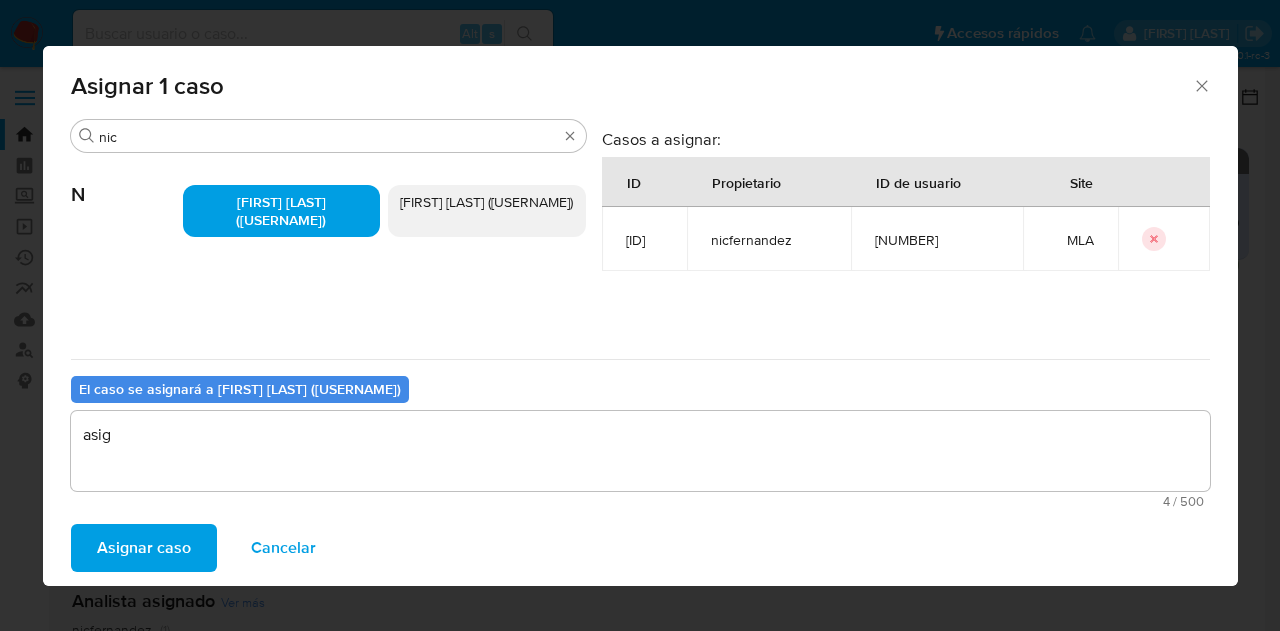 click on "Asignar caso" at bounding box center [144, 548] 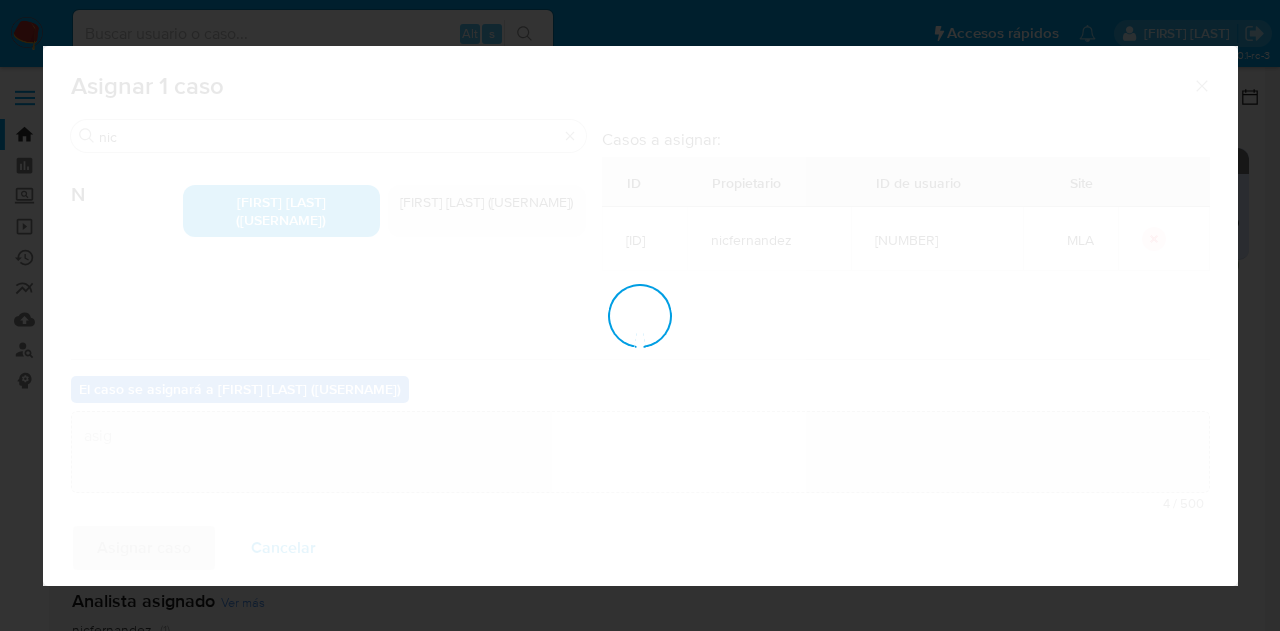 type 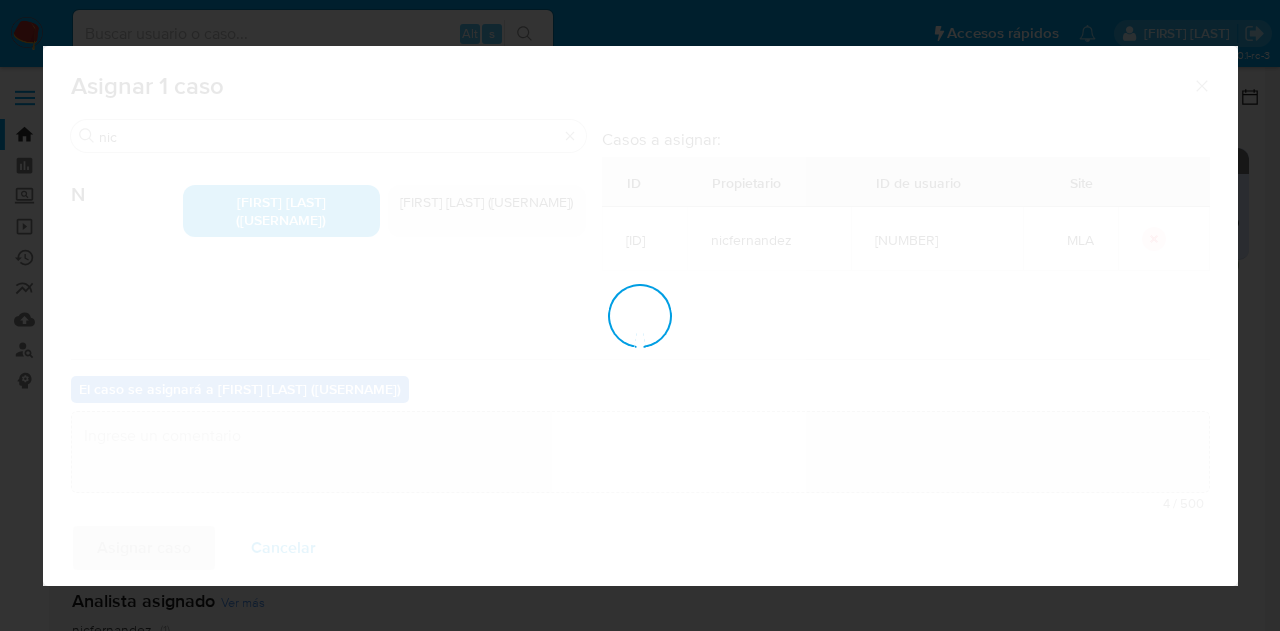 checkbox on "false" 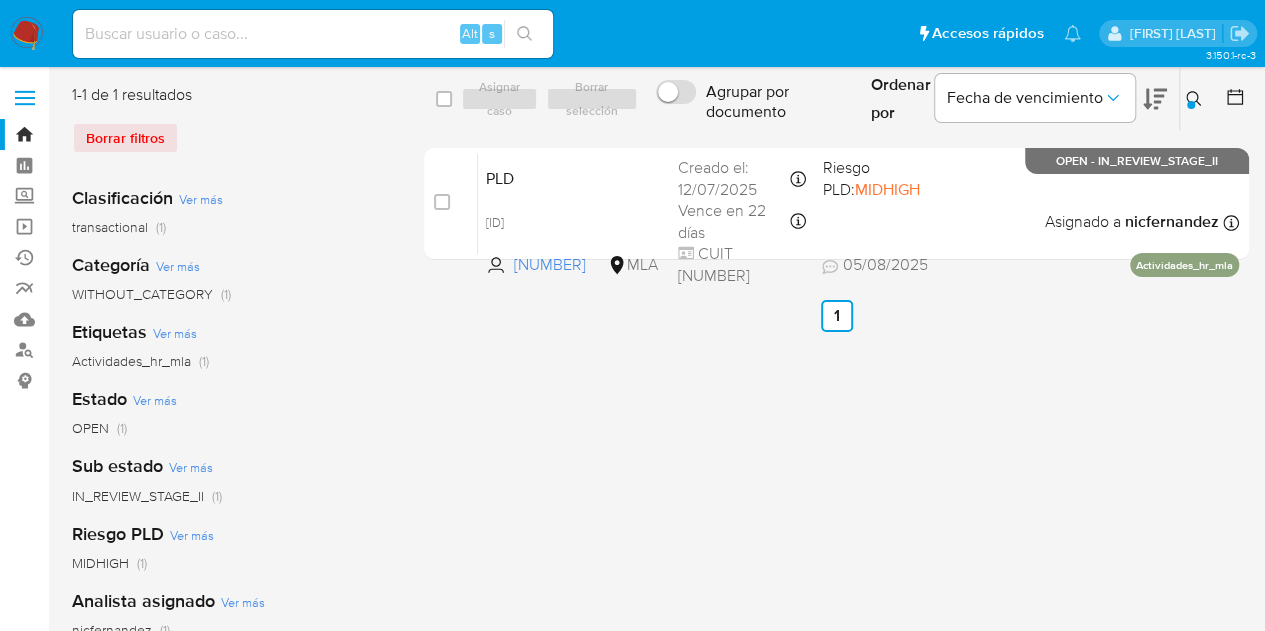 click on "select-all-cases-checkbox Asignar caso Borrar selección Agrupar por documento Ordenar por Fecha de vencimiento   No es posible ordenar los resultados mientras se encuentren agrupados. Ingrese ID de usuario o caso 1232671524 Buscar Borrar filtros case-item-checkbox   No es posible asignar el caso PLD JhrYNJwQIC1zRCGfAU21g0do 1232671524 MLA Riesgo PLD:  MIDHIGH Creado el: 12/07/2025   Creado el: 12/07/2025 03:10:47 Vence en 22 días   Vence el 29/08/2025 03:10:48 CUIT   20443060937 05/08/2025   05/08/2025 12:17 Asignado a   nicfernandez   Asignado el: 17/07/2025 16:34:31 Actividades_hr_mla OPEN - IN_REVIEW_STAGE_II" at bounding box center (836, 176) 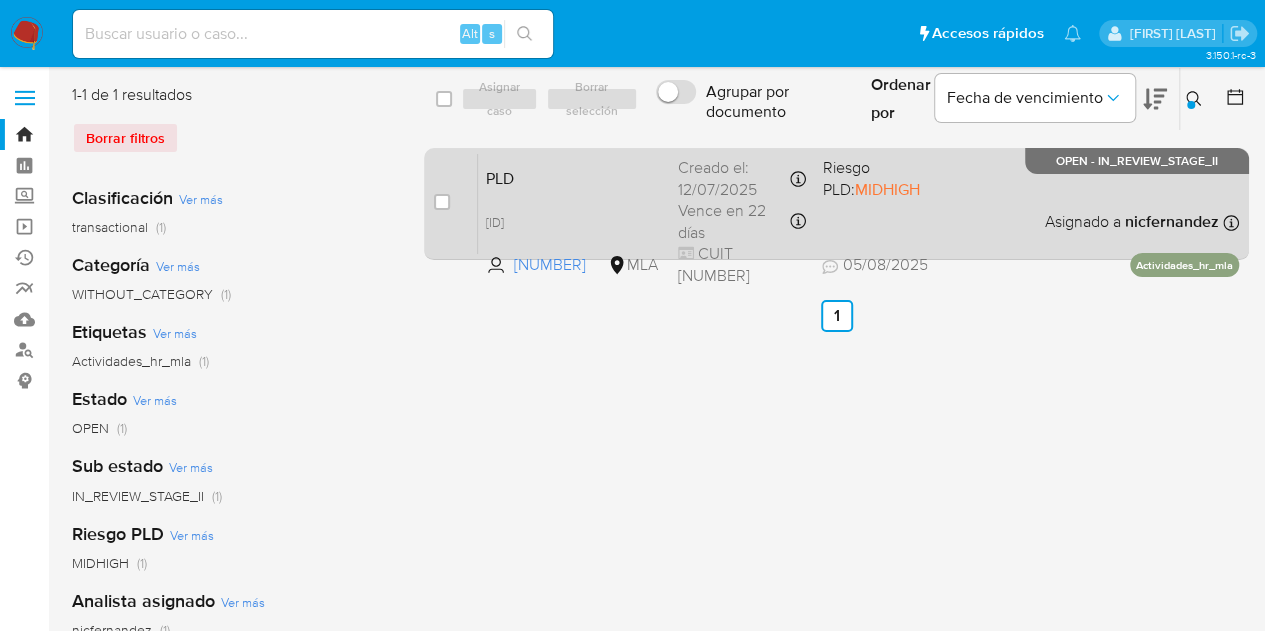 click on "PLD" at bounding box center [574, 177] 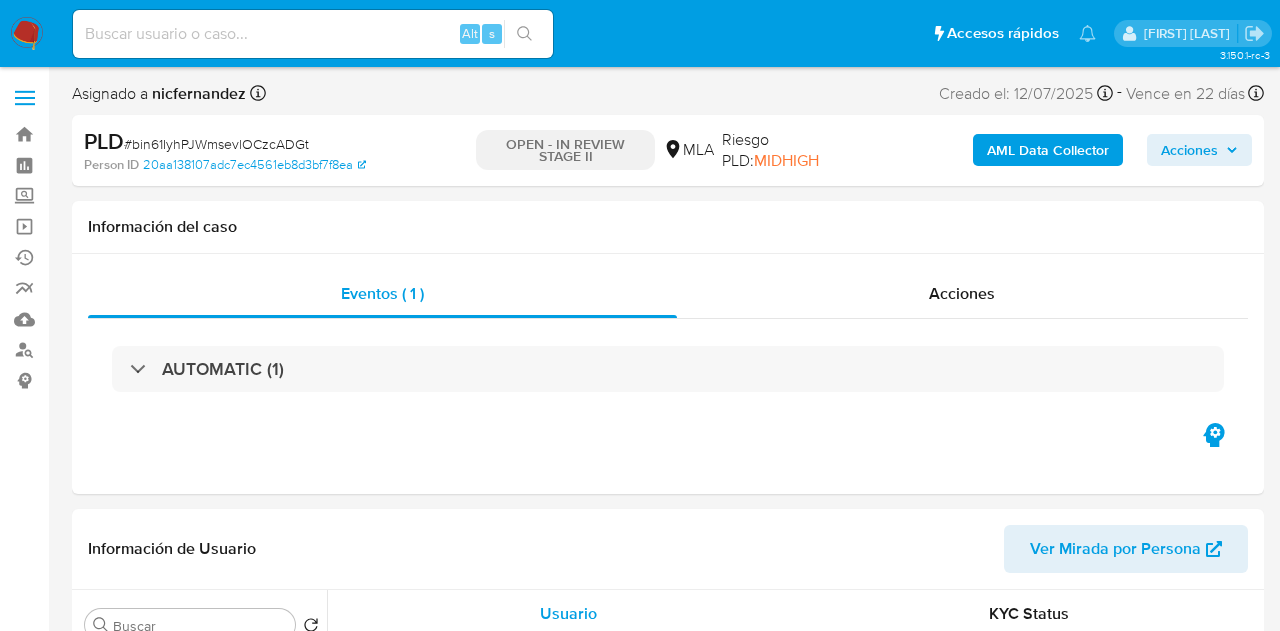 select on "10" 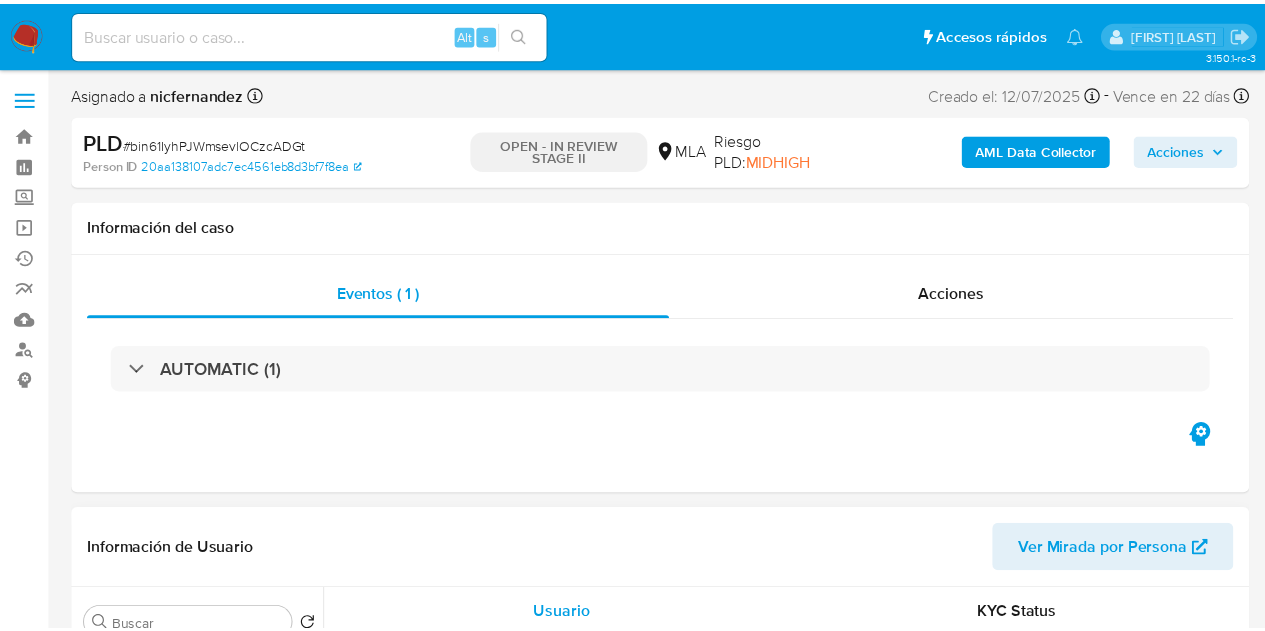 scroll, scrollTop: 0, scrollLeft: 0, axis: both 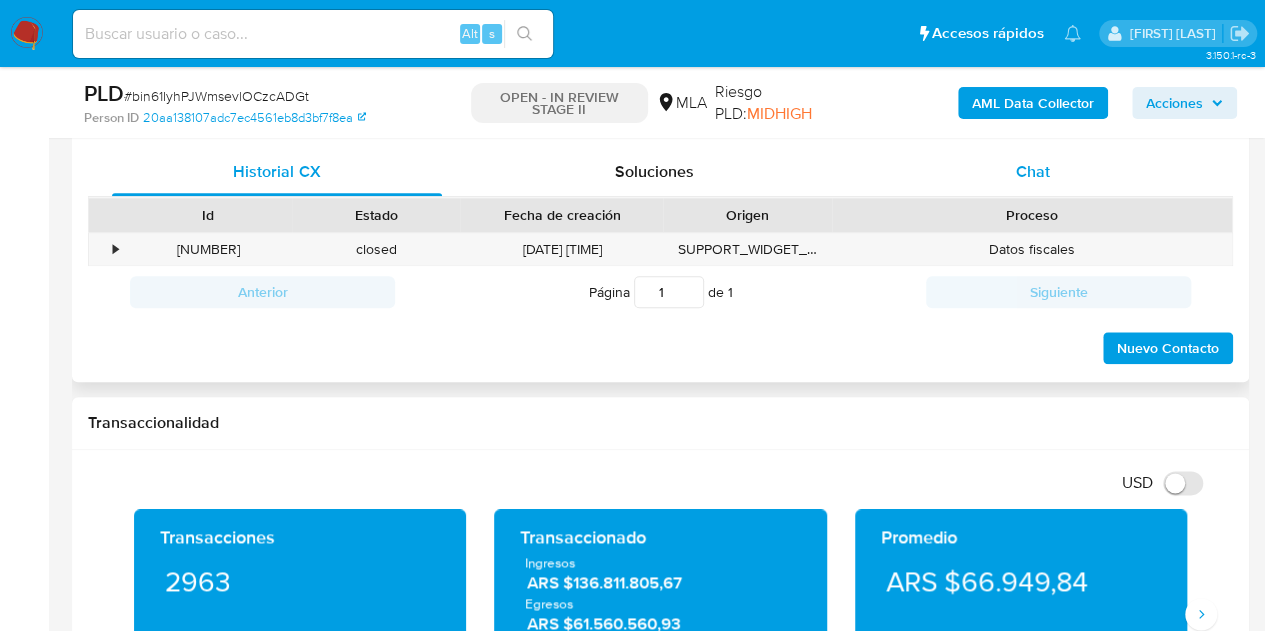 click on "Chat" at bounding box center (1033, 172) 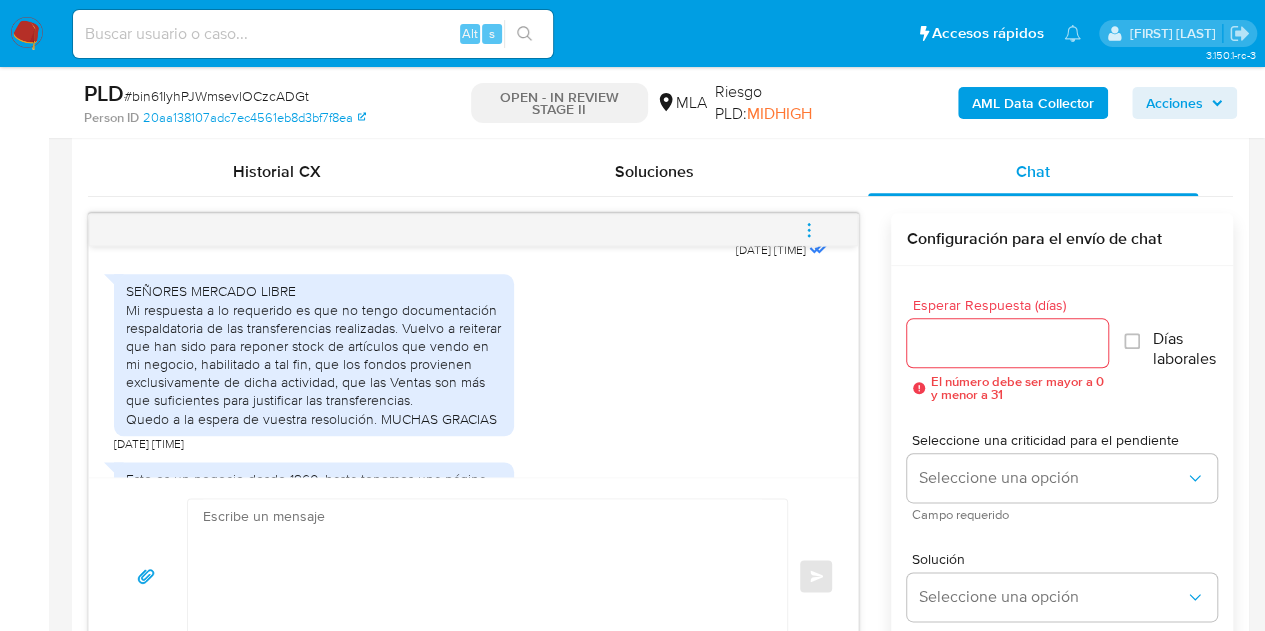 scroll, scrollTop: 2066, scrollLeft: 0, axis: vertical 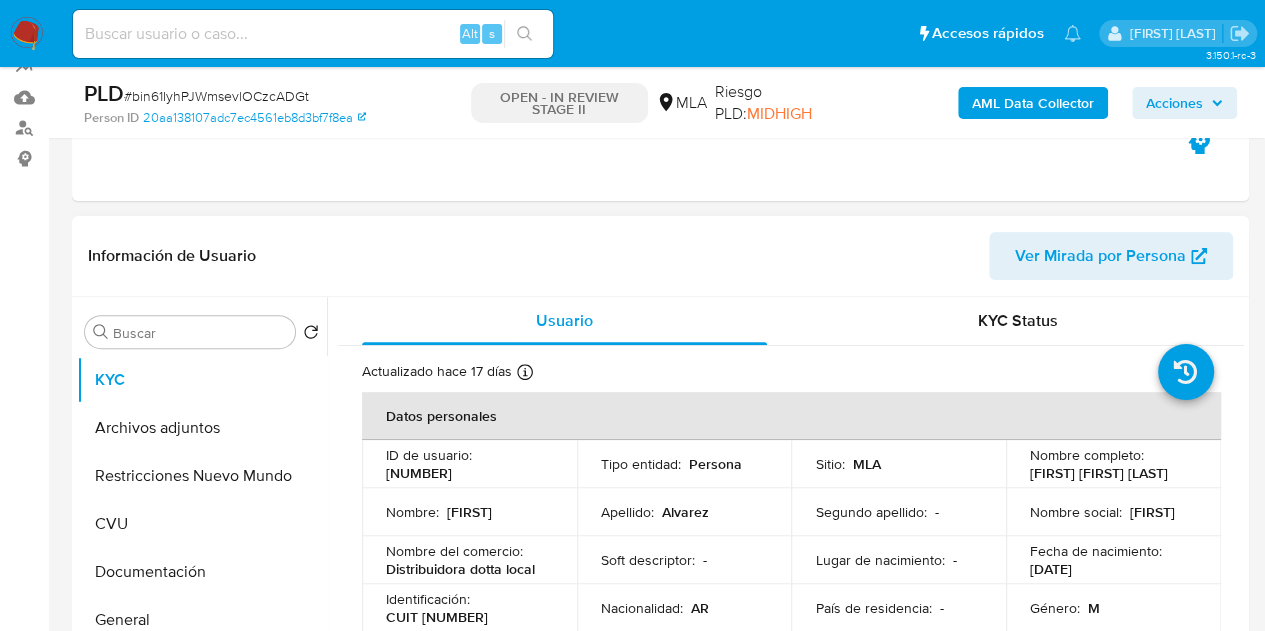 click on "Ver Mirada por Persona" at bounding box center (1100, 256) 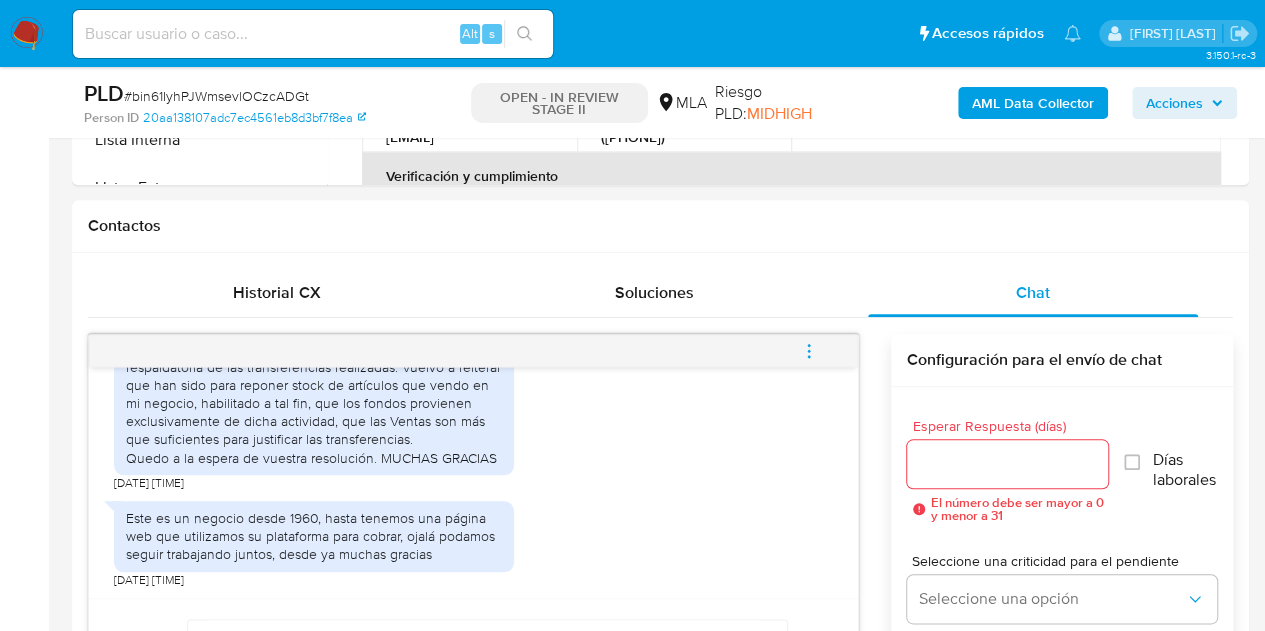 scroll, scrollTop: 912, scrollLeft: 0, axis: vertical 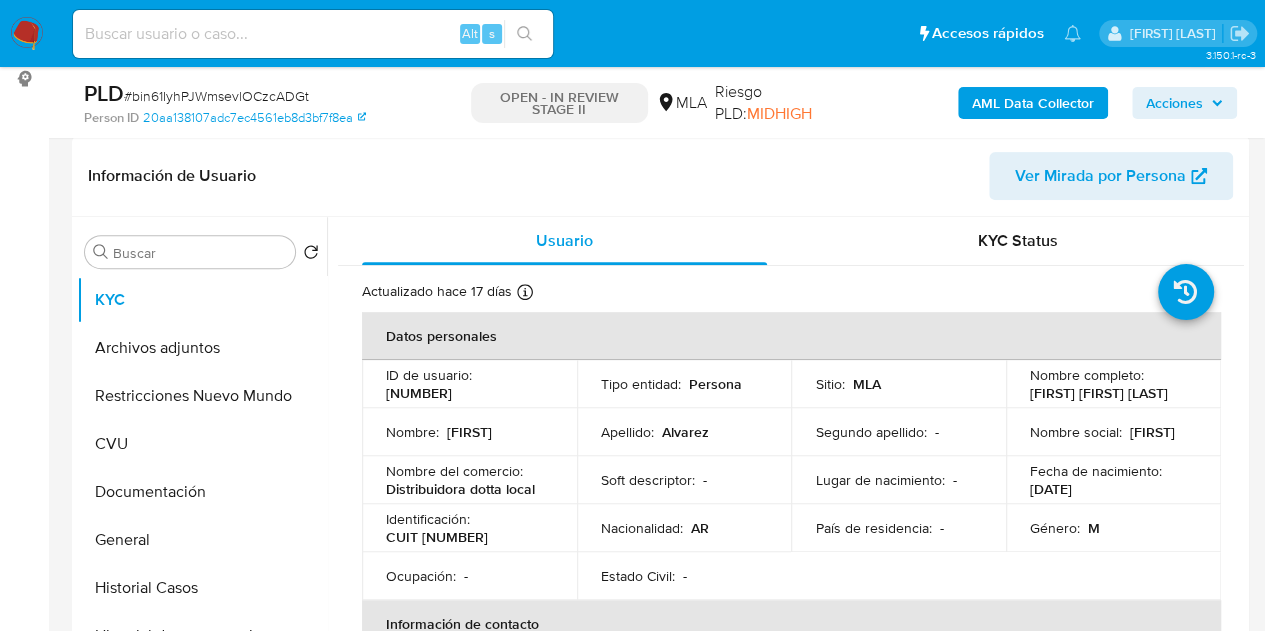 click on "Ver Mirada por Persona" at bounding box center (1100, 176) 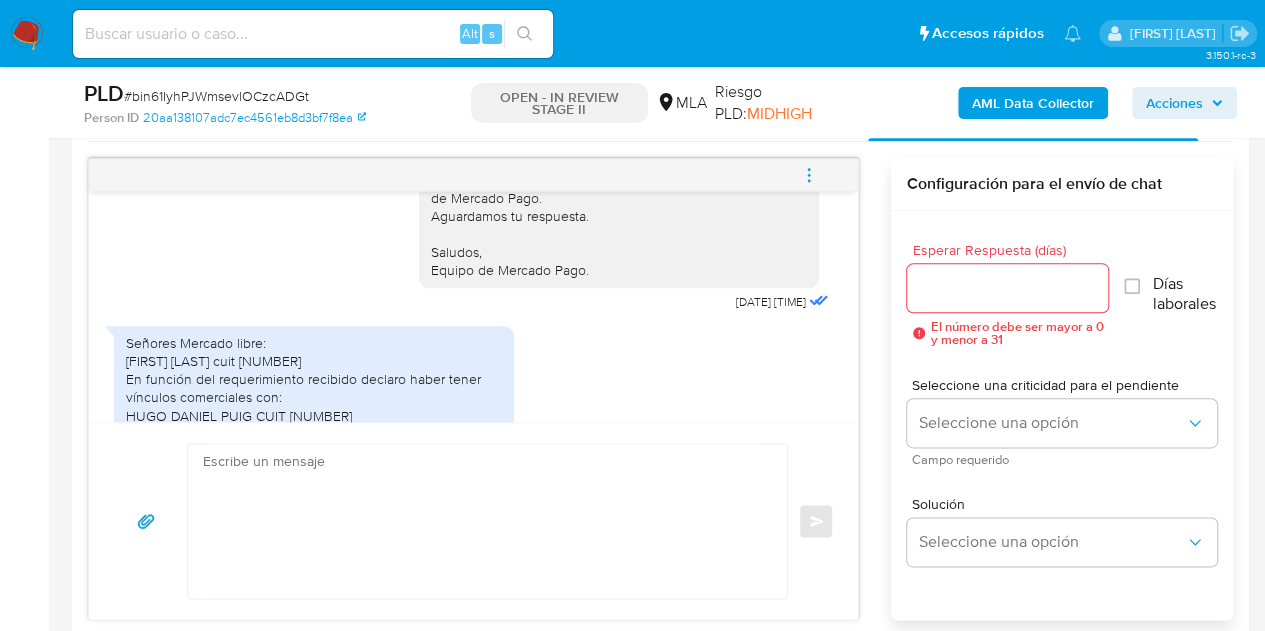 scroll, scrollTop: 1016, scrollLeft: 0, axis: vertical 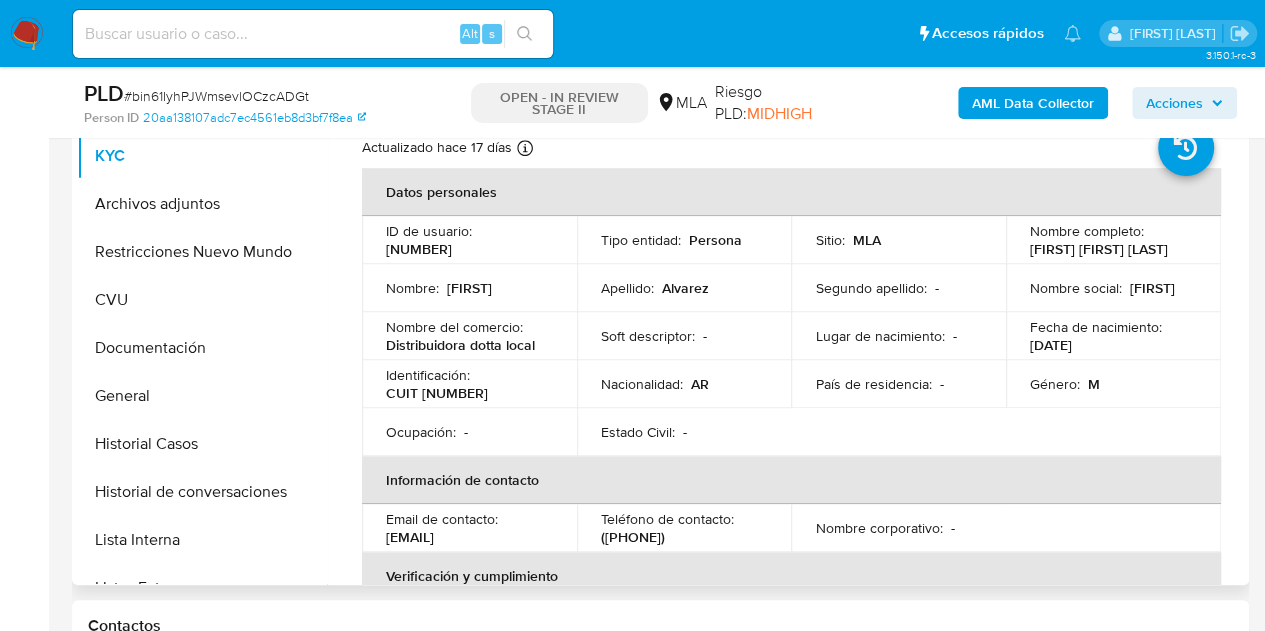 drag, startPoint x: 384, startPoint y: 297, endPoint x: 486, endPoint y: 297, distance: 102 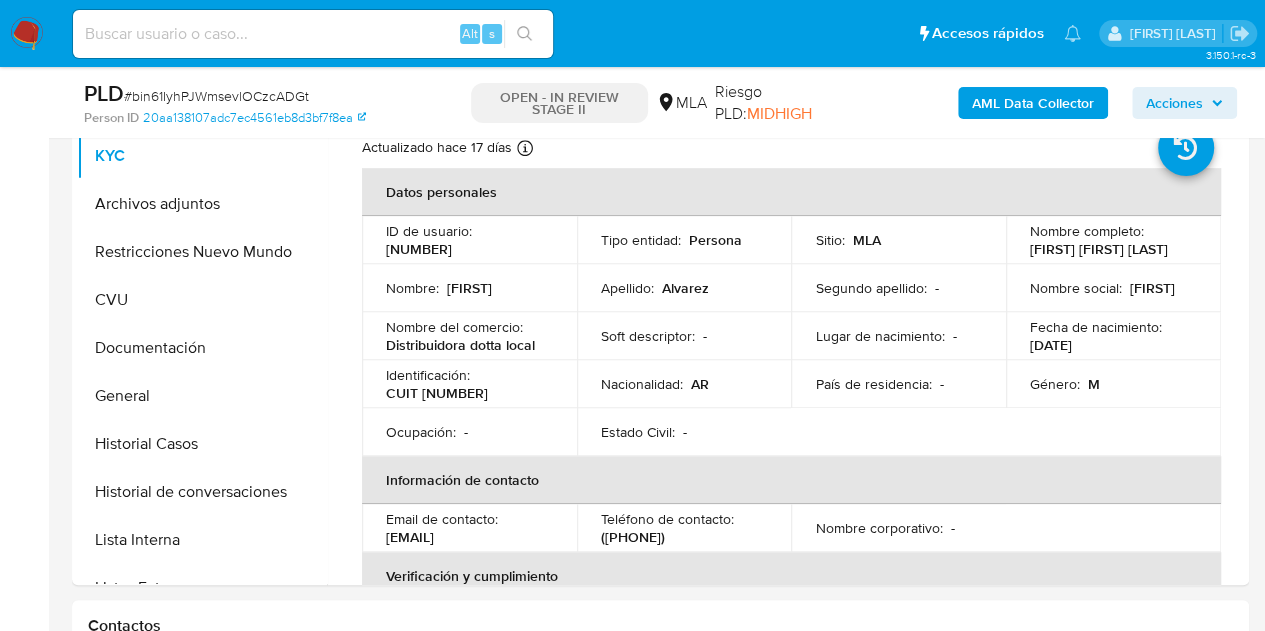 drag, startPoint x: 1212, startPoint y: 341, endPoint x: 1268, endPoint y: 256, distance: 101.788994 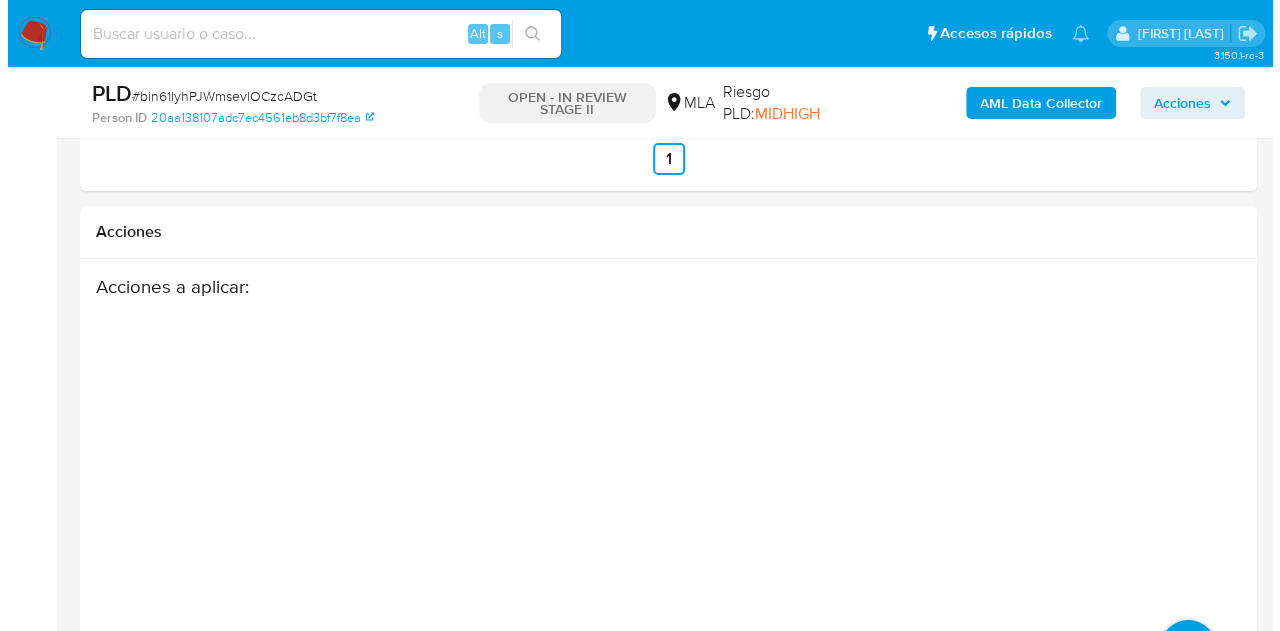 scroll, scrollTop: 3606, scrollLeft: 0, axis: vertical 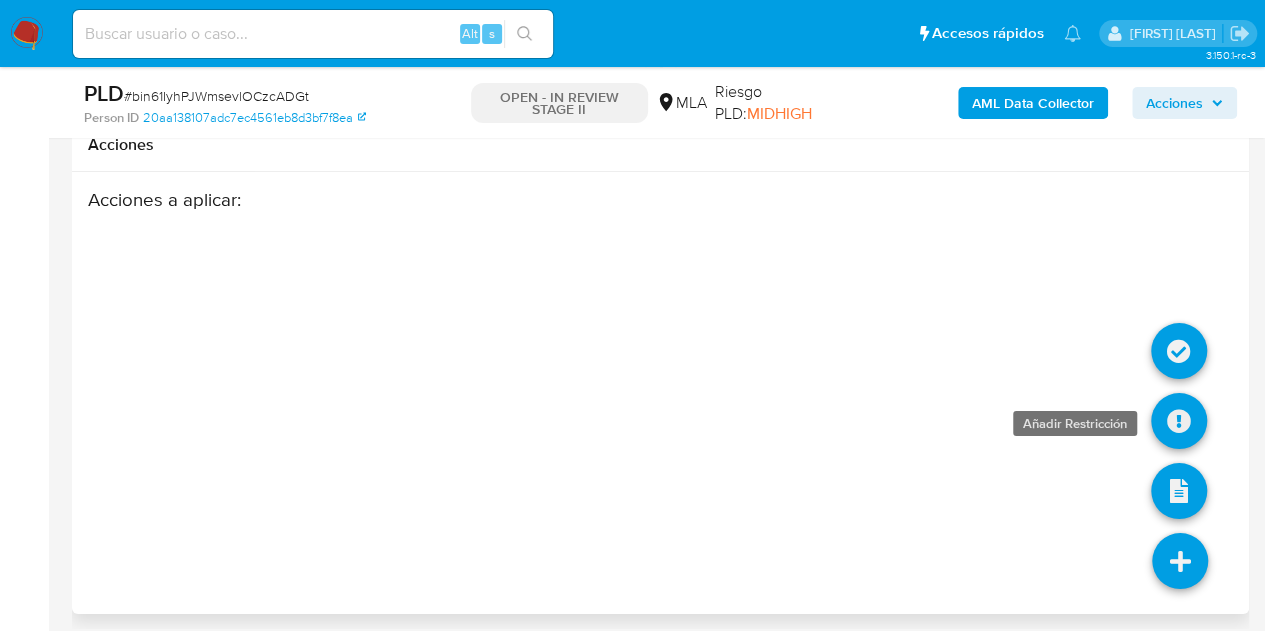 click at bounding box center [1179, 421] 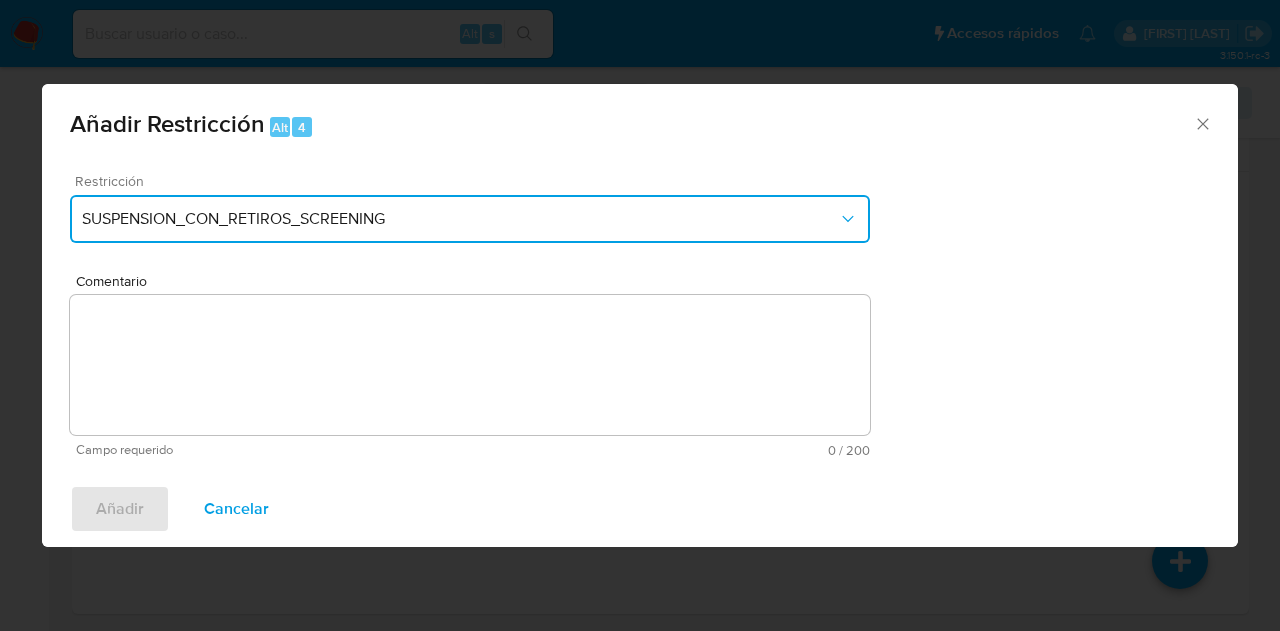 click on "SUSPENSION_CON_RETIROS_SCREENING" at bounding box center (470, 219) 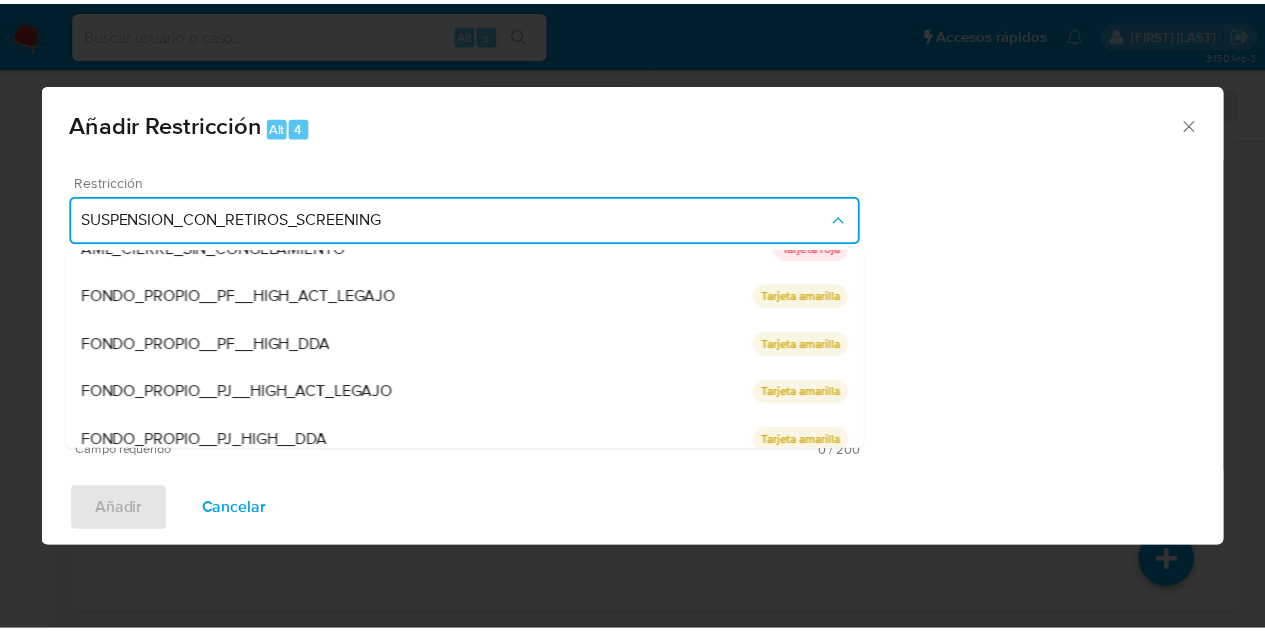 scroll, scrollTop: 328, scrollLeft: 0, axis: vertical 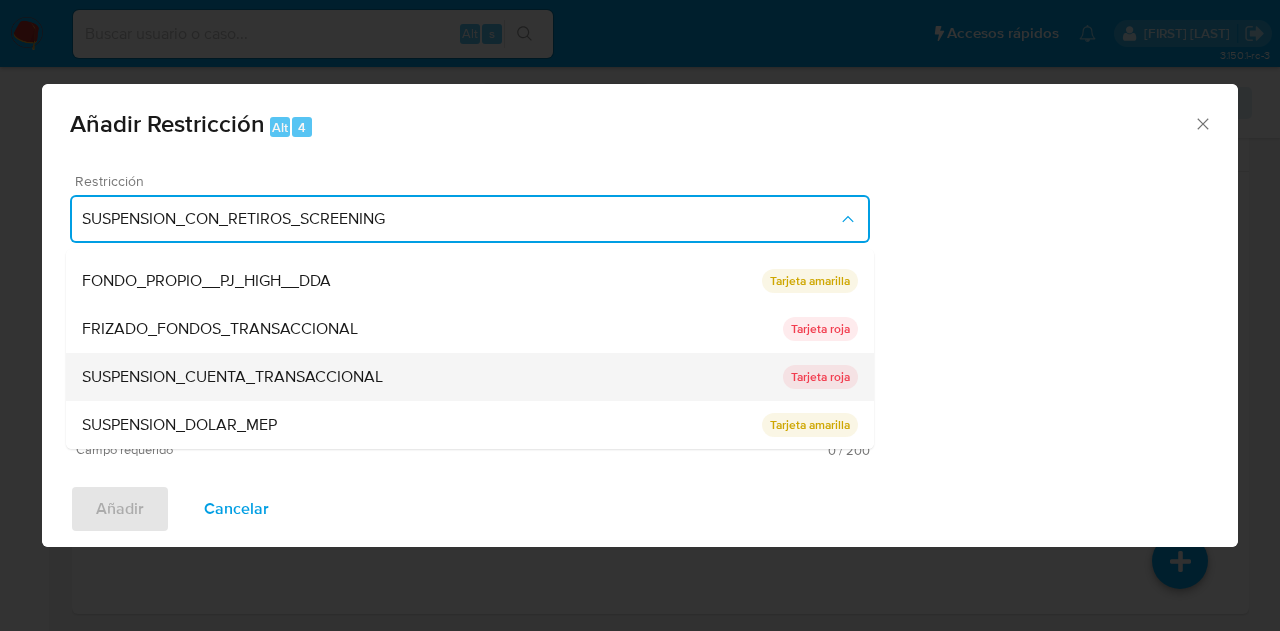 click on "SUSPENSION_CUENTA_TRANSACCIONAL" at bounding box center [432, 377] 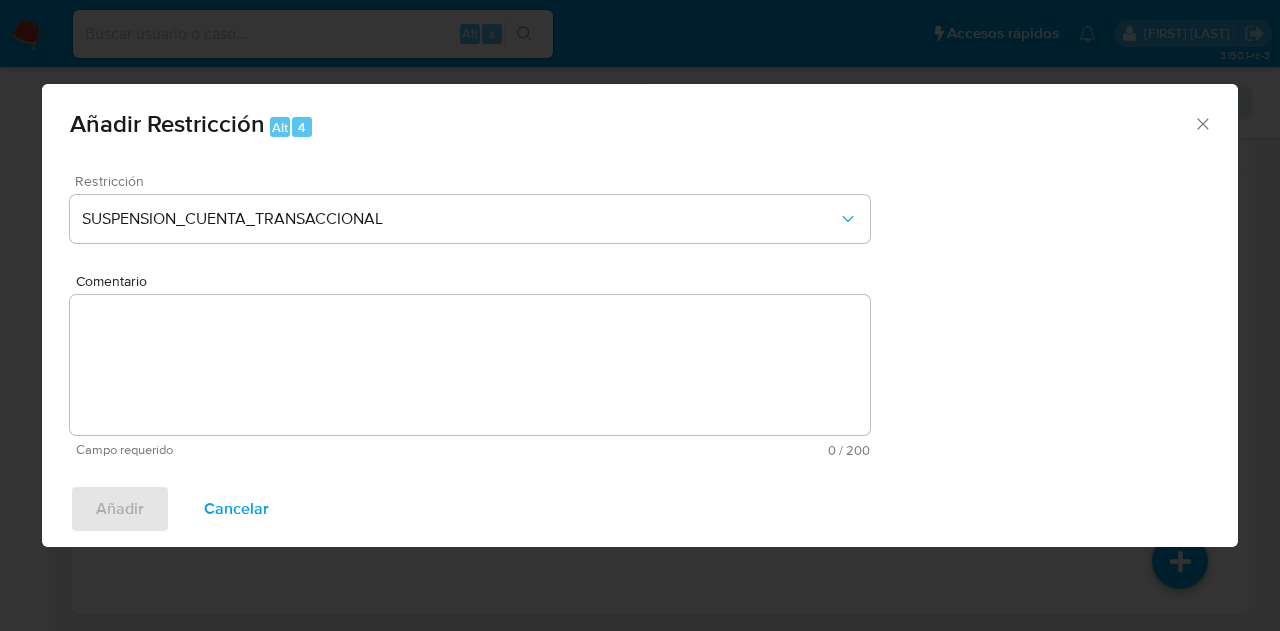 click on "Comentario" at bounding box center [470, 365] 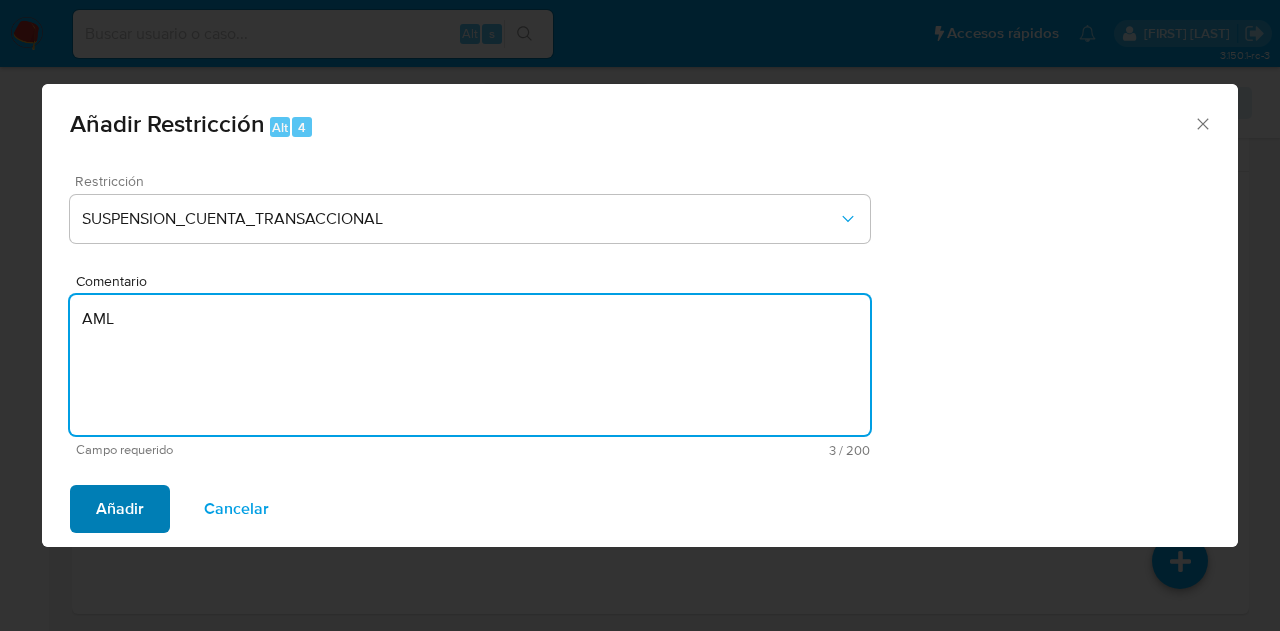 type on "AML" 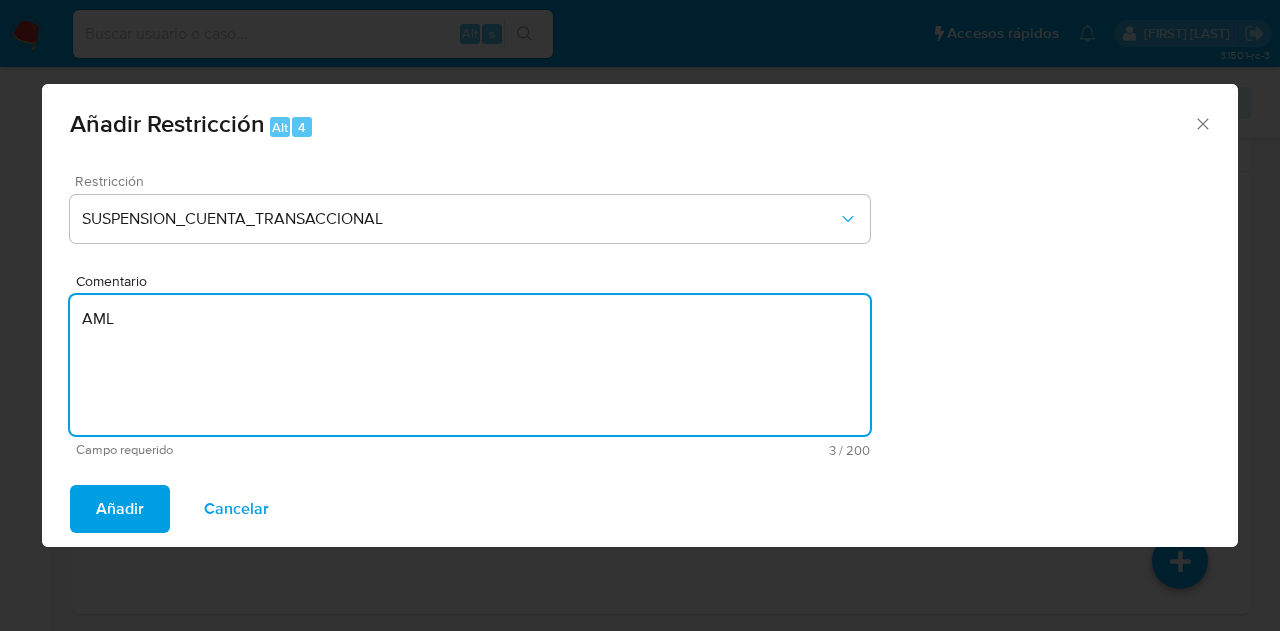 click on "Añadir" at bounding box center [120, 509] 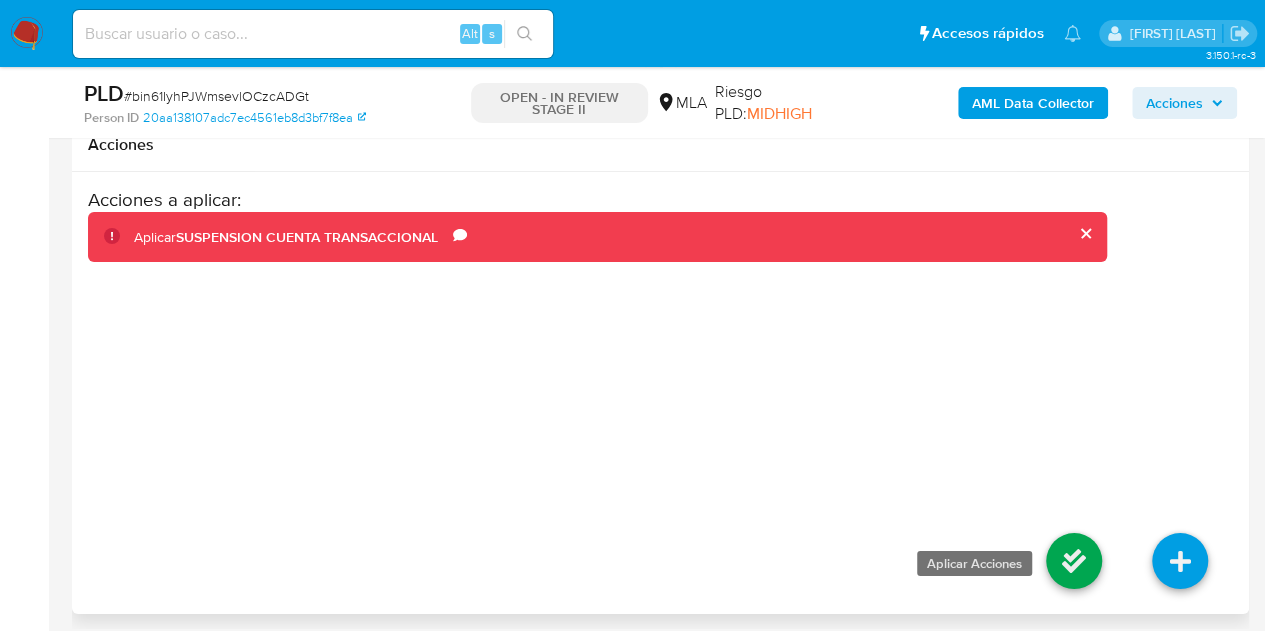 click at bounding box center (1074, 561) 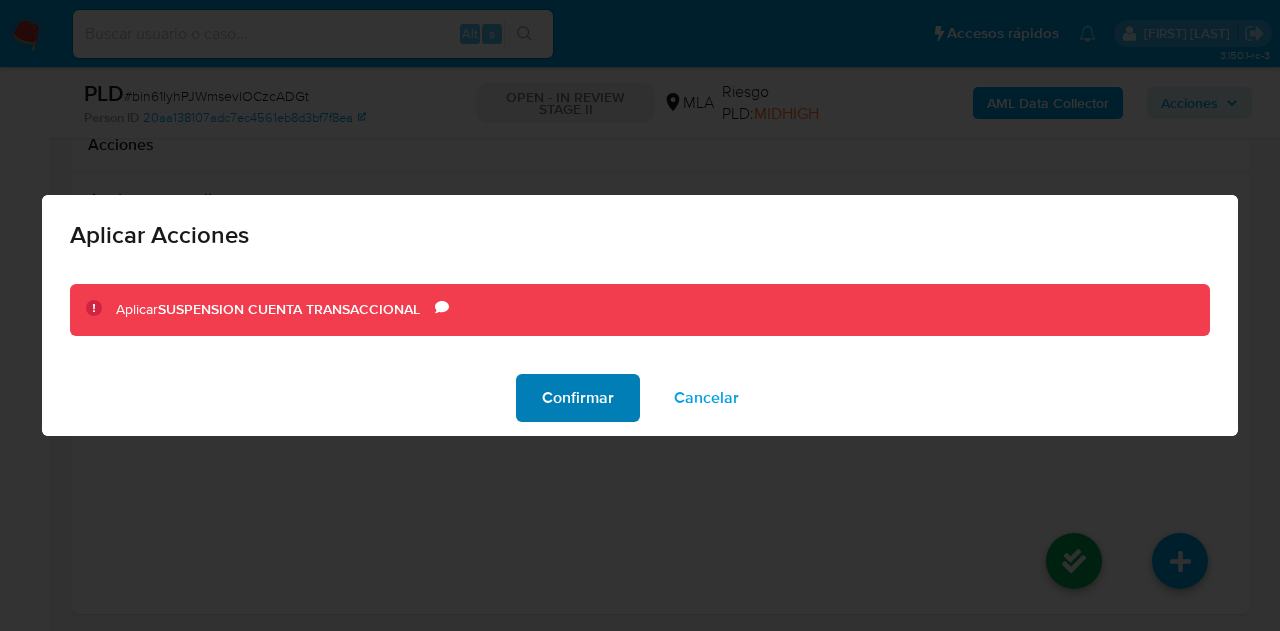 click on "Confirmar" at bounding box center [578, 398] 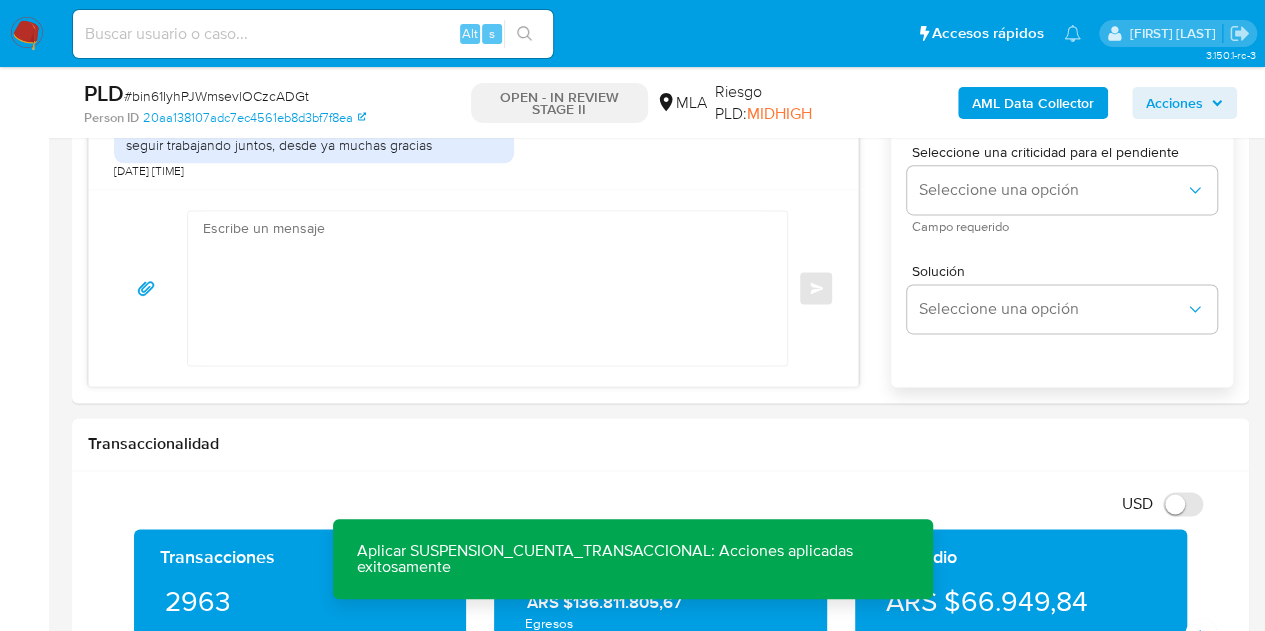 scroll, scrollTop: 1150, scrollLeft: 0, axis: vertical 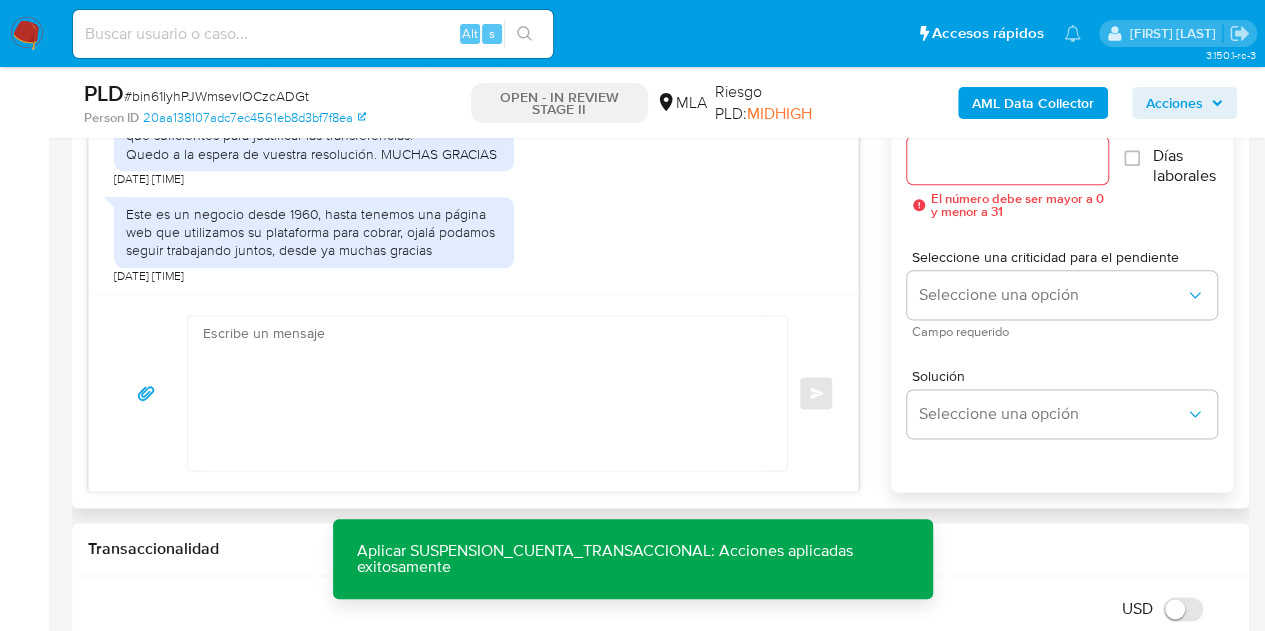 click at bounding box center (482, 393) 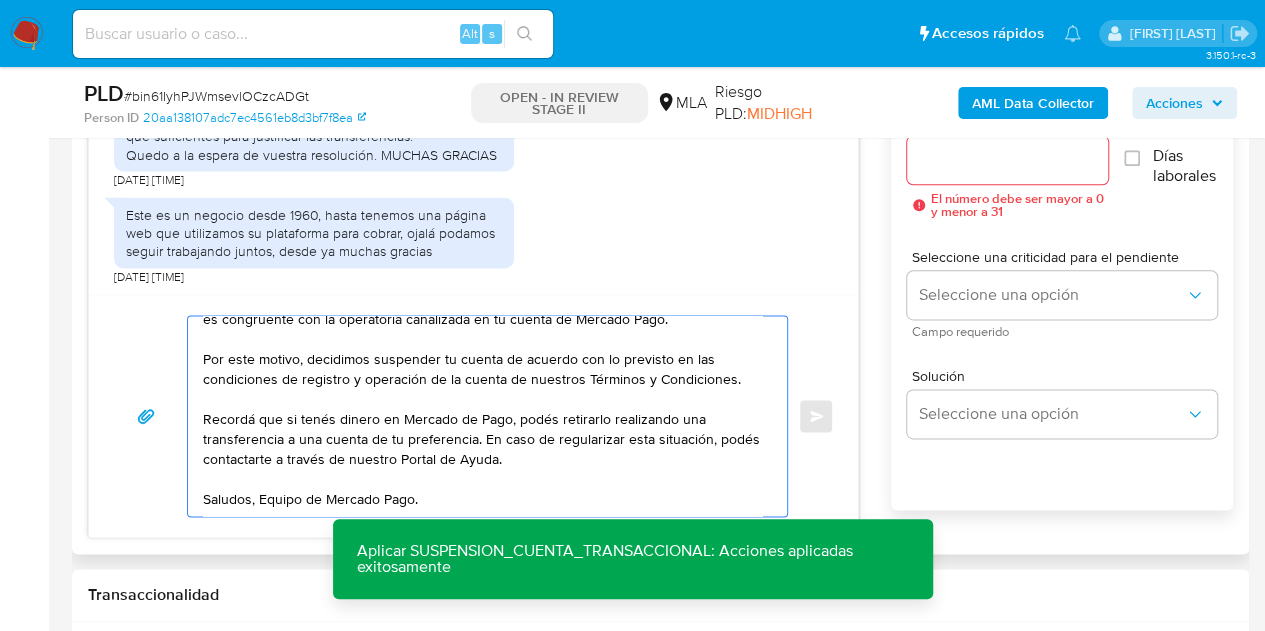 scroll, scrollTop: 0, scrollLeft: 0, axis: both 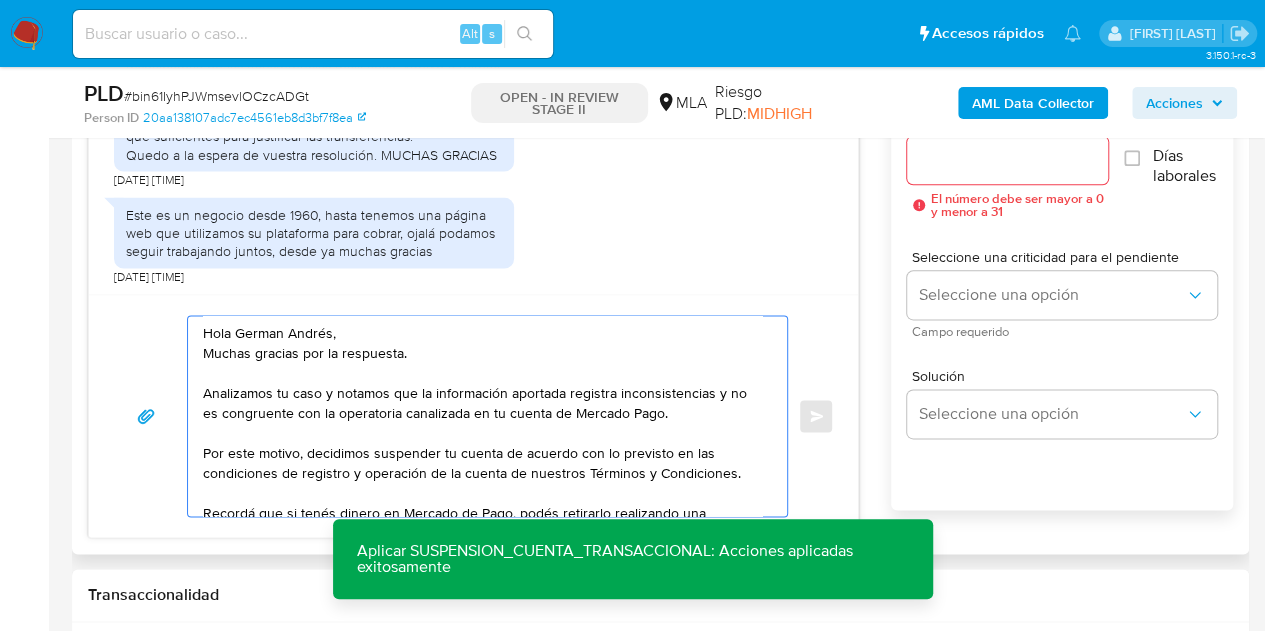 type on "Hola German Andrés,
Muchas gracias por la respuesta.
Analizamos tu caso y notamos que la información aportada registra inconsistencias y no es congruente con la operatoria canalizada en tu cuenta de Mercado Pago.
Por este motivo, decidimos suspender tu cuenta de acuerdo con lo previsto en las condiciones de registro y operación de la cuenta de nuestros Términos y Condiciones.
Recordá que si tenés dinero en Mercado de Pago, podés retirarlo realizando una transferencia a una cuenta de tu preferencia. En caso de regularizar esta situación, podés contactarte a través de nuestro Portal de Ayuda.
Saludos, Equipo de Mercado Pago." 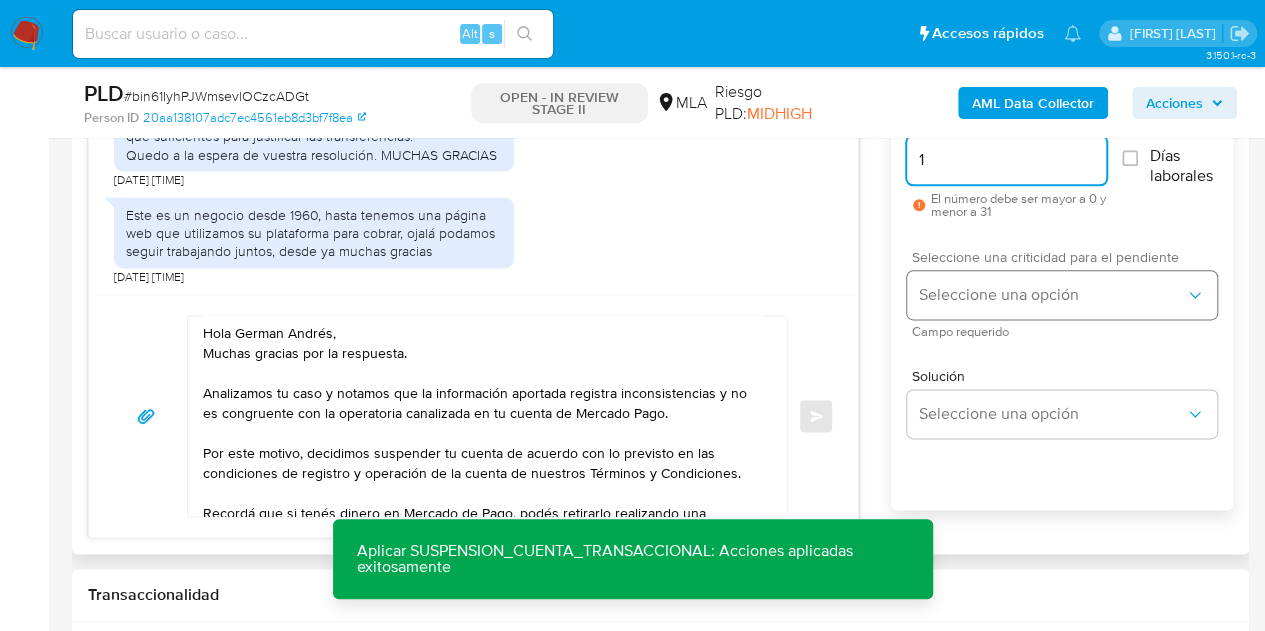 type on "1" 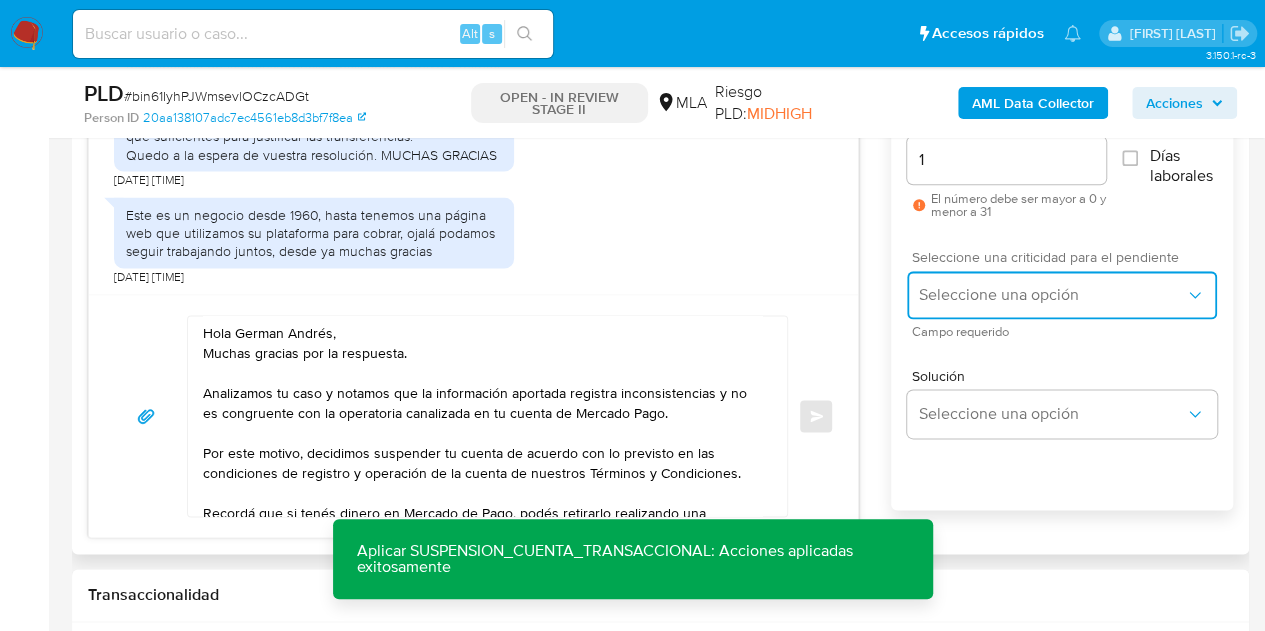 click on "Seleccione una opción" at bounding box center (1062, 295) 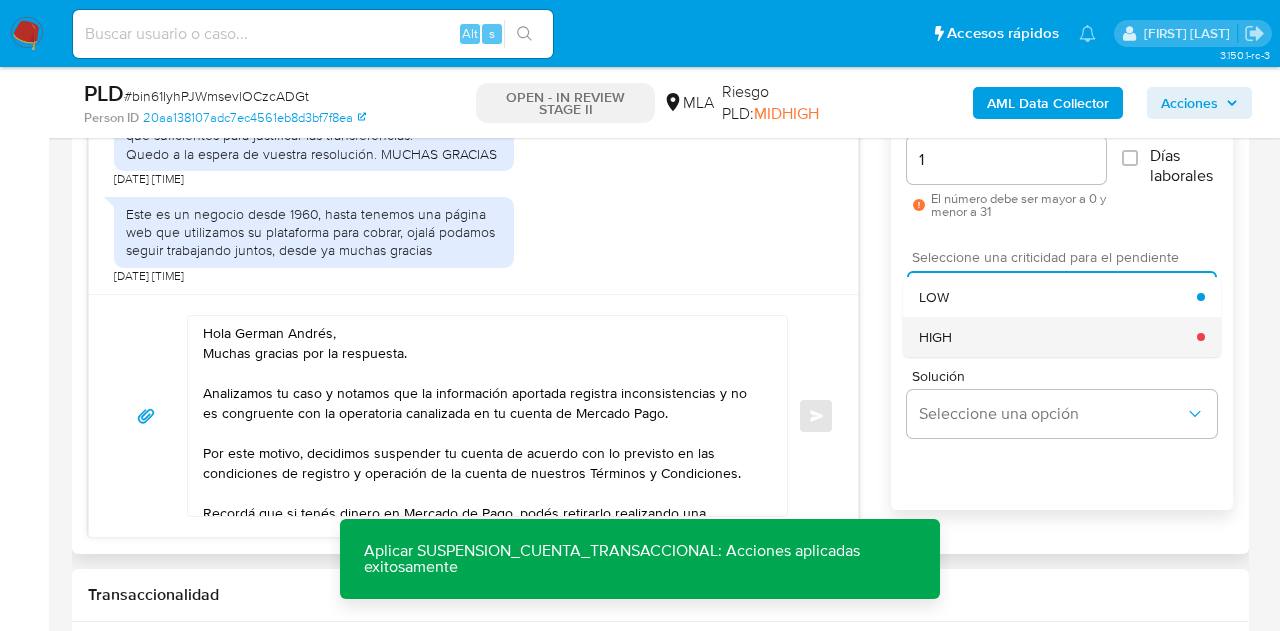 click on "HIGH" at bounding box center (1058, 337) 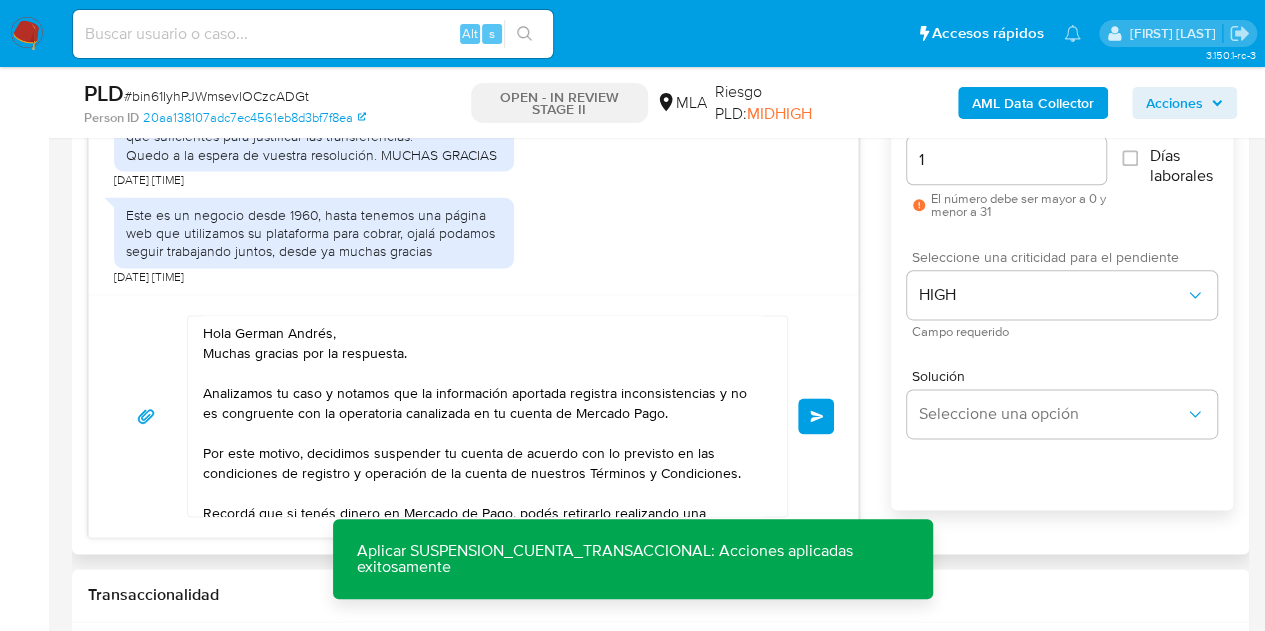 click on "Hola German Andrés,
Muchas gracias por la respuesta.
Analizamos tu caso y notamos que la información aportada registra inconsistencias y no es congruente con la operatoria canalizada en tu cuenta de Mercado Pago.
Por este motivo, decidimos suspender tu cuenta de acuerdo con lo previsto en las condiciones de registro y operación de la cuenta de nuestros Términos y Condiciones.
Recordá que si tenés dinero en Mercado de Pago, podés retirarlo realizando una transferencia a una cuenta de tu preferencia. En caso de regularizar esta situación, podés contactarte a través de nuestro Portal de Ayuda.
Saludos, Equipo de Mercado Pago. Enviar" at bounding box center (473, 415) 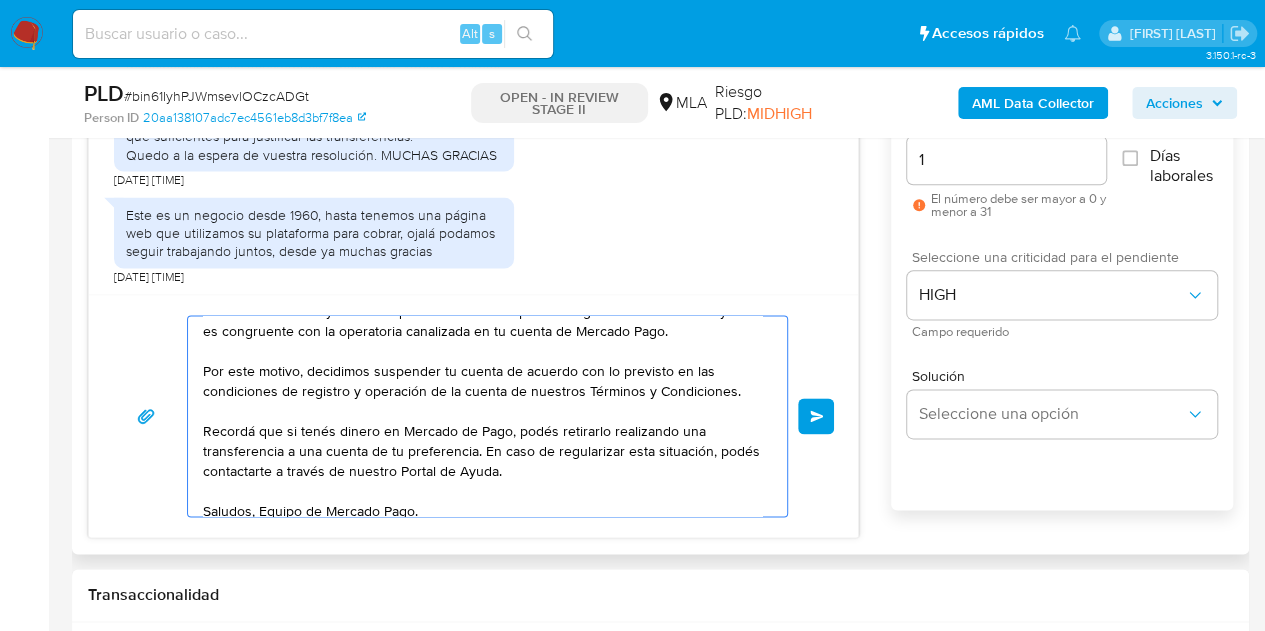 scroll, scrollTop: 94, scrollLeft: 0, axis: vertical 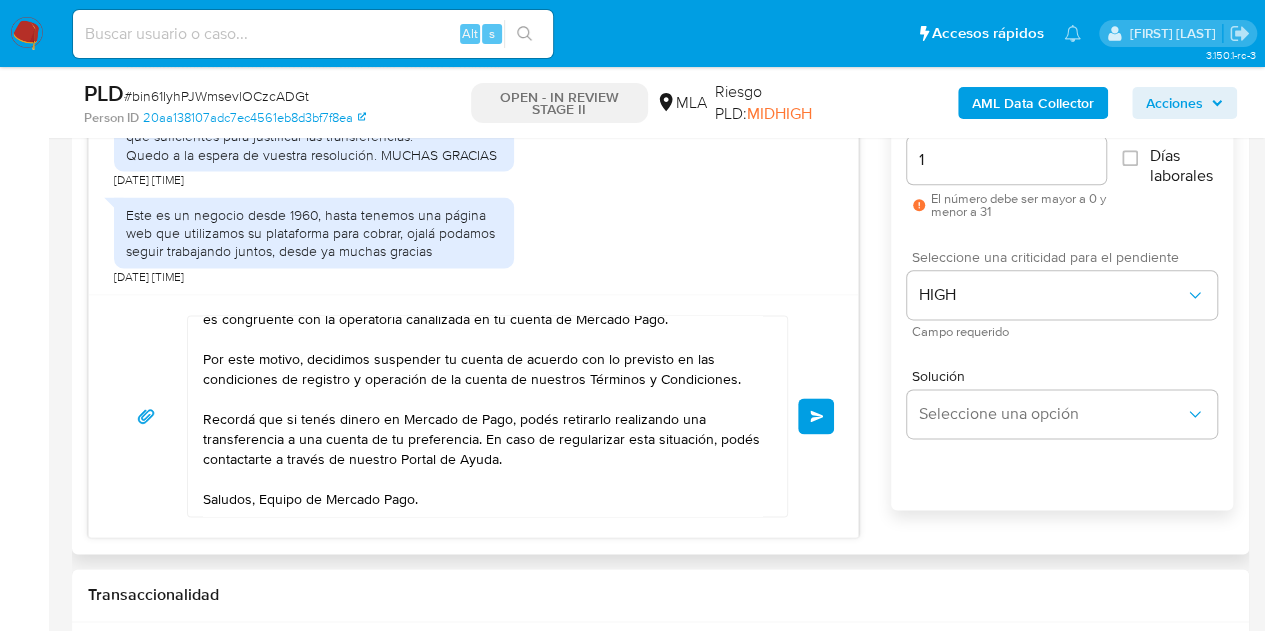 click on "Enviar" at bounding box center (817, 416) 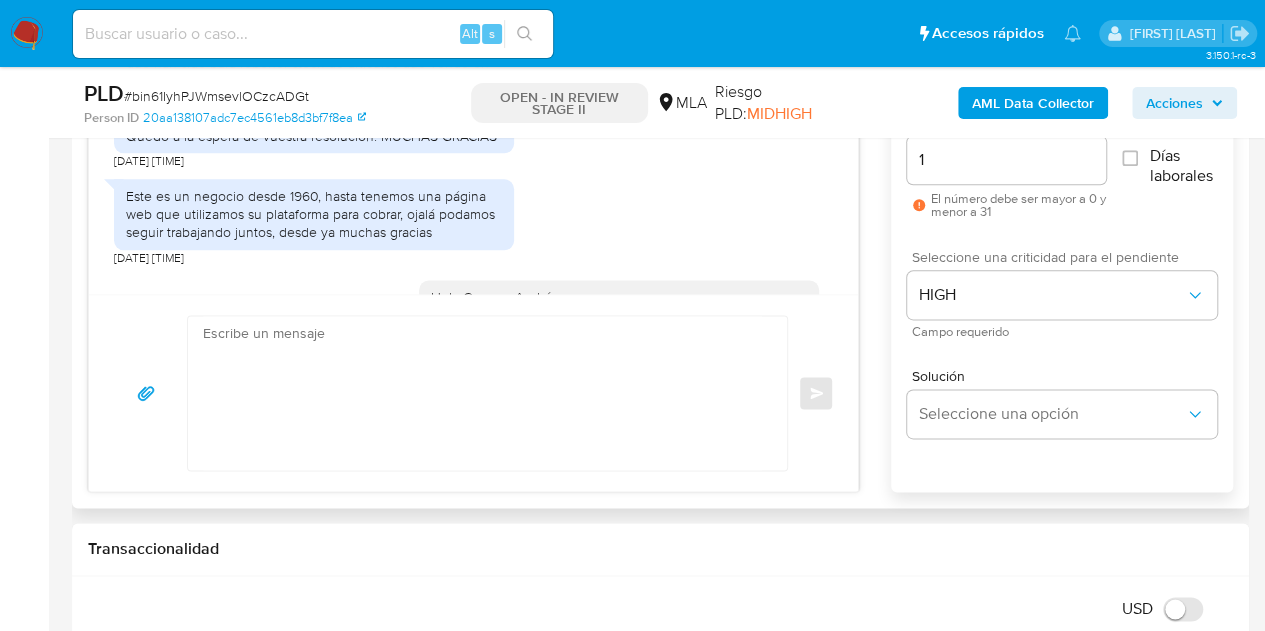 scroll, scrollTop: 0, scrollLeft: 0, axis: both 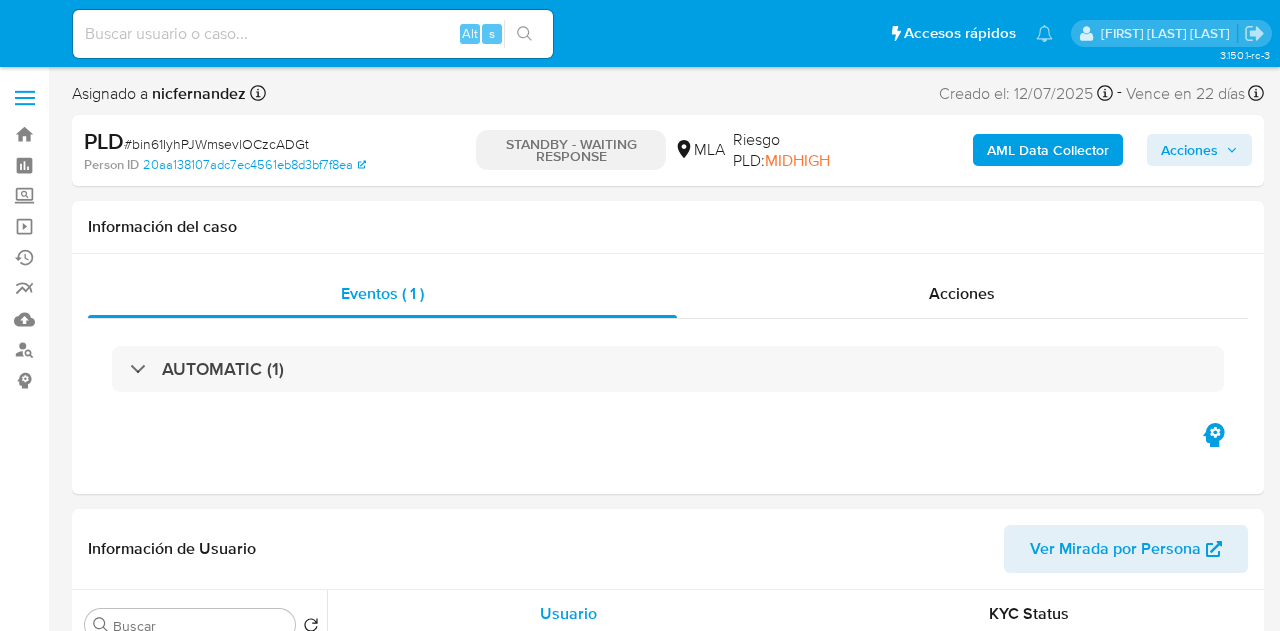 select on "10" 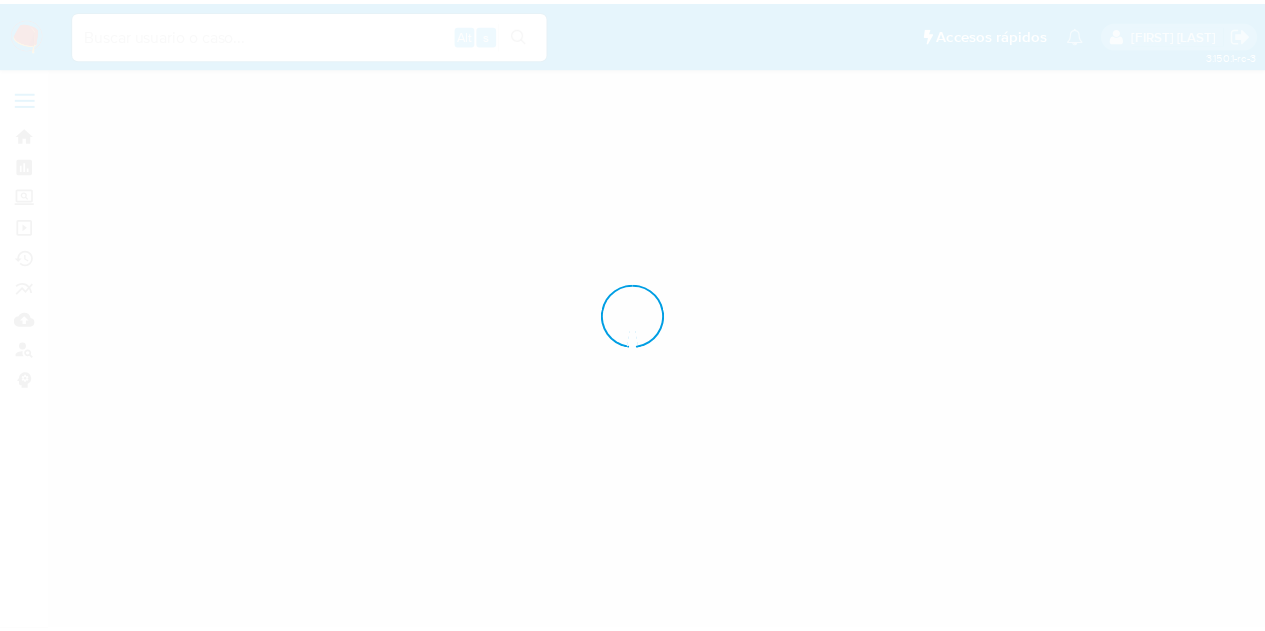 scroll, scrollTop: 0, scrollLeft: 0, axis: both 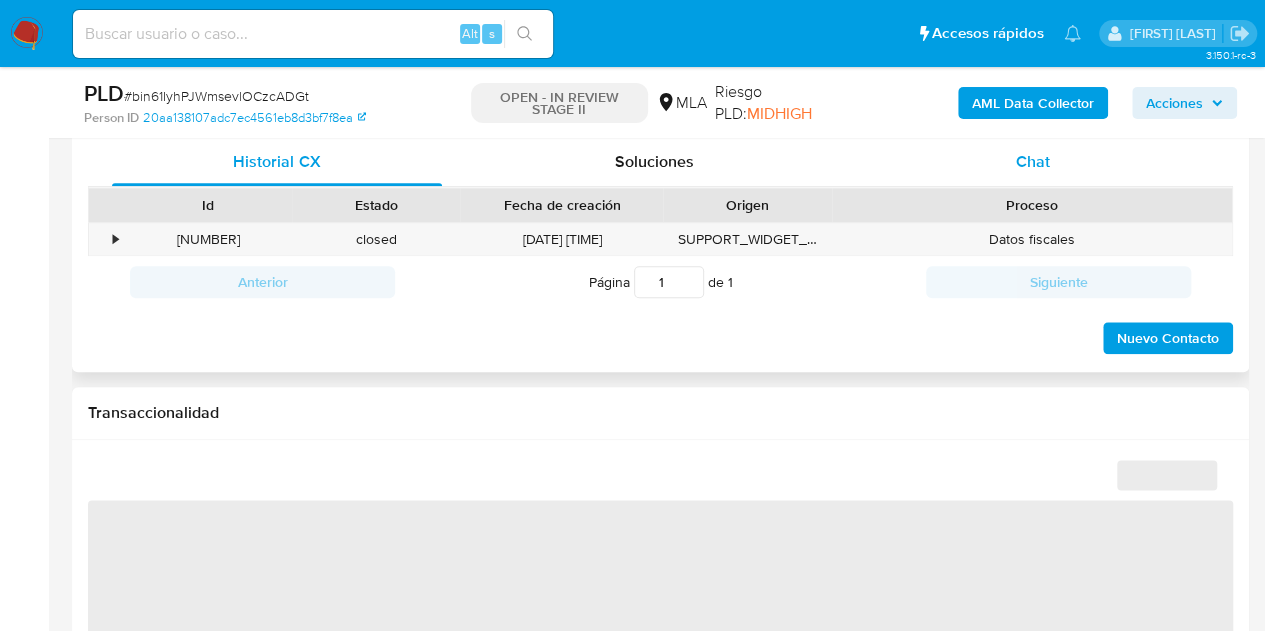 click on "Chat" at bounding box center [1033, 162] 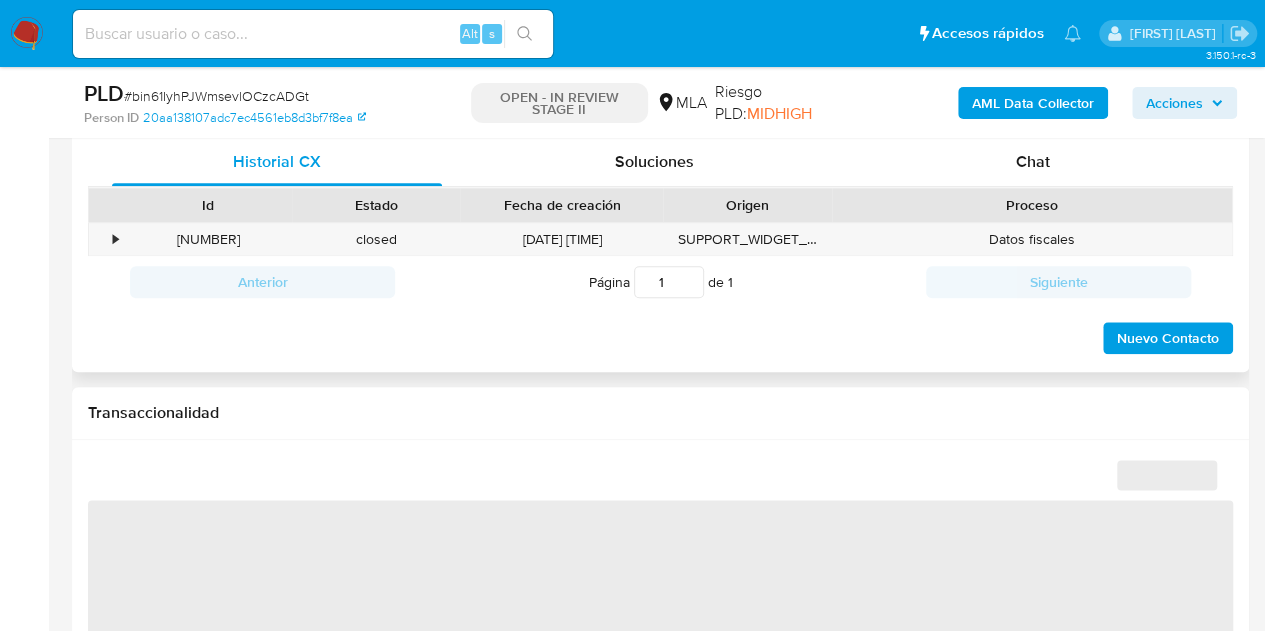 select on "10" 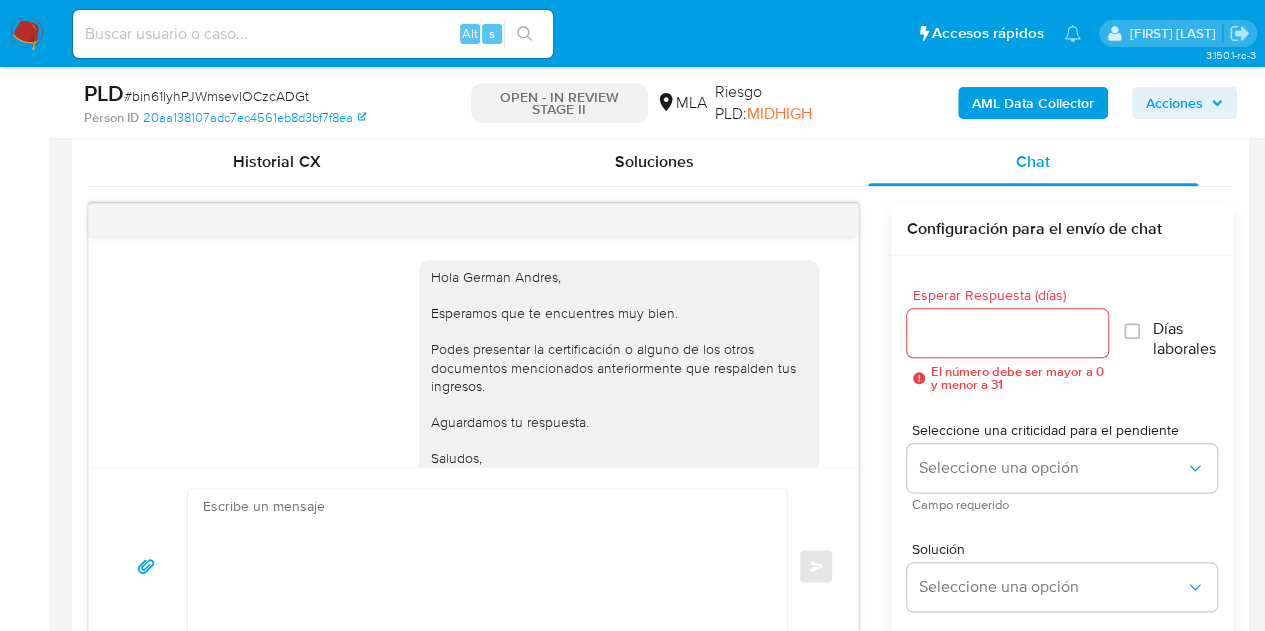 scroll, scrollTop: 2265, scrollLeft: 0, axis: vertical 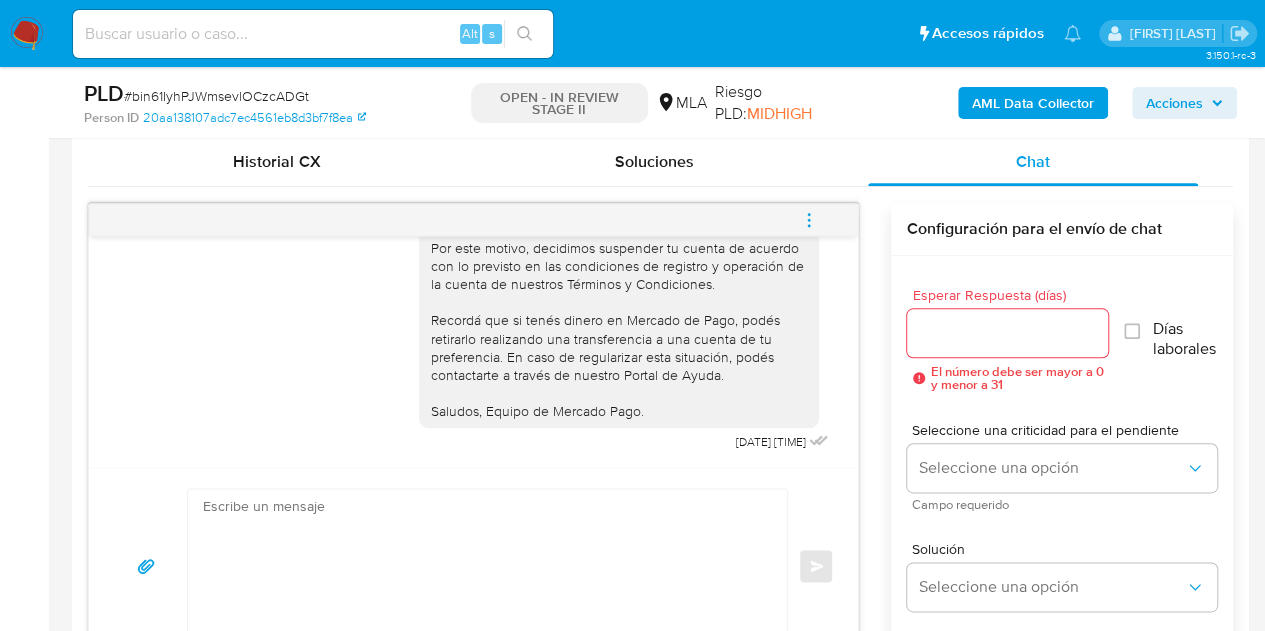 click 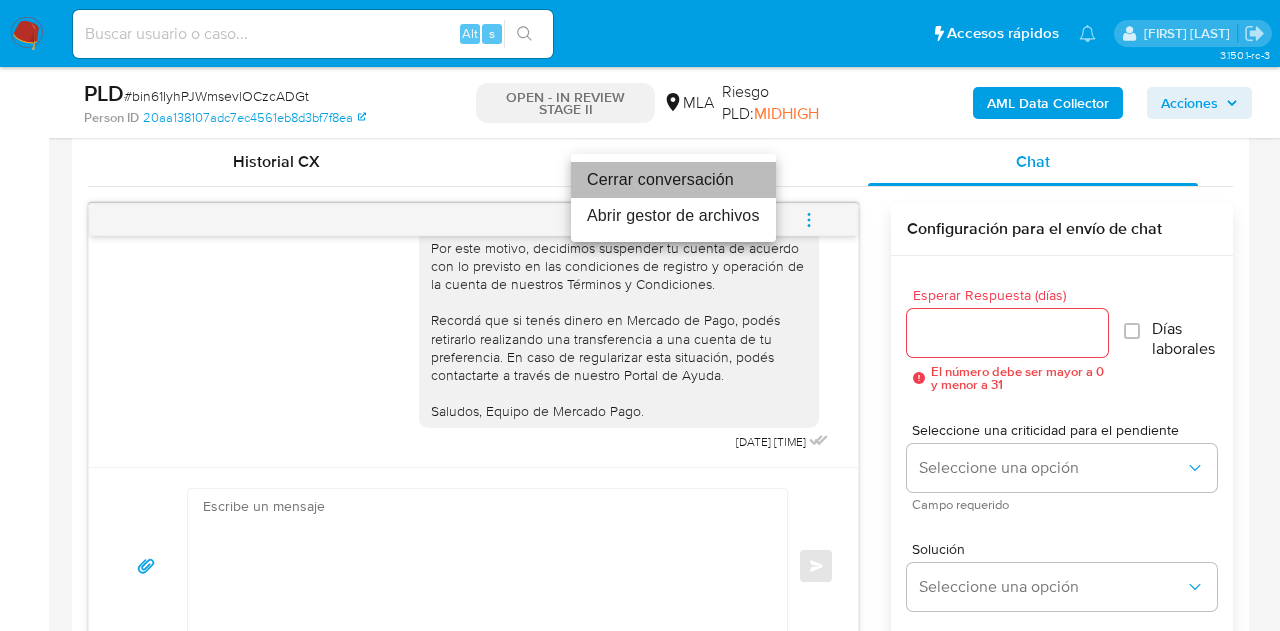 click on "Cerrar conversación" at bounding box center (673, 180) 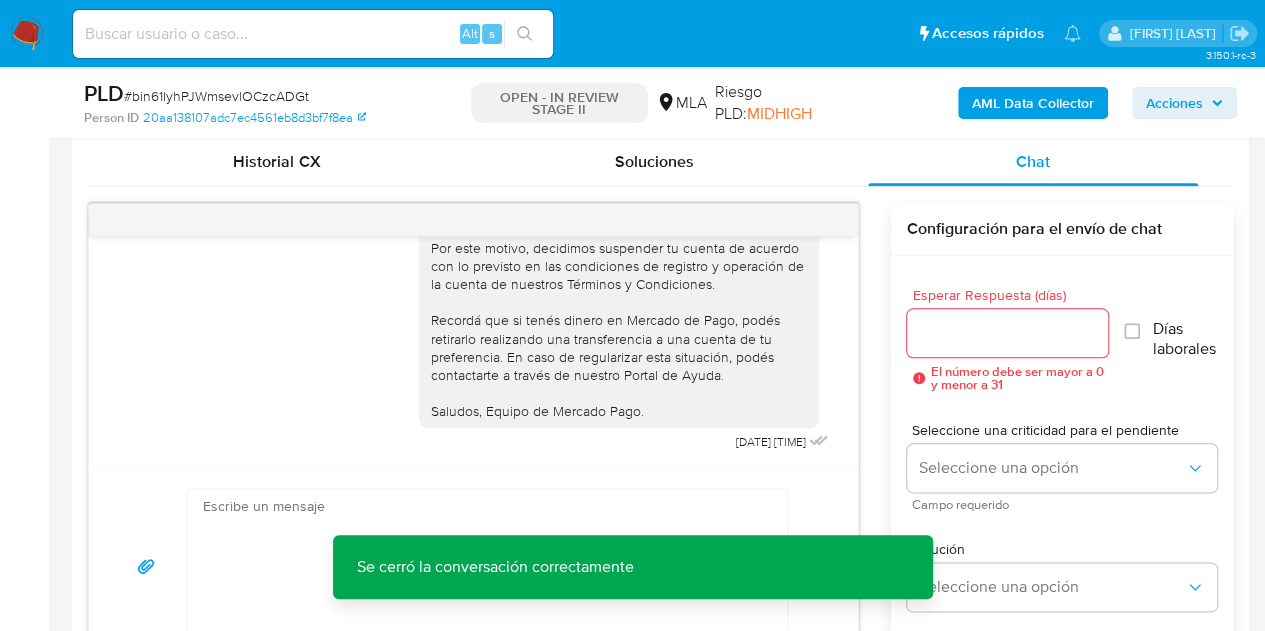 scroll, scrollTop: 889, scrollLeft: 0, axis: vertical 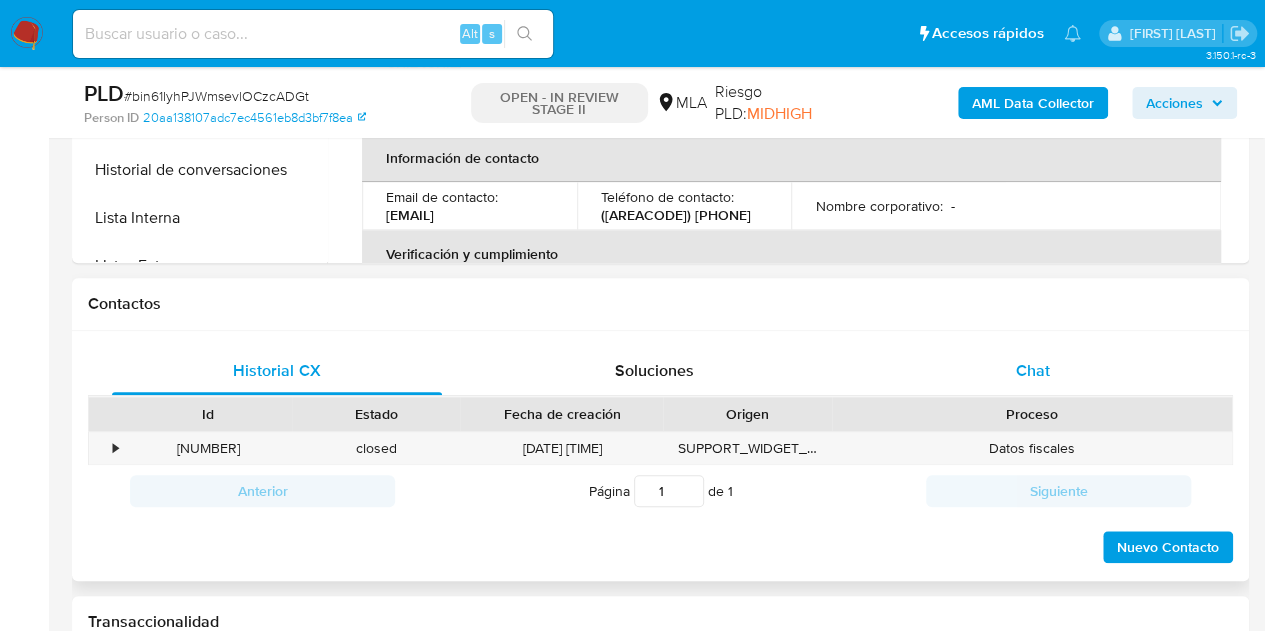 click on "Chat" at bounding box center (1033, 371) 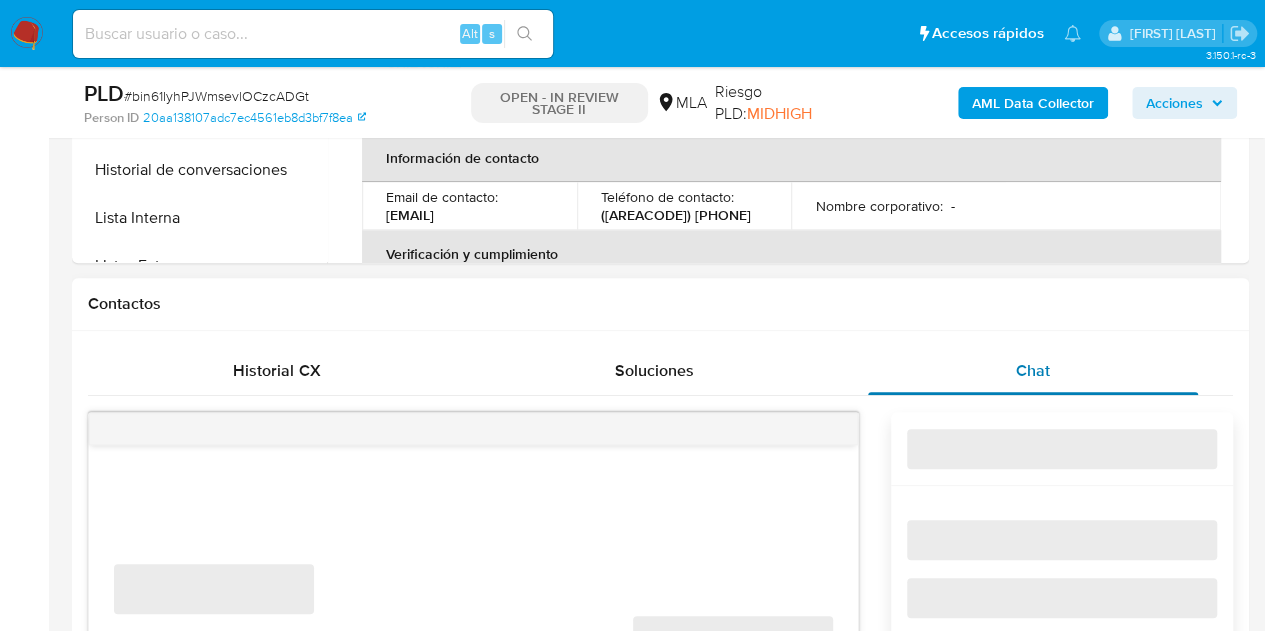 select on "10" 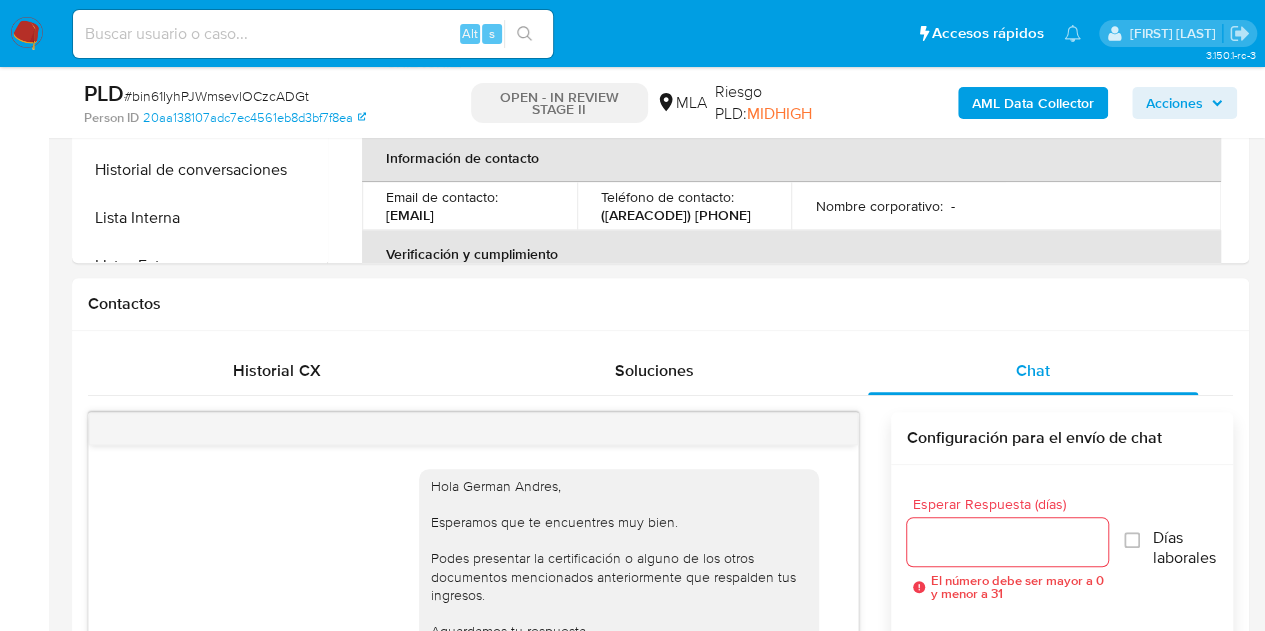 scroll, scrollTop: 2265, scrollLeft: 0, axis: vertical 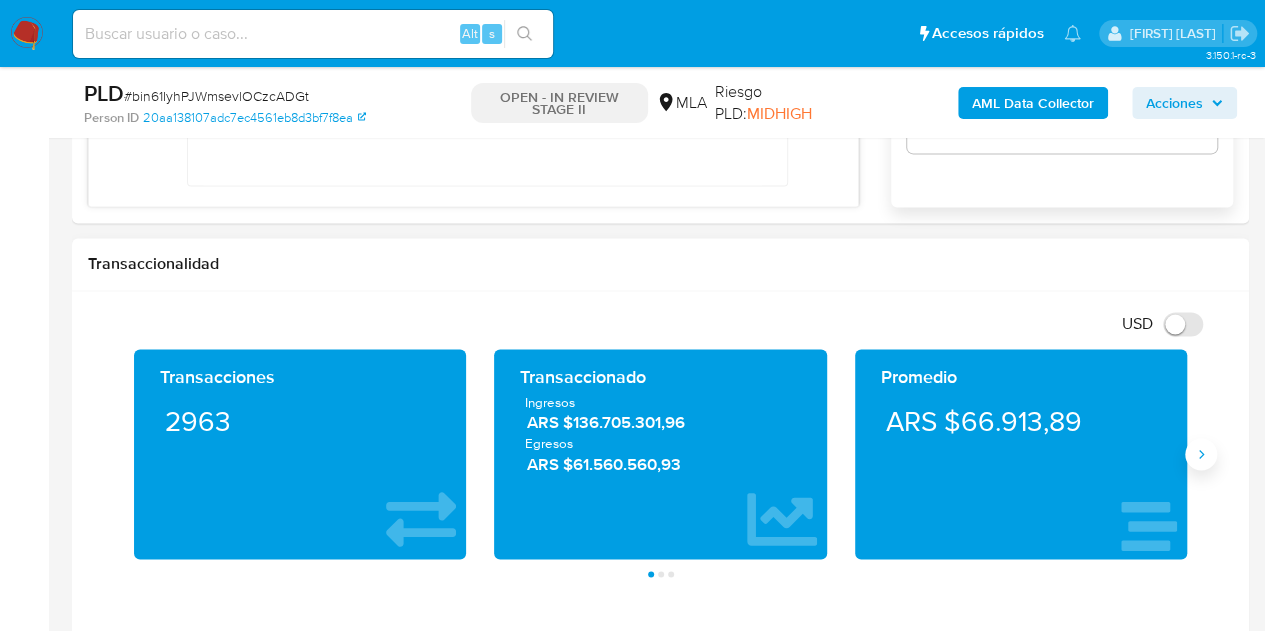 click 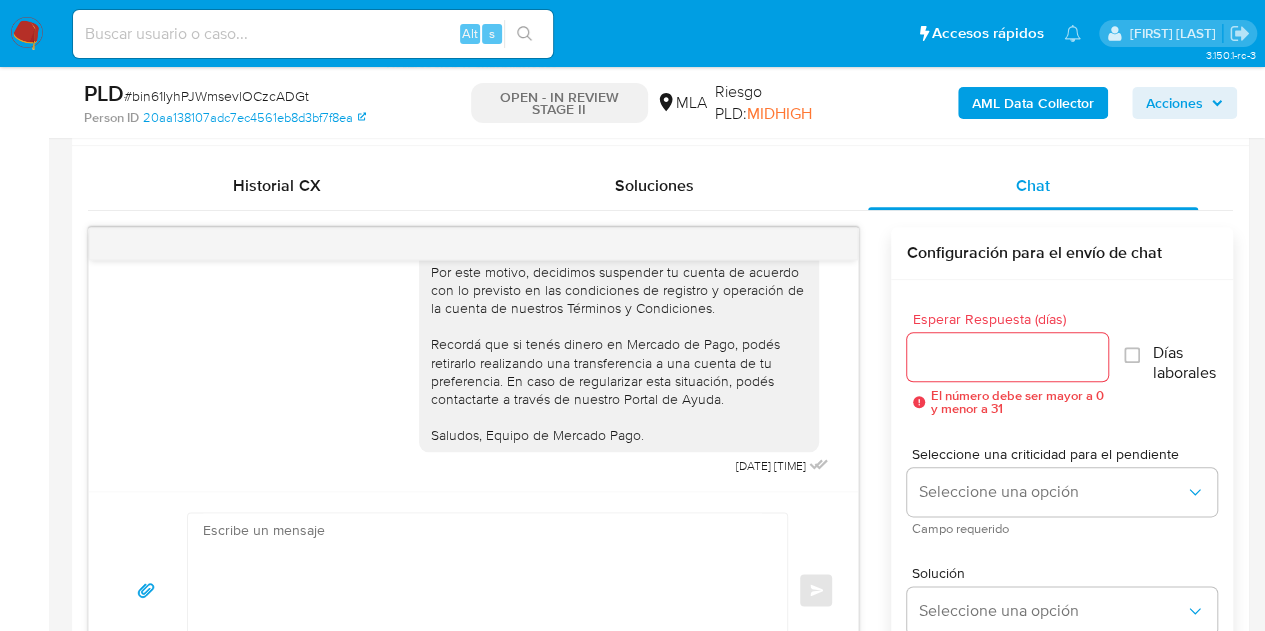 scroll, scrollTop: 930, scrollLeft: 0, axis: vertical 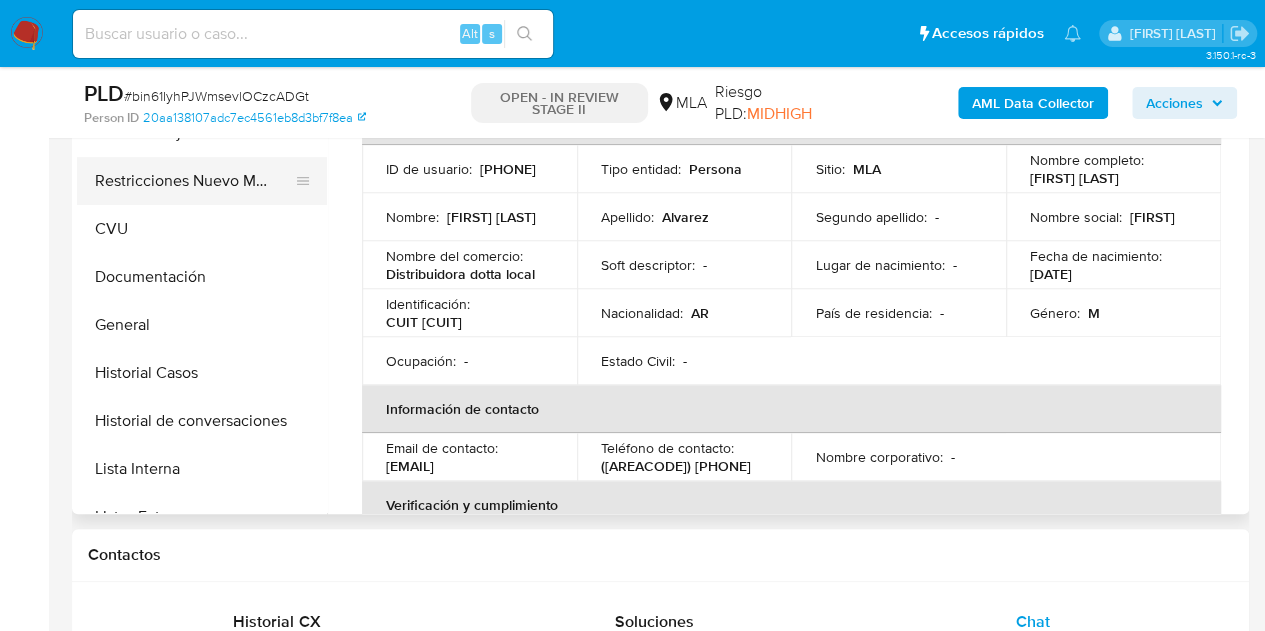 click on "Restricciones Nuevo Mundo" at bounding box center [194, 181] 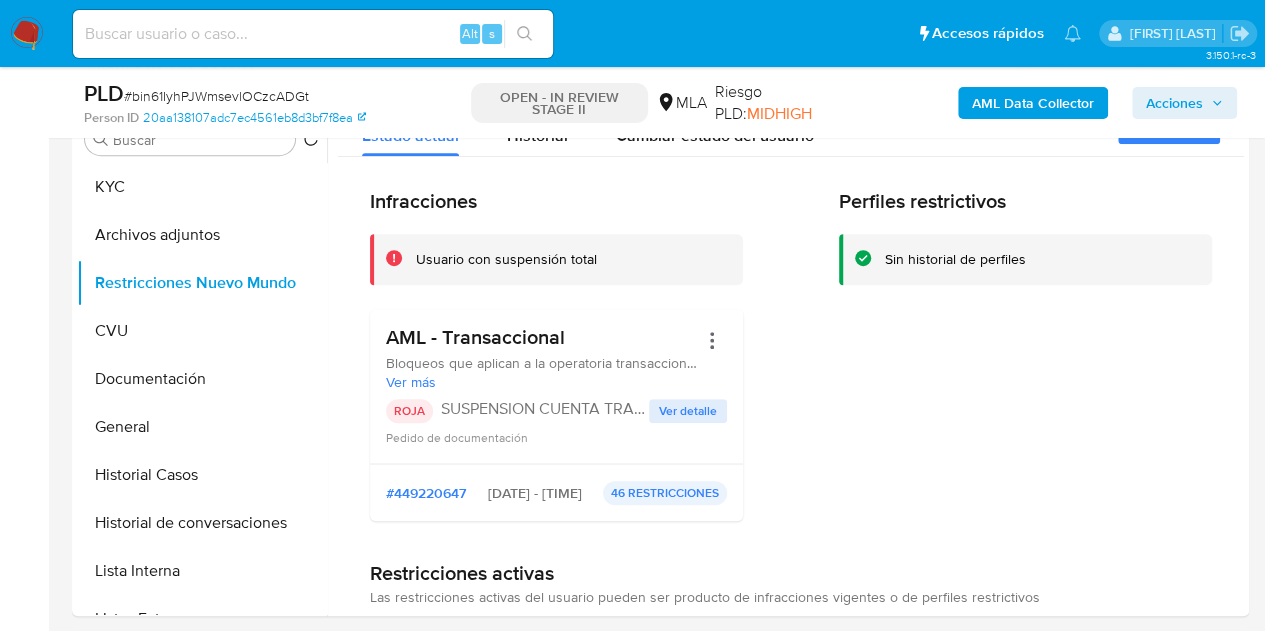 scroll, scrollTop: 410, scrollLeft: 0, axis: vertical 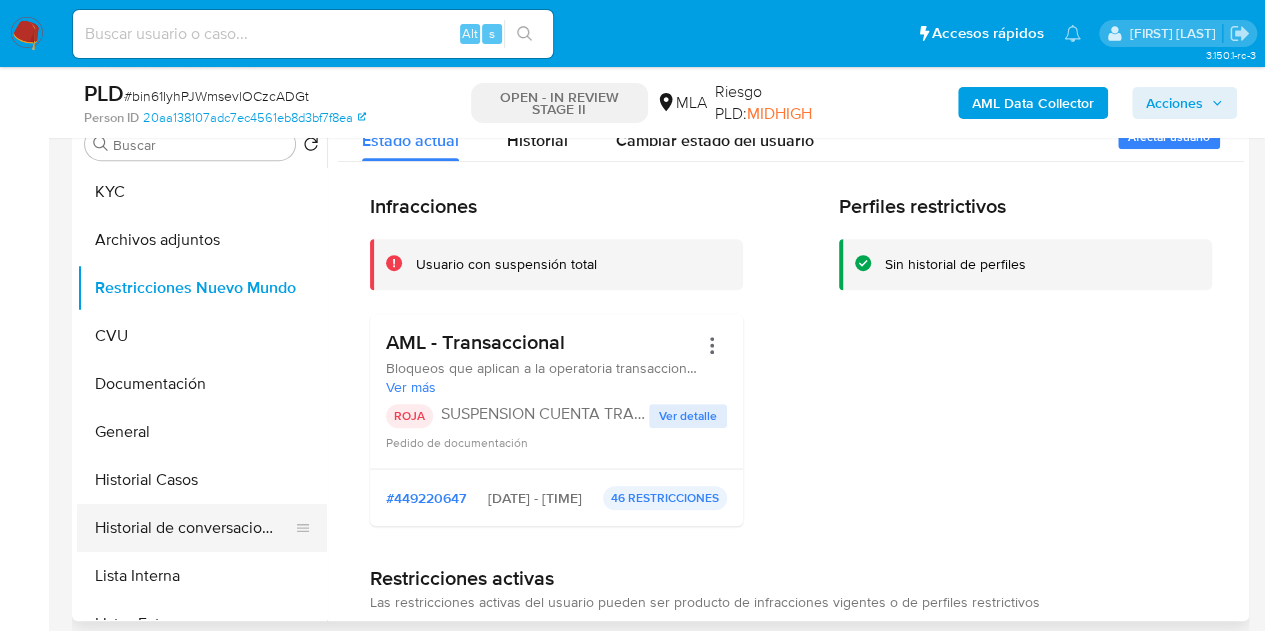 click on "Historial de conversaciones" at bounding box center (194, 528) 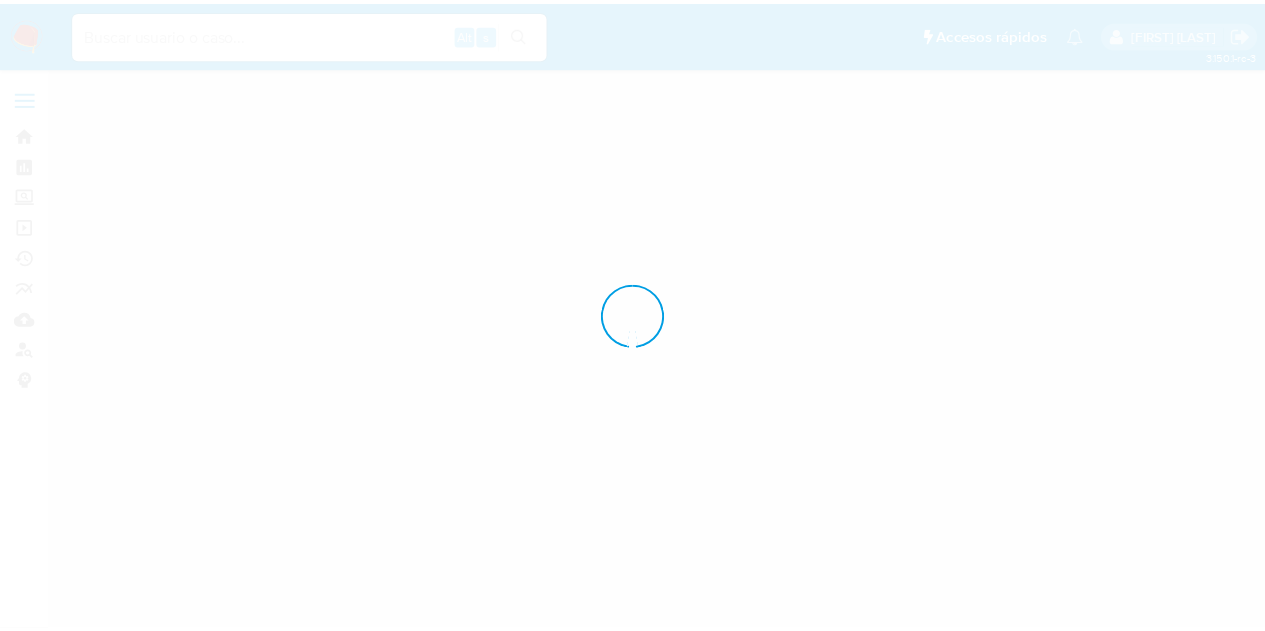 scroll, scrollTop: 0, scrollLeft: 0, axis: both 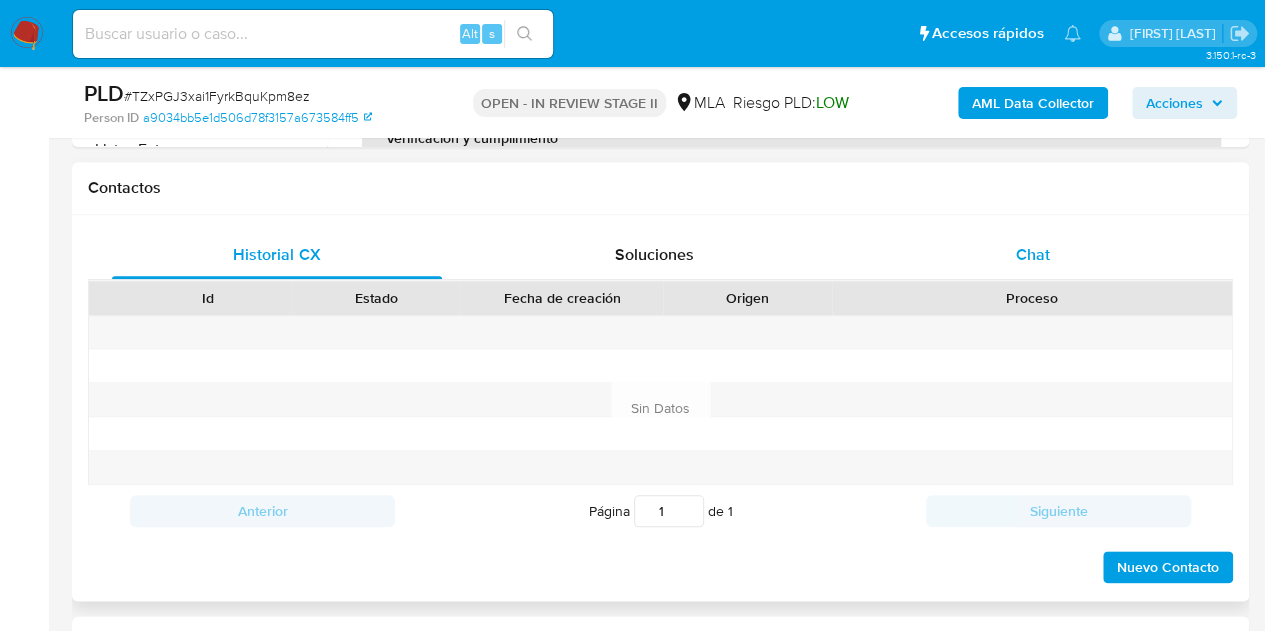 select on "10" 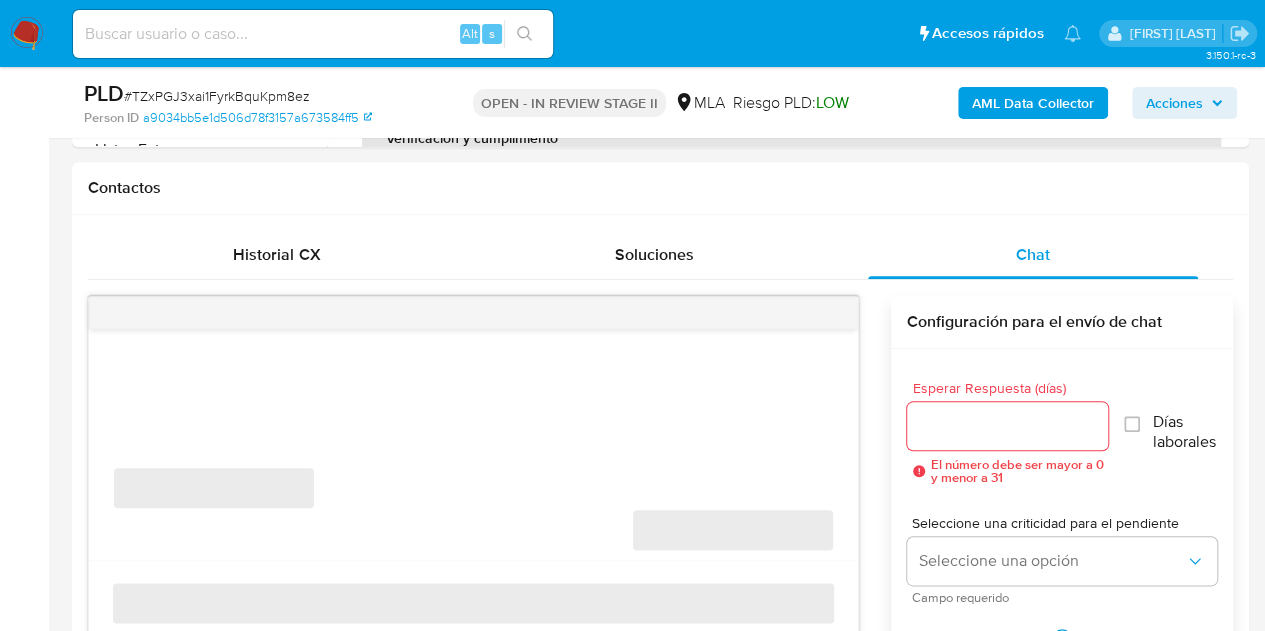 scroll, scrollTop: 971, scrollLeft: 0, axis: vertical 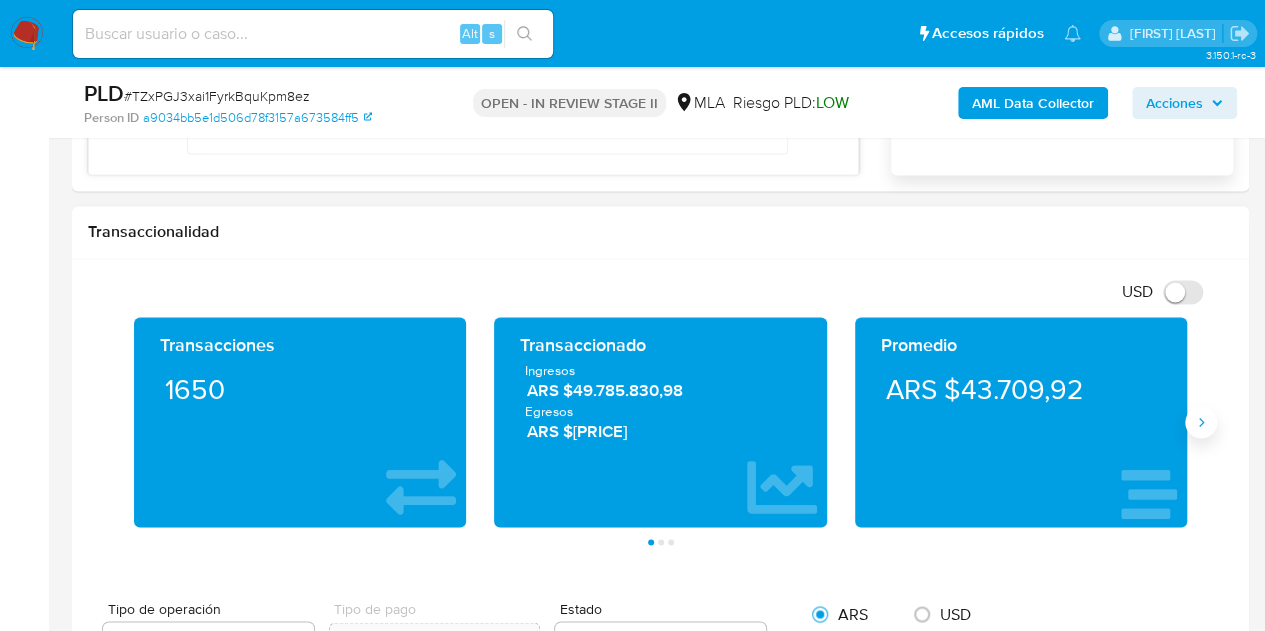 click at bounding box center [1201, 422] 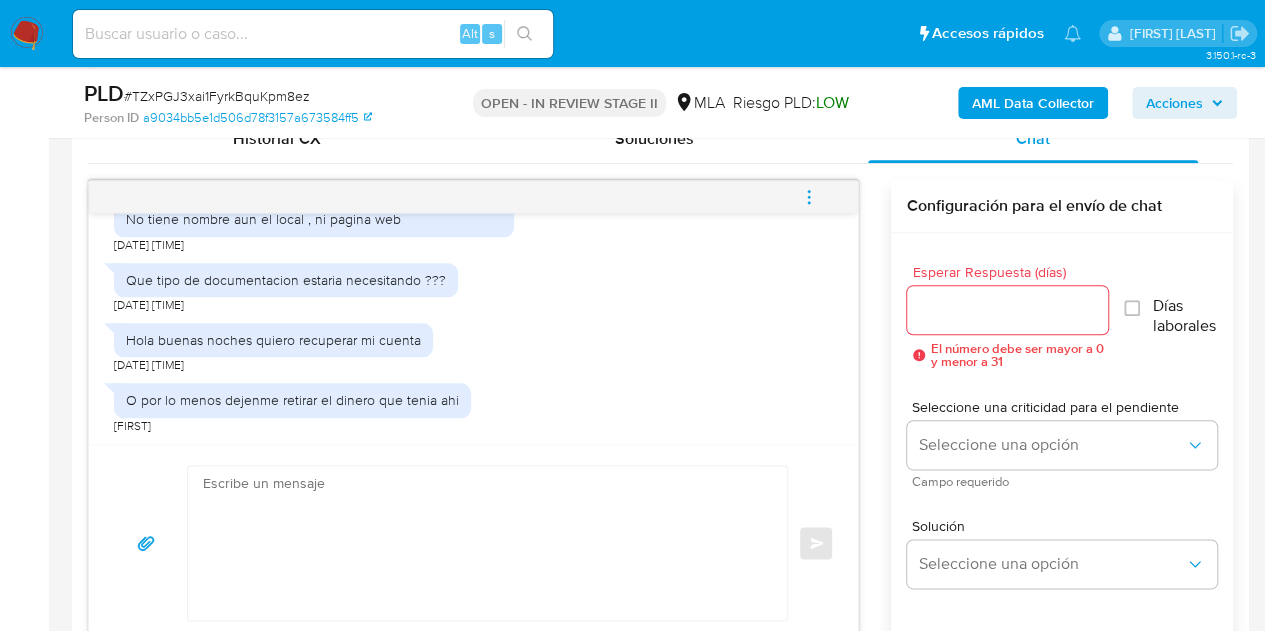 scroll, scrollTop: 943, scrollLeft: 0, axis: vertical 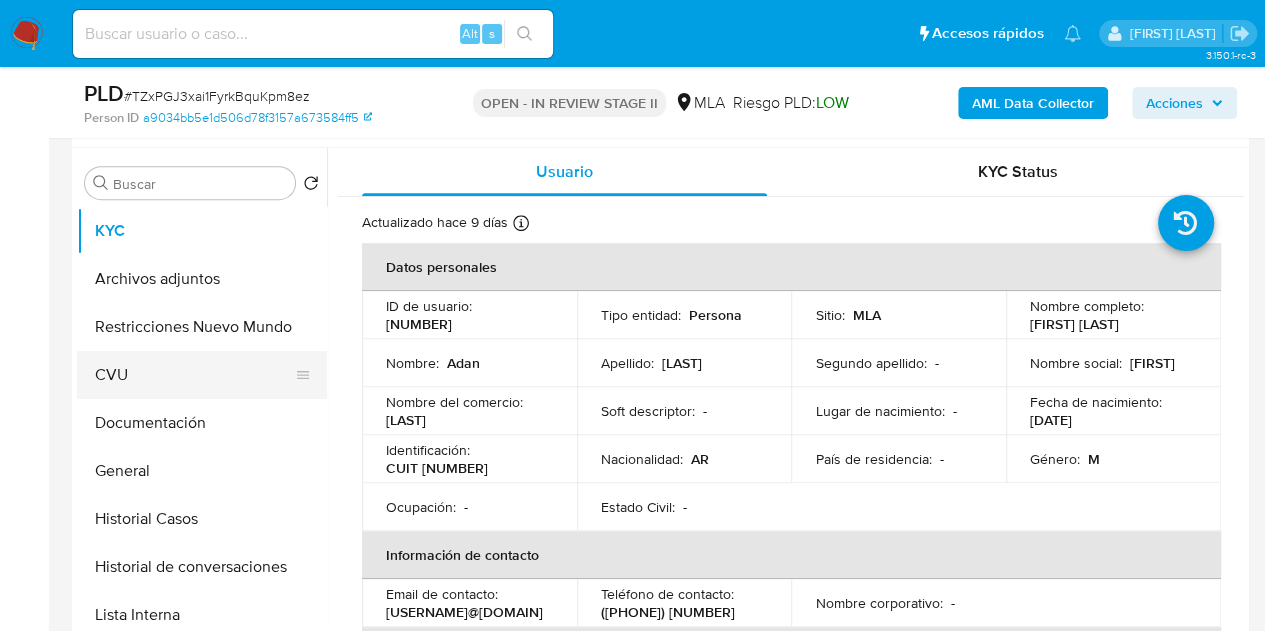 click on "CVU" at bounding box center [194, 375] 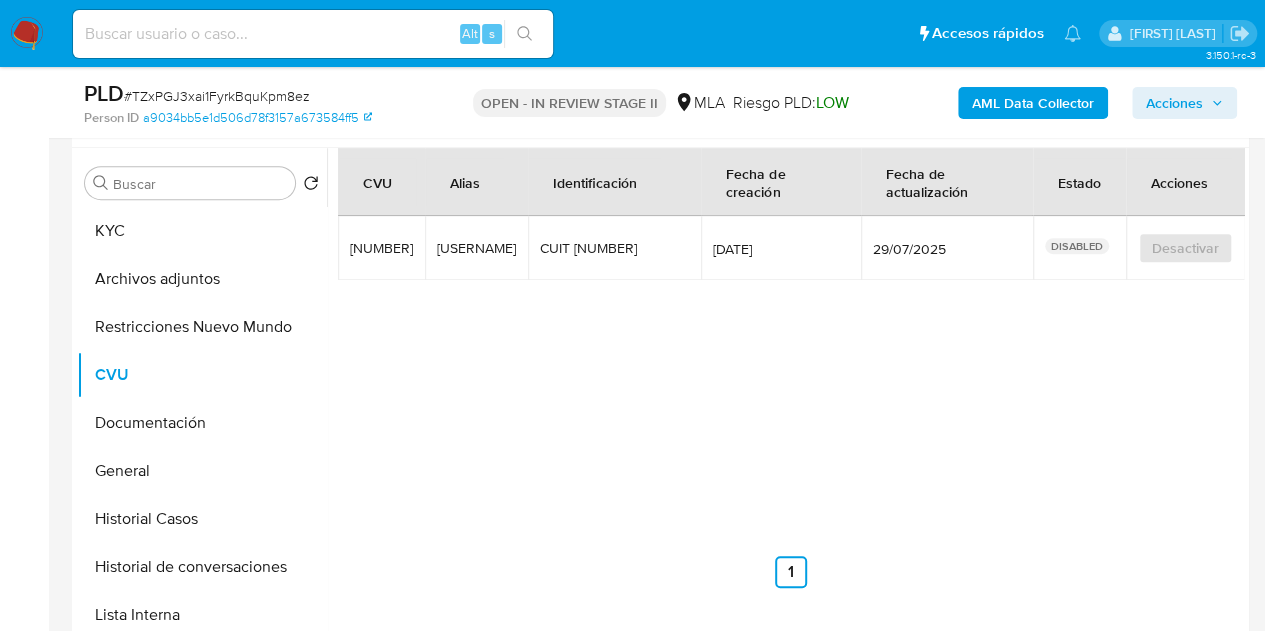 click on "Anterior 1 Siguiente" at bounding box center (791, 556) 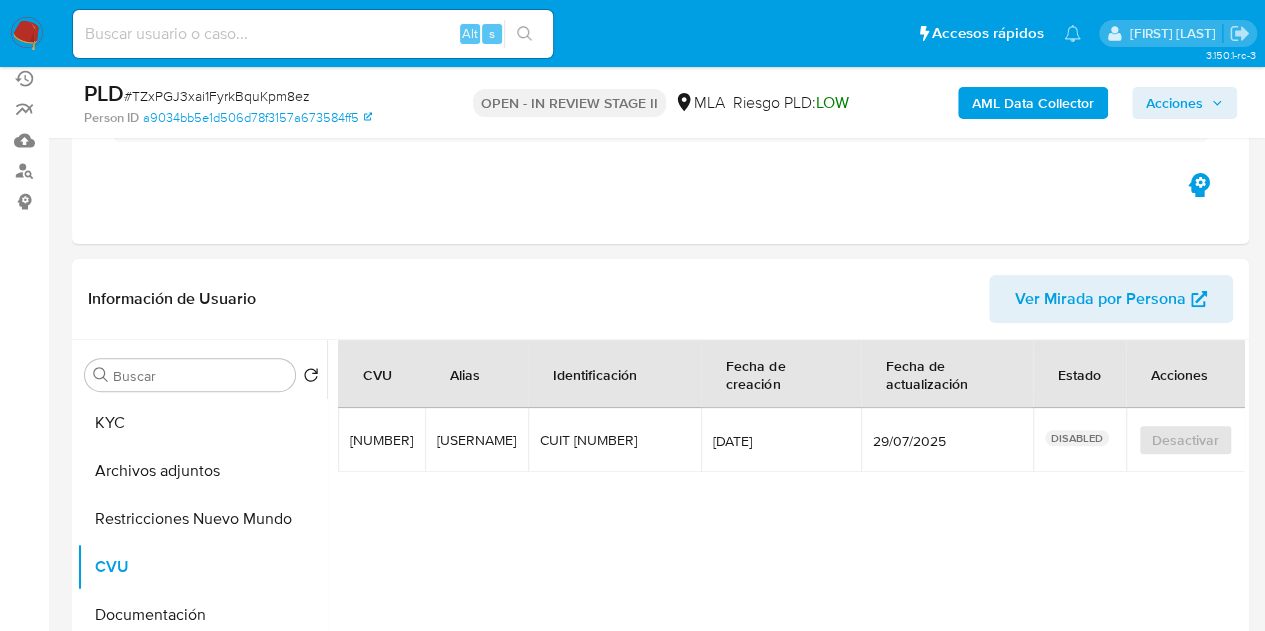 scroll, scrollTop: 131, scrollLeft: 0, axis: vertical 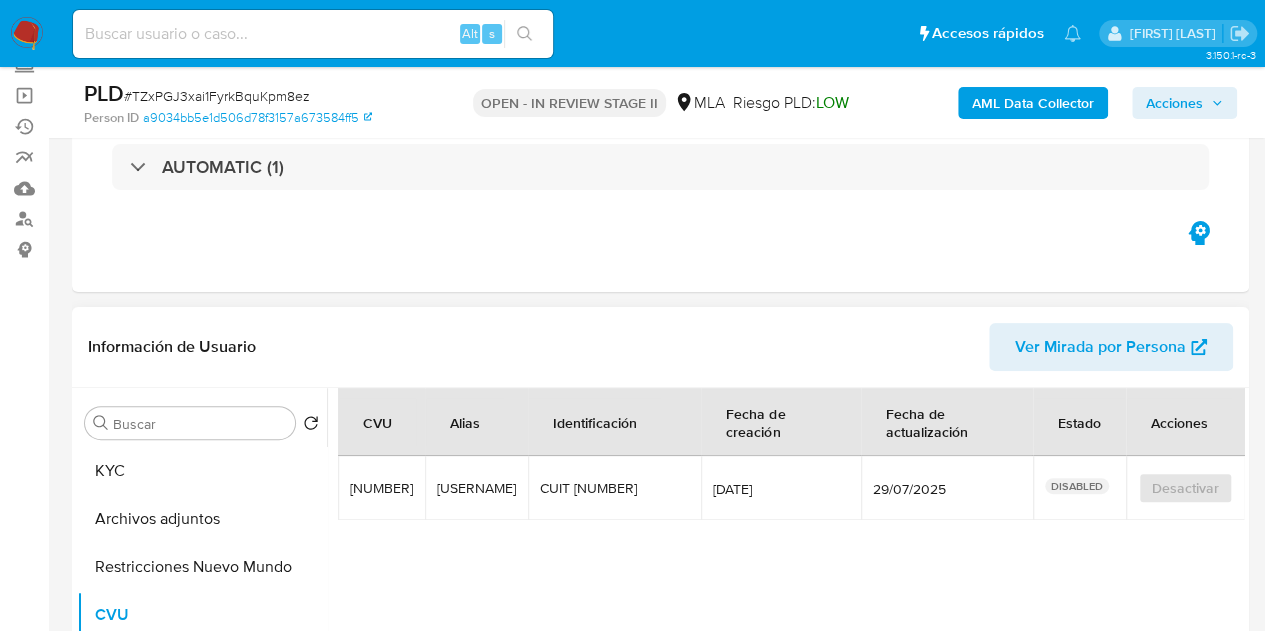 click on "Ver Mirada por Persona" at bounding box center (1100, 347) 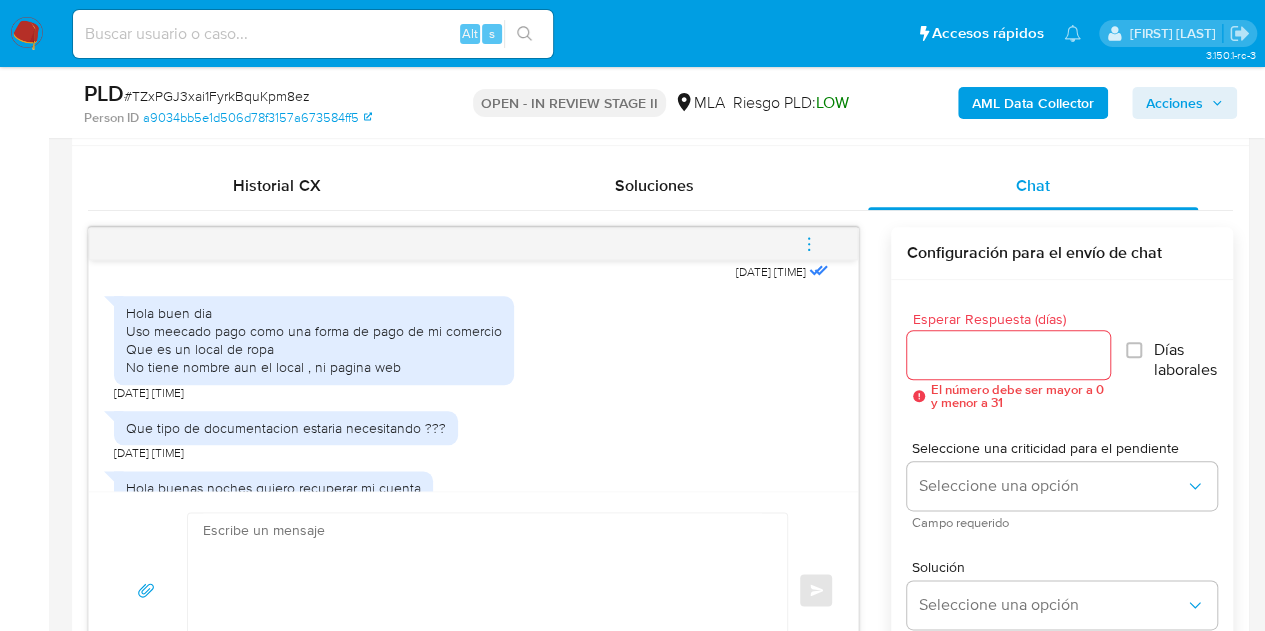 scroll, scrollTop: 1019, scrollLeft: 0, axis: vertical 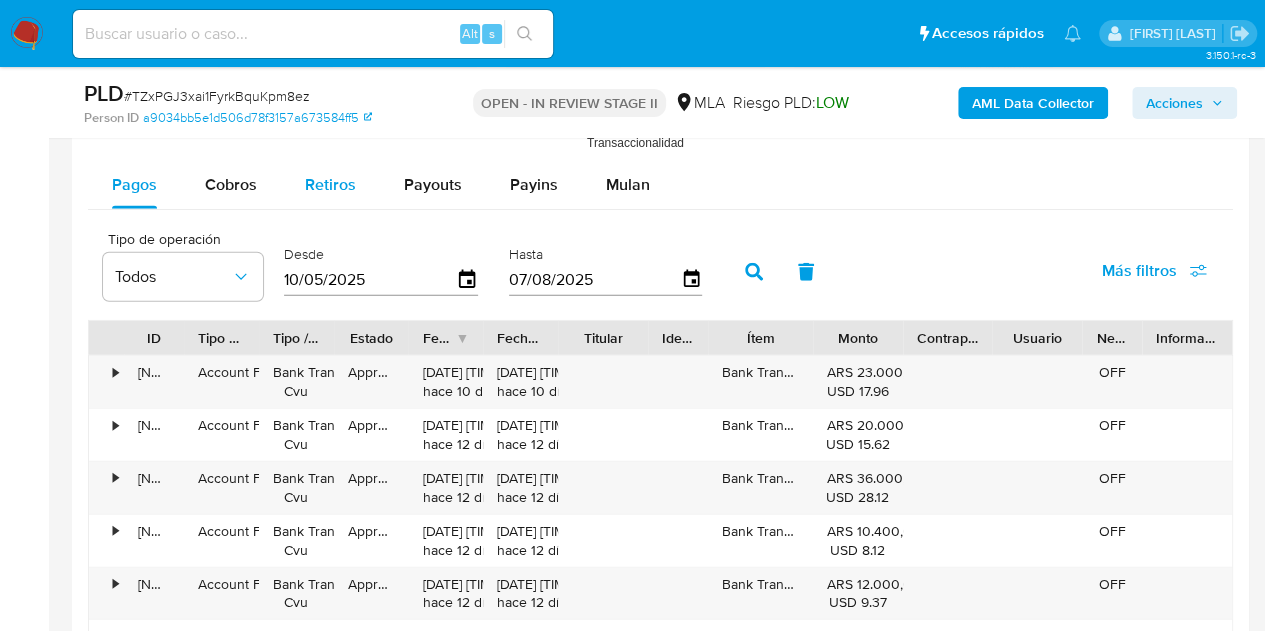 click on "Retiros" at bounding box center [330, 184] 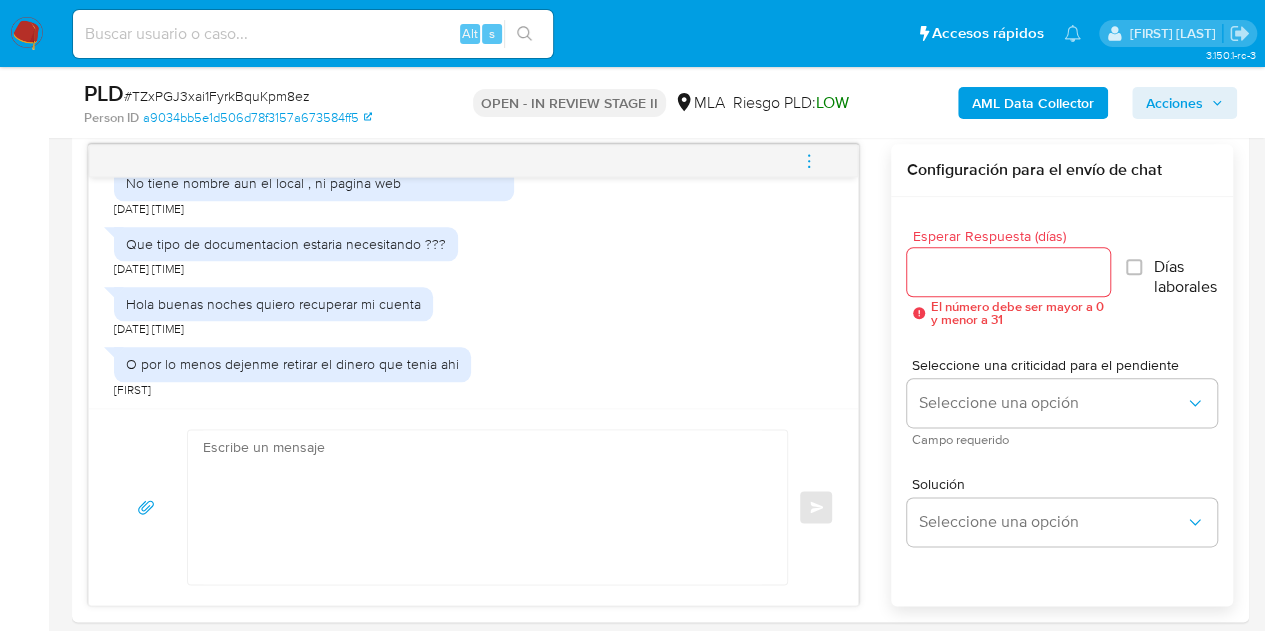 scroll, scrollTop: 1108, scrollLeft: 0, axis: vertical 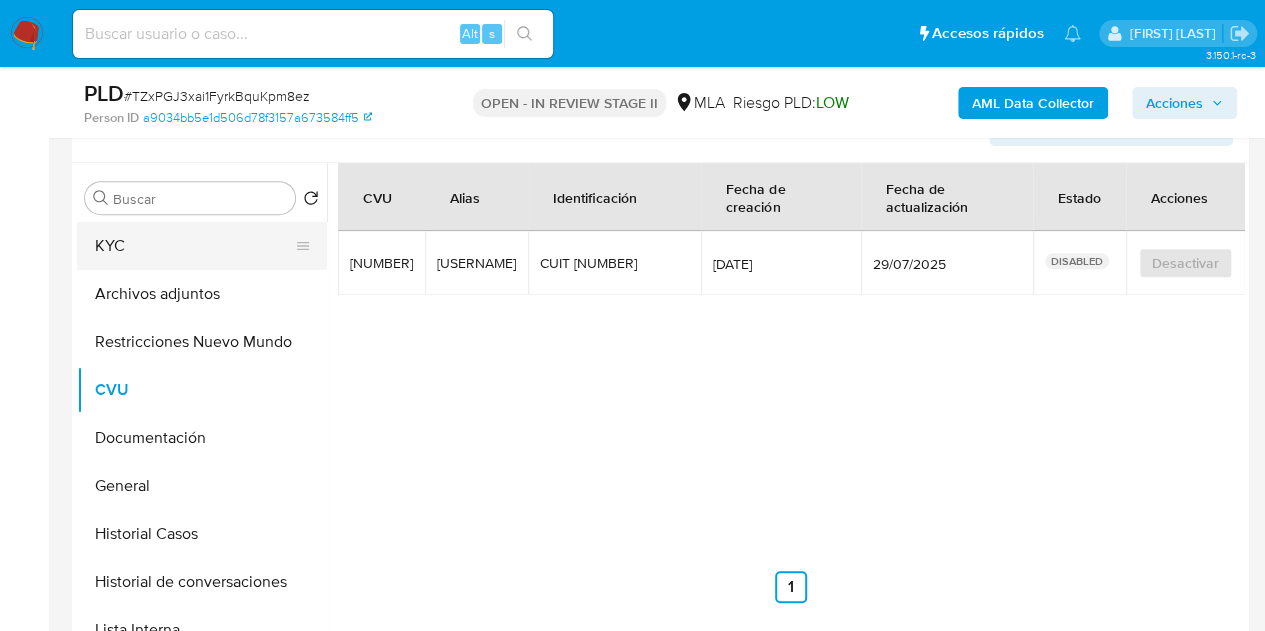 click on "KYC" at bounding box center [194, 246] 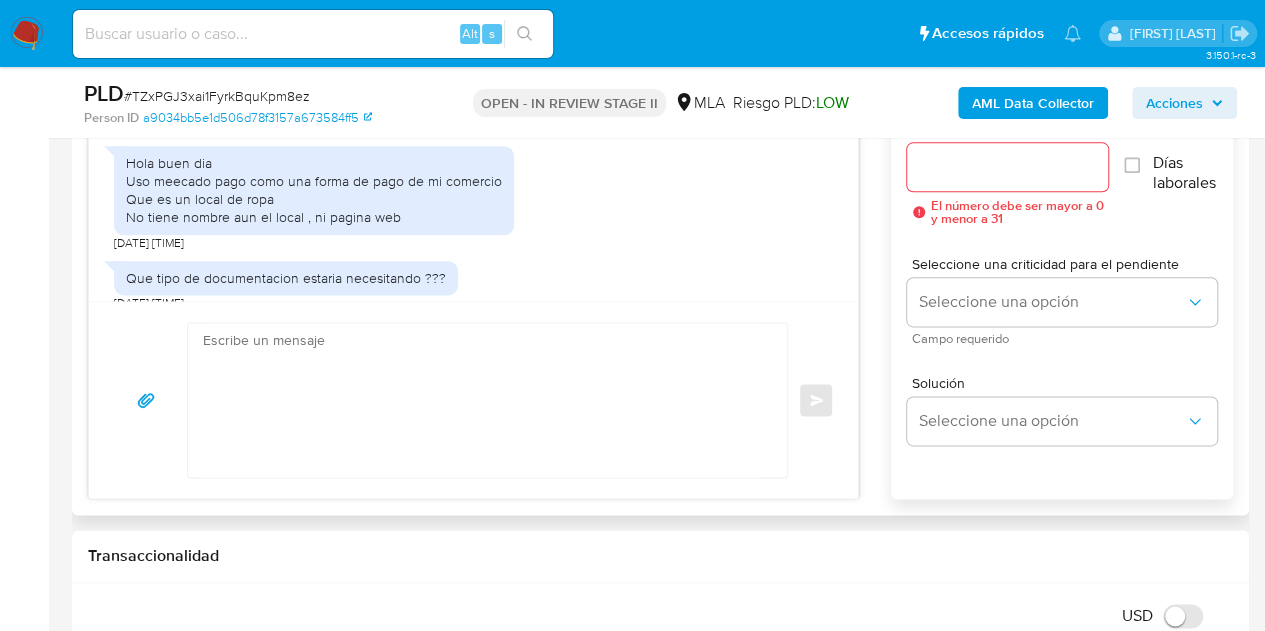 scroll, scrollTop: 1139, scrollLeft: 0, axis: vertical 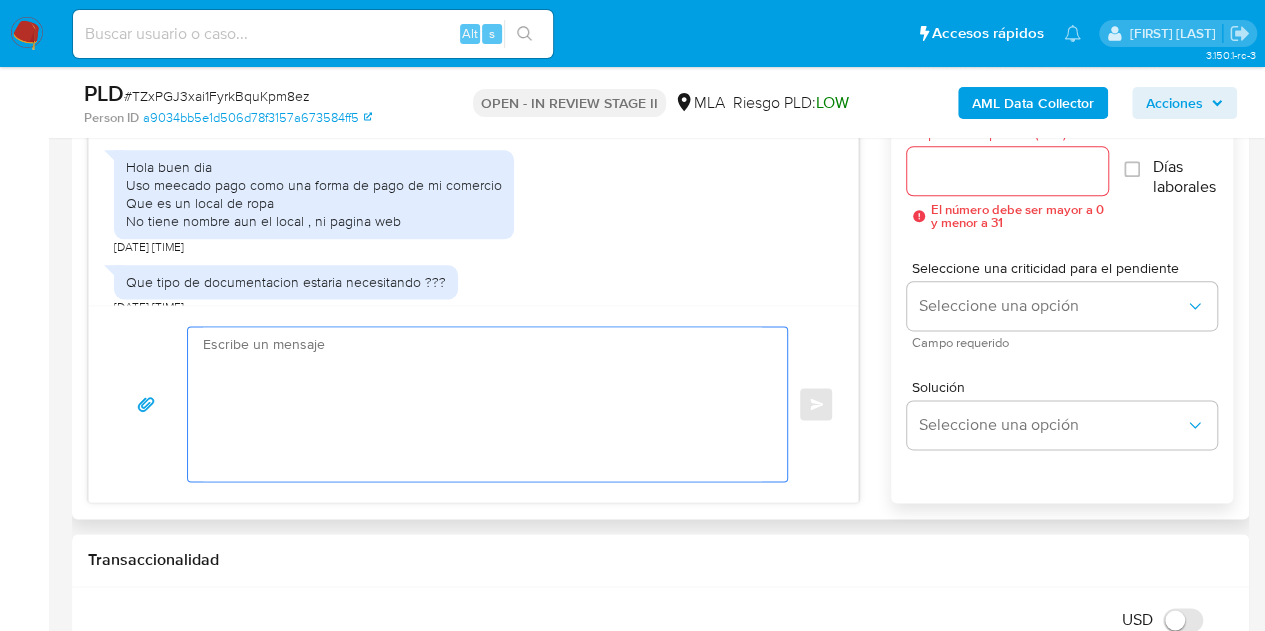 click at bounding box center [482, 404] 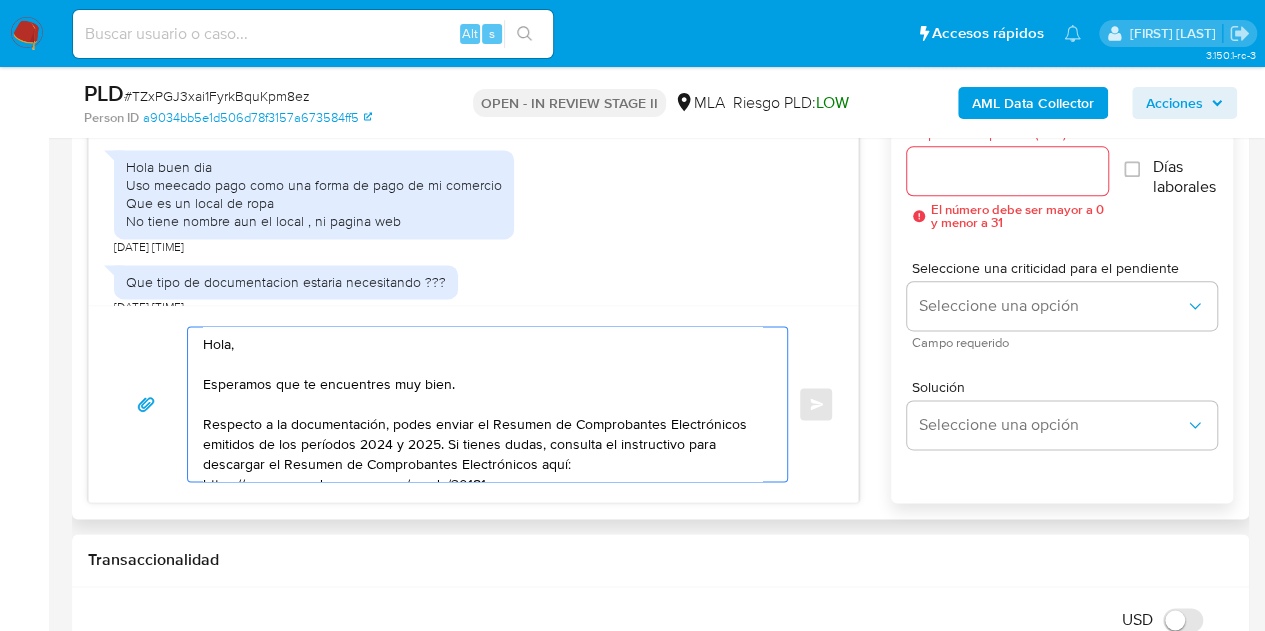 scroll, scrollTop: 267, scrollLeft: 0, axis: vertical 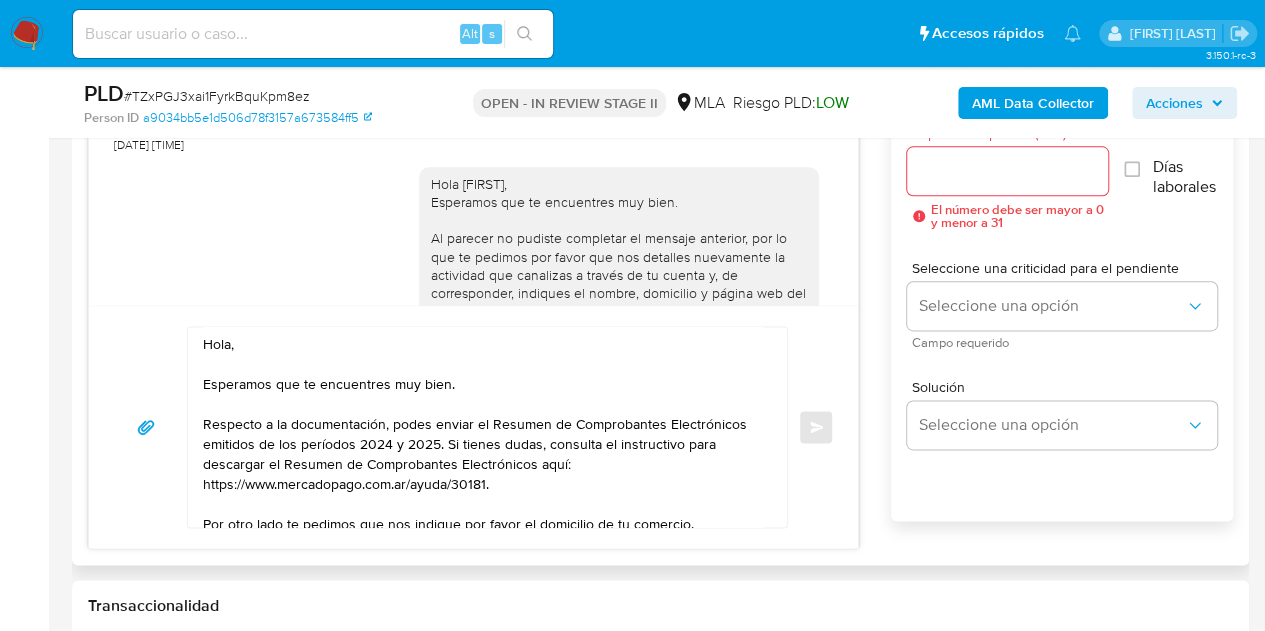 click on "Hola Adán,
Esperamos que te encuentres muy bien.
Al parecer no pudiste completar el mensaje anterior, por lo que te pedimos por favor que nos detalles nuevamente la actividad que canalizas a través de tu cuenta y, de corresponder, indiques el nombre, domicilio y página web del comercio.
Asimismo, por favor te pedimos que nos envíes documentación de respaldo de tus ingresos.
Es importante que sepas que, en caso de no responder a lo solicitado o si lo presentado es insuficiente, tu cuenta podría ser inhabilitada conforme a los términos y condiciones de uso de Mercado Pago.
Aguardamos tu respuesta.
Saludos,
Equipo de Mercado Pago." at bounding box center (619, 357) 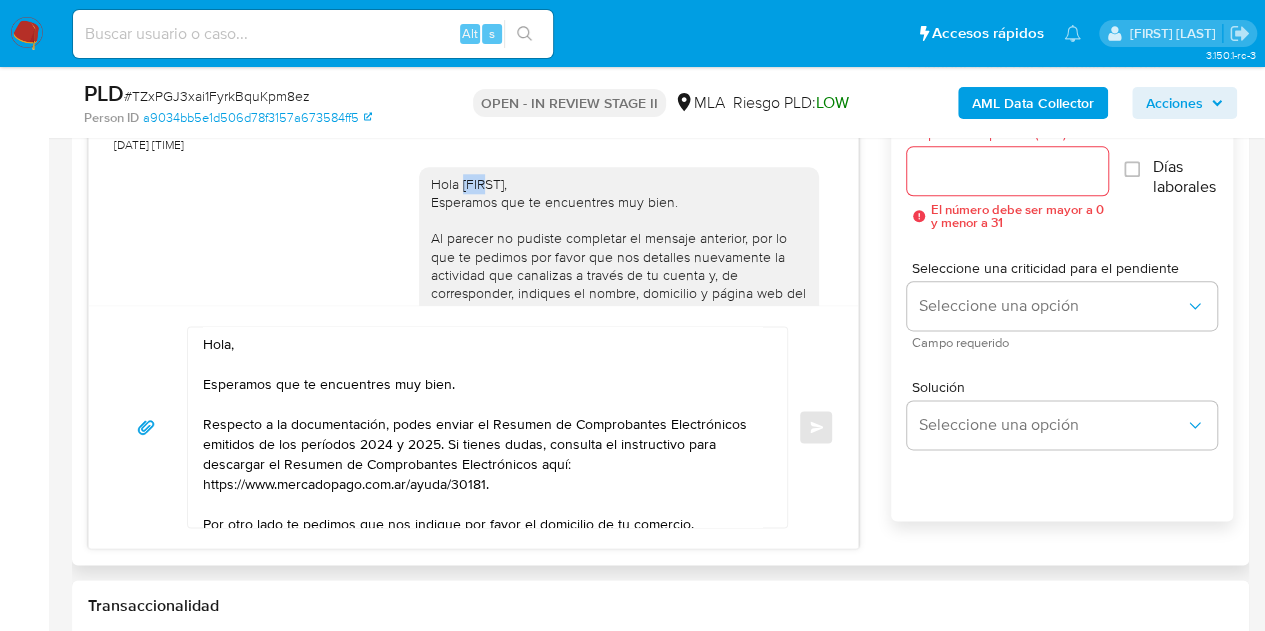 click on "Hola Adán,
Esperamos que te encuentres muy bien.
Al parecer no pudiste completar el mensaje anterior, por lo que te pedimos por favor que nos detalles nuevamente la actividad que canalizas a través de tu cuenta y, de corresponder, indiques el nombre, domicilio y página web del comercio.
Asimismo, por favor te pedimos que nos envíes documentación de respaldo de tus ingresos.
Es importante que sepas que, en caso de no responder a lo solicitado o si lo presentado es insuficiente, tu cuenta podría ser inhabilitada conforme a los términos y condiciones de uso de Mercado Pago.
Aguardamos tu respuesta.
Saludos,
Equipo de Mercado Pago." at bounding box center (619, 357) 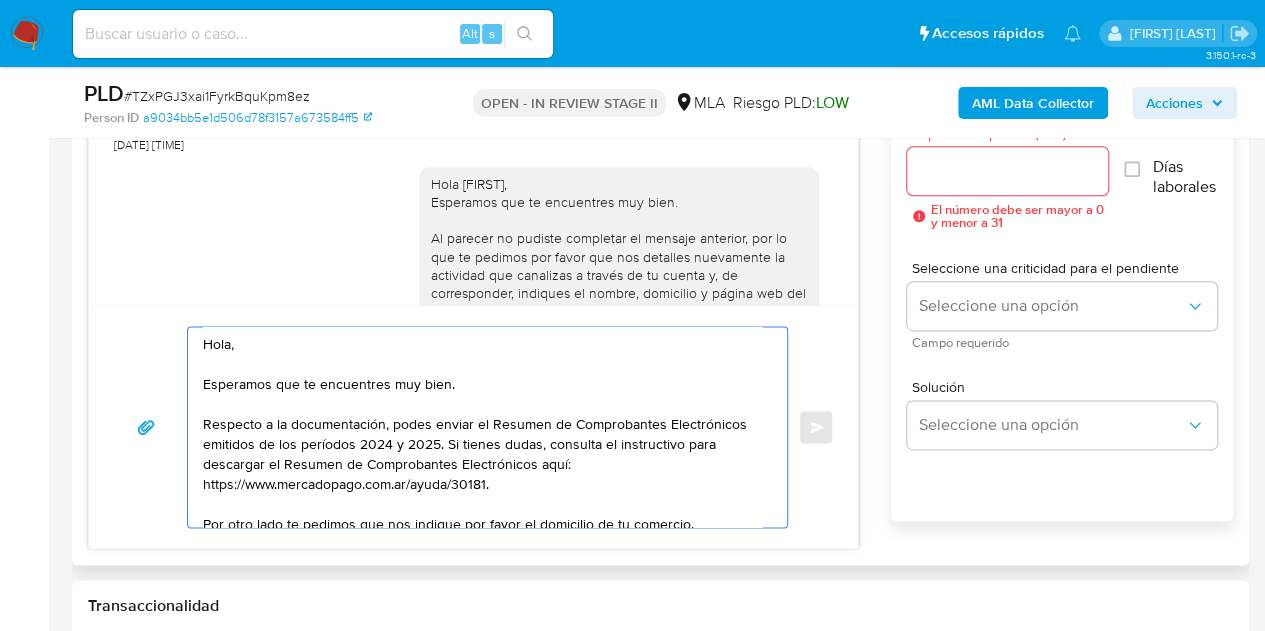 click on "Hola,
Esperamos que te encuentres muy bien.
Respecto a la documentación, podes enviar el Resumen de Comprobantes Electrónicos emitidos de los períodos 2024 y 2025. Si tienes dudas, consulta el instructivo para descargar el Resumen de Comprobantes Electrónicos aquí: https://www.mercadopago.com.ar/ayuda/30181.
Por otro lado te pedimos que nos indique por favor el domicilio de tu comercio.
Recordá que si tenés dinero en Mercado de Pago, podés retirarlo realizando una transferencia a una cuenta de tu preferencia, haciendo clic en el botón “Accesos habilitados”, y seleccionando la opción “"Retirar dinero" o “Retirar dinero reservado”.”.
Es importante que sepas que, en caso de no responder a lo solicitado o si lo presentado es insuficiente, tu cuenta podría ser inhabilitada conforme a los términos y condiciones de uso de Mercado Pago.
Aguardamos tu respuesta.
Saludos,
Equipo de Mercado Pago." at bounding box center [482, 427] 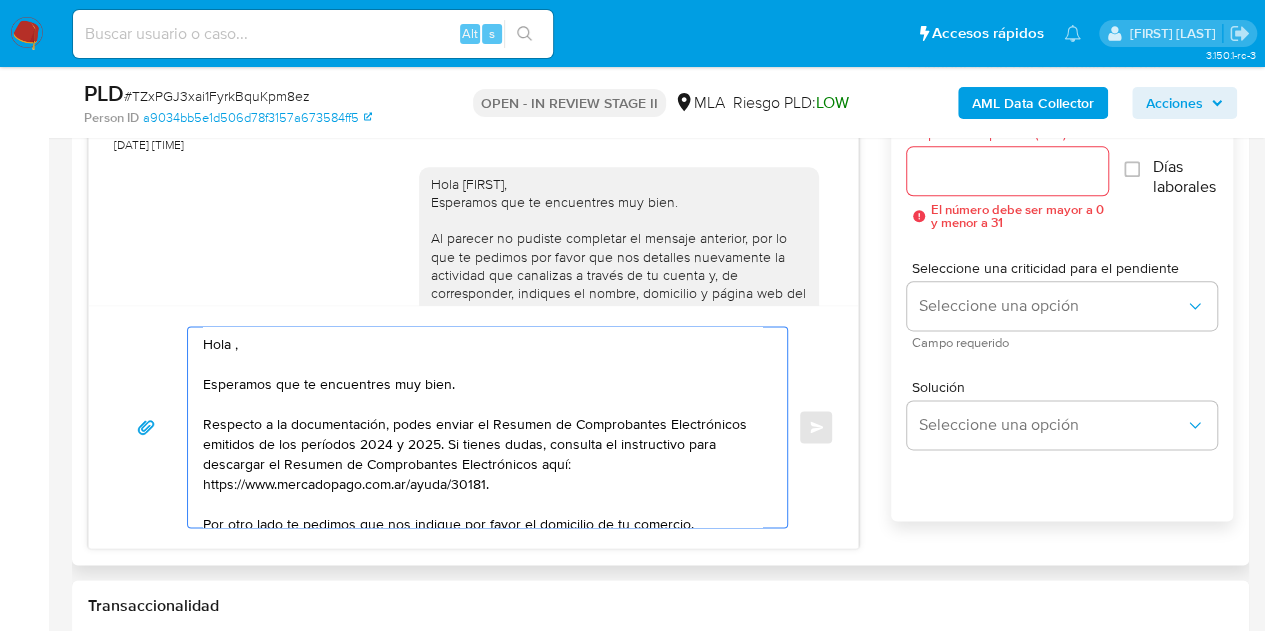 paste on "Adán" 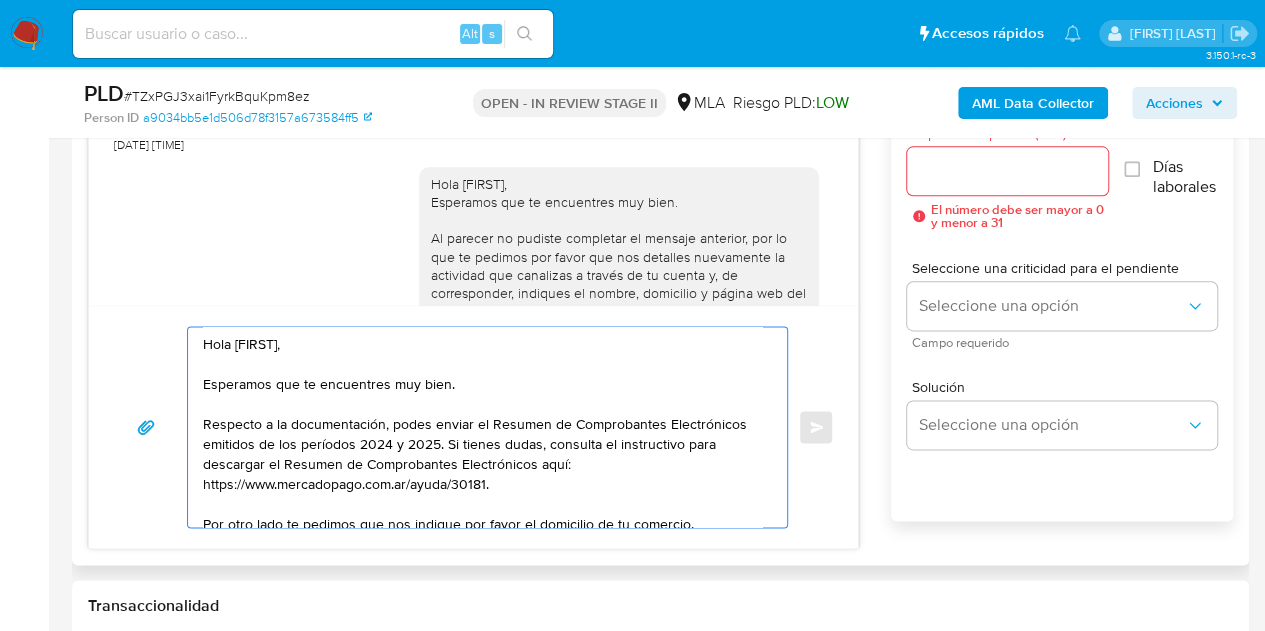 click on "Hola Adán,
Esperamos que te encuentres muy bien.
Respecto a la documentación, podes enviar el Resumen de Comprobantes Electrónicos emitidos de los períodos 2024 y 2025. Si tienes dudas, consulta el instructivo para descargar el Resumen de Comprobantes Electrónicos aquí: https://www.mercadopago.com.ar/ayuda/30181.
Por otro lado te pedimos que nos indique por favor el domicilio de tu comercio.
Recordá que si tenés dinero en Mercado de Pago, podés retirarlo realizando una transferencia a una cuenta de tu preferencia, haciendo clic en el botón “Accesos habilitados”, y seleccionando la opción “"Retirar dinero" o “Retirar dinero reservado”.”.
Es importante que sepas que, en caso de no responder a lo solicitado o si lo presentado es insuficiente, tu cuenta podría ser inhabilitada conforme a los términos y condiciones de uso de Mercado Pago.
Aguardamos tu respuesta.
Saludos,
Equipo de Mercado Pago." at bounding box center [482, 427] 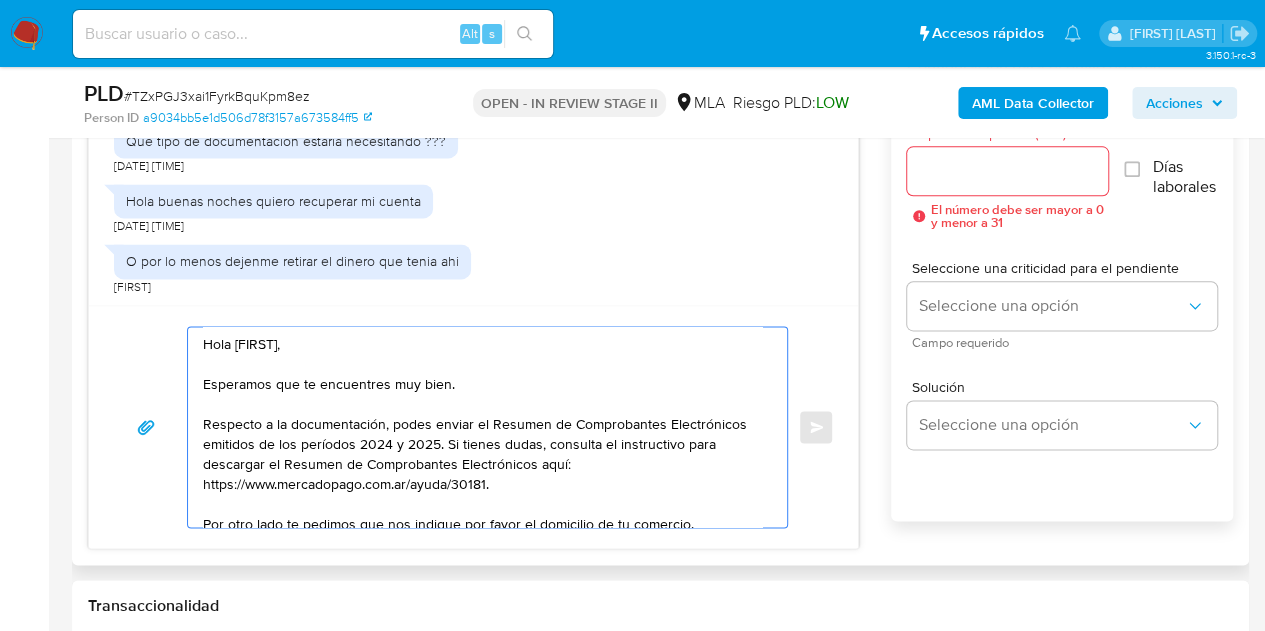 scroll, scrollTop: 1699, scrollLeft: 0, axis: vertical 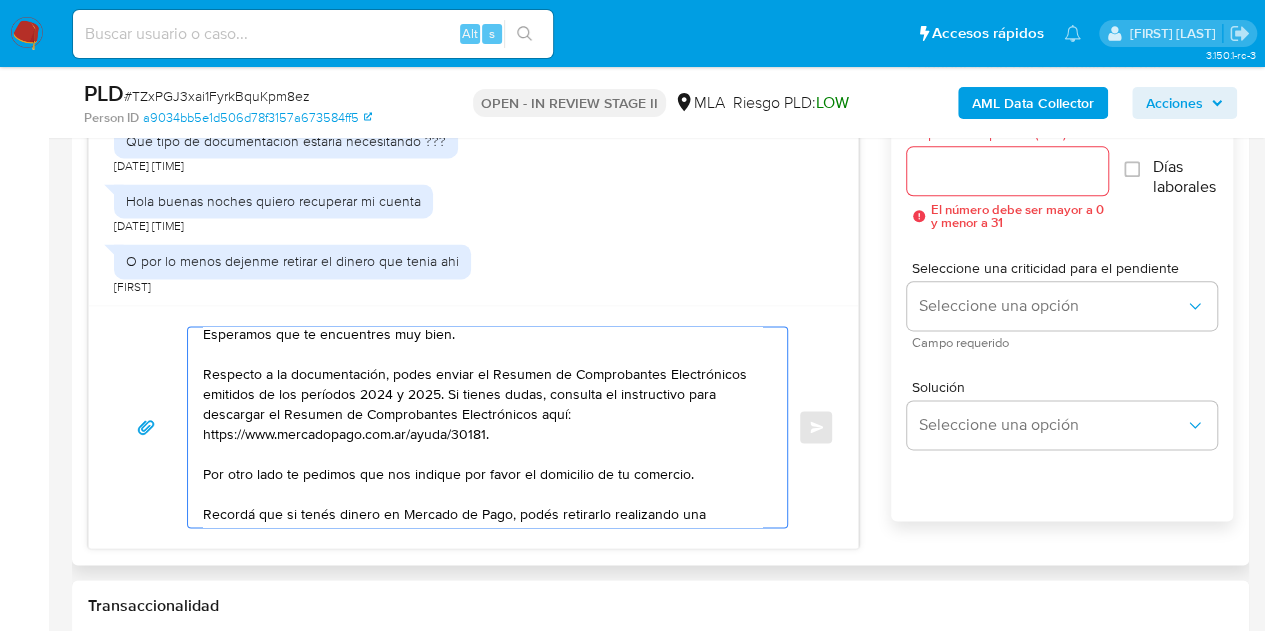click on "Hola Adán,
Esperamos que te encuentres muy bien.
Respecto a la documentación, podes enviar el Resumen de Comprobantes Electrónicos emitidos de los períodos 2024 y 2025. Si tienes dudas, consulta el instructivo para descargar el Resumen de Comprobantes Electrónicos aquí: https://www.mercadopago.com.ar/ayuda/30181.
Por otro lado te pedimos que nos indique por favor el domicilio de tu comercio.
Recordá que si tenés dinero en Mercado de Pago, podés retirarlo realizando una transferencia a una cuenta de tu preferencia, haciendo clic en el botón “Accesos habilitados”, y seleccionando la opción “"Retirar dinero" o “Retirar dinero reservado”.”.
Es importante que sepas que, en caso de no responder a lo solicitado o si lo presentado es insuficiente, tu cuenta podría ser inhabilitada conforme a los términos y condiciones de uso de Mercado Pago.
Aguardamos tu respuesta.
Saludos,
Equipo de Mercado Pago." at bounding box center (482, 427) 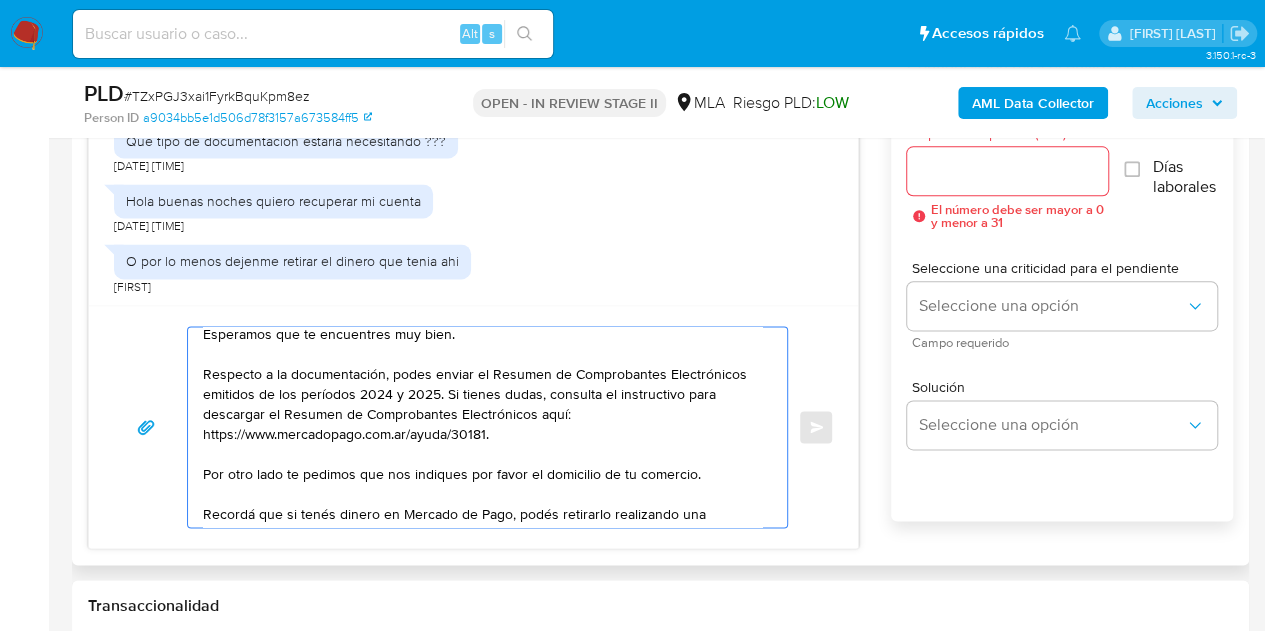 click on "Hola Adán,
Esperamos que te encuentres muy bien.
Respecto a la documentación, podes enviar el Resumen de Comprobantes Electrónicos emitidos de los períodos 2024 y 2025. Si tienes dudas, consulta el instructivo para descargar el Resumen de Comprobantes Electrónicos aquí: https://www.mercadopago.com.ar/ayuda/30181.
Por otro lado te pedimos que nos indiques por favor el domicilio de tu comercio.
Recordá que si tenés dinero en Mercado de Pago, podés retirarlo realizando una transferencia a una cuenta de tu preferencia, haciendo clic en el botón “Accesos habilitados”, y seleccionando la opción “"Retirar dinero" o “Retirar dinero reservado”.”.
Es importante que sepas que, en caso de no responder a lo solicitado o si lo presentado es insuficiente, tu cuenta podría ser inhabilitada conforme a los términos y condiciones de uso de Mercado Pago.
Aguardamos tu respuesta.
Saludos,
Equipo de Mercado Pago." at bounding box center [482, 427] 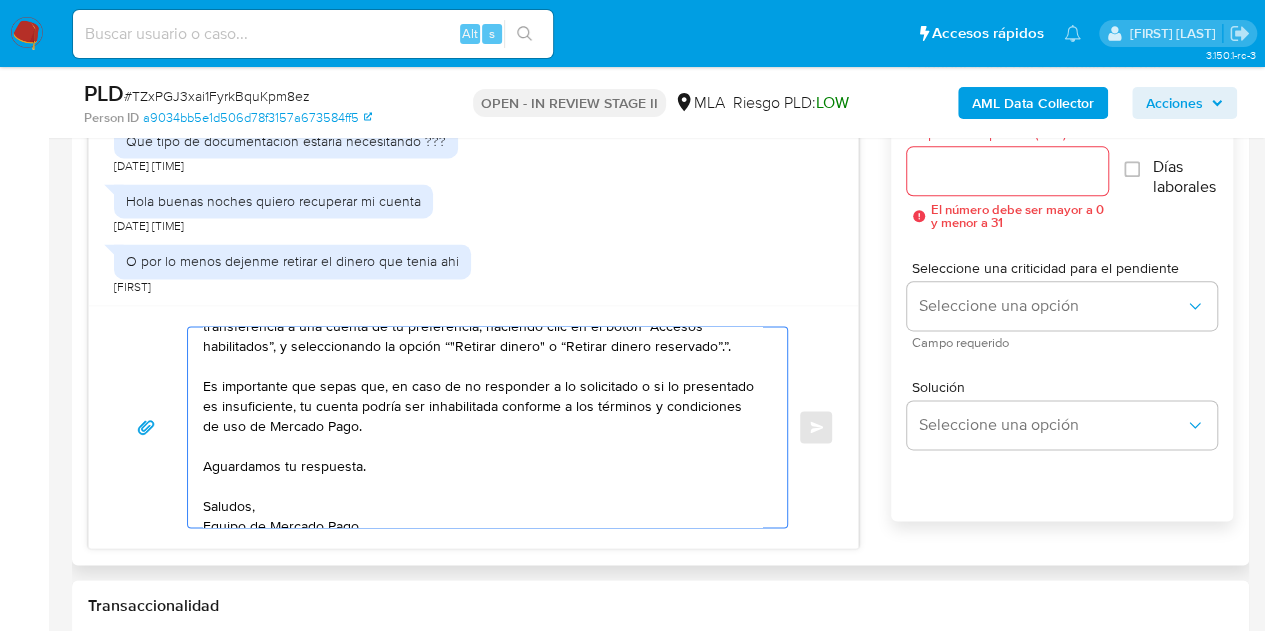 scroll, scrollTop: 274, scrollLeft: 0, axis: vertical 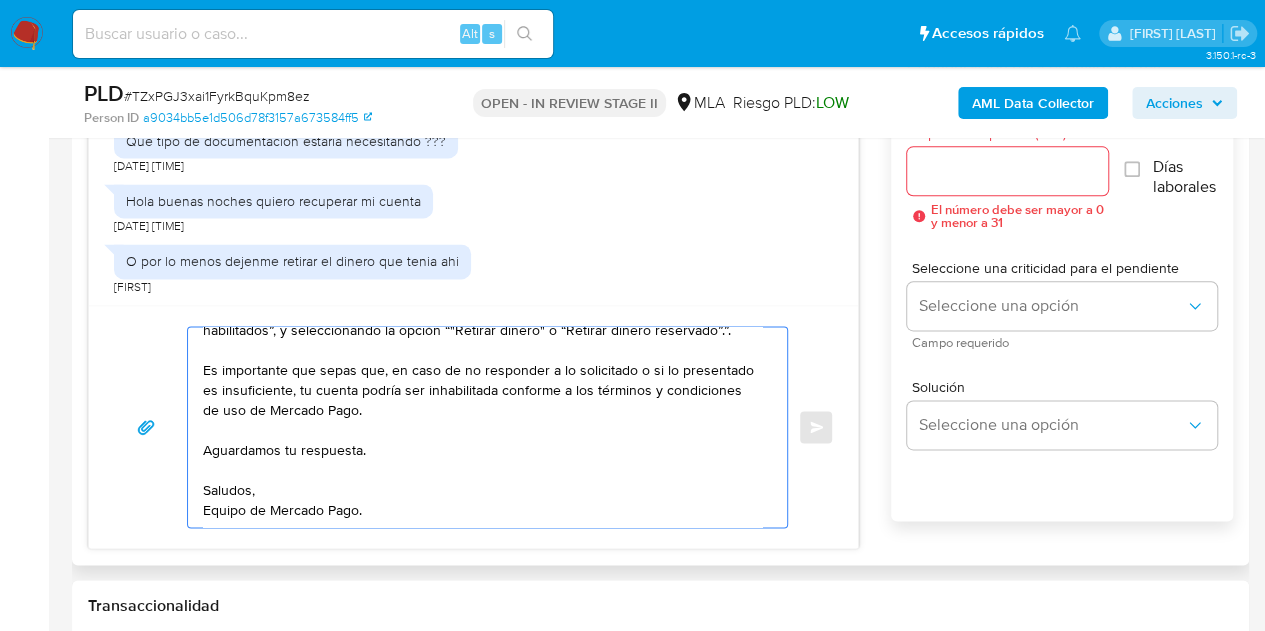 type on "Hola Adán,
Esperamos que te encuentres muy bien.
Respecto a la documentación, podes enviar el Resumen de Comprobantes Electrónicos emitidos de los períodos 2024 y 2025. Si tienes dudas, consulta el instructivo para descargar el Resumen de Comprobantes Electrónicos aquí: https://www.mercadopago.com.ar/ayuda/30181.
Por otro lado te pedimos que nos indiques por favor el domicilio de tu comercio.
Recordá que si tenés dinero en Mercado de Pago, podés retirarlo realizando una transferencia a una cuenta de tu preferencia, haciendo clic en el botón “Accesos habilitados”, y seleccionando la opción “"Retirar dinero" o “Retirar dinero reservado”.”.
Es importante que sepas que, en caso de no responder a lo solicitado o si lo presentado es insuficiente, tu cuenta podría ser inhabilitada conforme a los términos y condiciones de uso de Mercado Pago.
Aguardamos tu respuesta.
Saludos,
Equipo de Mercado Pago." 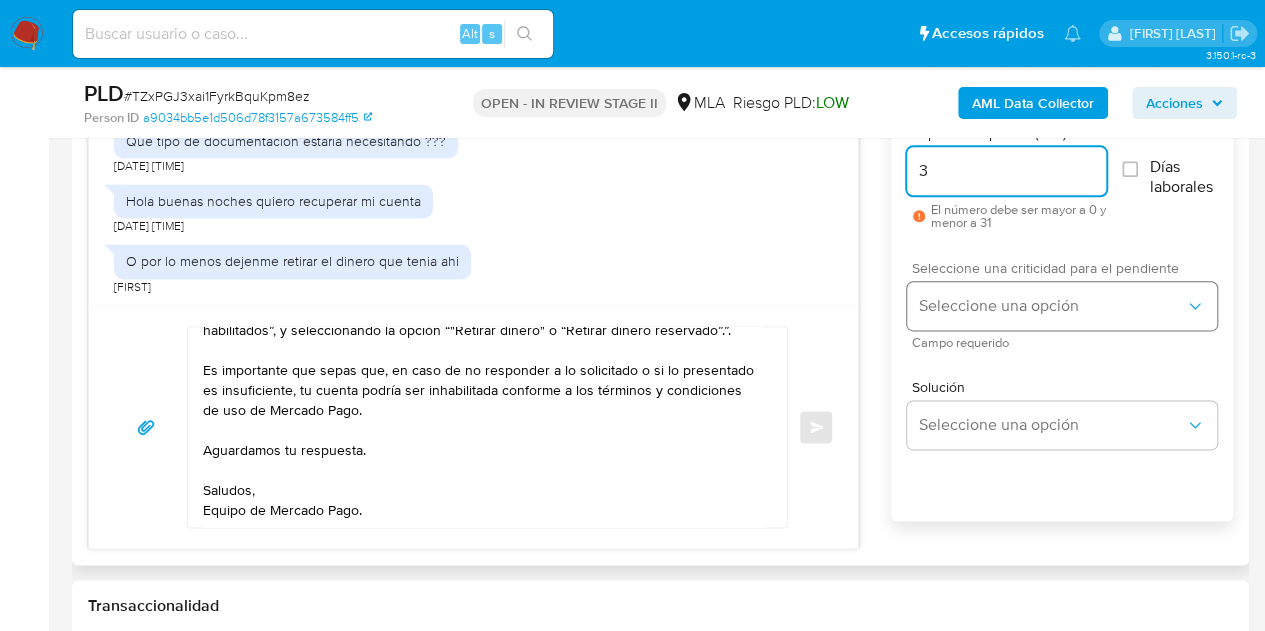 type on "3" 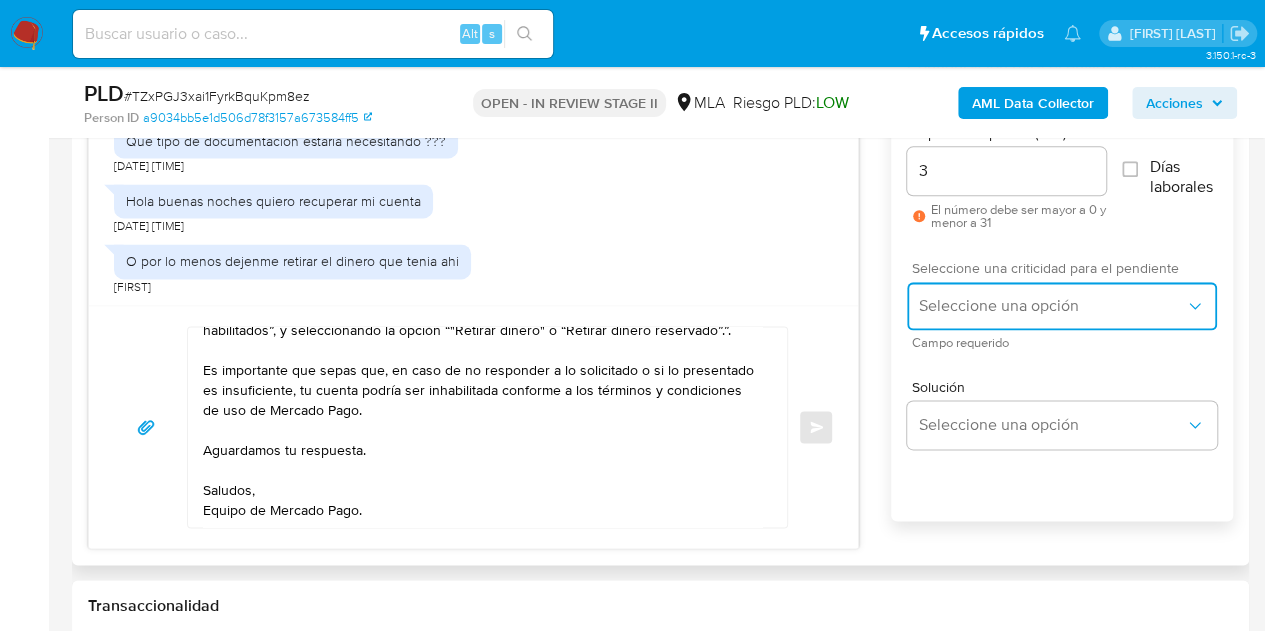 click on "Seleccione una opción" at bounding box center [1062, 306] 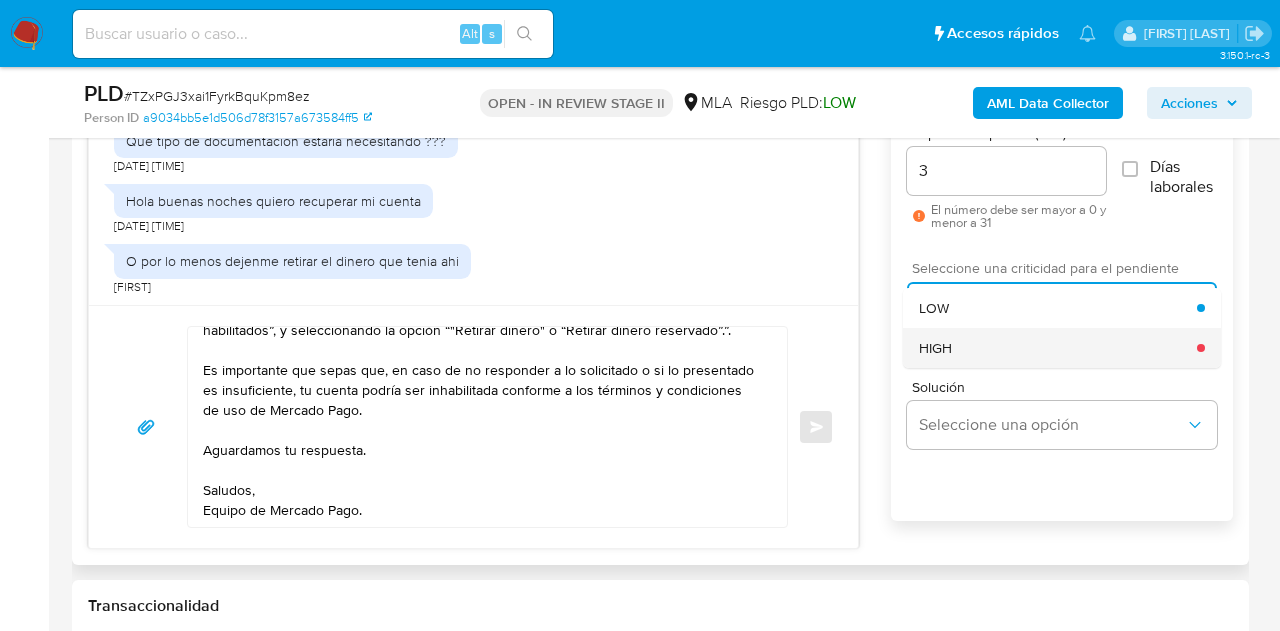 click on "HIGH" at bounding box center (1058, 348) 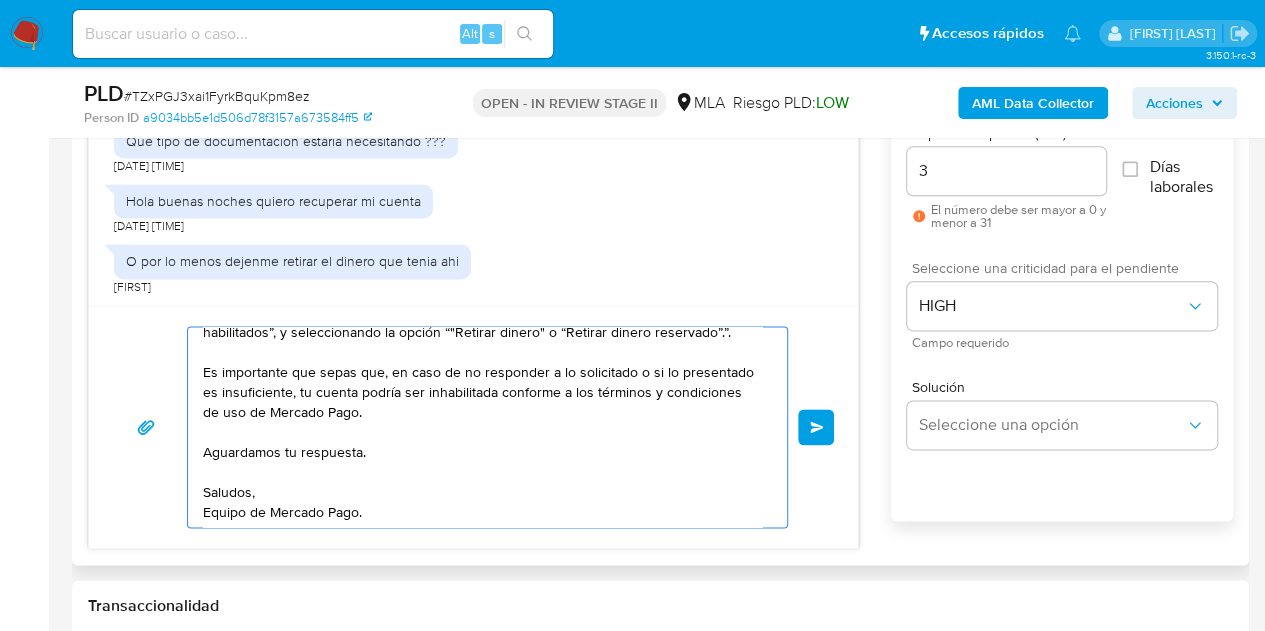 scroll, scrollTop: 274, scrollLeft: 0, axis: vertical 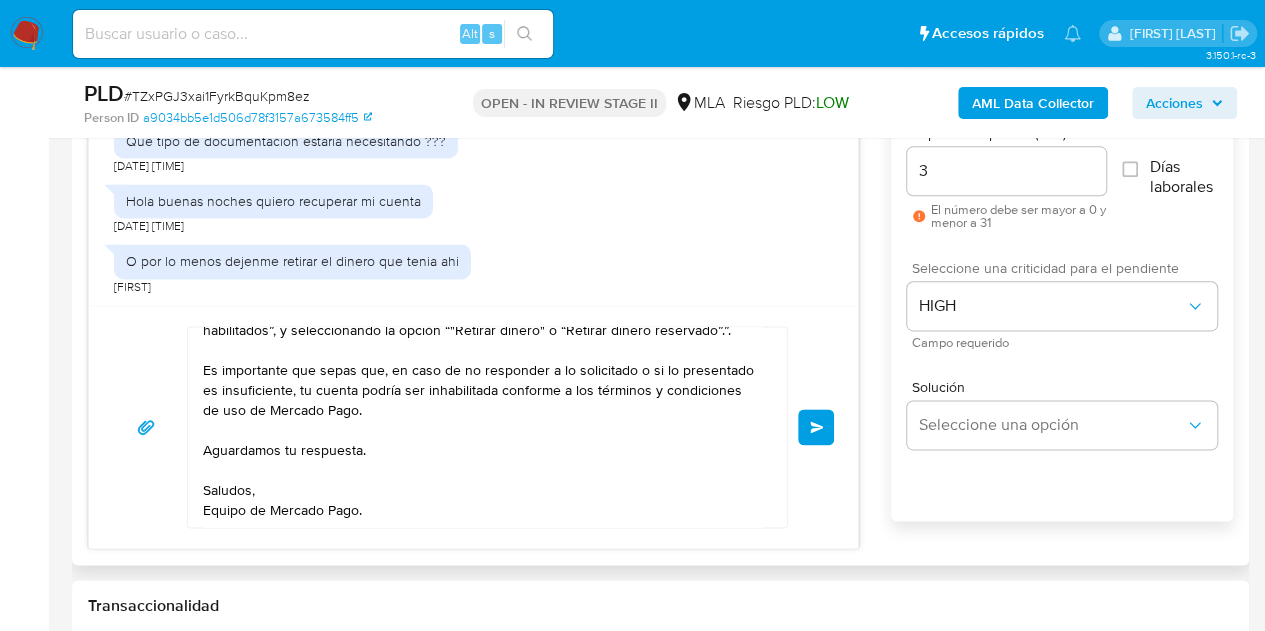 click on "Enviar" at bounding box center (817, 427) 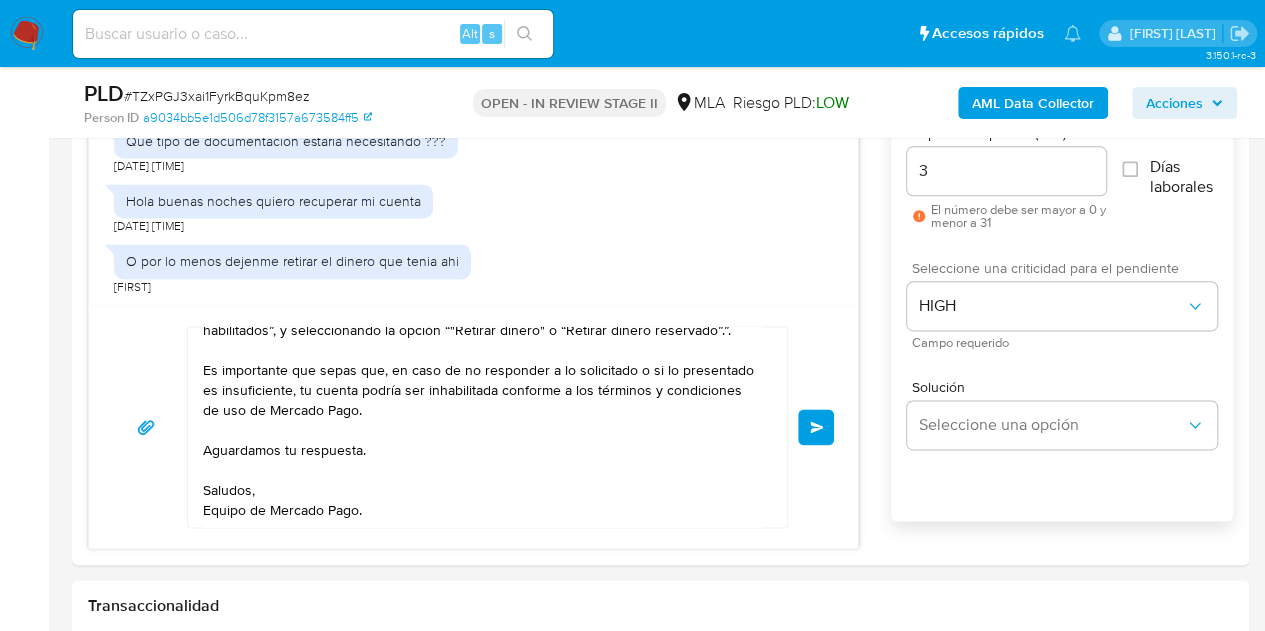 type 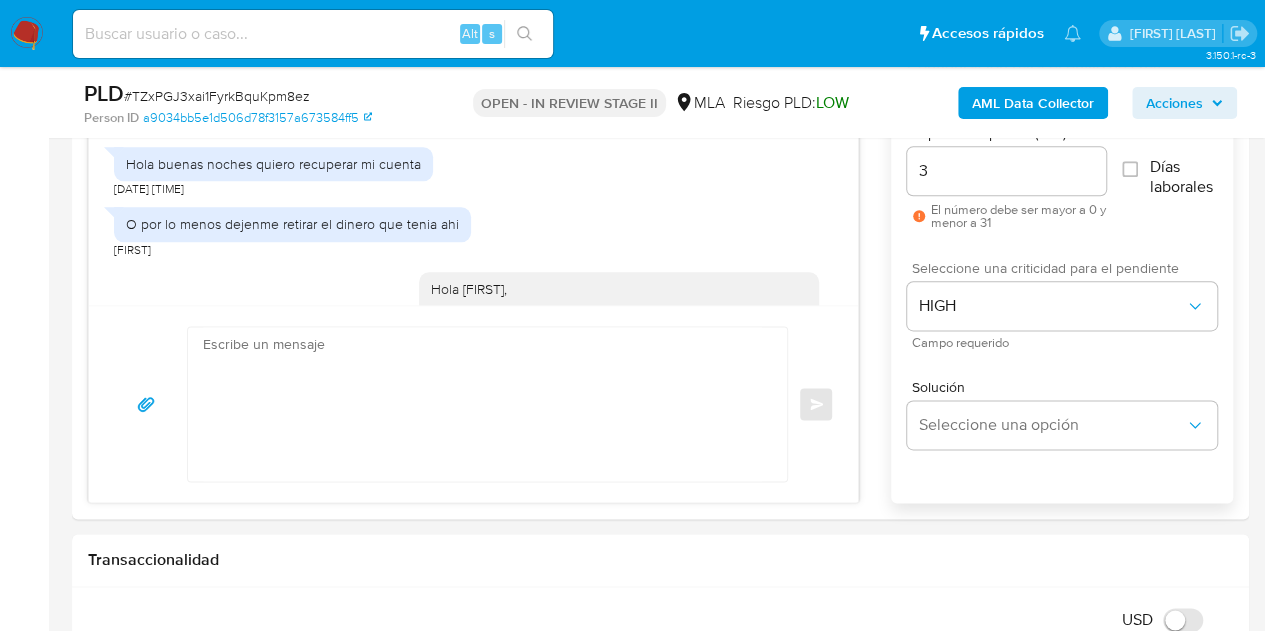 scroll, scrollTop: 2267, scrollLeft: 0, axis: vertical 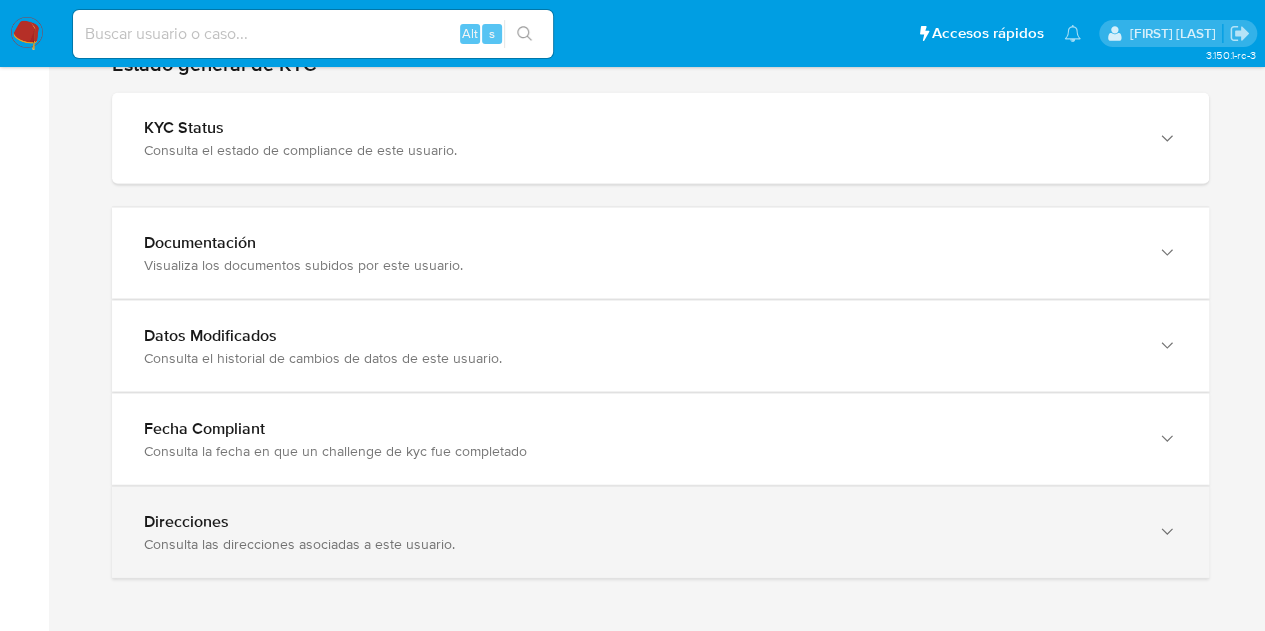 click on "Direcciones Consulta las direcciones asociadas a este usuario." at bounding box center (660, 532) 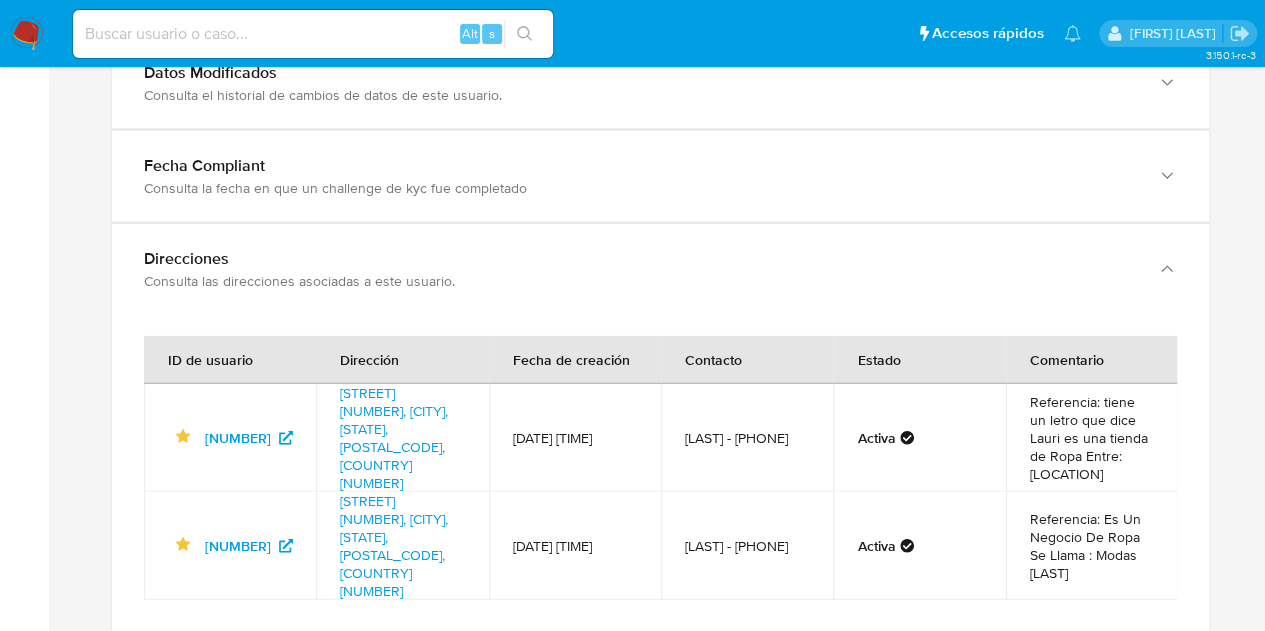scroll, scrollTop: 2299, scrollLeft: 0, axis: vertical 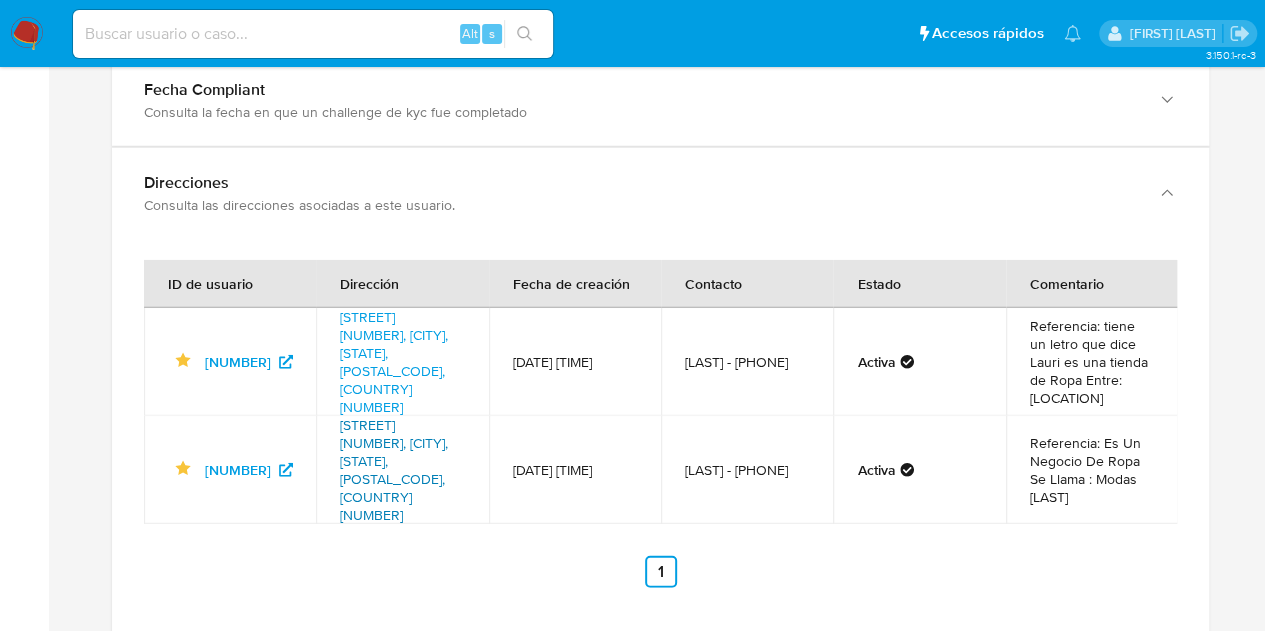 click on "[STREET] [NUMBER], [CITY], [STATE], [POSTAL_CODE], [COUNTRY] [NUMBER]" at bounding box center [394, 470] 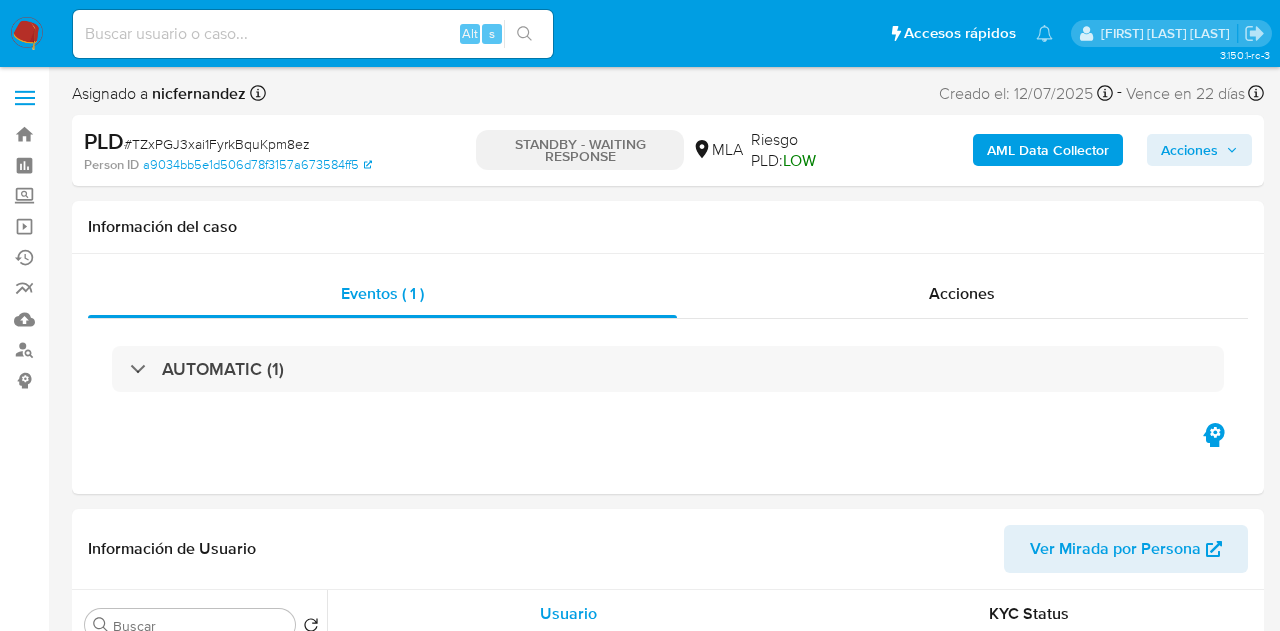 select on "10" 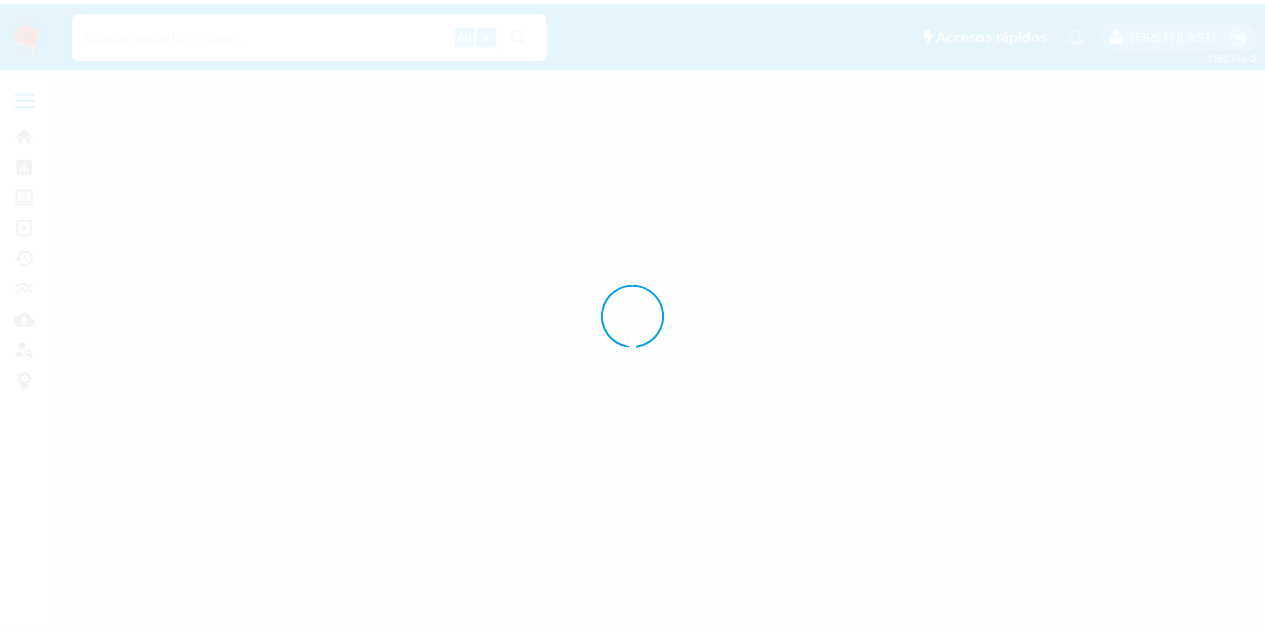 scroll, scrollTop: 0, scrollLeft: 0, axis: both 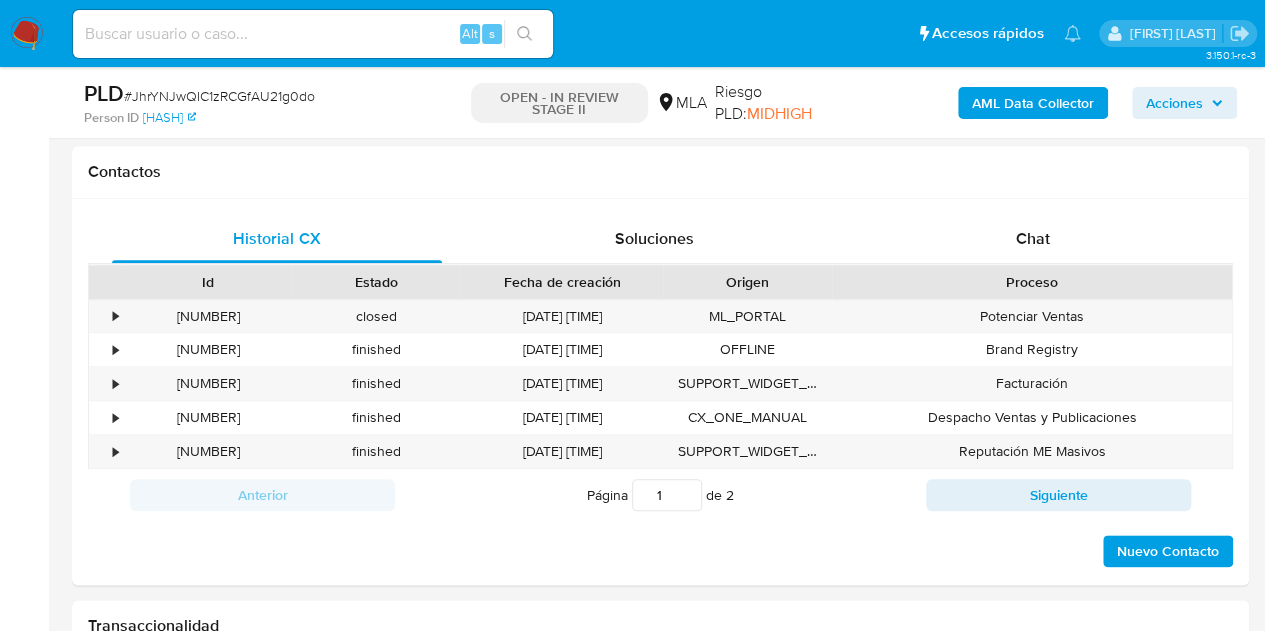 select on "10" 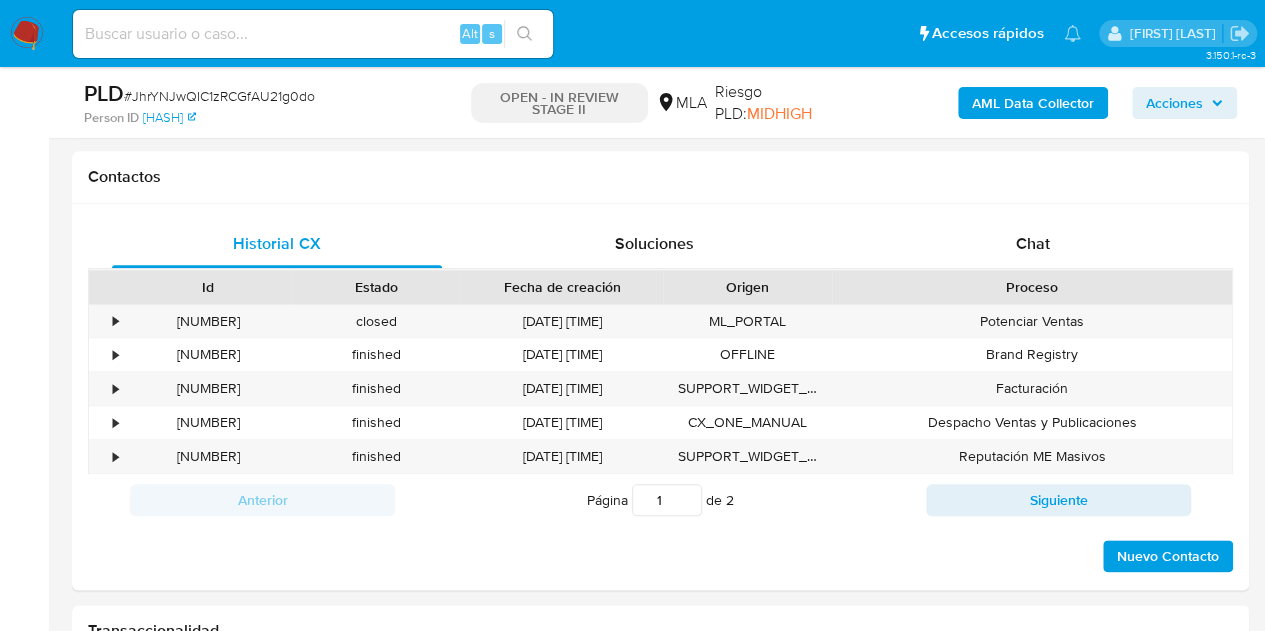 scroll, scrollTop: 886, scrollLeft: 0, axis: vertical 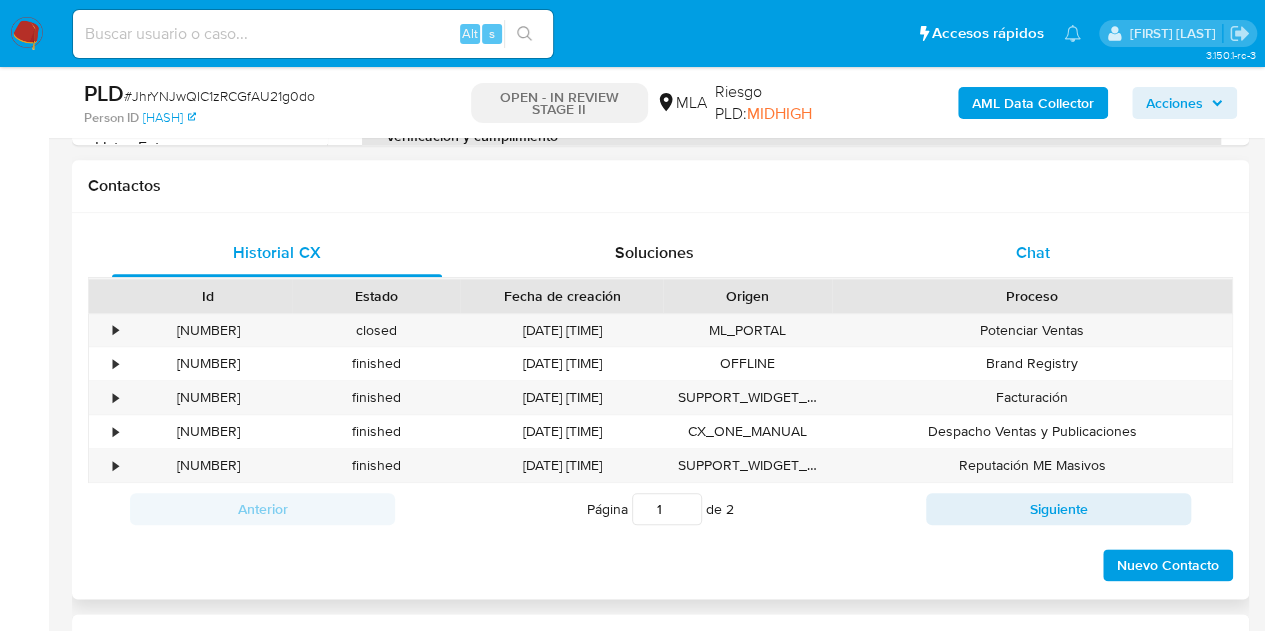 click on "Chat" at bounding box center [1033, 253] 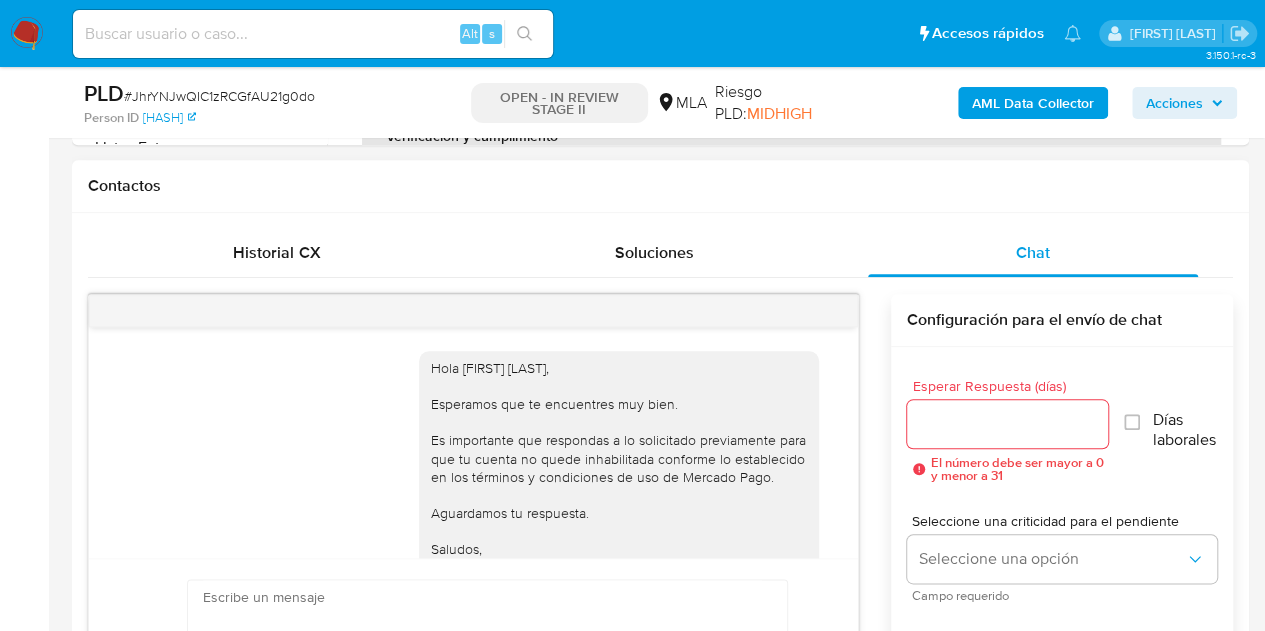 scroll, scrollTop: 1381, scrollLeft: 0, axis: vertical 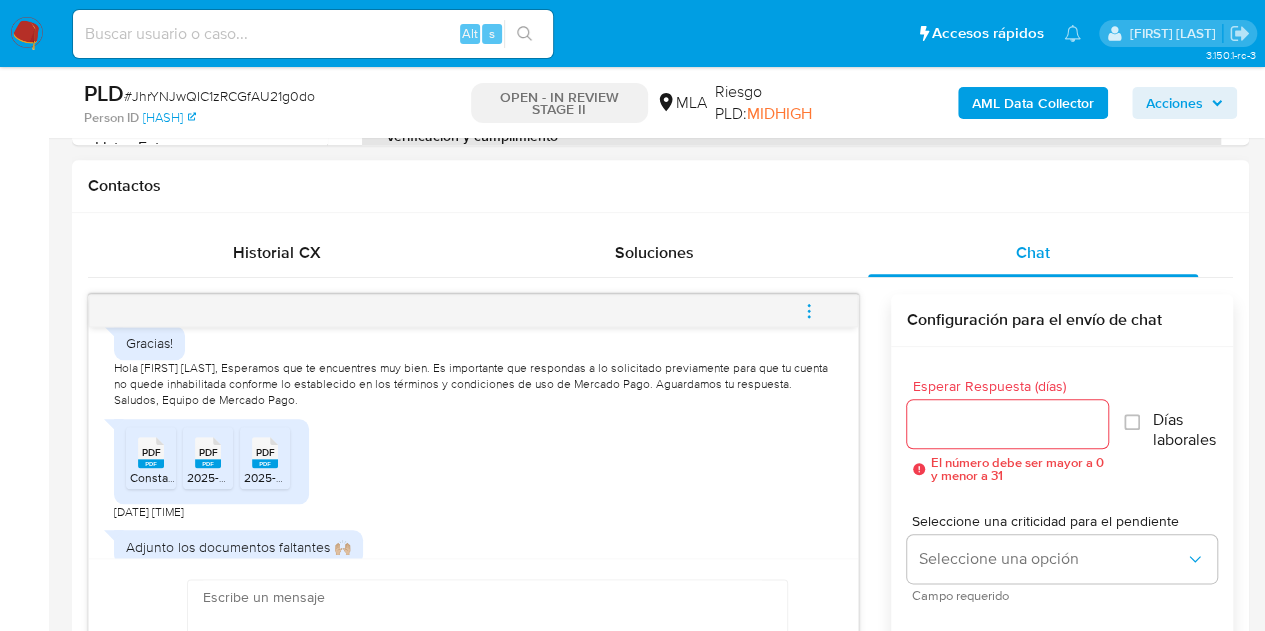click 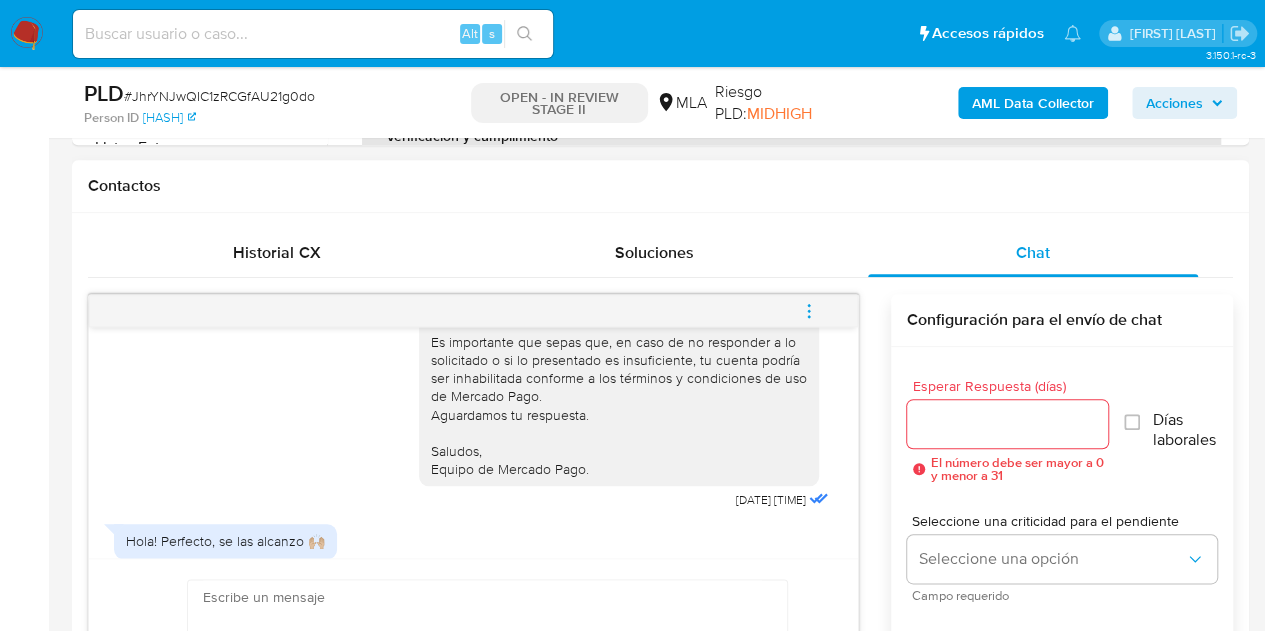 scroll, scrollTop: 1381, scrollLeft: 0, axis: vertical 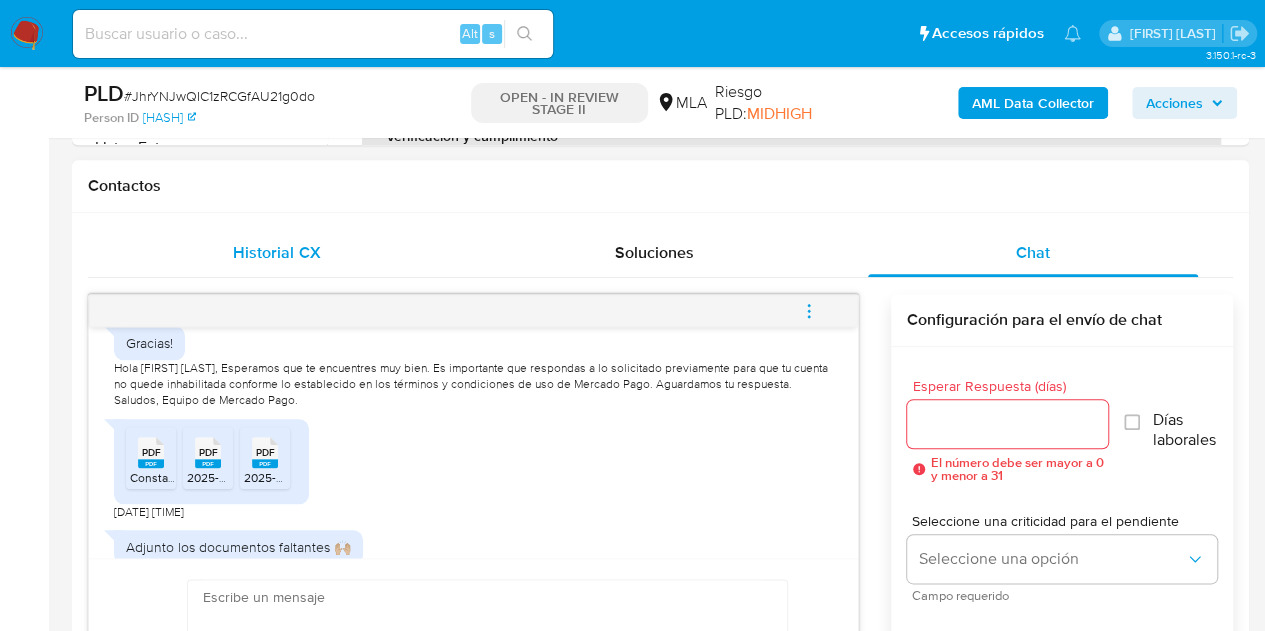 click on "Historial CX" at bounding box center (276, 252) 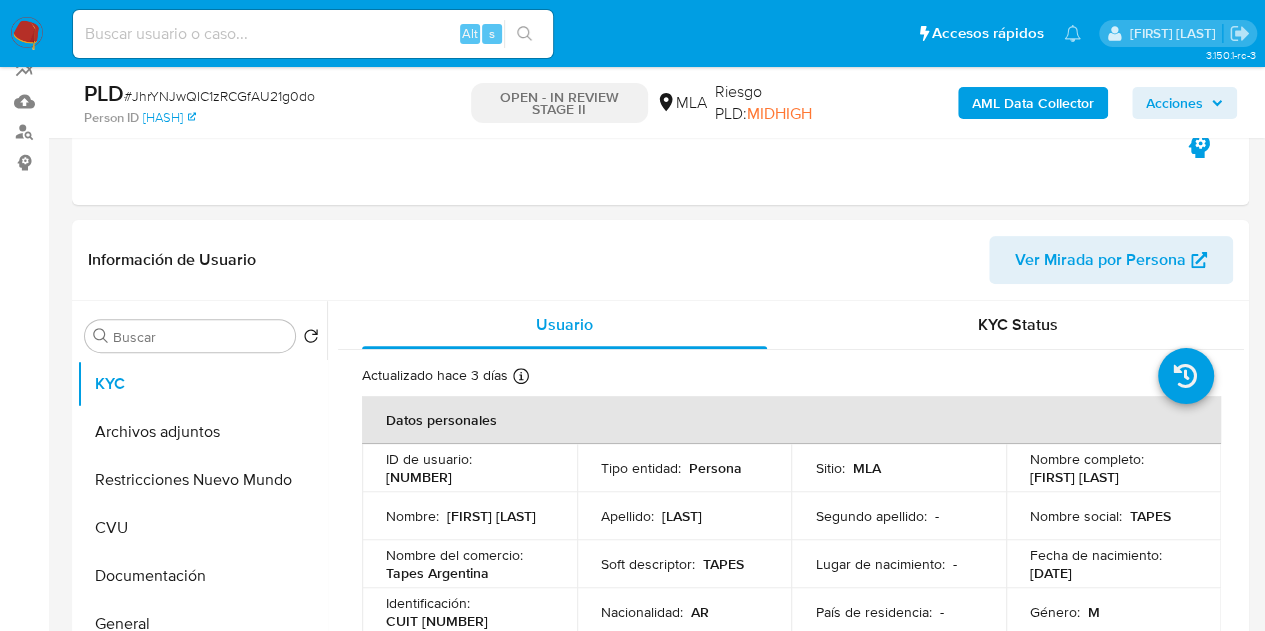 scroll, scrollTop: 287, scrollLeft: 0, axis: vertical 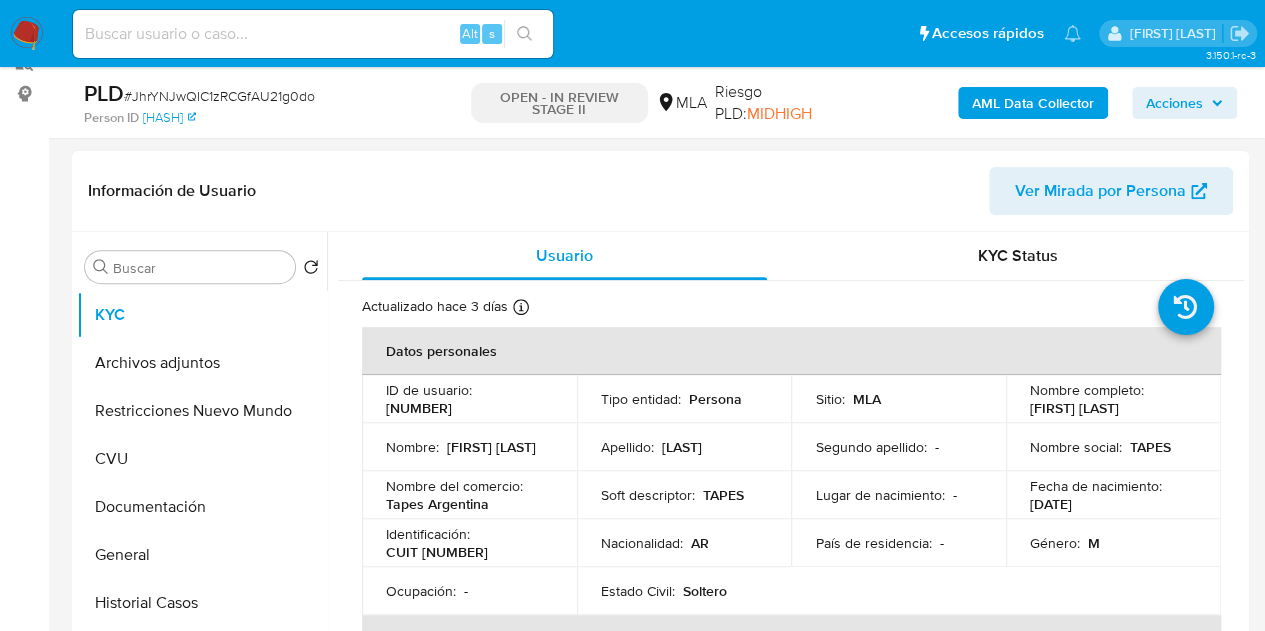 click on "Ver Mirada por Persona" at bounding box center (1100, 191) 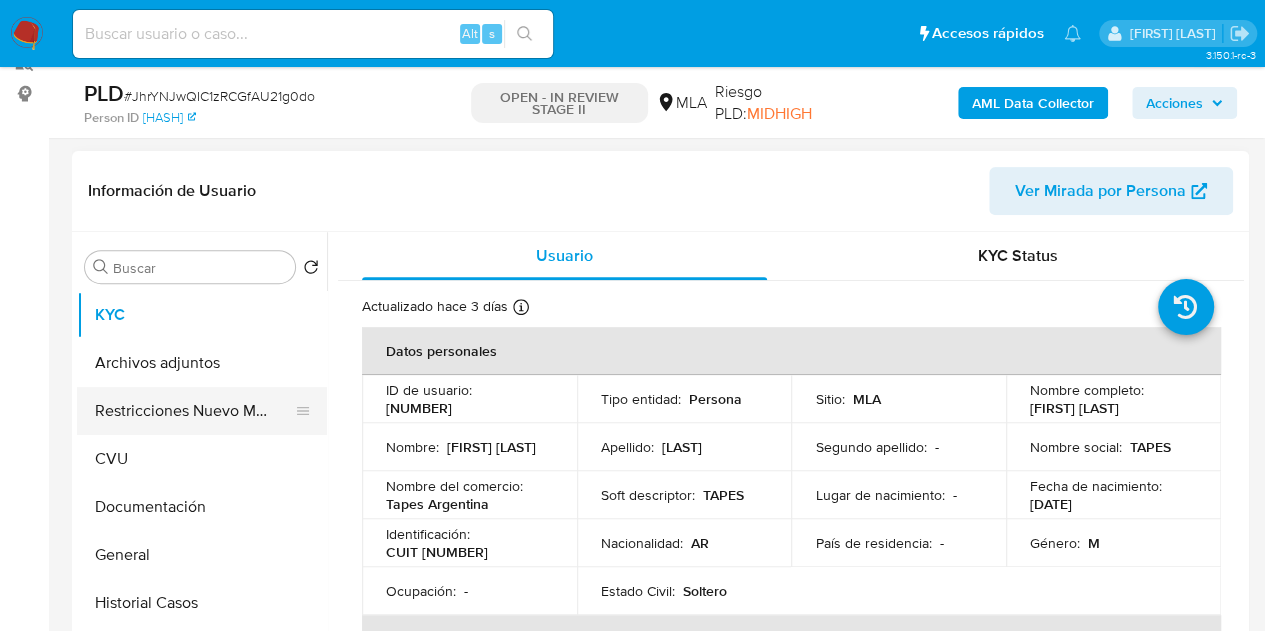 click on "Restricciones Nuevo Mundo" at bounding box center [194, 411] 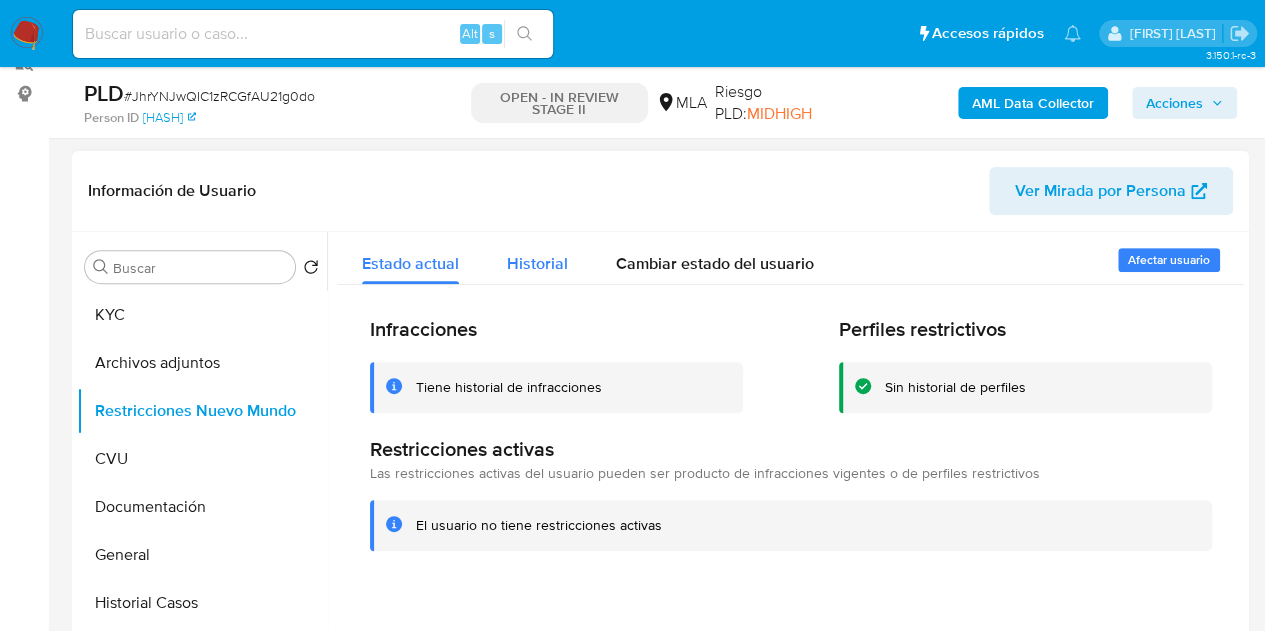 click on "Historial" at bounding box center [537, 263] 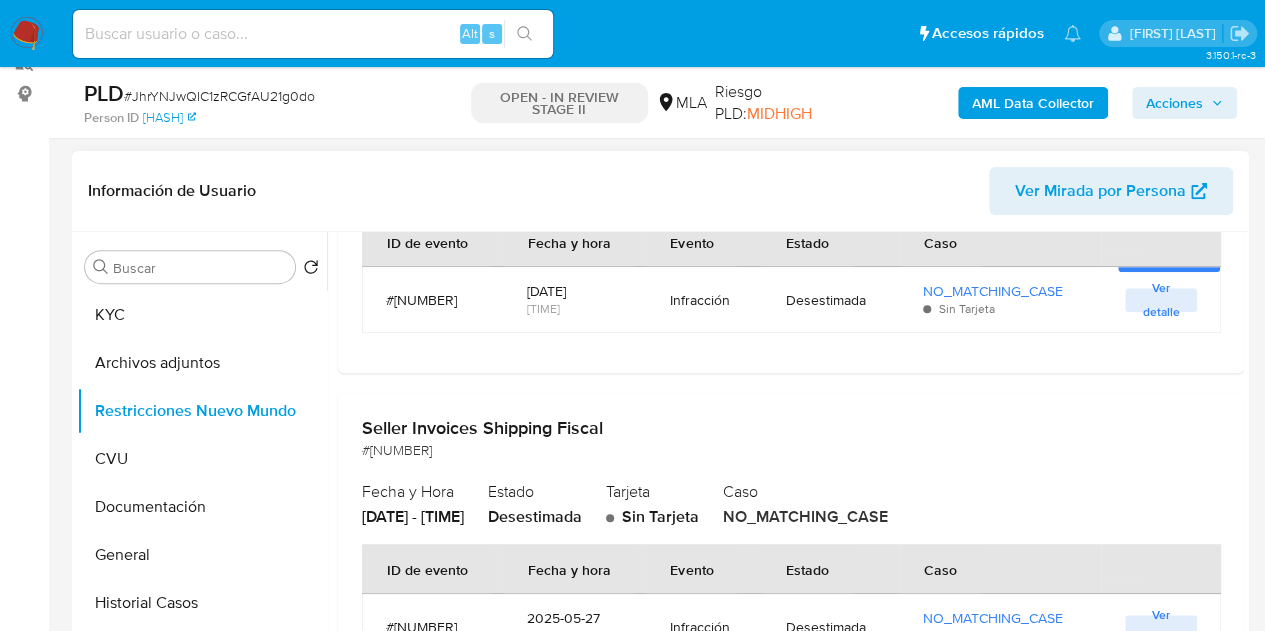 scroll, scrollTop: 670, scrollLeft: 0, axis: vertical 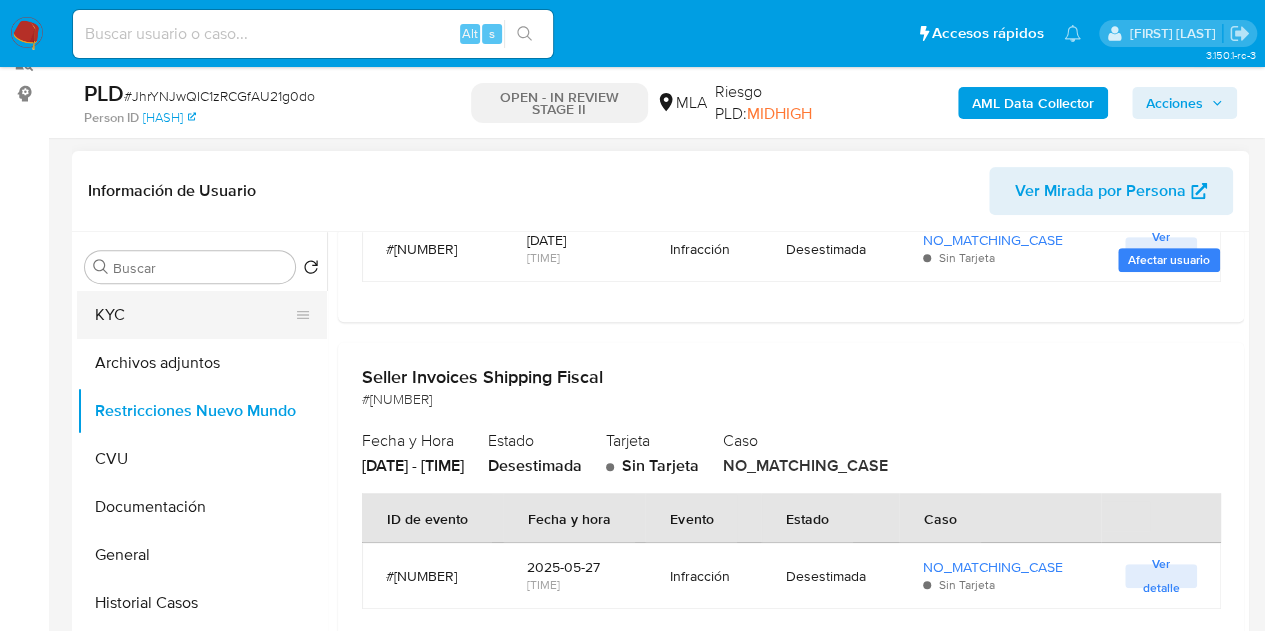 click on "KYC" at bounding box center (194, 315) 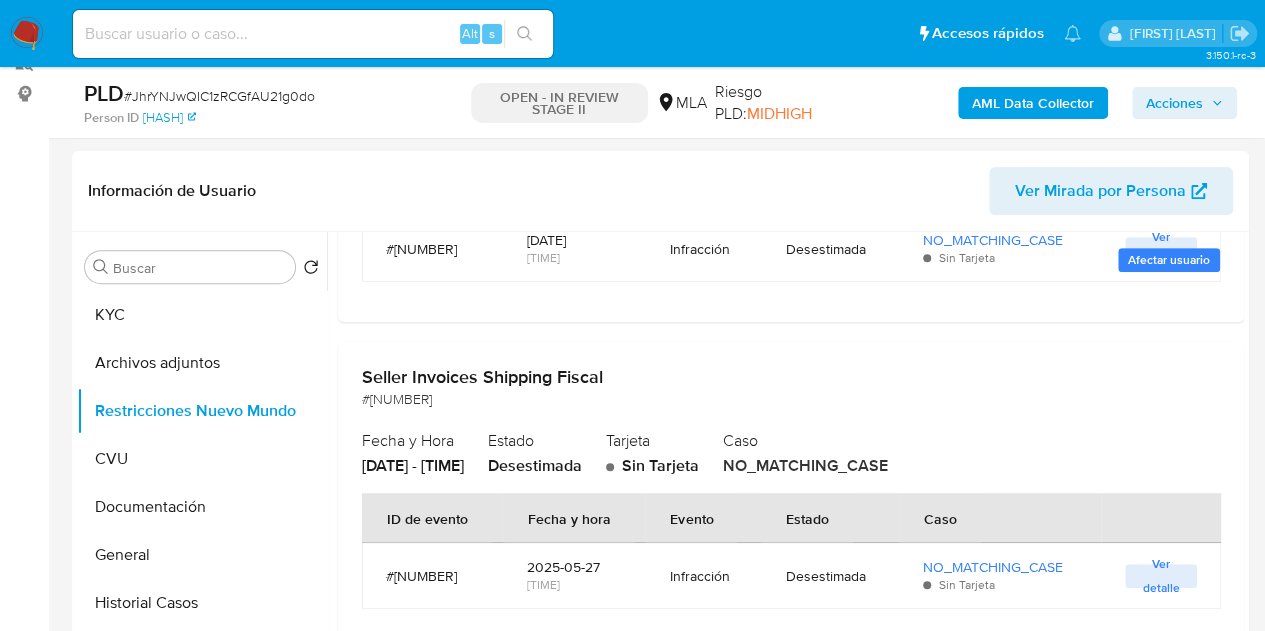 scroll, scrollTop: 0, scrollLeft: 0, axis: both 